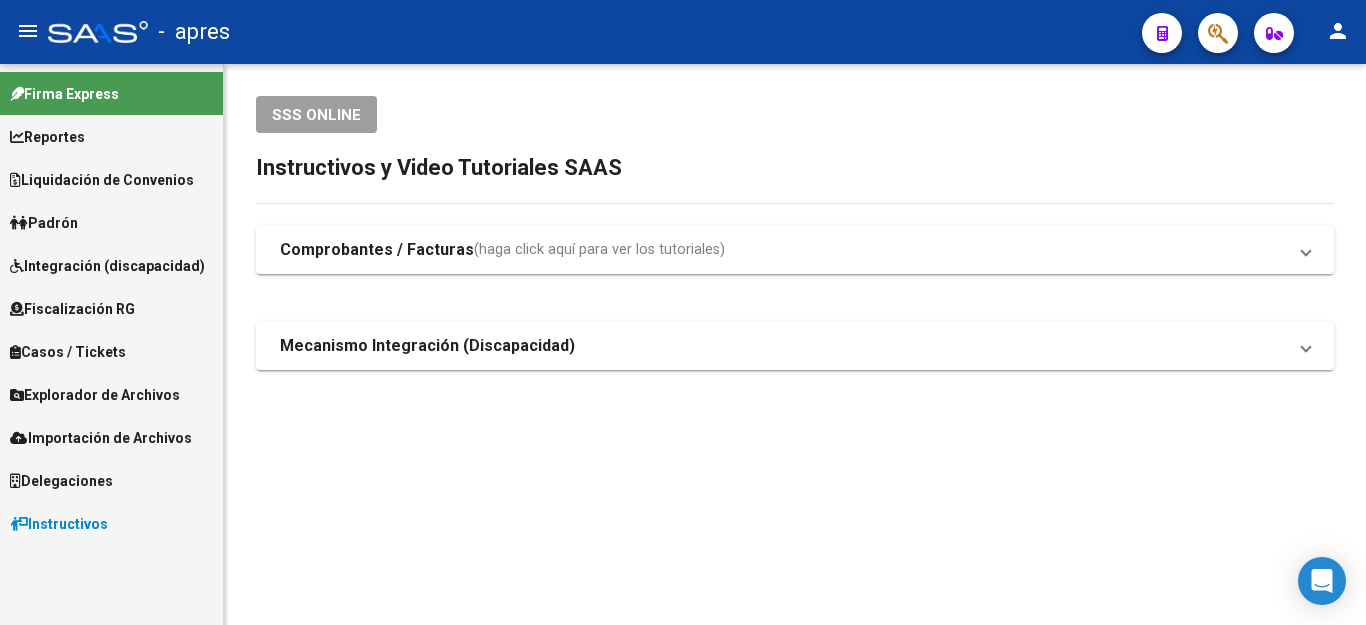 scroll, scrollTop: 0, scrollLeft: 0, axis: both 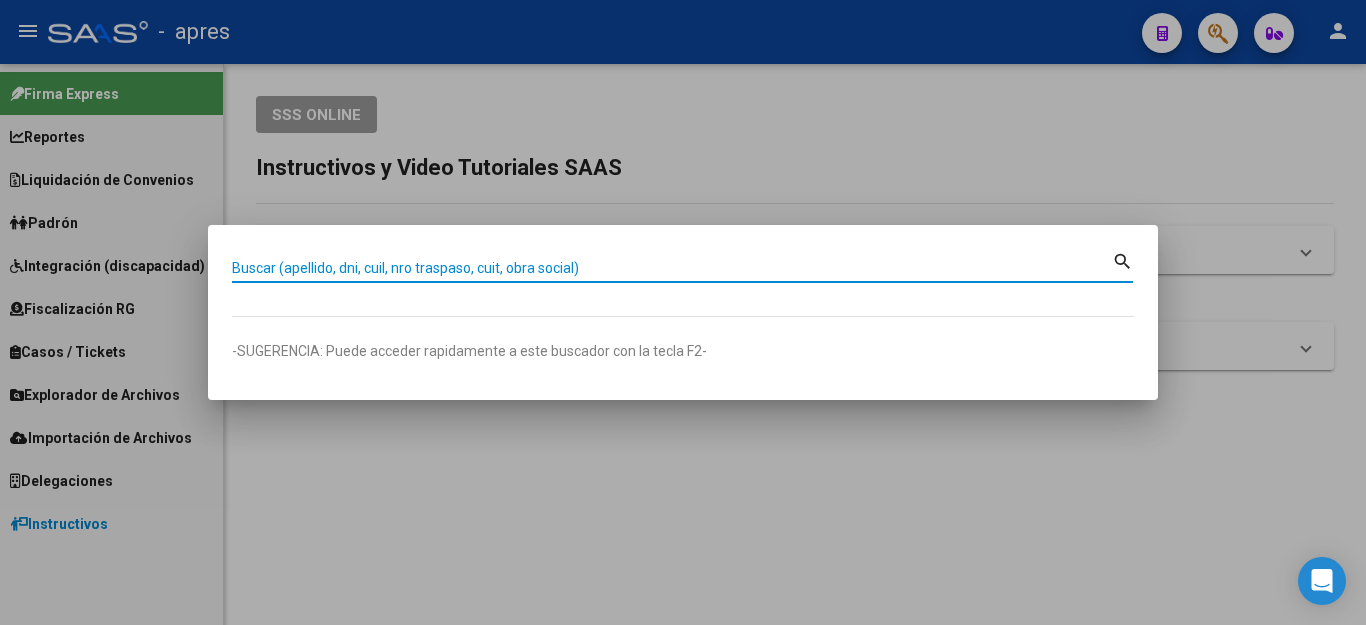 paste on "[NUMBER]" 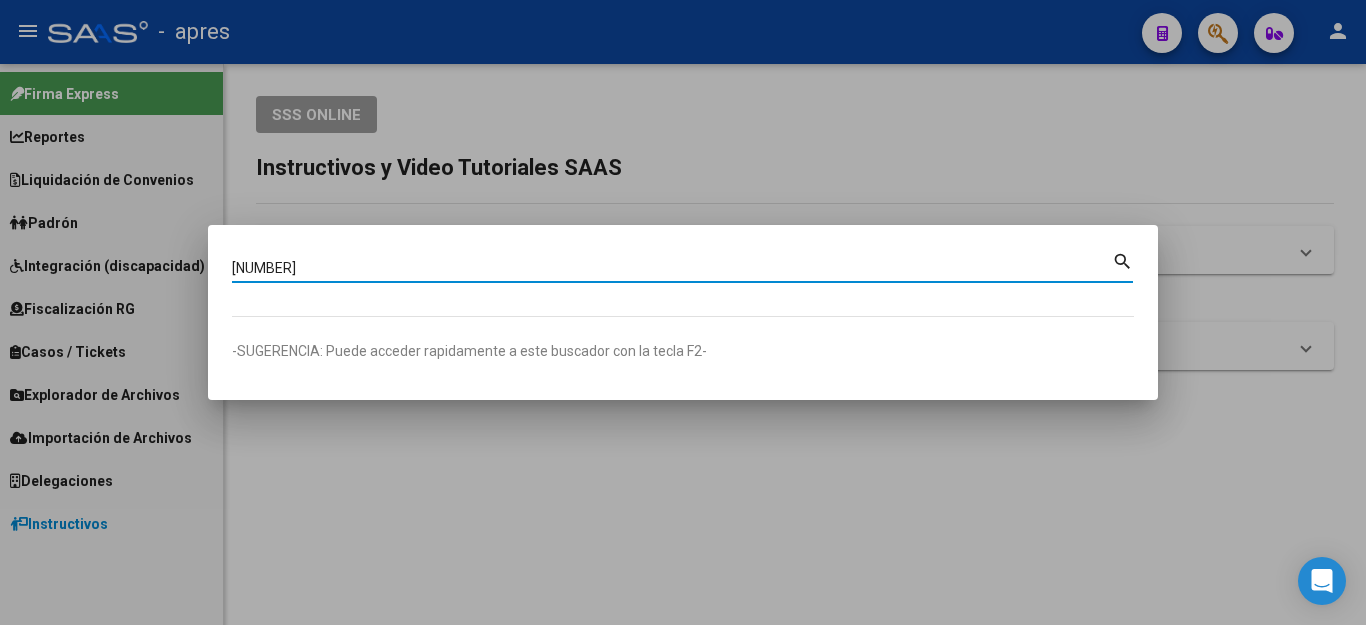 type on "[NUMBER]" 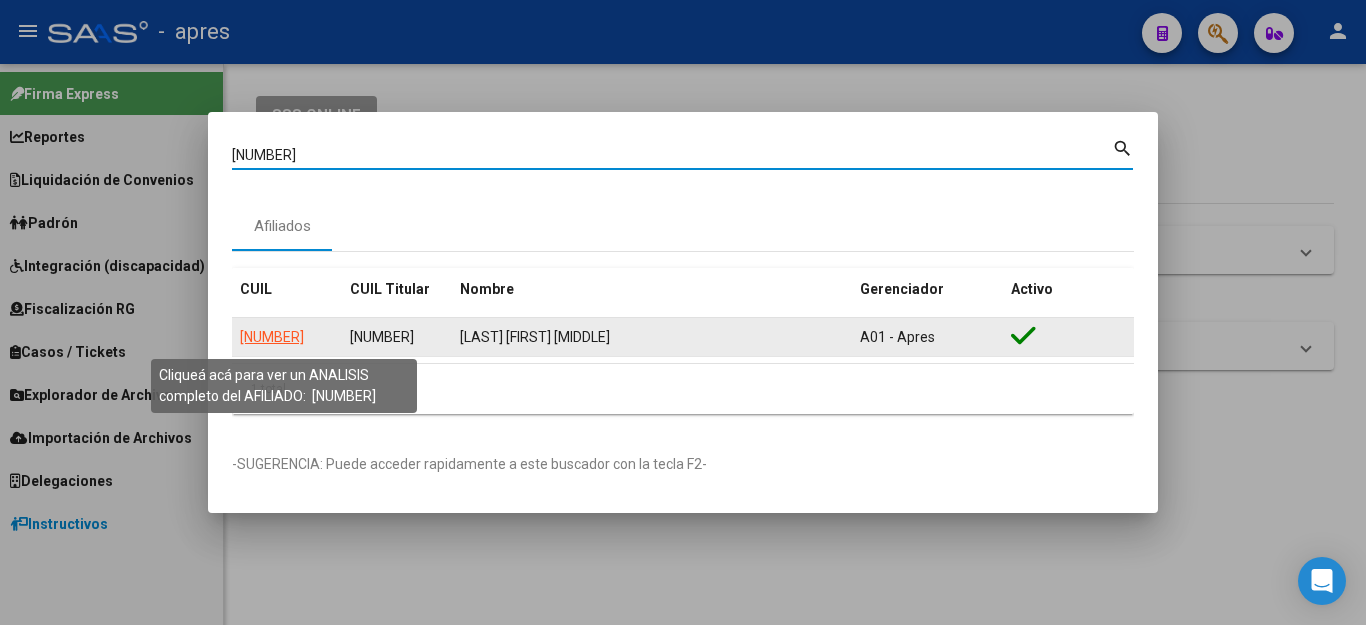 click on "[NUMBER]" 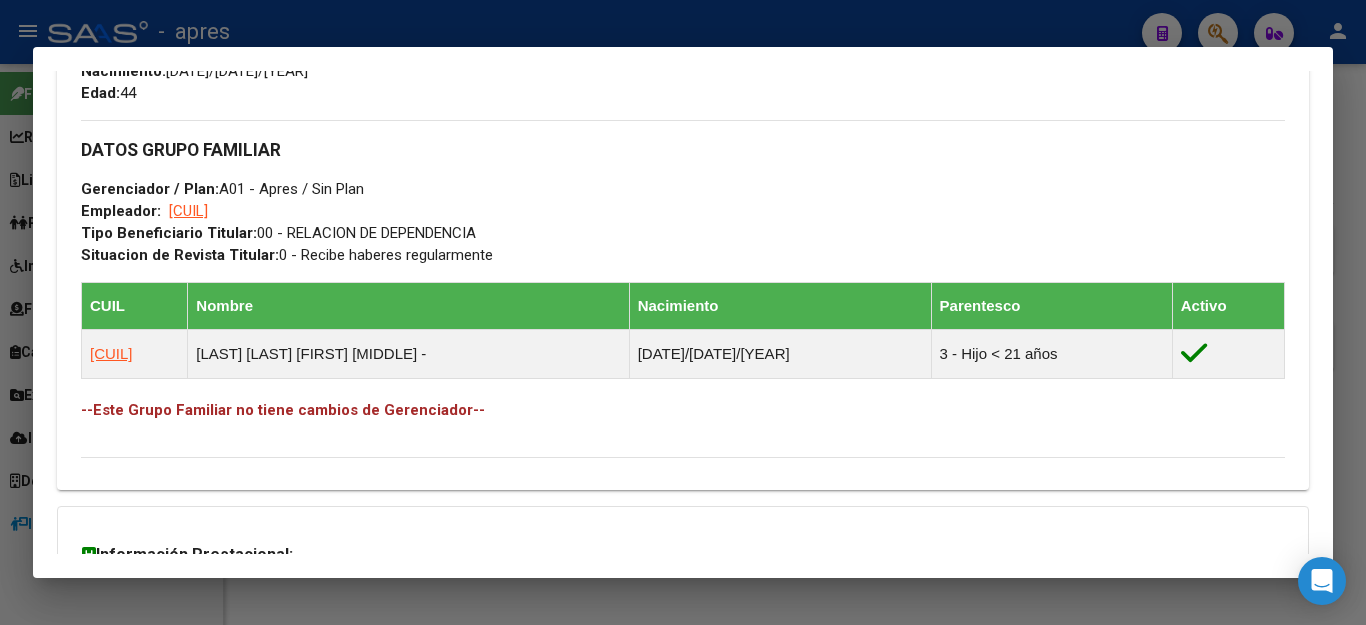 scroll, scrollTop: 1096, scrollLeft: 0, axis: vertical 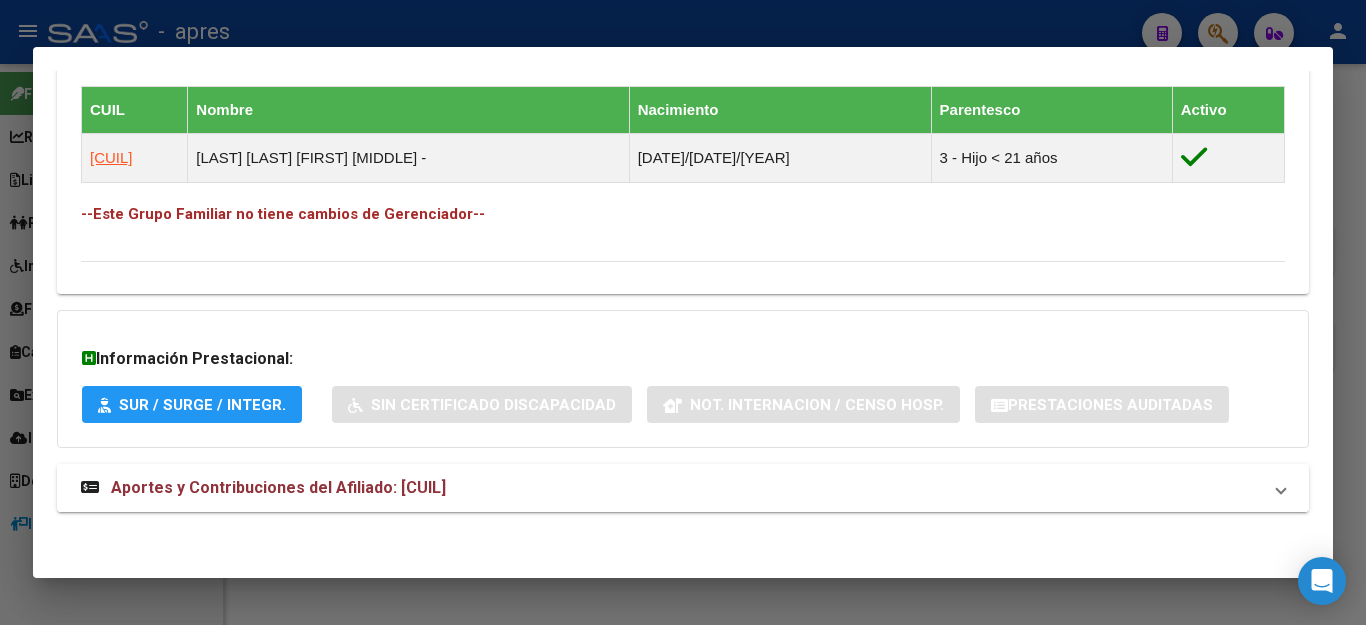 click on "Aportes y Contribuciones del Afiliado: [CUIL]" at bounding box center [278, 487] 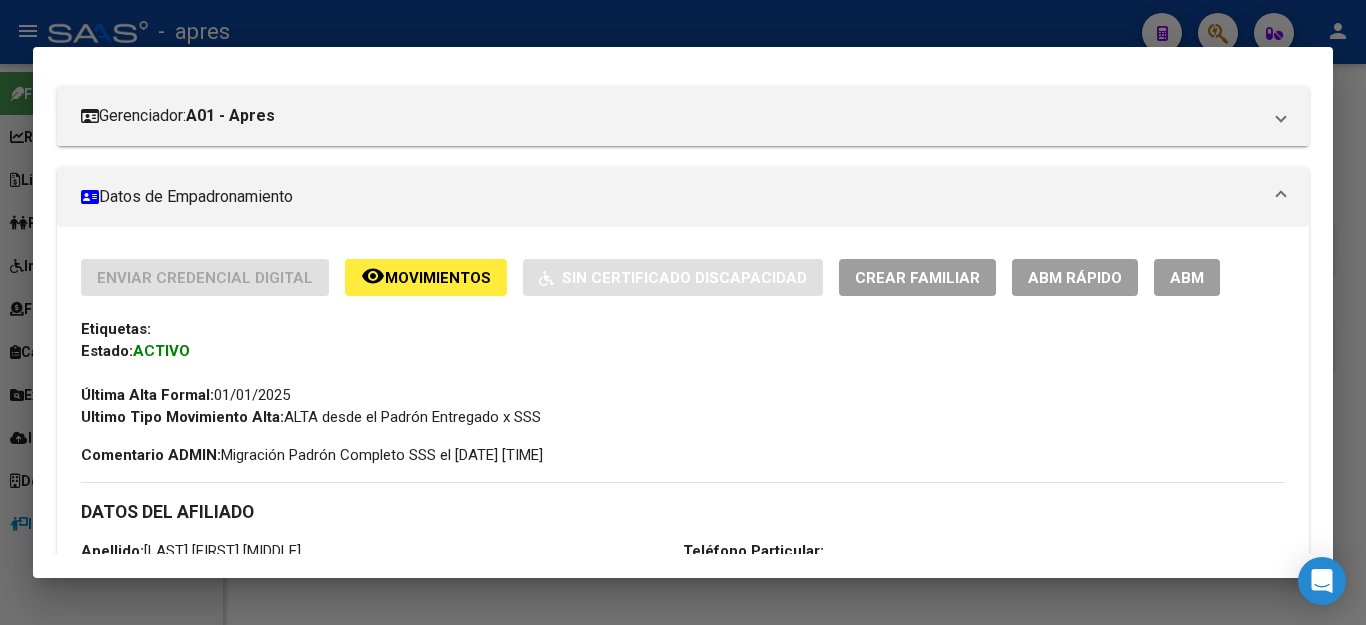 scroll, scrollTop: 175, scrollLeft: 0, axis: vertical 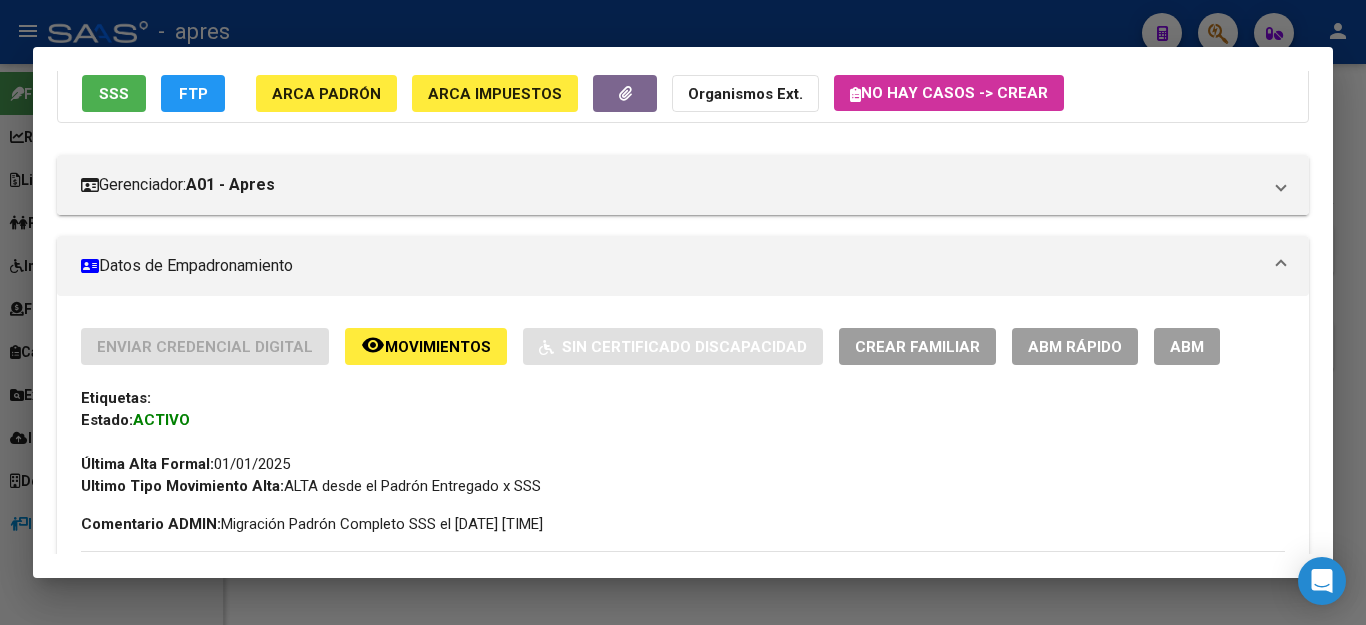 click on "SSS" at bounding box center (114, 94) 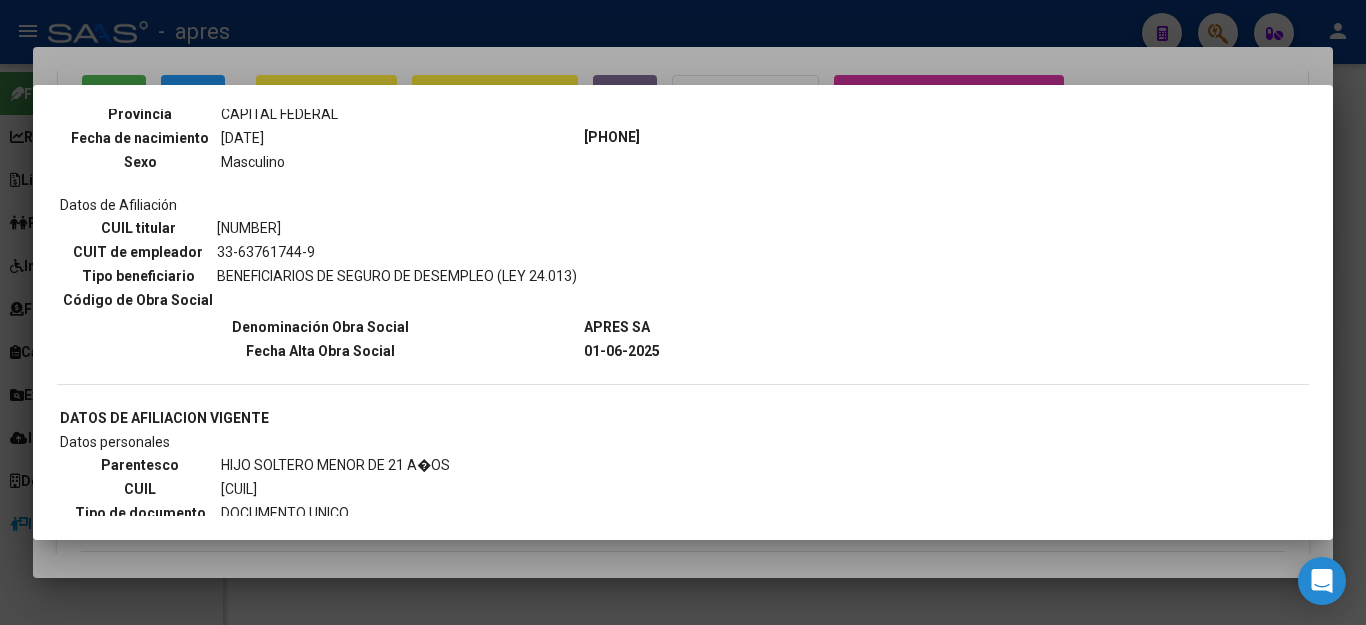 scroll, scrollTop: 300, scrollLeft: 0, axis: vertical 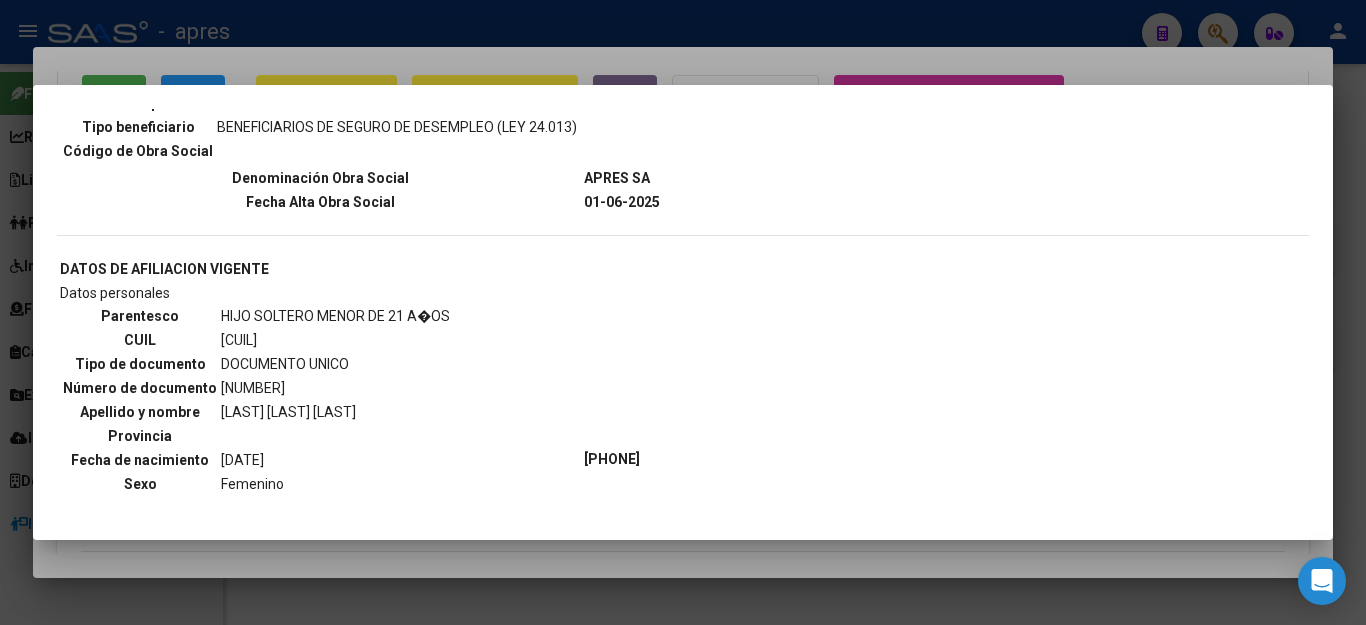 click at bounding box center [683, 312] 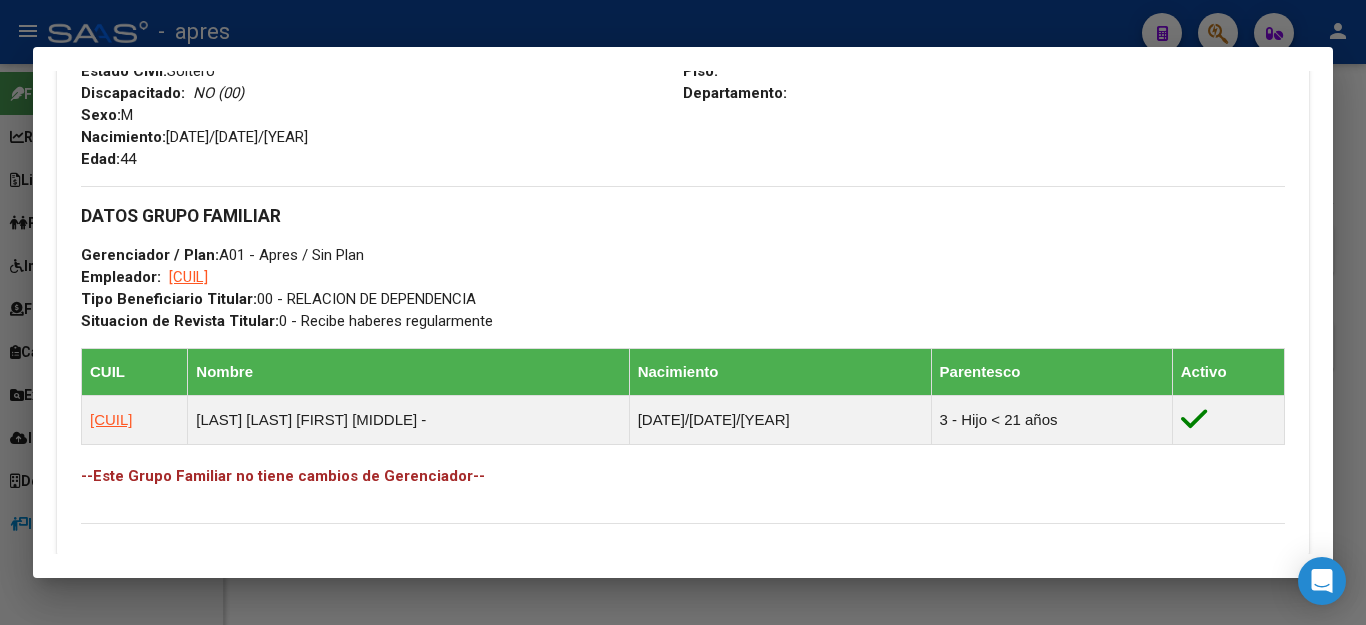 scroll, scrollTop: 975, scrollLeft: 0, axis: vertical 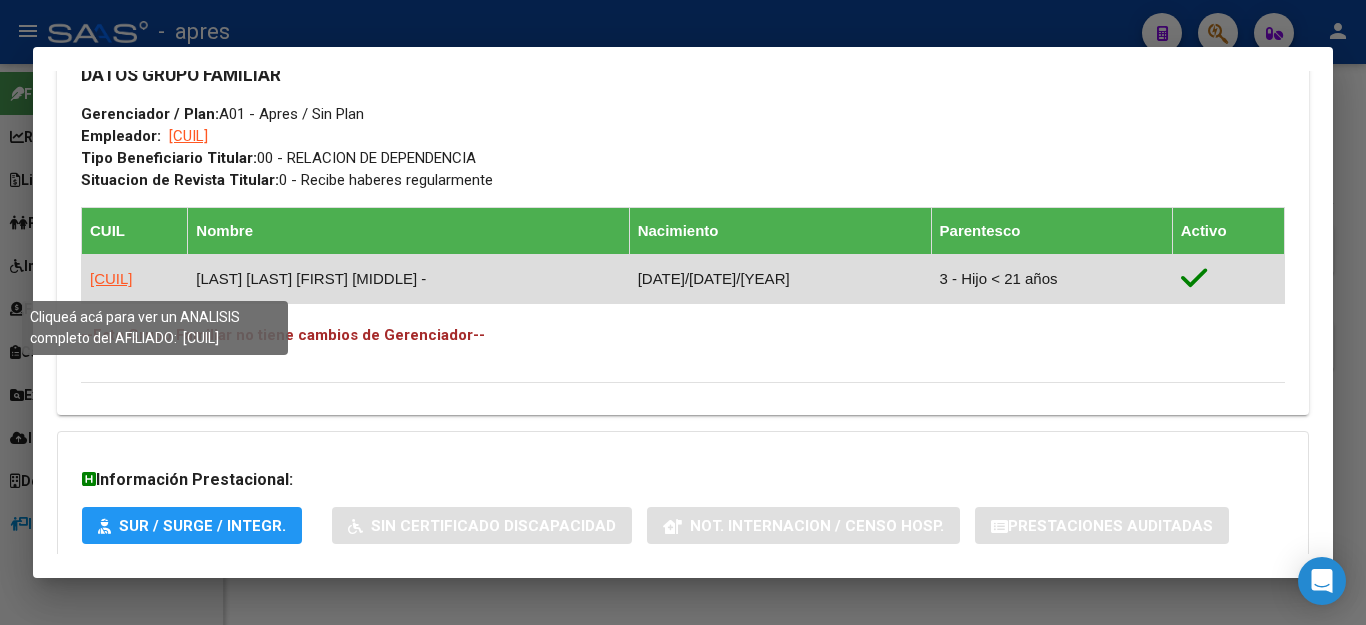 click on "[CUIL]" at bounding box center [111, 278] 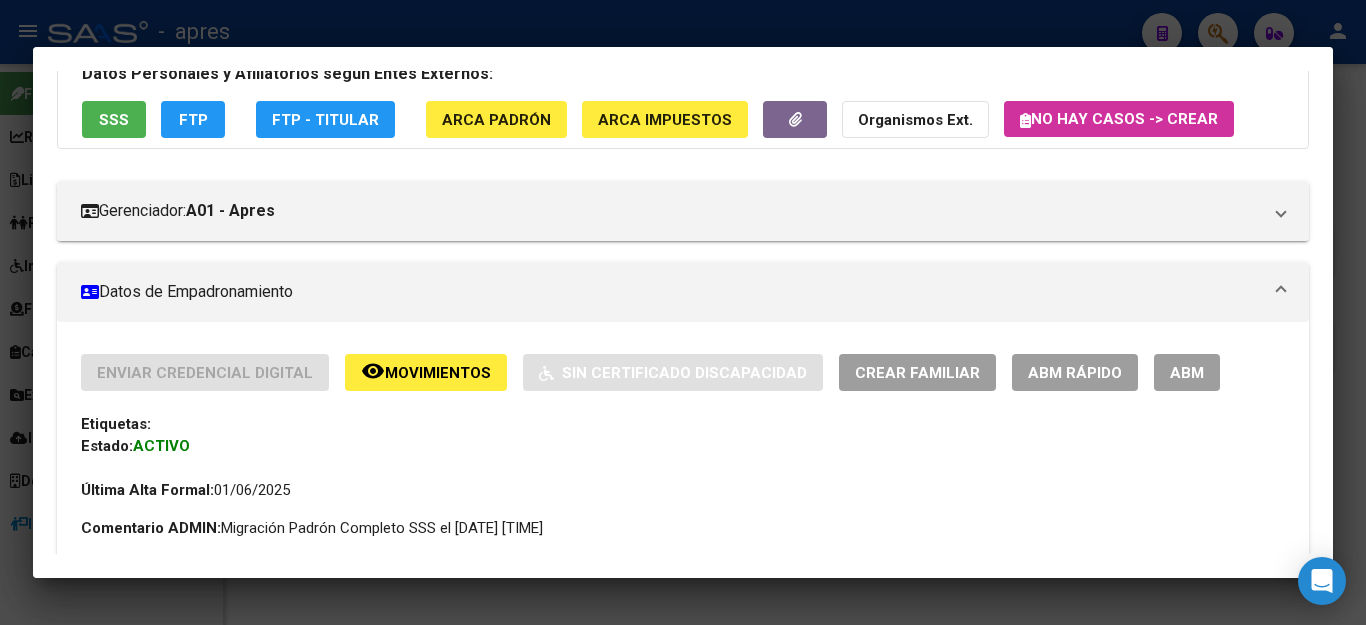 scroll, scrollTop: 200, scrollLeft: 0, axis: vertical 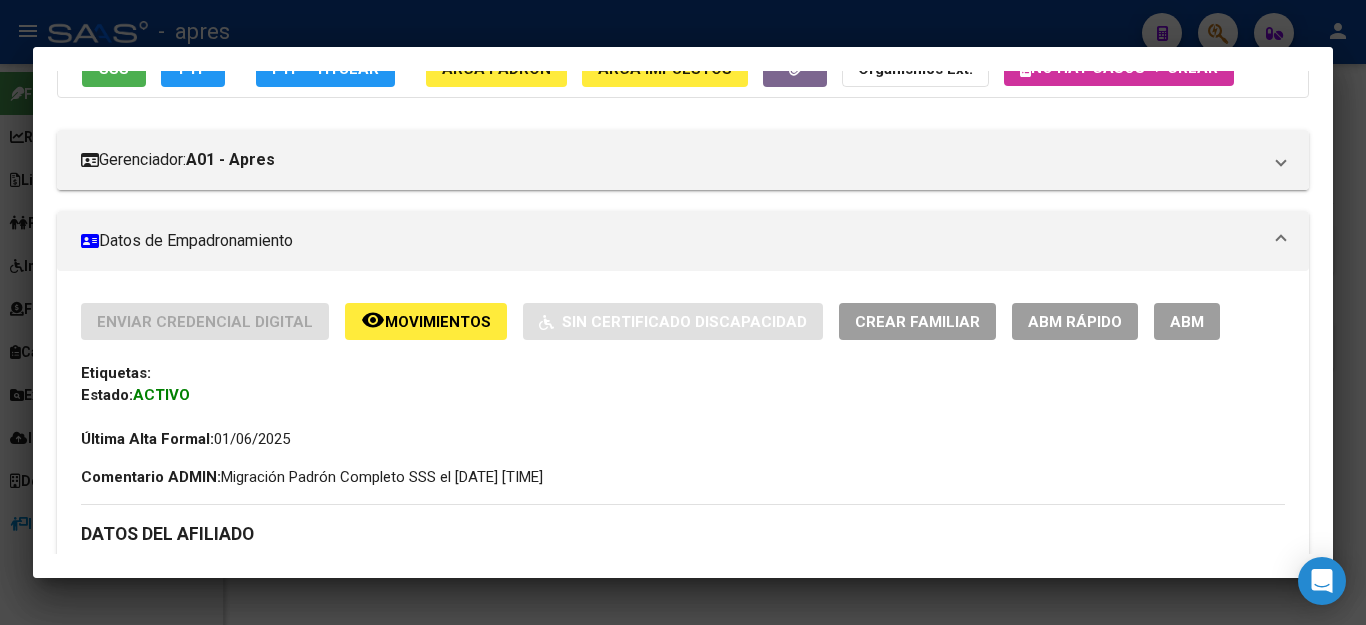 click on "ABM" at bounding box center [1187, 322] 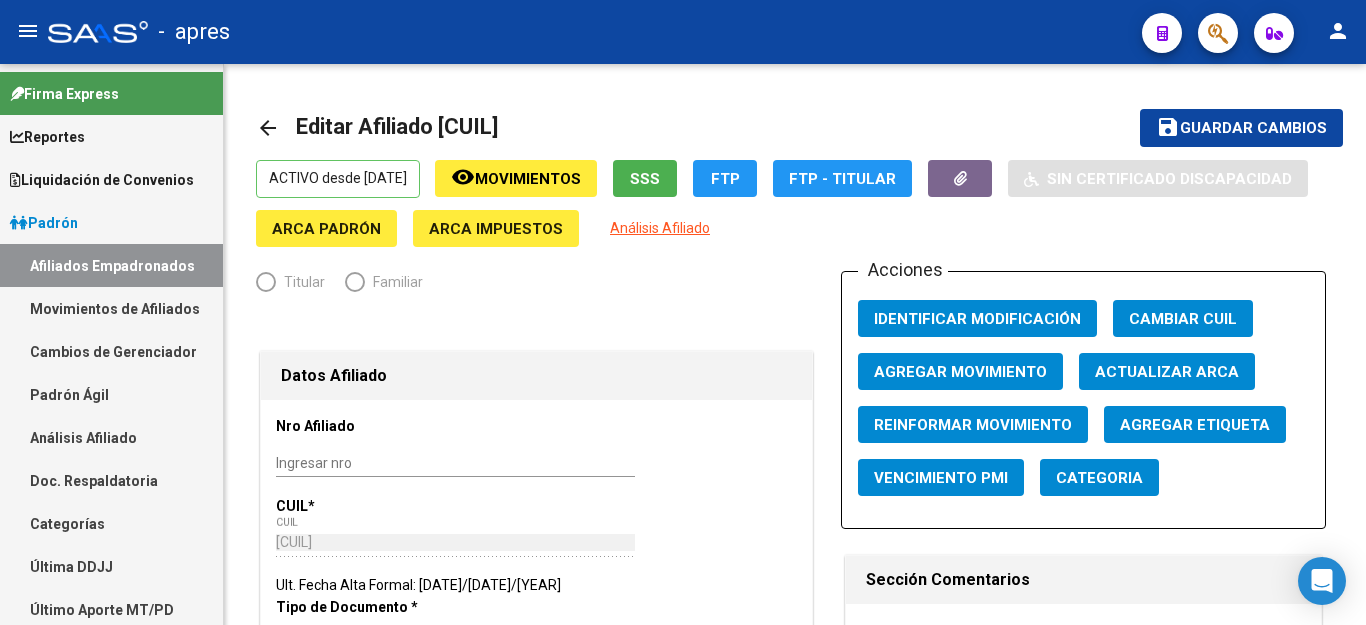 radio on "true" 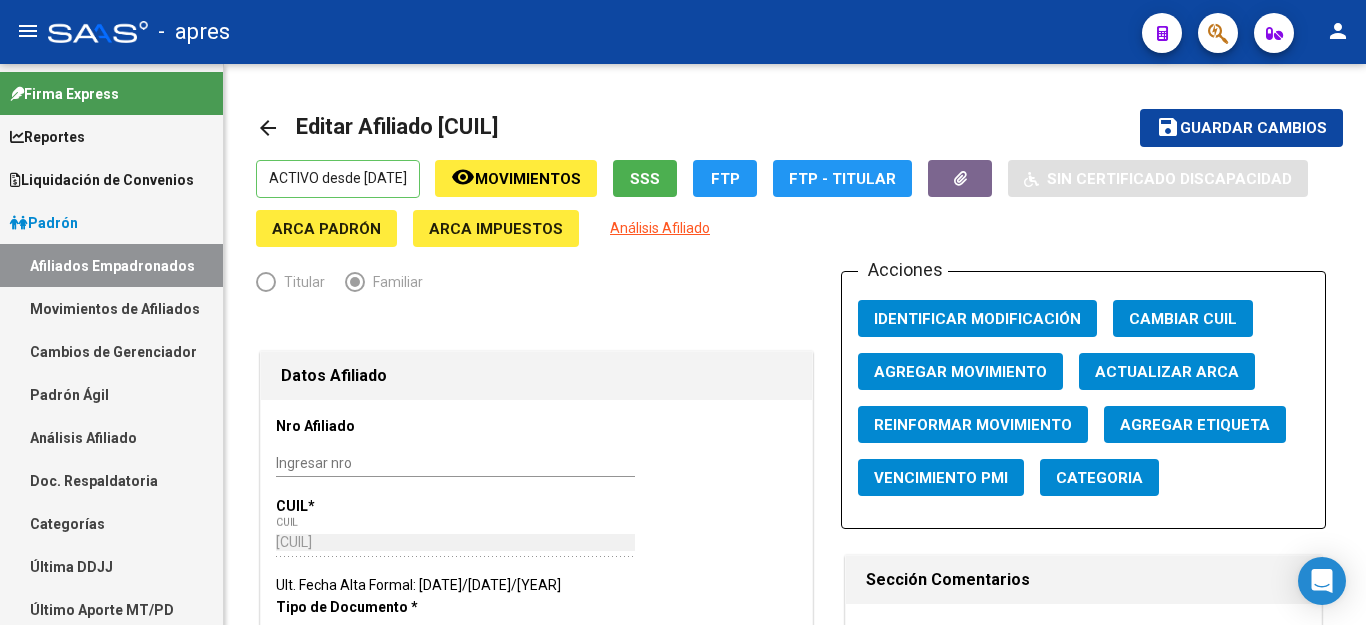 click on "Agregar Movimiento" 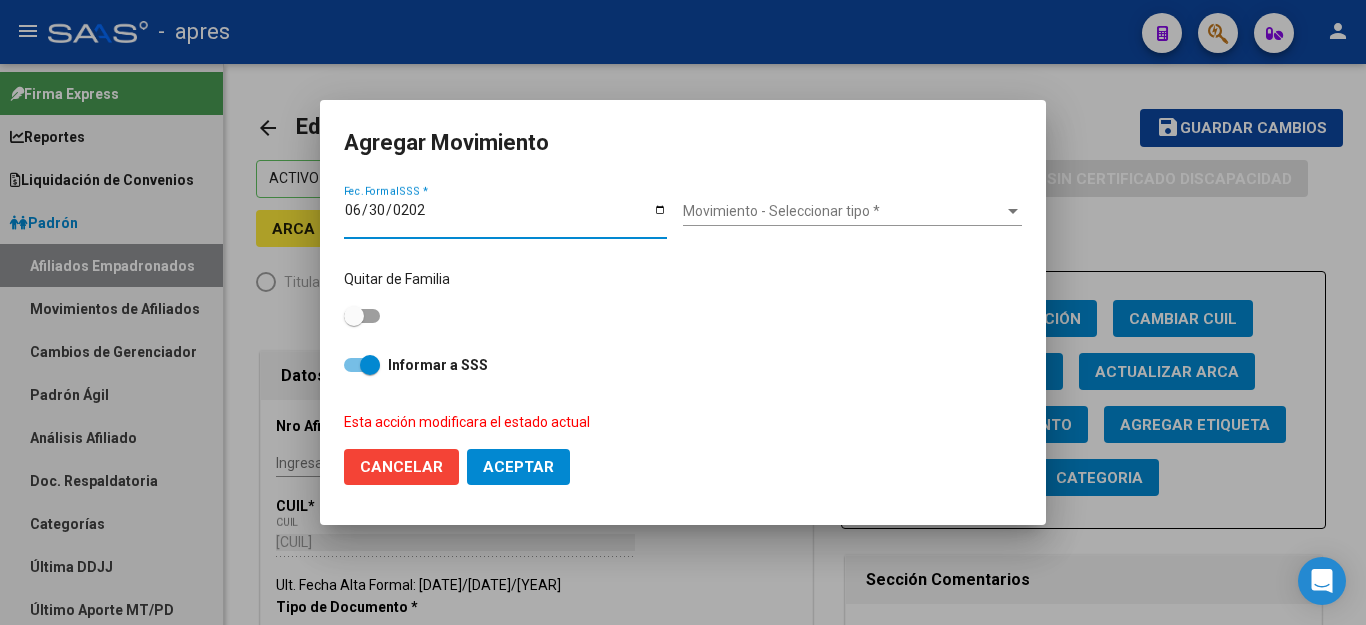 type on "[DATE]" 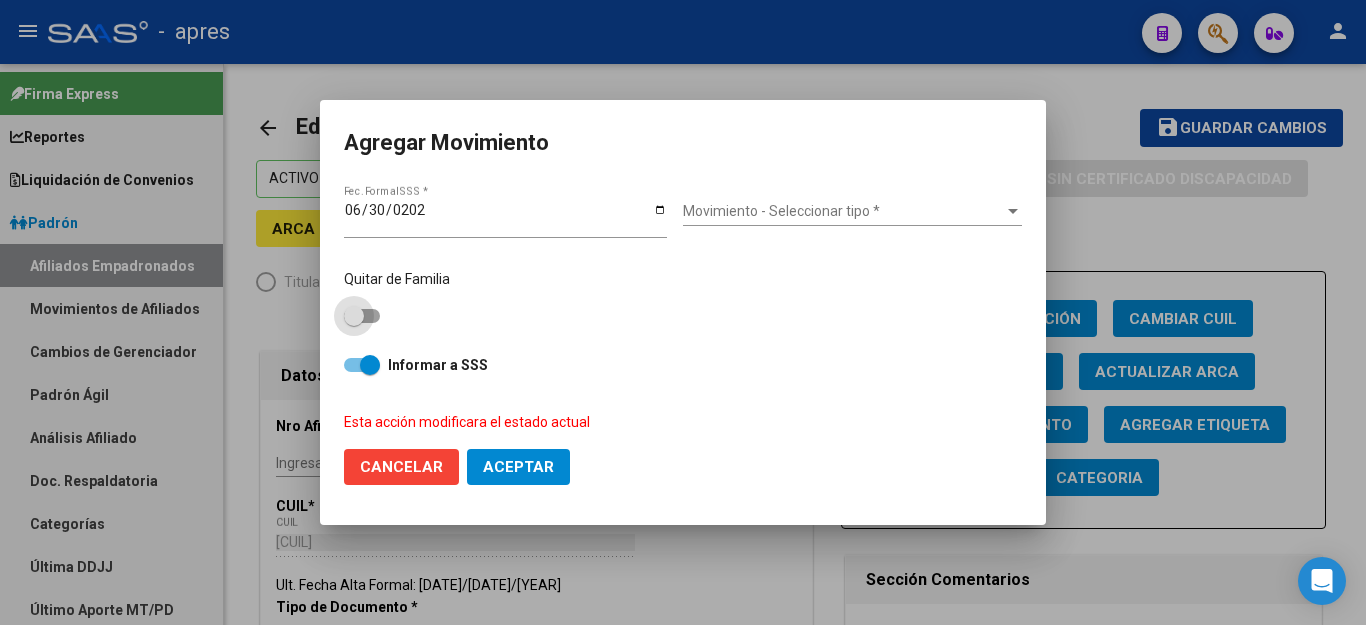 click at bounding box center (354, 316) 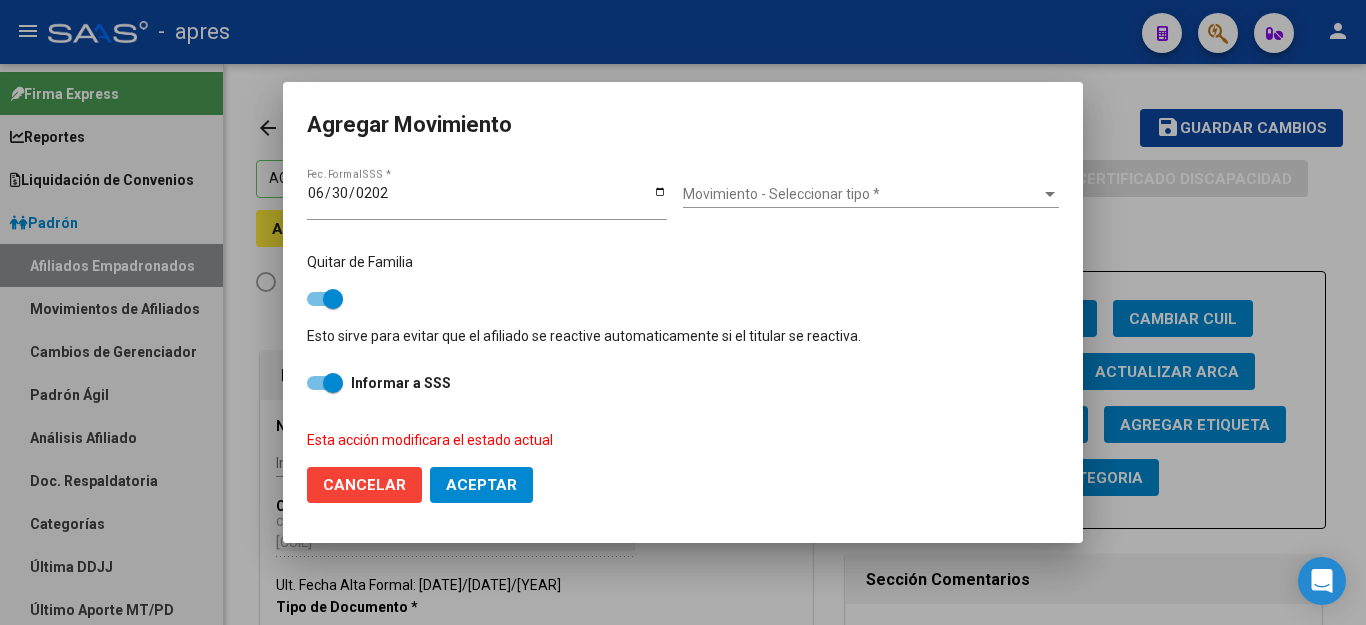 click on "Movimiento - Seleccionar tipo *" at bounding box center [862, 194] 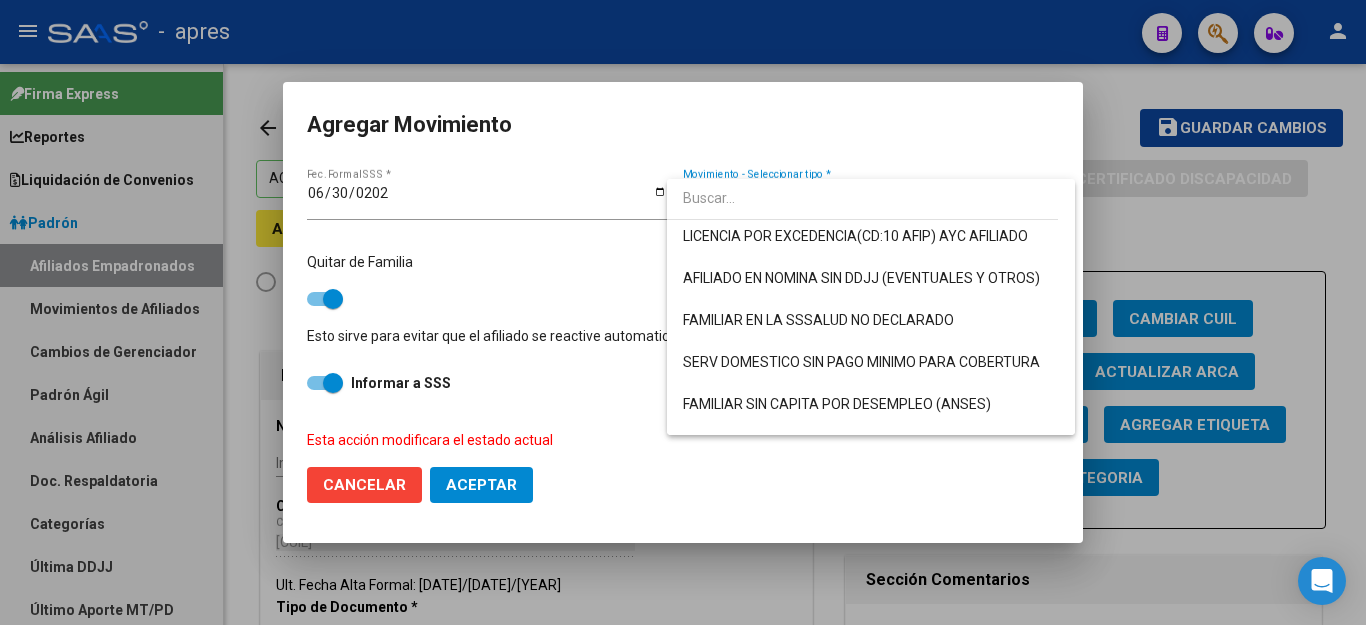 scroll, scrollTop: 1000, scrollLeft: 0, axis: vertical 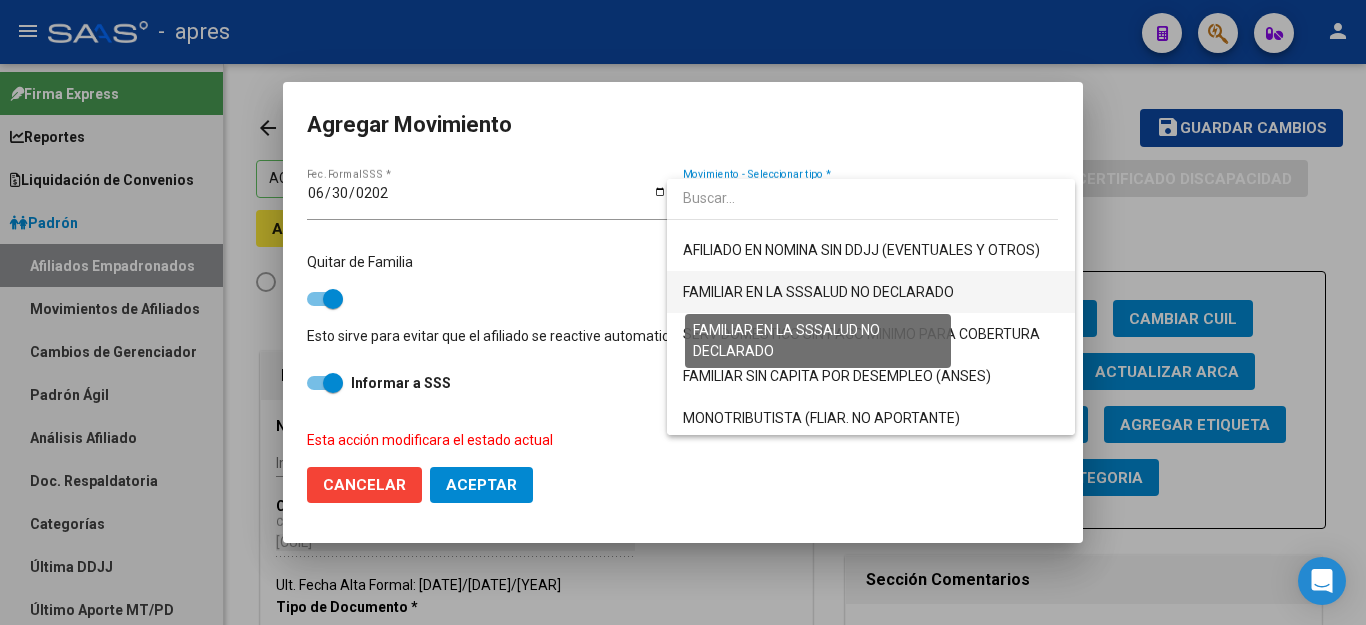 click on "FAMILIAR EN LA SSSALUD NO DECLARADO" at bounding box center (818, 292) 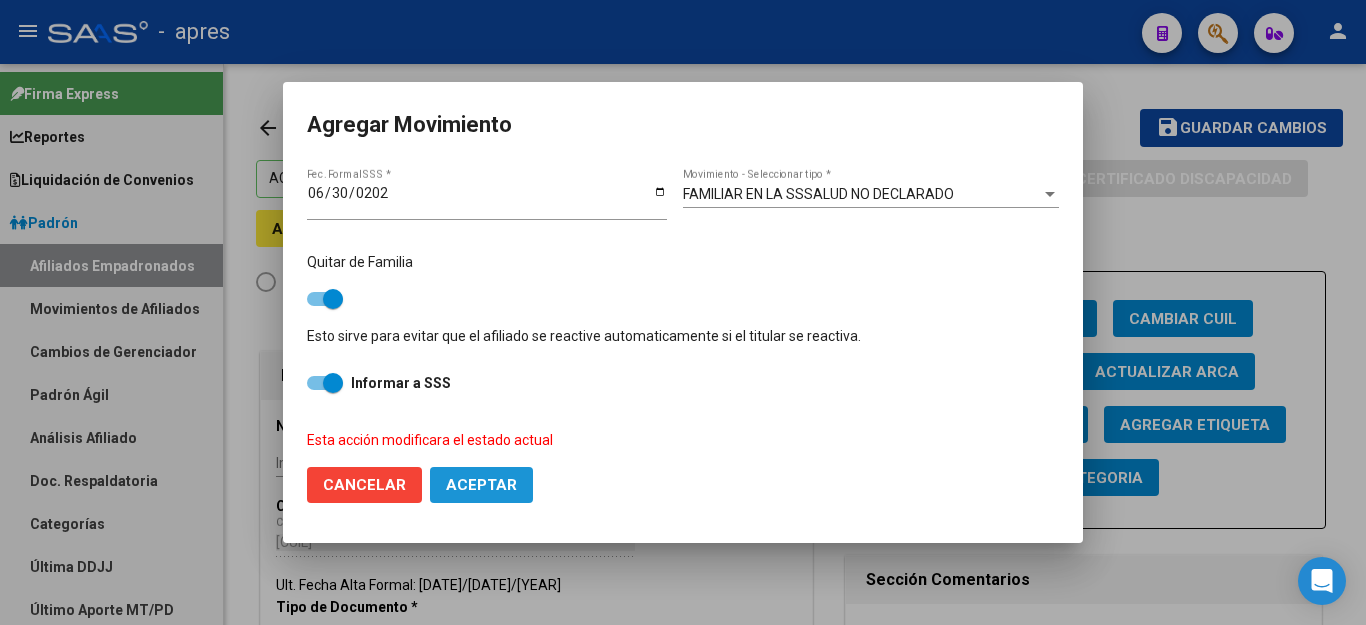 click on "Aceptar" 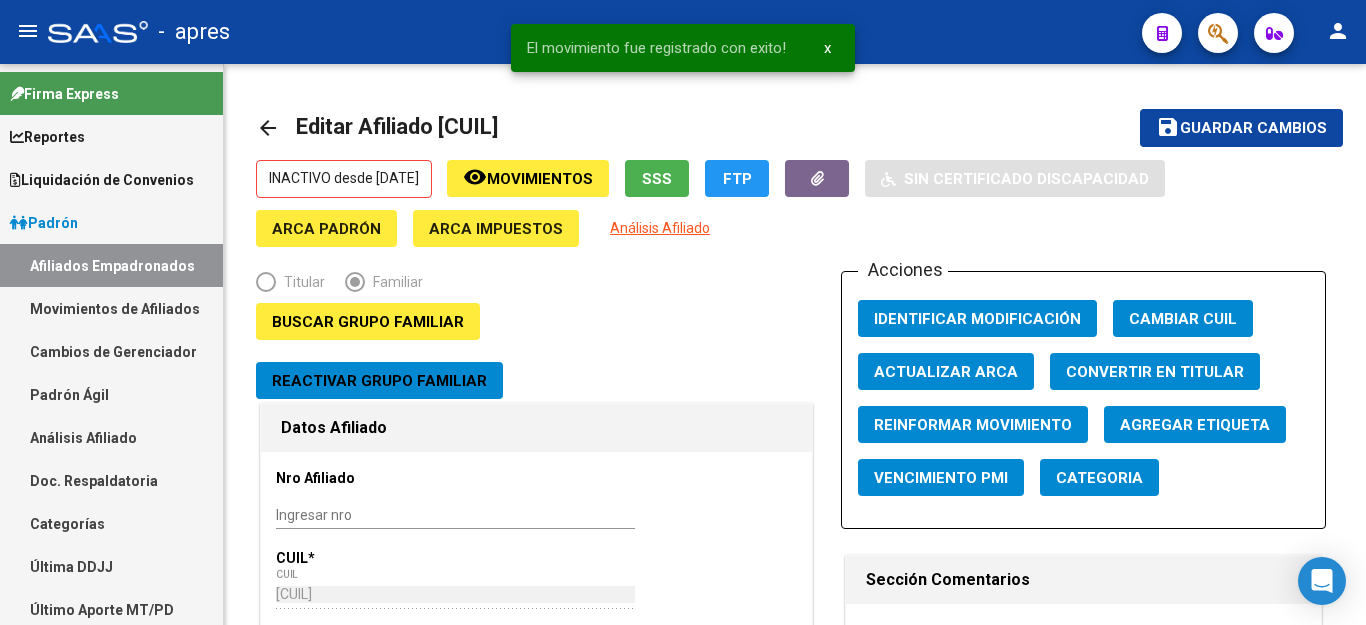 click on "Guardar cambios" 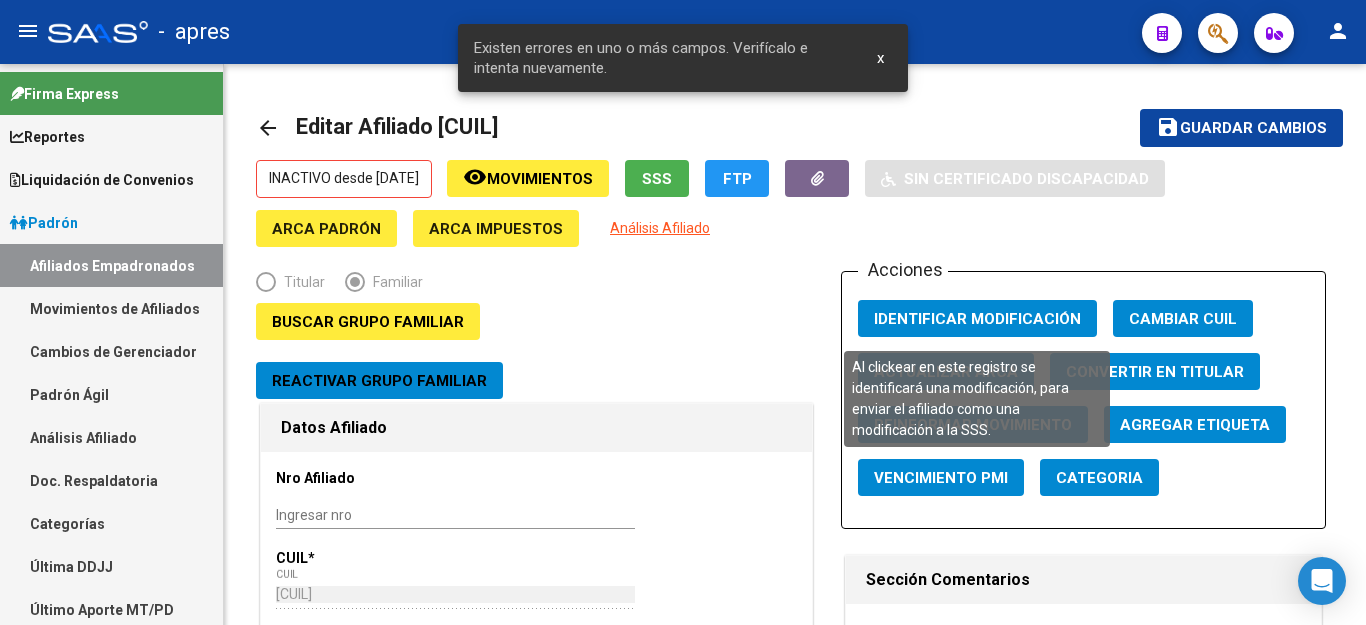 click on "Identificar Modificación" 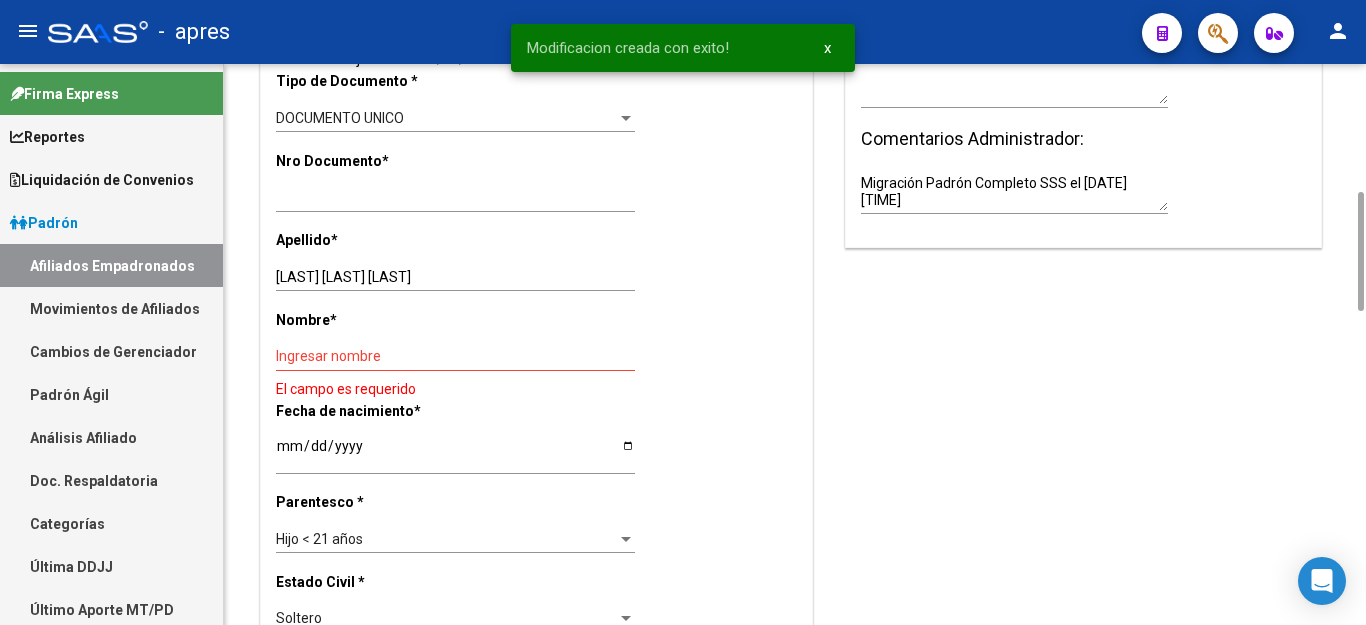 scroll, scrollTop: 400, scrollLeft: 0, axis: vertical 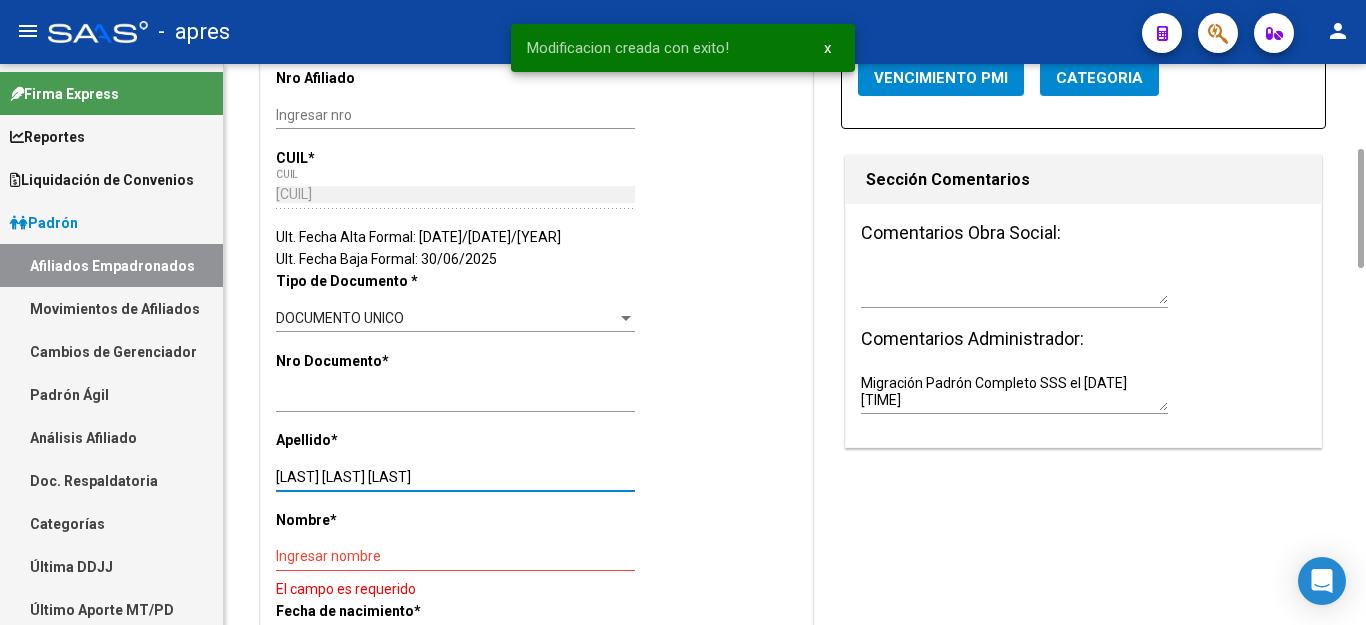 drag, startPoint x: 381, startPoint y: 475, endPoint x: 600, endPoint y: 475, distance: 219 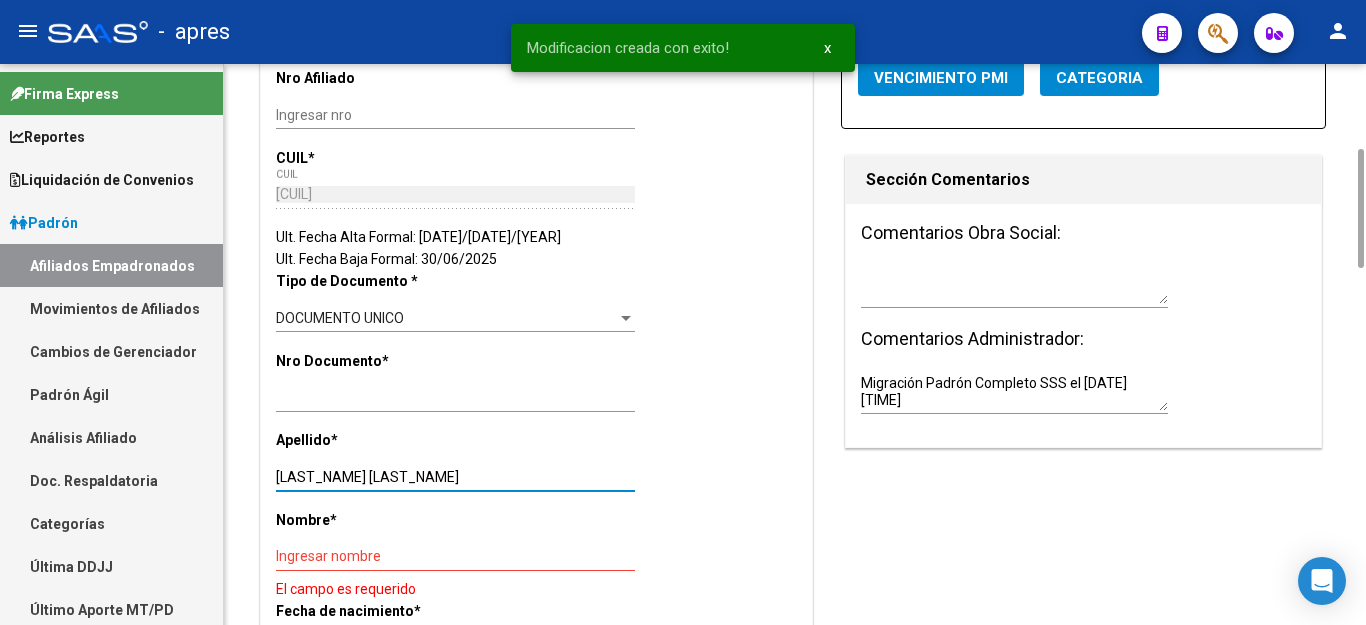 type on "[LAST_NAME] [LAST_NAME]" 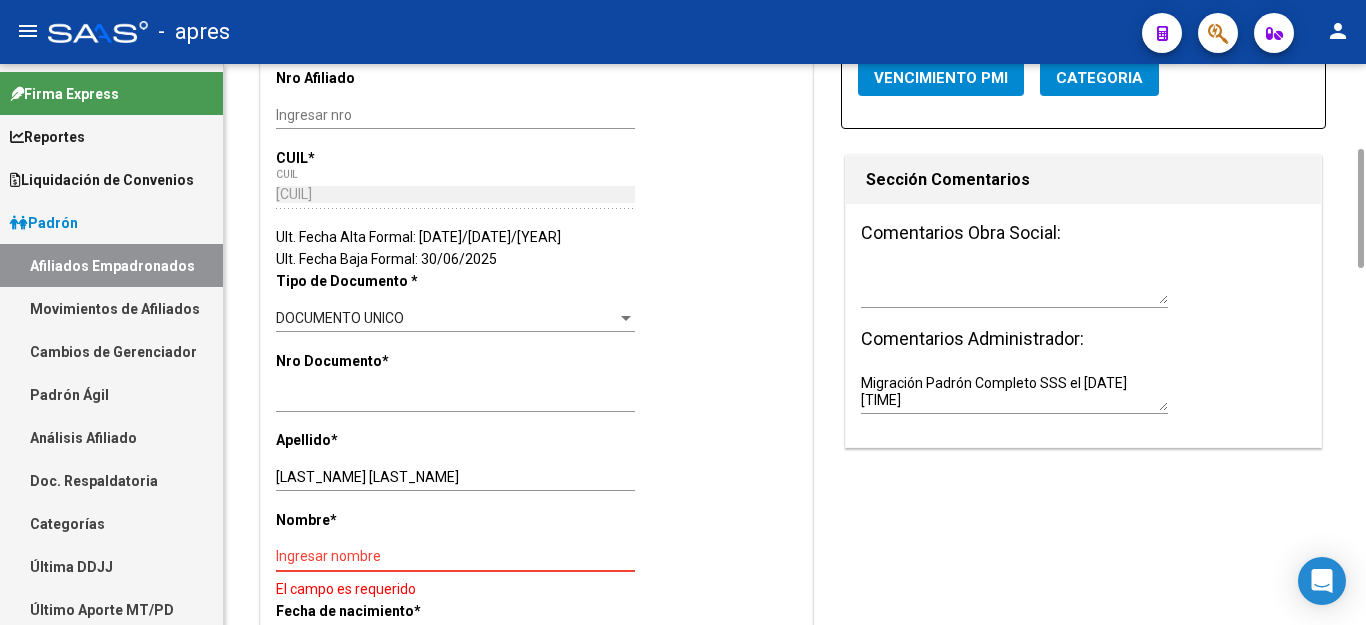 paste on "[LAST] [LAST]" 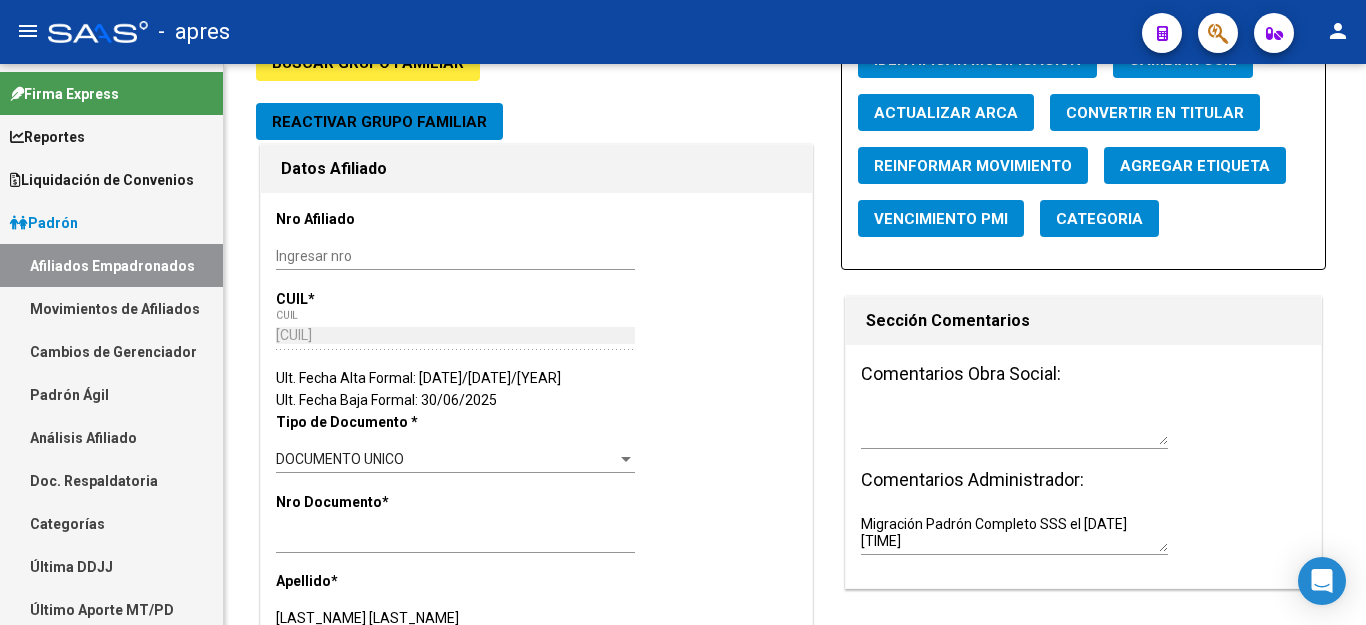 scroll, scrollTop: 0, scrollLeft: 0, axis: both 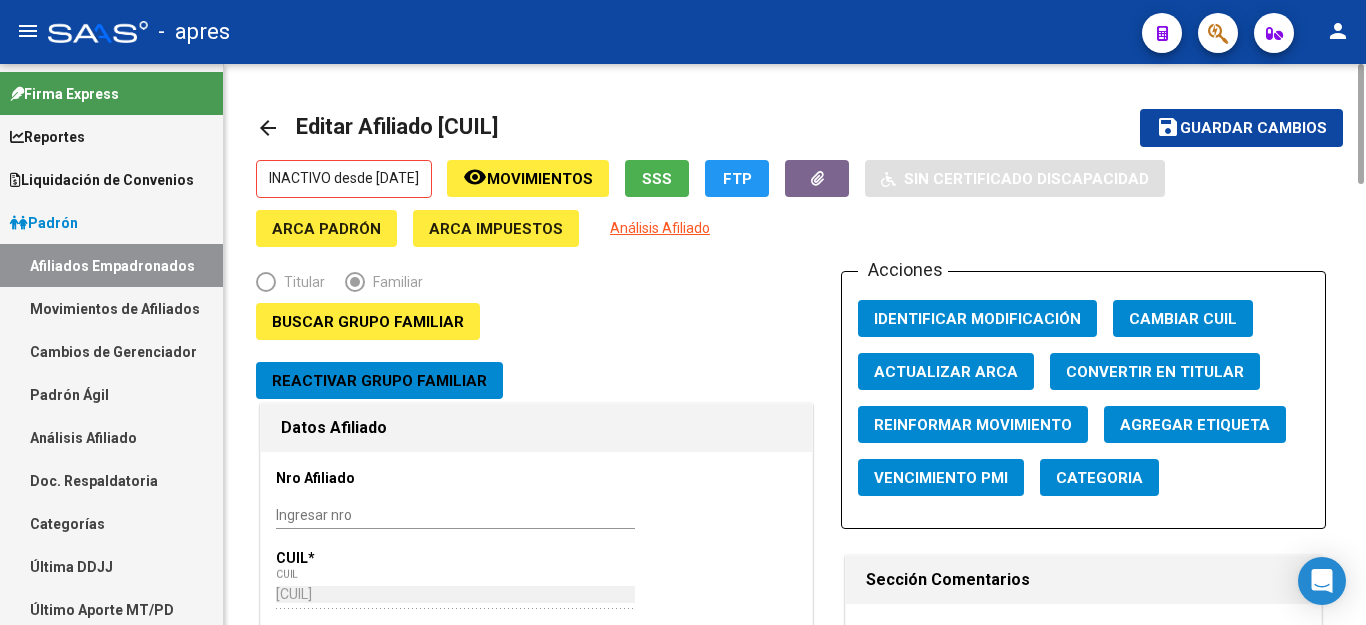 type on "[LAST] [LAST]" 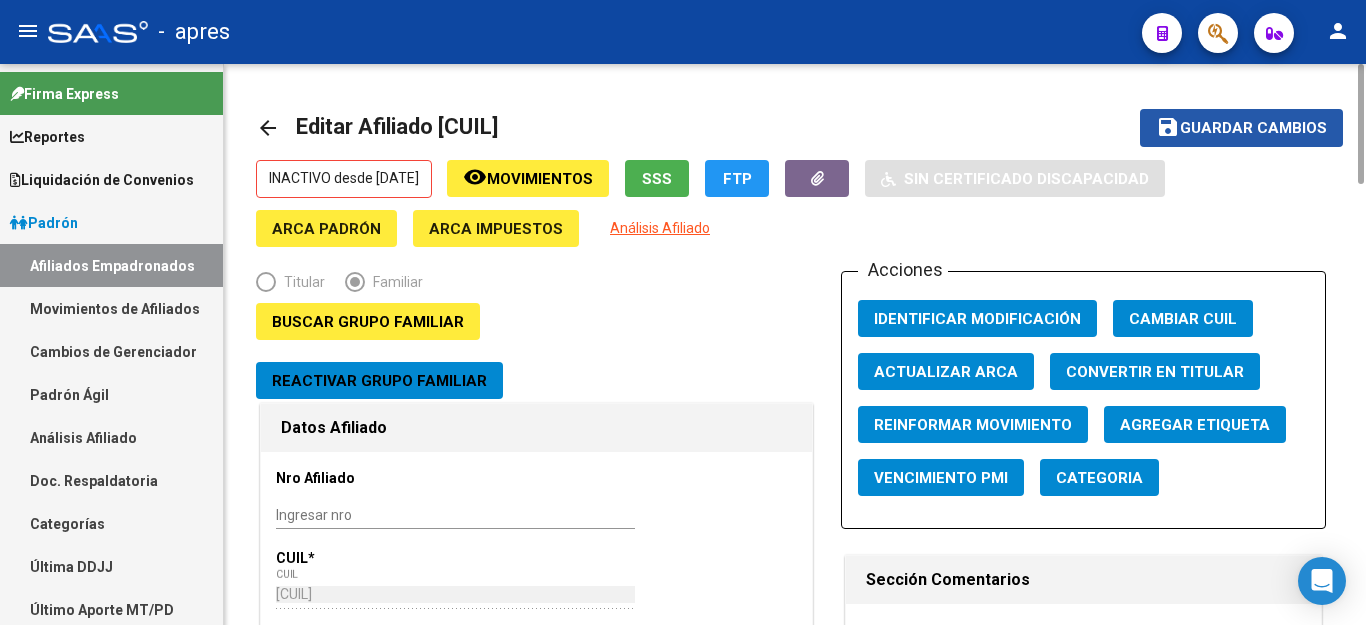 click on "Guardar cambios" 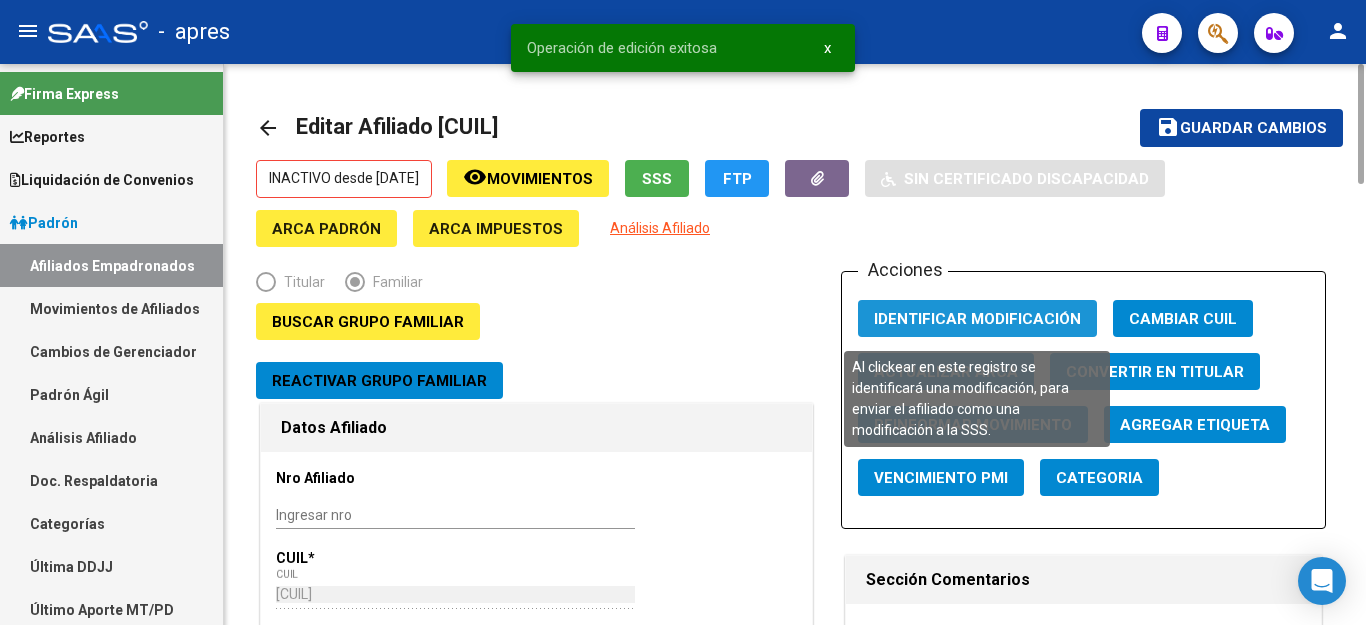 click on "Identificar Modificación" 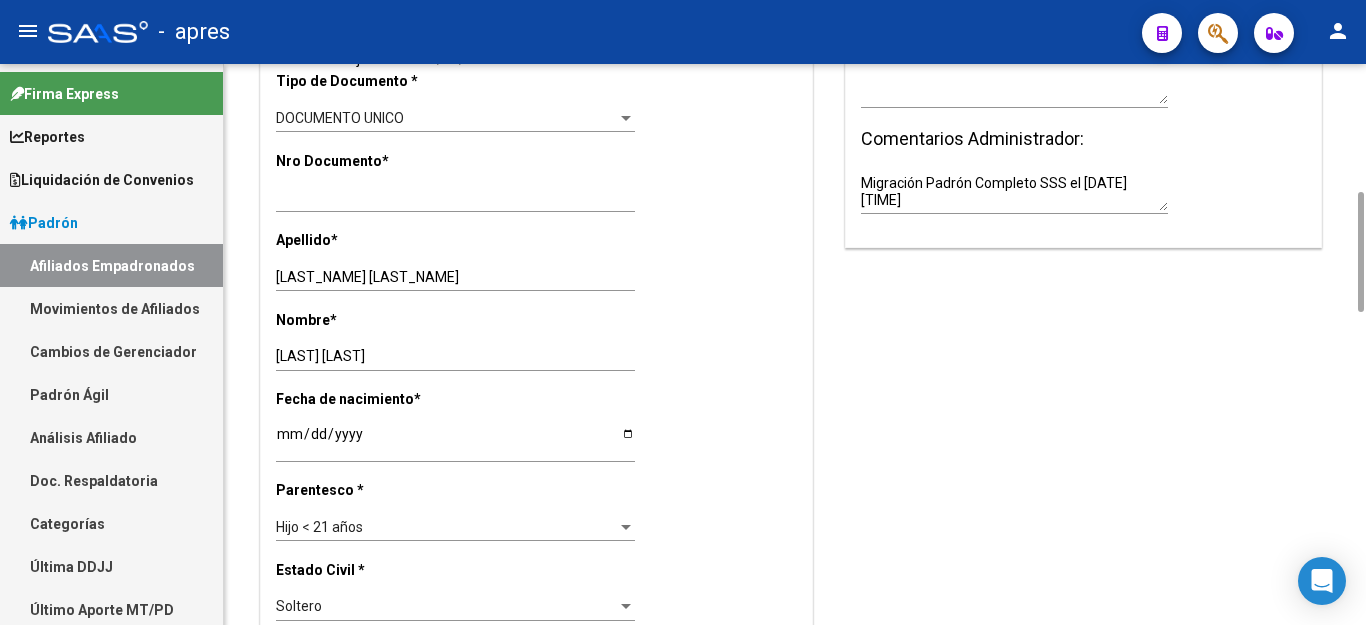 scroll, scrollTop: 0, scrollLeft: 0, axis: both 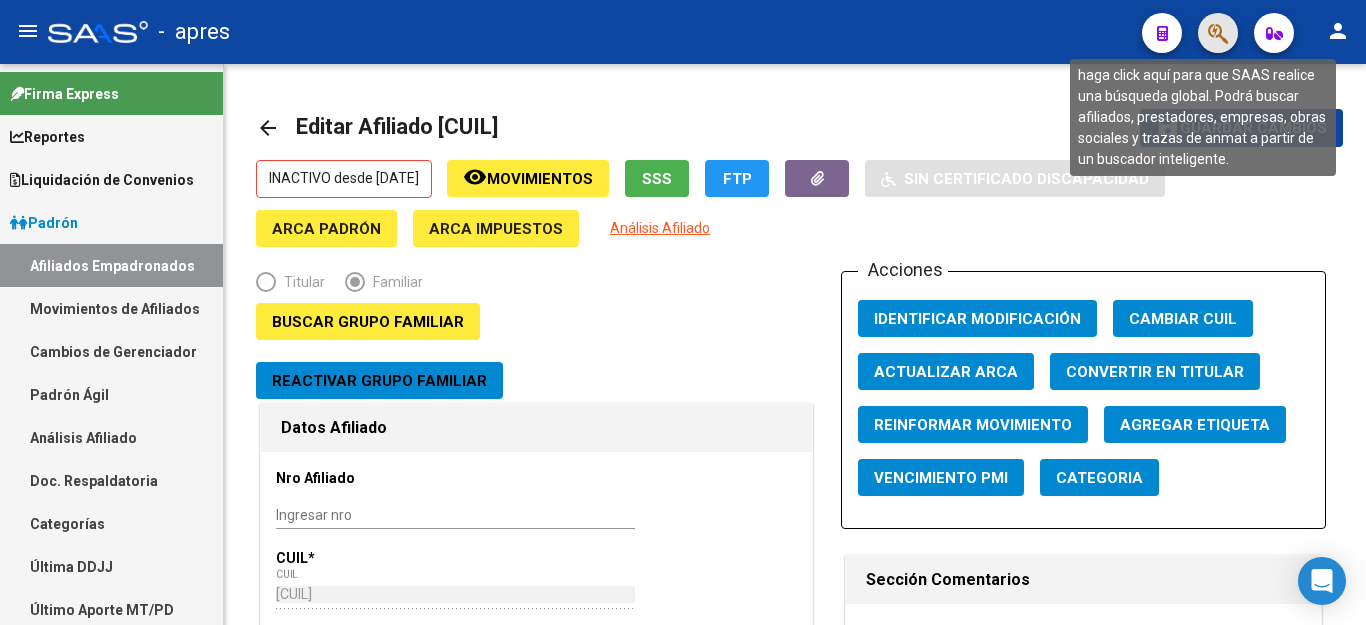 click 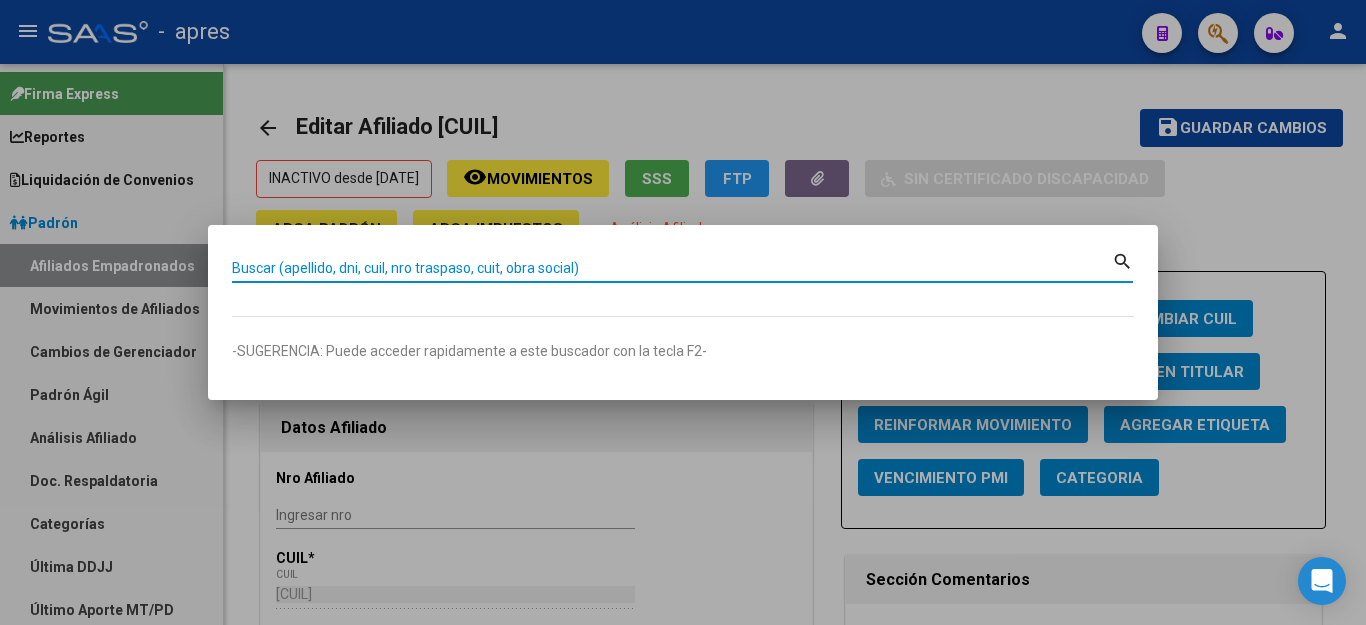 paste on "[CUIL]" 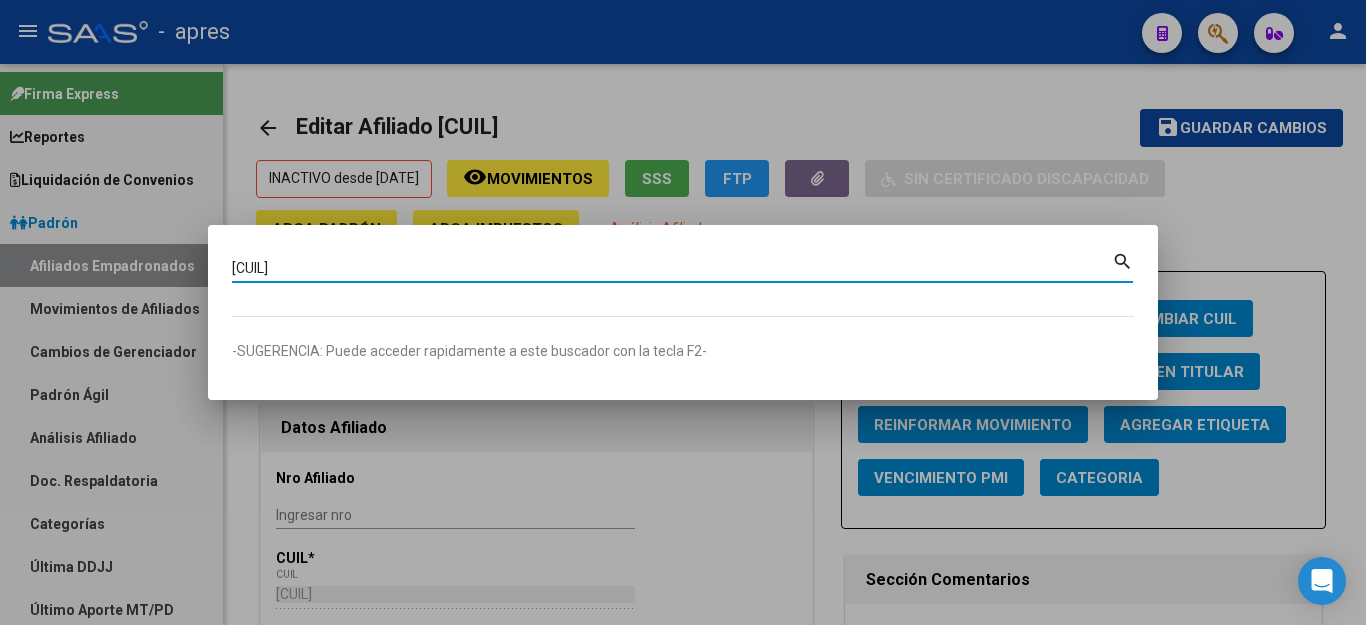 type on "[CUIL]" 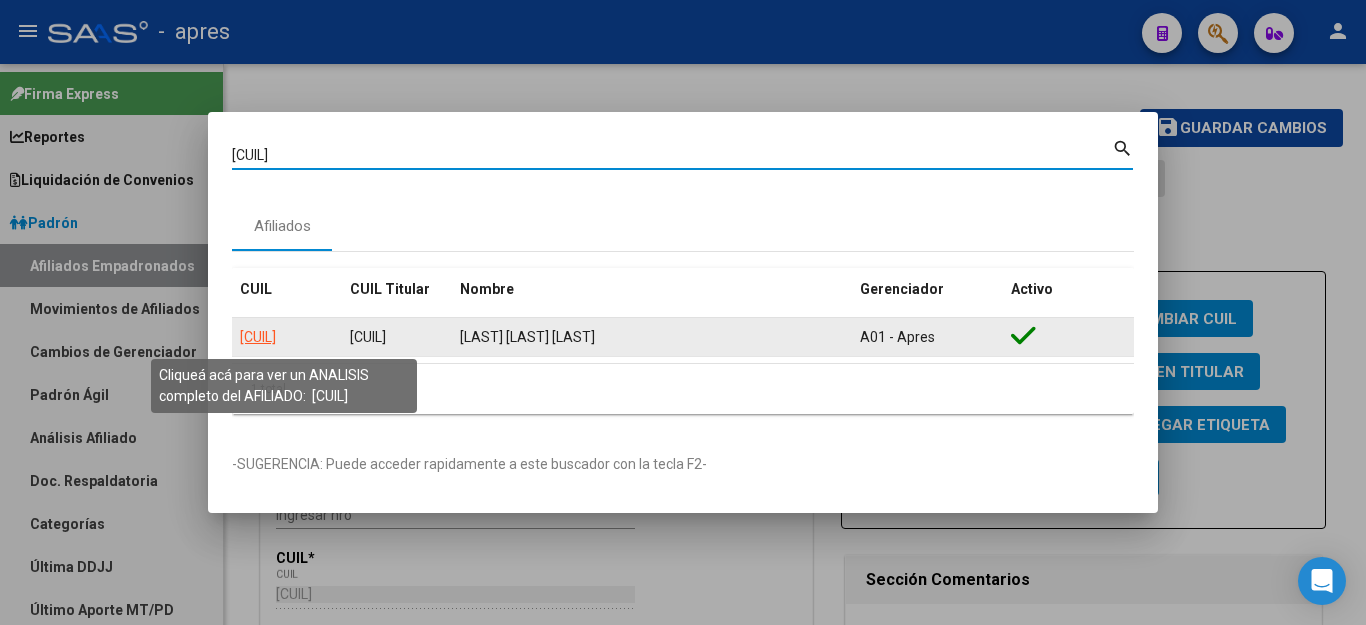 click on "[CUIL]" 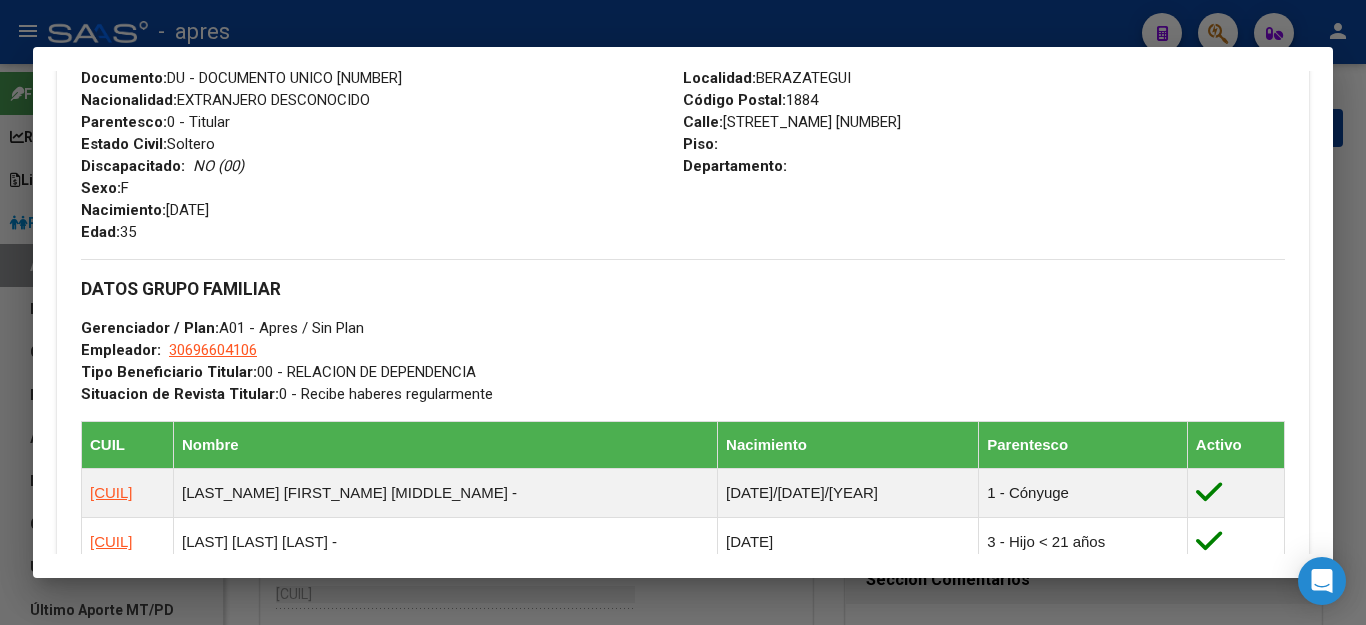 scroll, scrollTop: 1077, scrollLeft: 0, axis: vertical 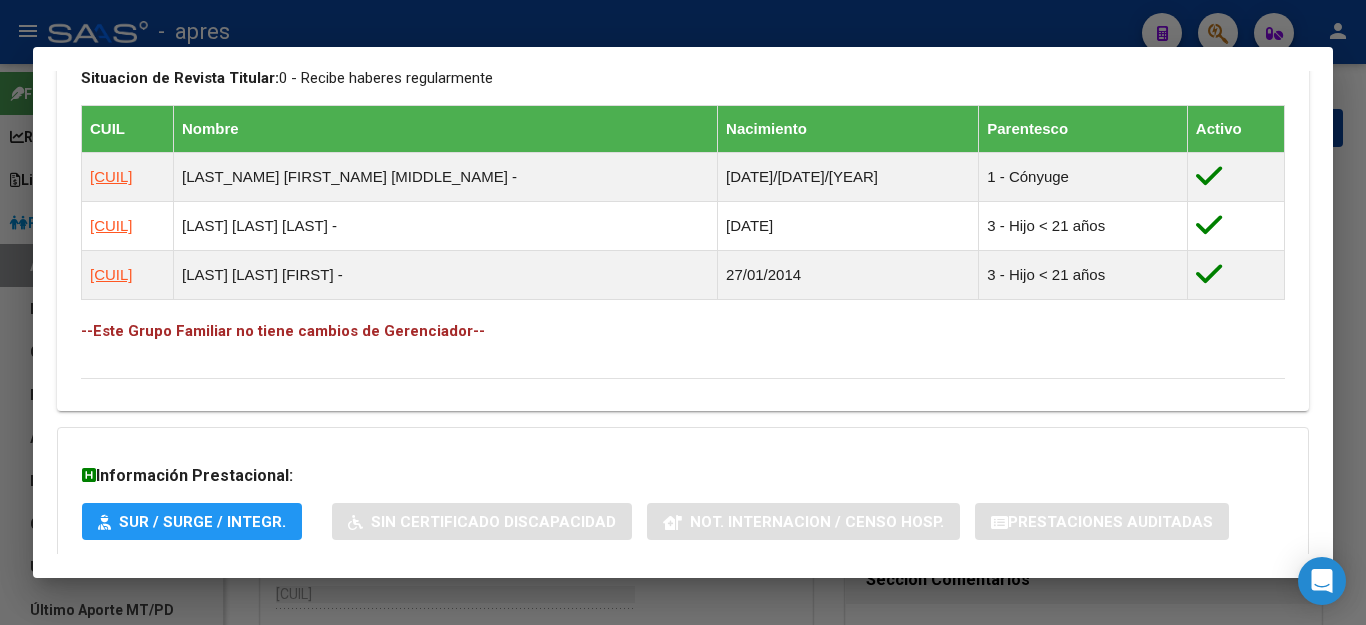 drag, startPoint x: 200, startPoint y: 173, endPoint x: 73, endPoint y: 174, distance: 127.00394 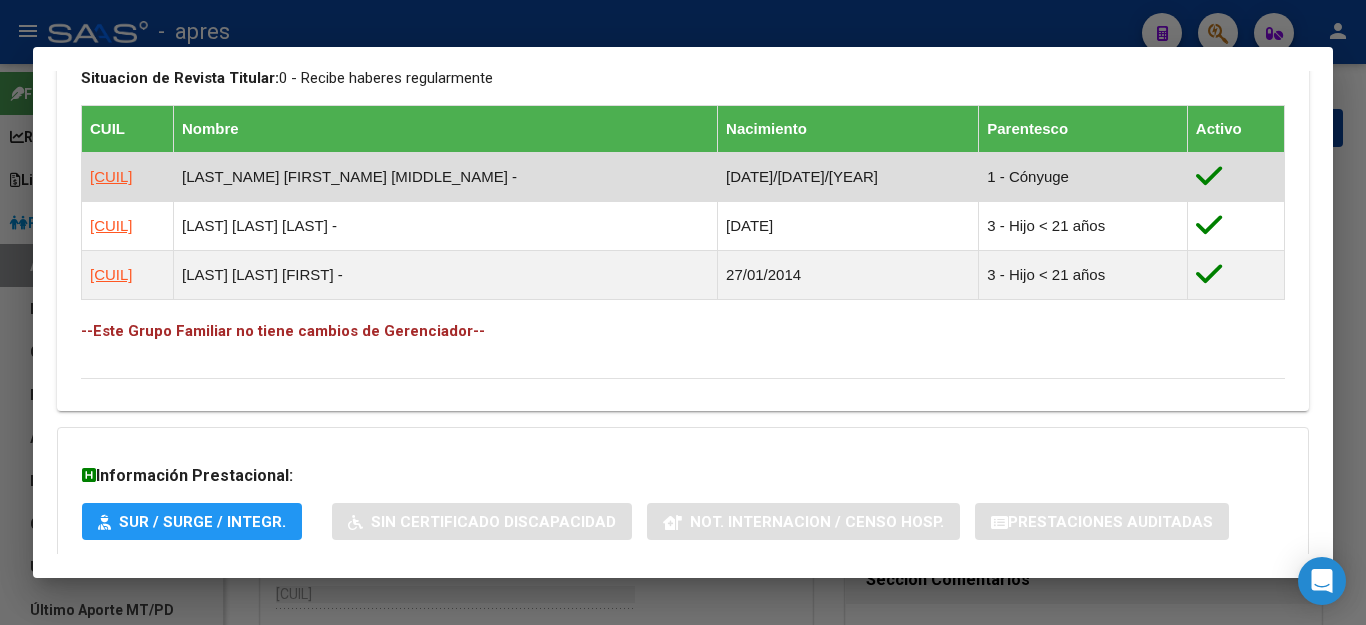 click on "[LAST_NAME] [FIRST_NAME] [MIDDLE_NAME]         -" at bounding box center (445, 177) 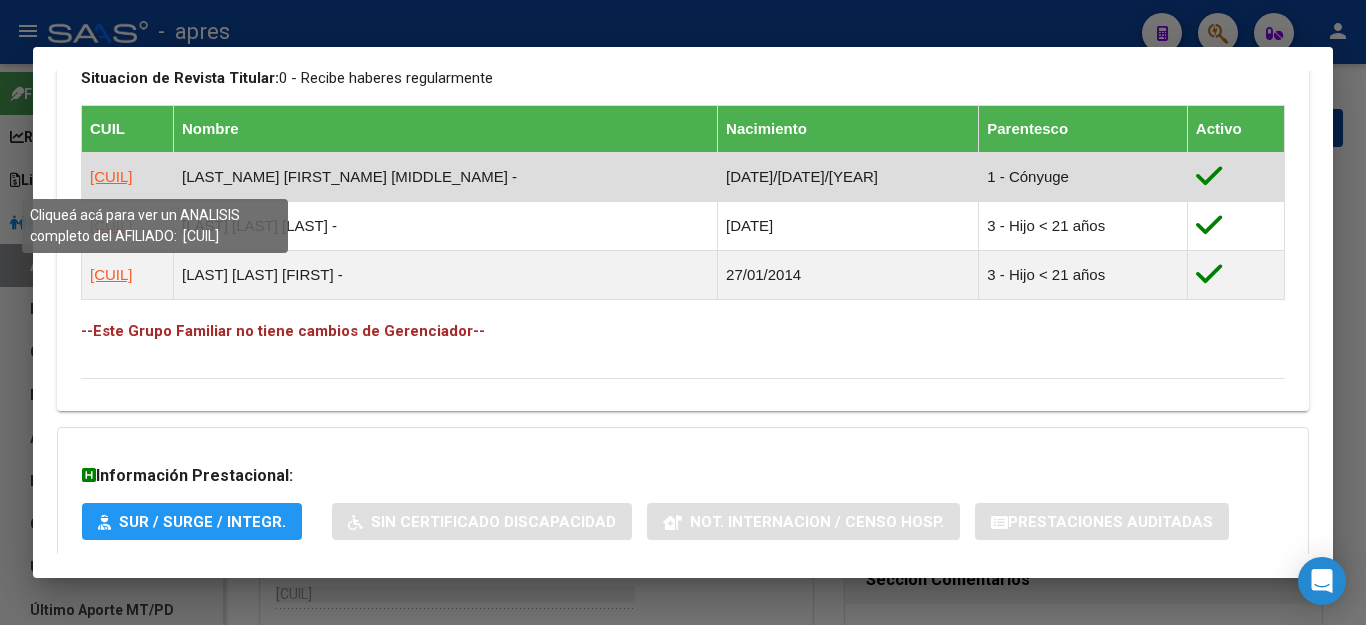 drag, startPoint x: 194, startPoint y: 181, endPoint x: 91, endPoint y: 175, distance: 103.17461 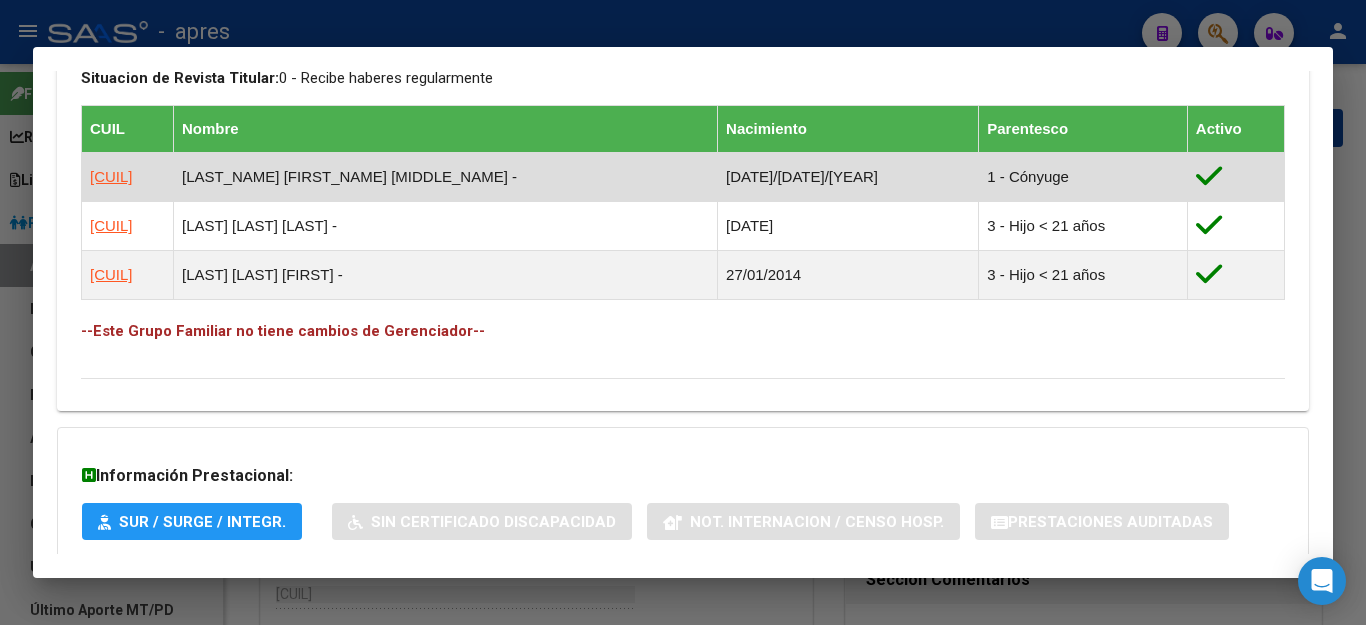 copy on "[CUIL]" 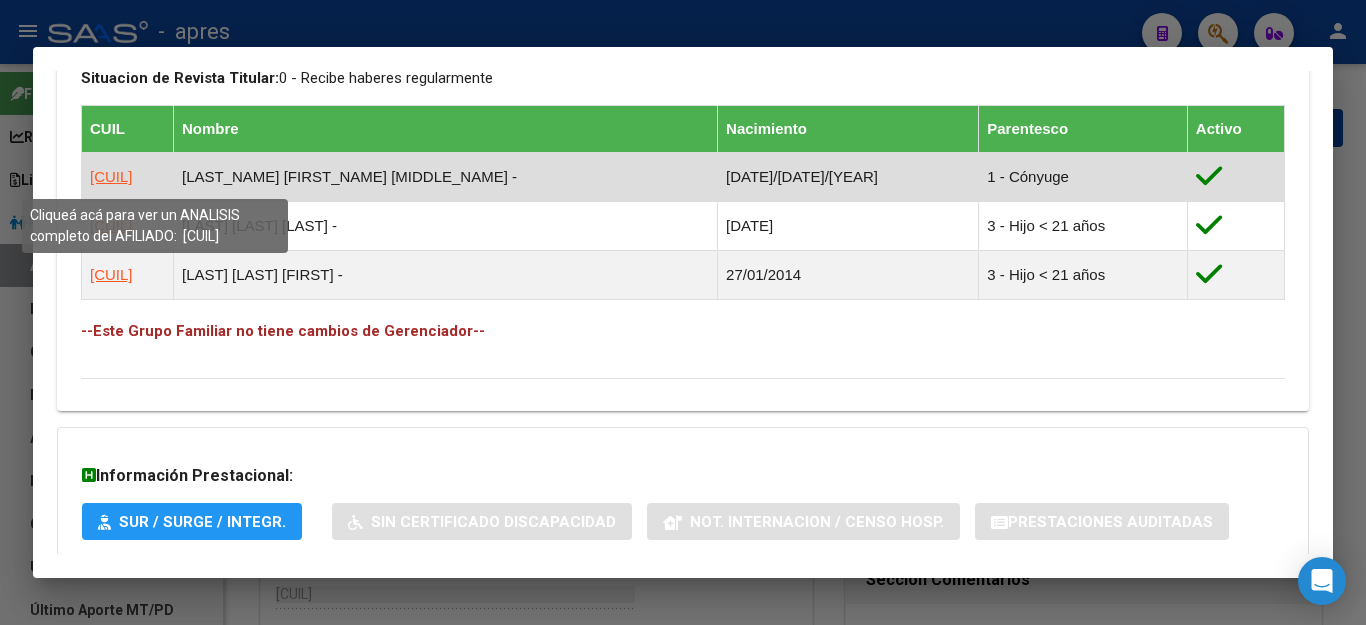 click on "[CUIL]" at bounding box center (111, 176) 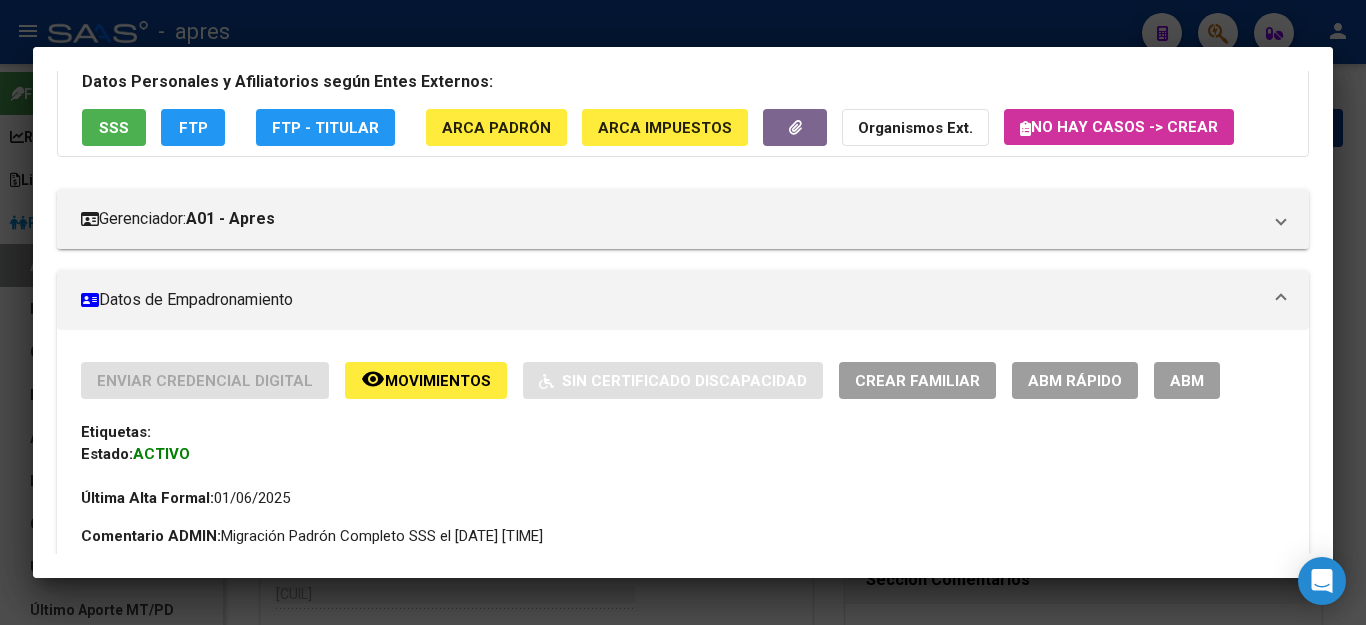 scroll, scrollTop: 200, scrollLeft: 0, axis: vertical 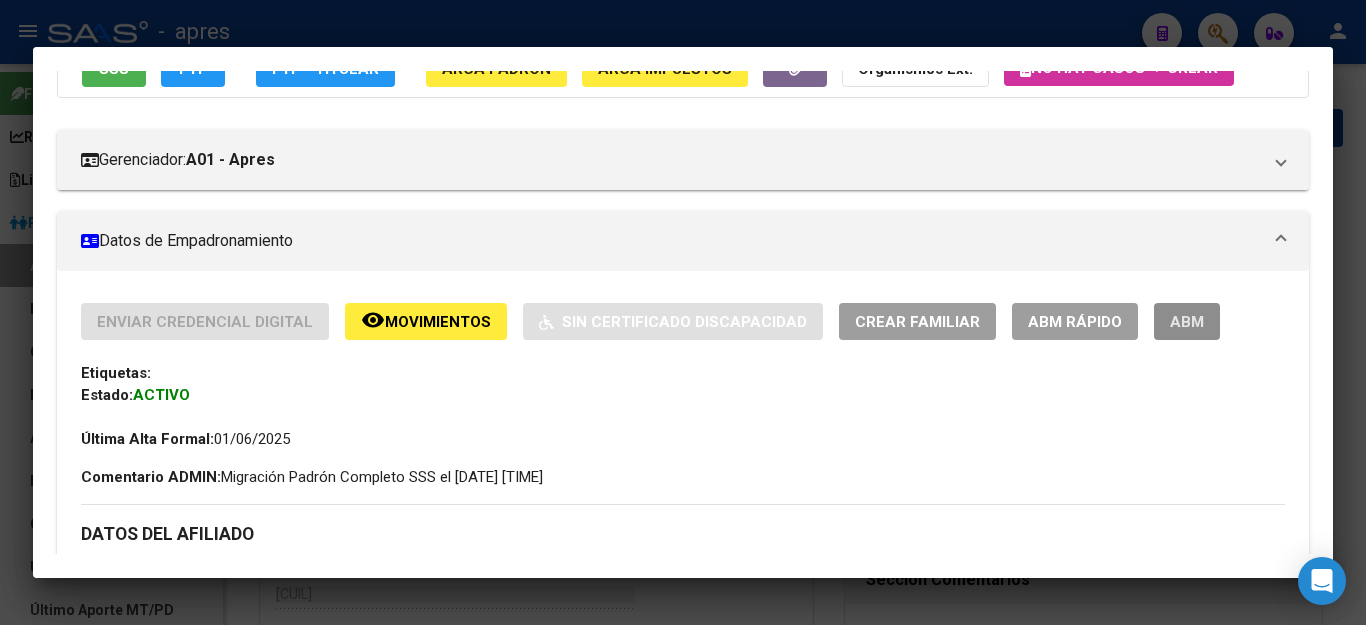click on "ABM" at bounding box center [1187, 322] 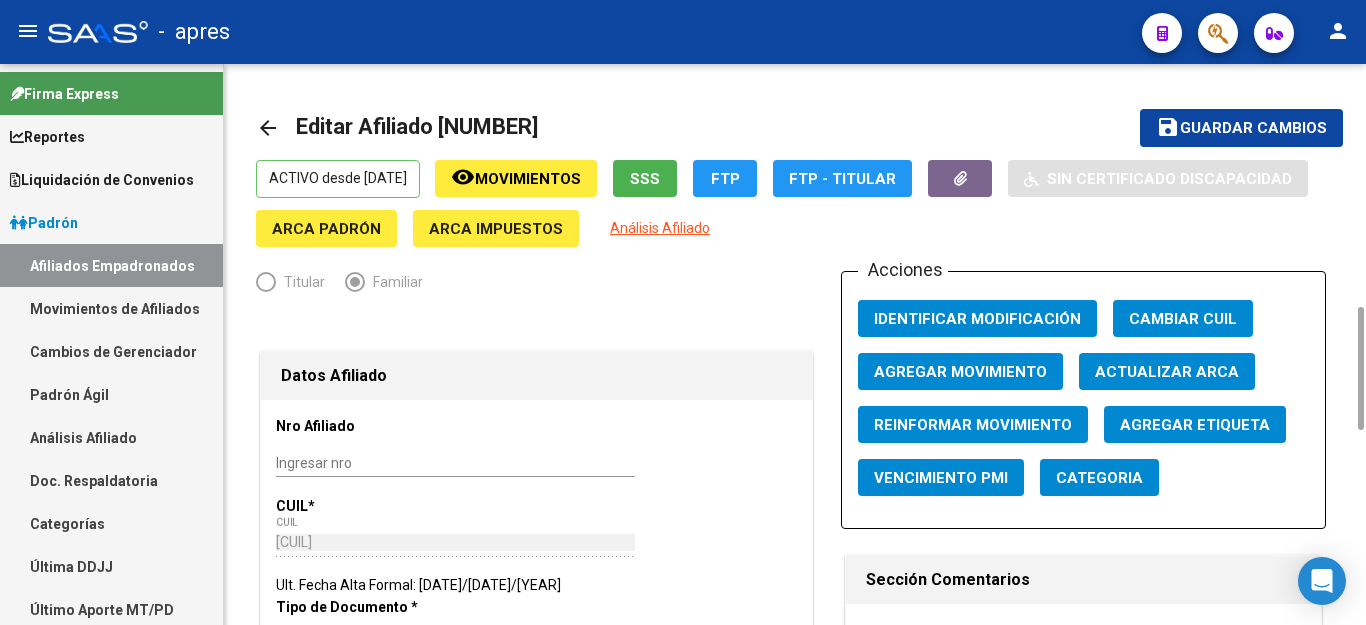 scroll, scrollTop: 200, scrollLeft: 0, axis: vertical 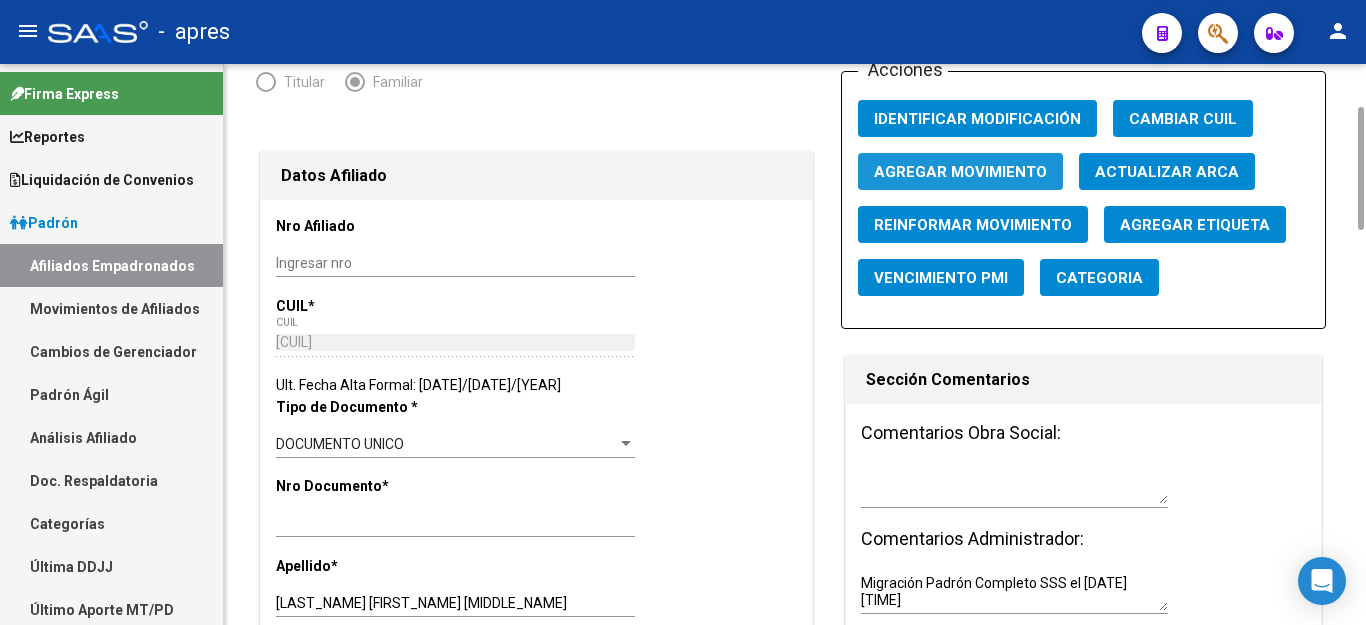 click on "Agregar Movimiento" 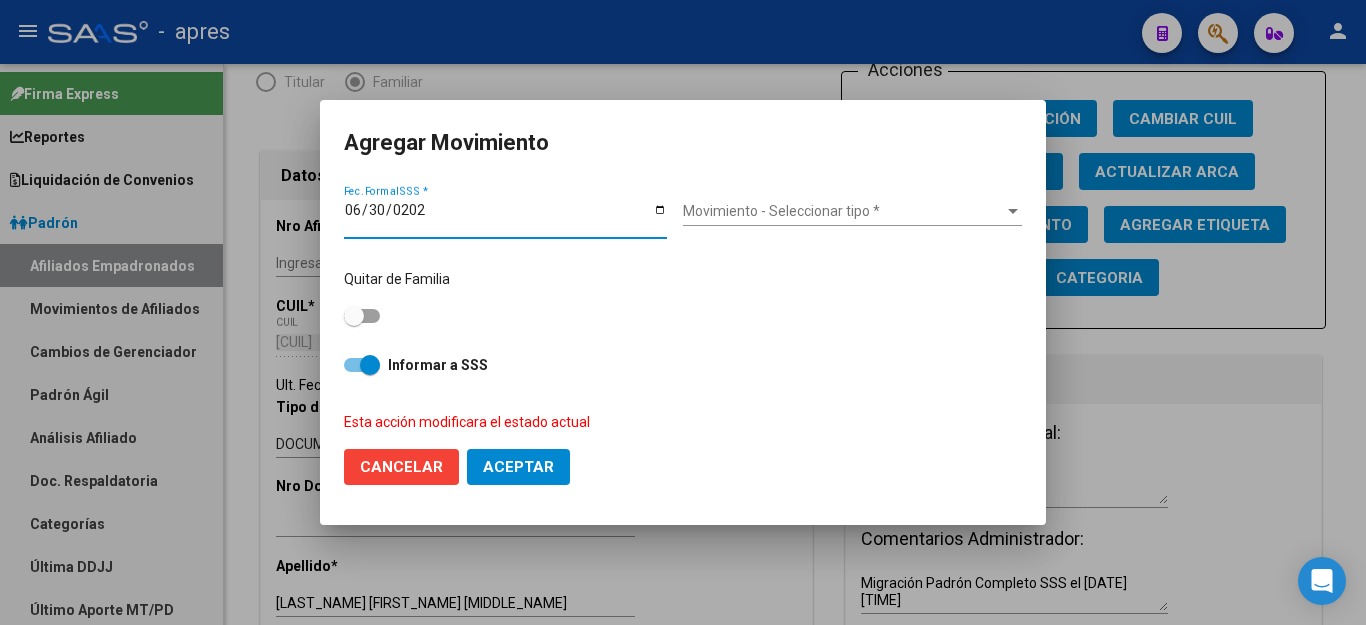 type on "[DATE]" 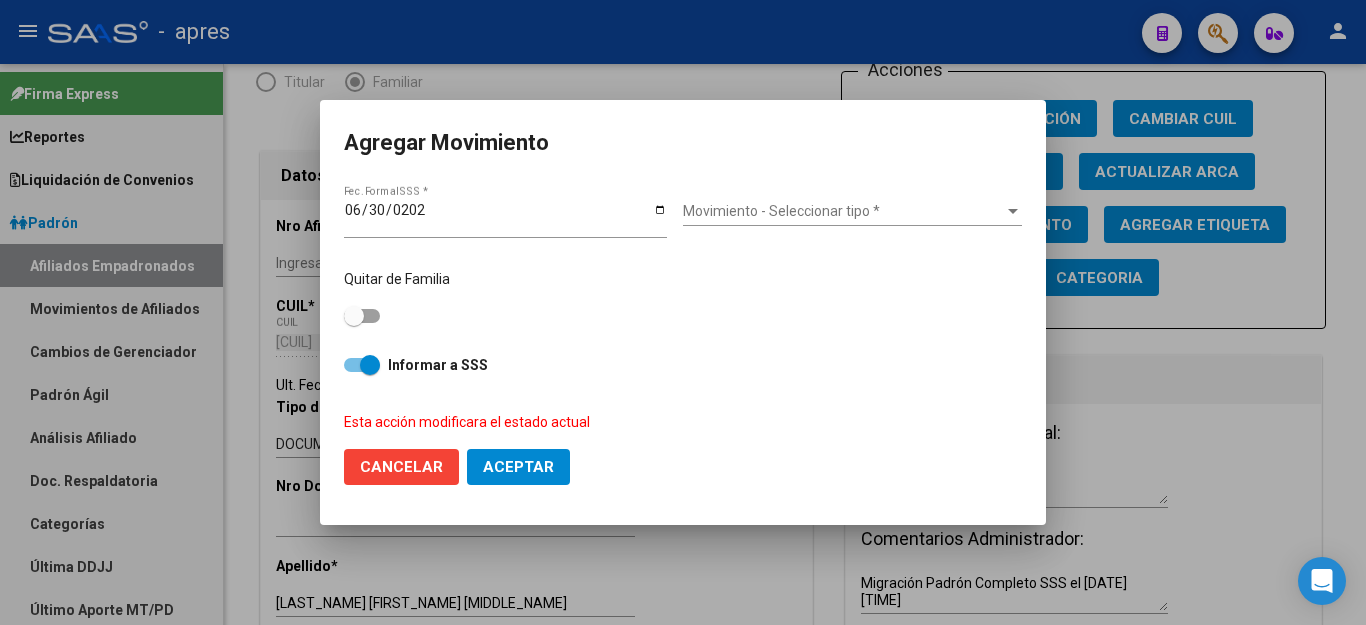 click on "Movimiento - Seleccionar tipo * Movimiento - Seleccionar tipo *" at bounding box center [852, 212] 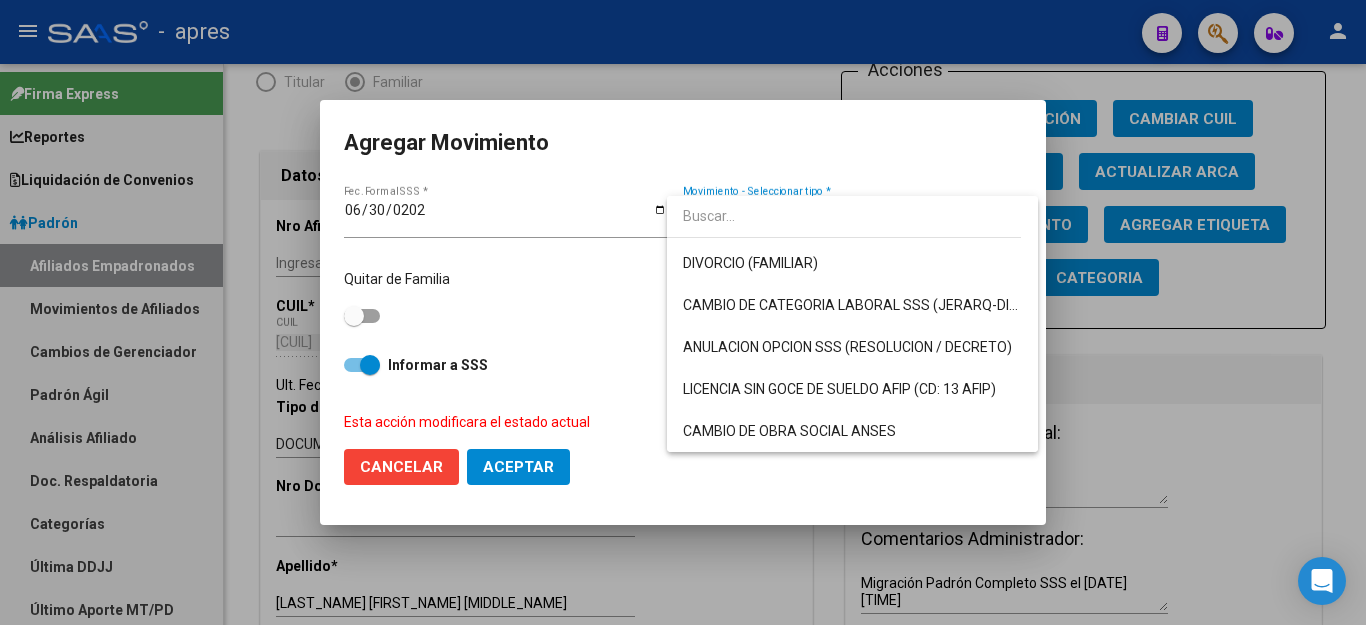 scroll, scrollTop: 200, scrollLeft: 0, axis: vertical 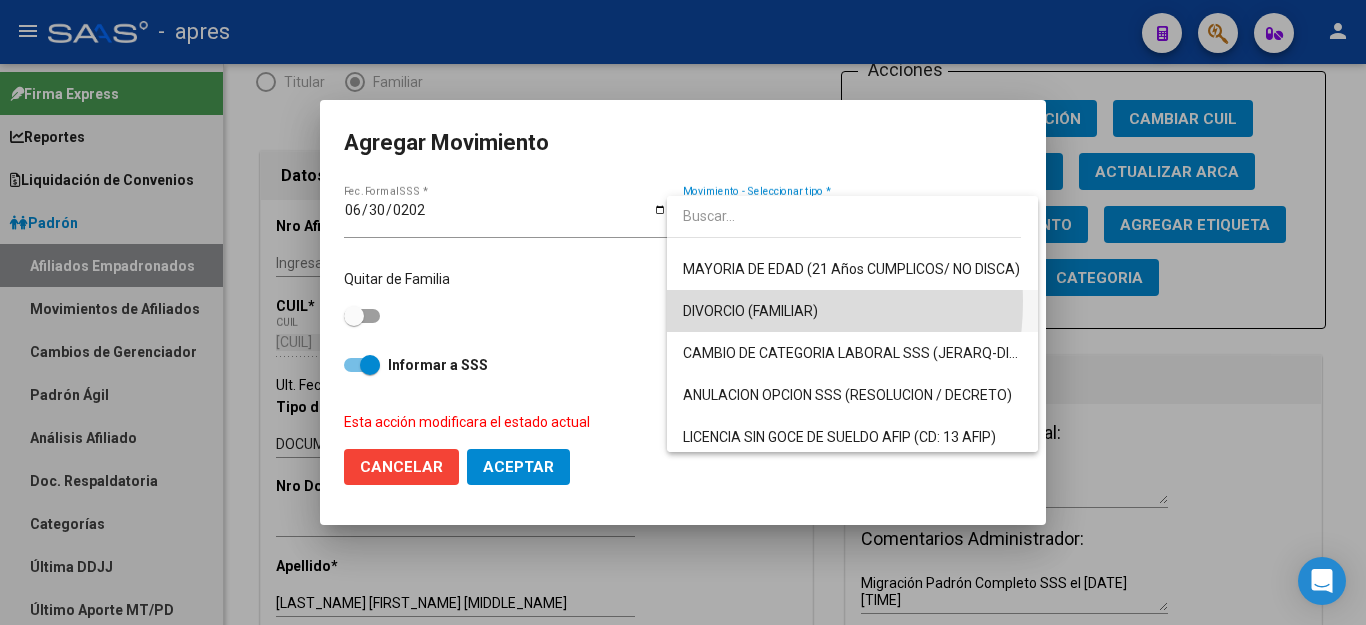 click on "DIVORCIO (FAMILIAR)" at bounding box center (852, 311) 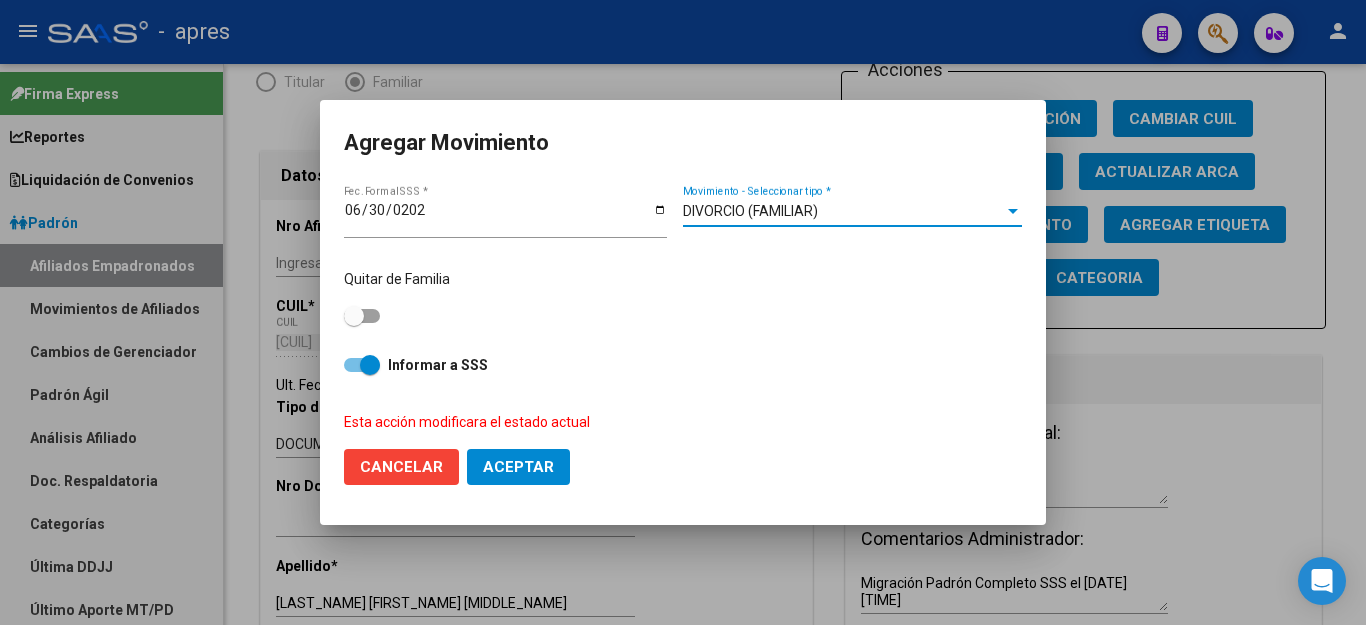 click at bounding box center [354, 316] 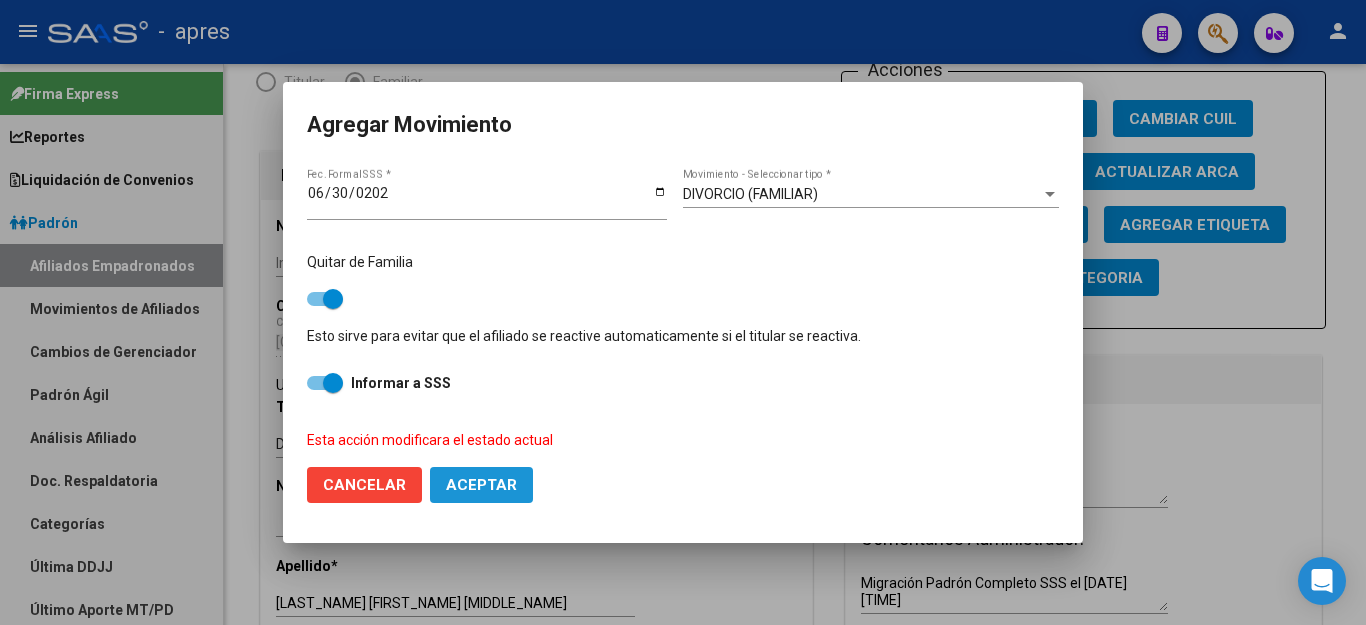click on "Aceptar" 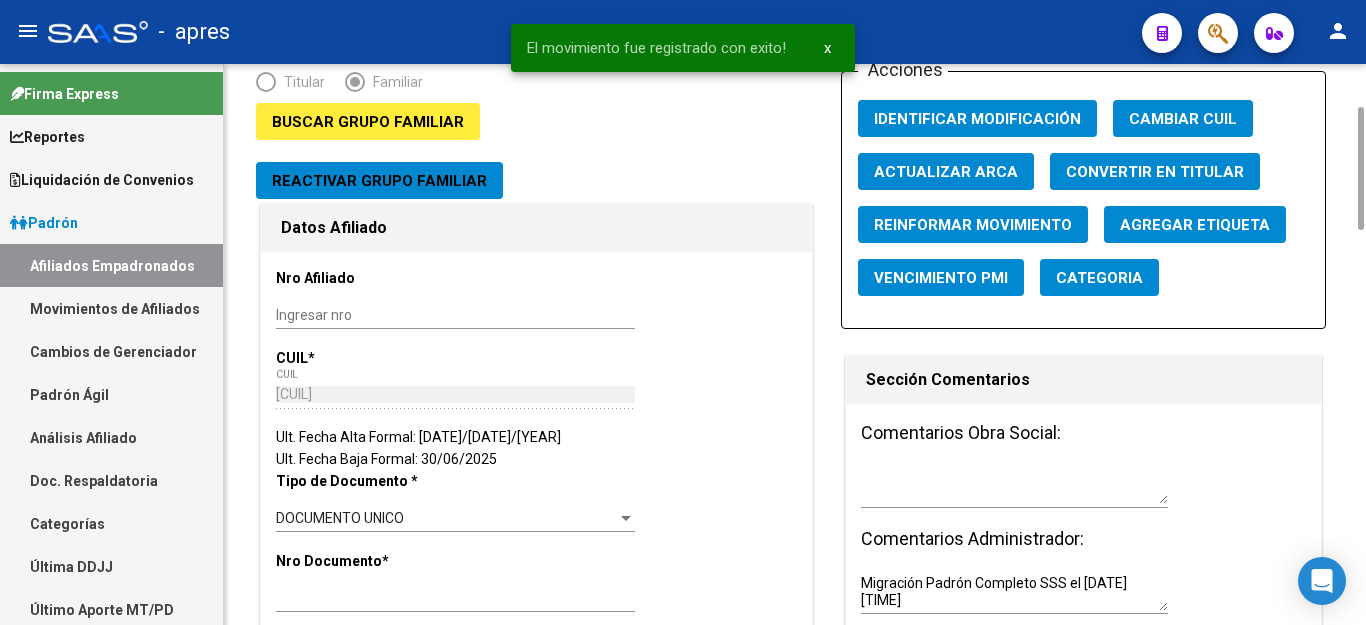 scroll, scrollTop: 0, scrollLeft: 0, axis: both 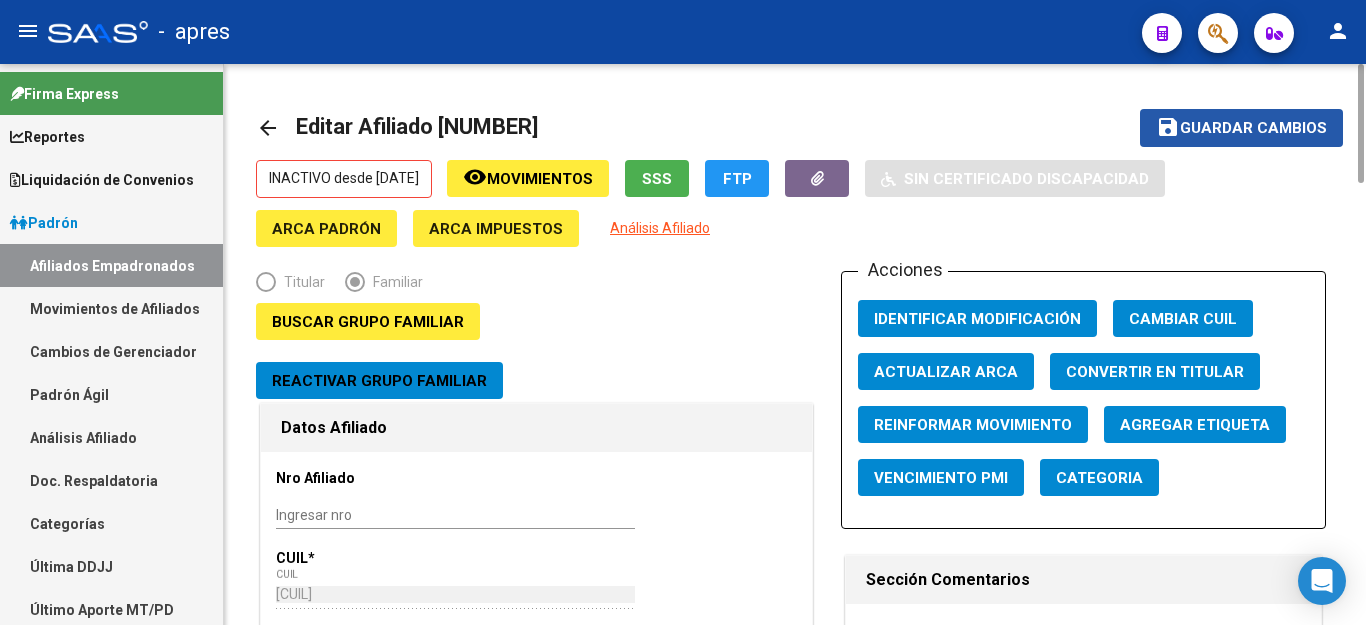 click on "Guardar cambios" 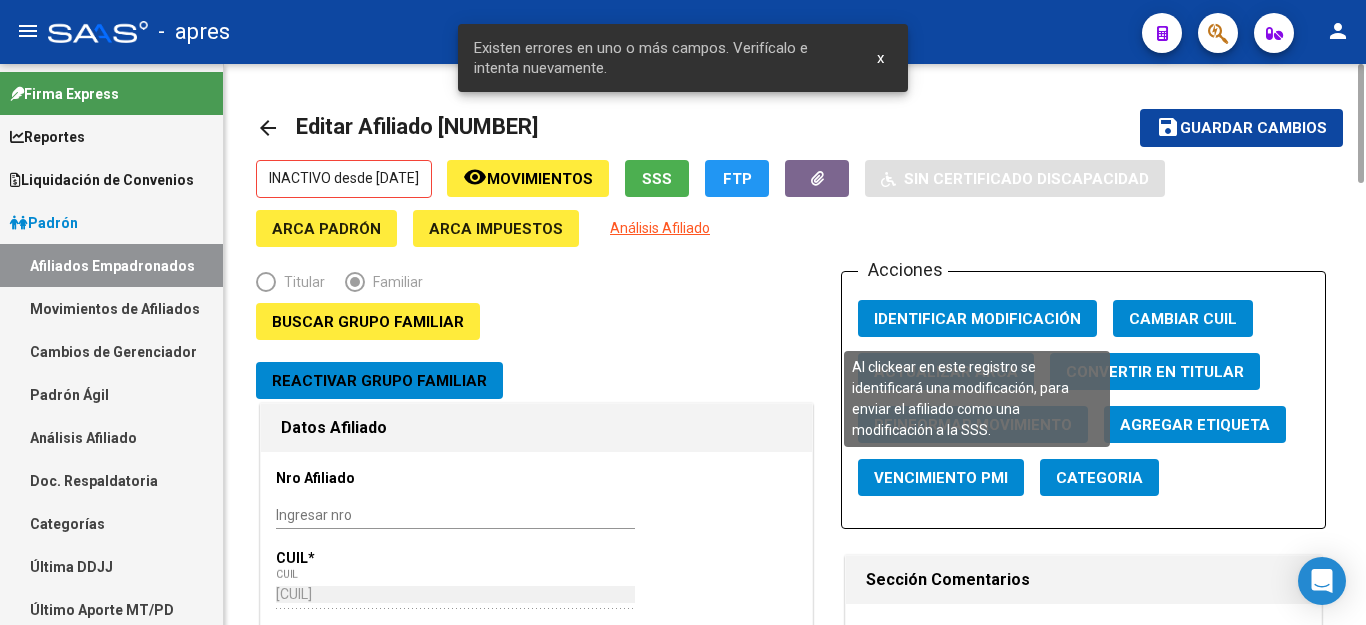 click on "Identificar Modificación" 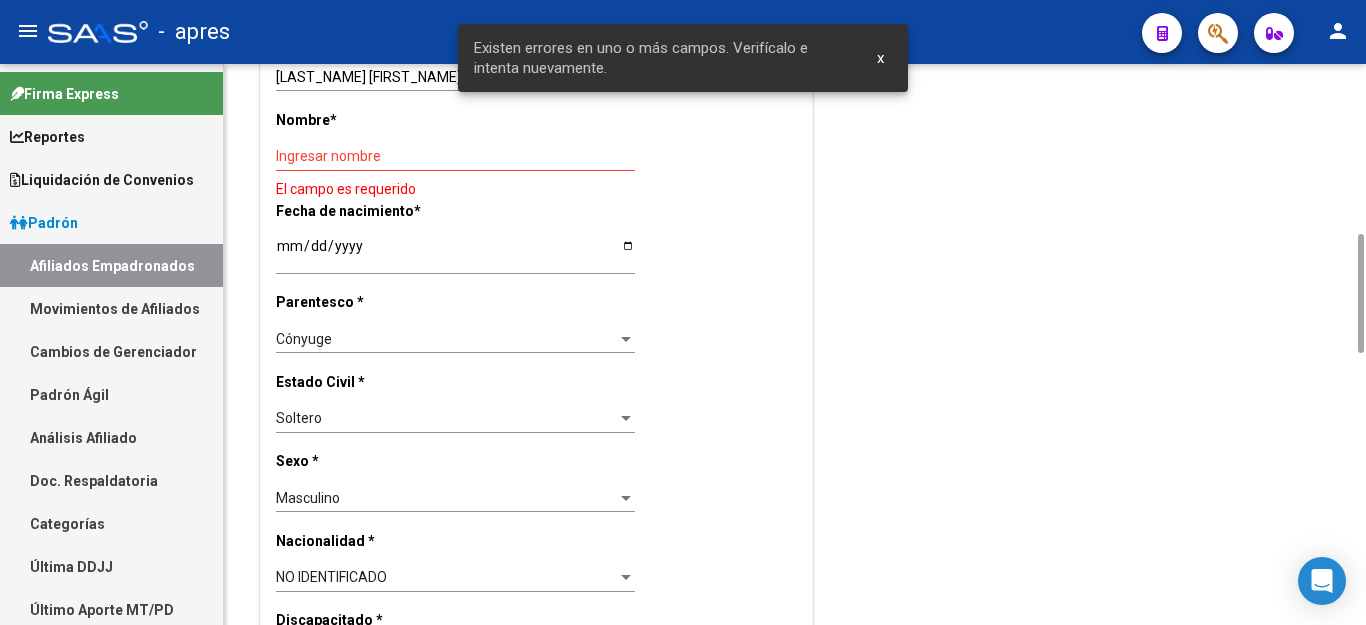 scroll, scrollTop: 600, scrollLeft: 0, axis: vertical 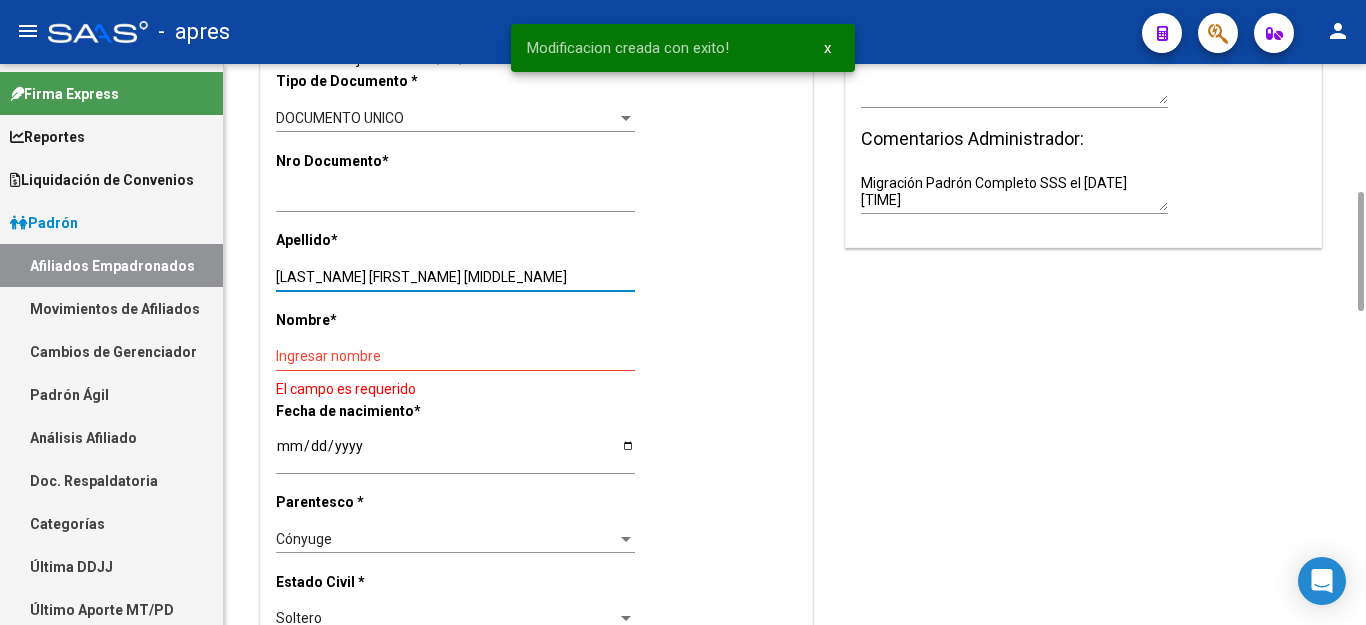 drag, startPoint x: 333, startPoint y: 273, endPoint x: 692, endPoint y: 283, distance: 359.13925 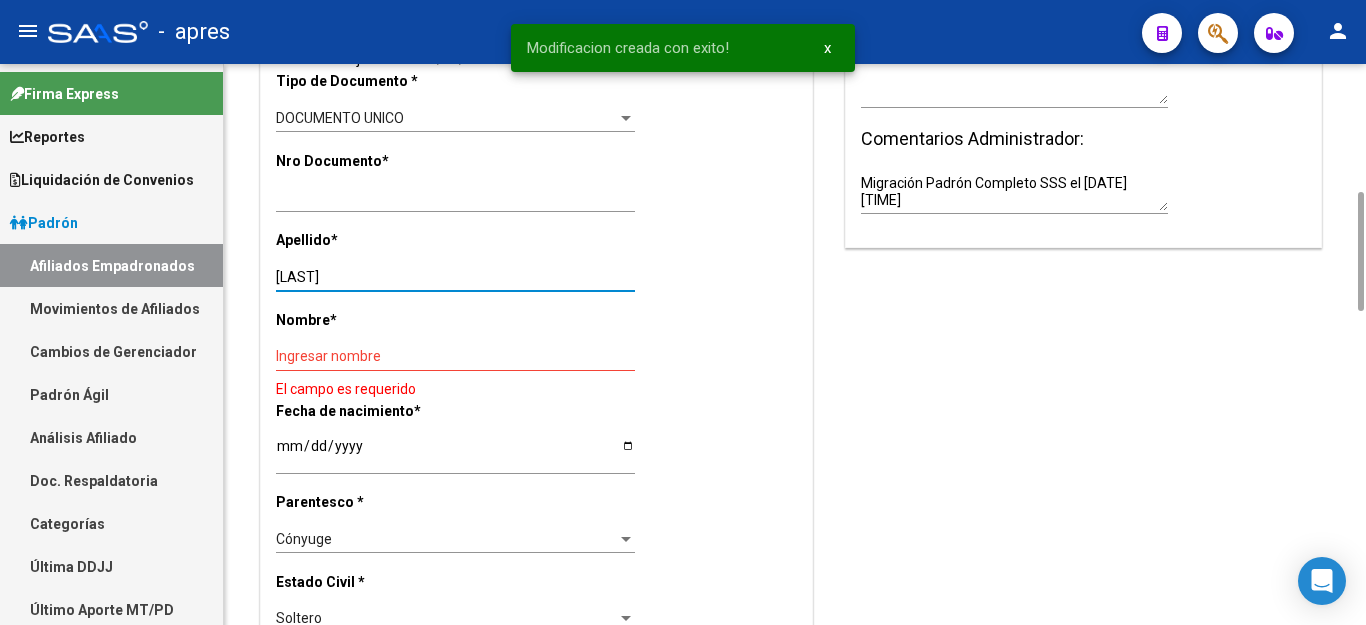 type on "[LAST]" 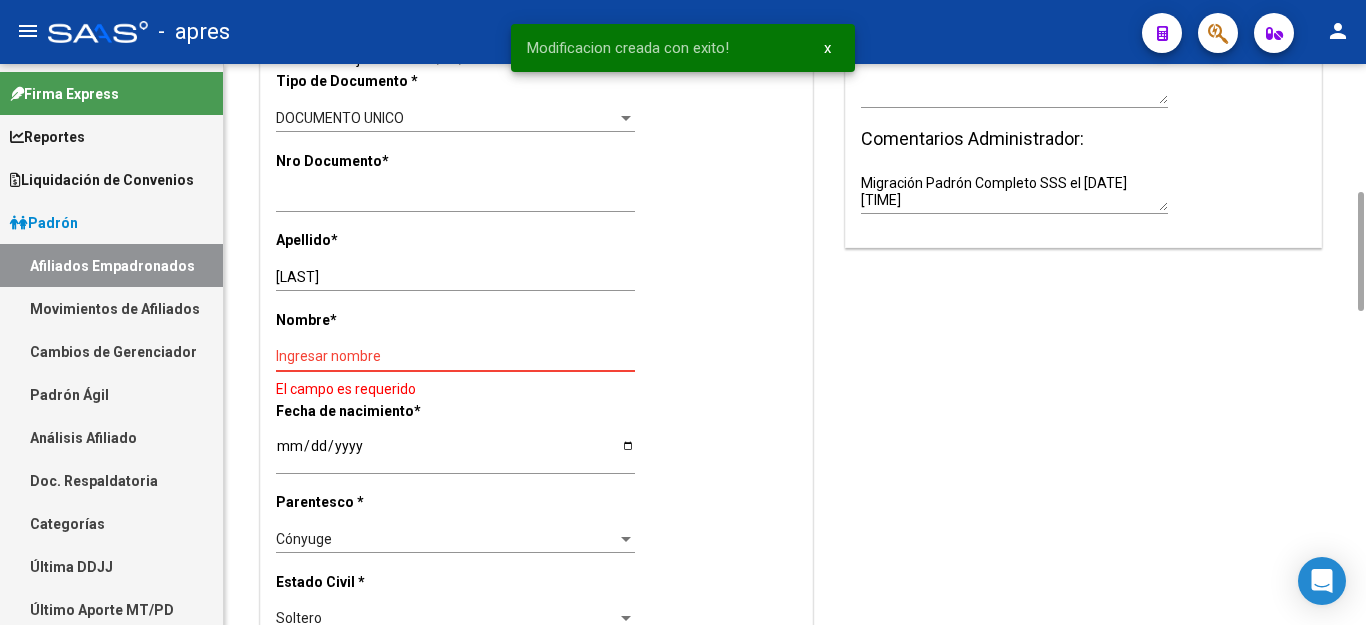 paste on "[FIRST] [LAST]" 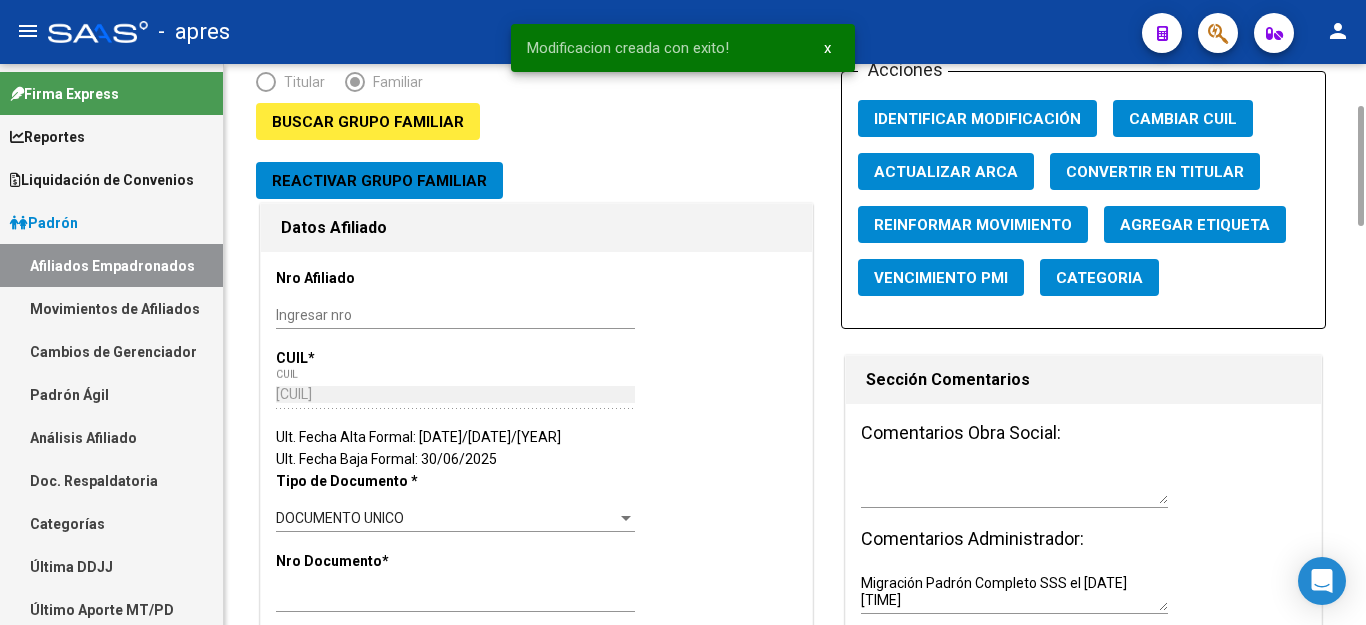 scroll, scrollTop: 0, scrollLeft: 0, axis: both 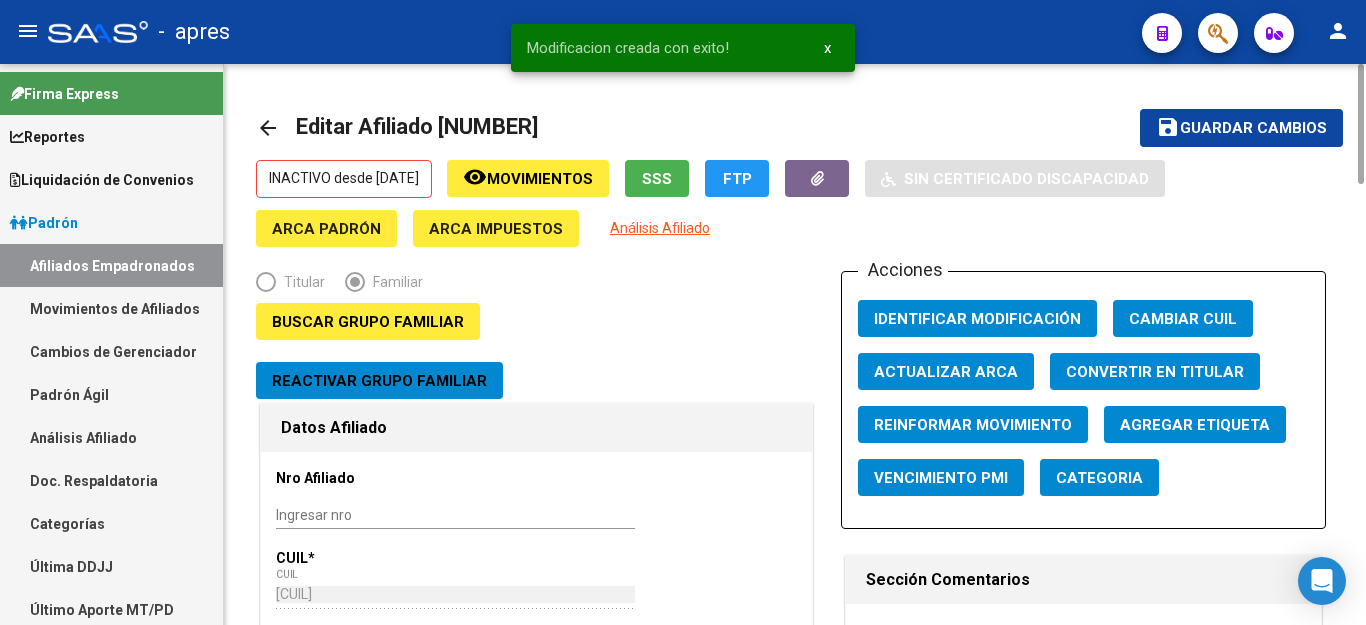 type on "[FIRST] [LAST]" 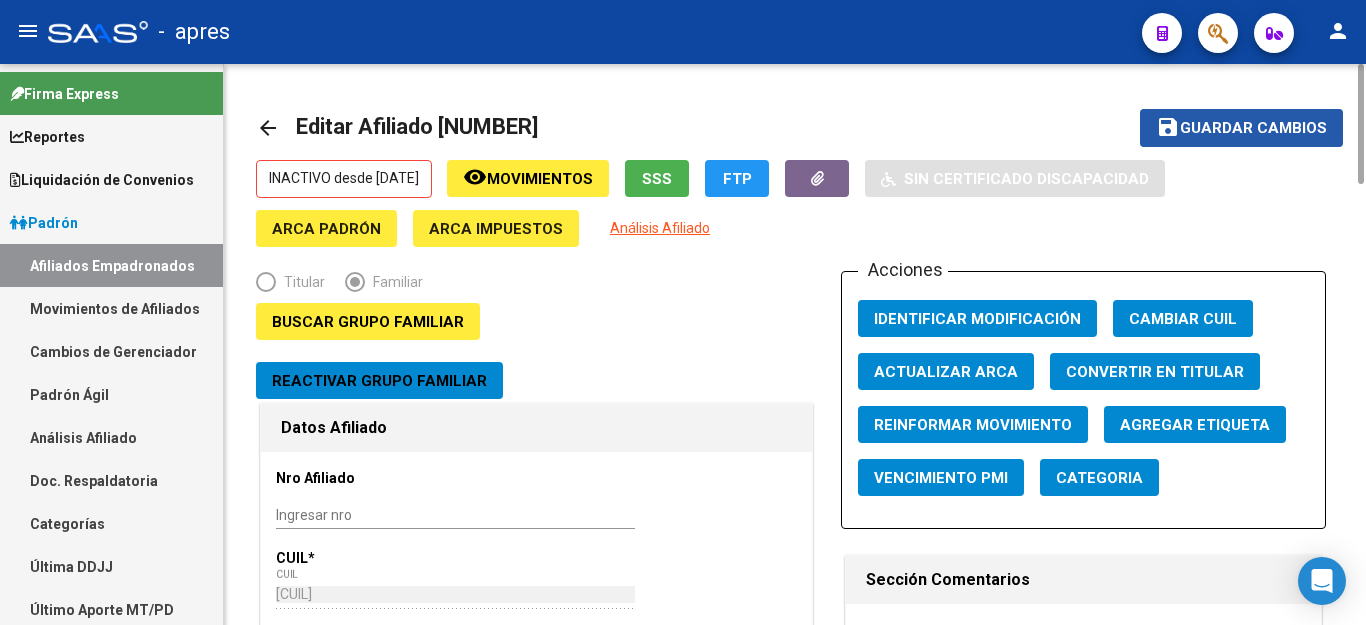 click on "save Guardar cambios" 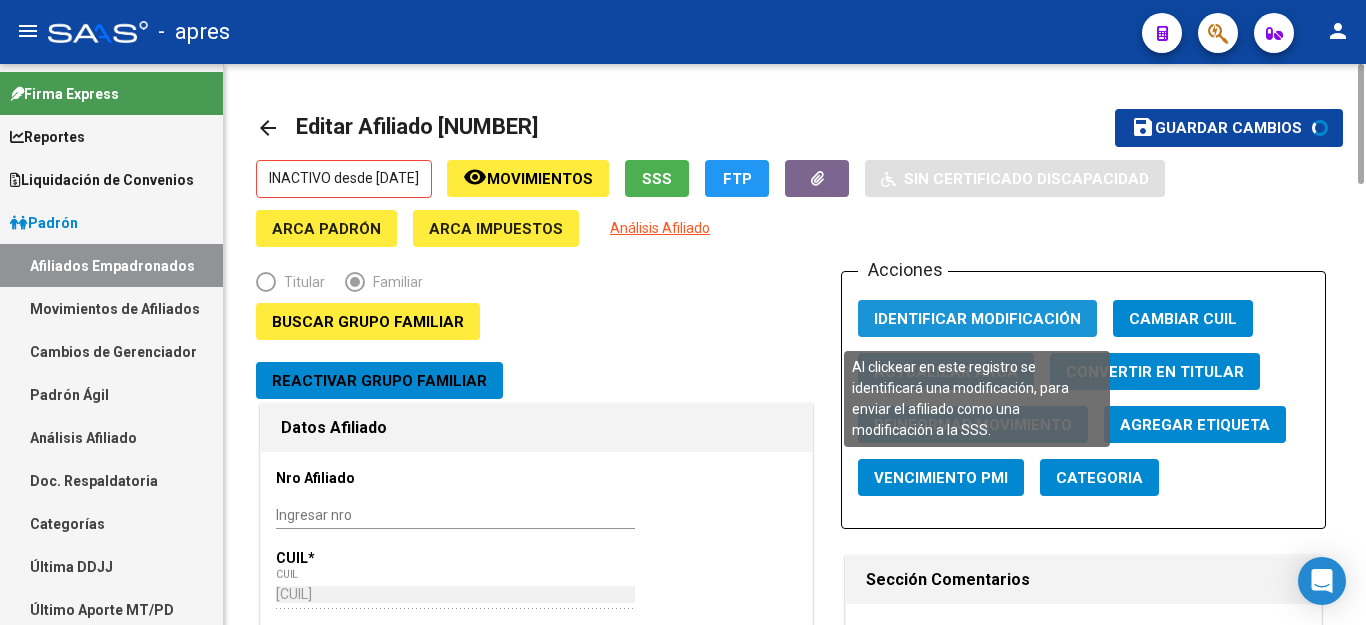 click on "Identificar Modificación" 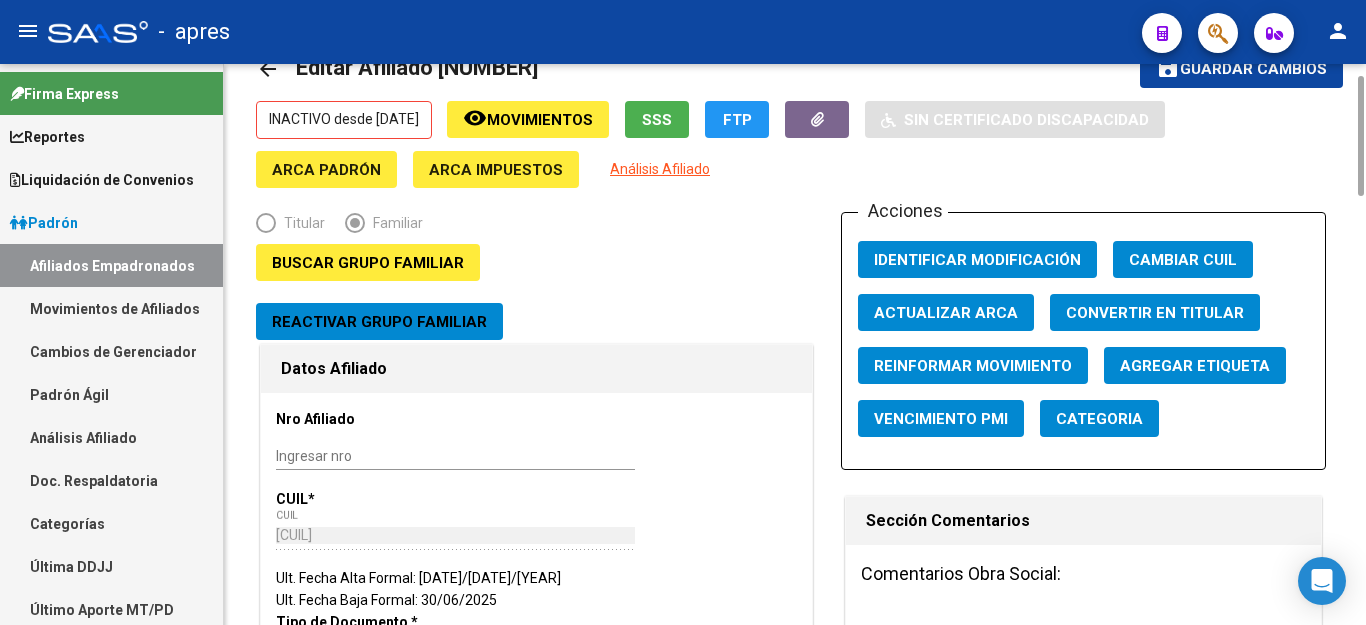 scroll, scrollTop: 0, scrollLeft: 0, axis: both 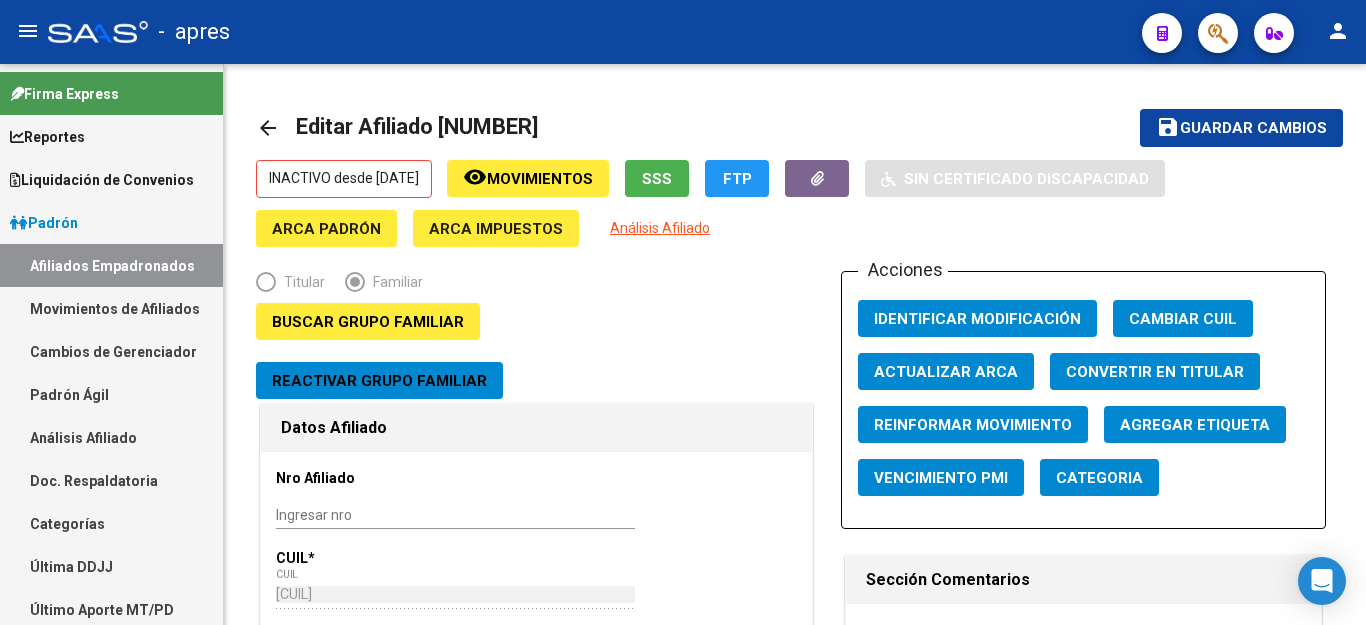 click 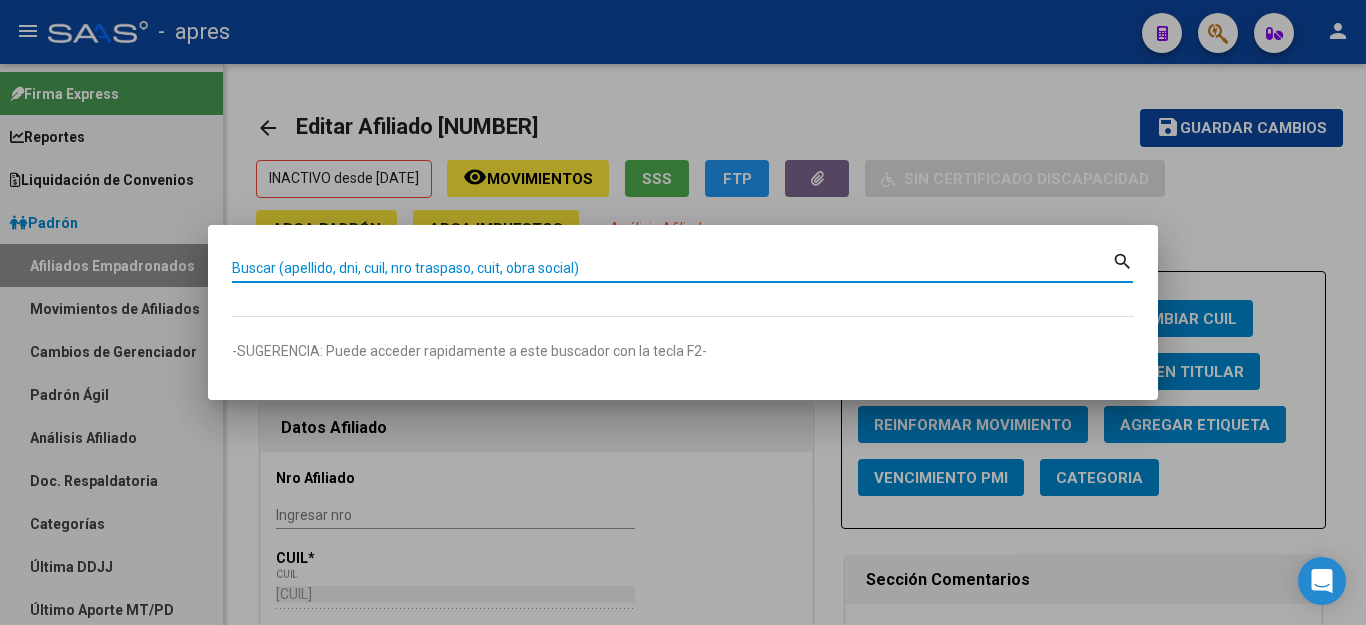 paste on "[FIRST] [LAST]" 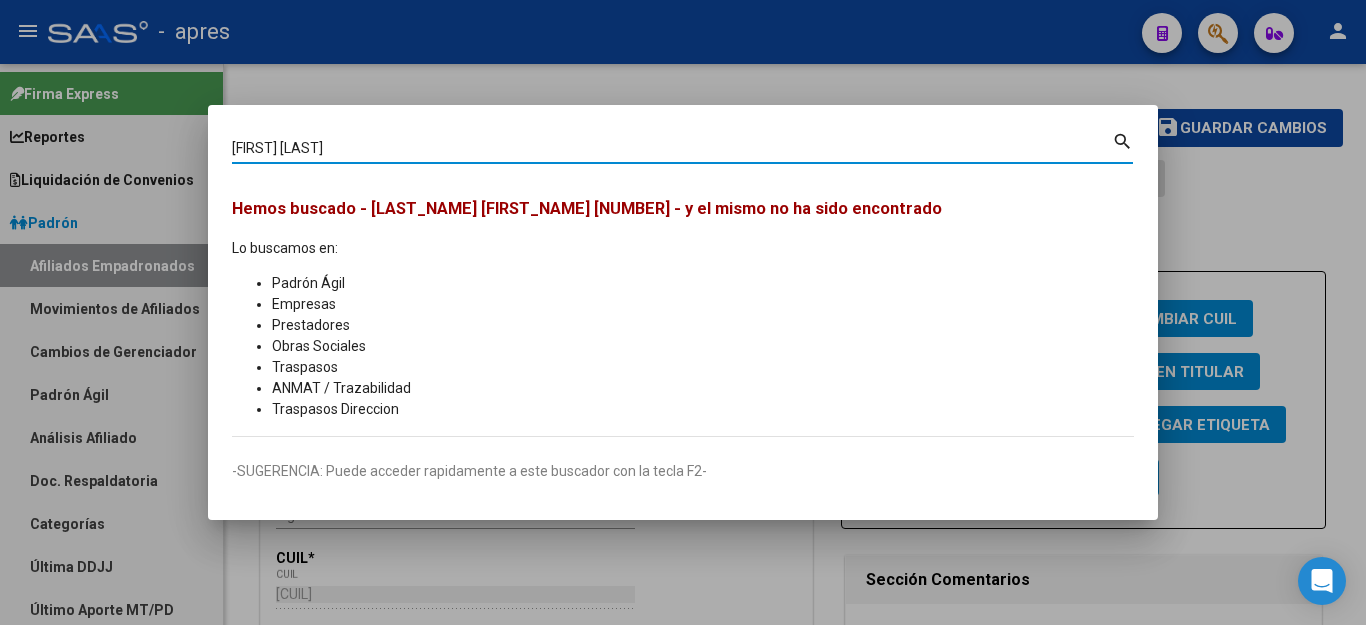 drag, startPoint x: 343, startPoint y: 153, endPoint x: 0, endPoint y: 42, distance: 360.51352 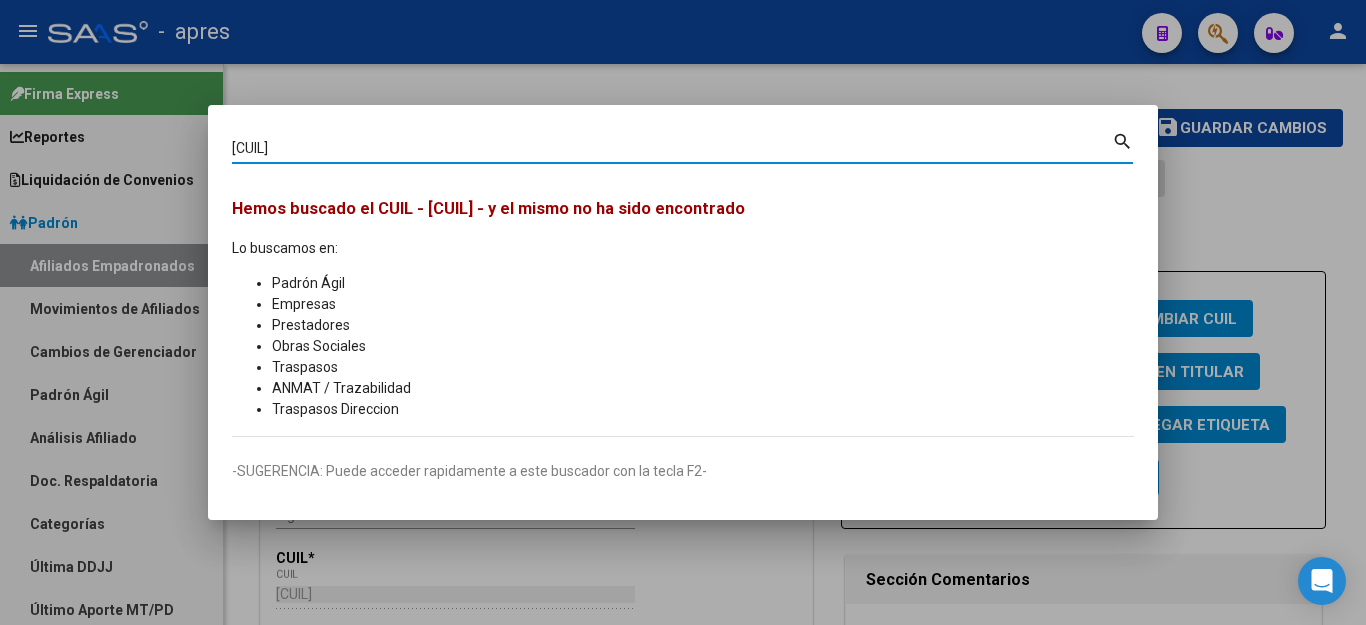 type on "[CUIL]" 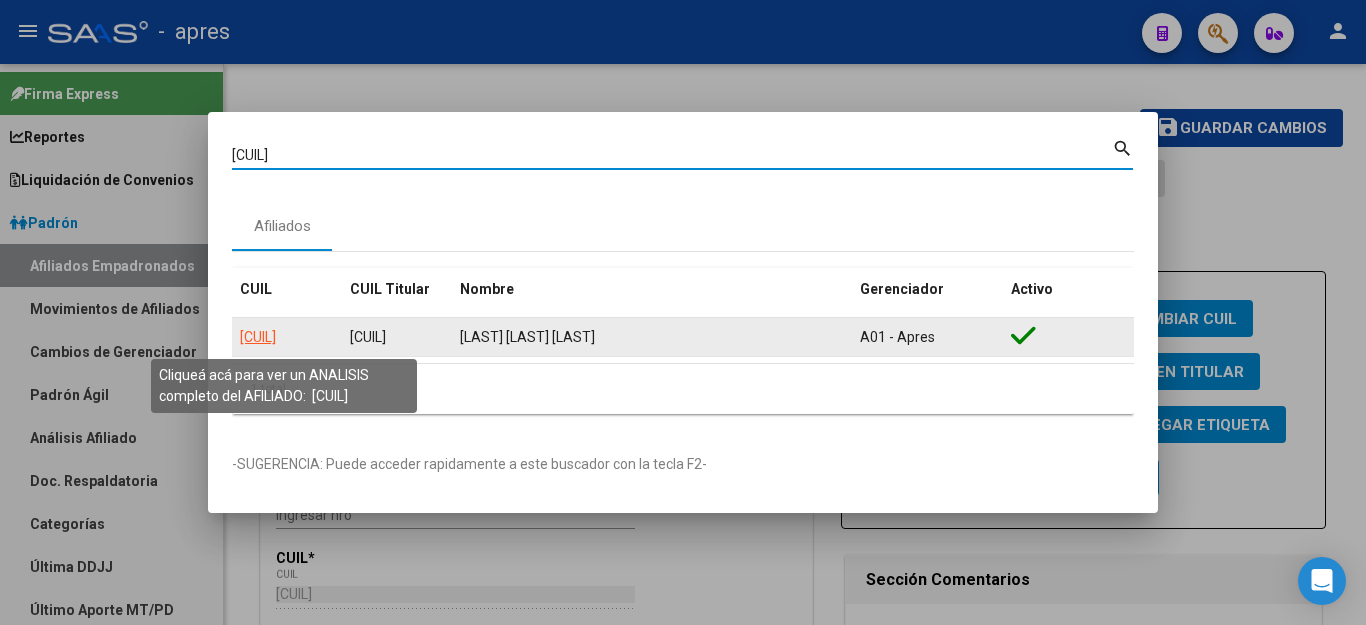 click on "[CUIL]" 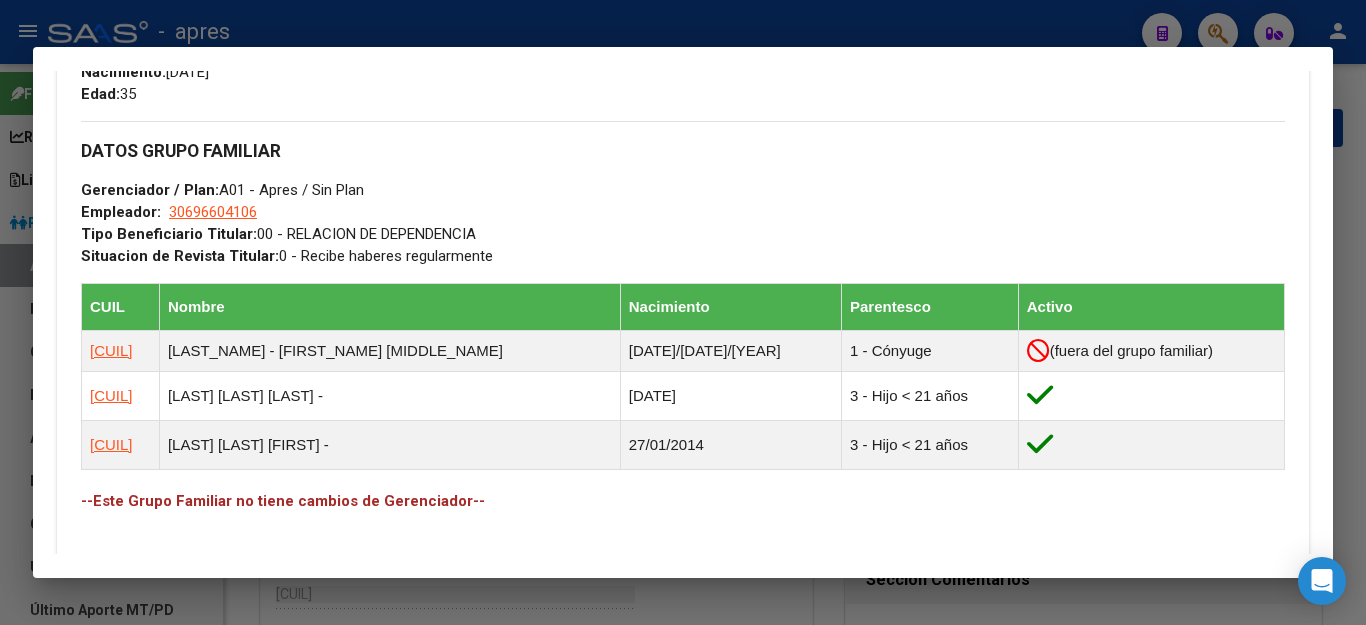 scroll, scrollTop: 1000, scrollLeft: 0, axis: vertical 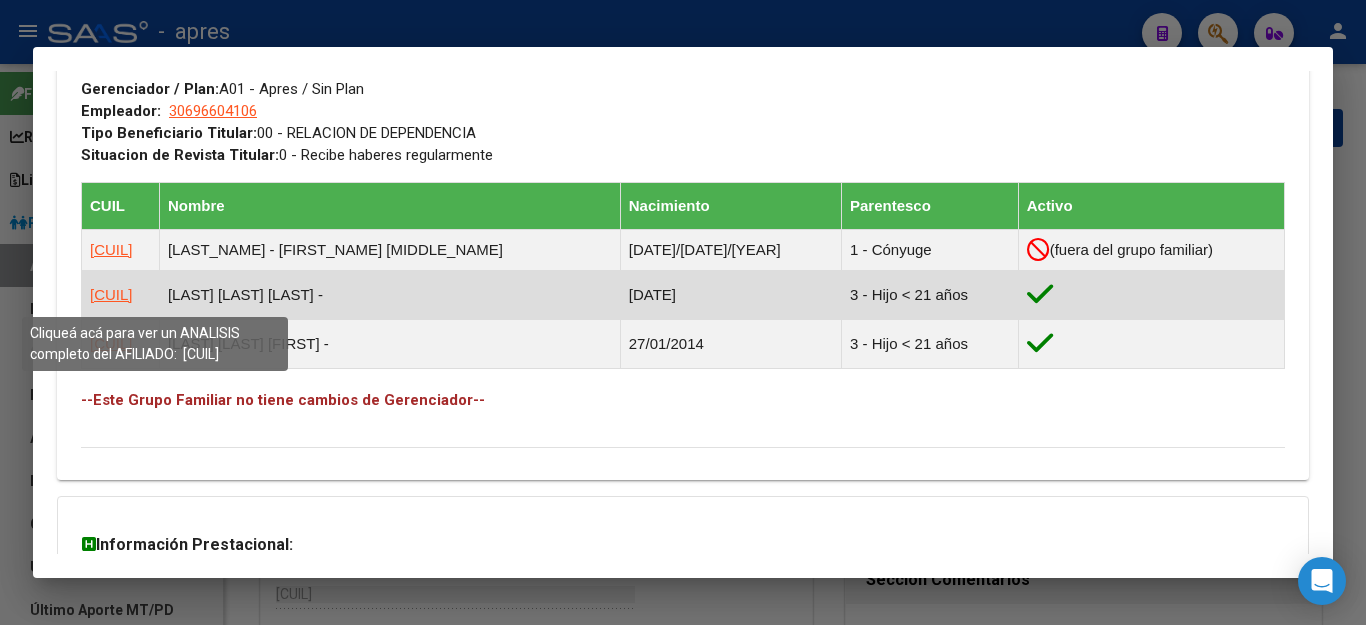 click on "[CUIL]" at bounding box center [111, 294] 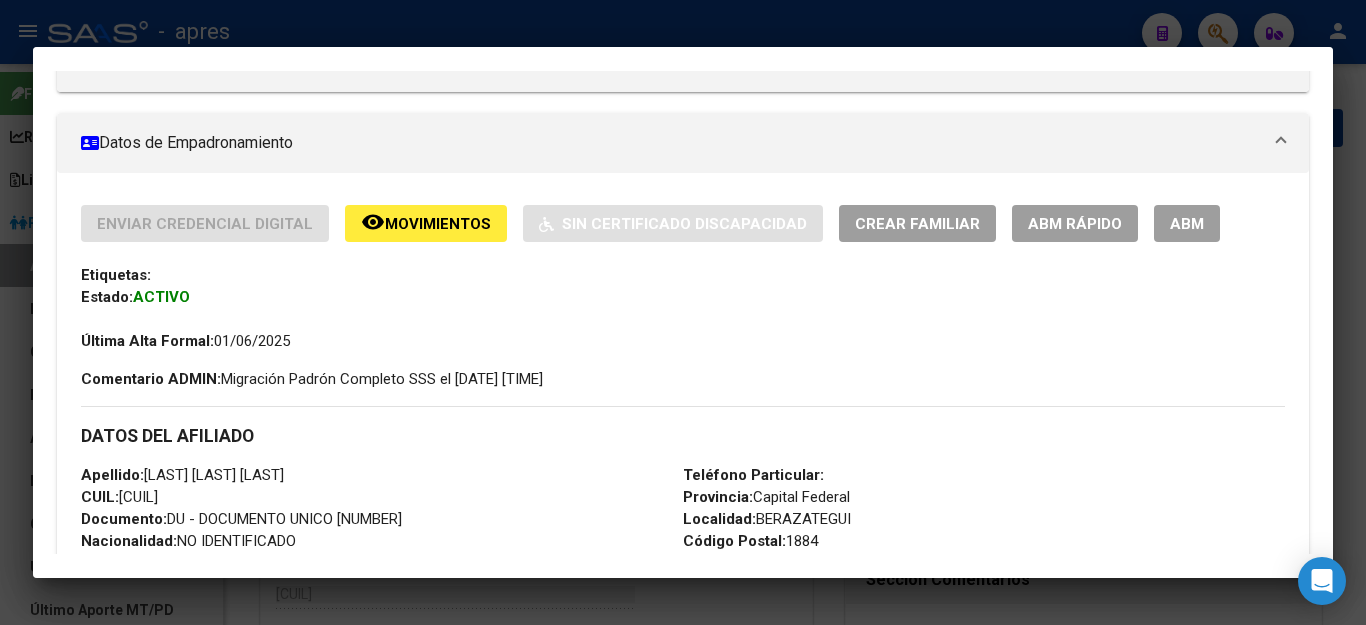 scroll, scrollTop: 300, scrollLeft: 0, axis: vertical 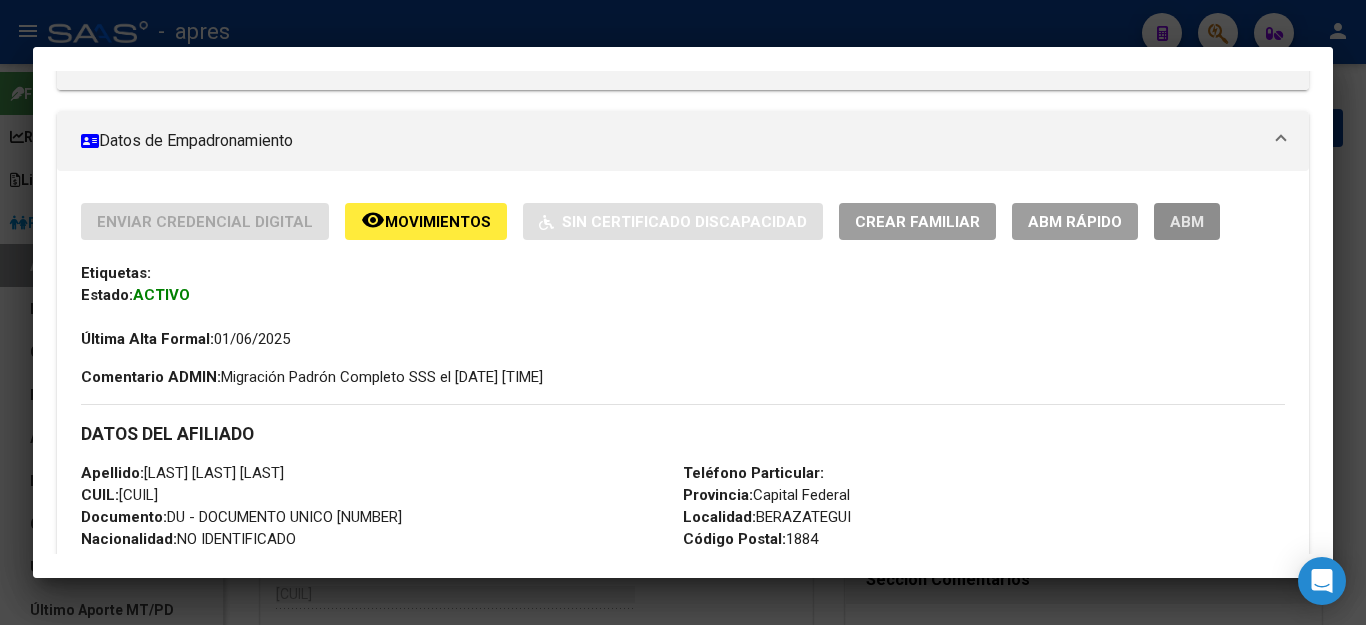 click on "ABM" at bounding box center (1187, 221) 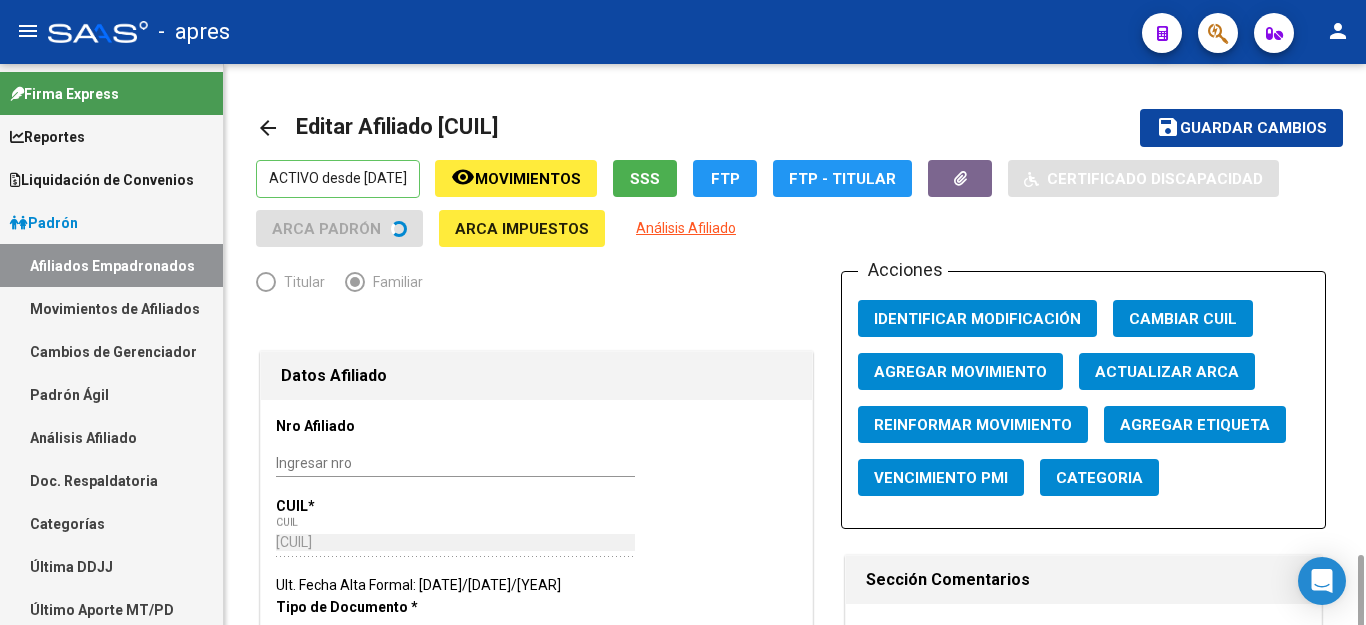 scroll, scrollTop: 600, scrollLeft: 0, axis: vertical 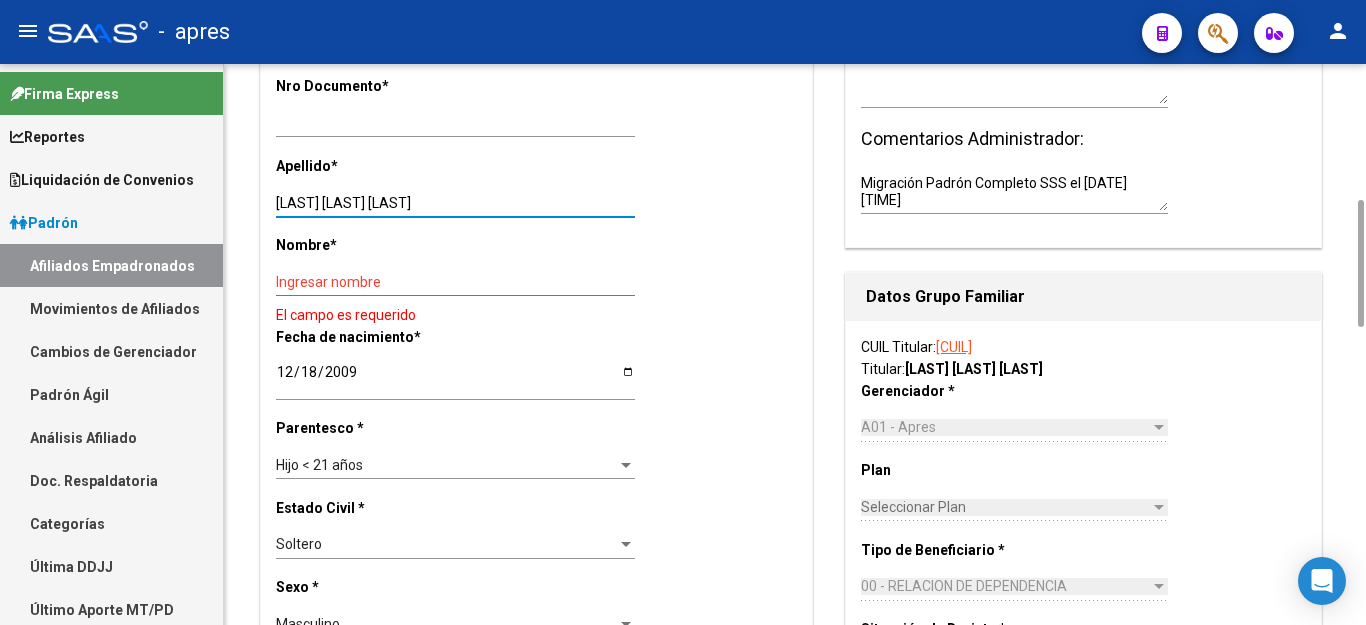 drag, startPoint x: 410, startPoint y: 200, endPoint x: 489, endPoint y: 200, distance: 79 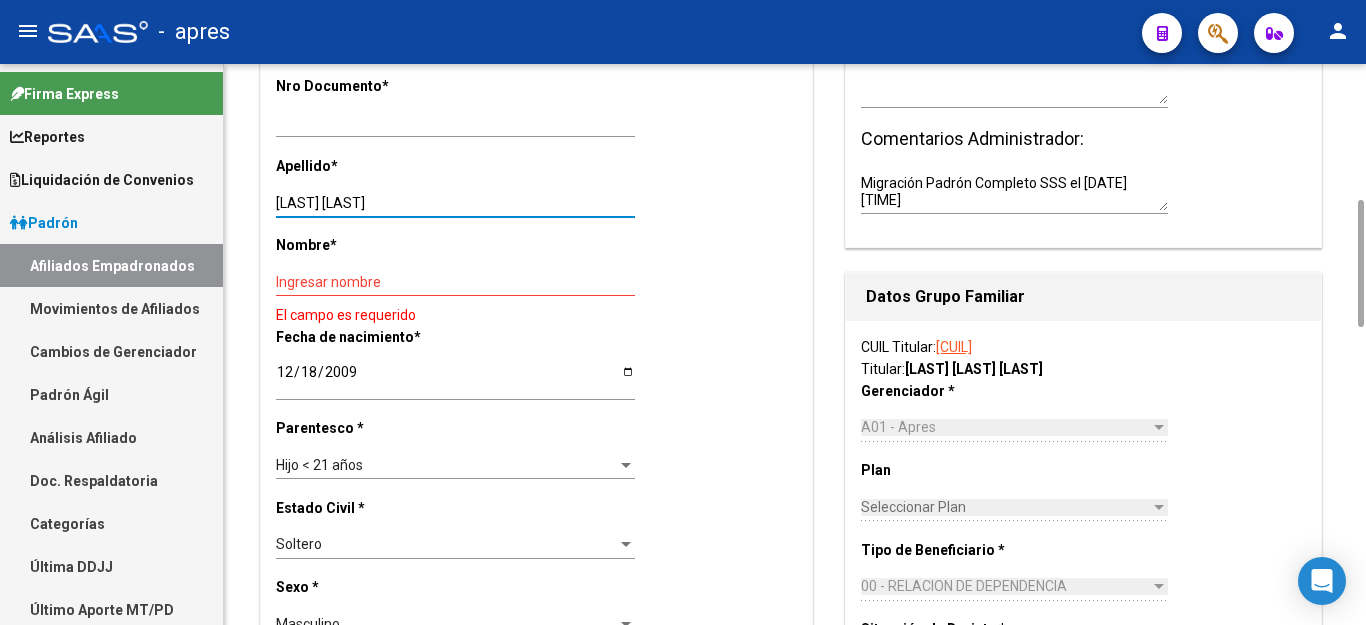 type on "[LAST] [LAST]" 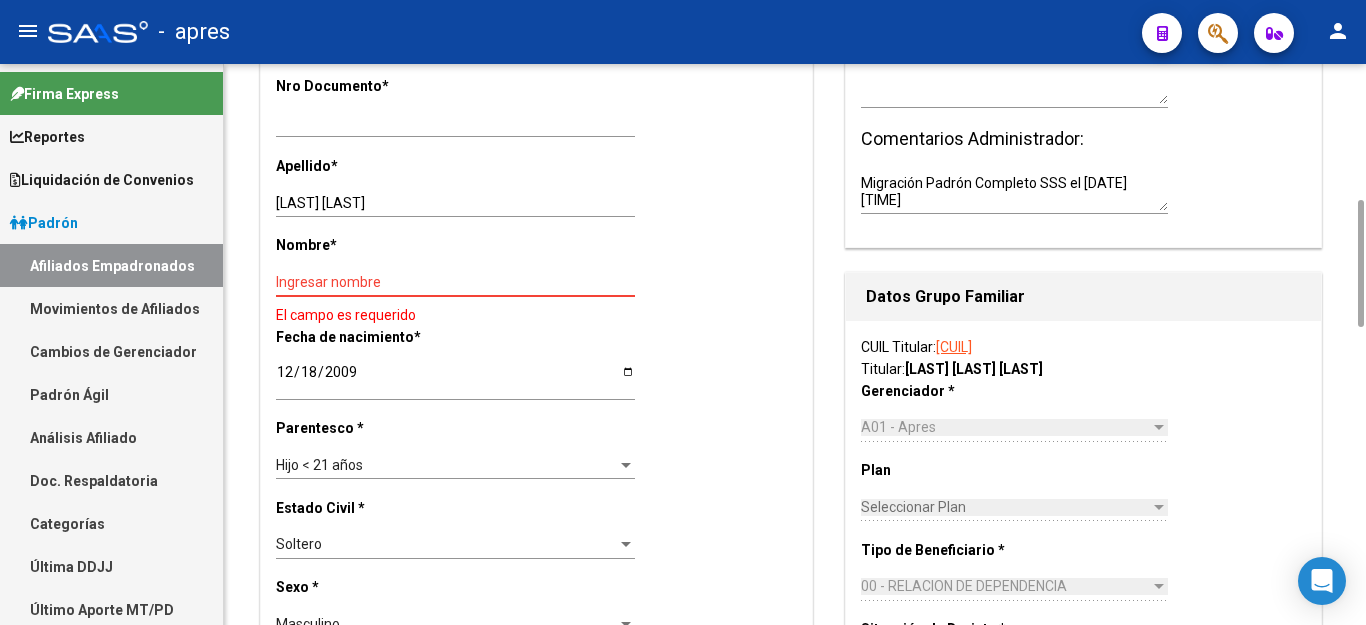 paste on "[FIRST] [MIDDLE]" 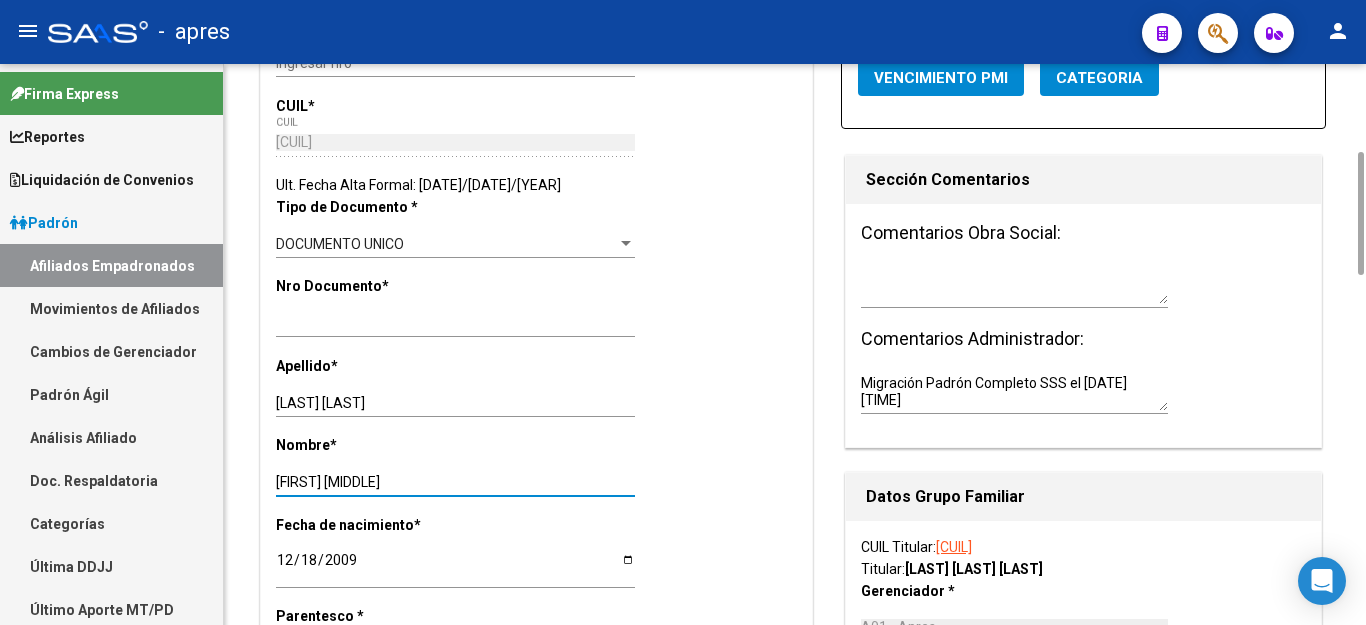 scroll, scrollTop: 200, scrollLeft: 0, axis: vertical 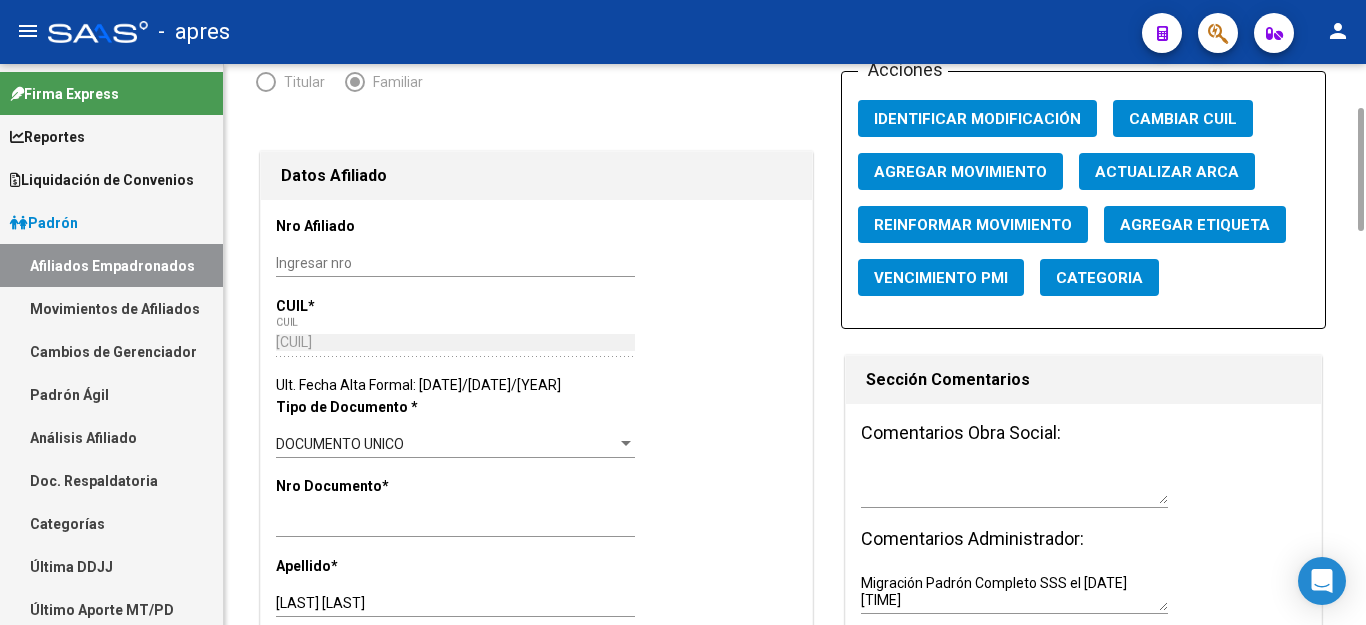 type on "[FIRST] [MIDDLE]" 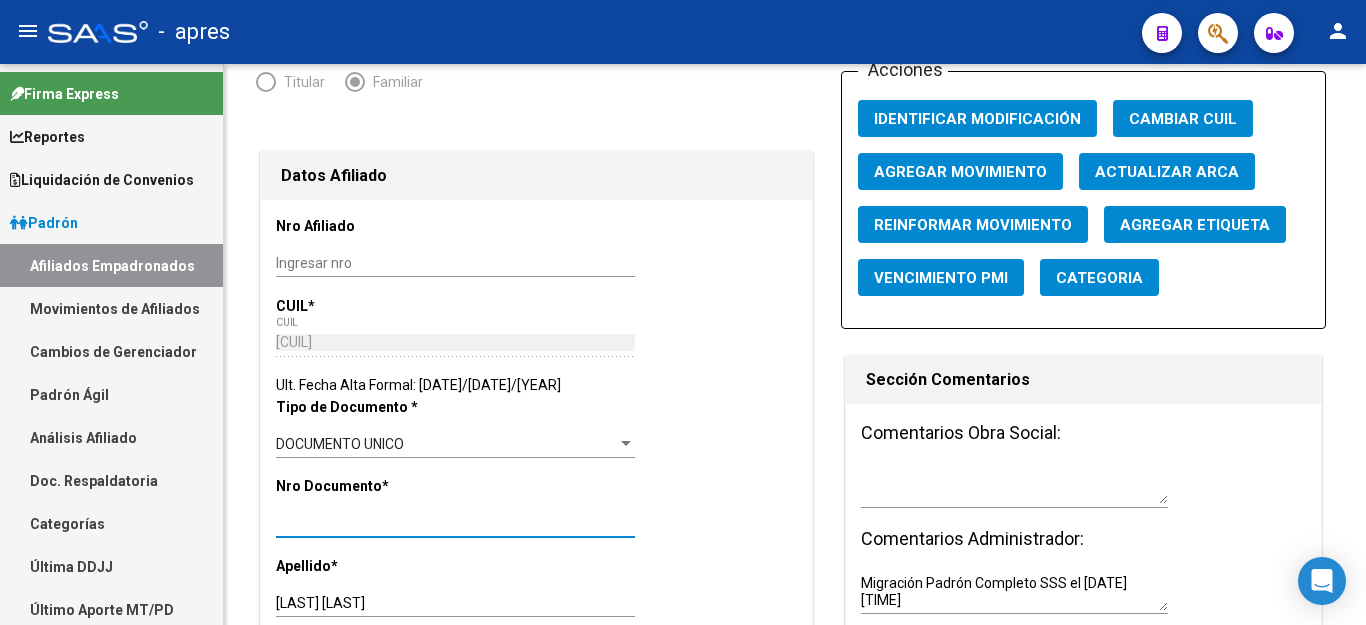 drag, startPoint x: 365, startPoint y: 520, endPoint x: 194, endPoint y: 526, distance: 171.10522 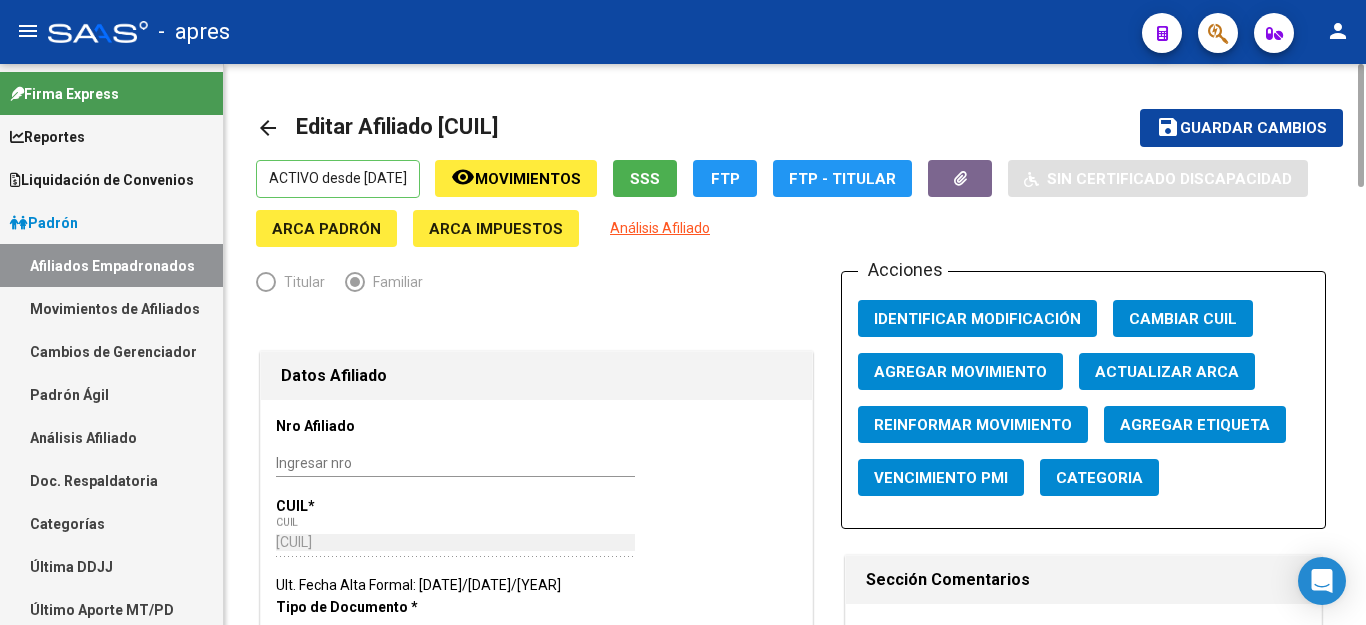 click on "Agregar Movimiento" 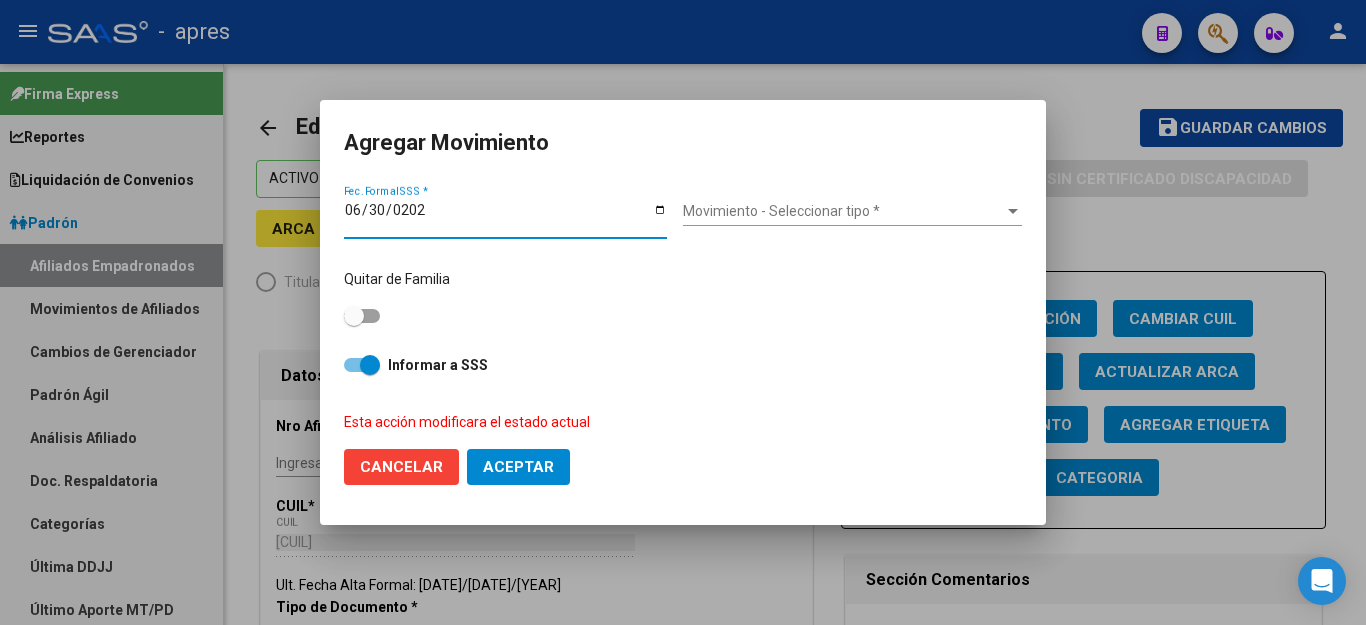 type on "[DATE]" 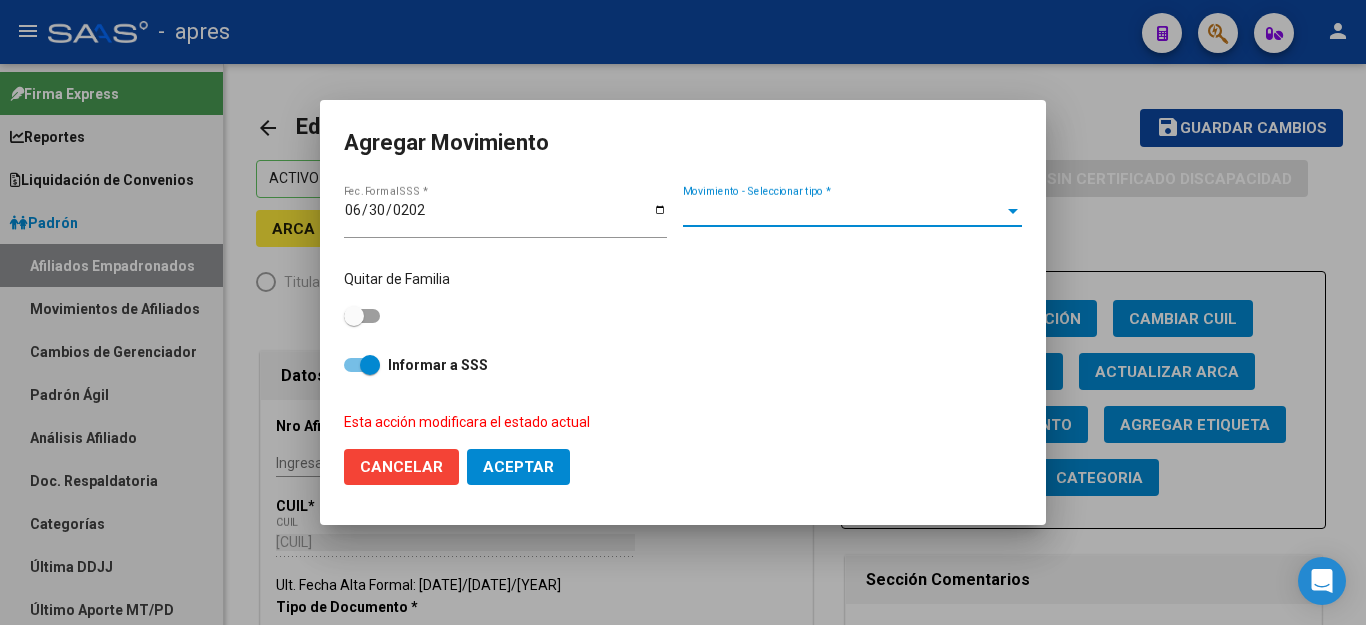click on "Movimiento - Seleccionar tipo *" at bounding box center (843, 211) 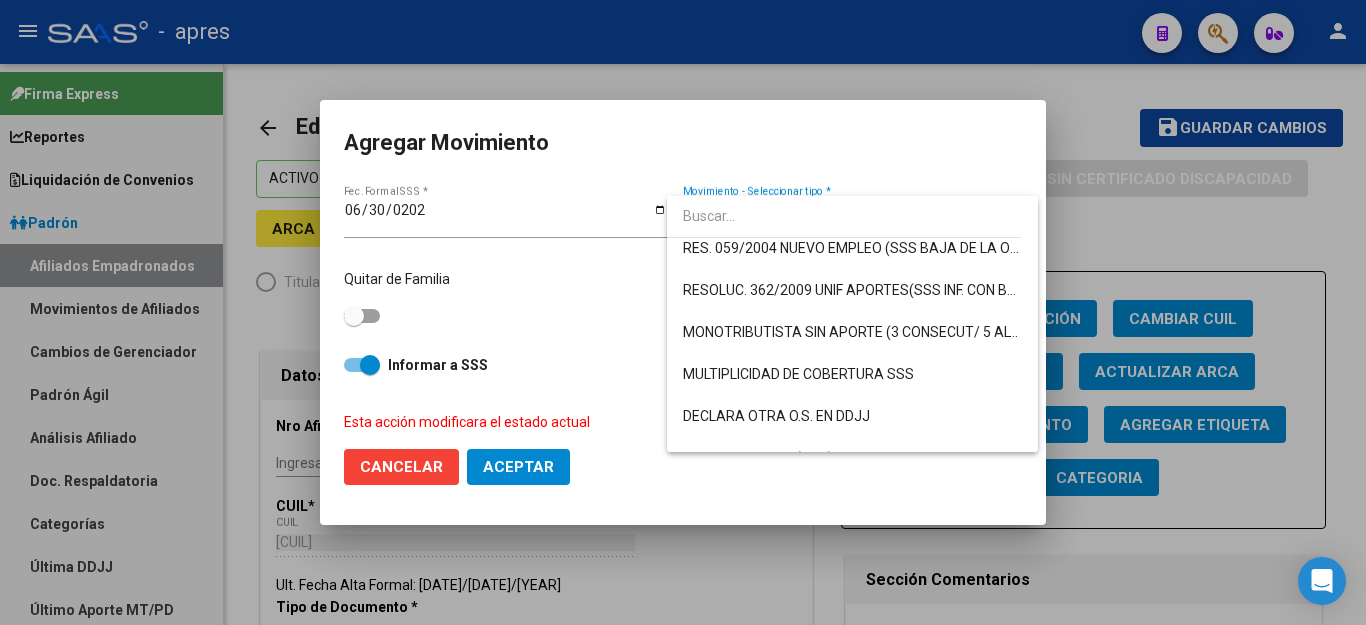 scroll, scrollTop: 600, scrollLeft: 0, axis: vertical 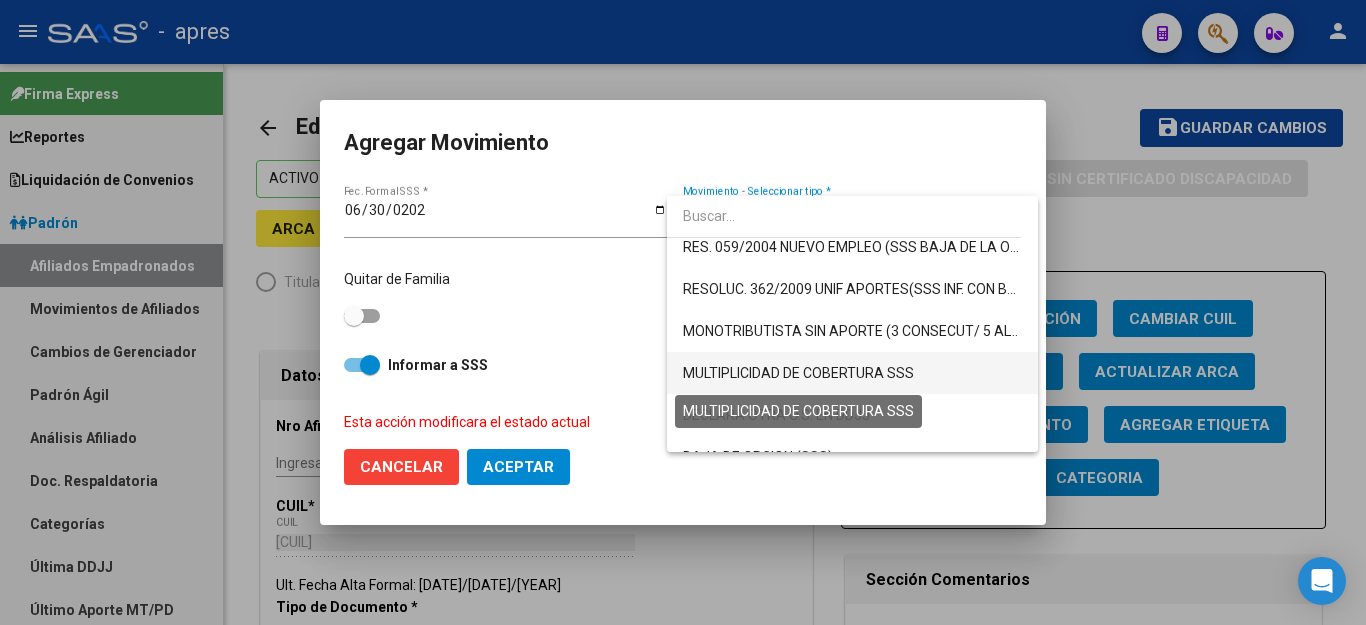 click on "MULTIPLICIDAD DE COBERTURA SSS" at bounding box center (798, 373) 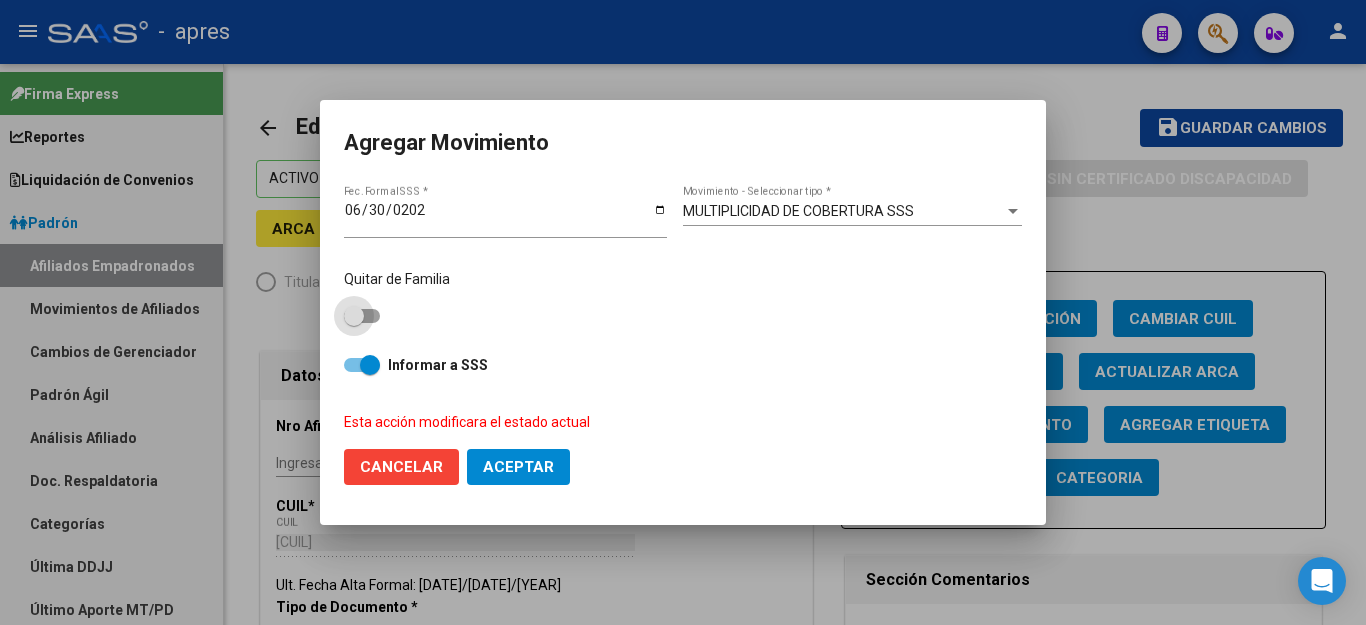 click at bounding box center (354, 316) 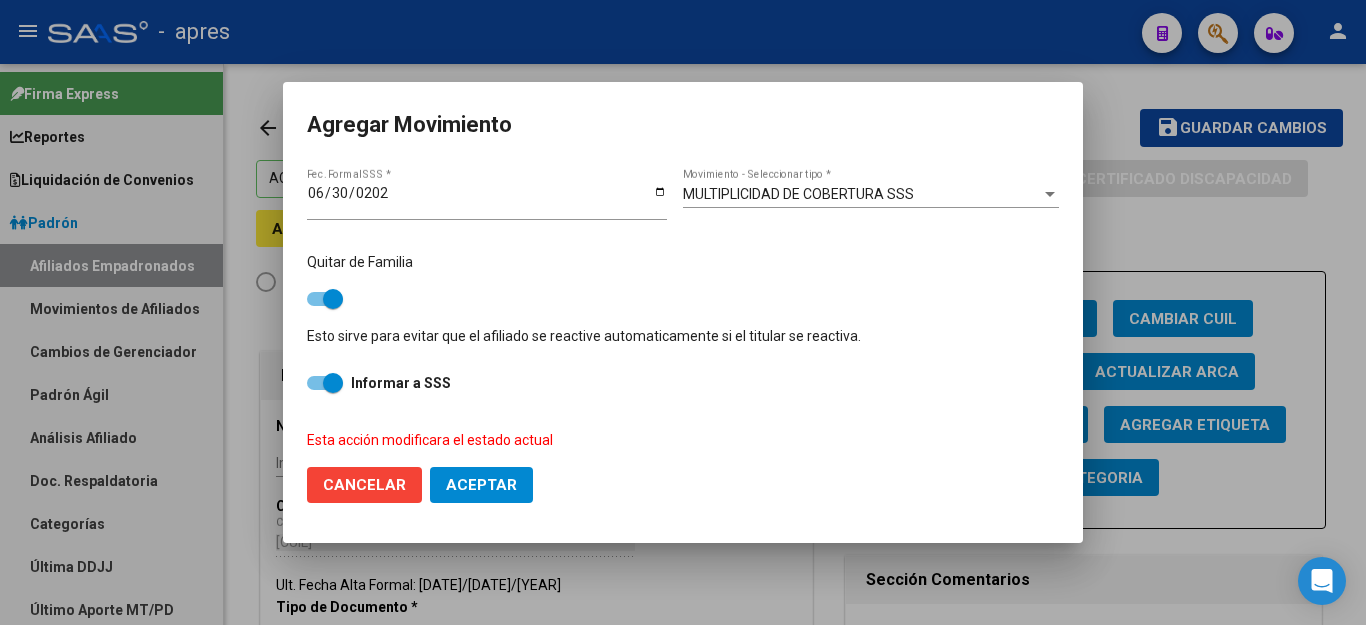 click on "Aceptar" 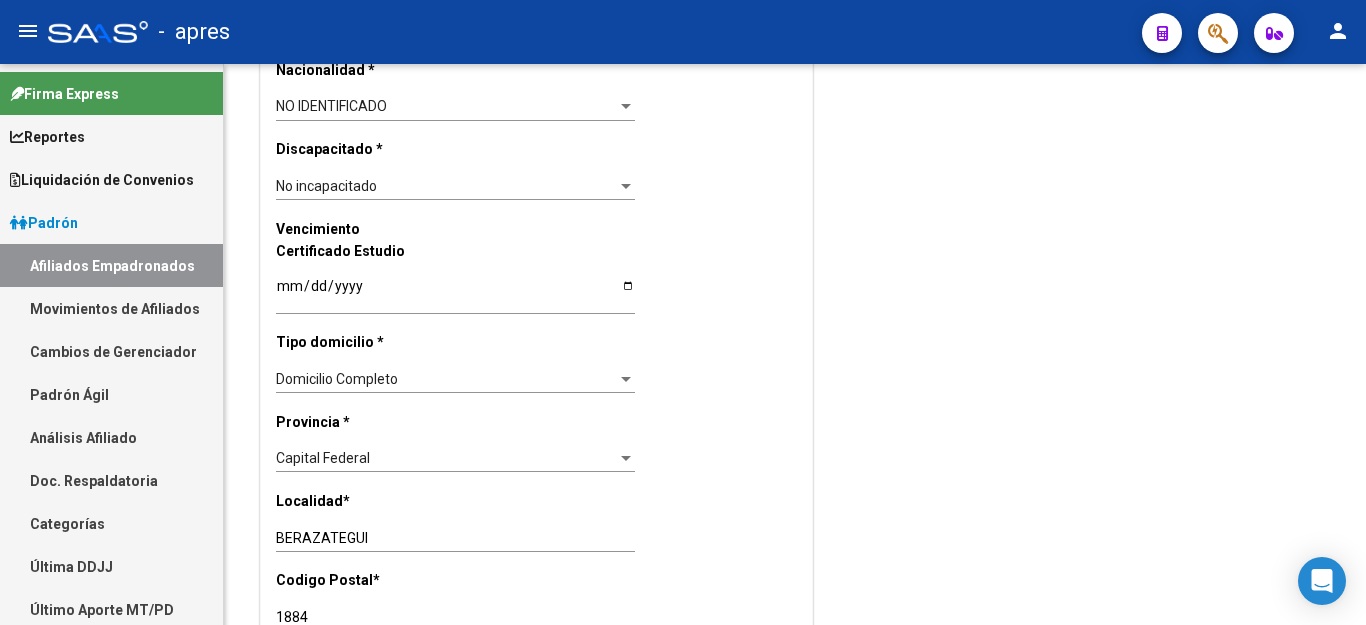 scroll, scrollTop: 459, scrollLeft: 0, axis: vertical 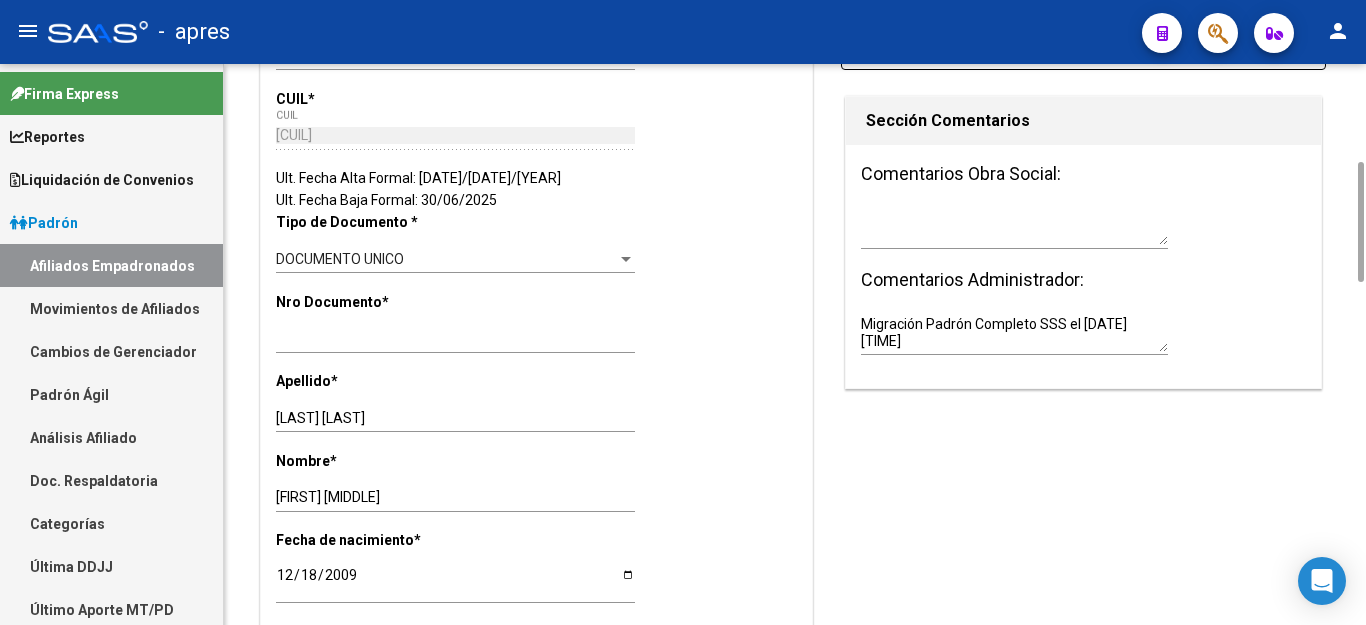 click 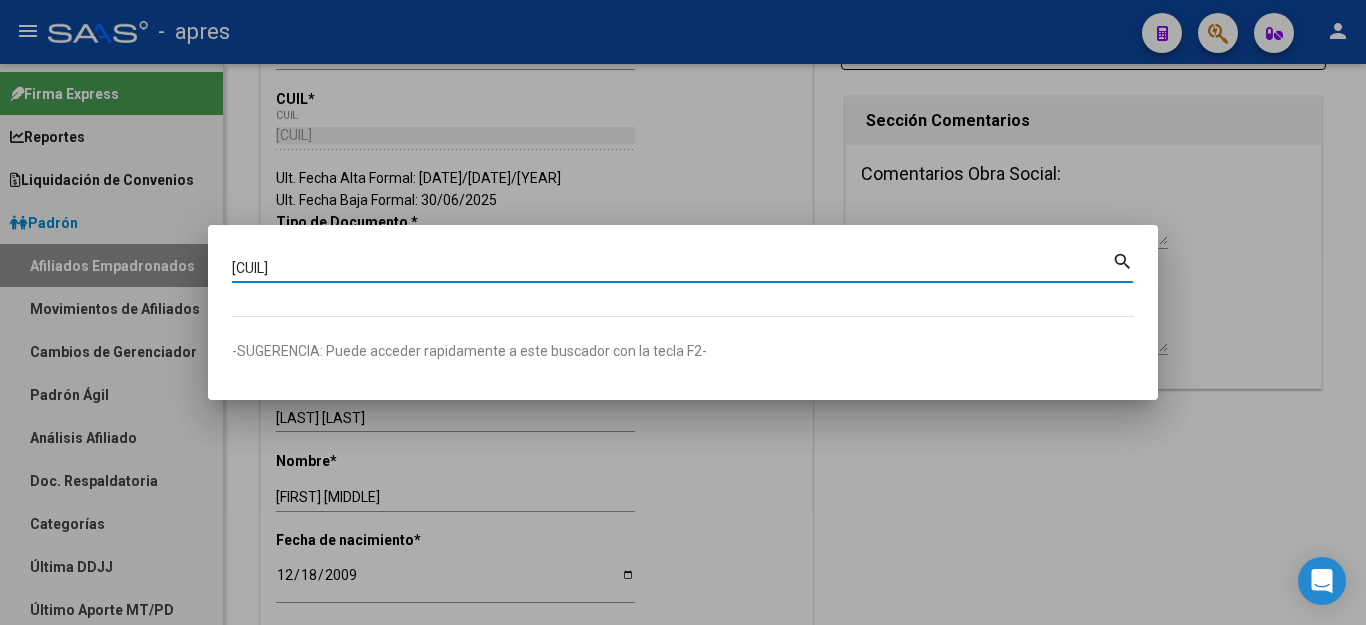 type on "[CUIL]" 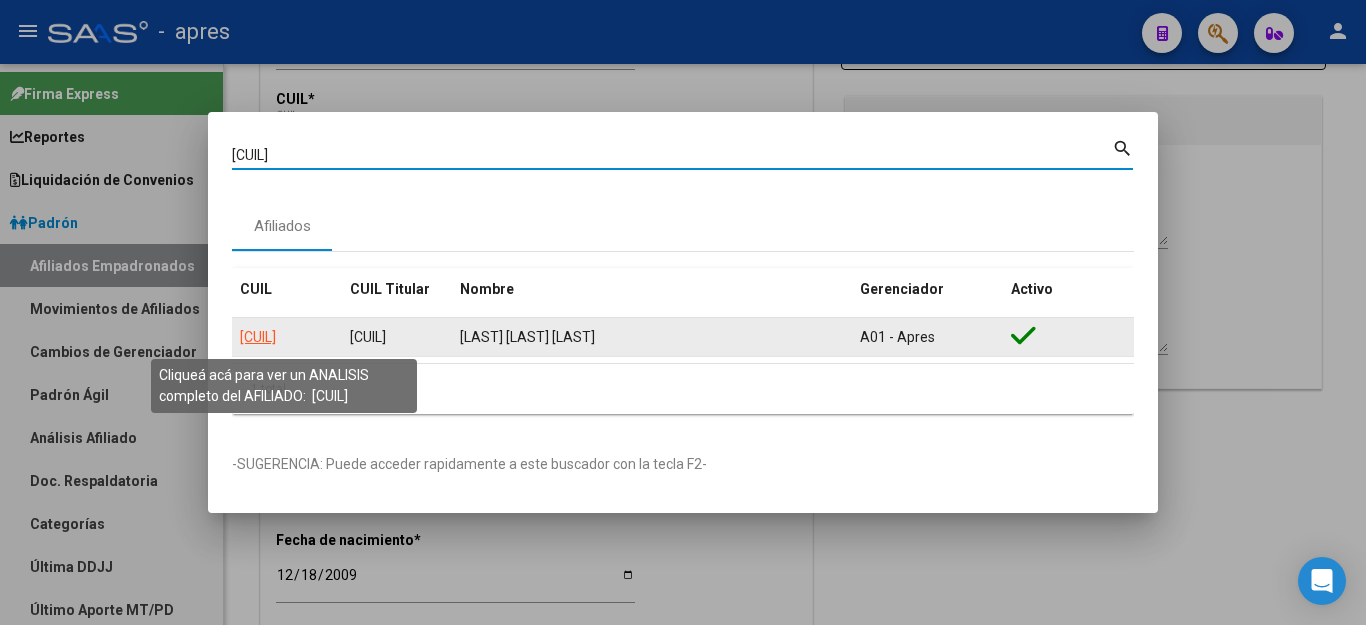 click on "[CUIL]" 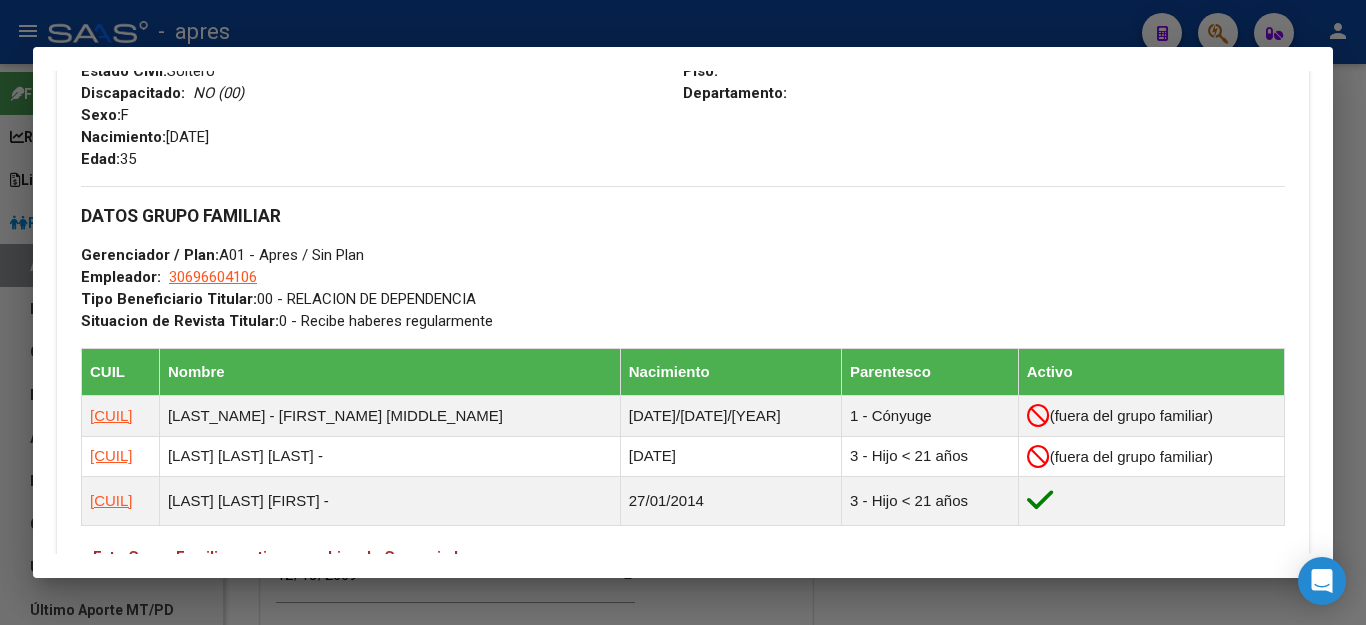 scroll, scrollTop: 1000, scrollLeft: 0, axis: vertical 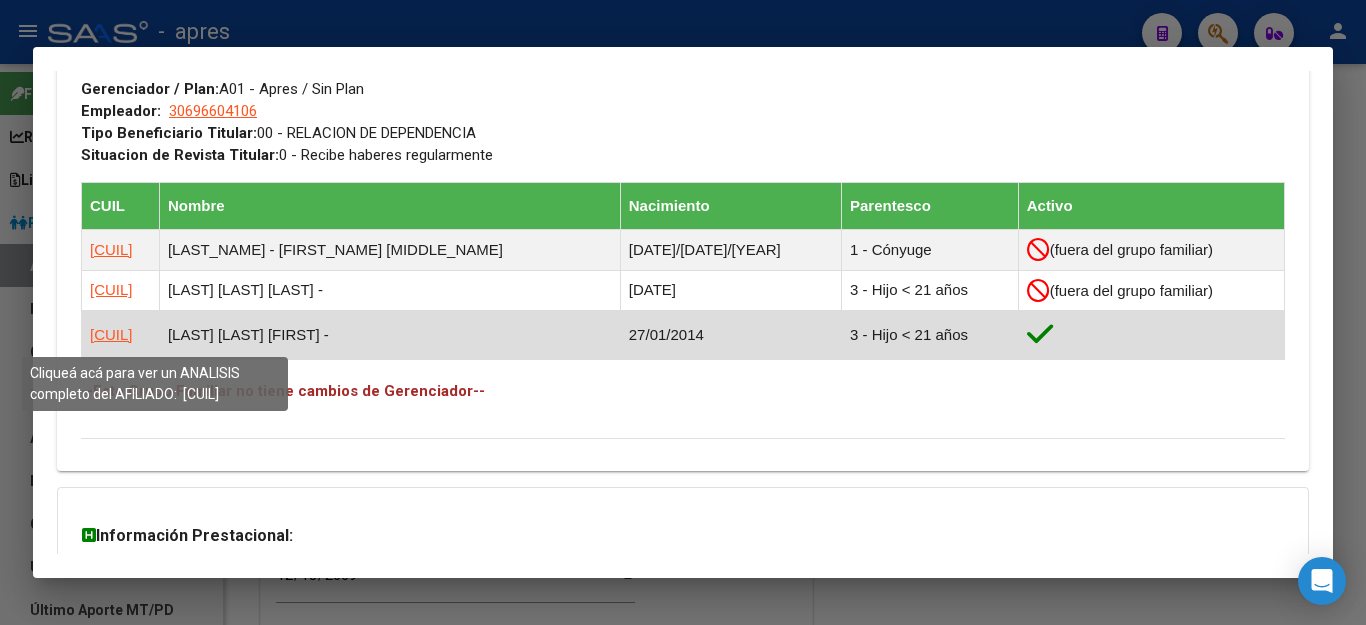 click on "[CUIL]" at bounding box center (111, 334) 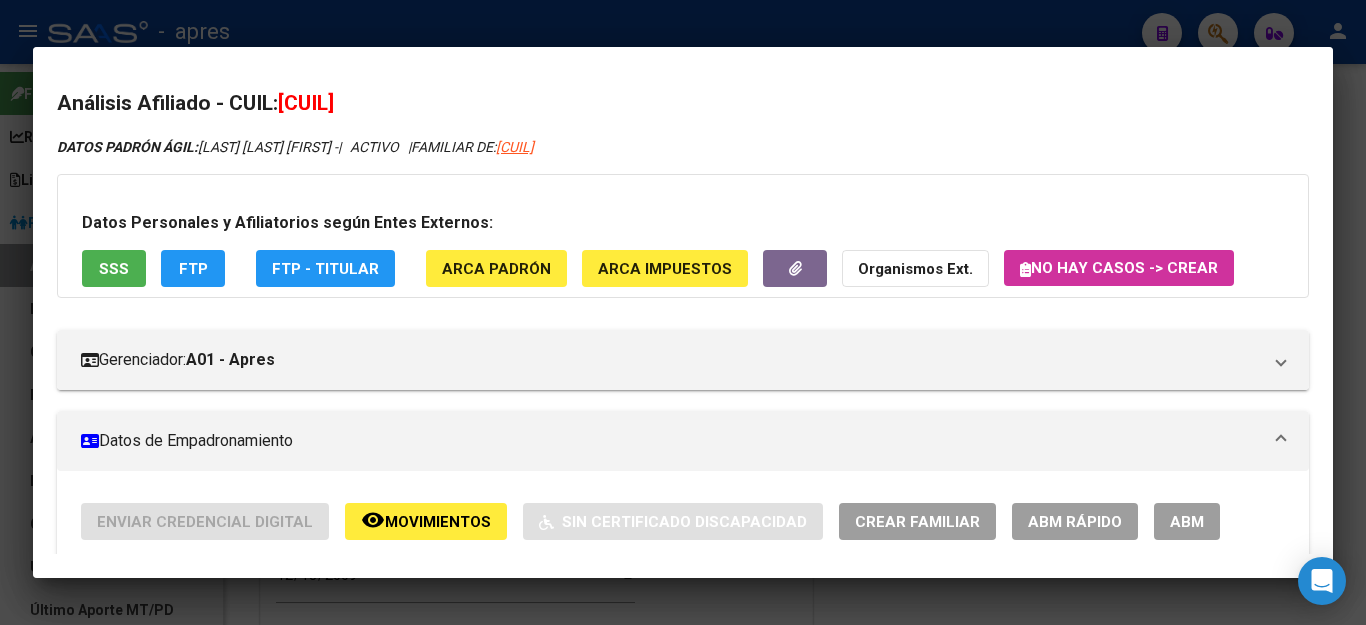 drag, startPoint x: 307, startPoint y: 101, endPoint x: 405, endPoint y: 101, distance: 98 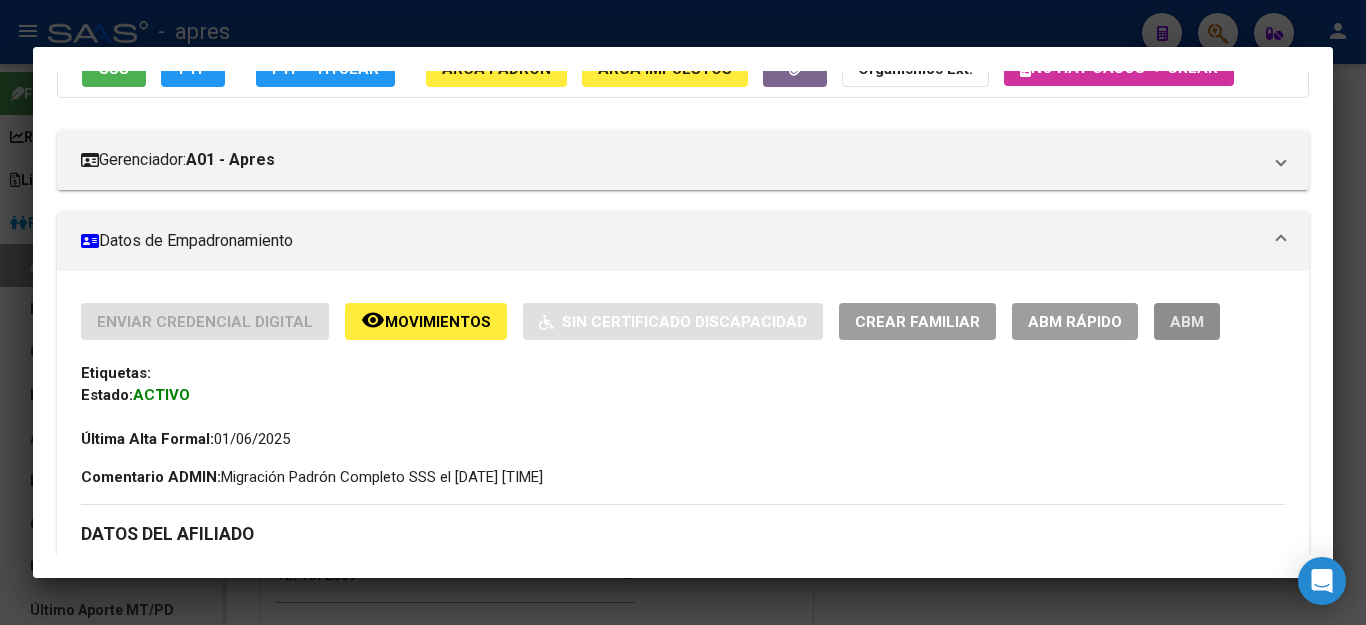 click on "ABM" at bounding box center [1187, 322] 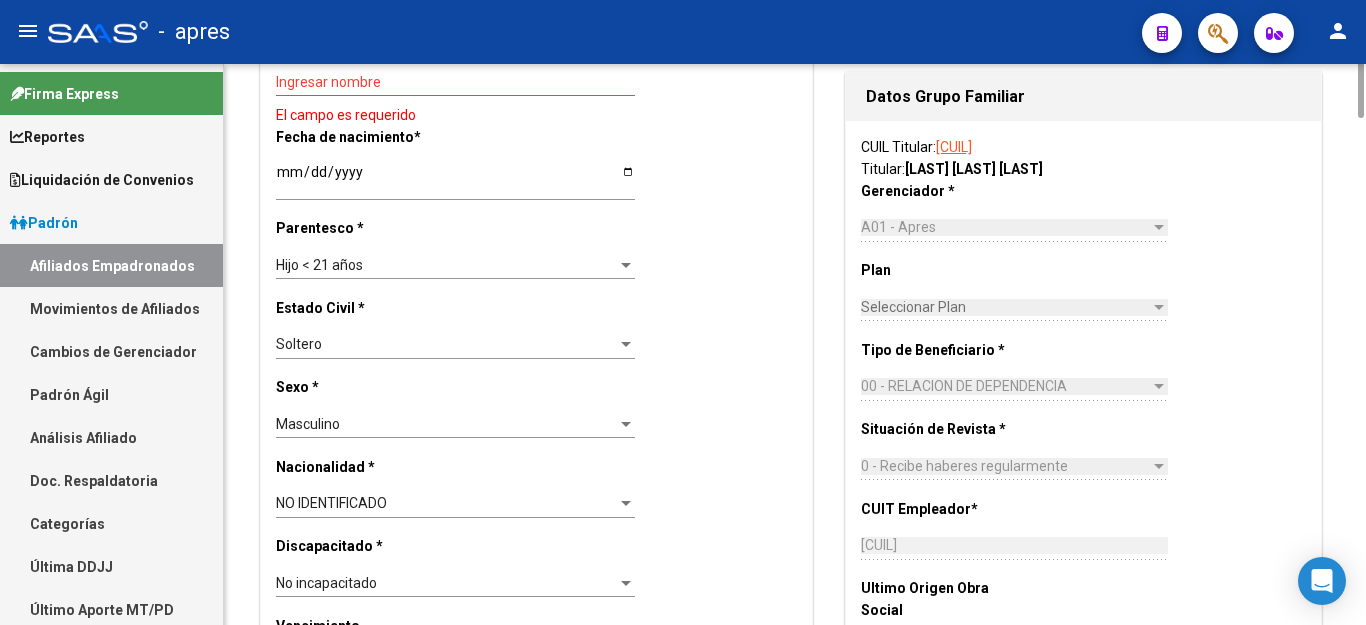 scroll, scrollTop: 600, scrollLeft: 0, axis: vertical 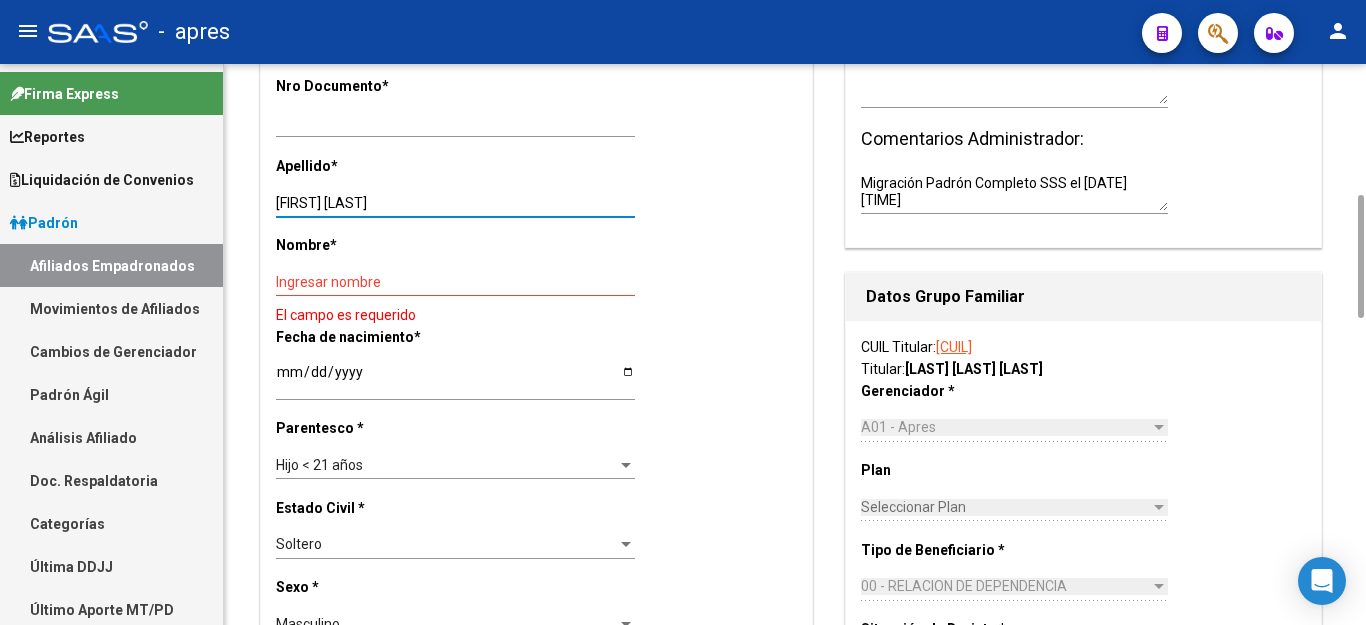 drag, startPoint x: 335, startPoint y: 200, endPoint x: 677, endPoint y: 200, distance: 342 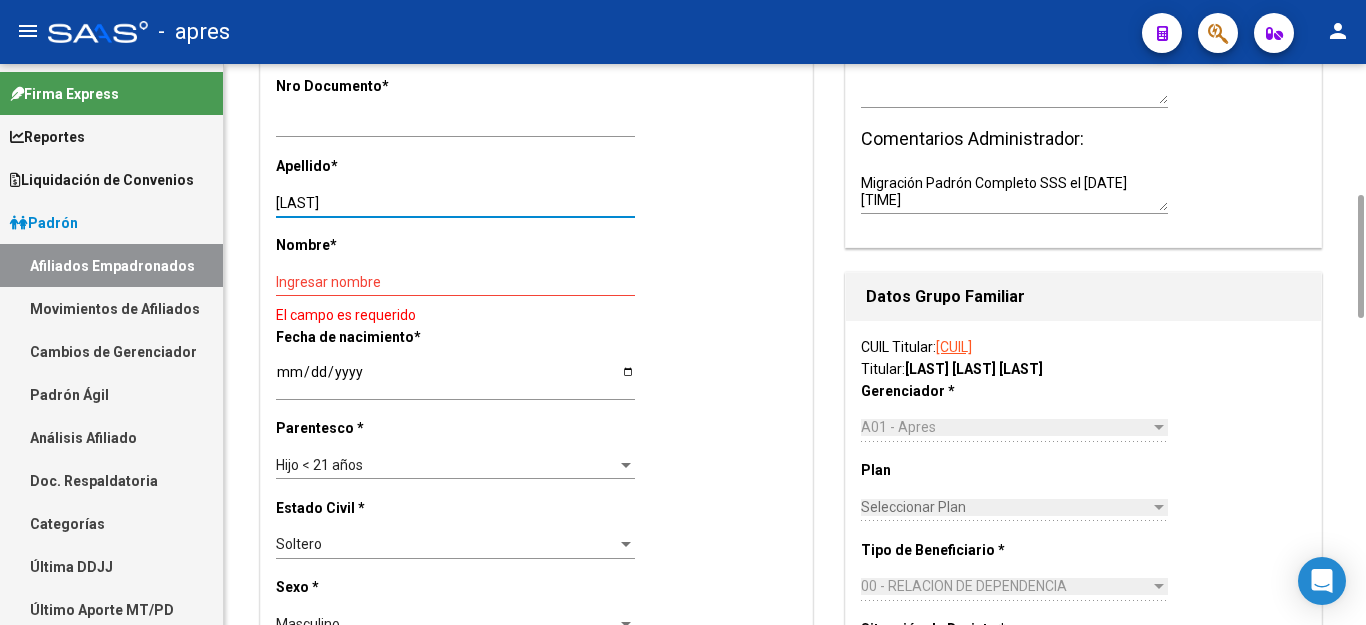 type on "[LAST]" 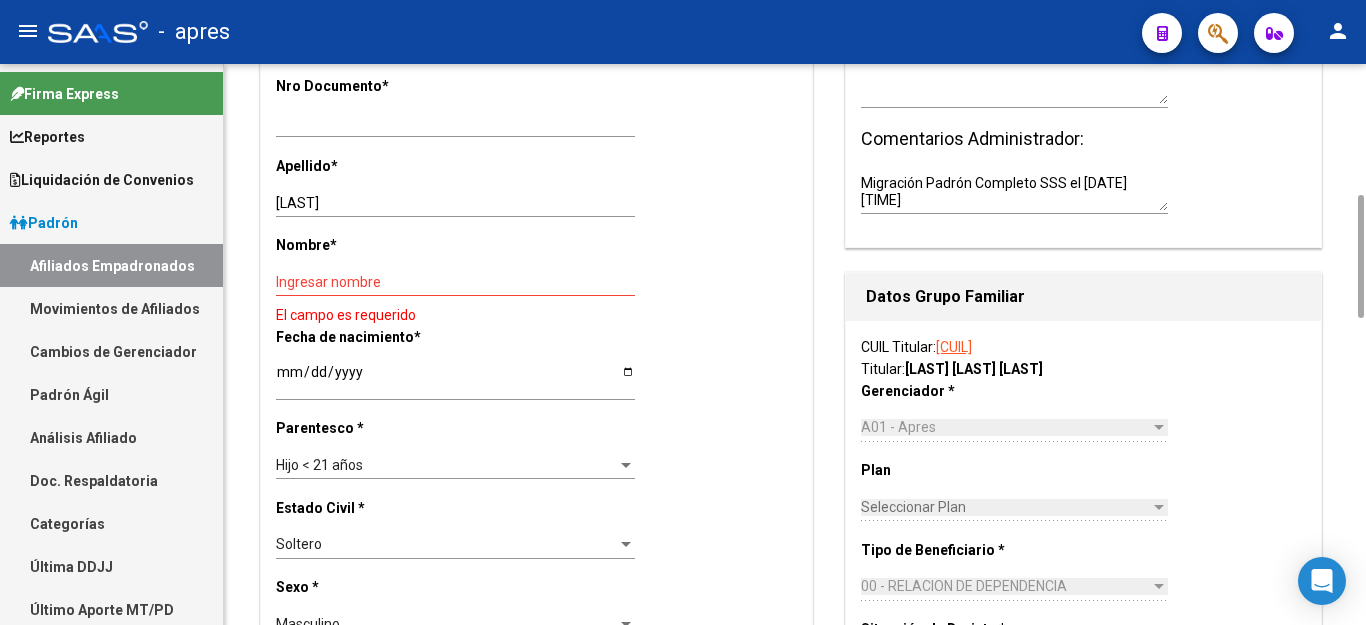 click on "Ingresar nombre" 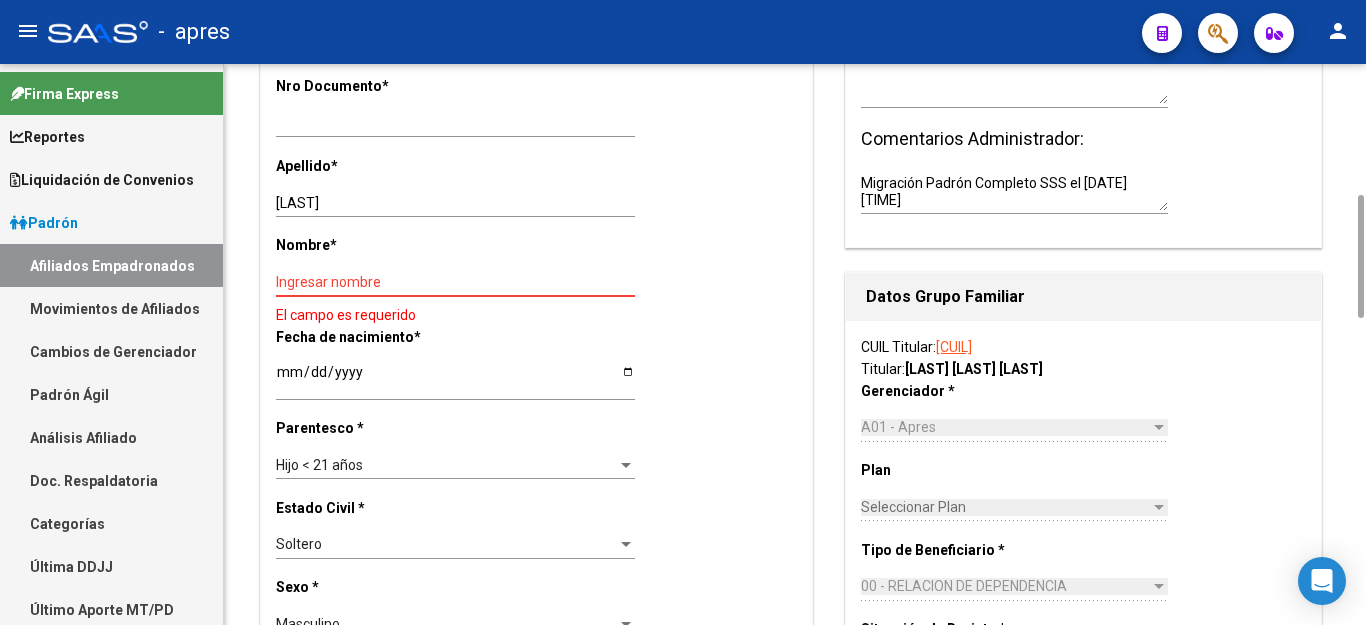 click on "Ingresar nombre" 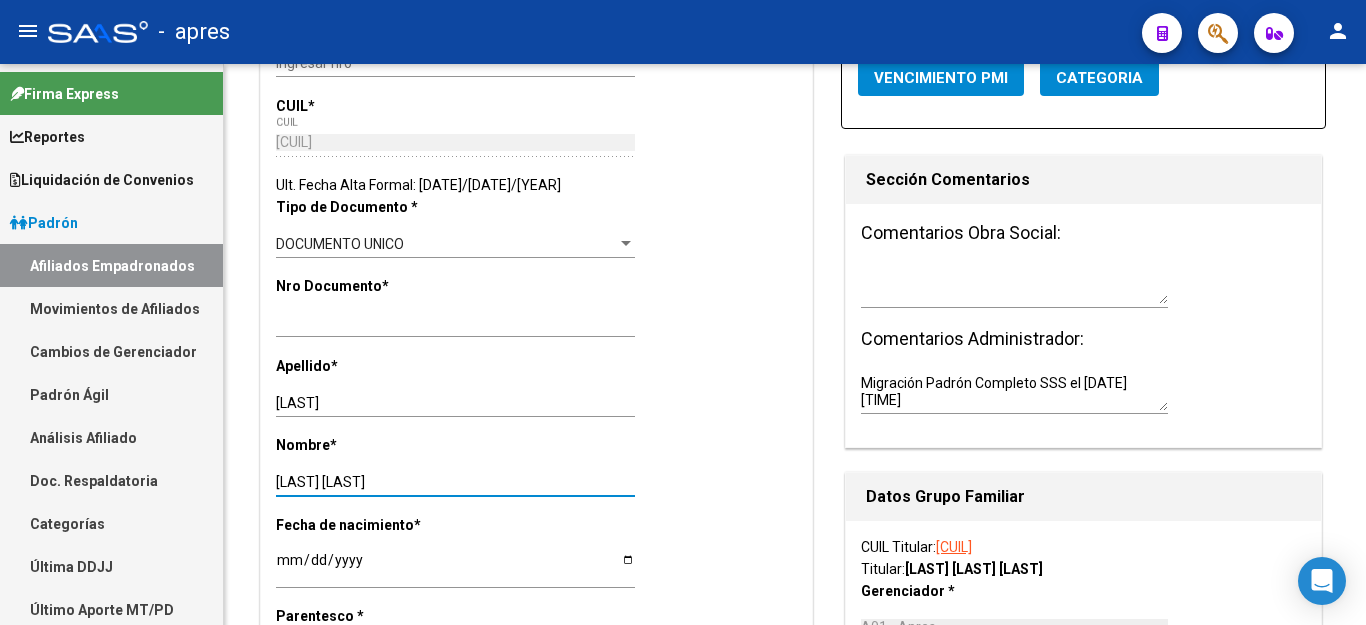 scroll, scrollTop: 0, scrollLeft: 0, axis: both 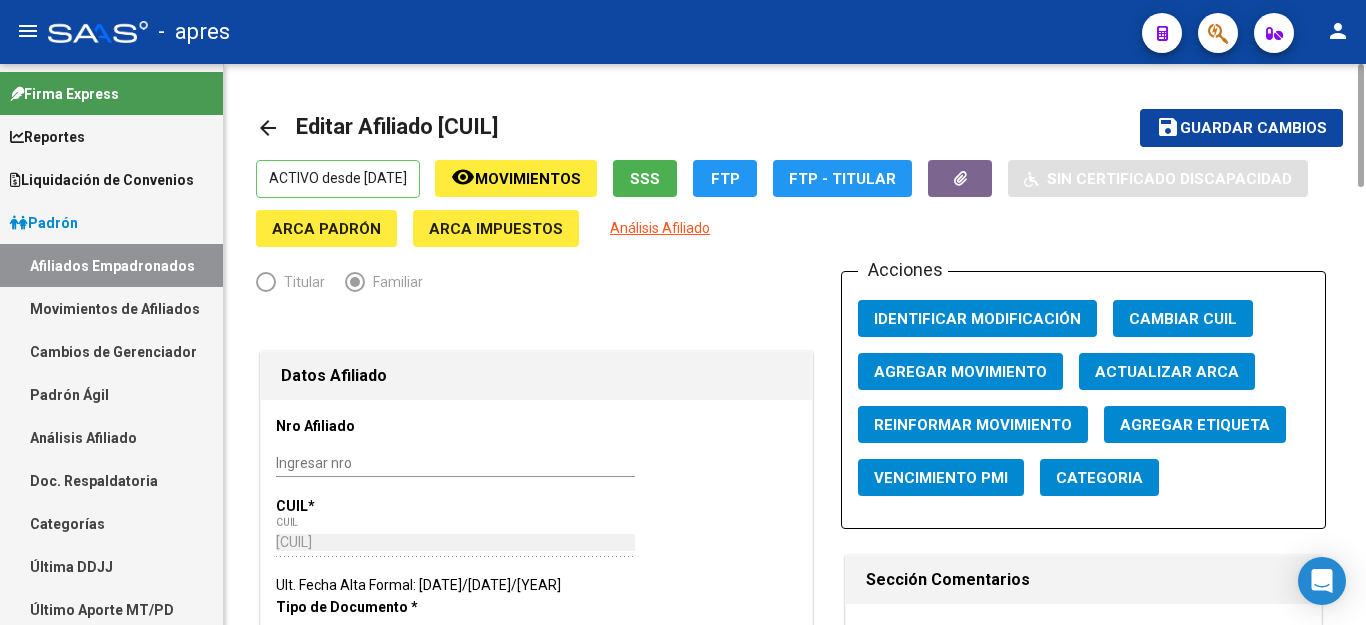type on "[LAST] [LAST]" 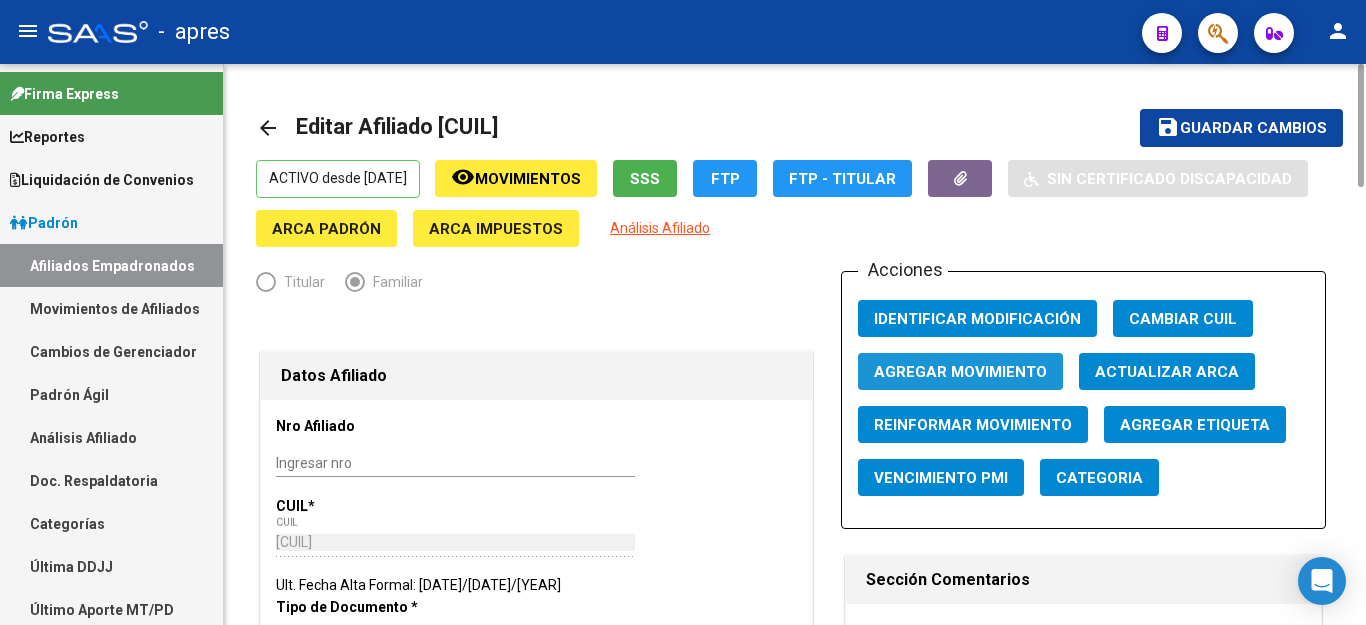 click on "Agregar Movimiento" 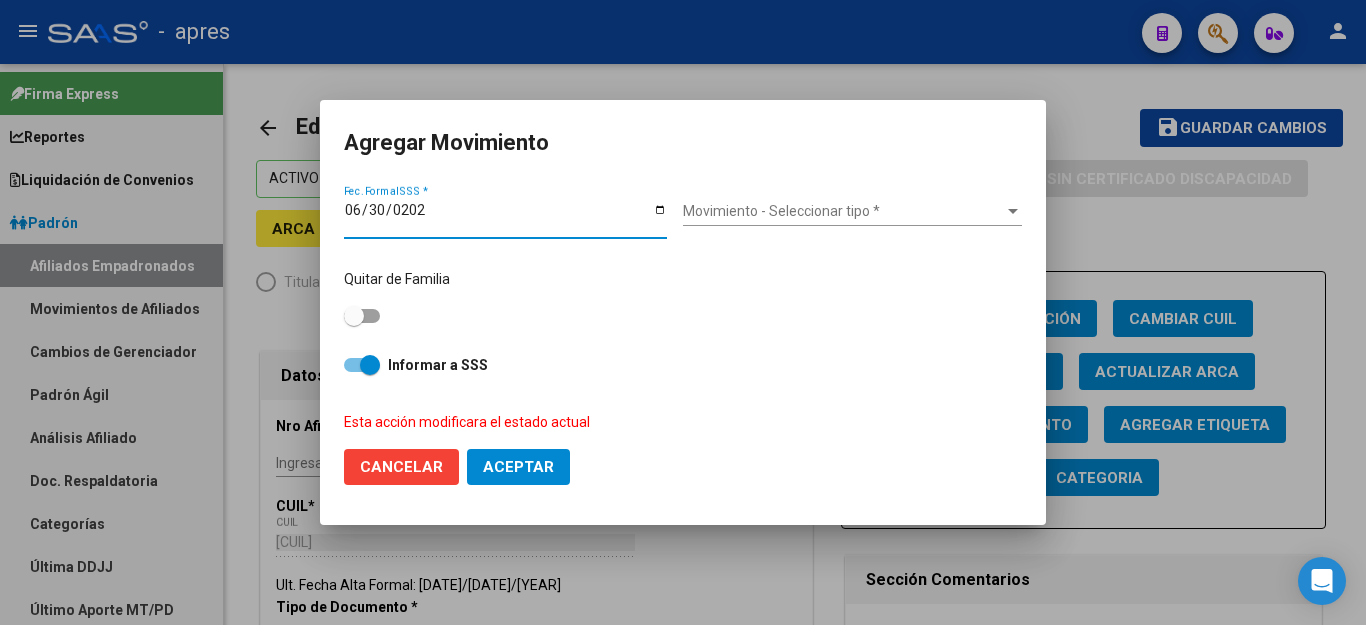 type on "[DATE]" 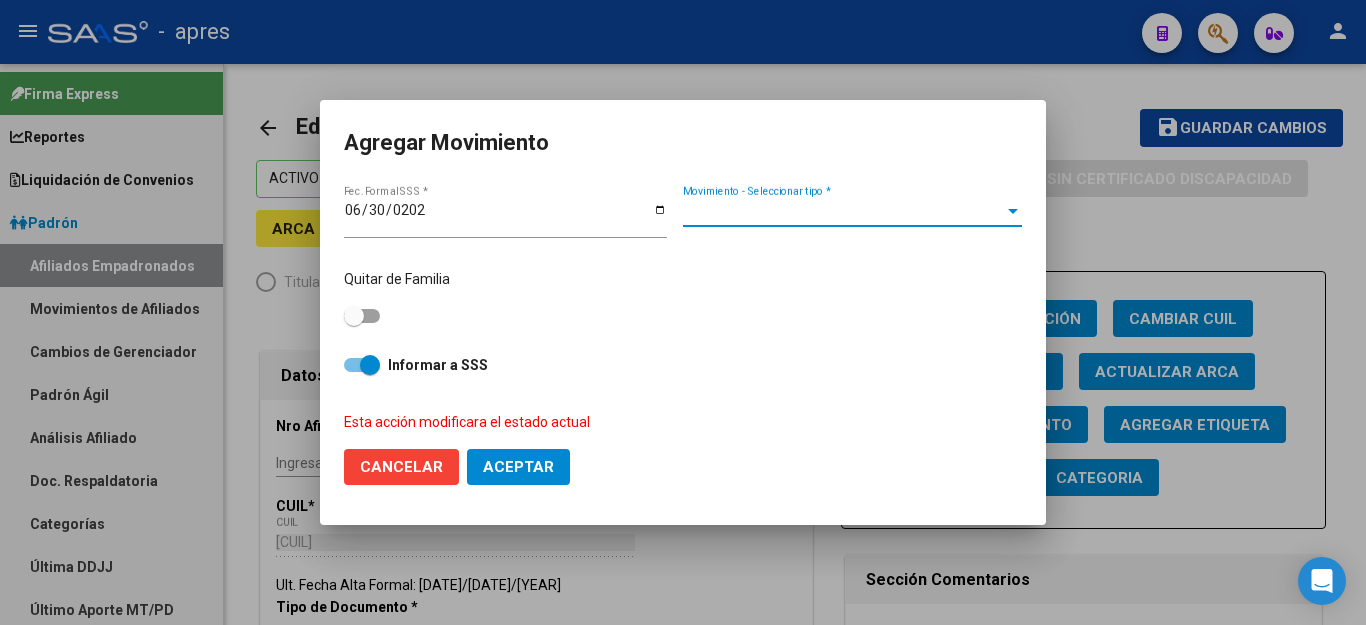 click on "Movimiento - Seleccionar tipo *" at bounding box center [843, 211] 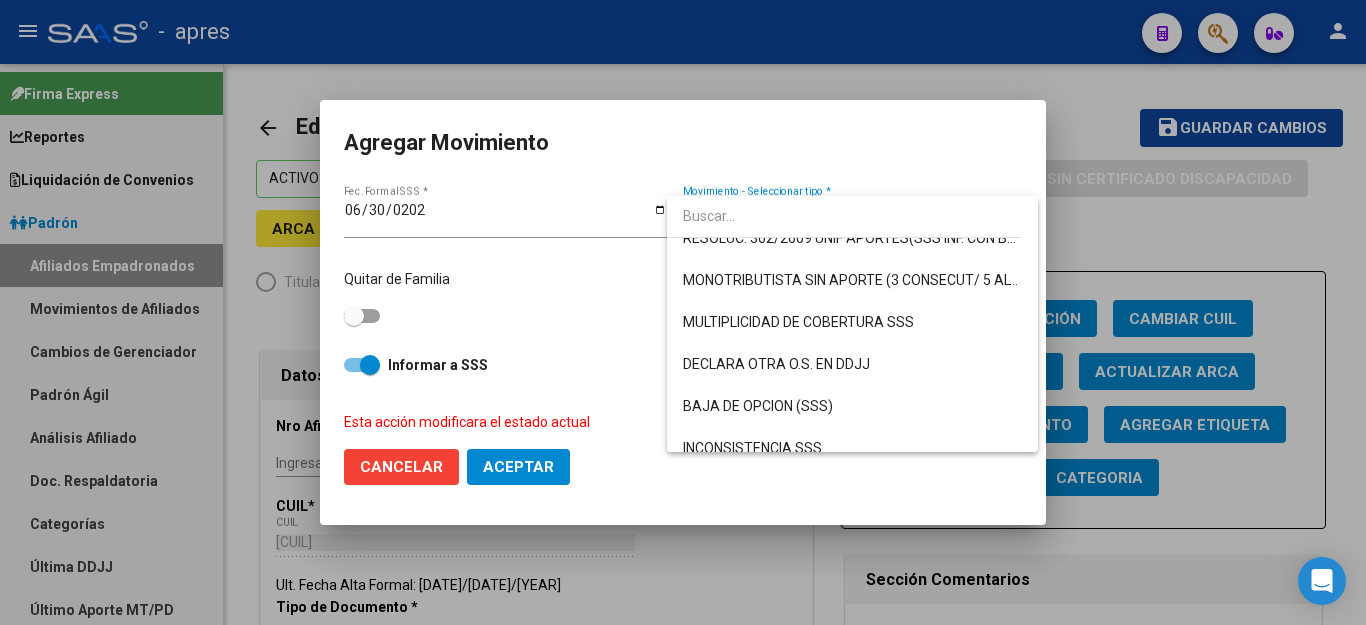 scroll, scrollTop: 700, scrollLeft: 0, axis: vertical 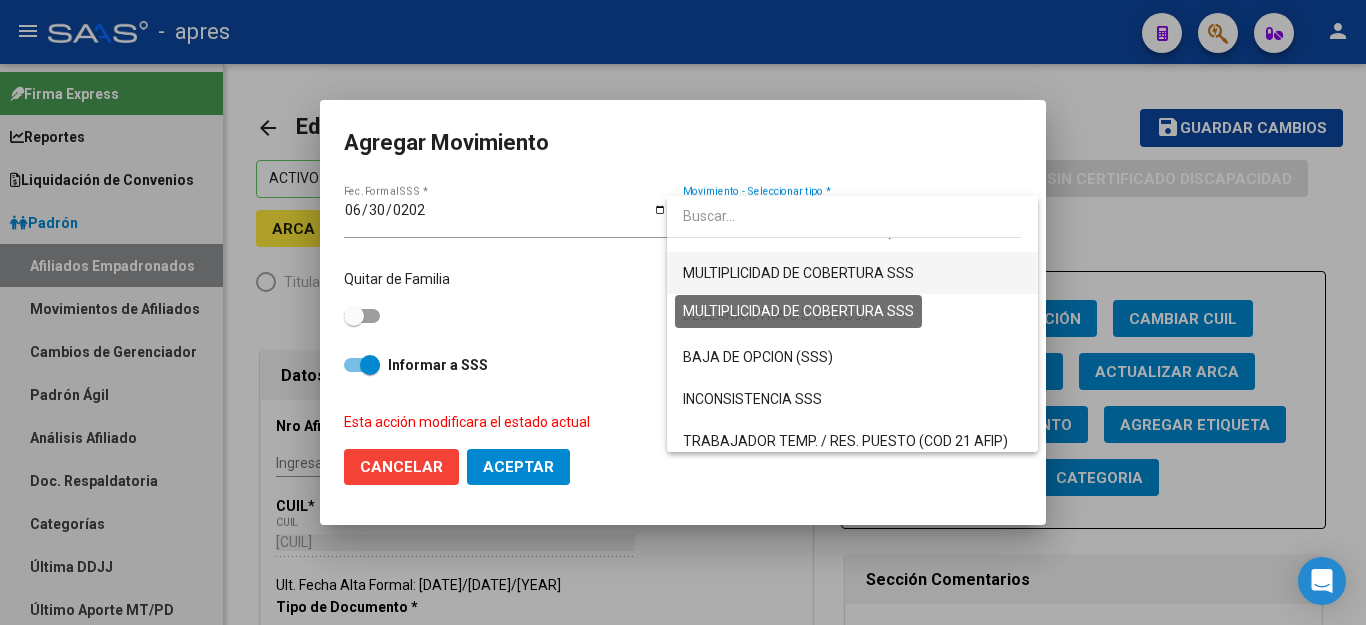 click on "MULTIPLICIDAD DE COBERTURA SSS" at bounding box center [798, 273] 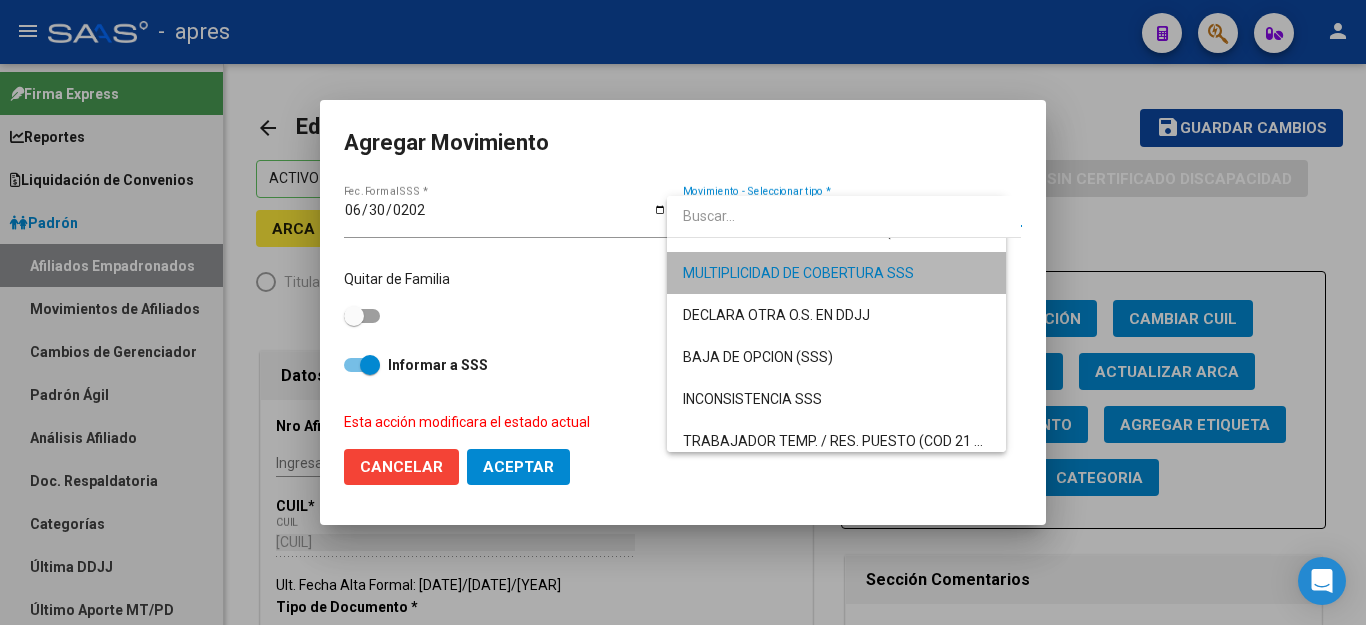 scroll, scrollTop: 714, scrollLeft: 0, axis: vertical 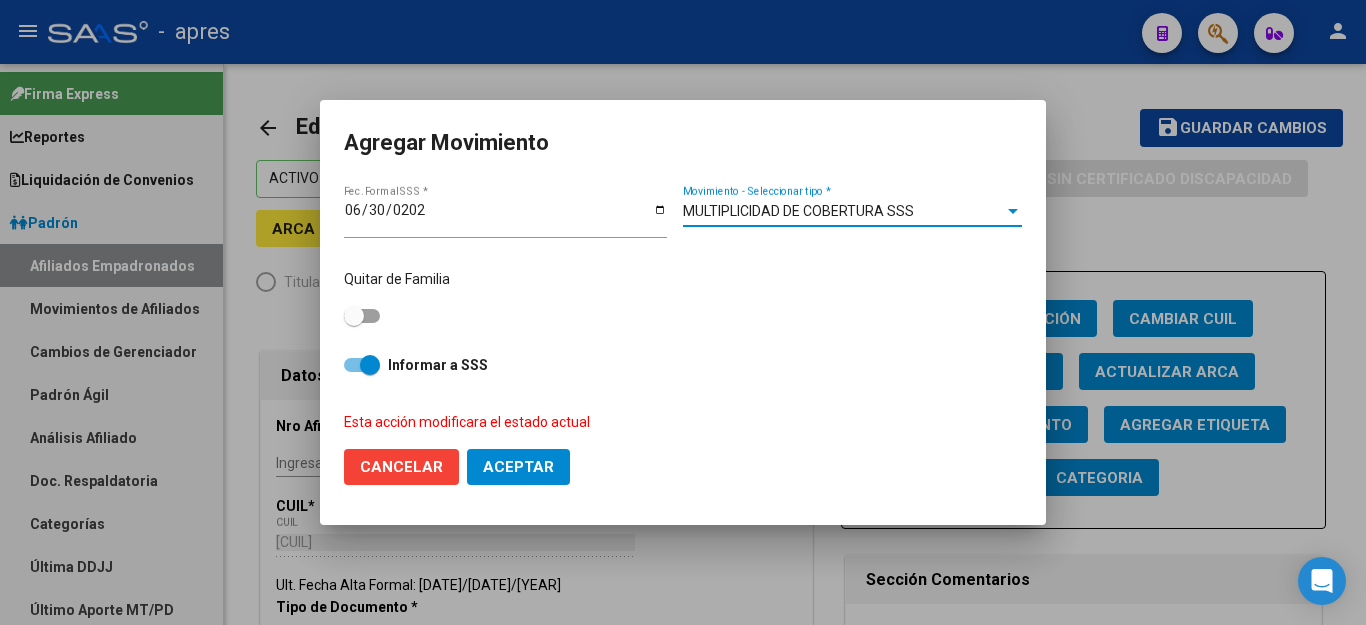 click at bounding box center [354, 316] 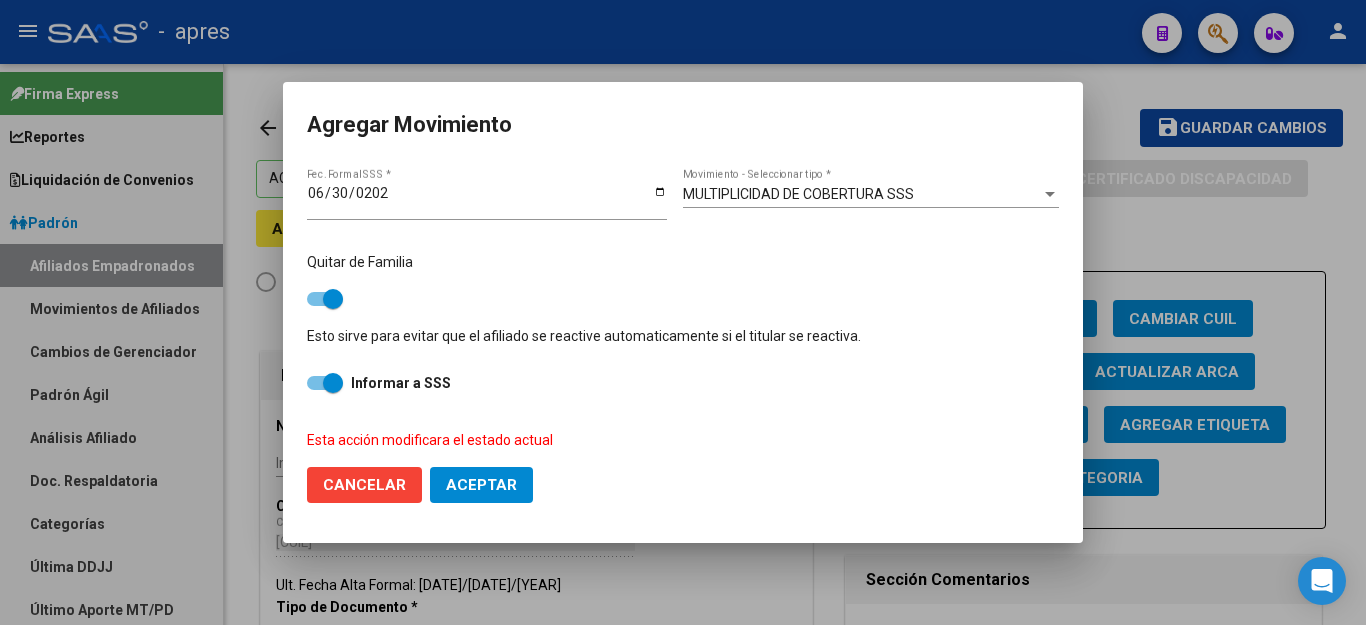 click on "Aceptar" 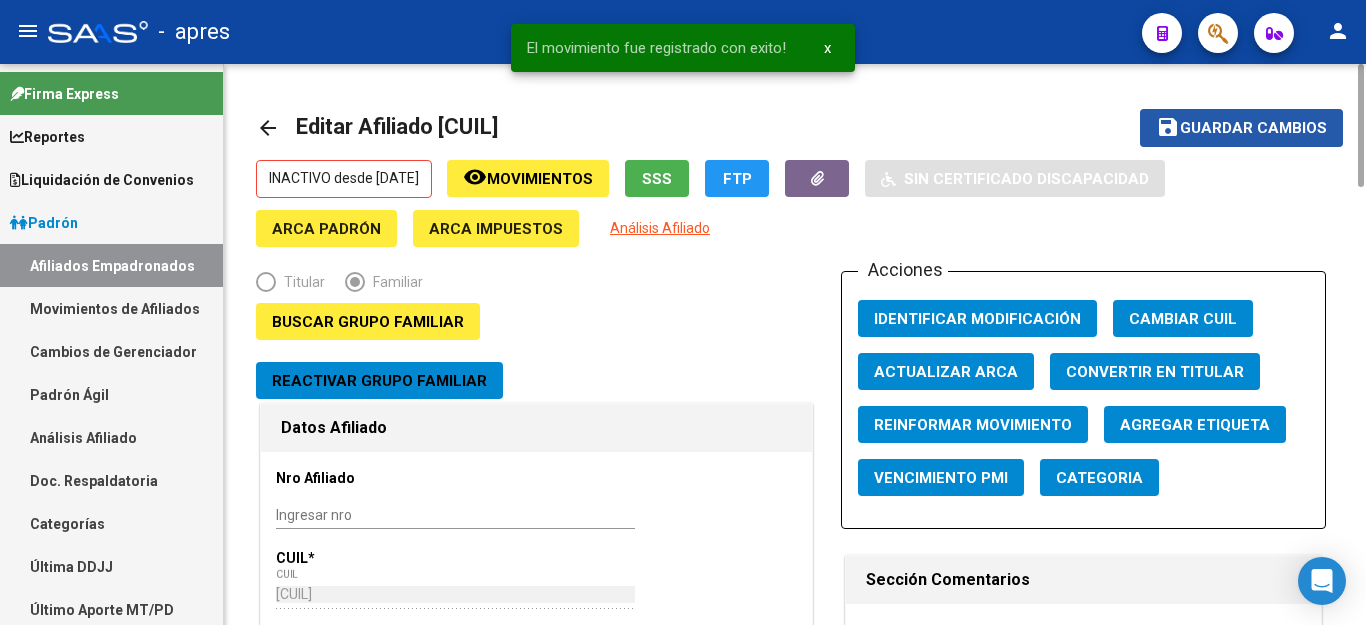 click on "Guardar cambios" 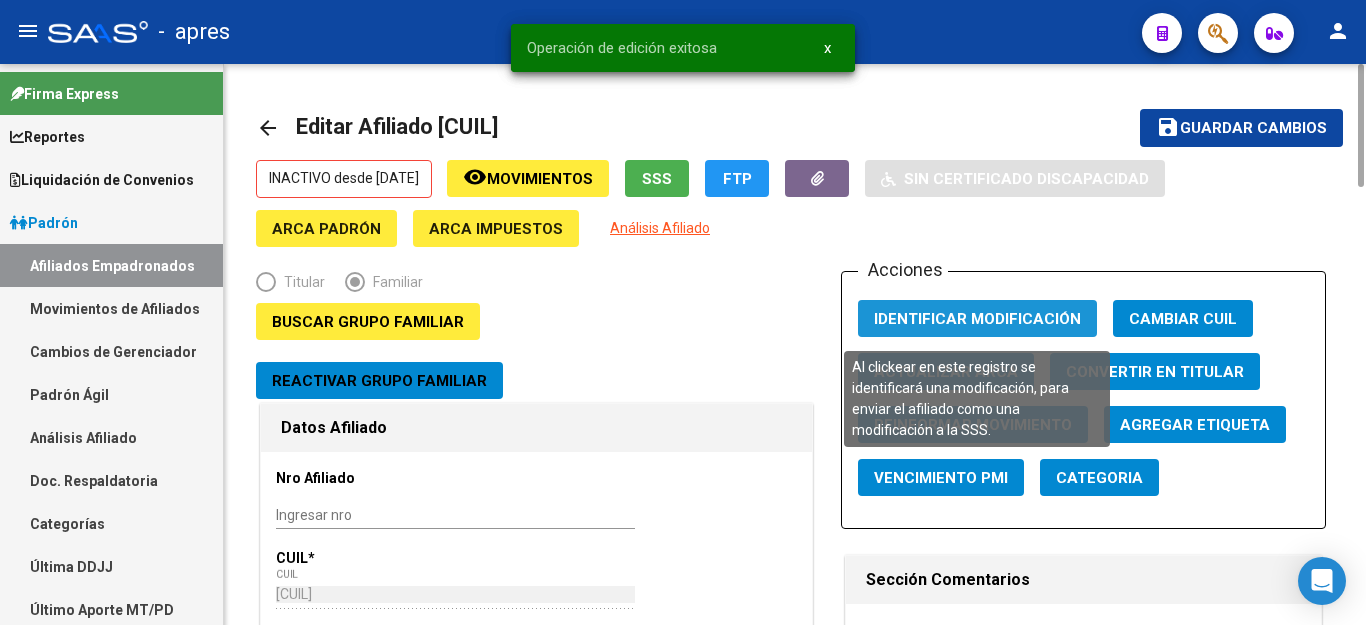 click on "Identificar Modificación" 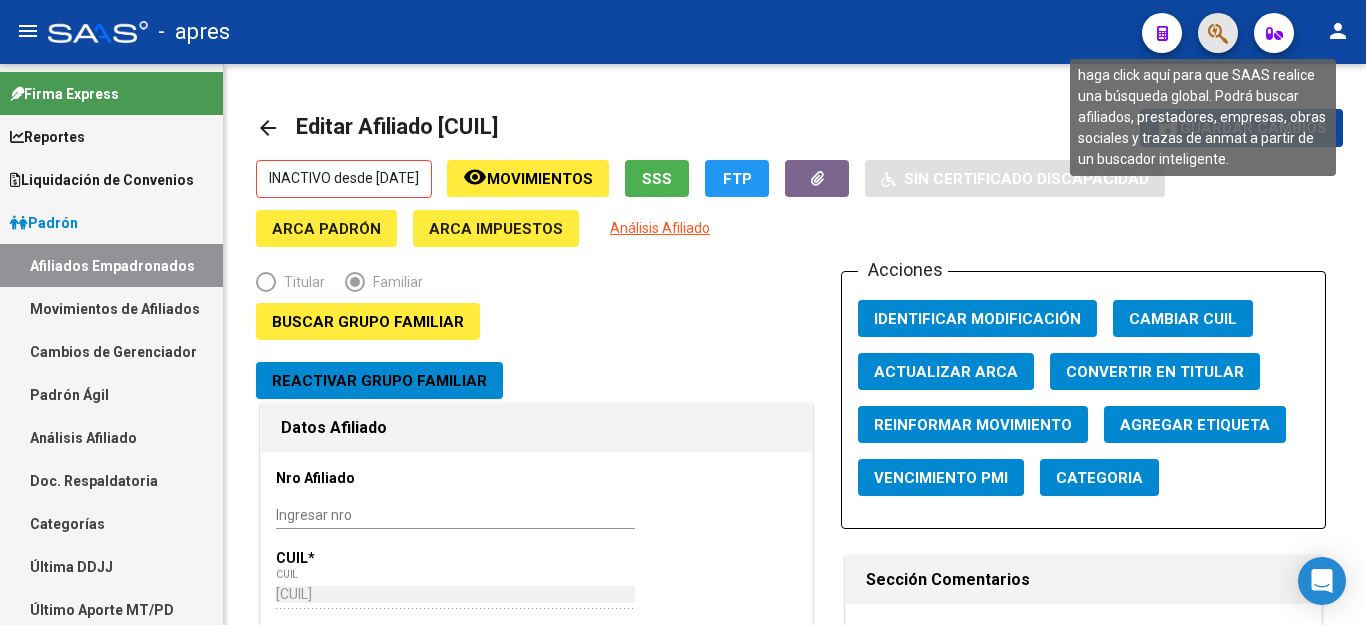 click 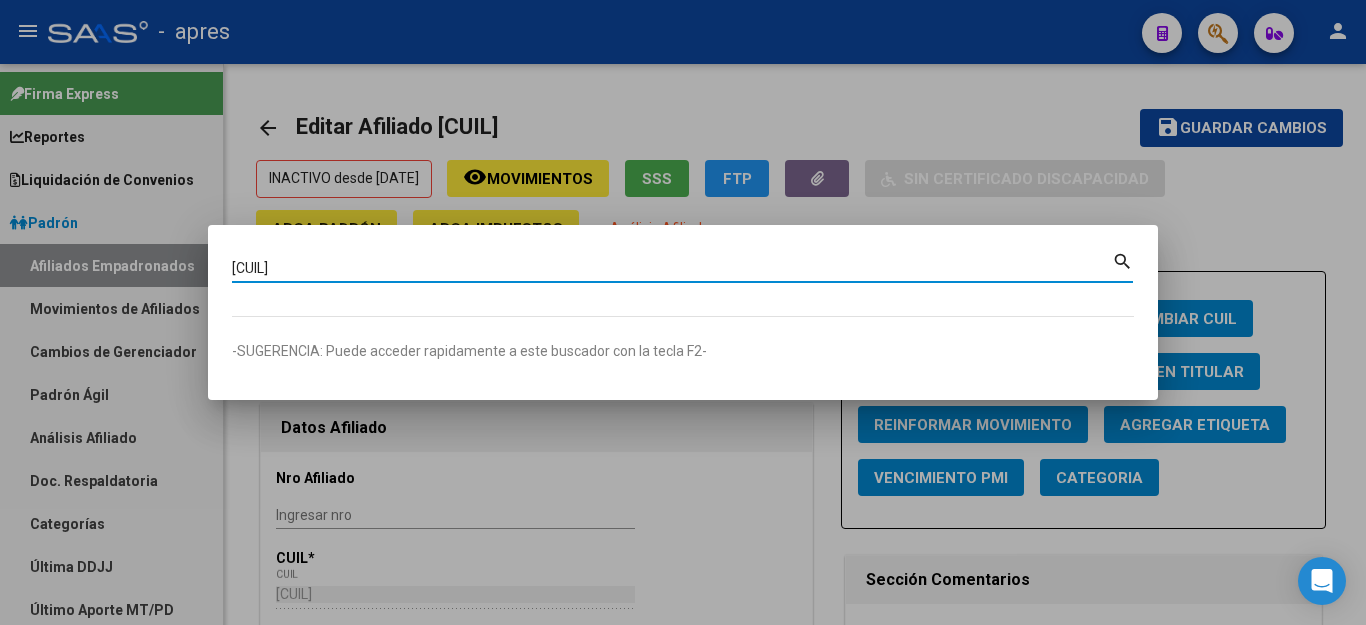 type on "[CUIL]" 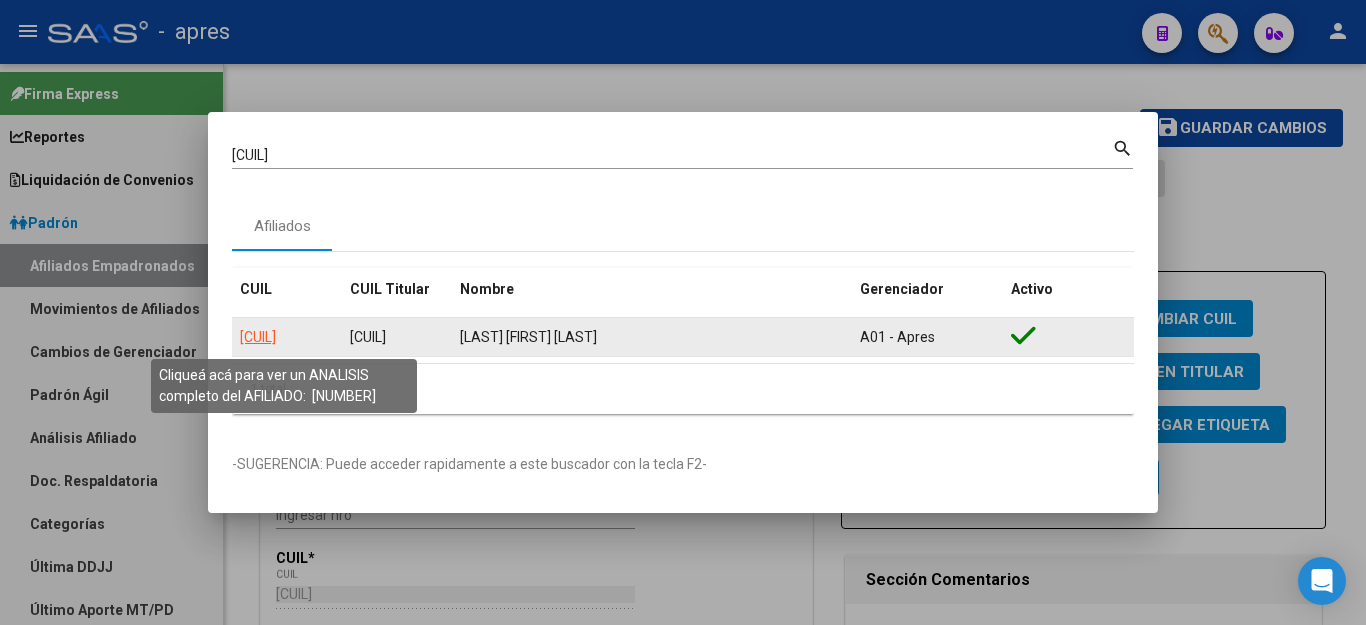 click on "[CUIL]" 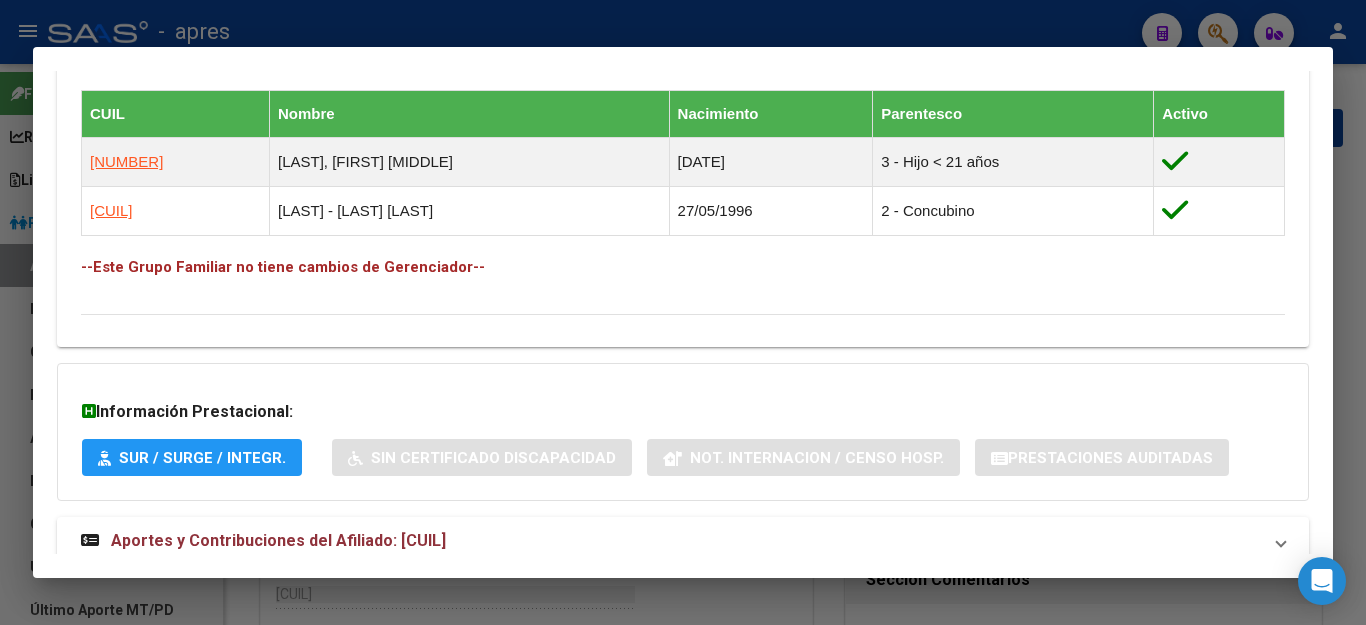 scroll, scrollTop: 967, scrollLeft: 0, axis: vertical 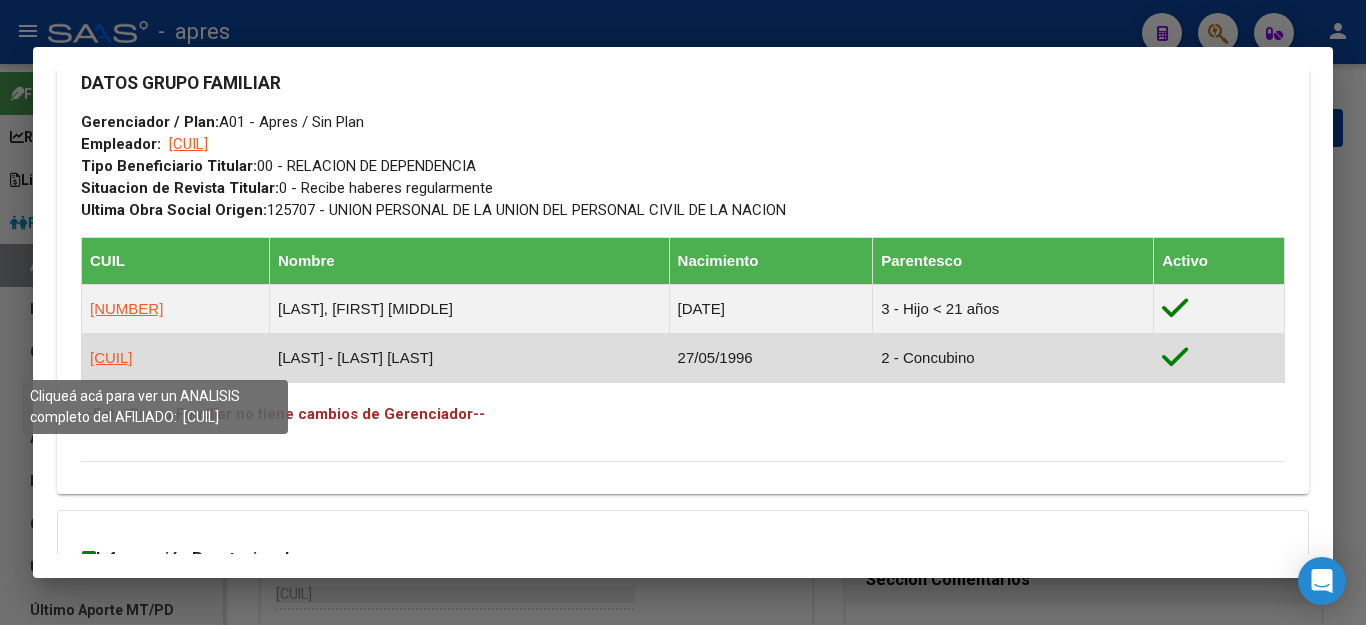 click on "[CUIL]" at bounding box center (111, 357) 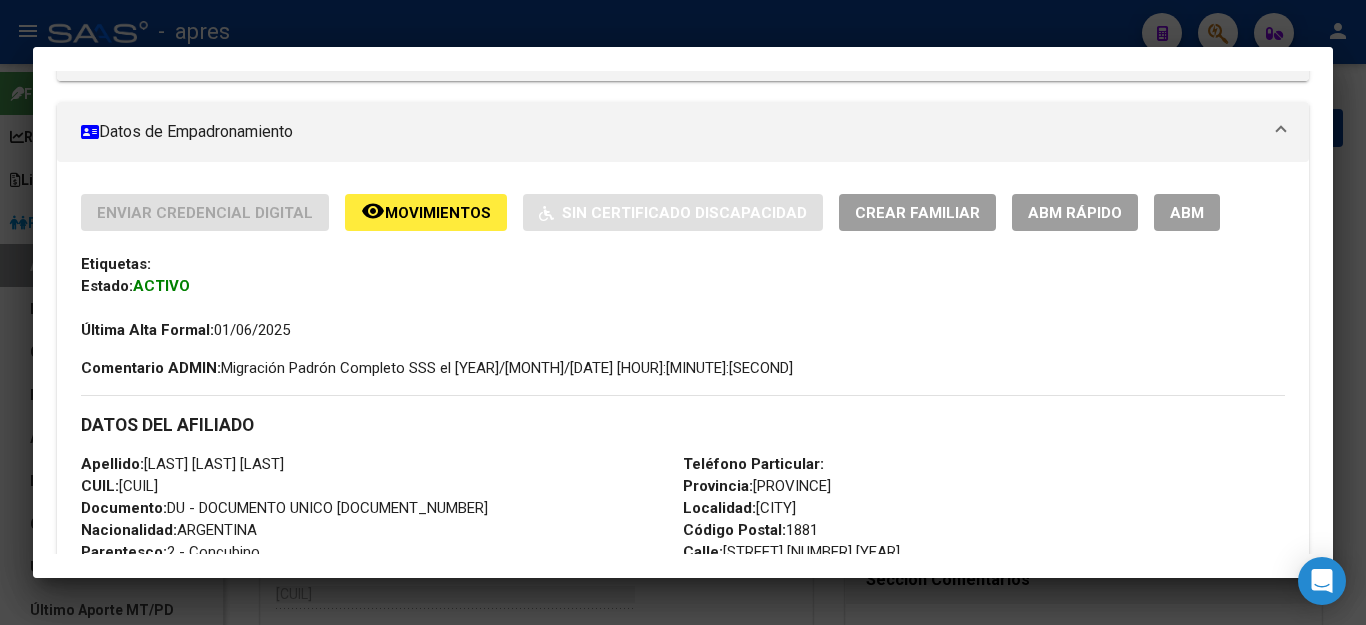 scroll, scrollTop: 300, scrollLeft: 0, axis: vertical 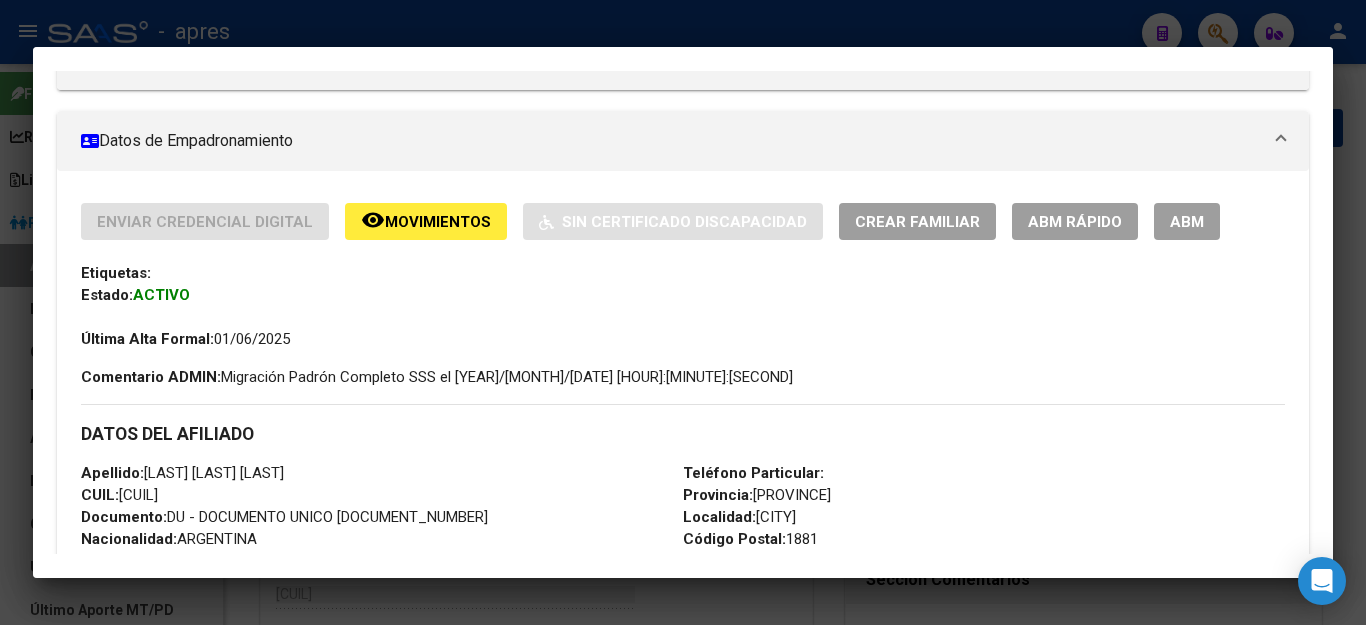 click on "ABM" at bounding box center [1187, 222] 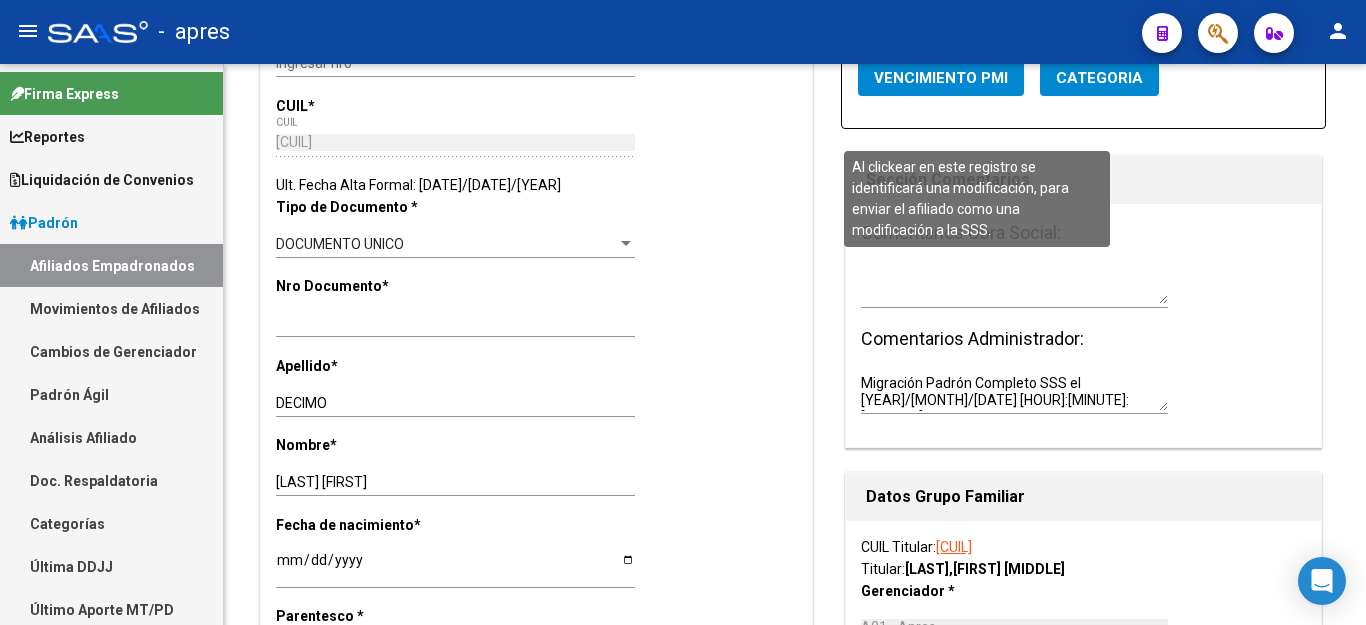 scroll, scrollTop: 200, scrollLeft: 0, axis: vertical 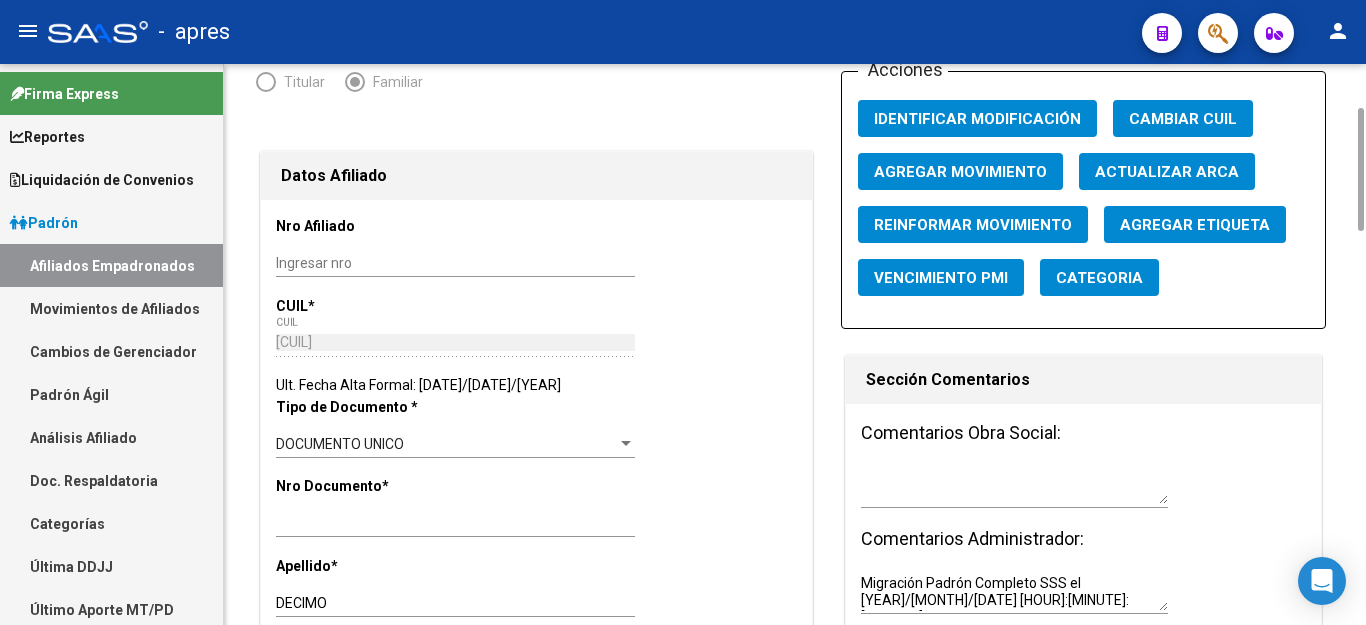 click on "Agregar Movimiento" 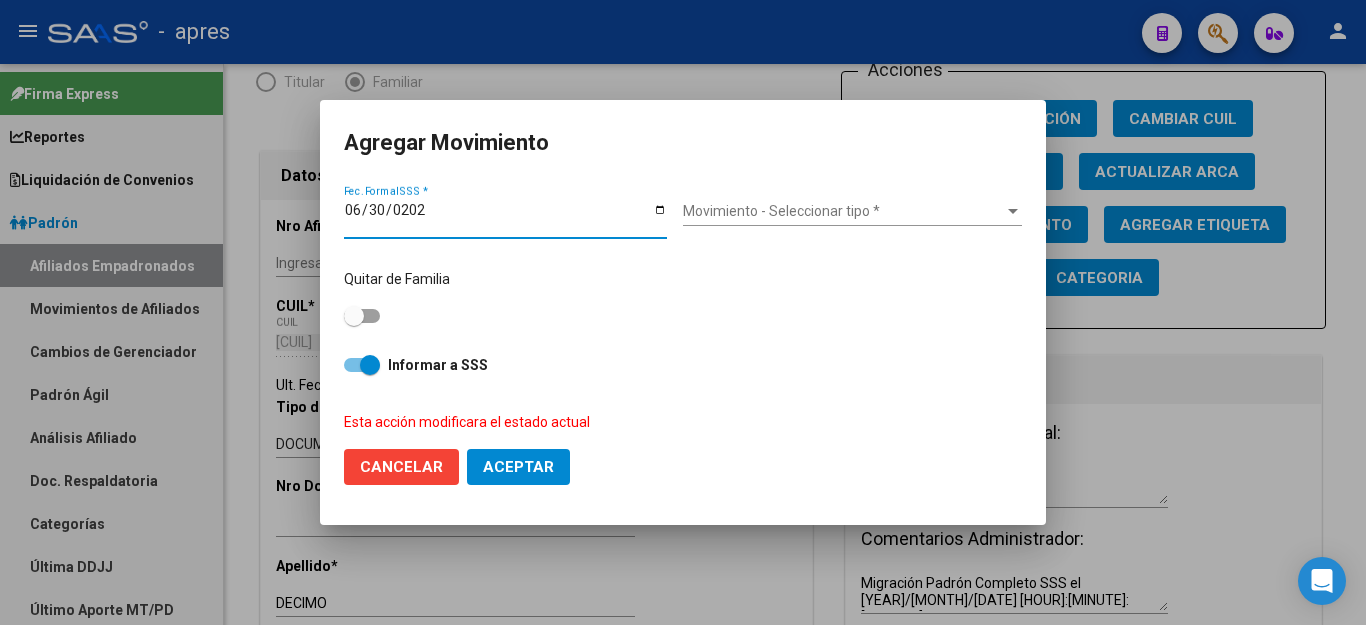 type on "[DATE]" 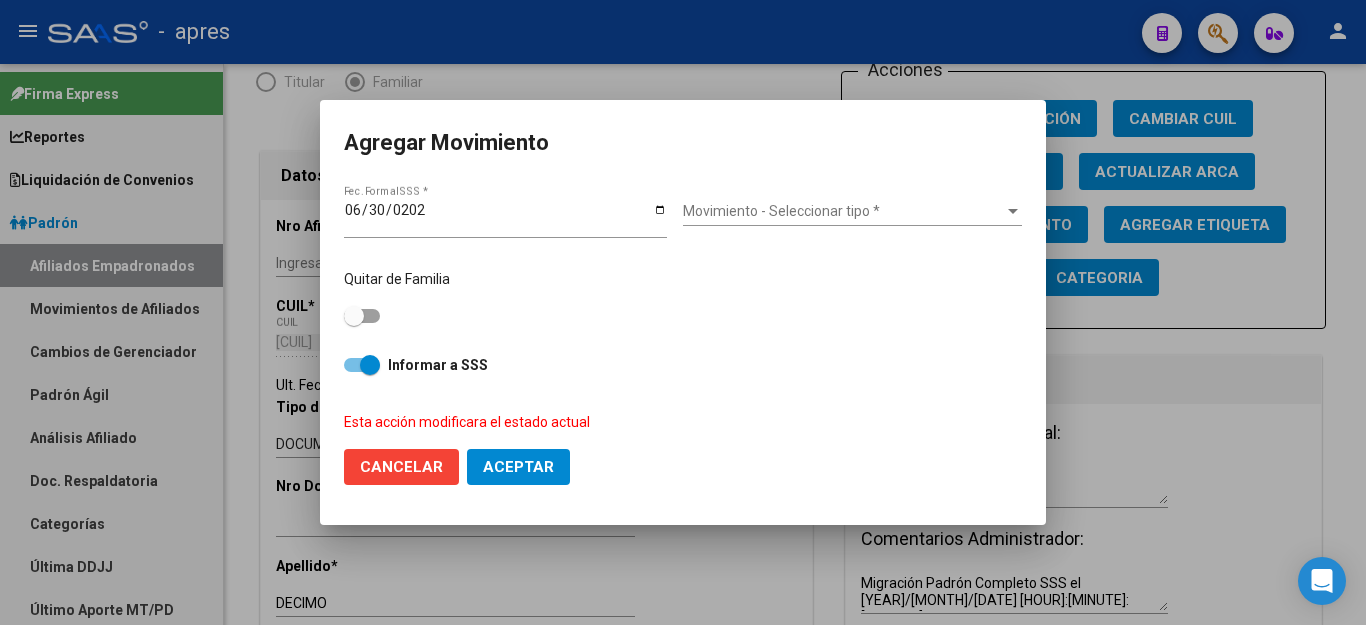 click on "Movimiento - Seleccionar tipo * Movimiento - Seleccionar tipo *" at bounding box center (852, 212) 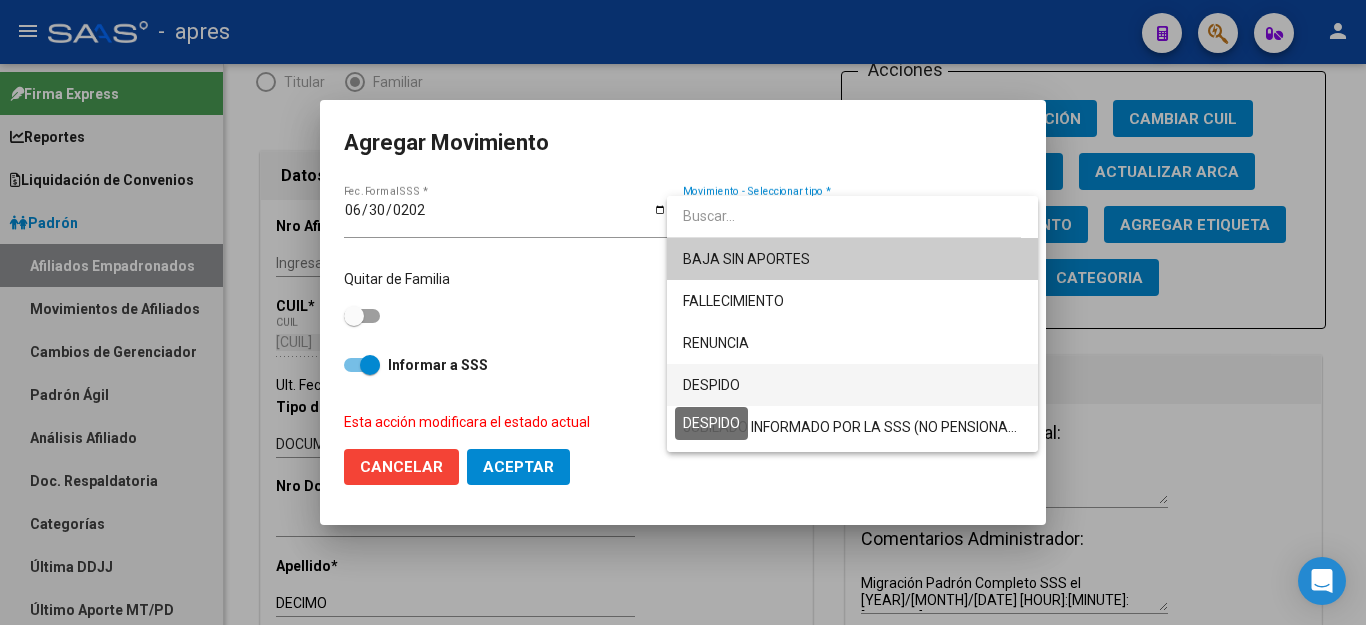 scroll, scrollTop: 100, scrollLeft: 0, axis: vertical 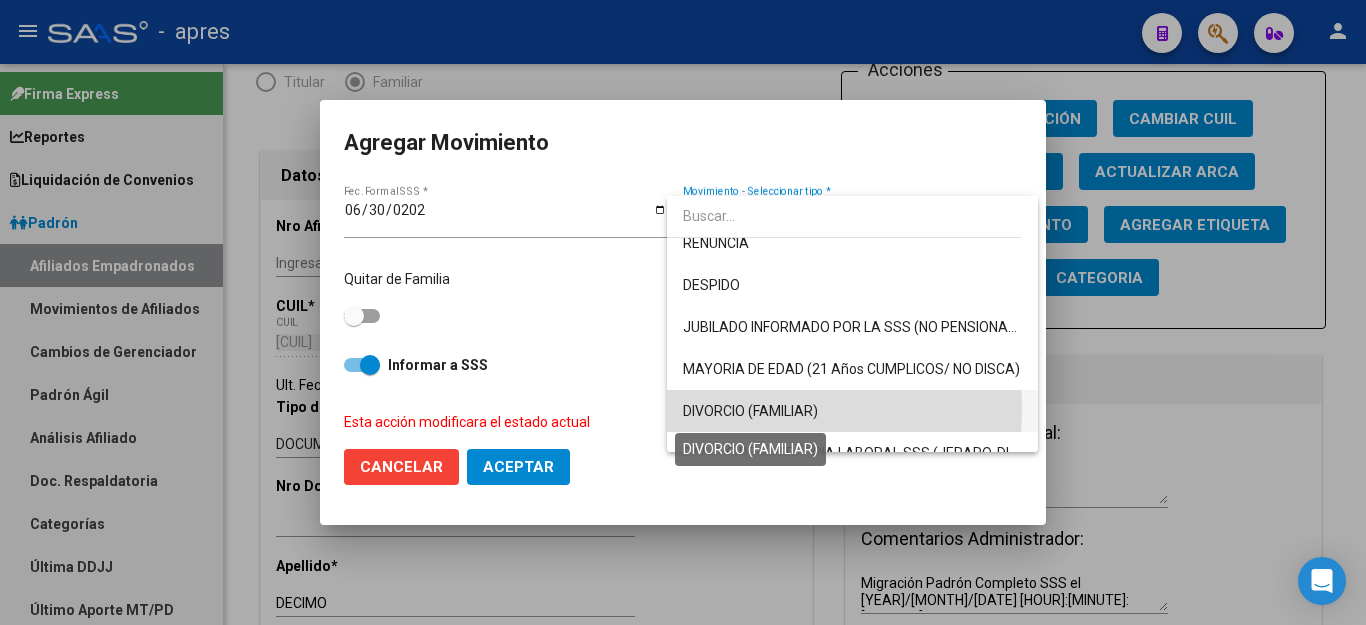 click on "DIVORCIO (FAMILIAR)" at bounding box center [750, 411] 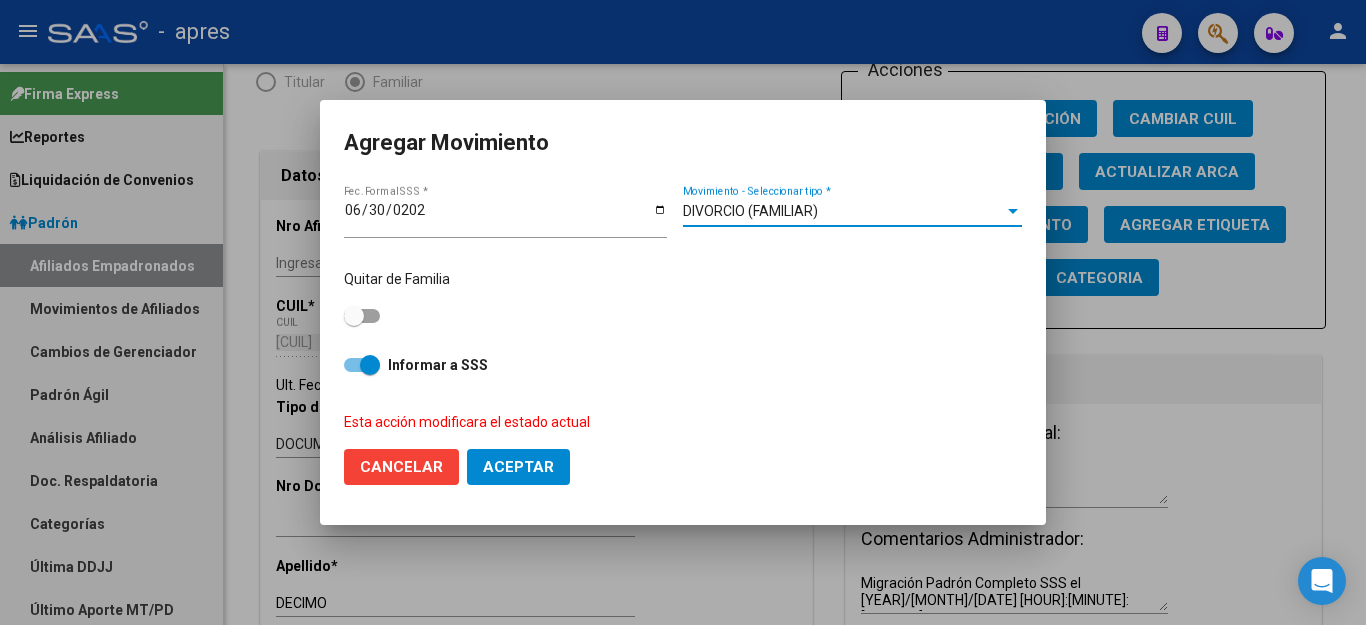 click at bounding box center (362, 316) 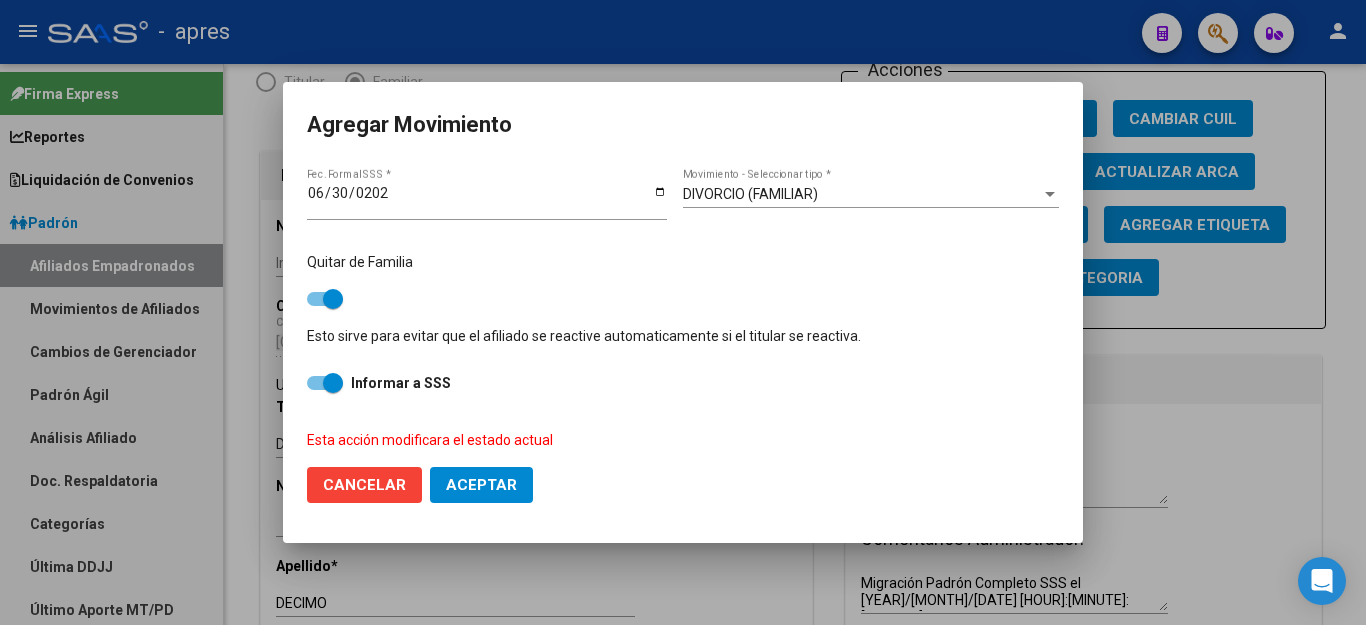 click on "Aceptar" 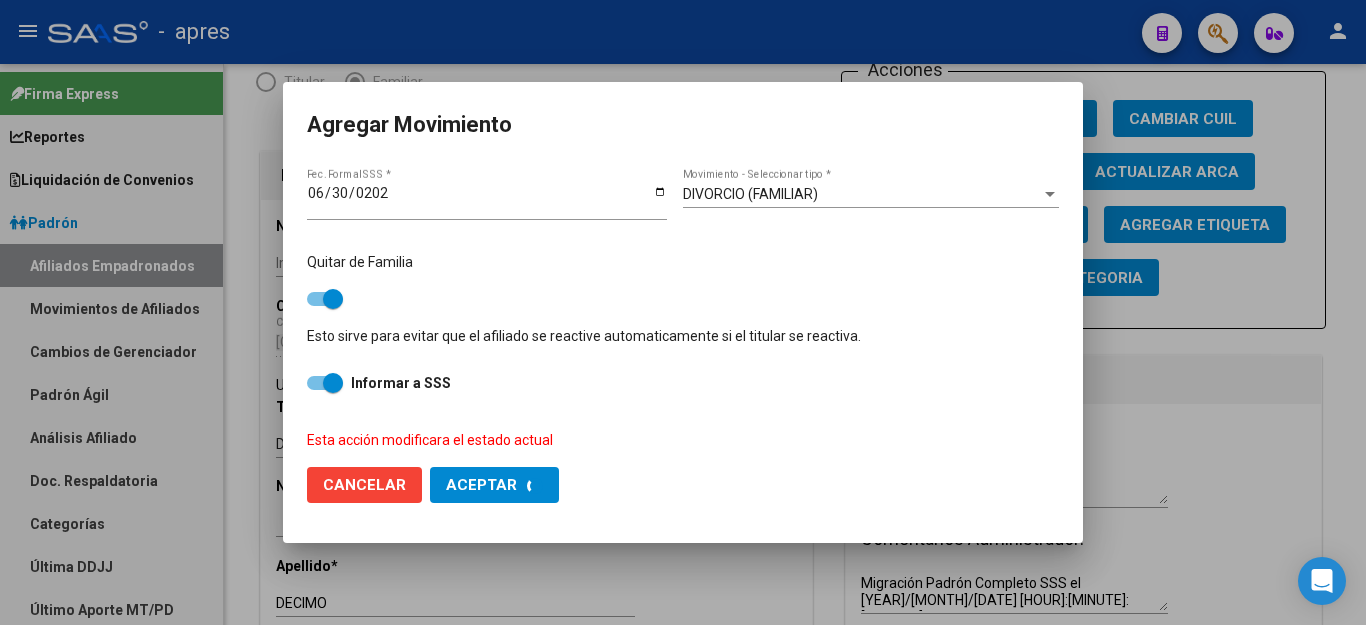 checkbox on "false" 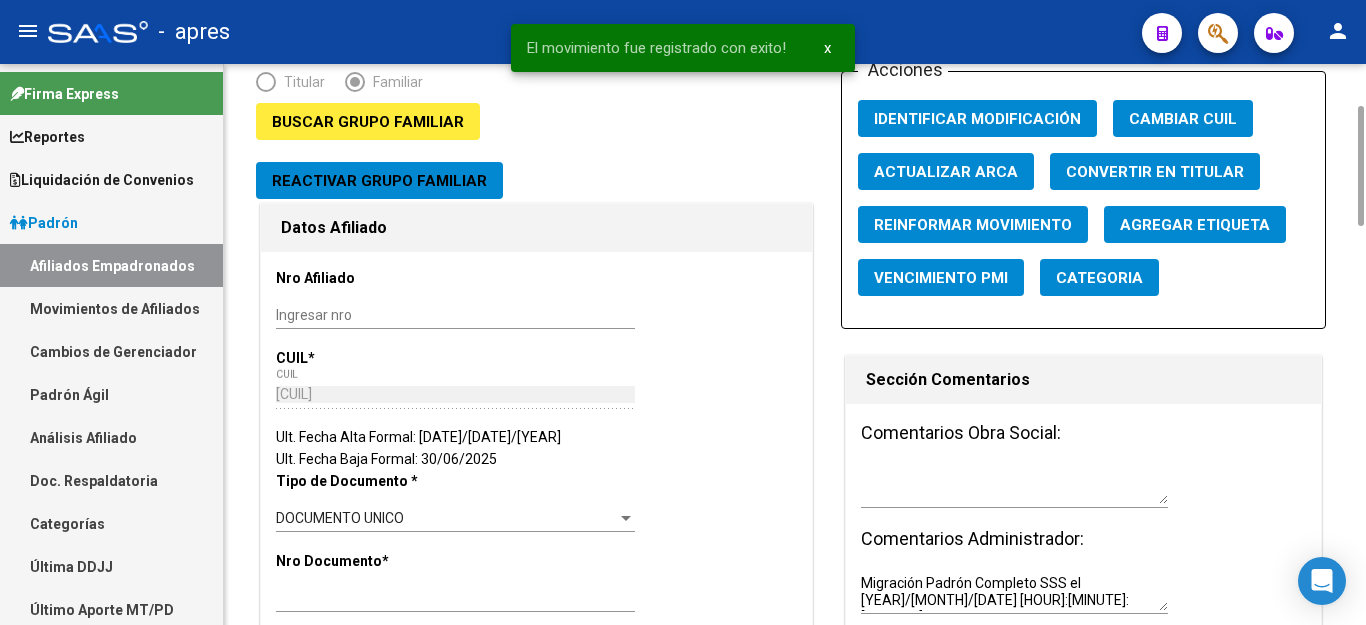 scroll, scrollTop: 0, scrollLeft: 0, axis: both 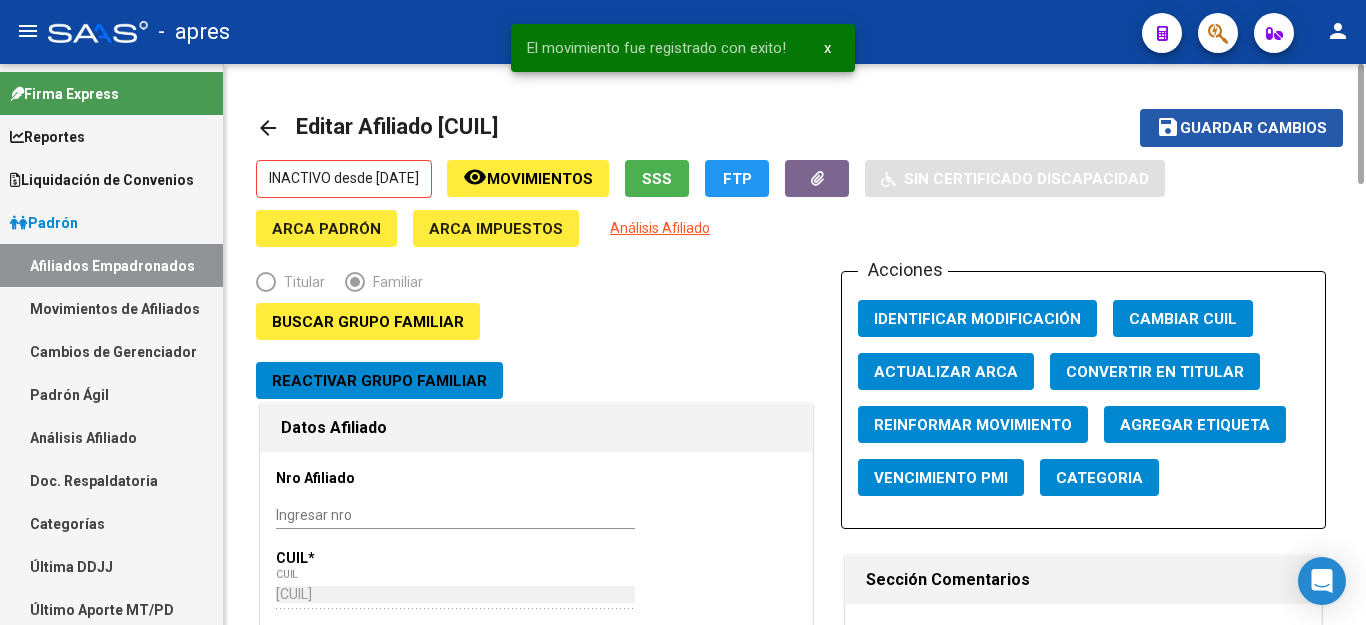 click on "Guardar cambios" 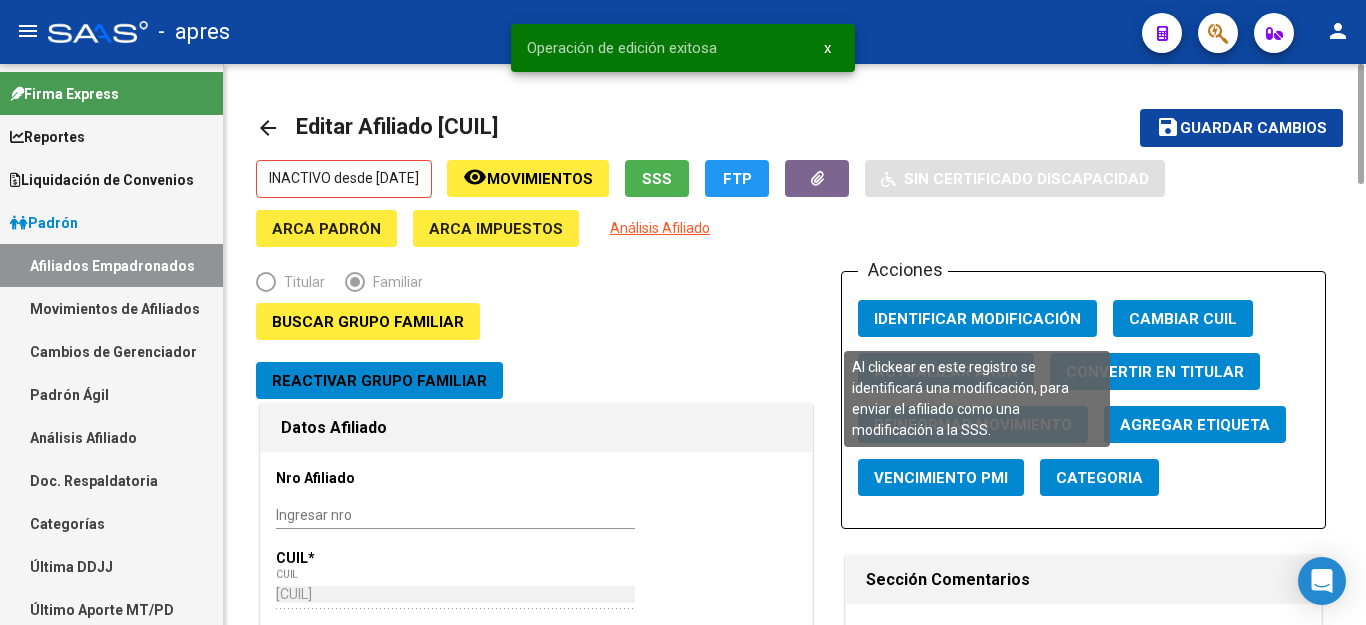 click on "Identificar Modificación" 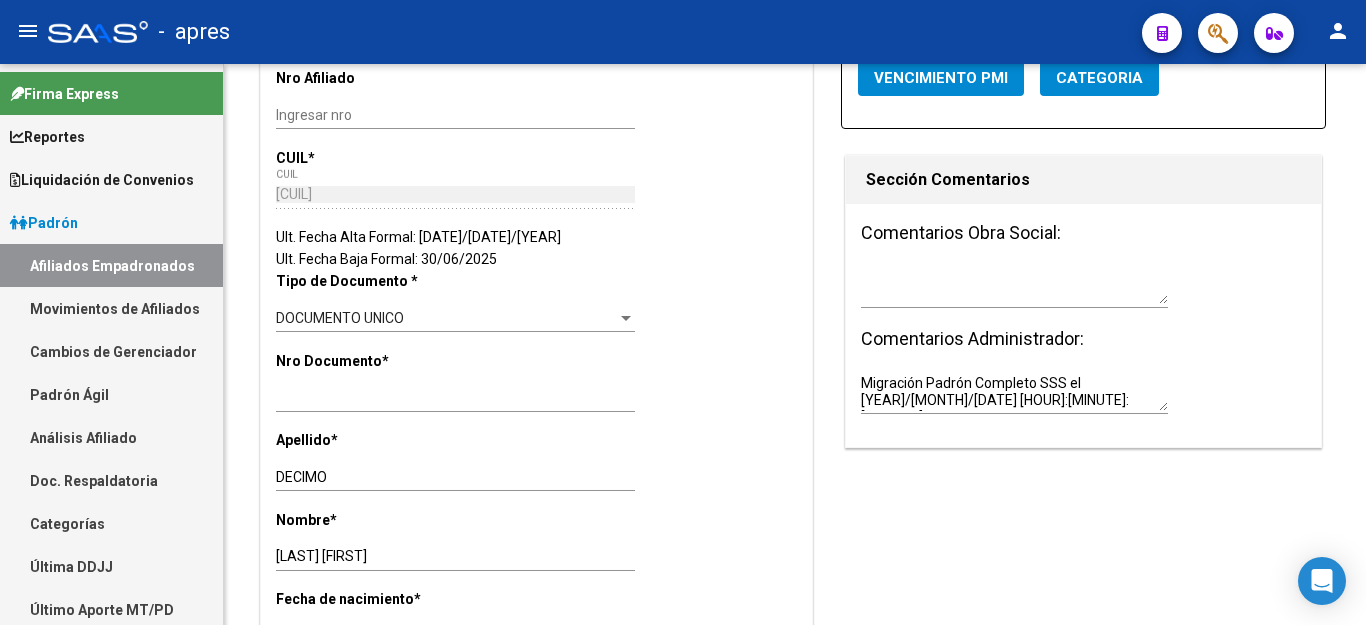 scroll, scrollTop: 0, scrollLeft: 0, axis: both 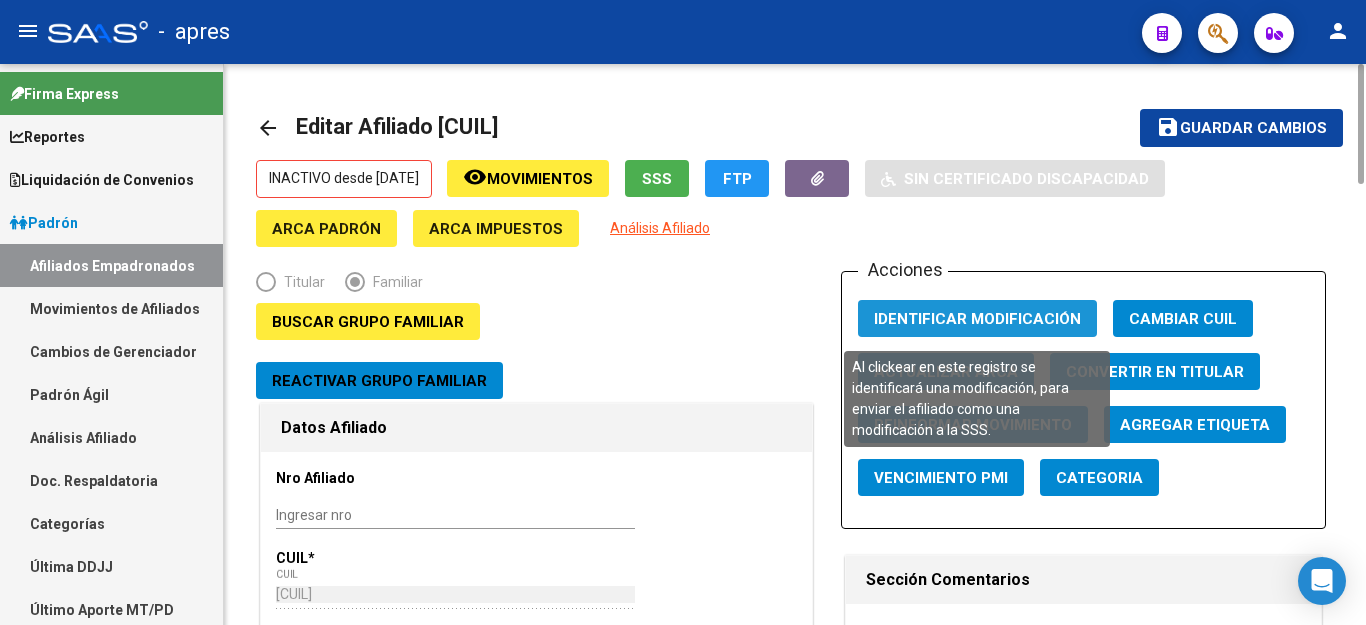 click on "Identificar Modificación" 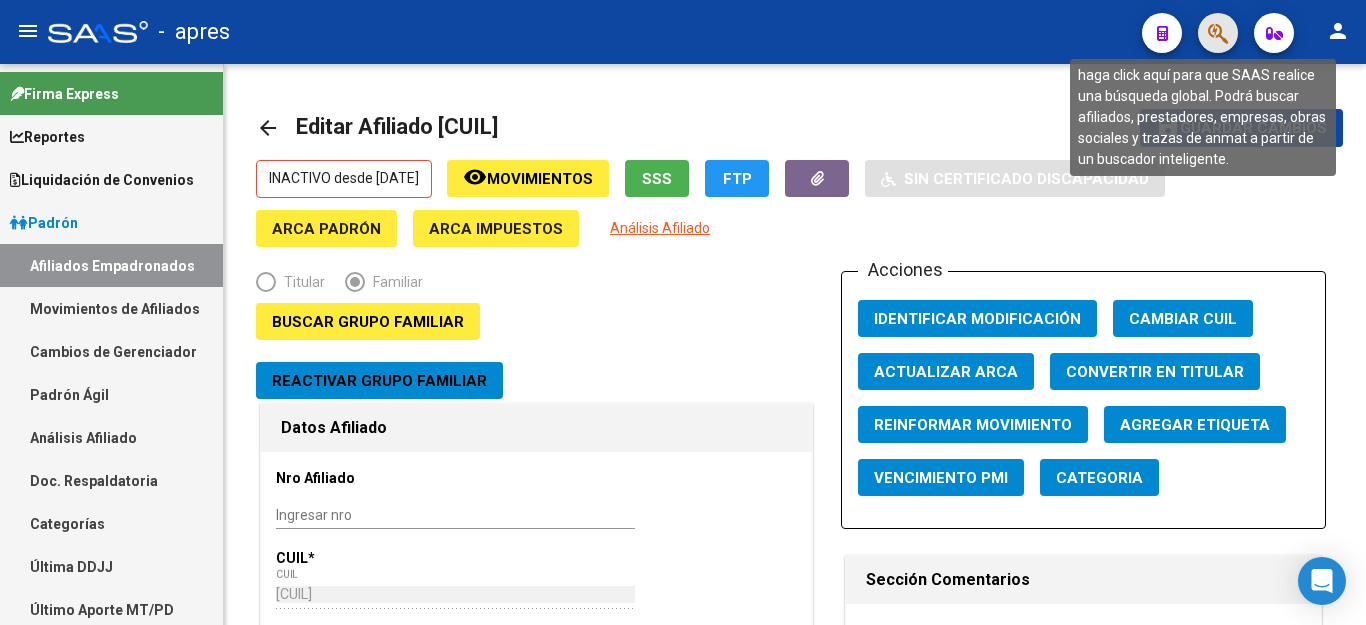 click 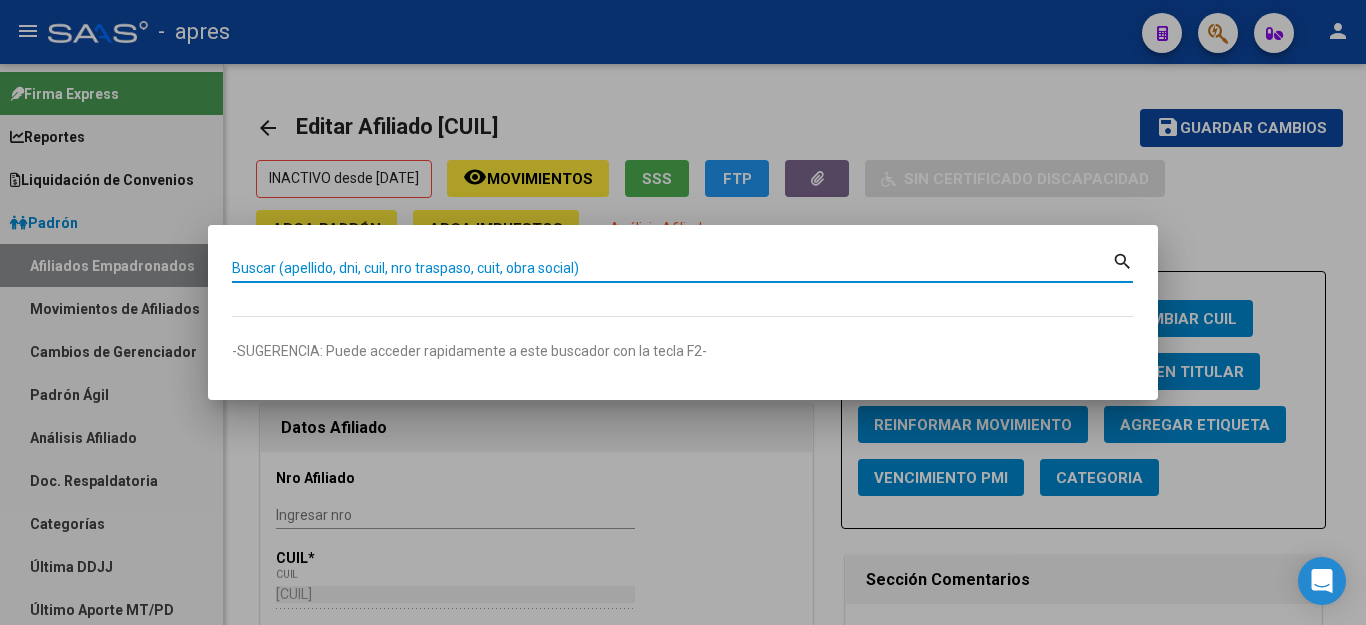 paste on "[NUMBER]" 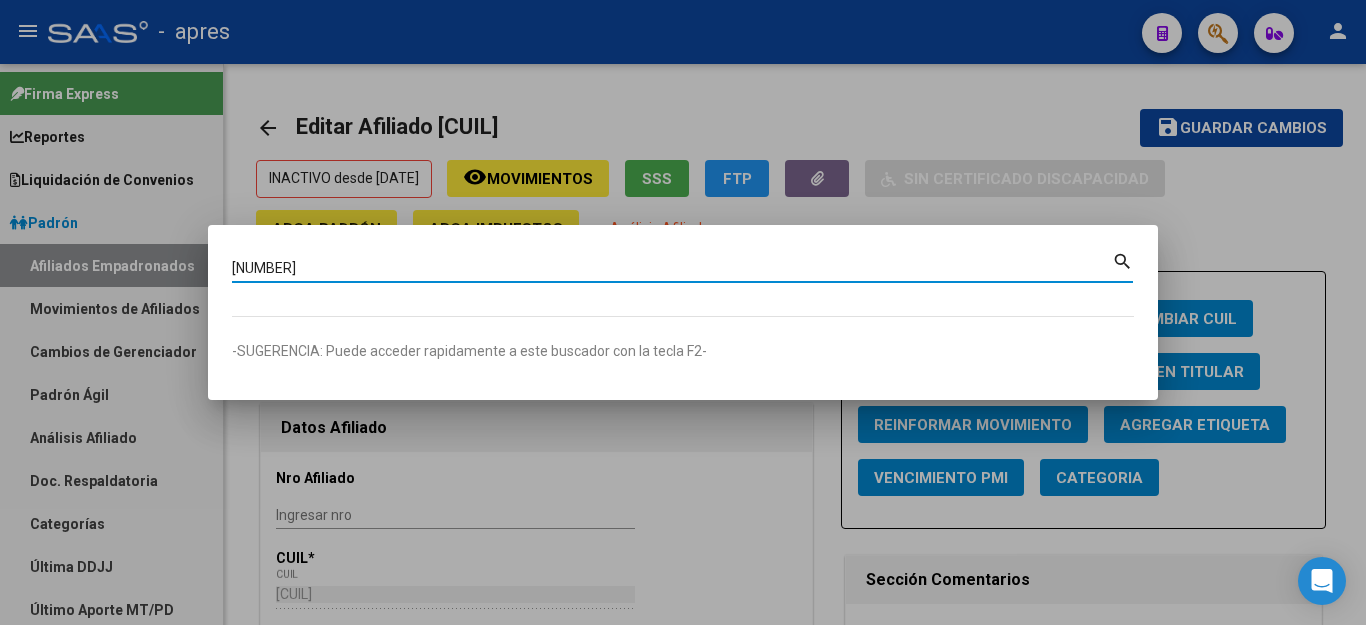 type on "[NUMBER]" 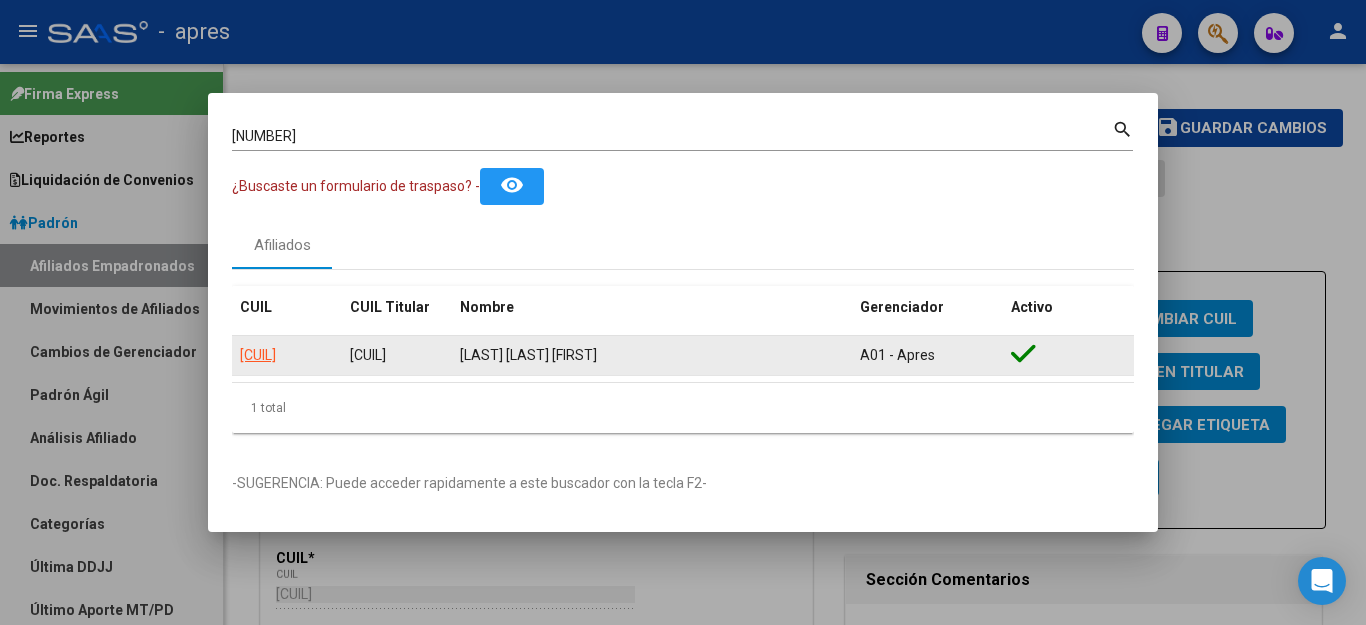 click on "[CUIL]" 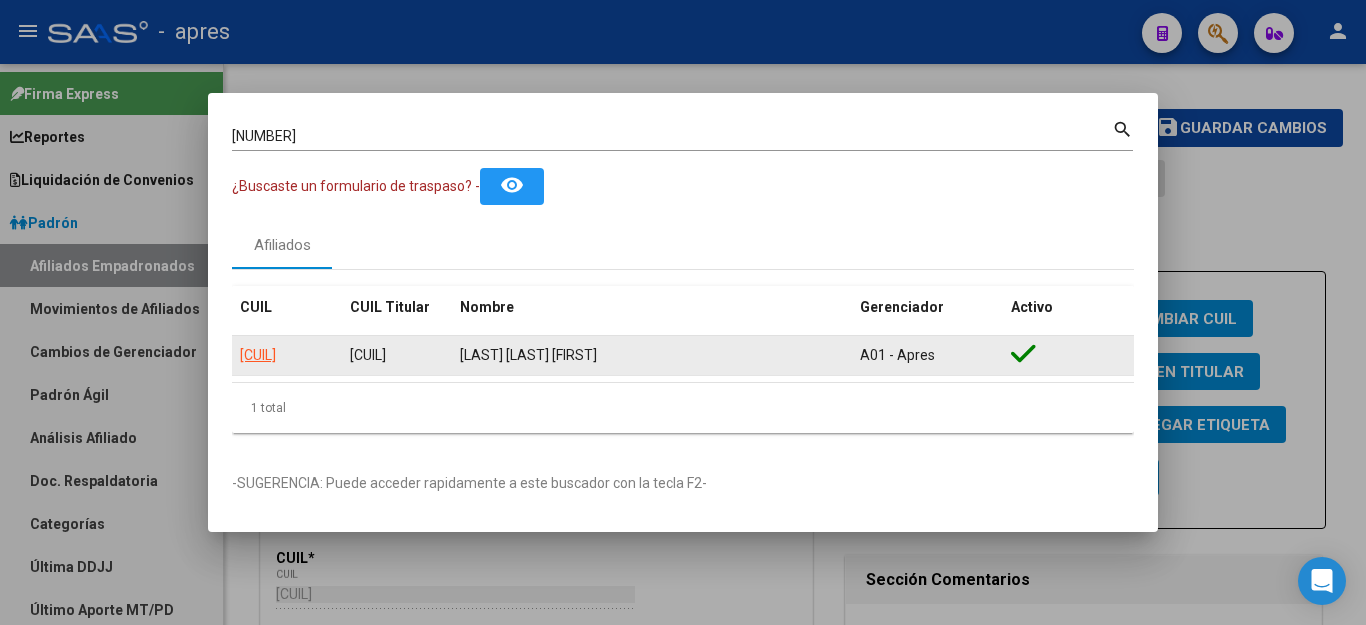 click on "[CUIL]" 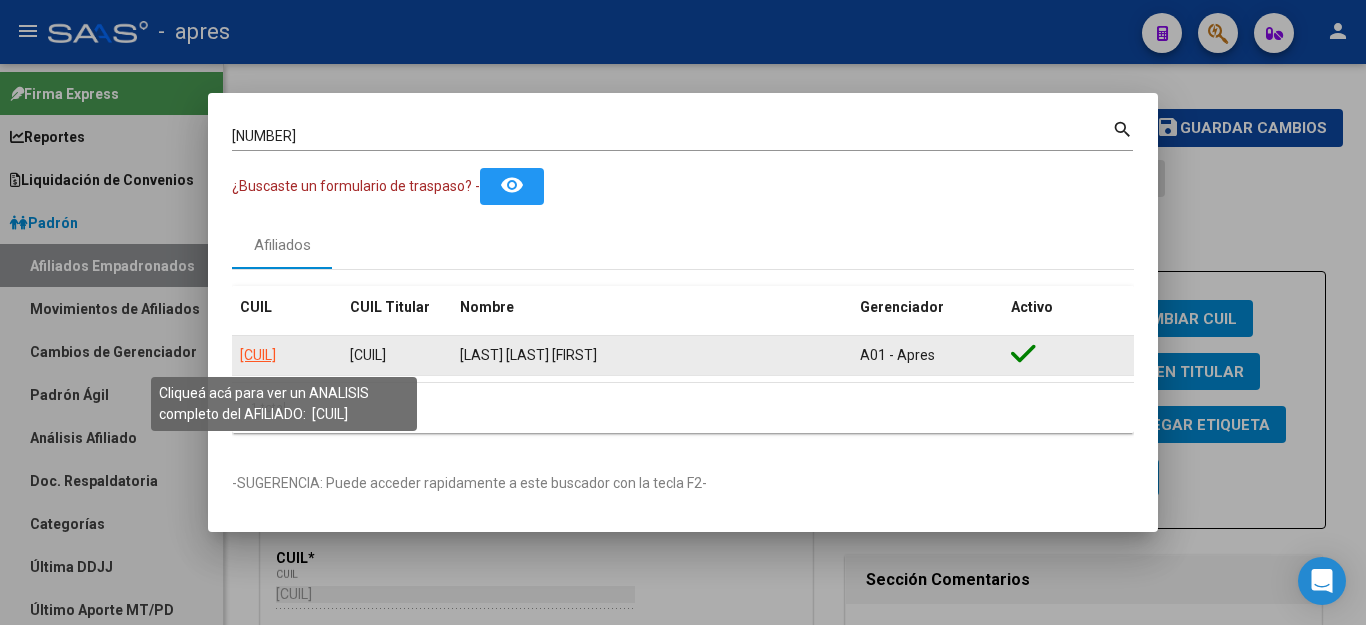 click on "[CUIL]" 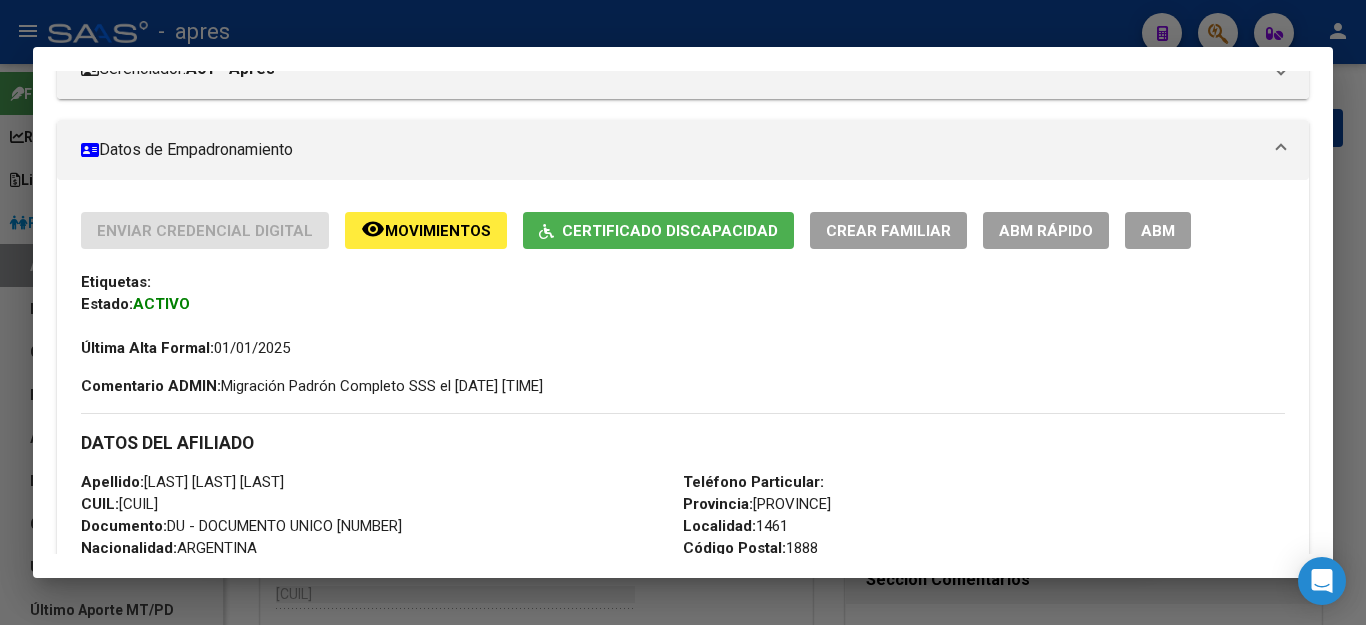 scroll, scrollTop: 300, scrollLeft: 0, axis: vertical 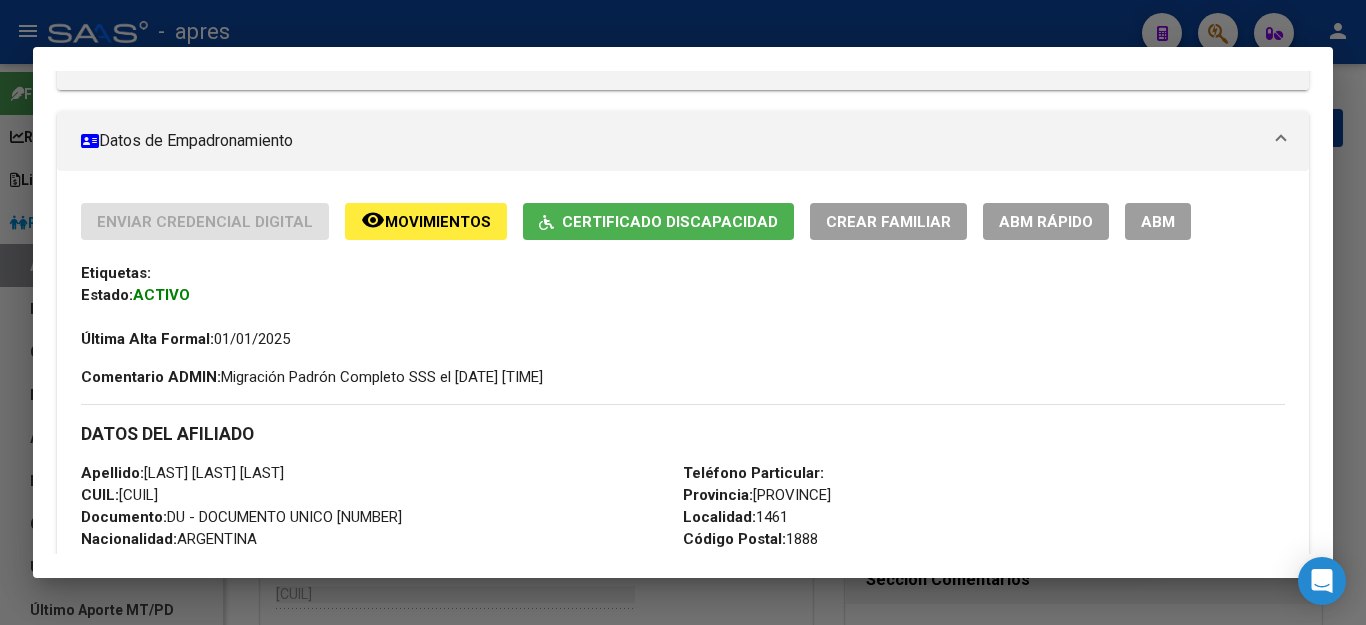 click on "ABM" at bounding box center [1158, 222] 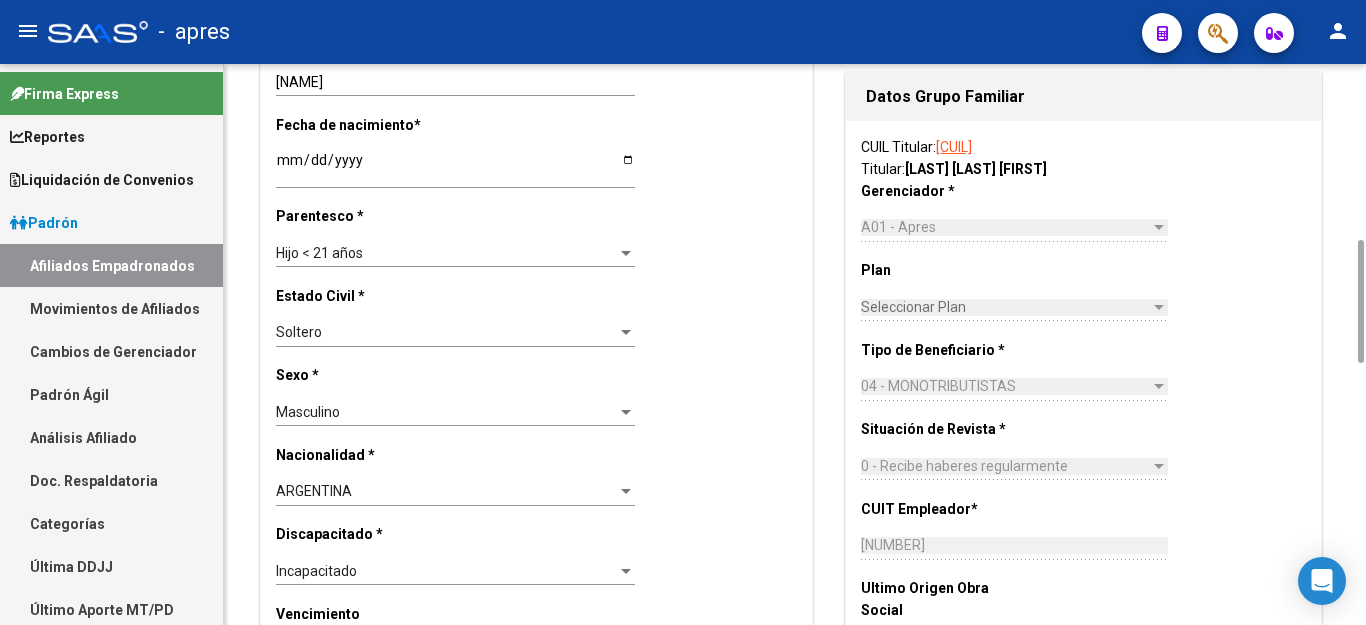 scroll, scrollTop: 1000, scrollLeft: 0, axis: vertical 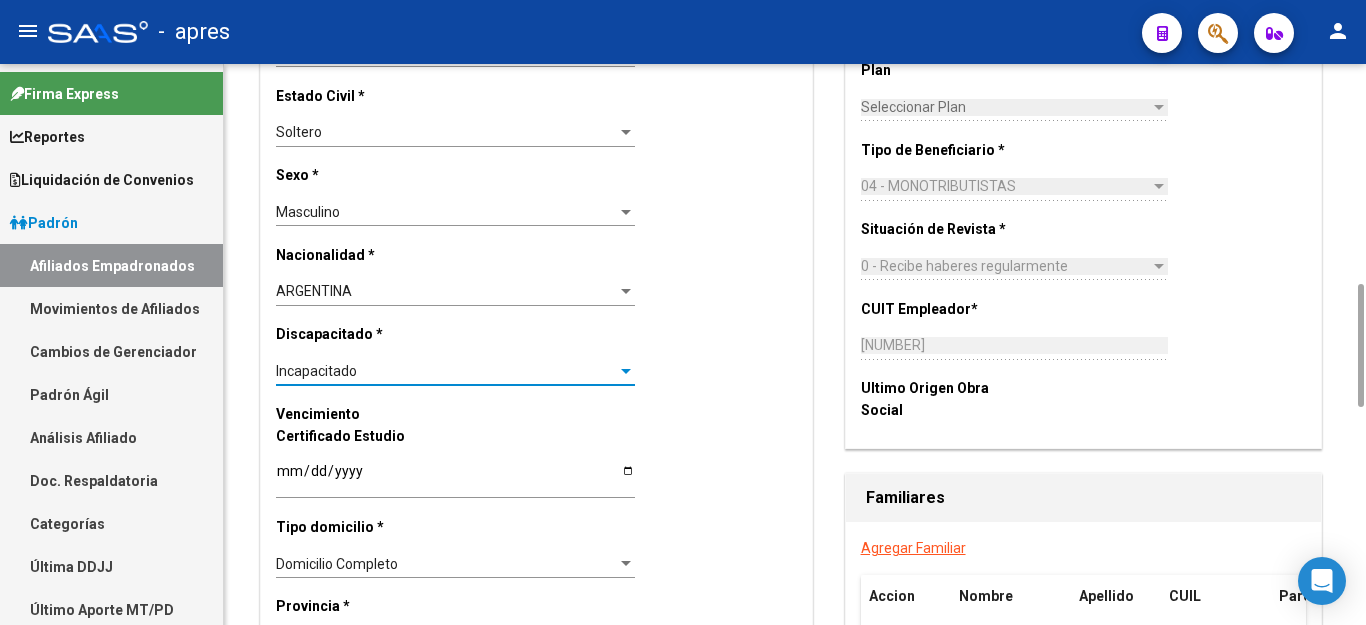click on "Incapacitado" at bounding box center [446, 371] 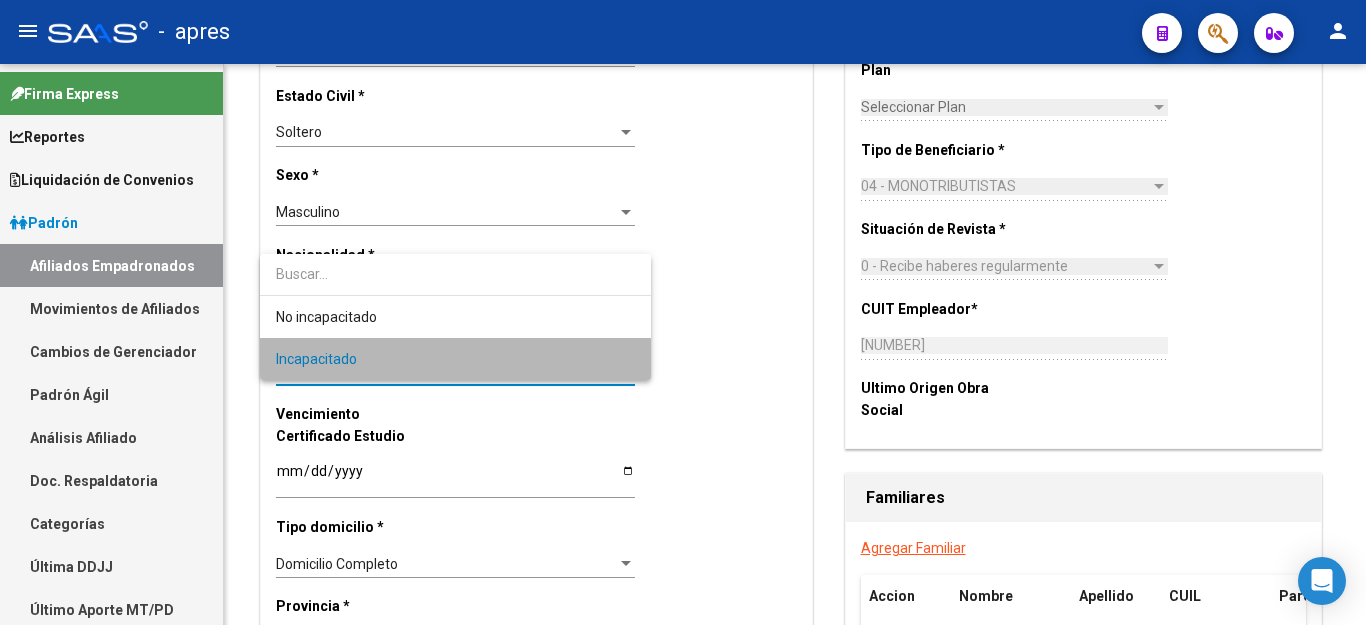 click on "Incapacitado" at bounding box center [455, 359] 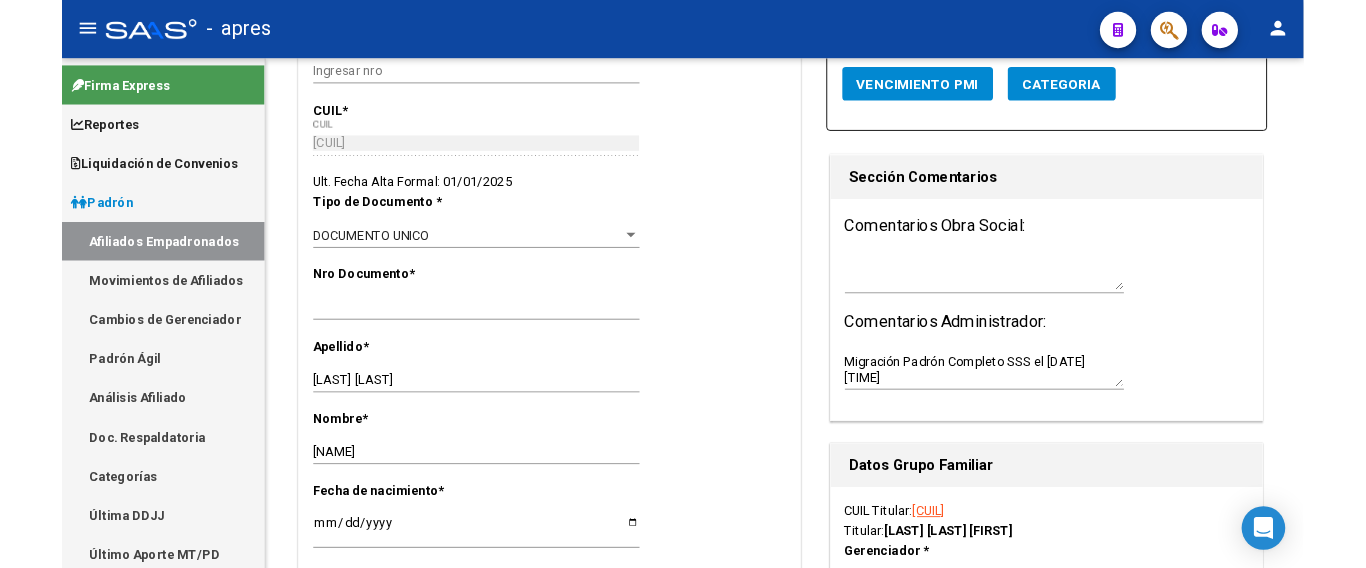 scroll, scrollTop: 0, scrollLeft: 0, axis: both 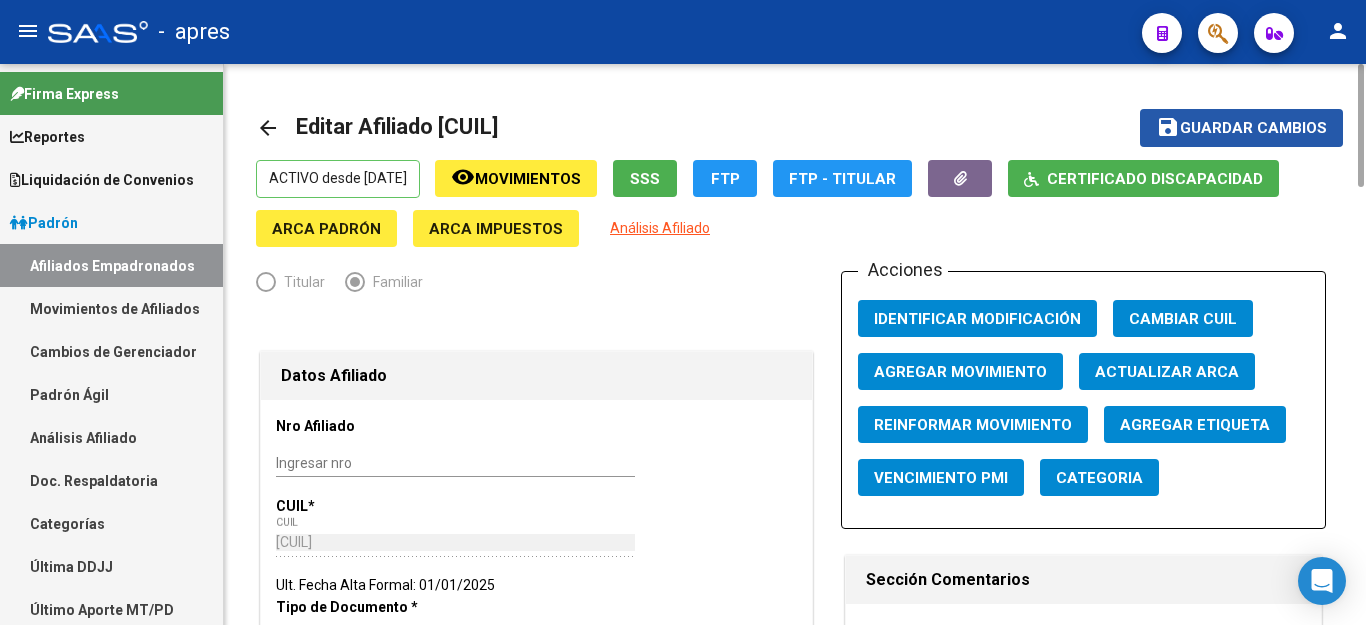 click on "Guardar cambios" 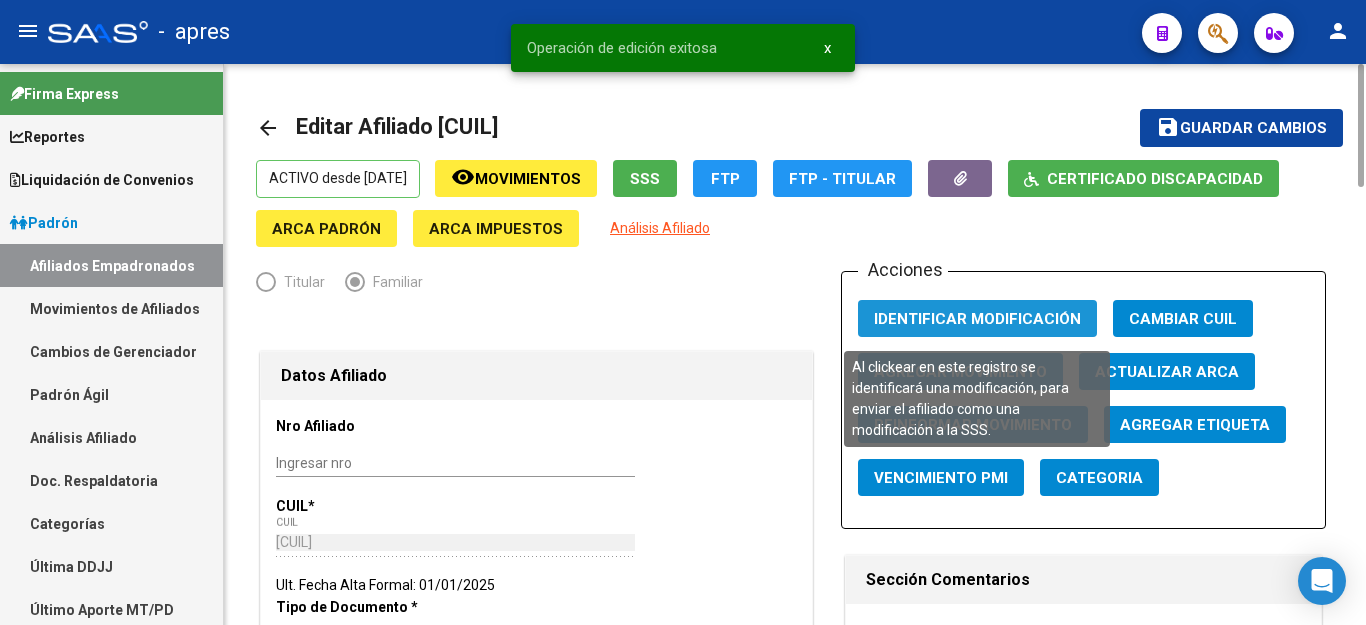 click on "Identificar Modificación" 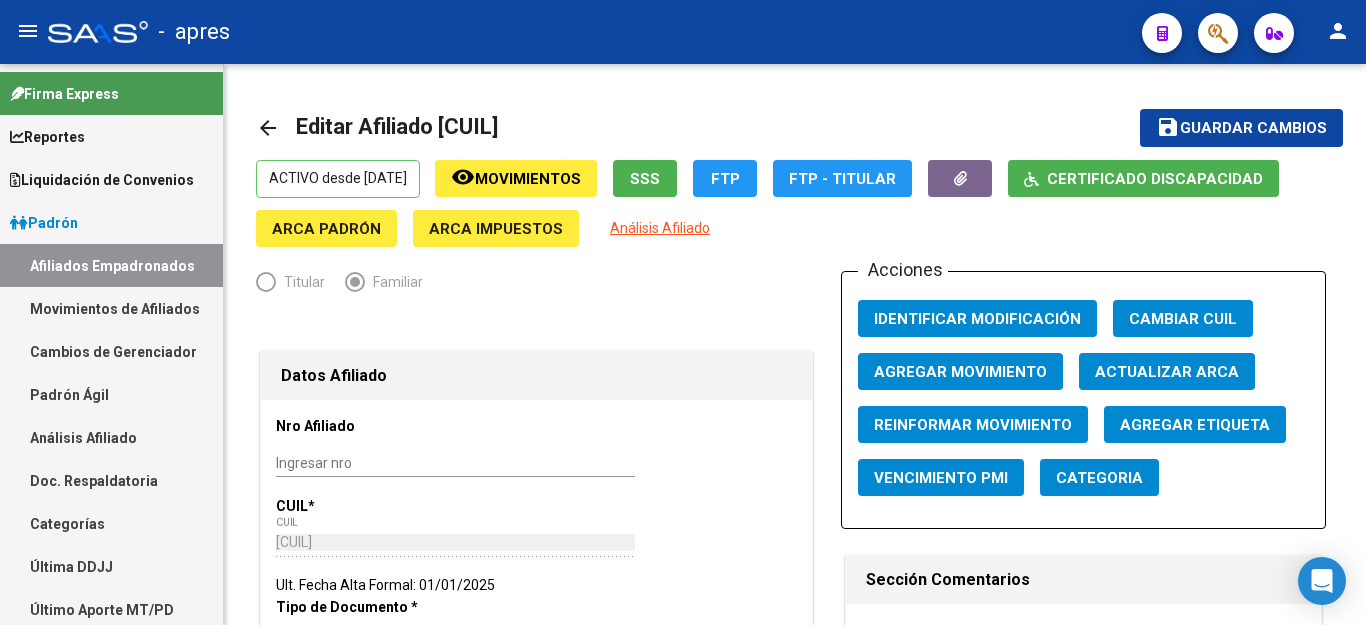 click on "Movimientos de Afiliados" at bounding box center [111, 308] 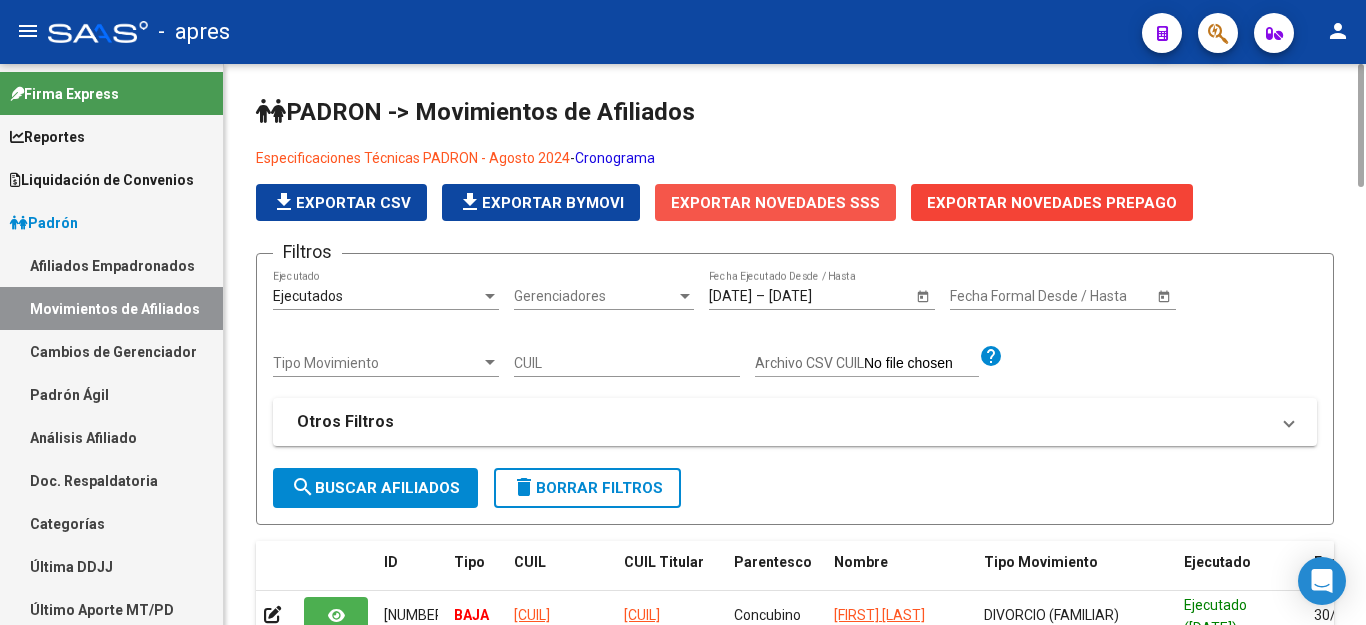 click on "Exportar Novedades SSS" 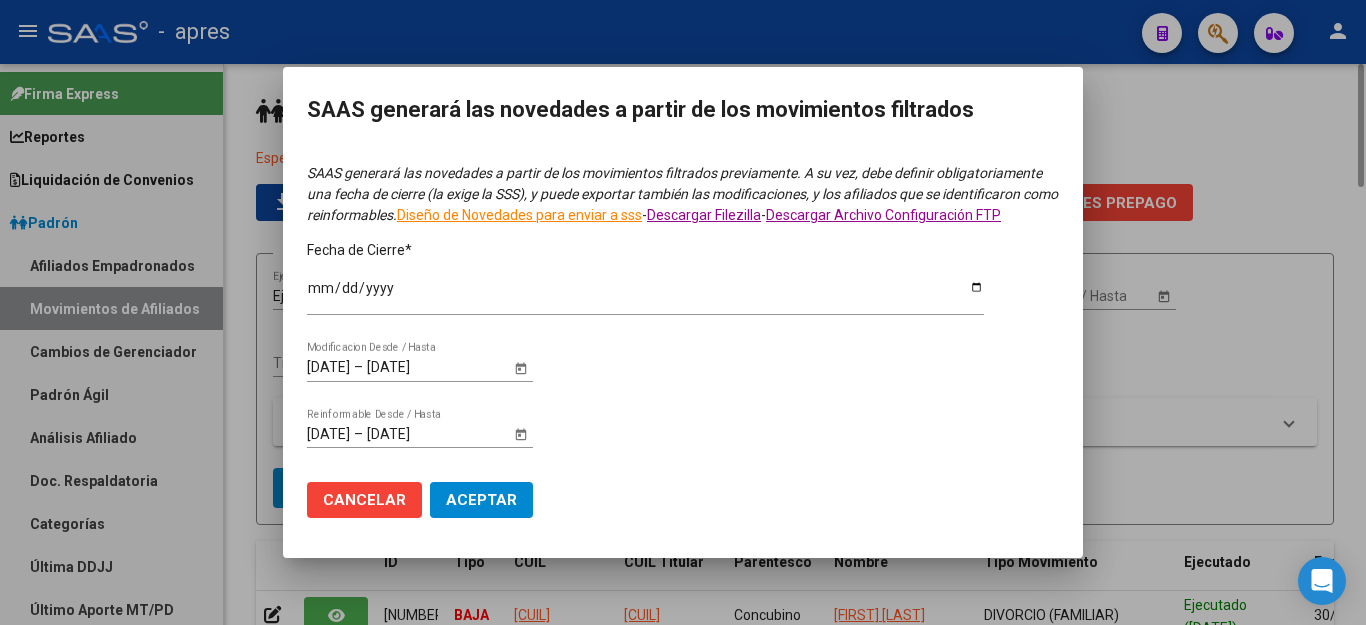 type on "[DATE]" 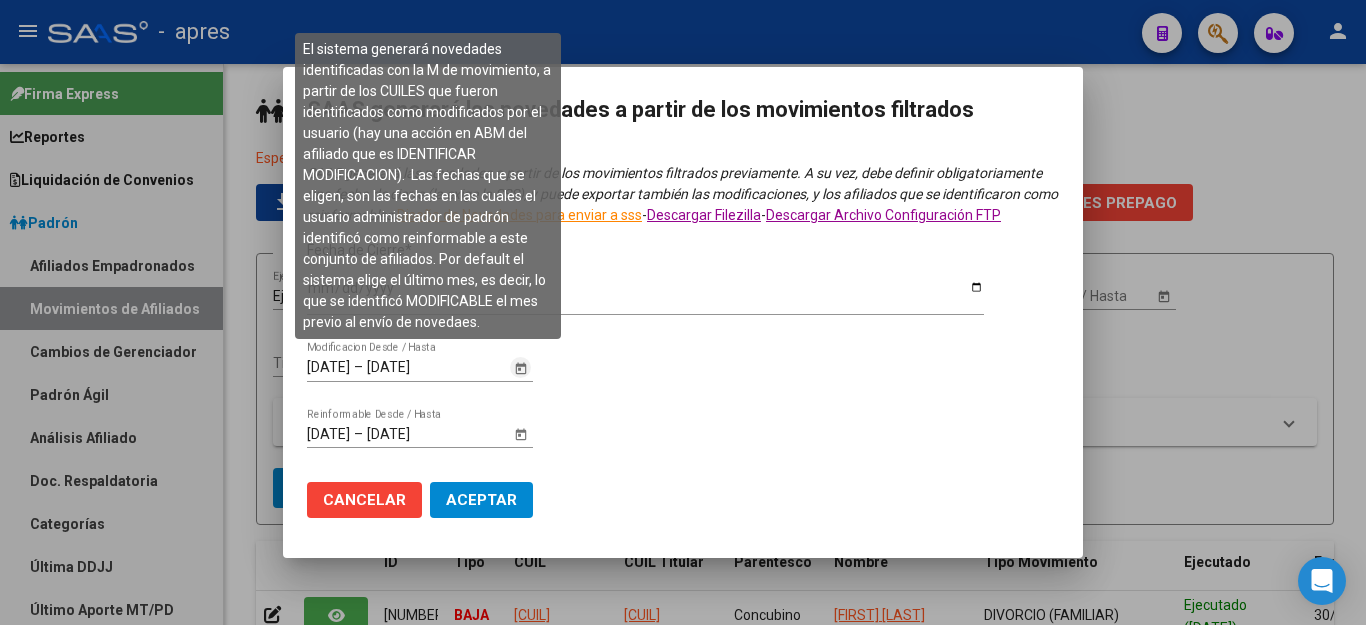 click 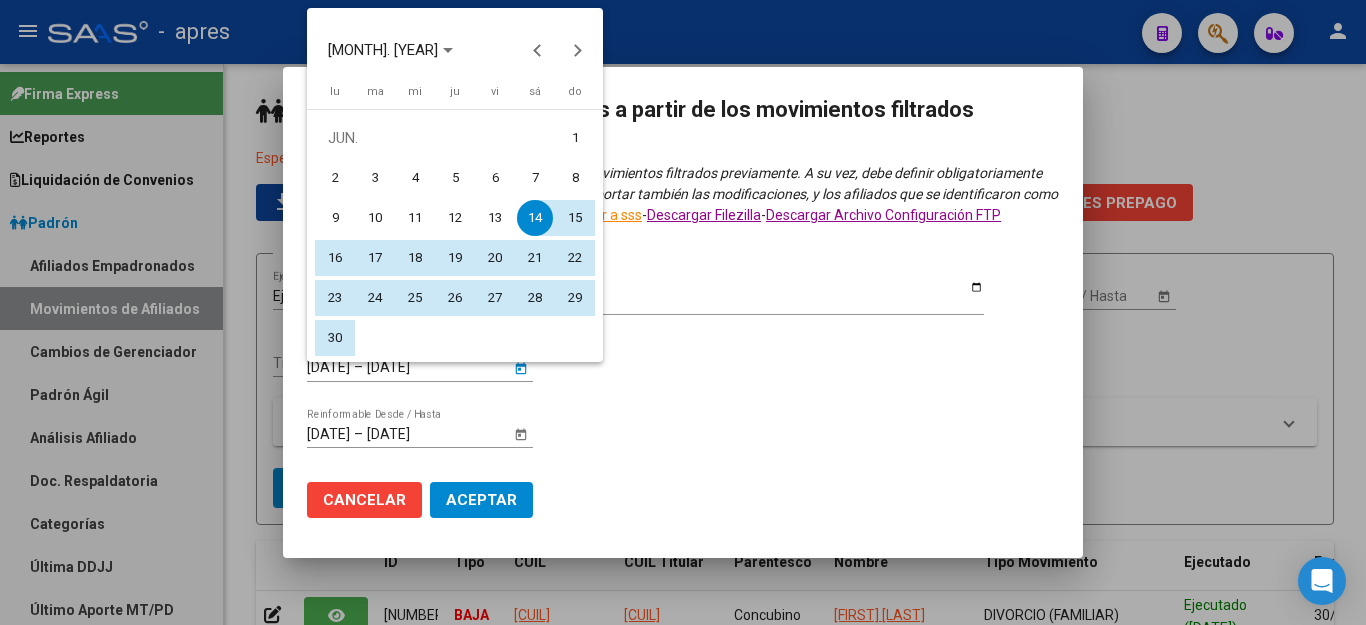 click on "1" at bounding box center [575, 138] 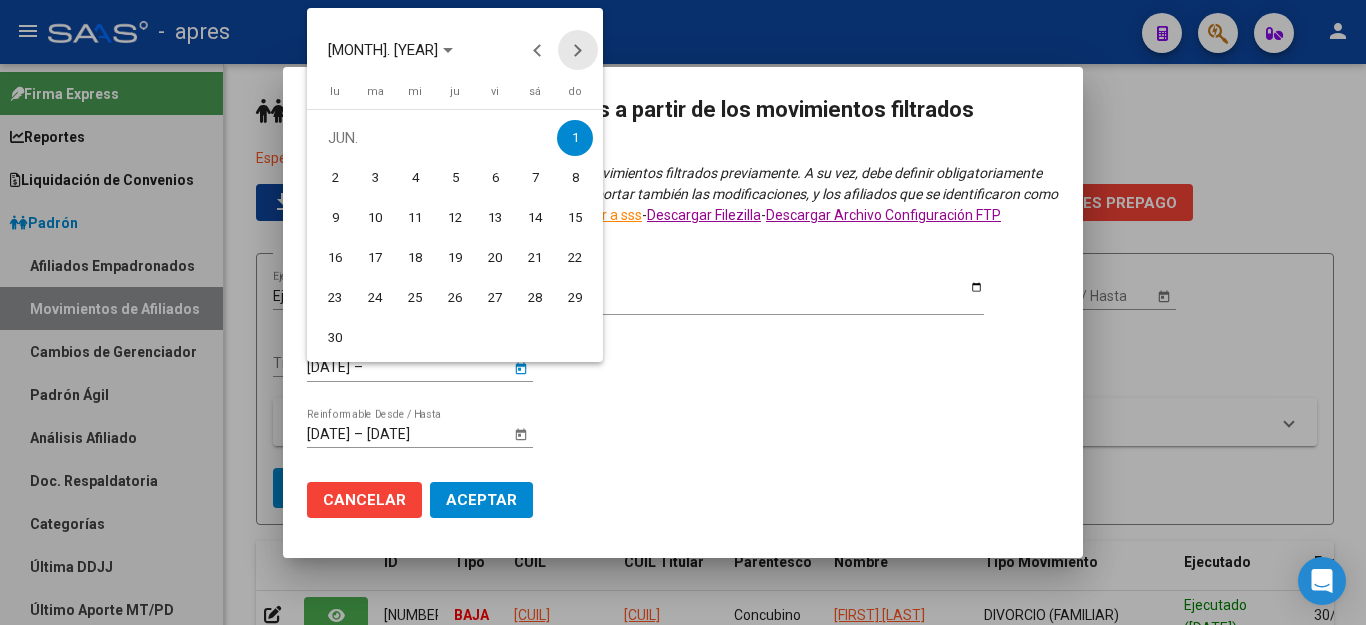 click at bounding box center [578, 50] 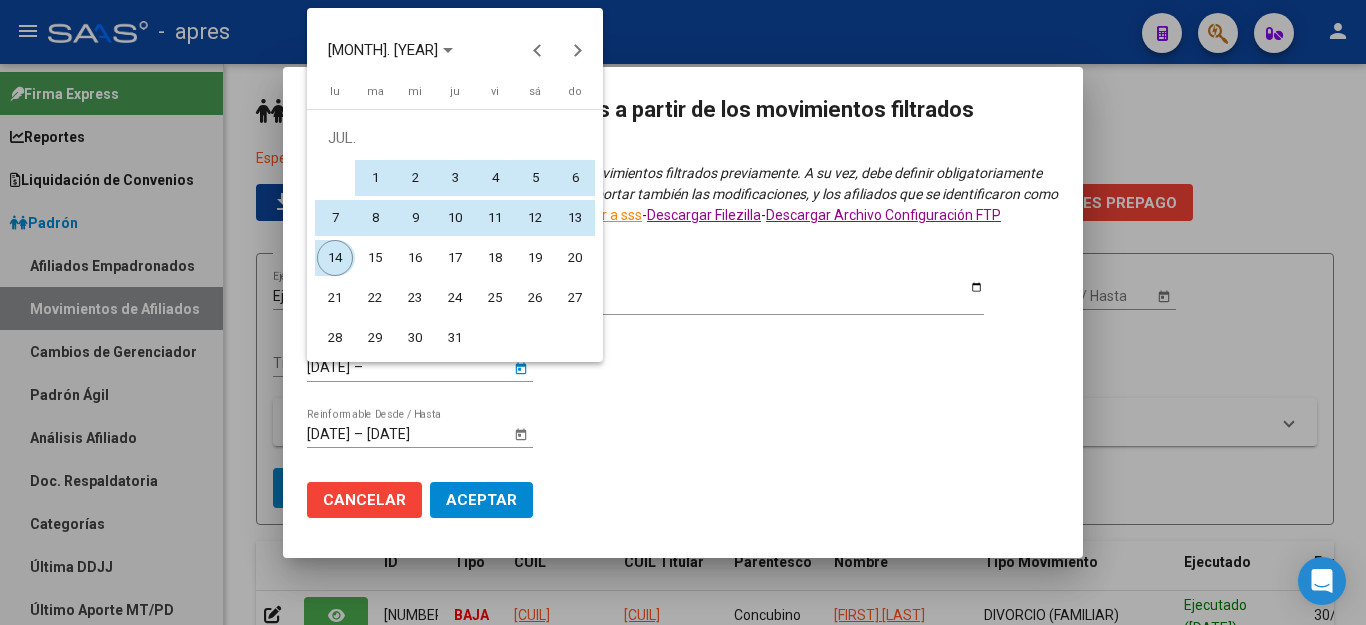 click on "14" at bounding box center [335, 258] 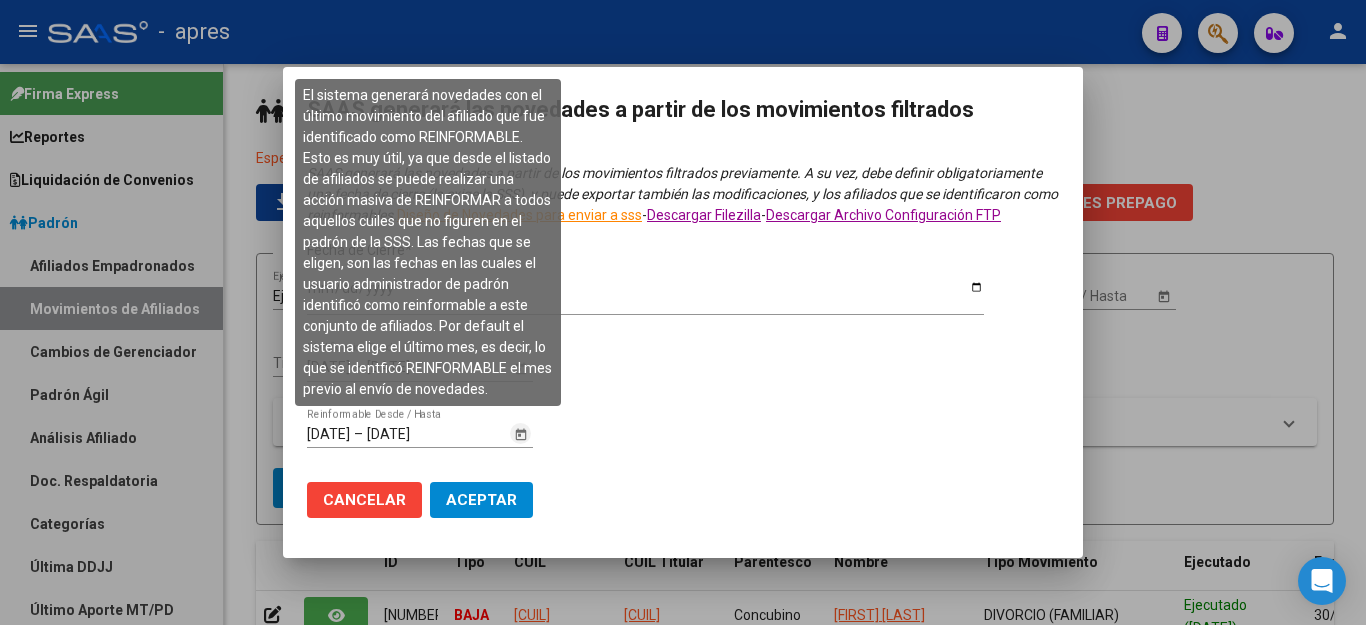 click 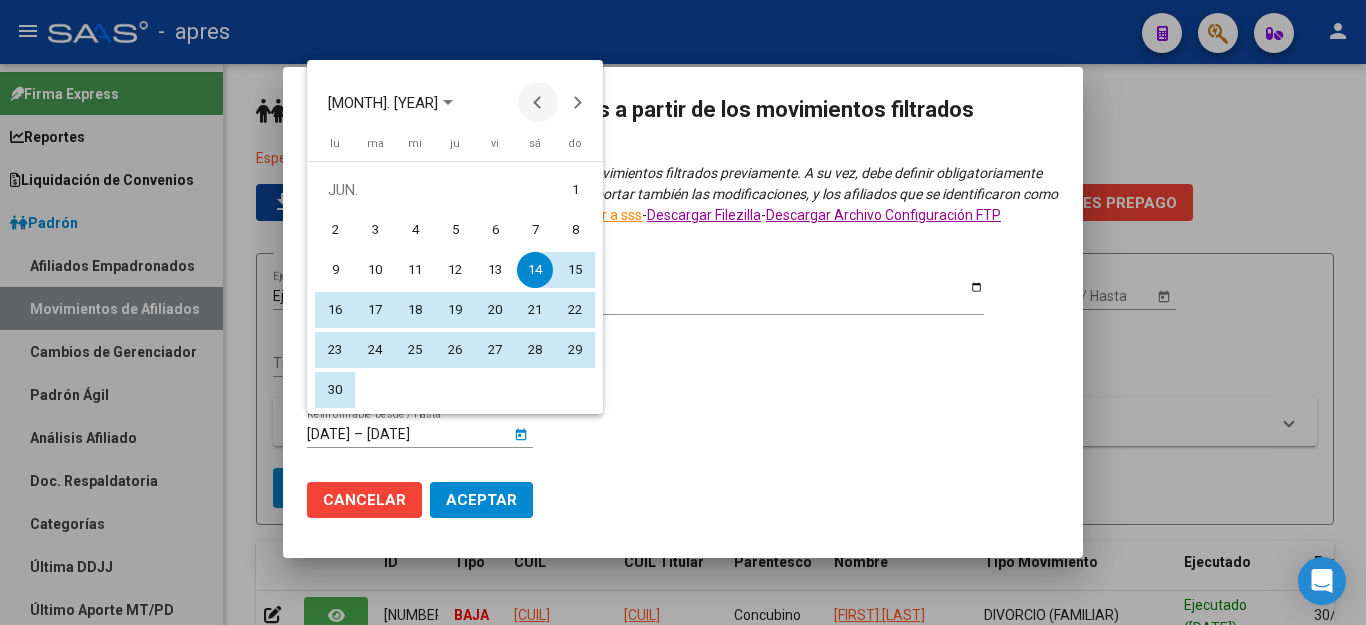 click at bounding box center (538, 102) 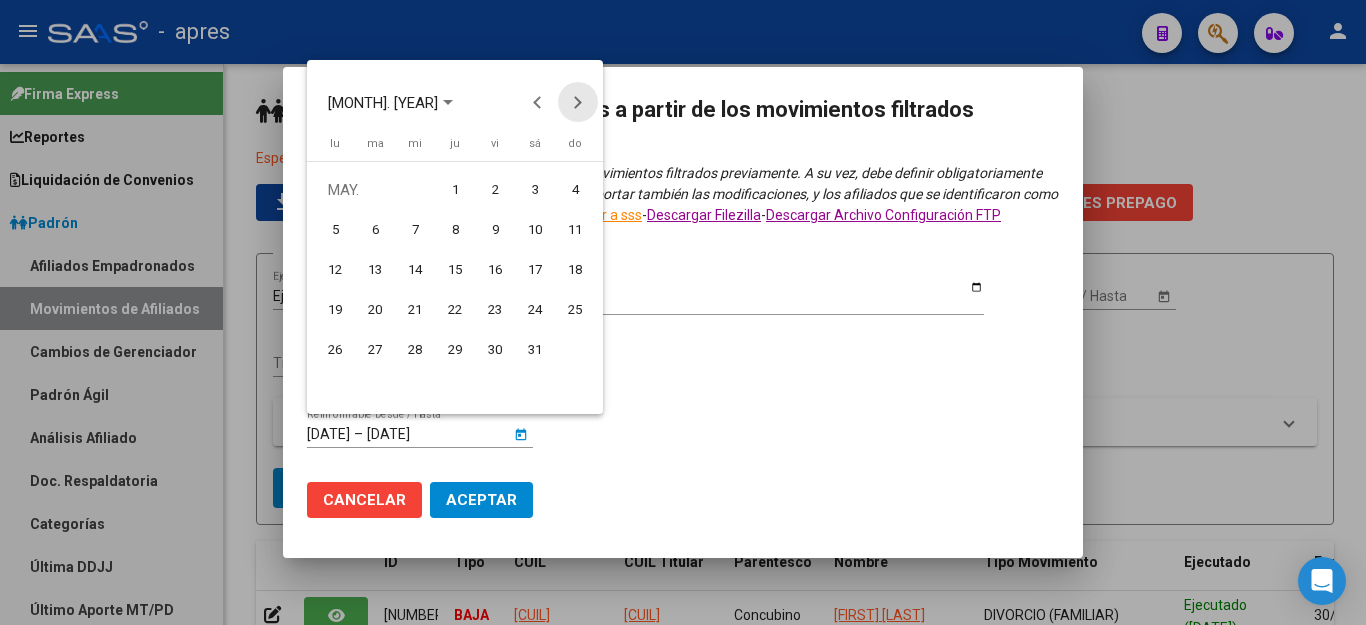 click at bounding box center (578, 102) 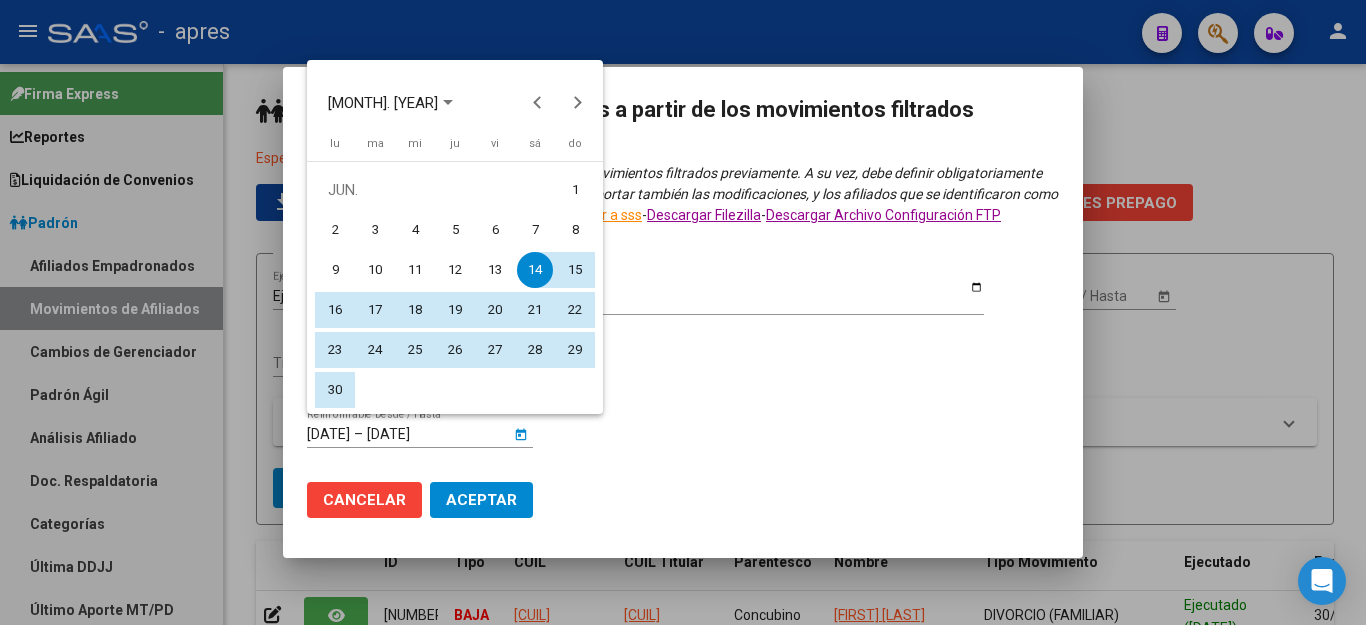 click on "1" at bounding box center (575, 190) 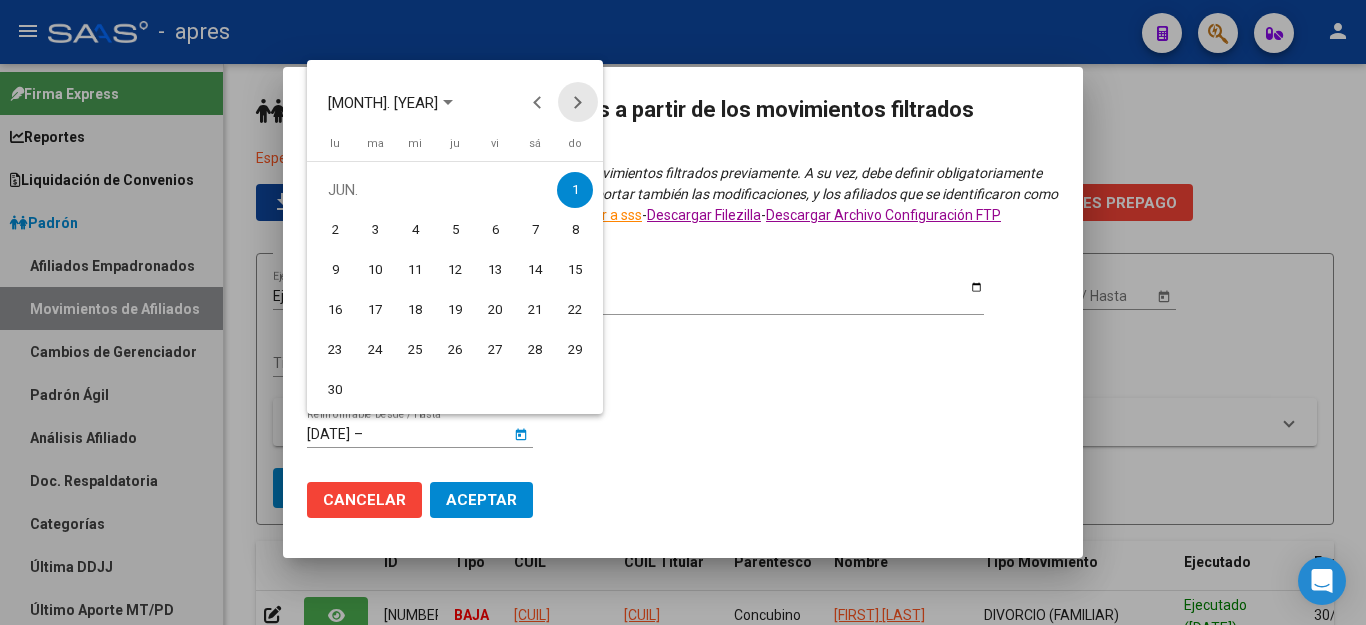 click at bounding box center [578, 102] 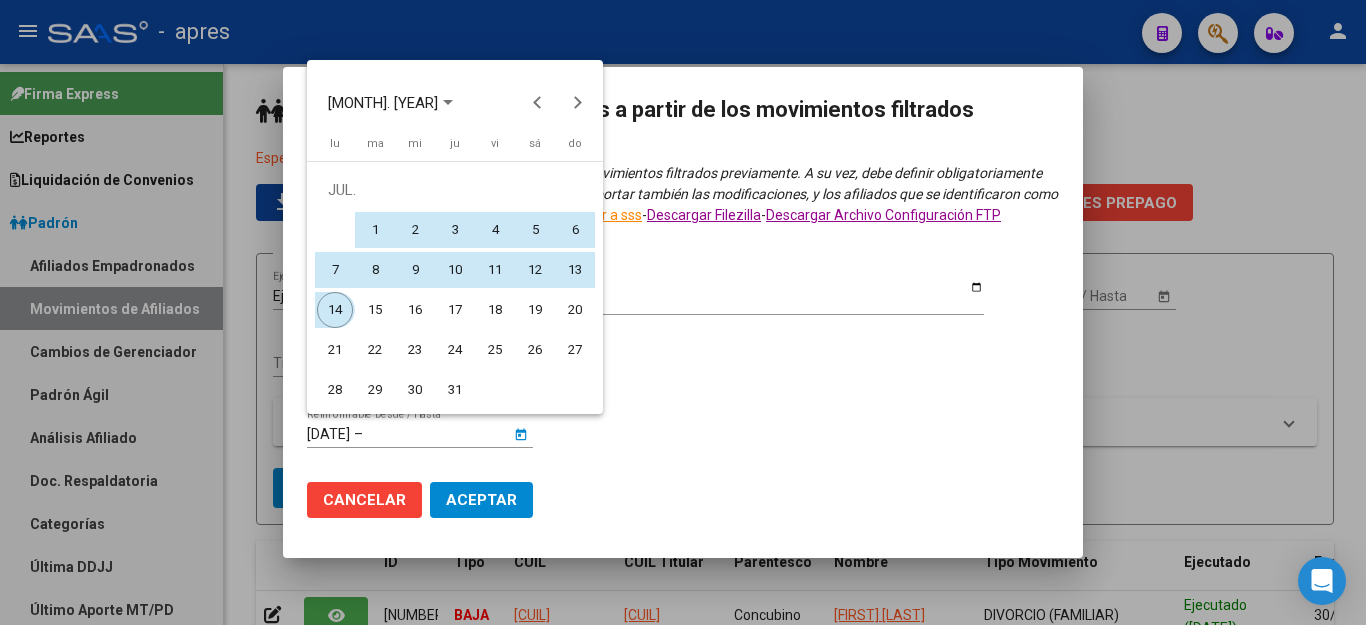 click on "14" at bounding box center (335, 310) 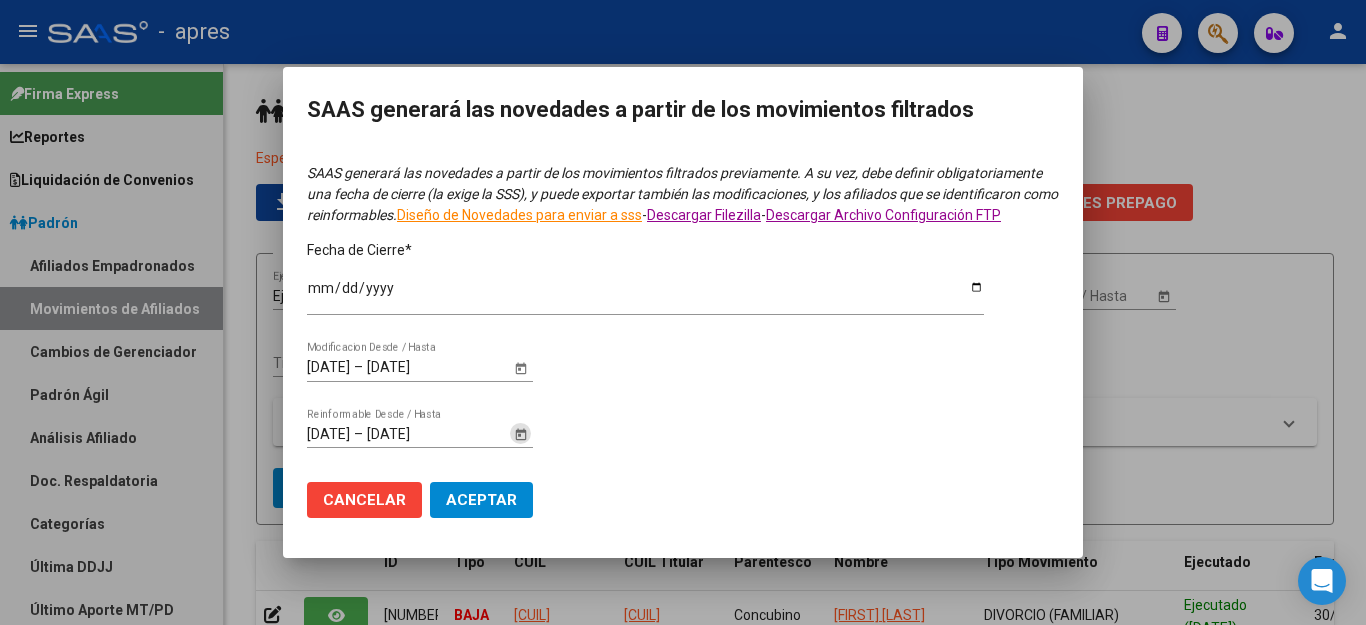 click on "Aceptar" 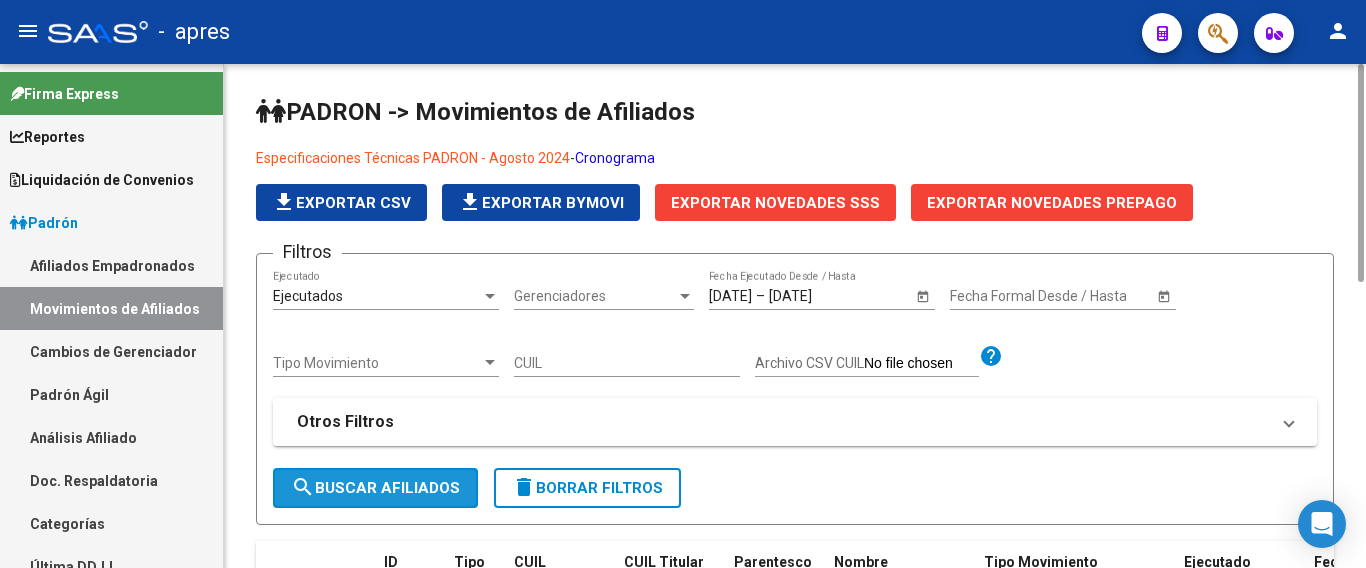 click on "search  Buscar Afiliados" 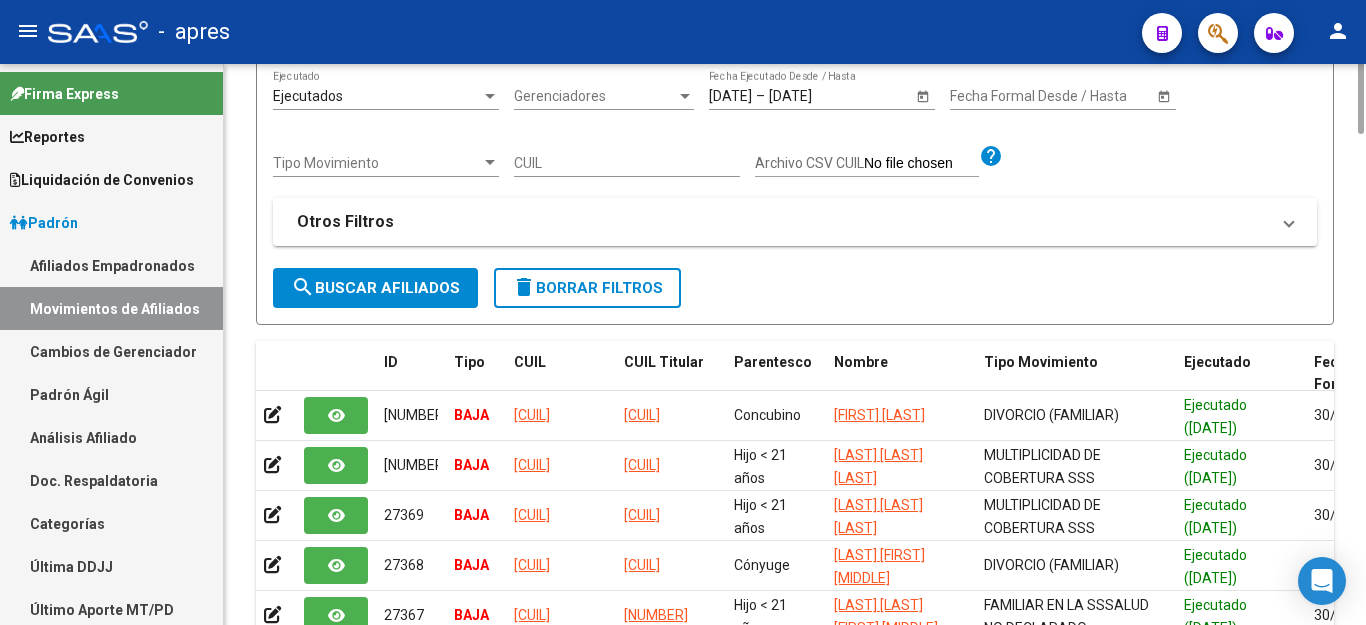 scroll, scrollTop: 0, scrollLeft: 0, axis: both 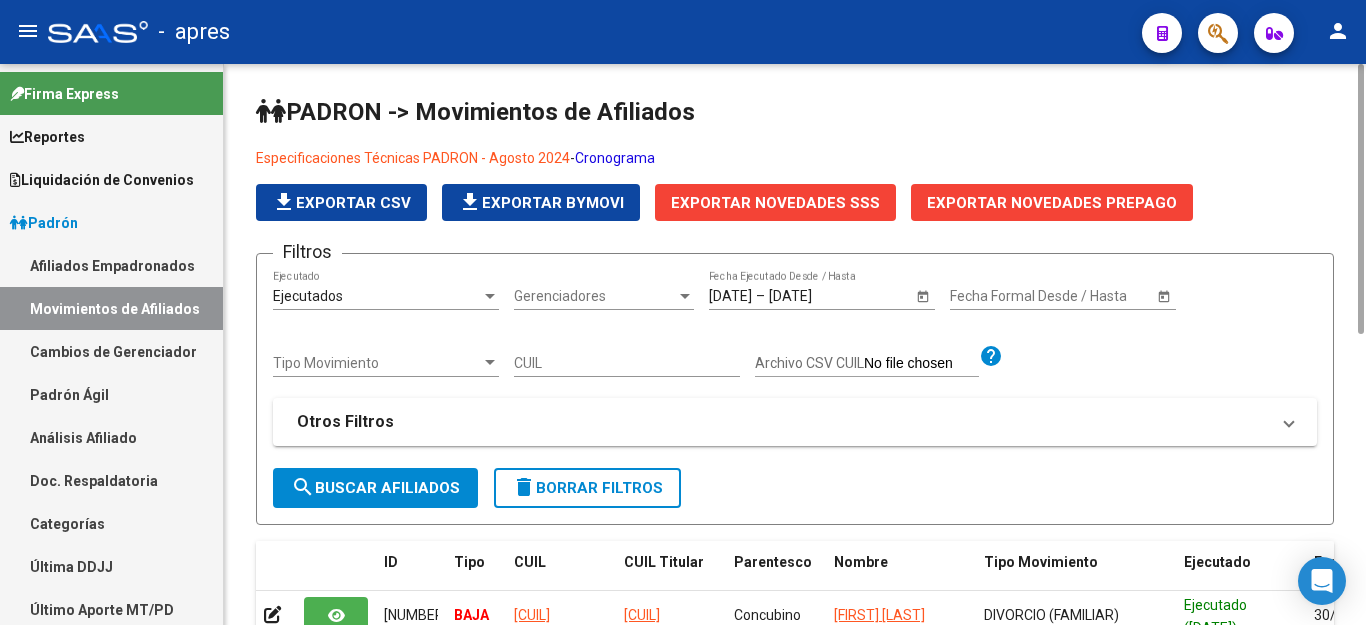 click on "Exportar Novedades SSS" 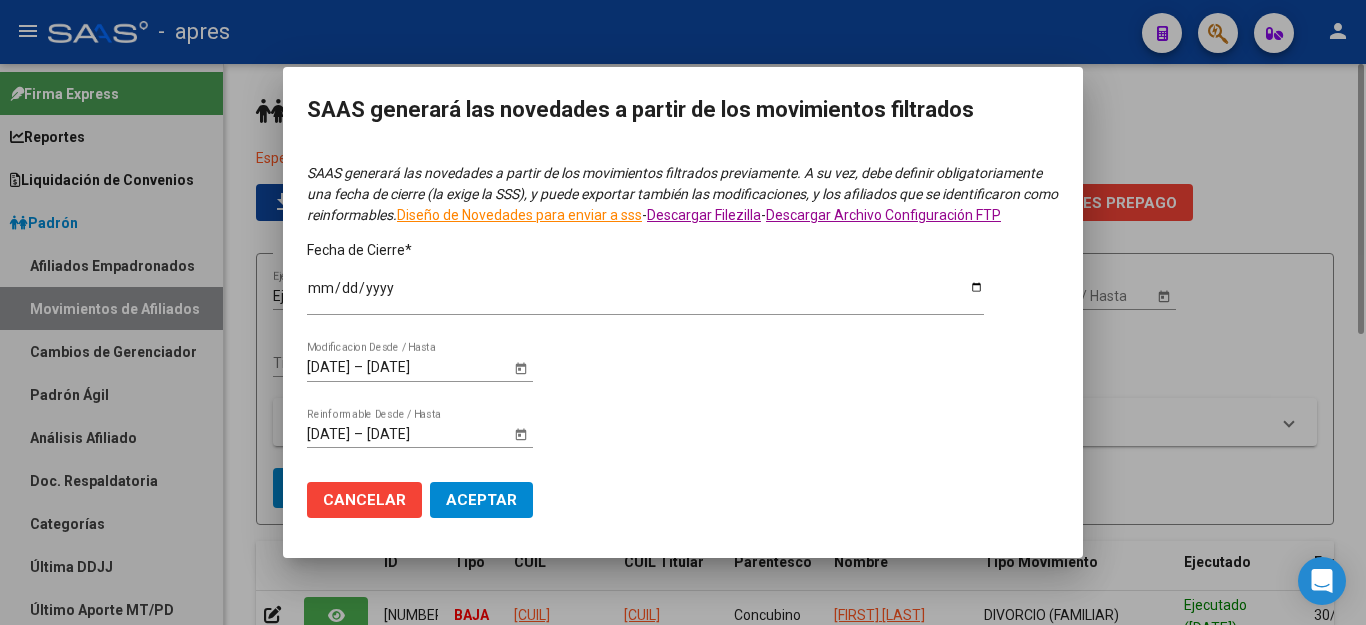 type on "[DATE]" 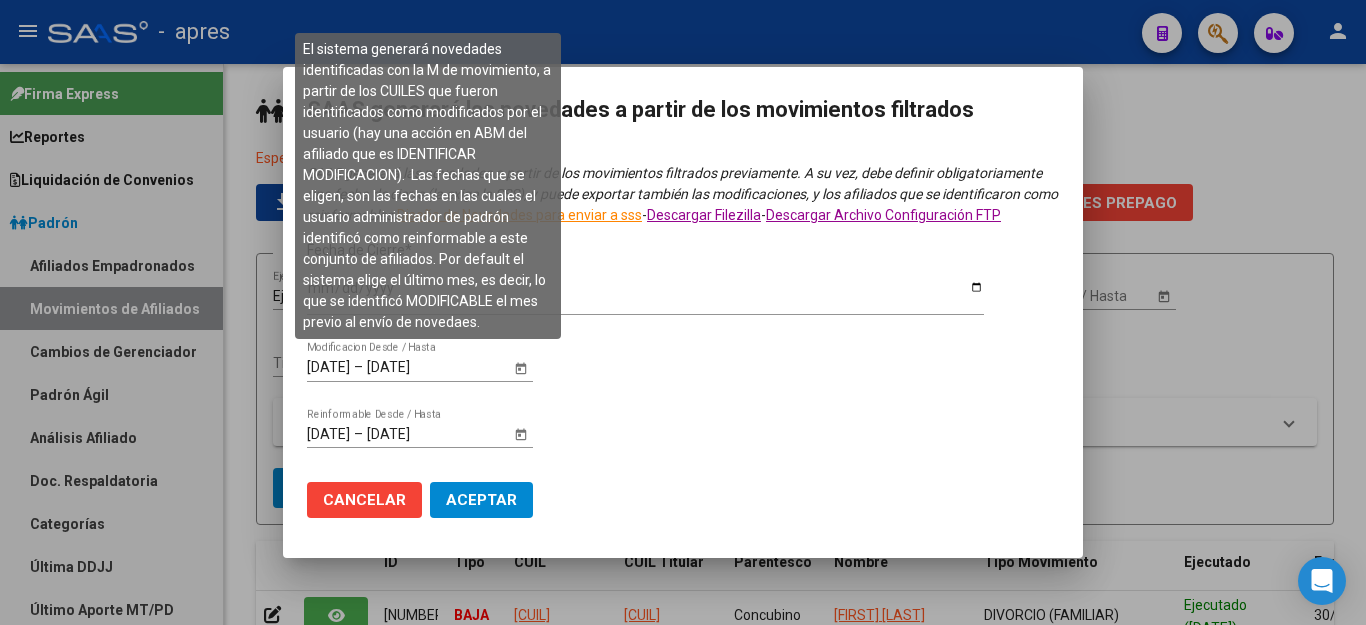 click 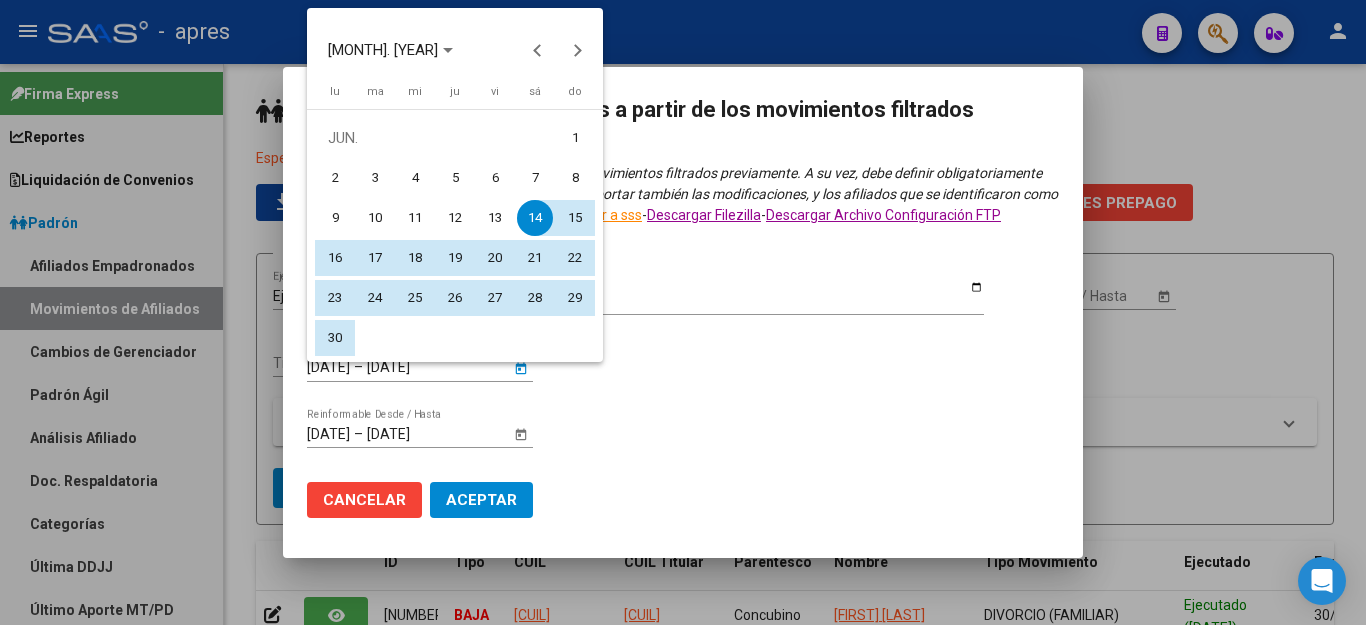 click on "1" at bounding box center (575, 138) 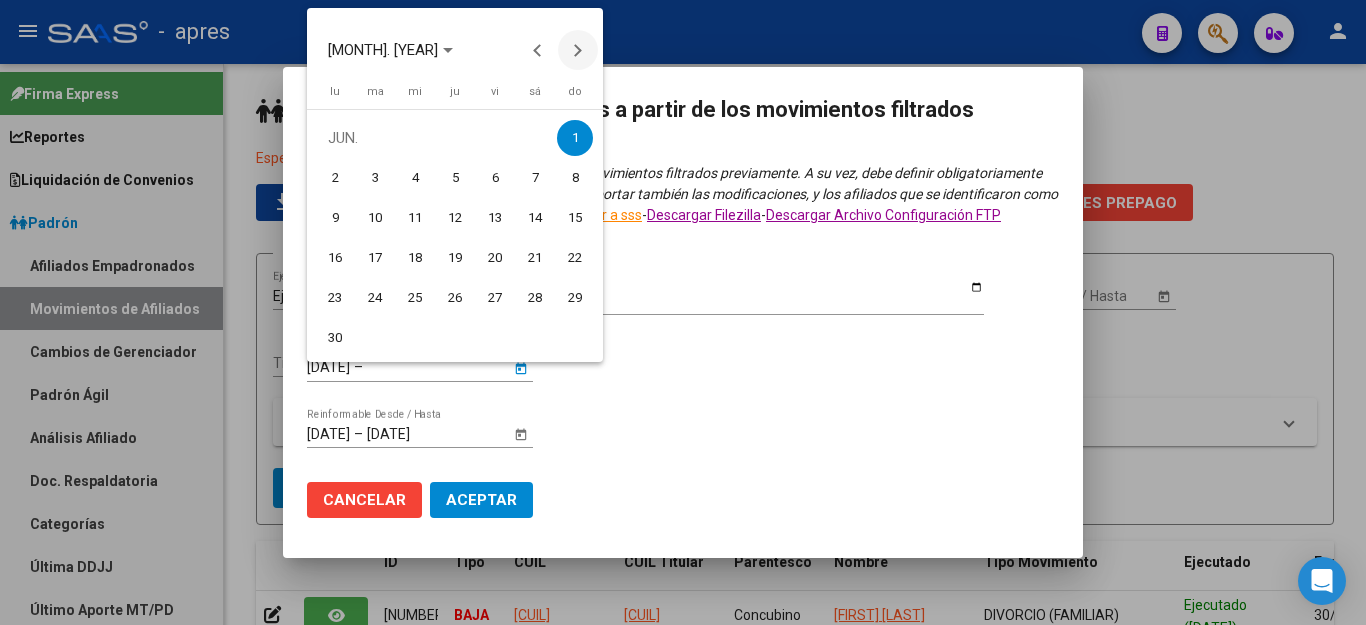 click at bounding box center [578, 50] 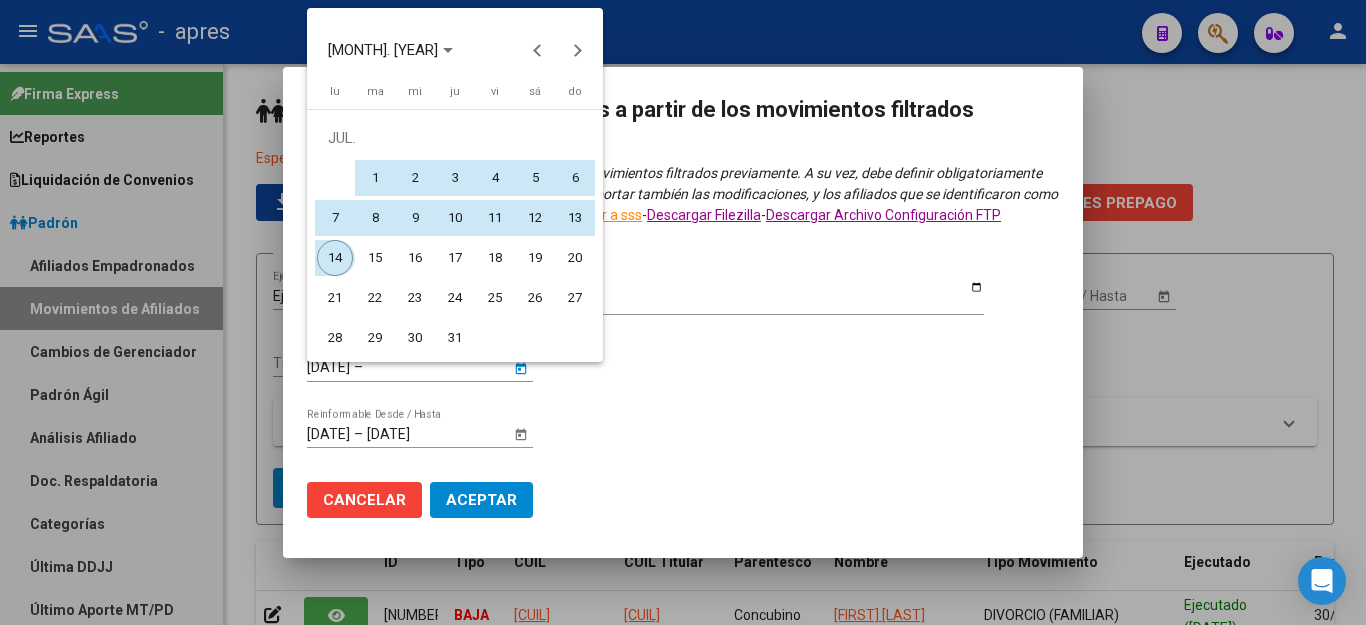 click on "14" at bounding box center (335, 258) 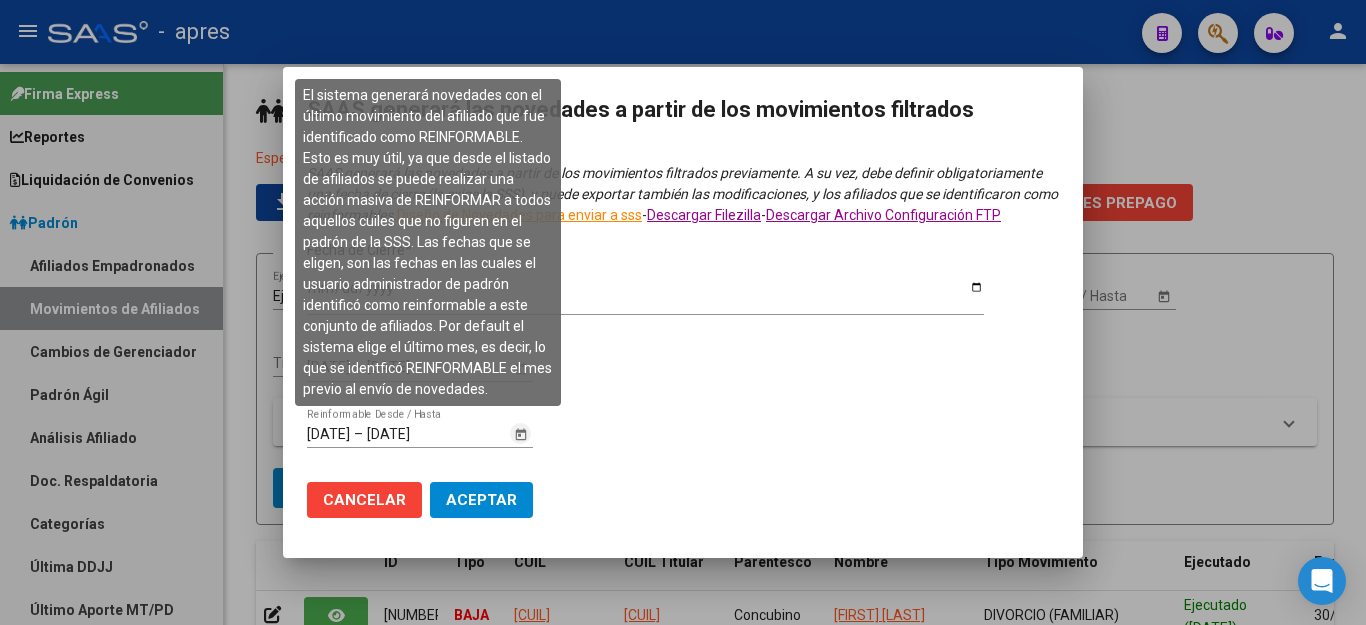 click 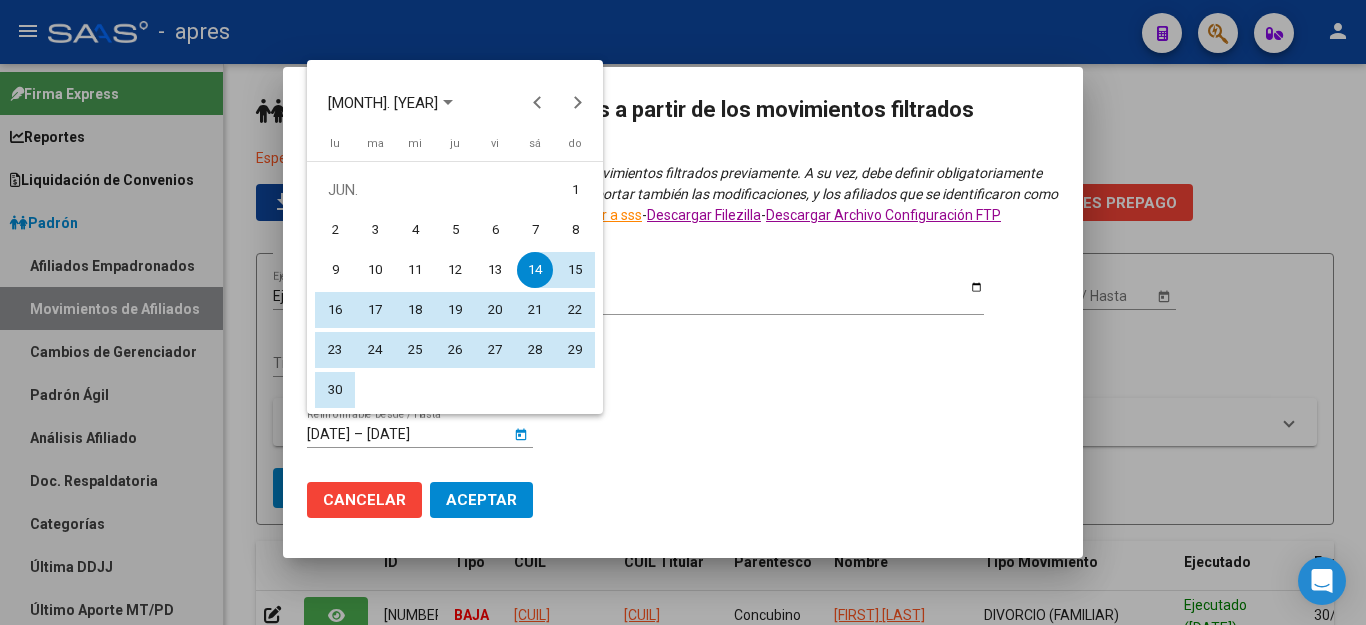 click on "1" at bounding box center (575, 190) 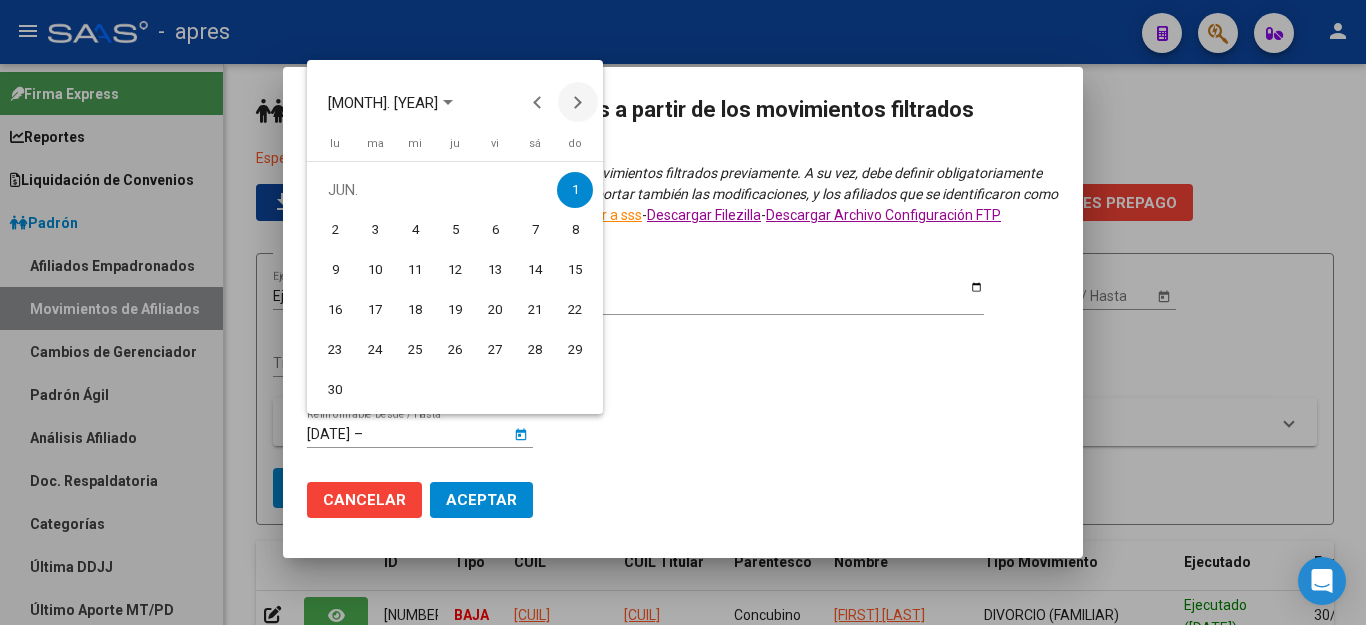 click at bounding box center [578, 102] 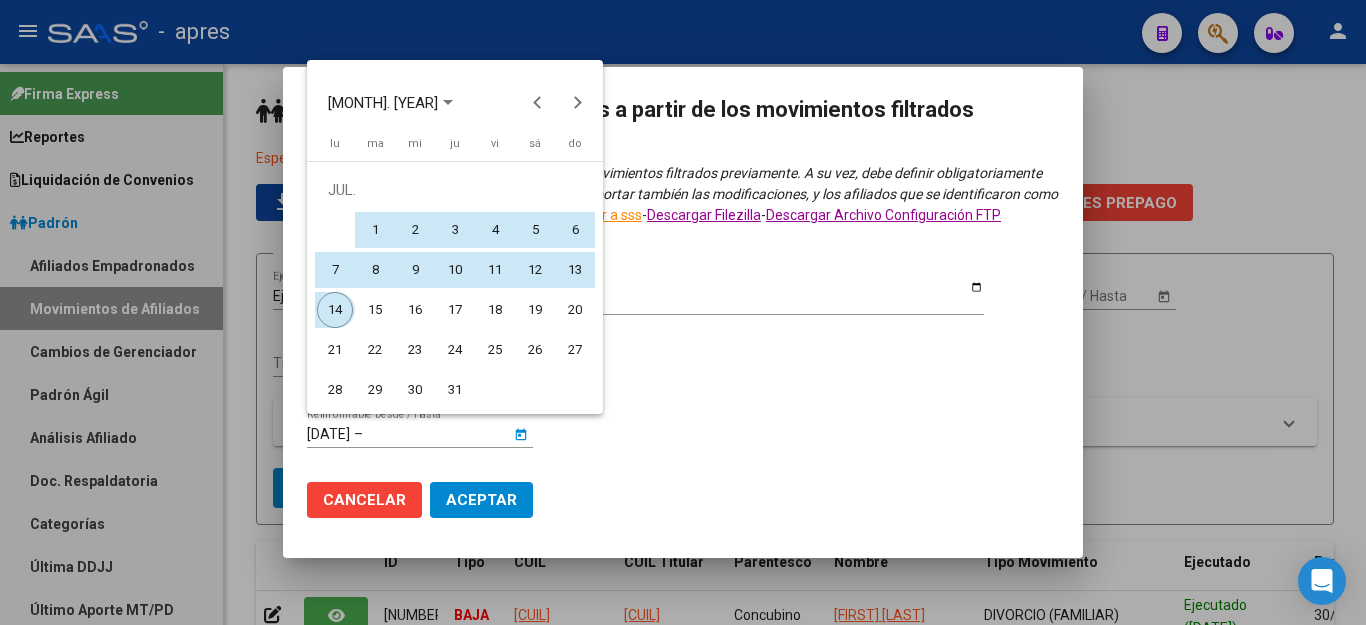 click on "14" at bounding box center [335, 310] 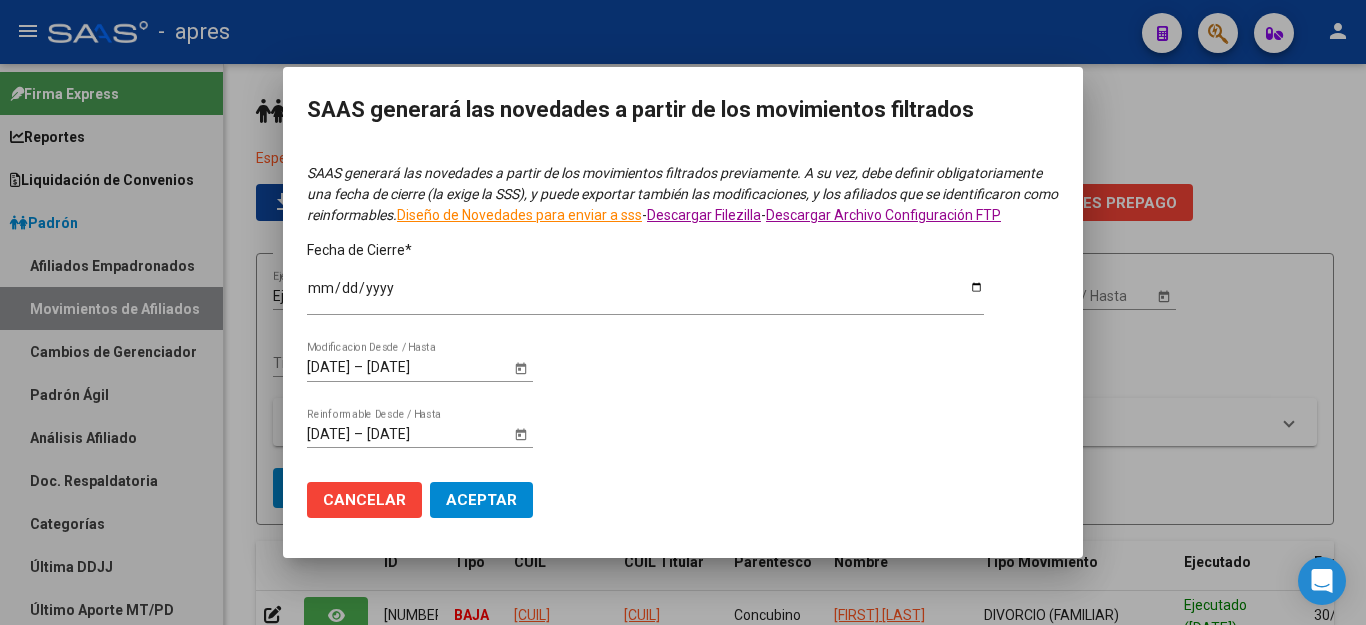drag, startPoint x: 987, startPoint y: 85, endPoint x: 901, endPoint y: 159, distance: 113.454834 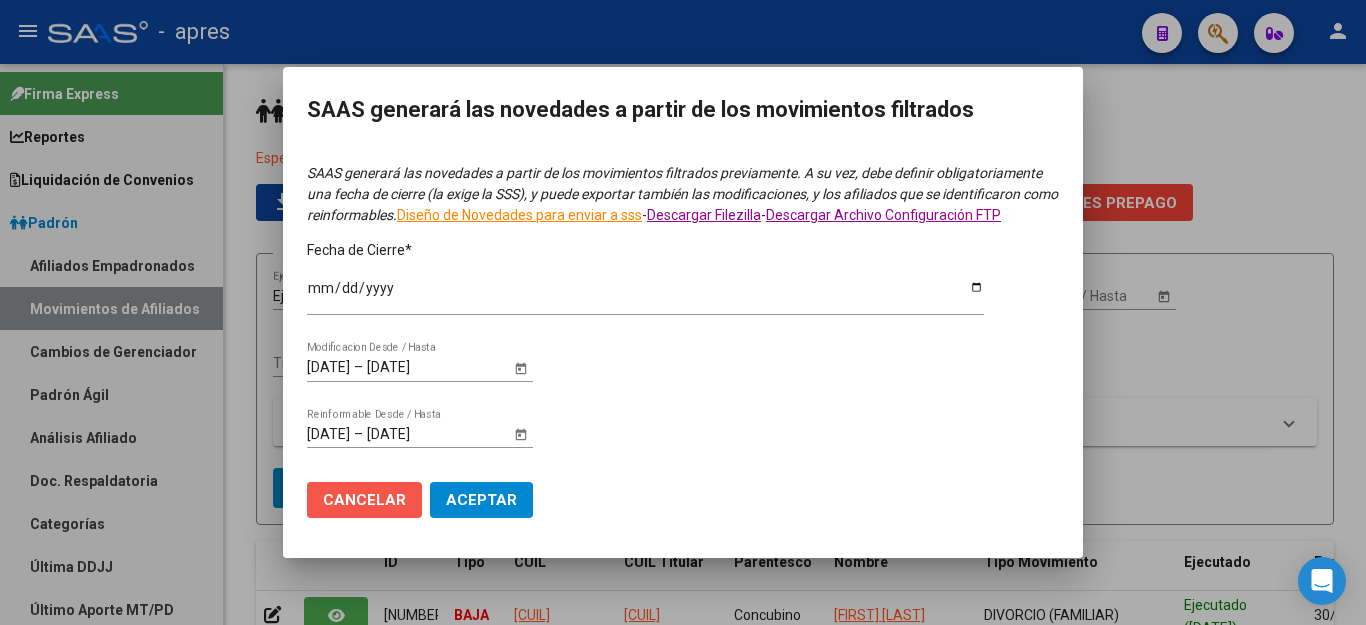 click on "Cancelar" 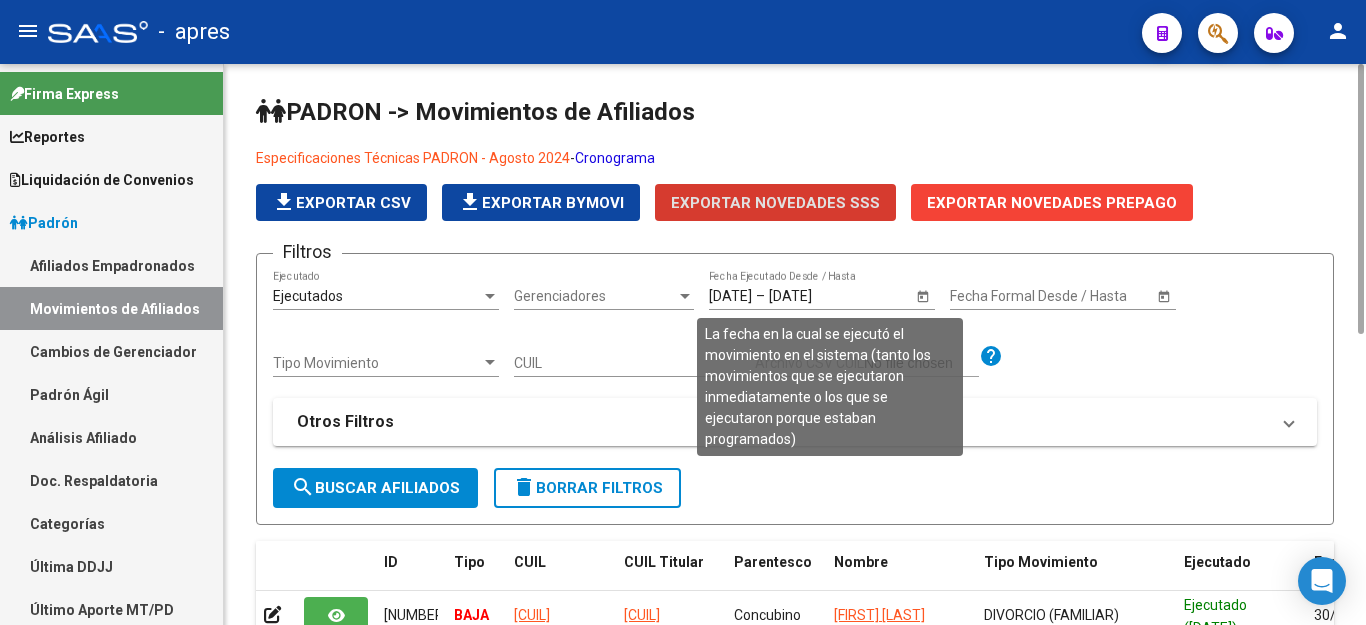 click 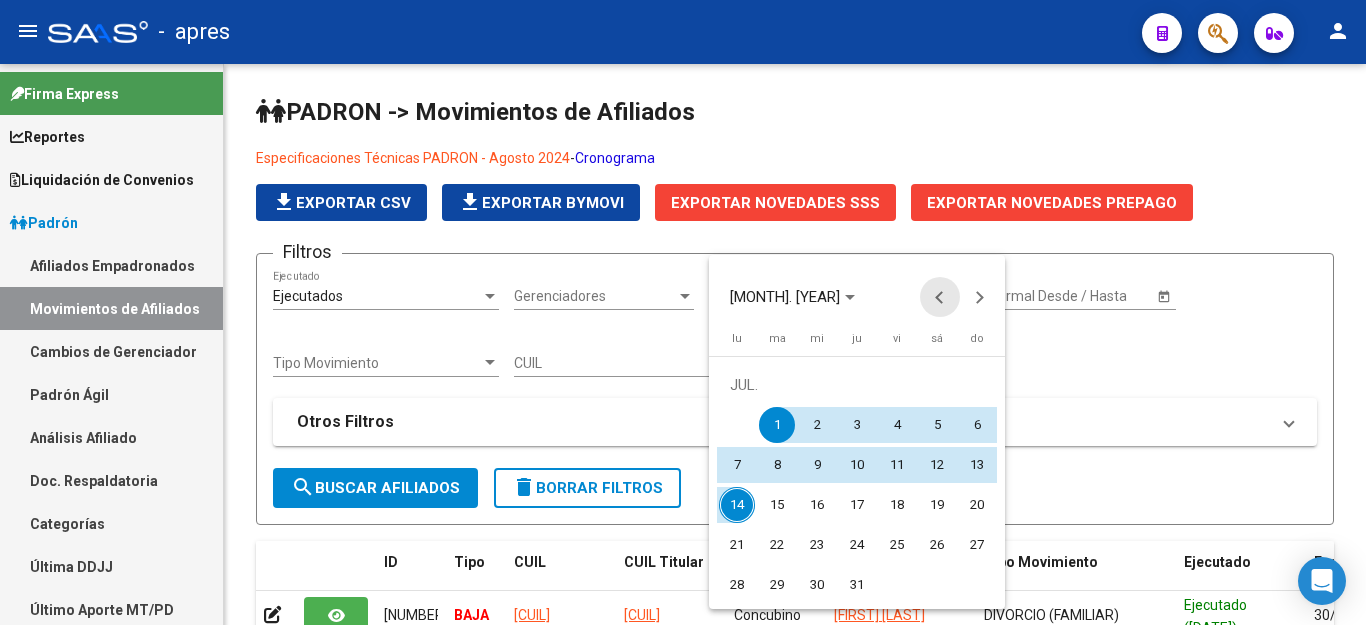 click at bounding box center [940, 297] 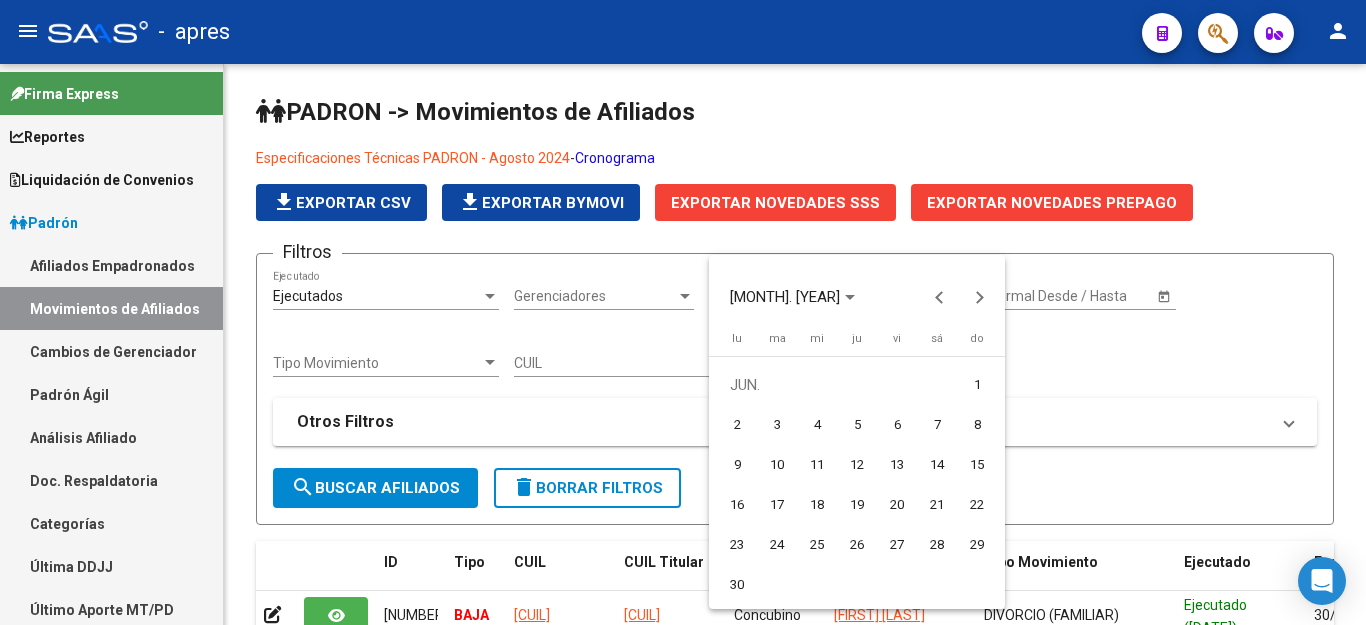 click on "1" at bounding box center [977, 385] 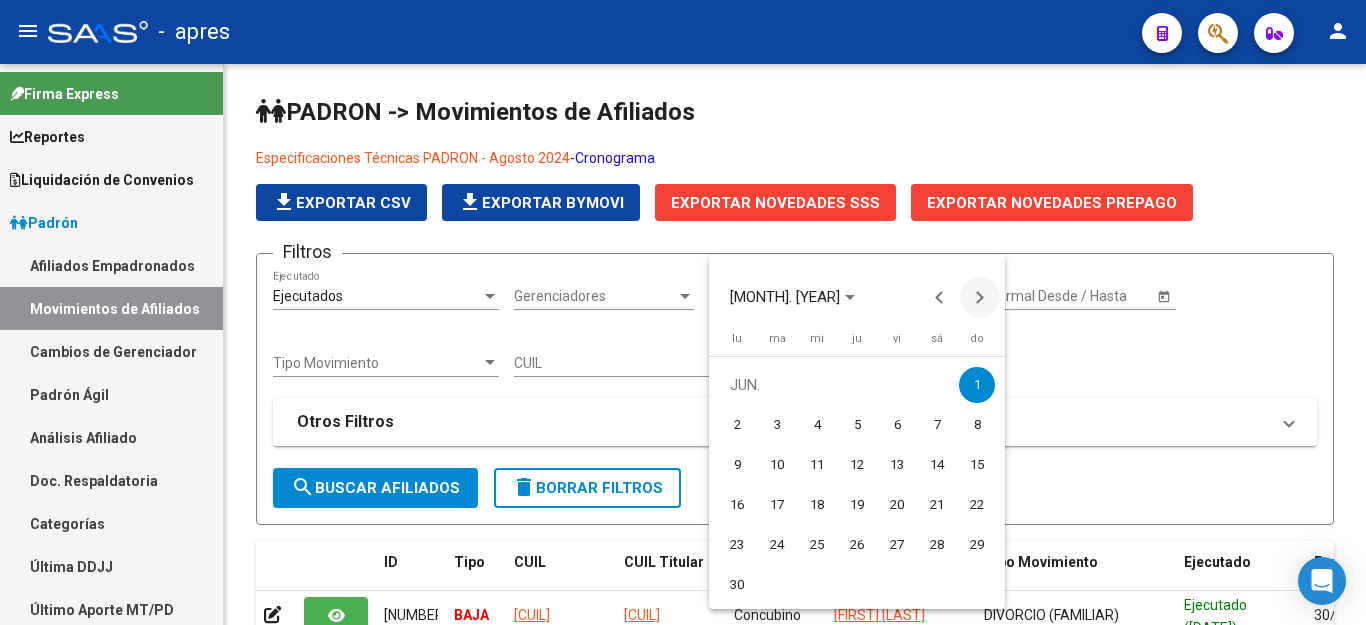 click at bounding box center (980, 297) 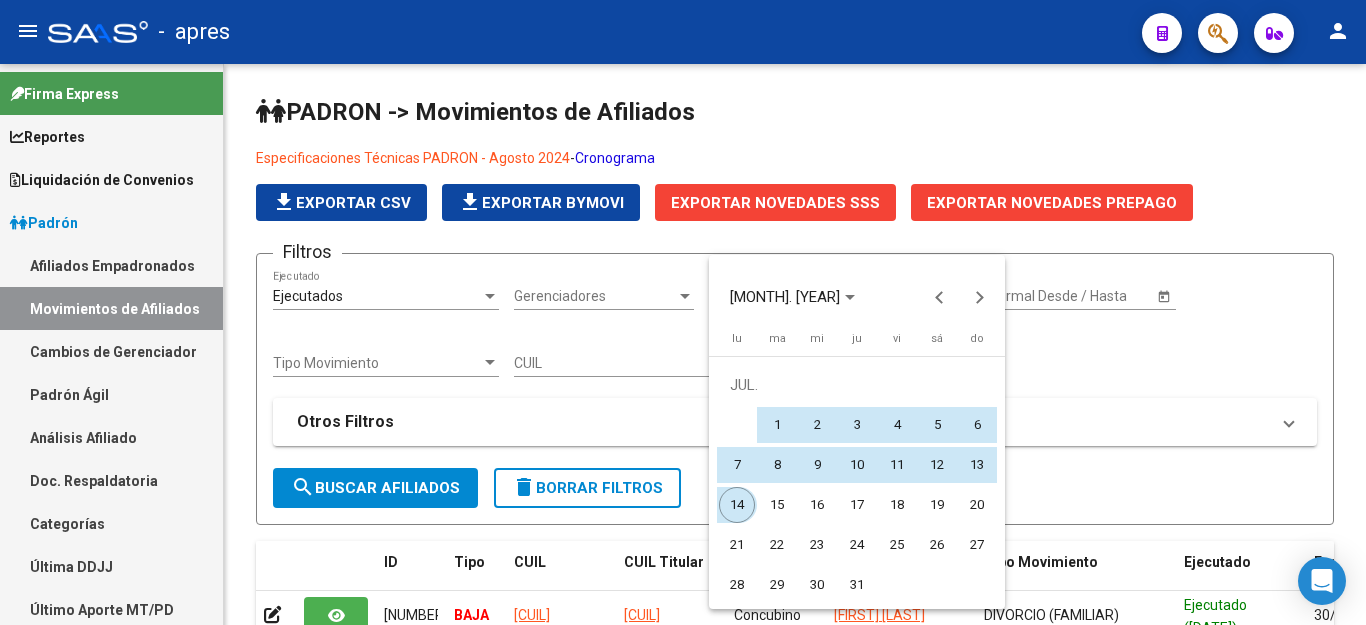 click on "14" at bounding box center [737, 505] 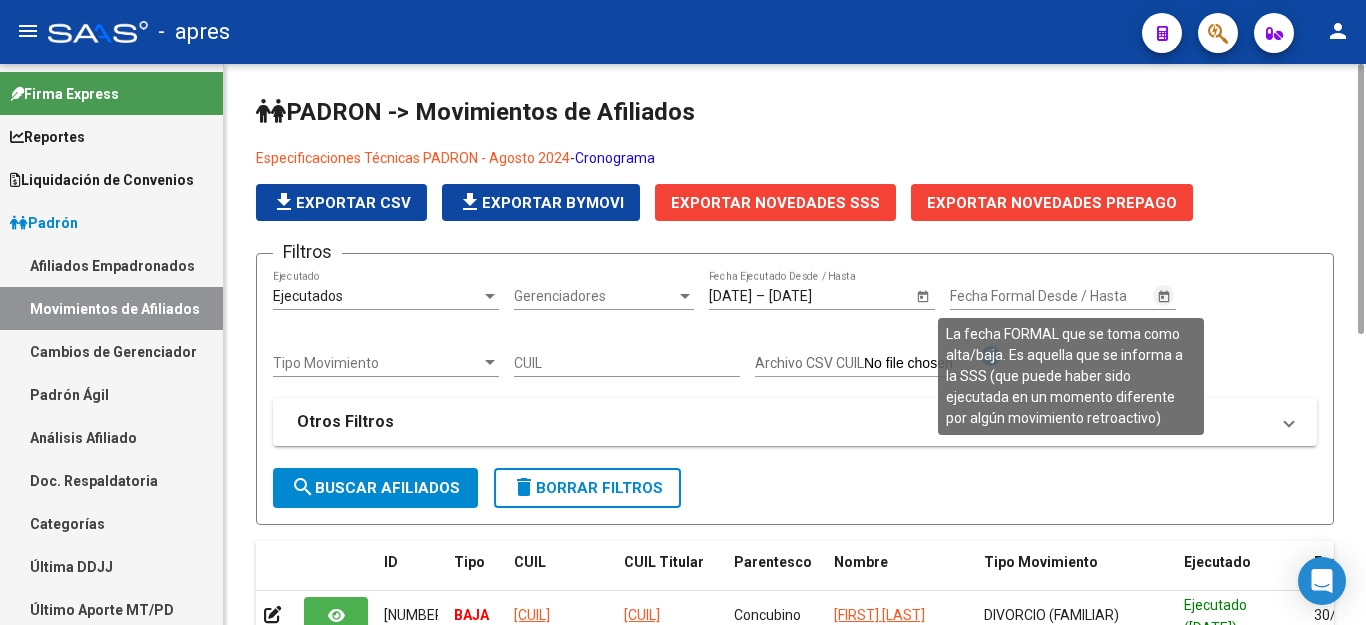 click 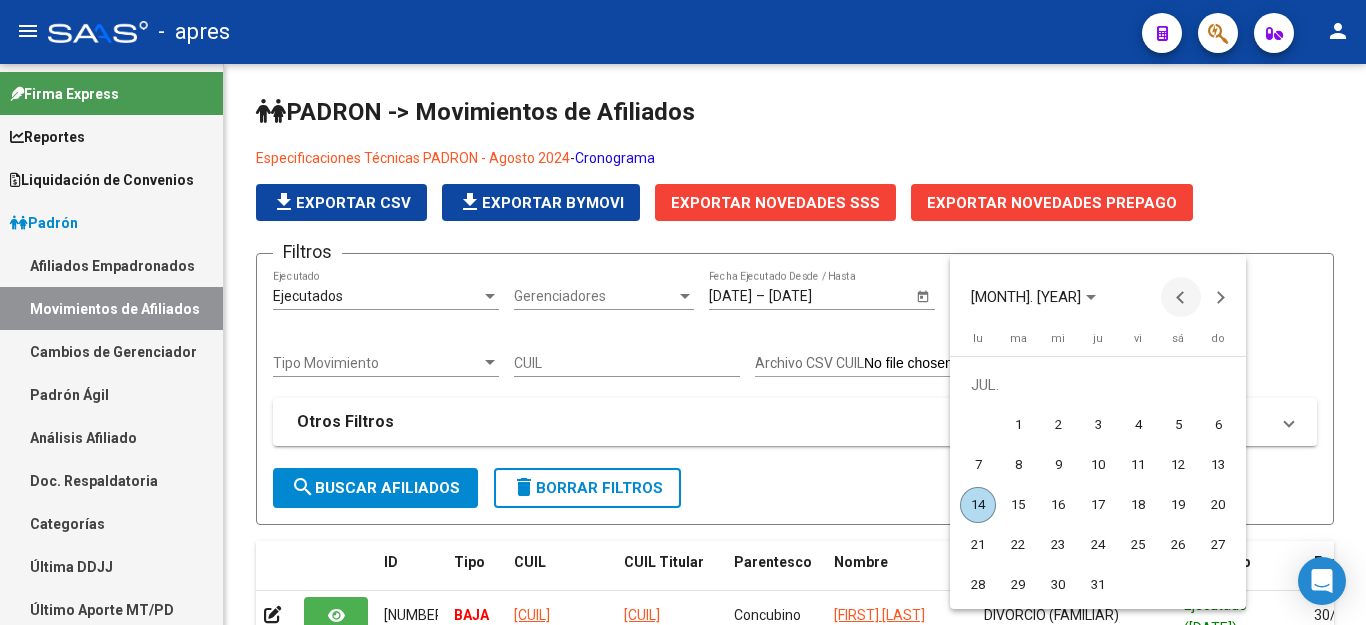 click at bounding box center (1181, 297) 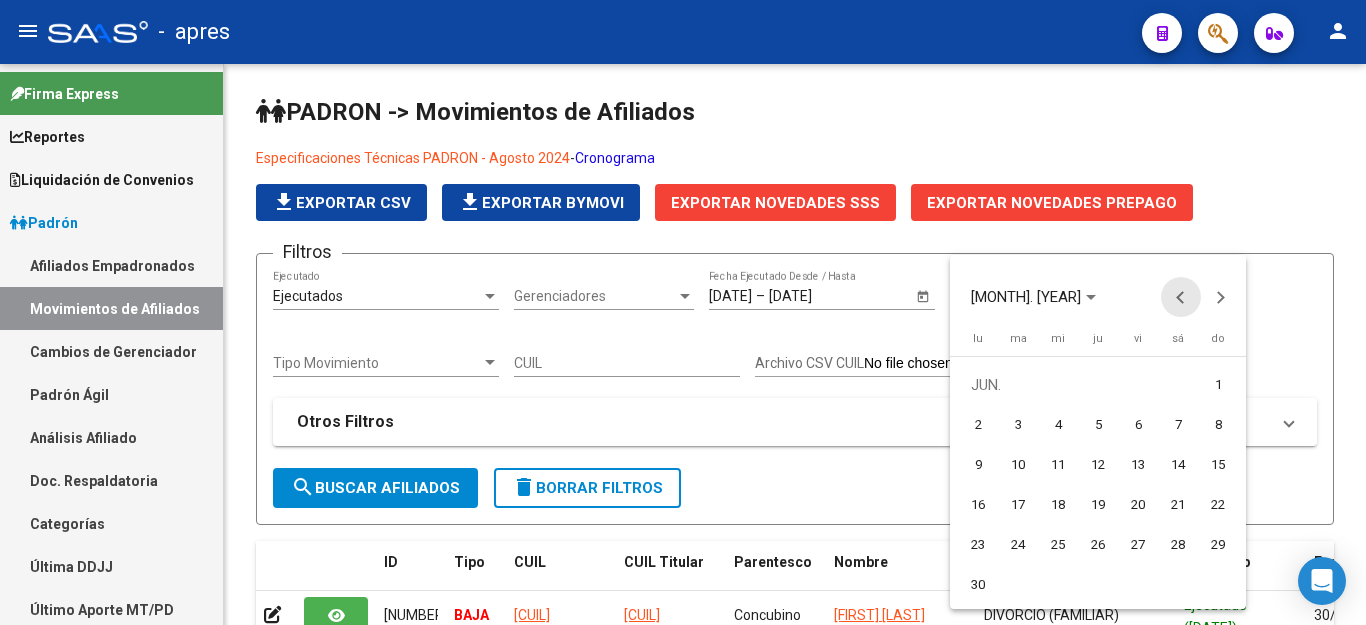 click at bounding box center (1181, 297) 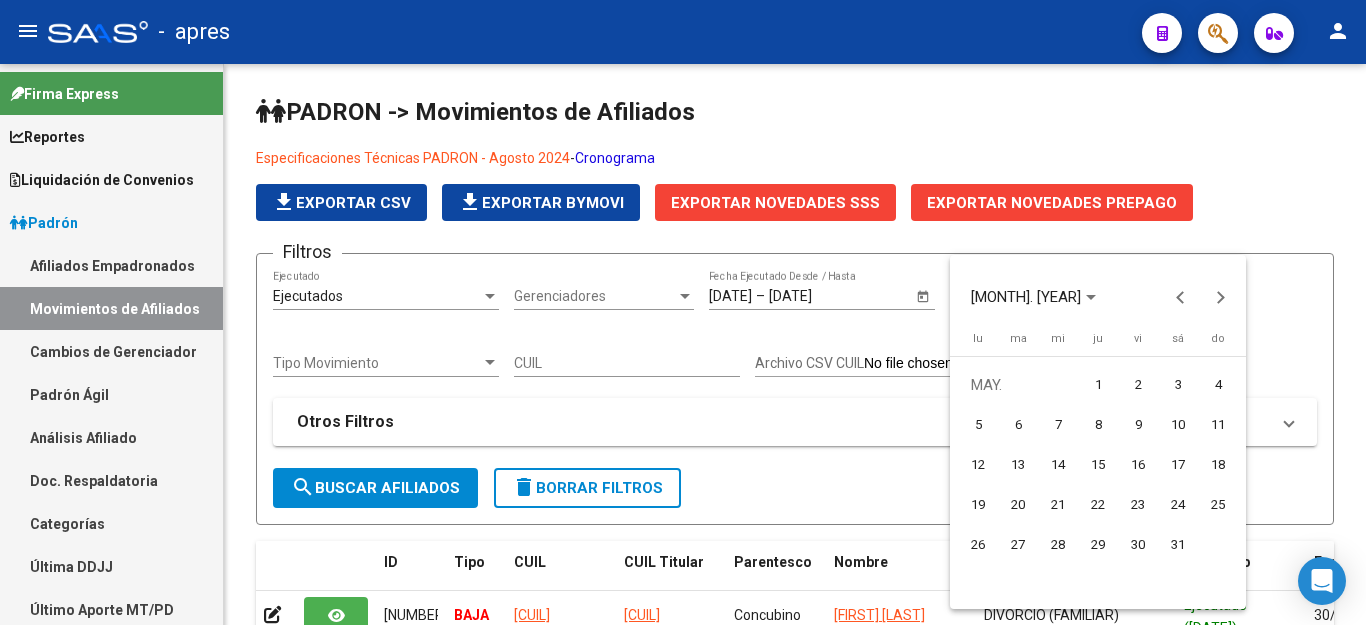 click on "1" at bounding box center (1098, 385) 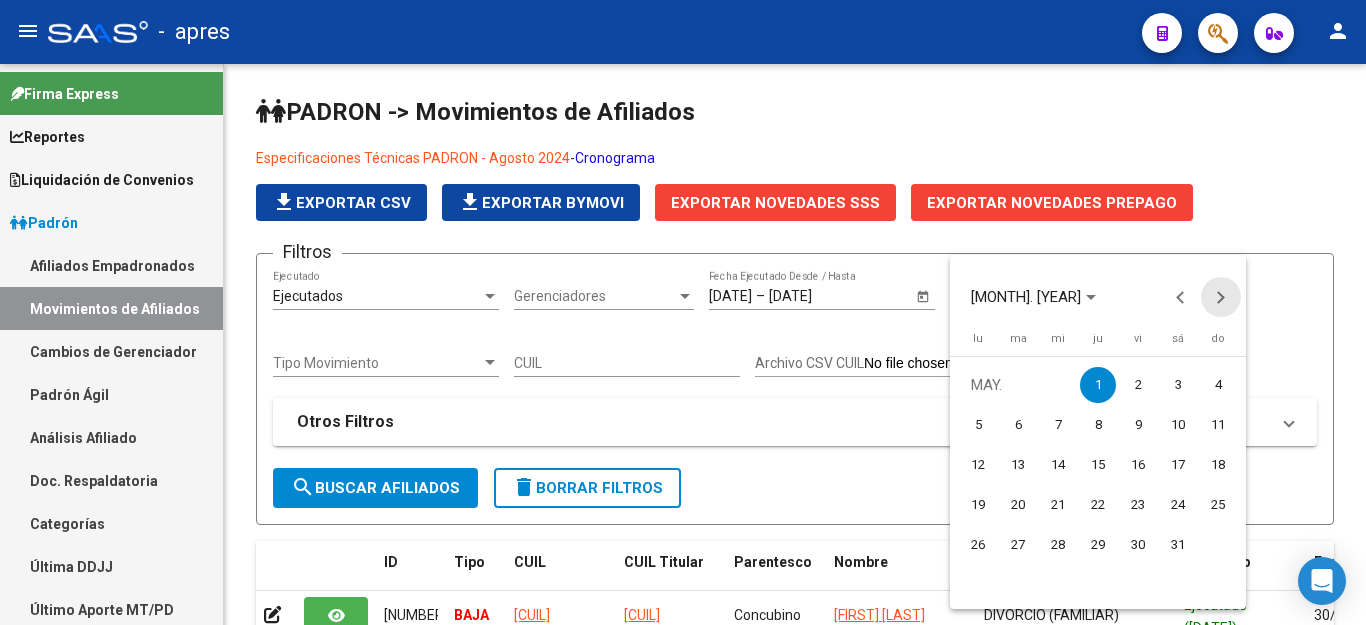 click at bounding box center (1221, 297) 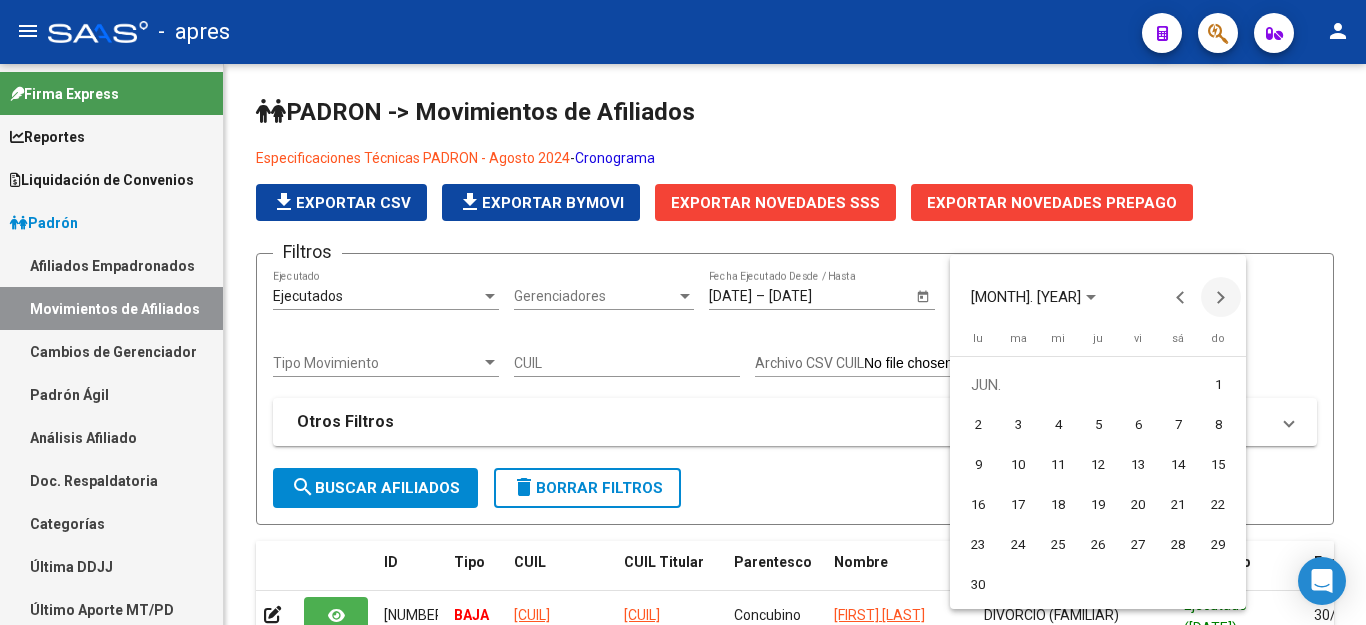 click at bounding box center [1221, 297] 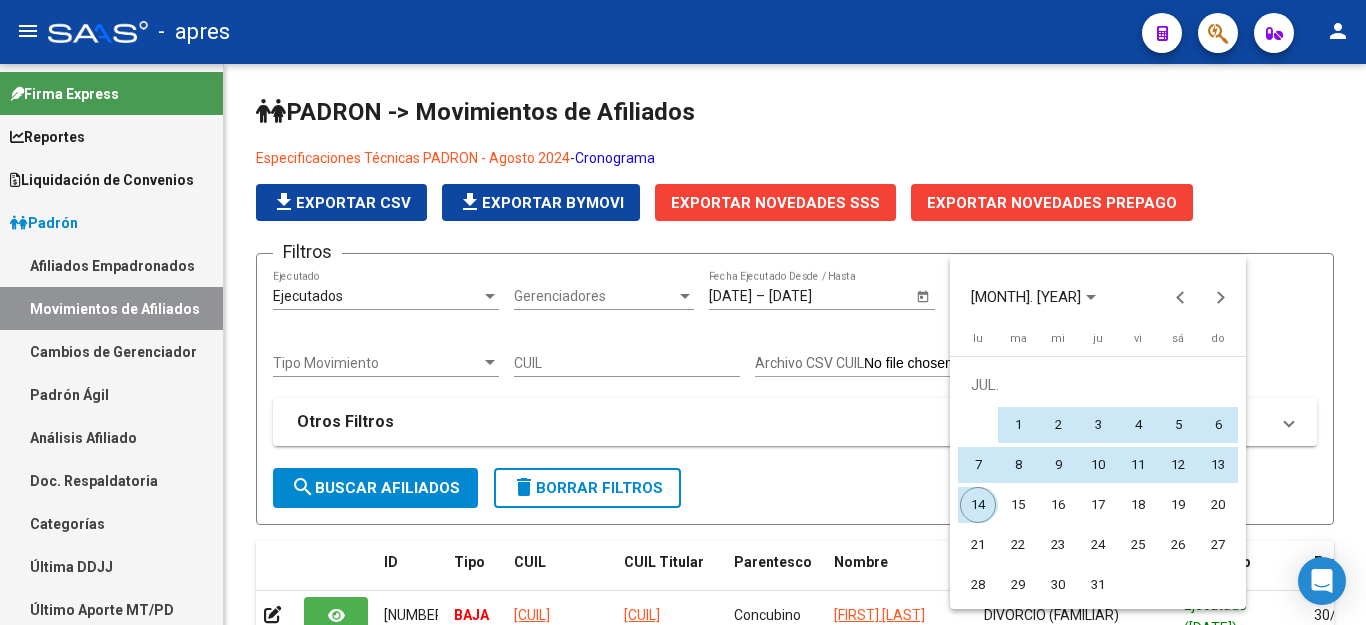 click on "14" at bounding box center (978, 505) 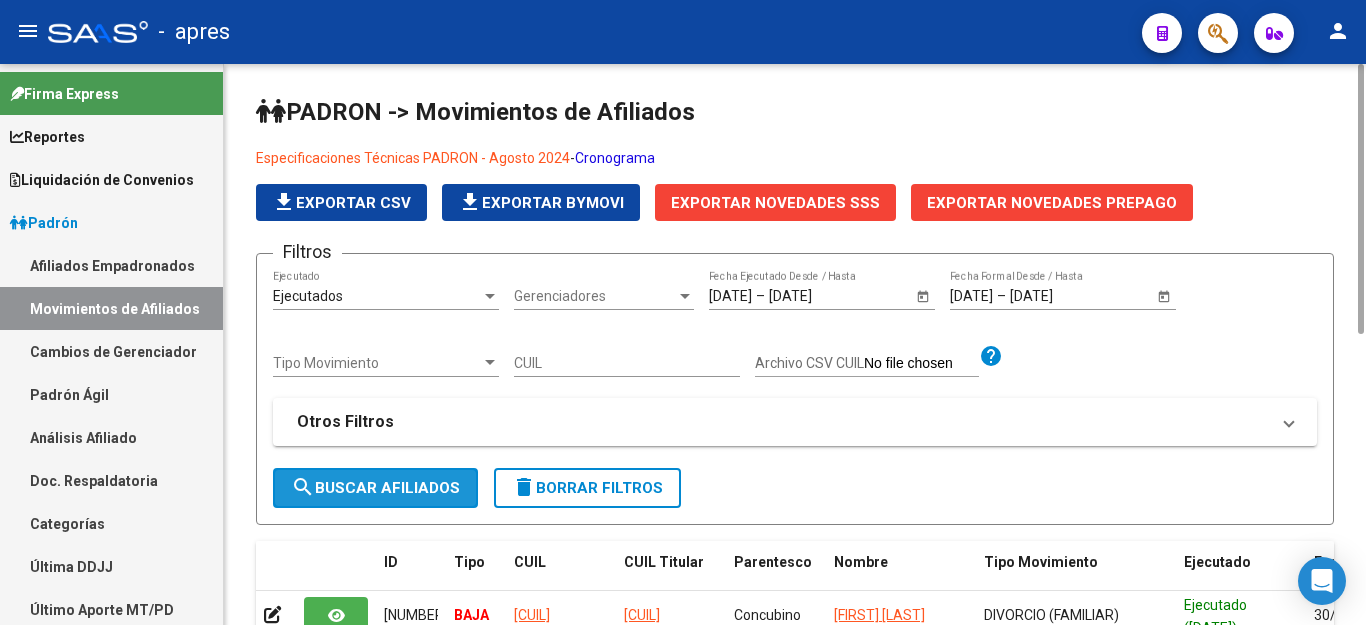 click on "search  Buscar Afiliados" 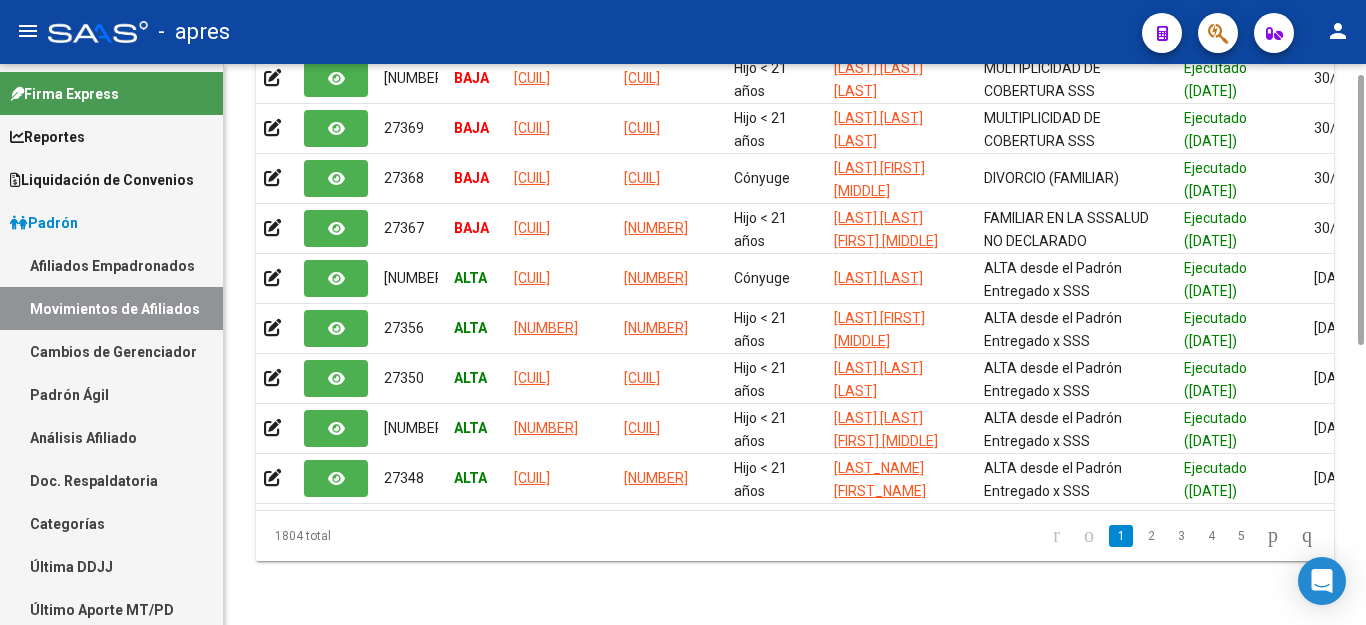 scroll, scrollTop: 0, scrollLeft: 0, axis: both 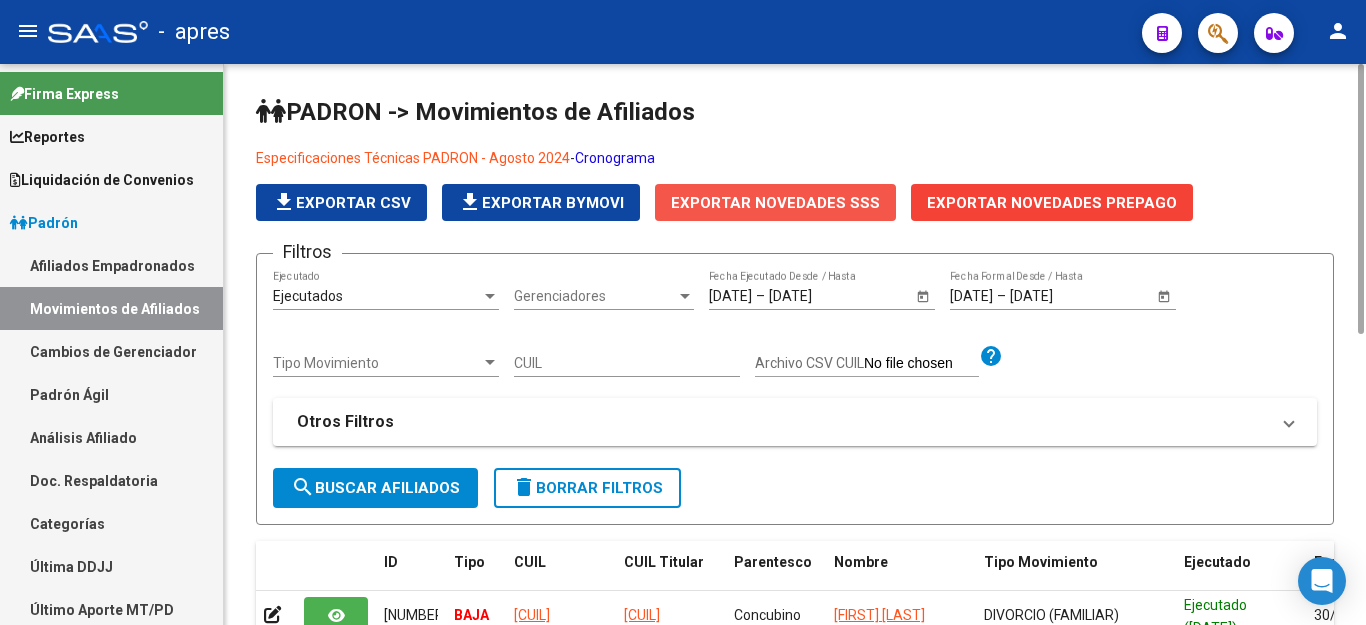 click on "Exportar Novedades SSS" 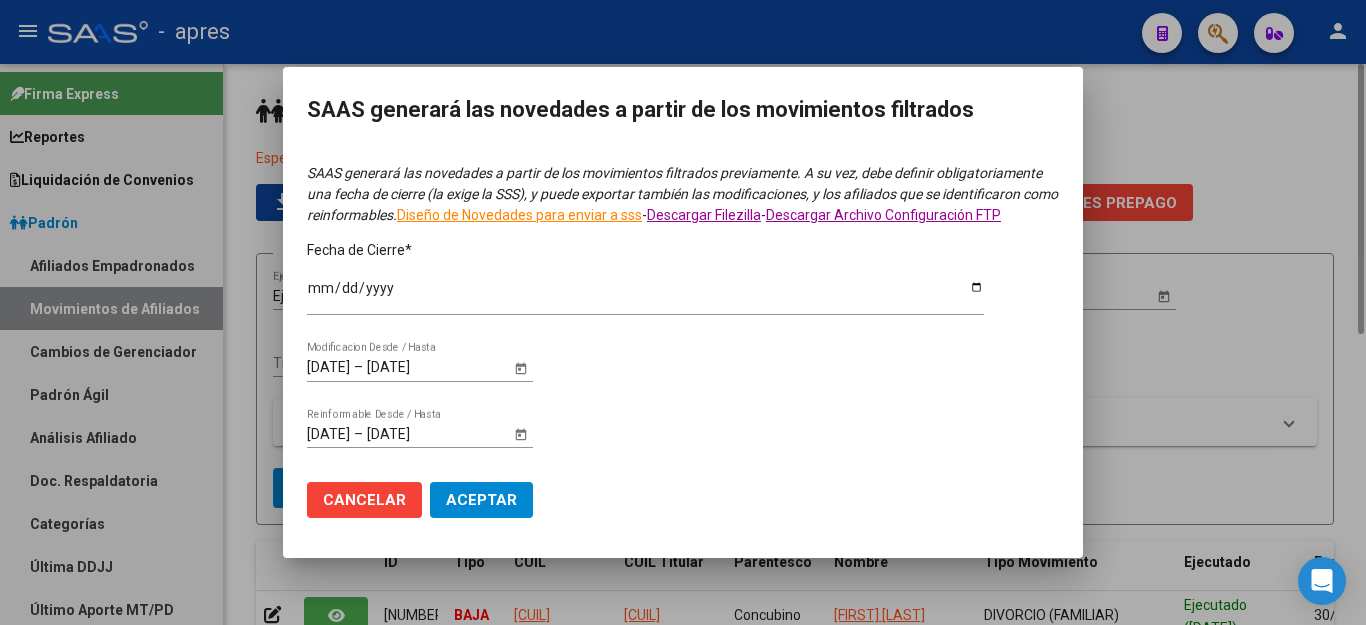 type on "[DATE]" 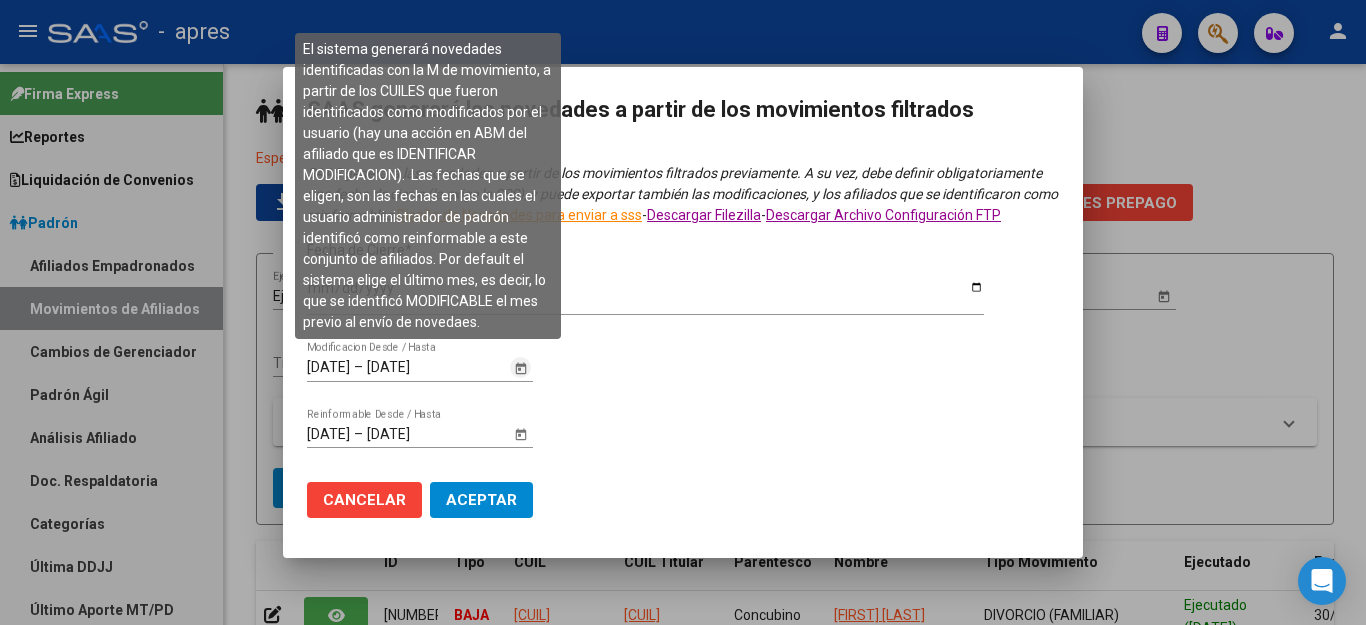 click 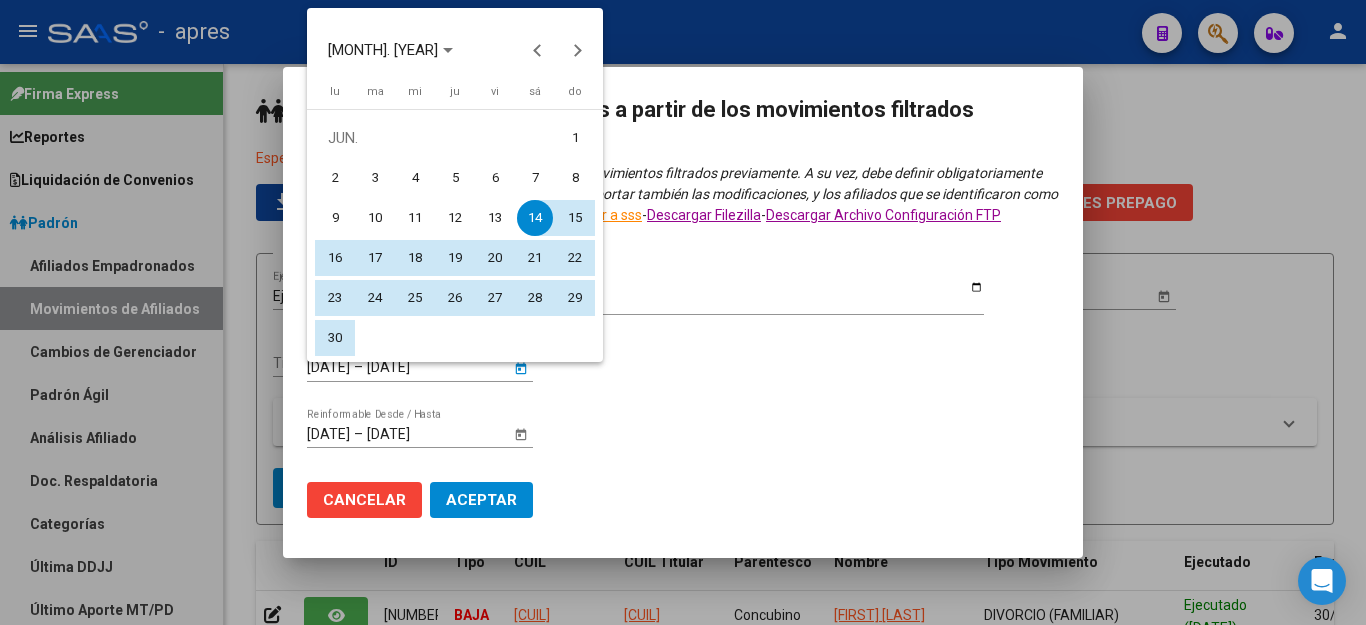 click on "1" at bounding box center [575, 138] 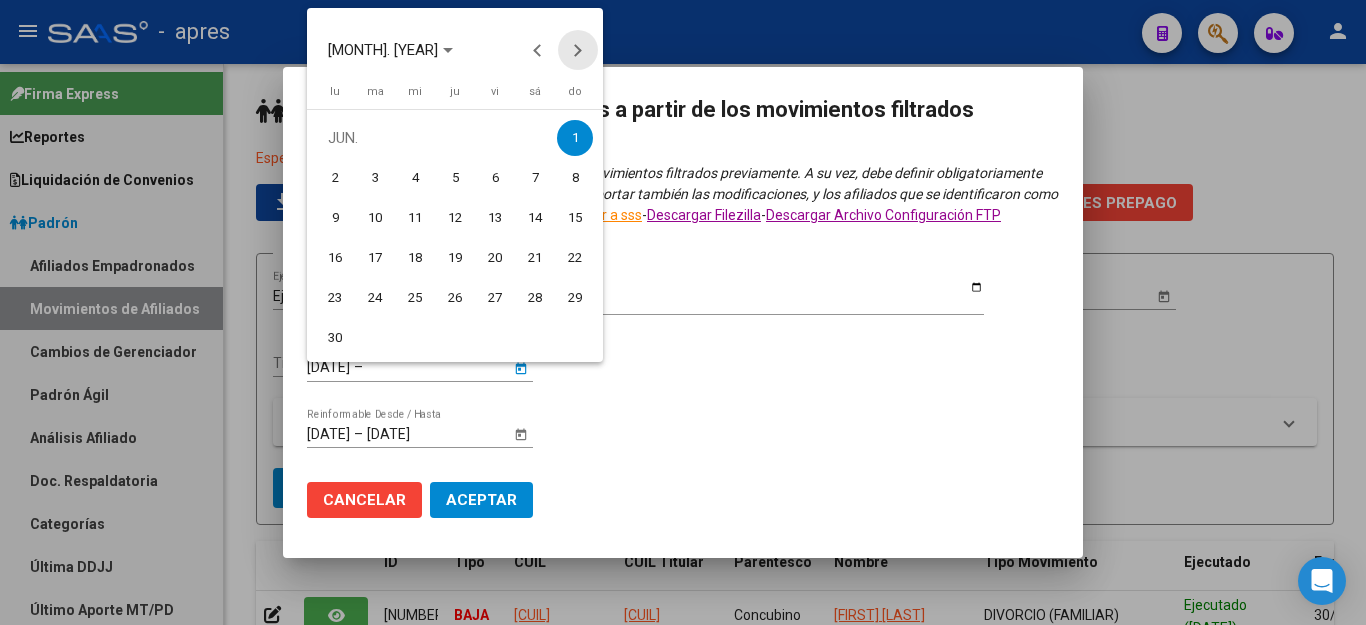 click at bounding box center [578, 50] 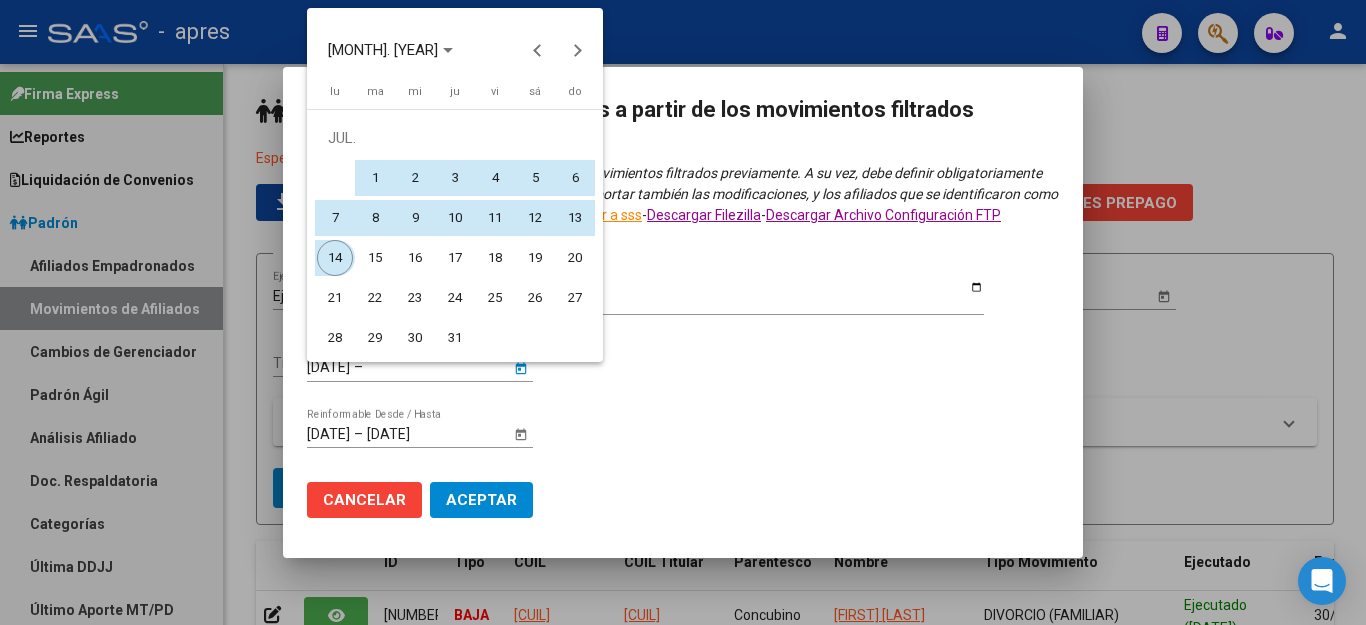 click on "14" at bounding box center (335, 258) 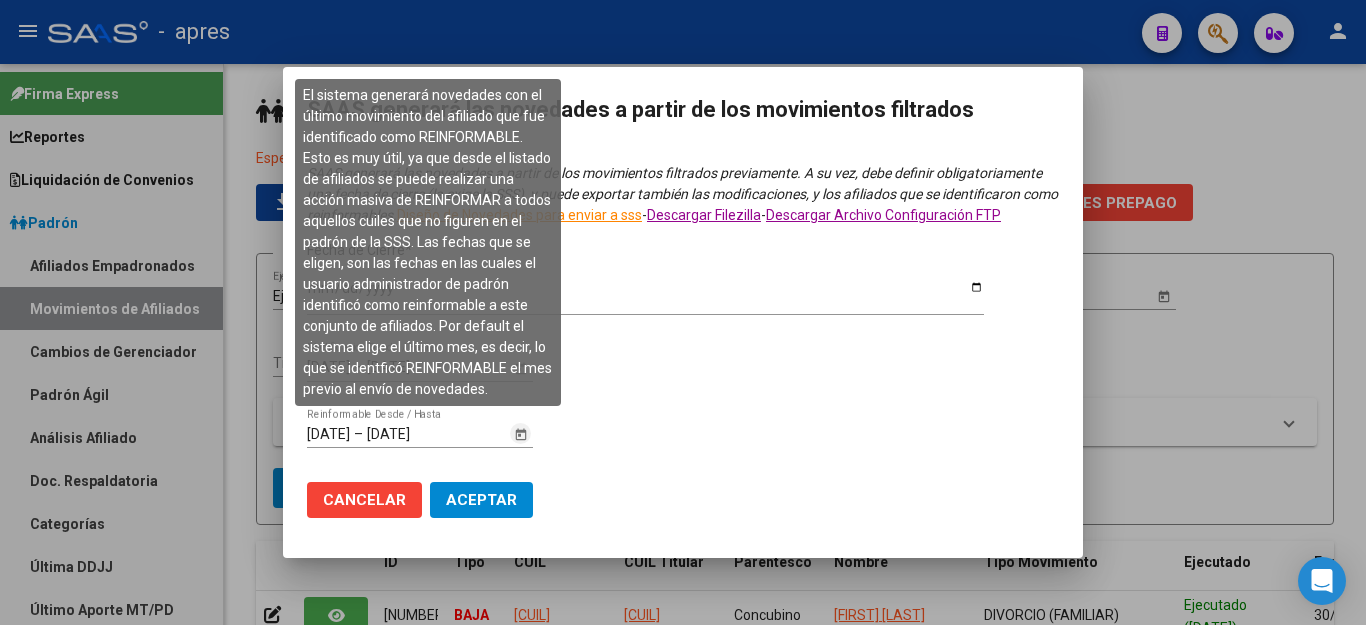 click 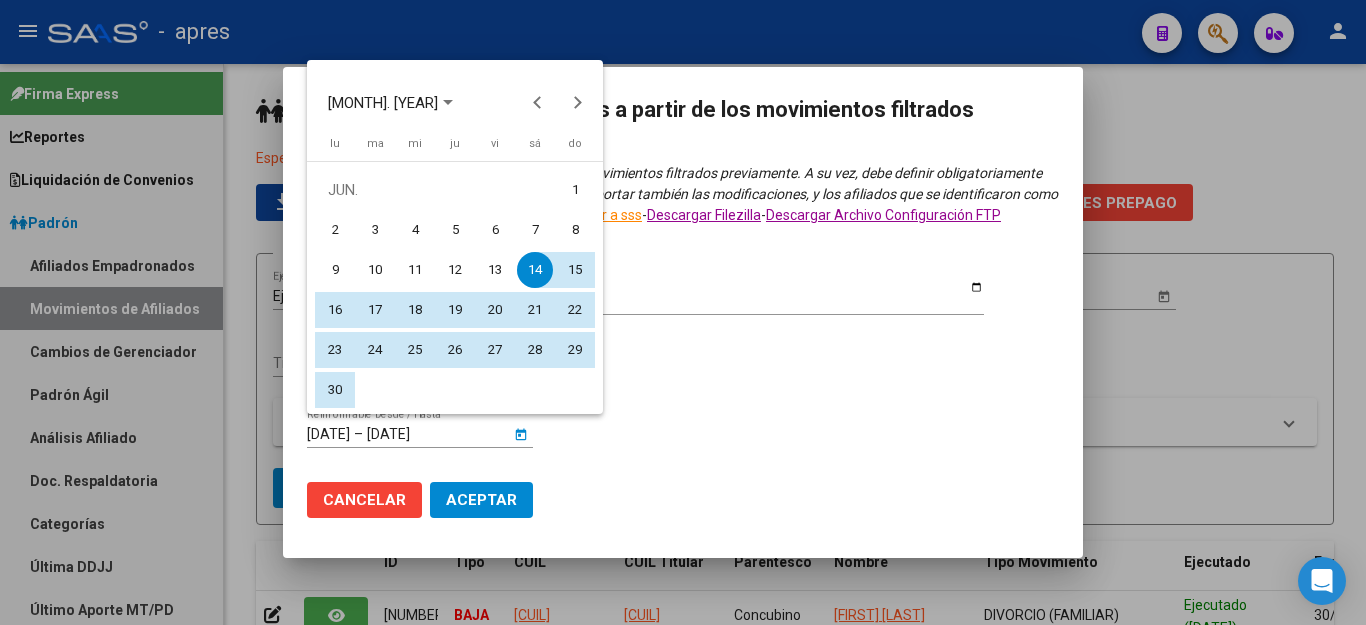 click on "1" at bounding box center (575, 190) 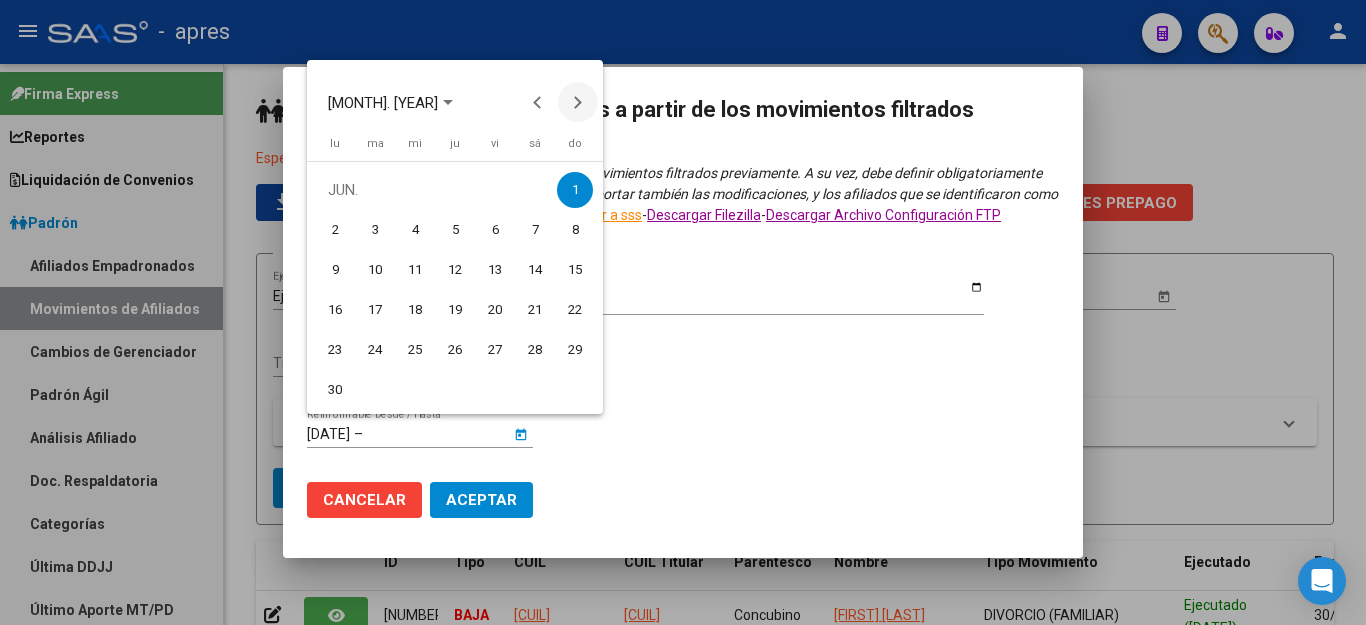 click at bounding box center [578, 102] 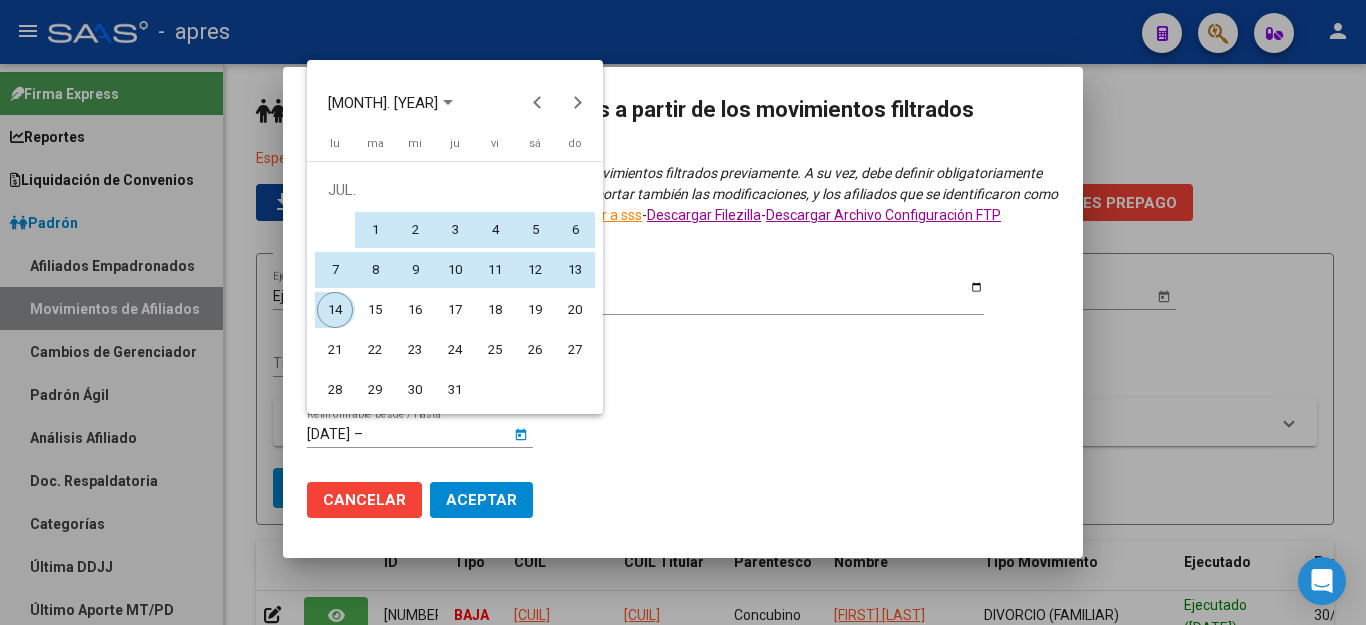 click on "14" at bounding box center [335, 310] 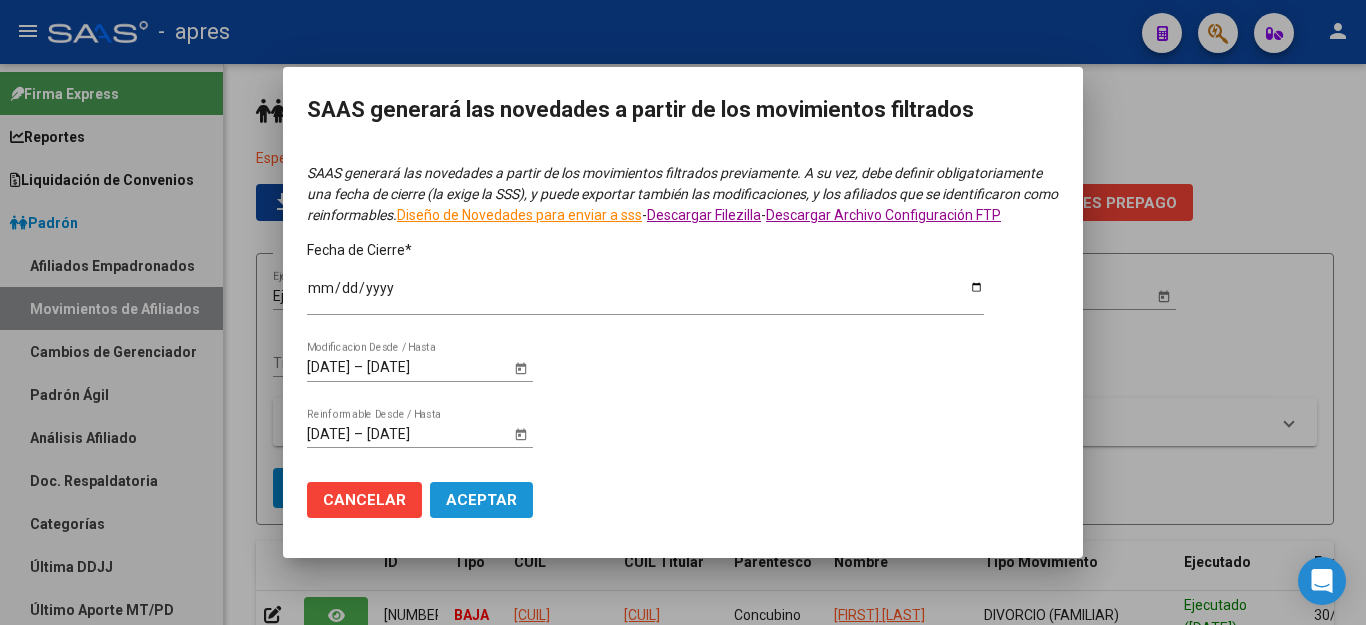 click on "Aceptar" 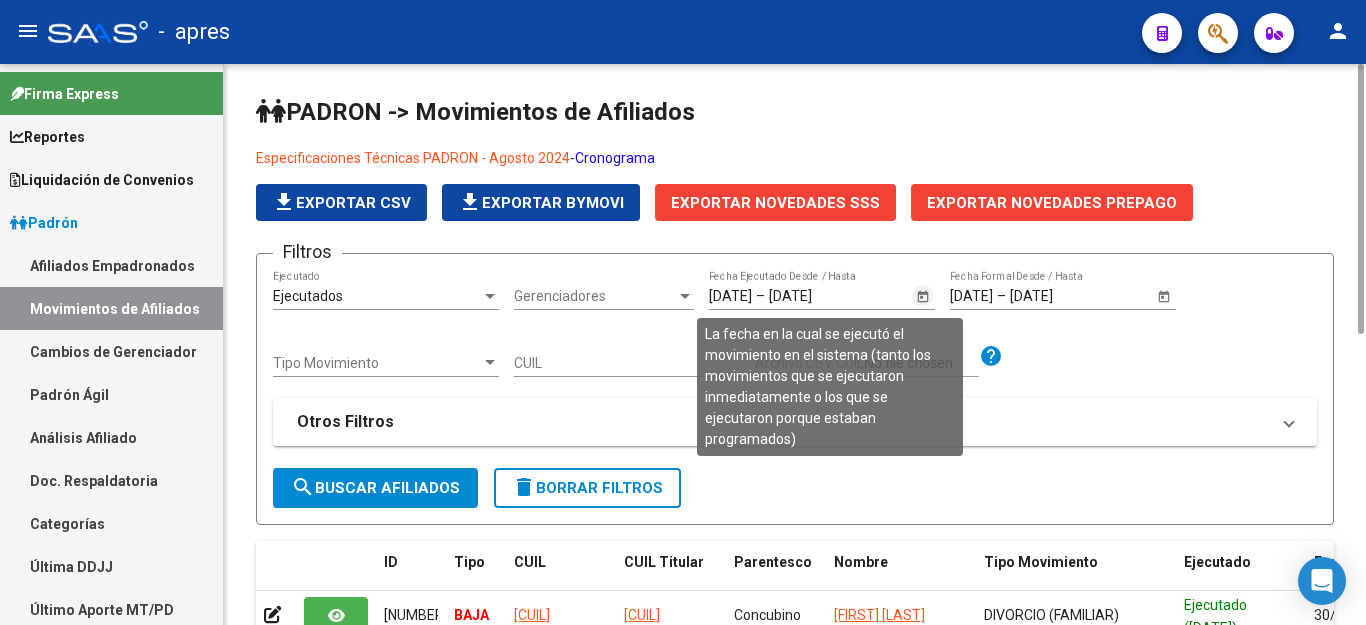 click 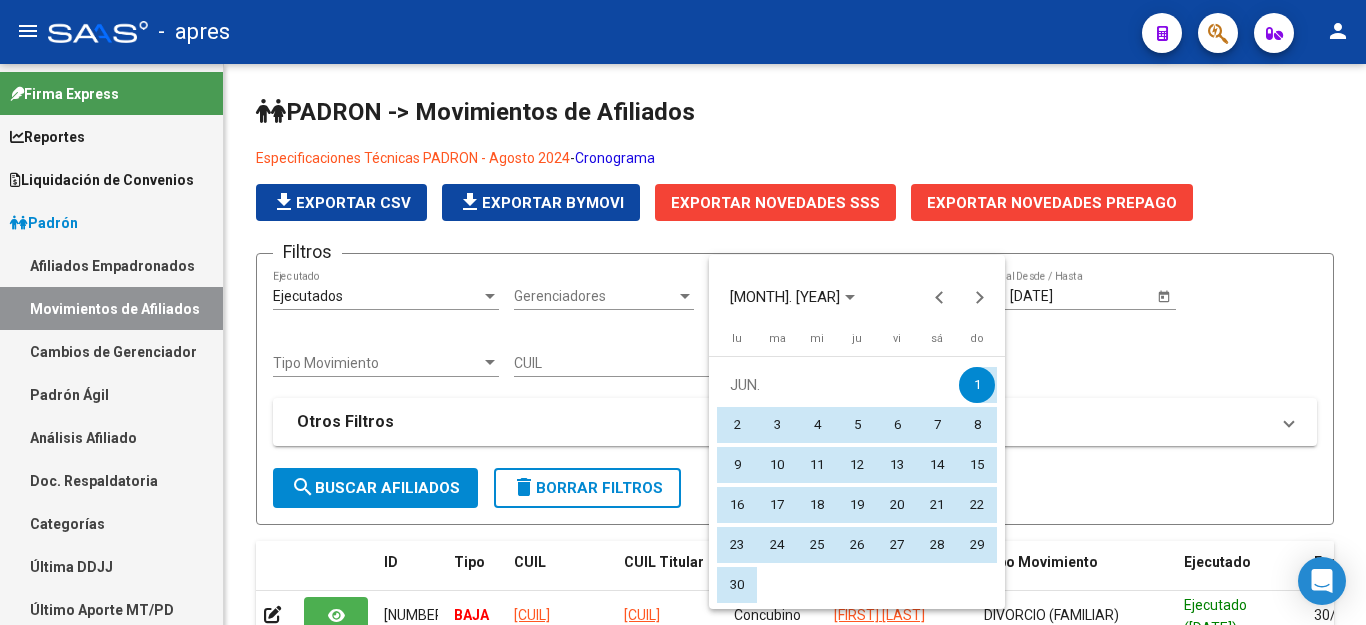 click on "1" at bounding box center [977, 385] 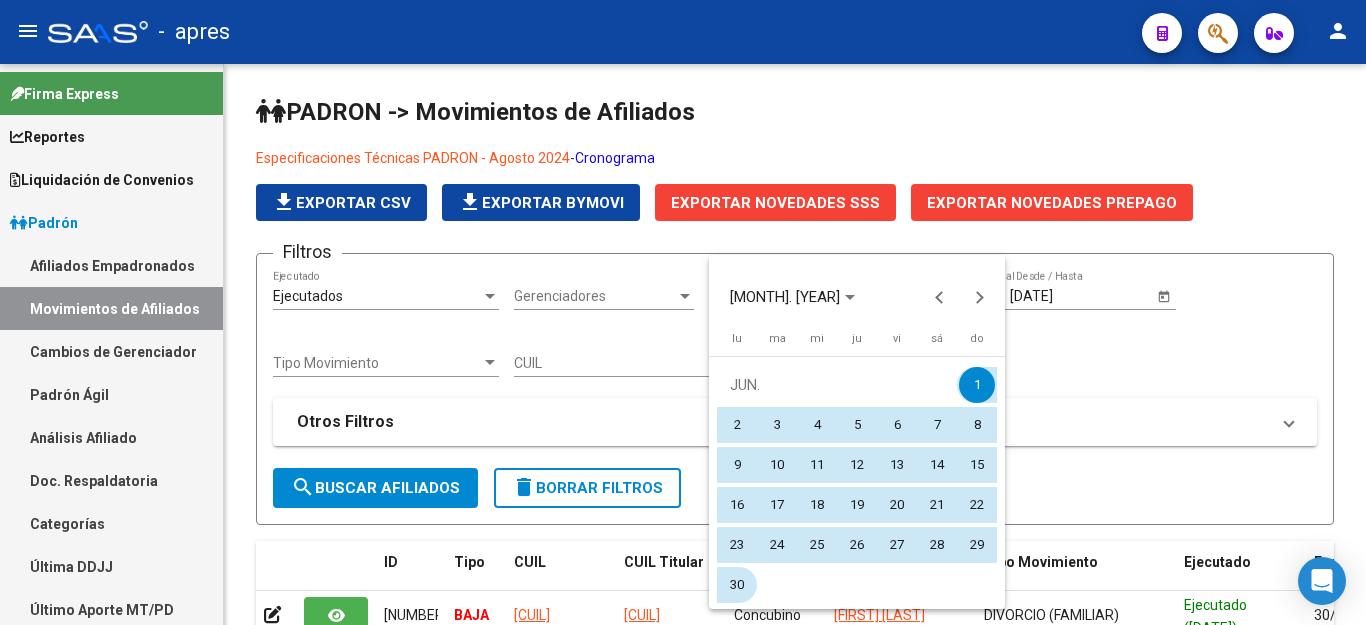 click on "30" at bounding box center (737, 585) 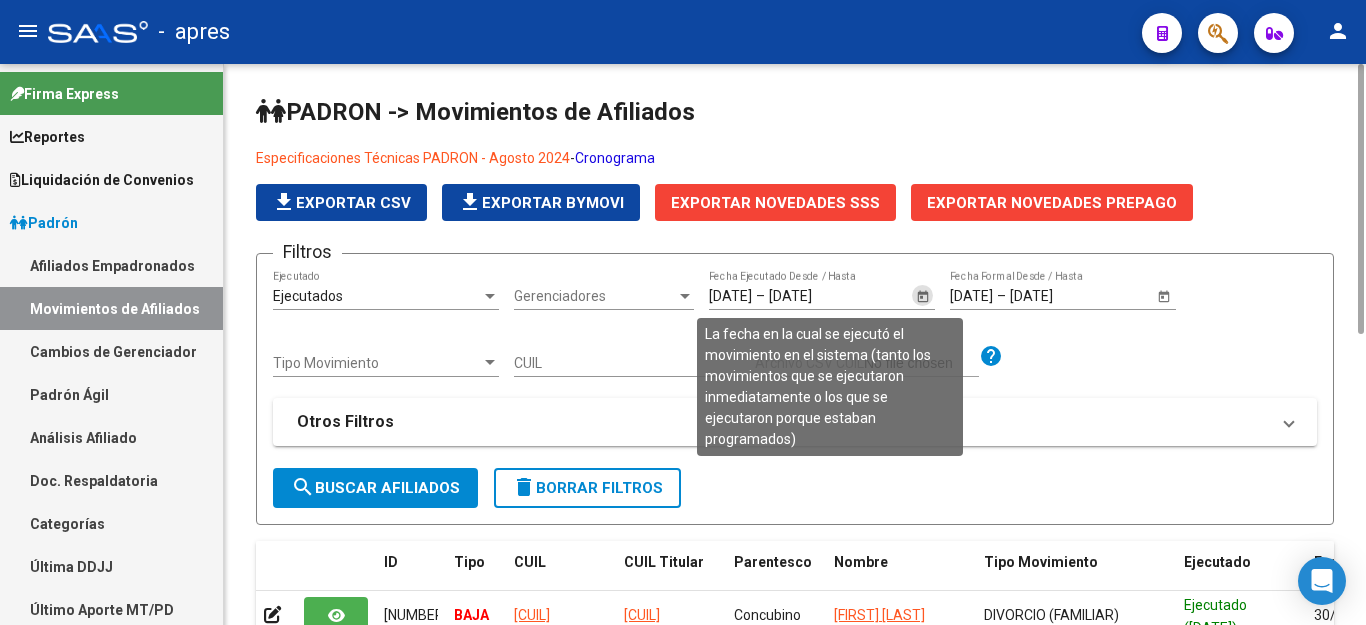 click 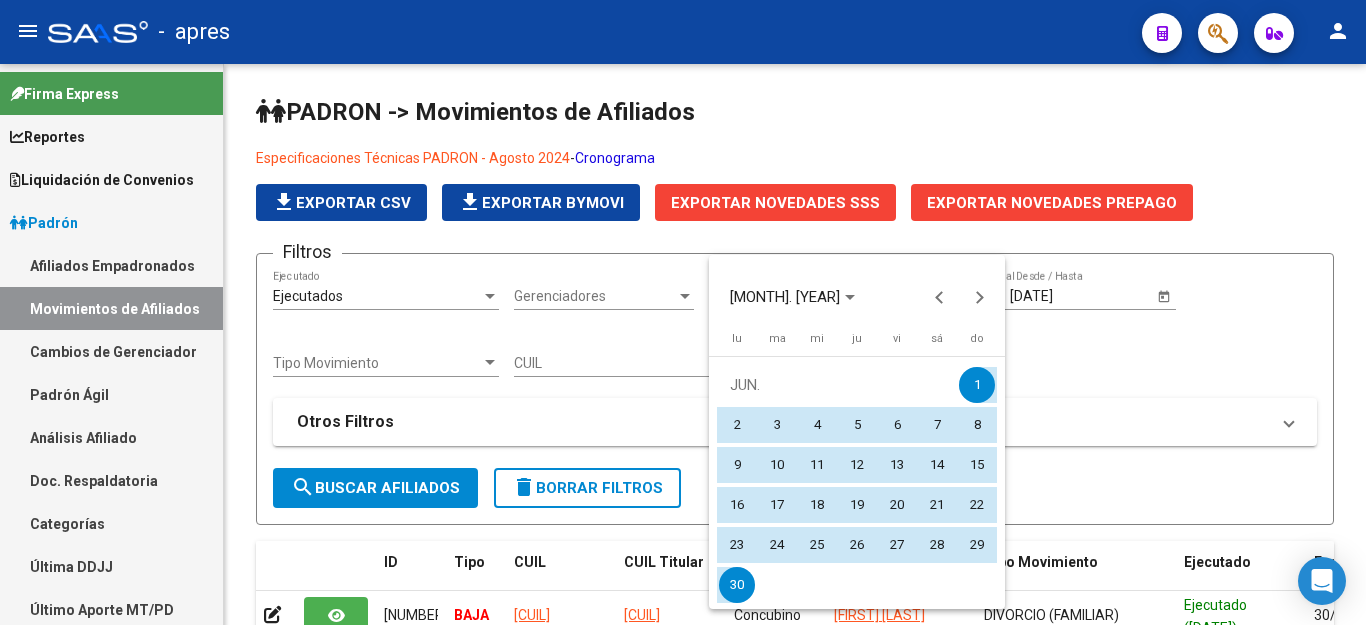 click on "1" at bounding box center [977, 385] 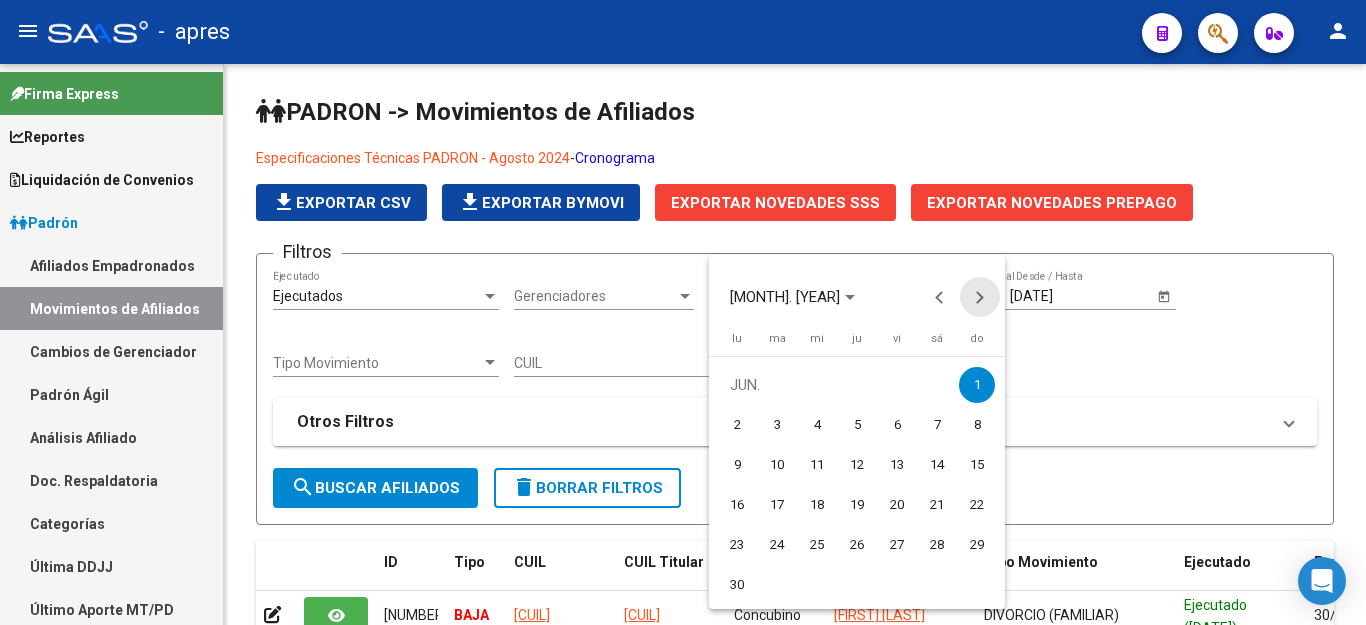 click at bounding box center (980, 297) 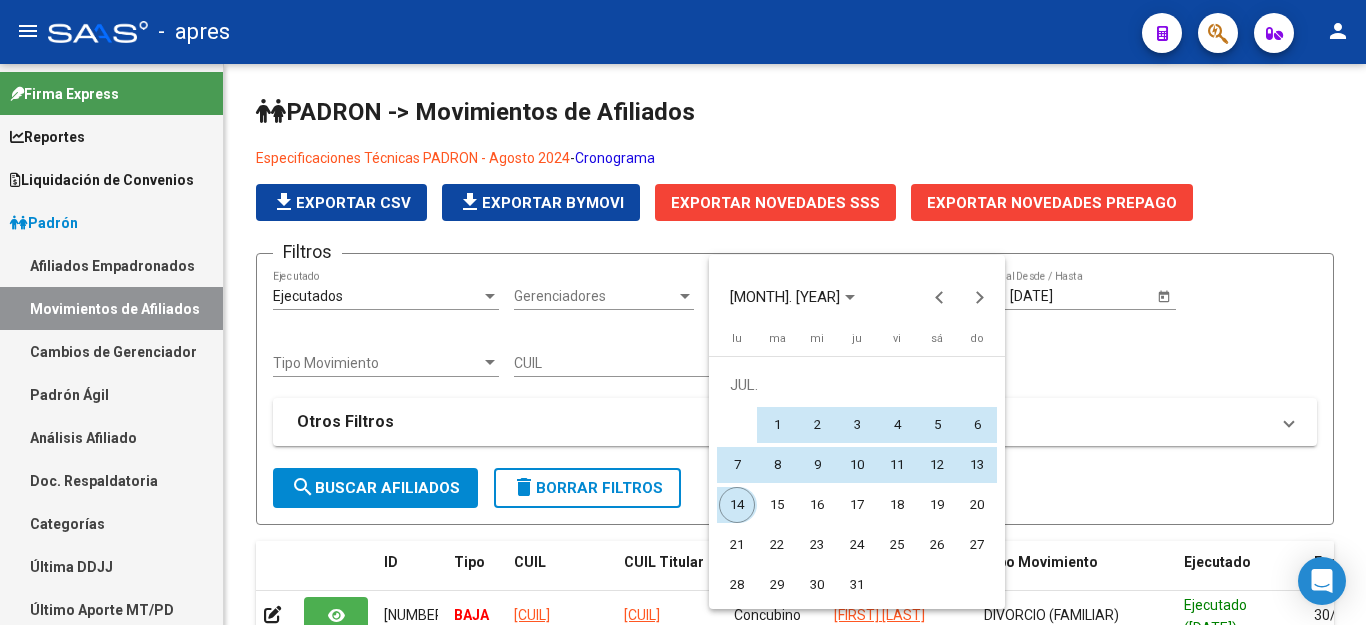 click on "14" at bounding box center [737, 505] 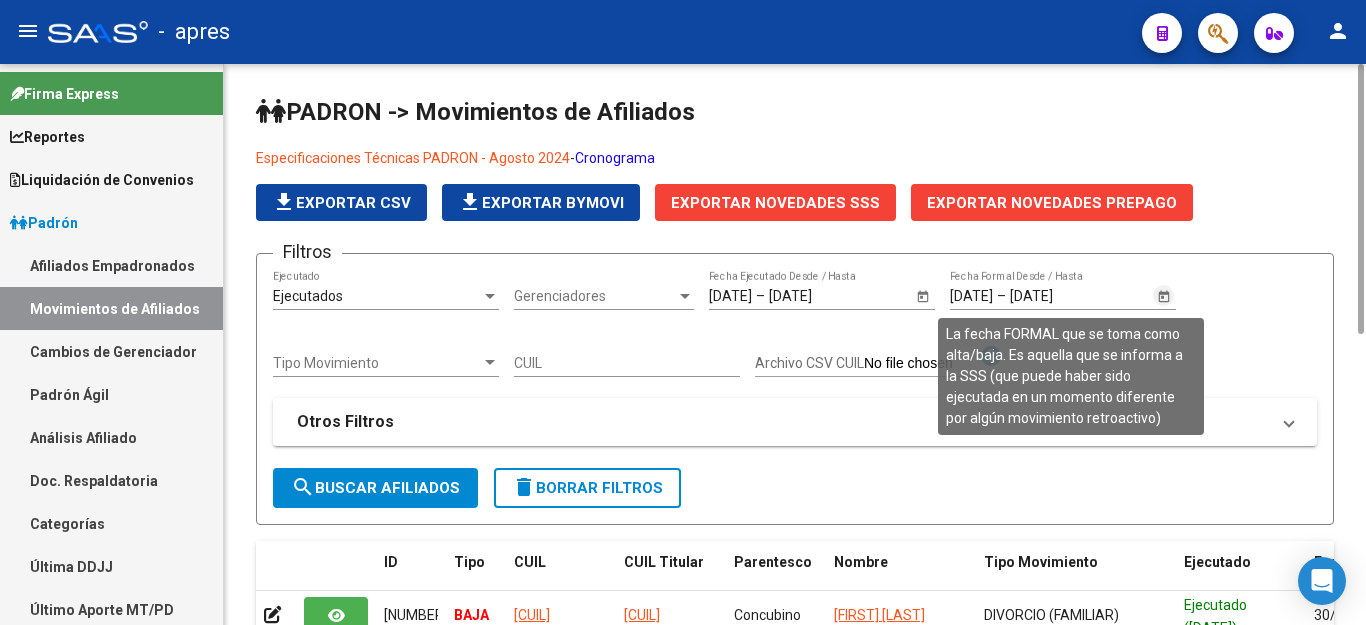 click 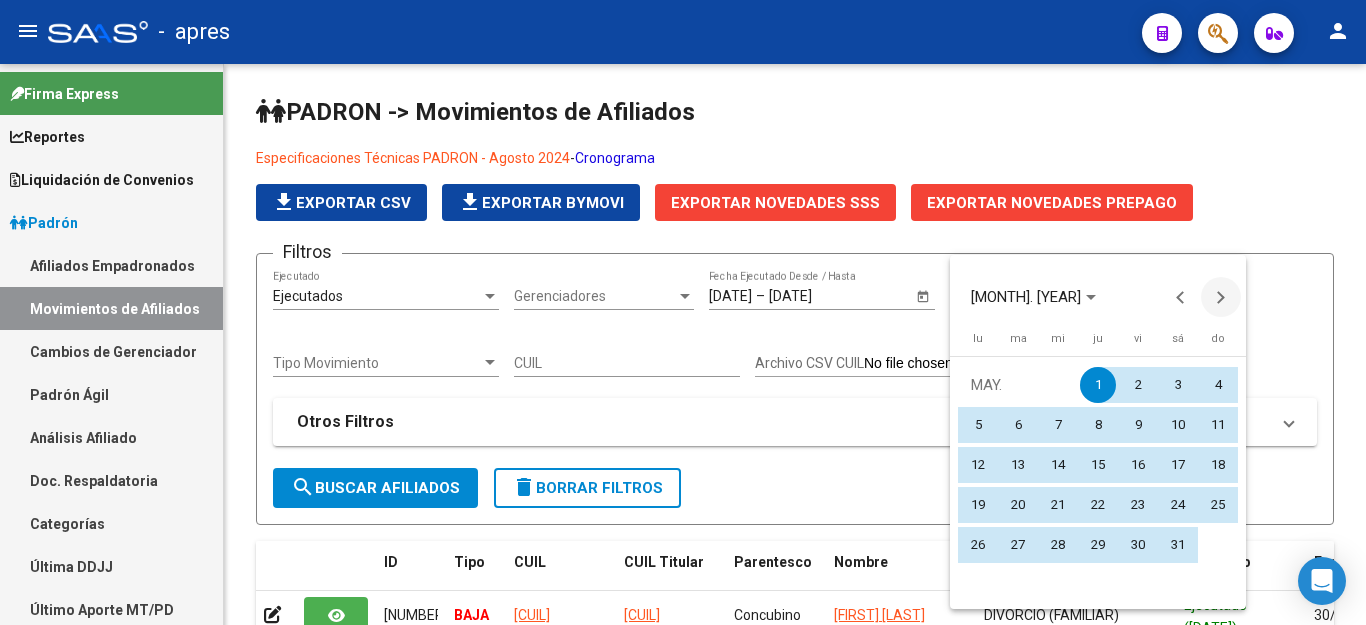 click at bounding box center (1221, 297) 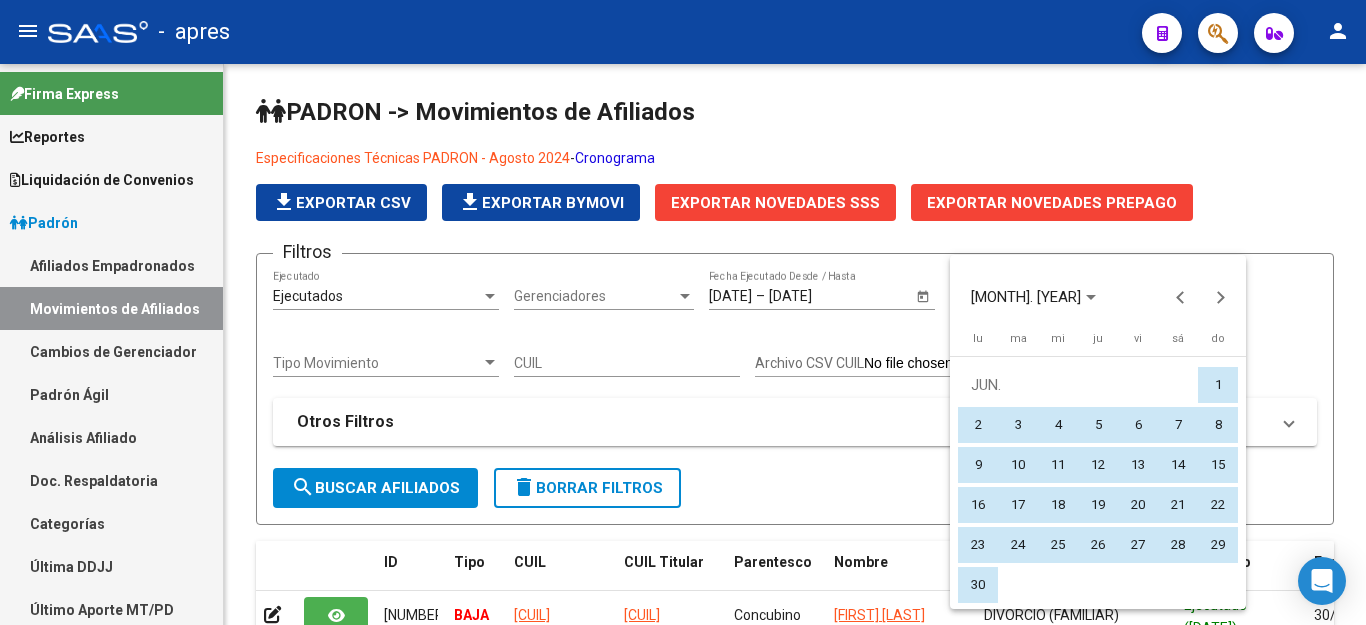 click on "1" at bounding box center [1218, 385] 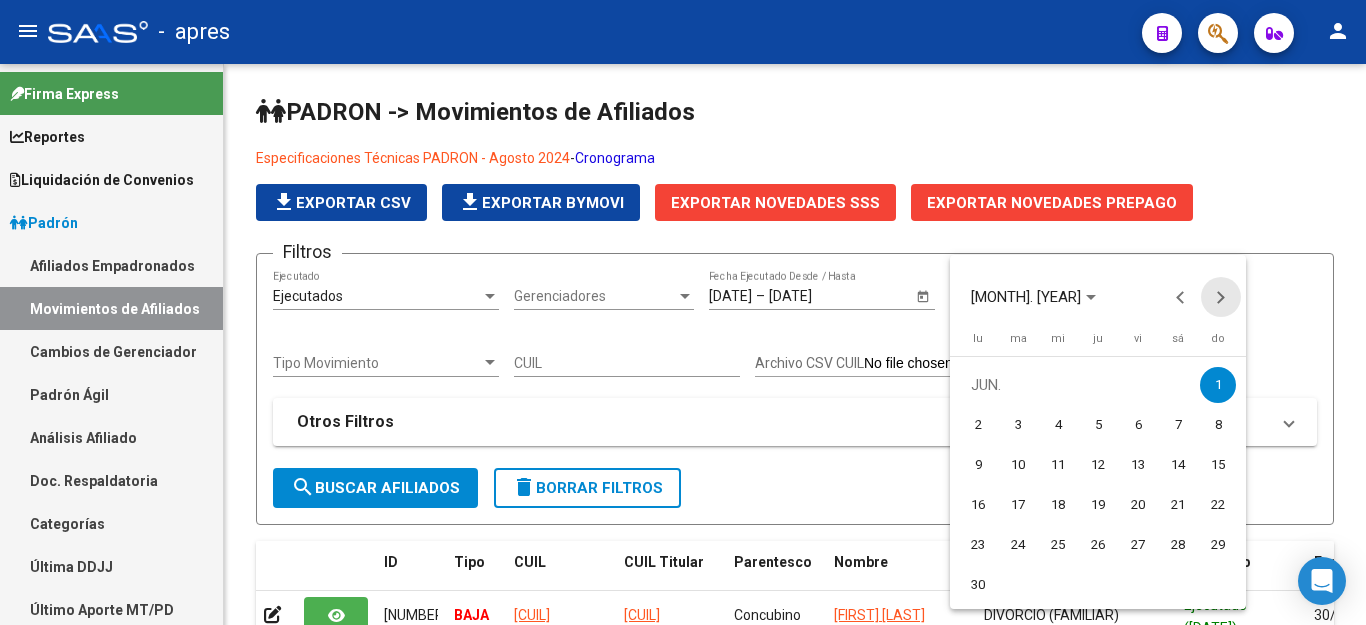 click at bounding box center [1221, 297] 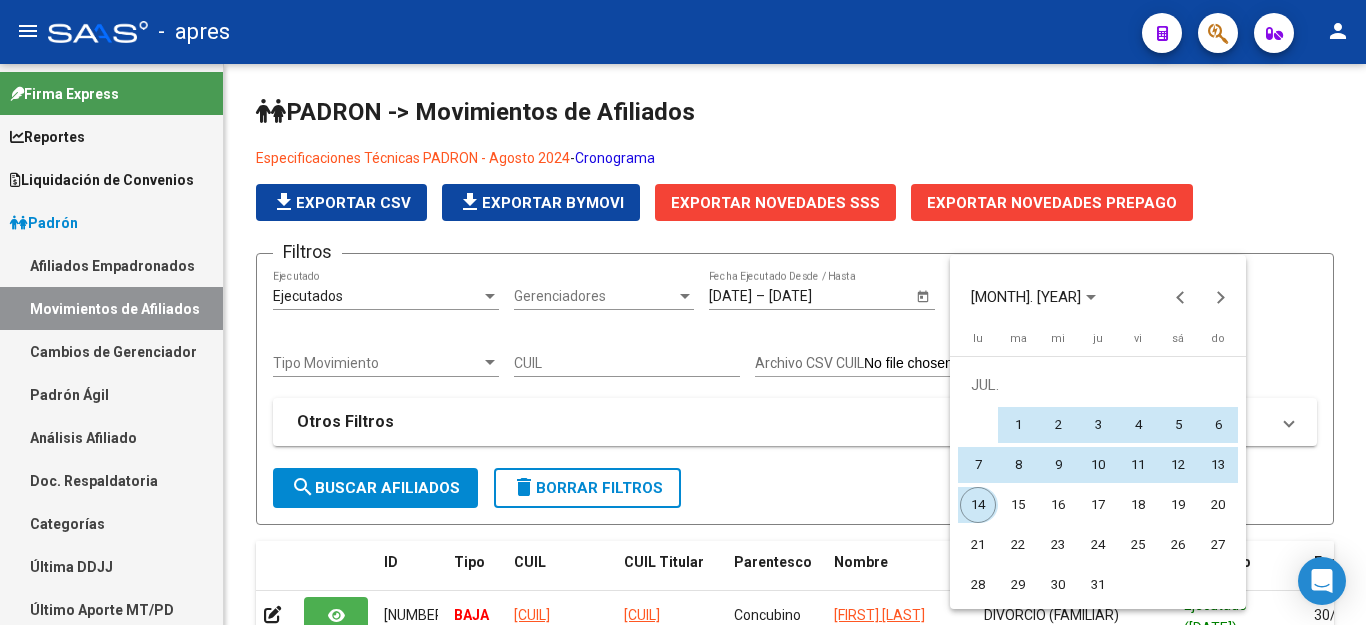 click on "14" at bounding box center (978, 505) 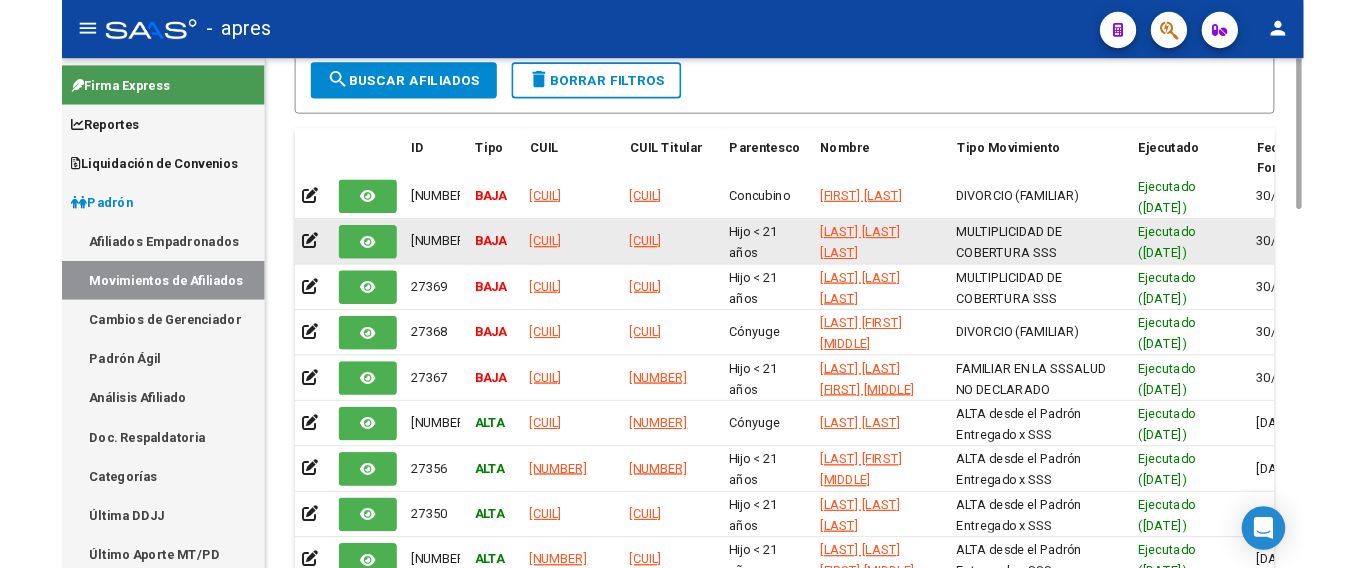 scroll, scrollTop: 0, scrollLeft: 0, axis: both 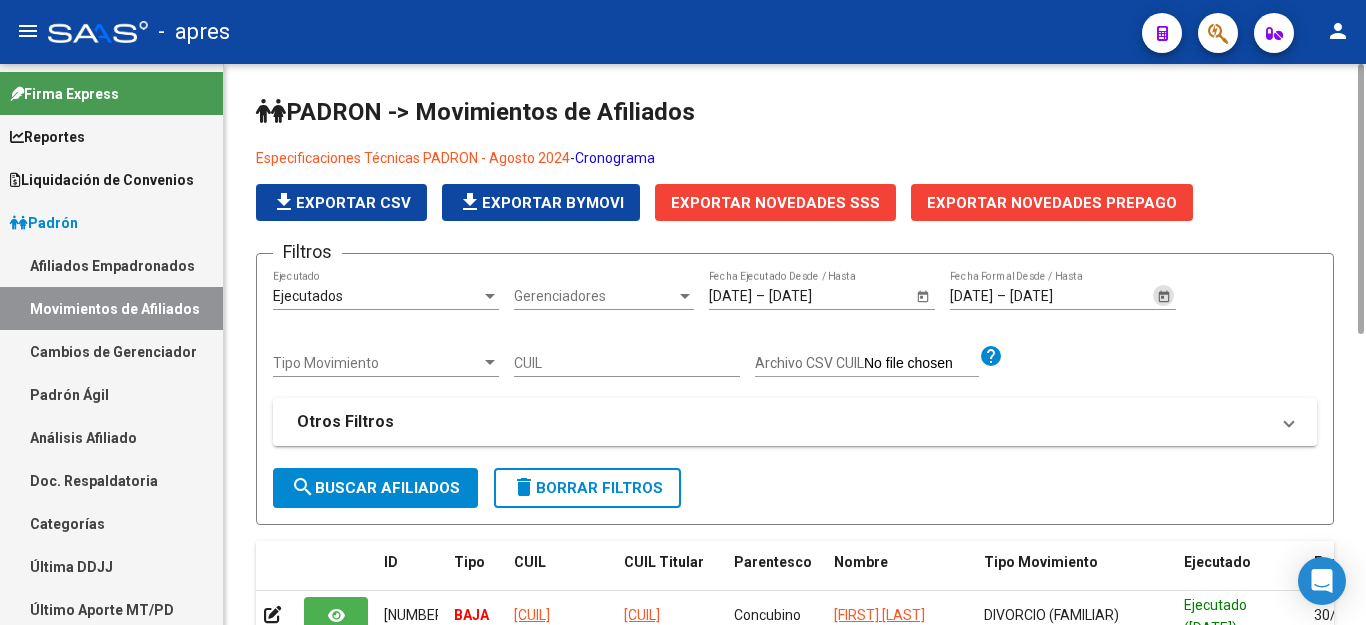 click on "search  Buscar Afiliados" 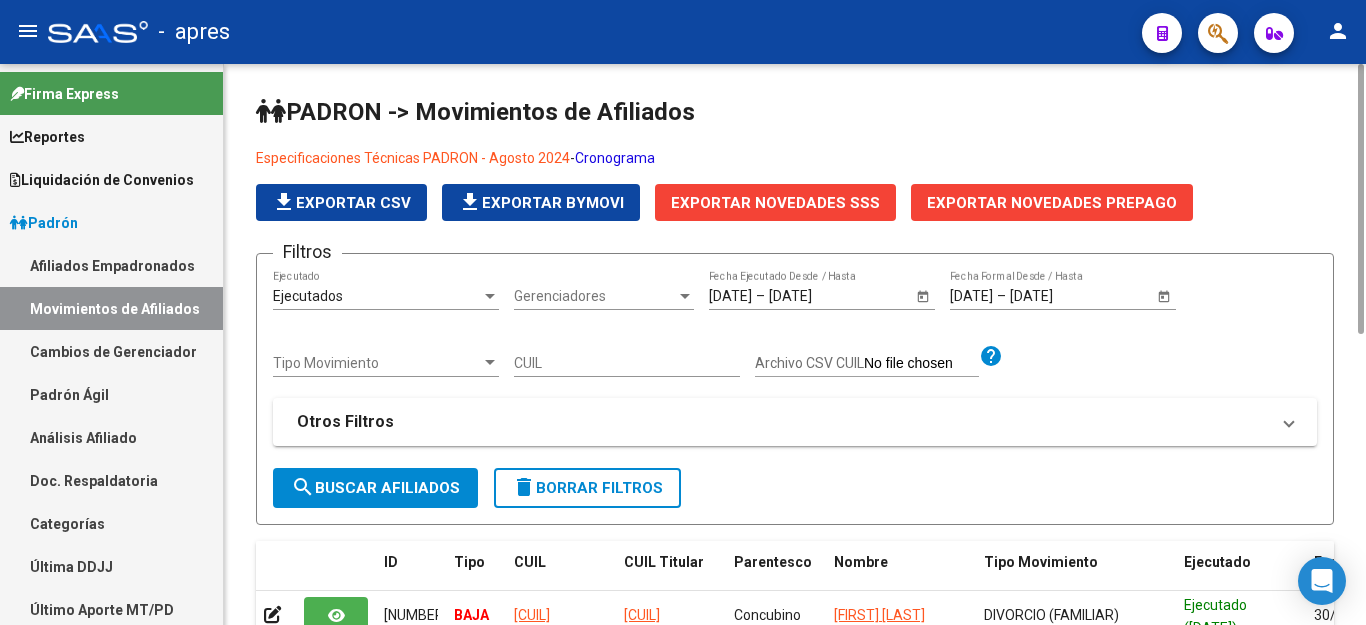 click on "Exportar Novedades SSS" 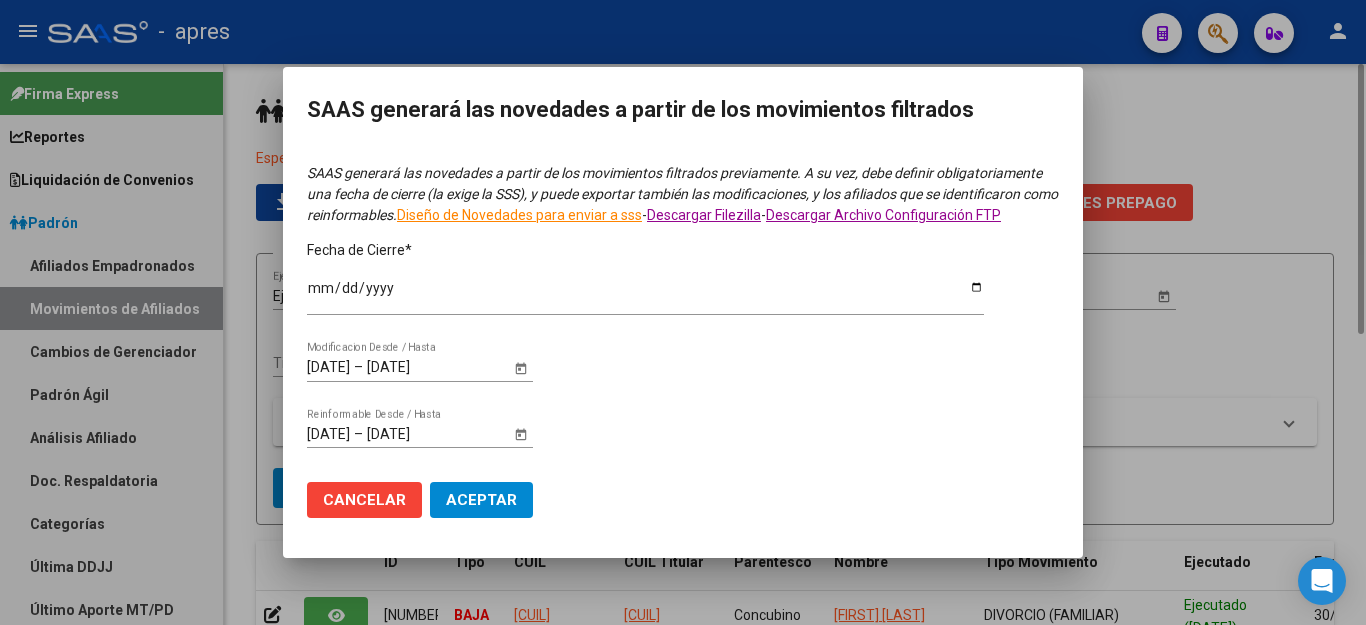 type on "[DATE]" 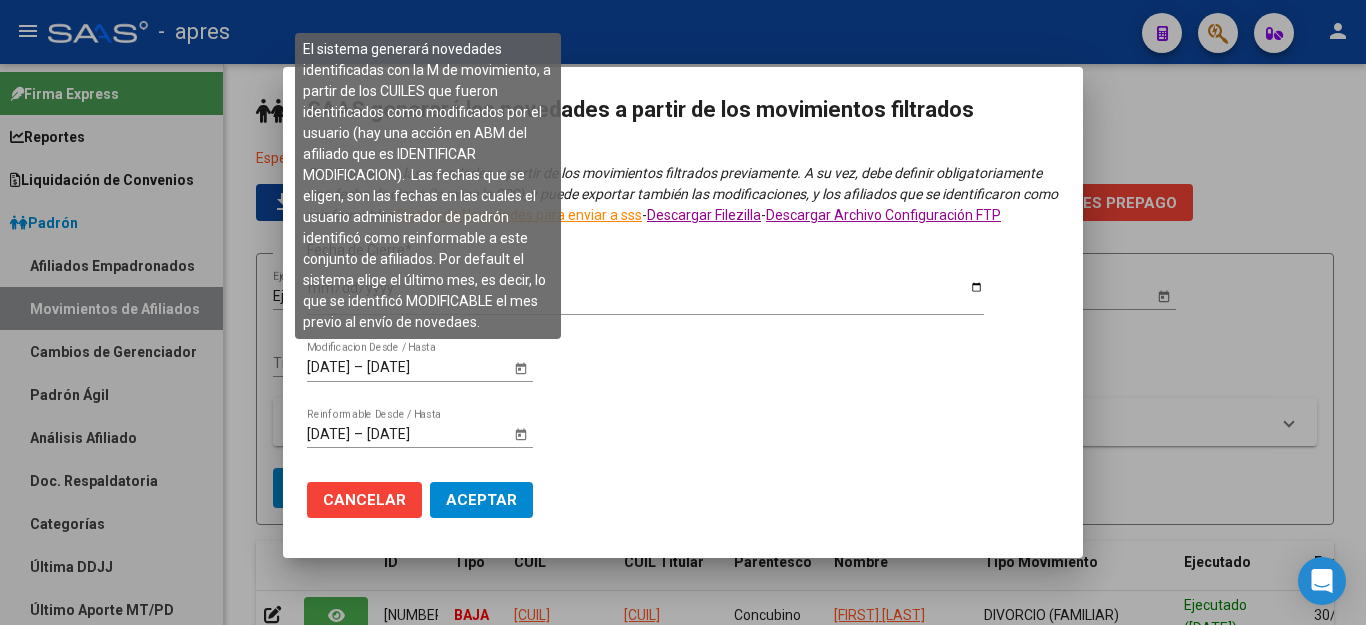 click 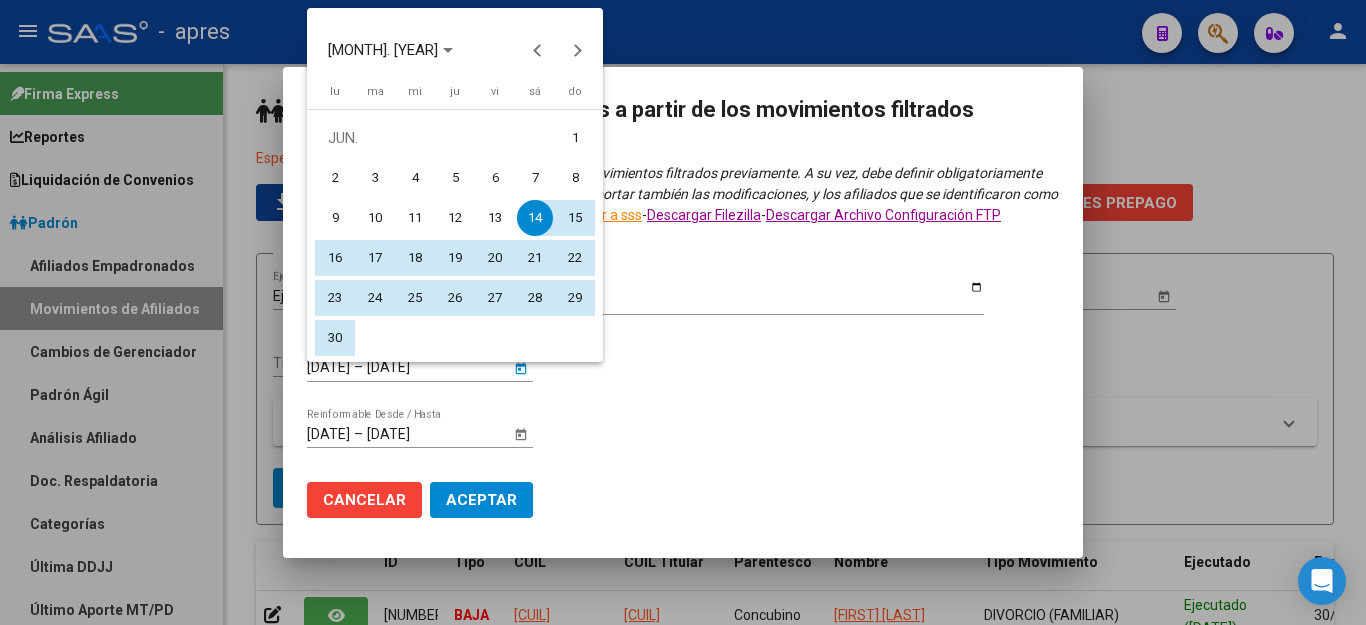 click on "1" at bounding box center (575, 138) 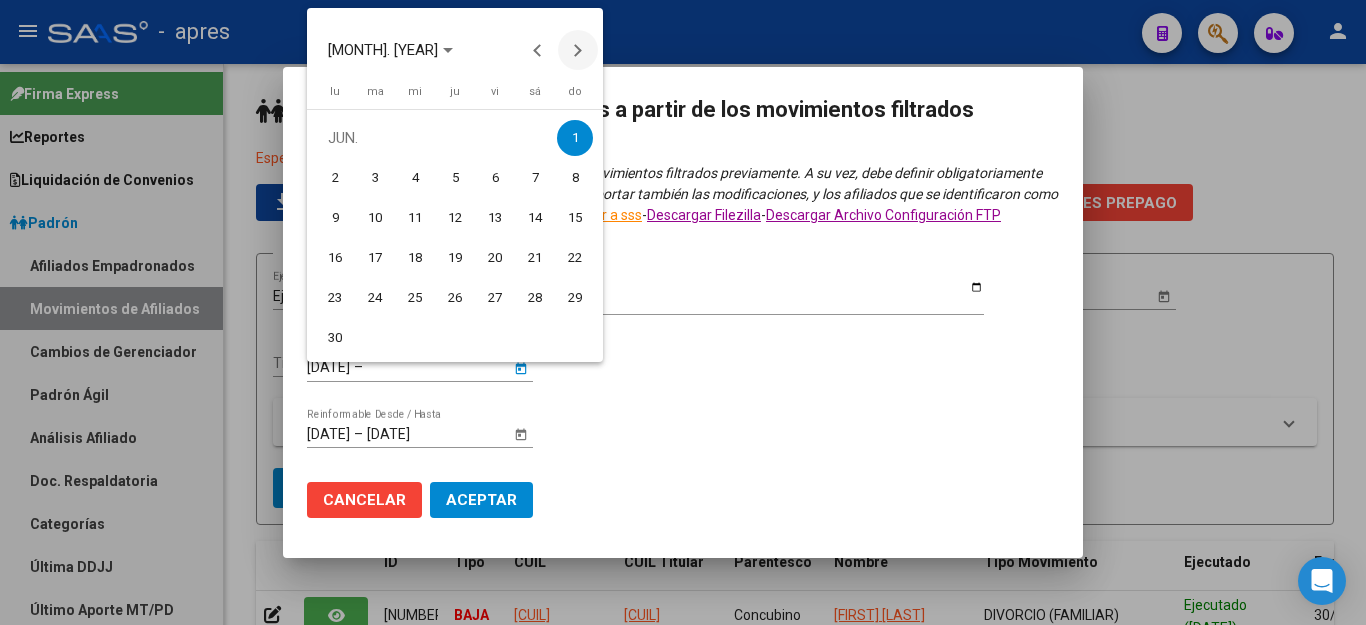 click at bounding box center [578, 50] 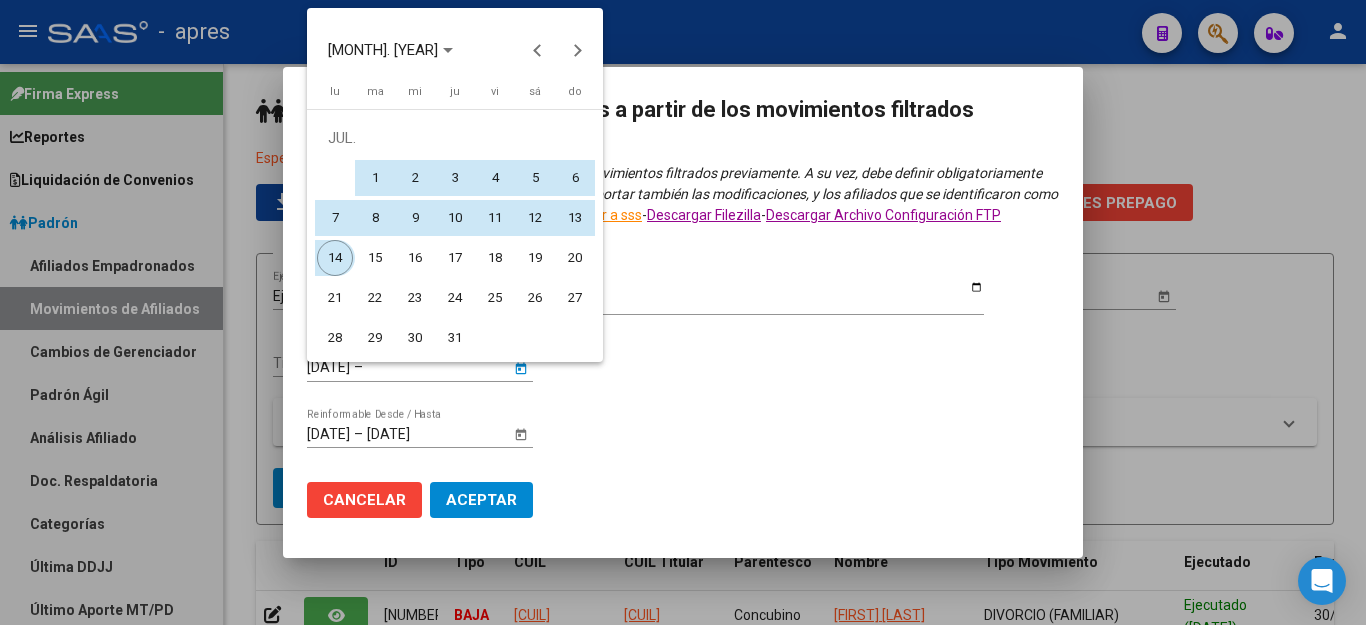 click on "14" at bounding box center [335, 258] 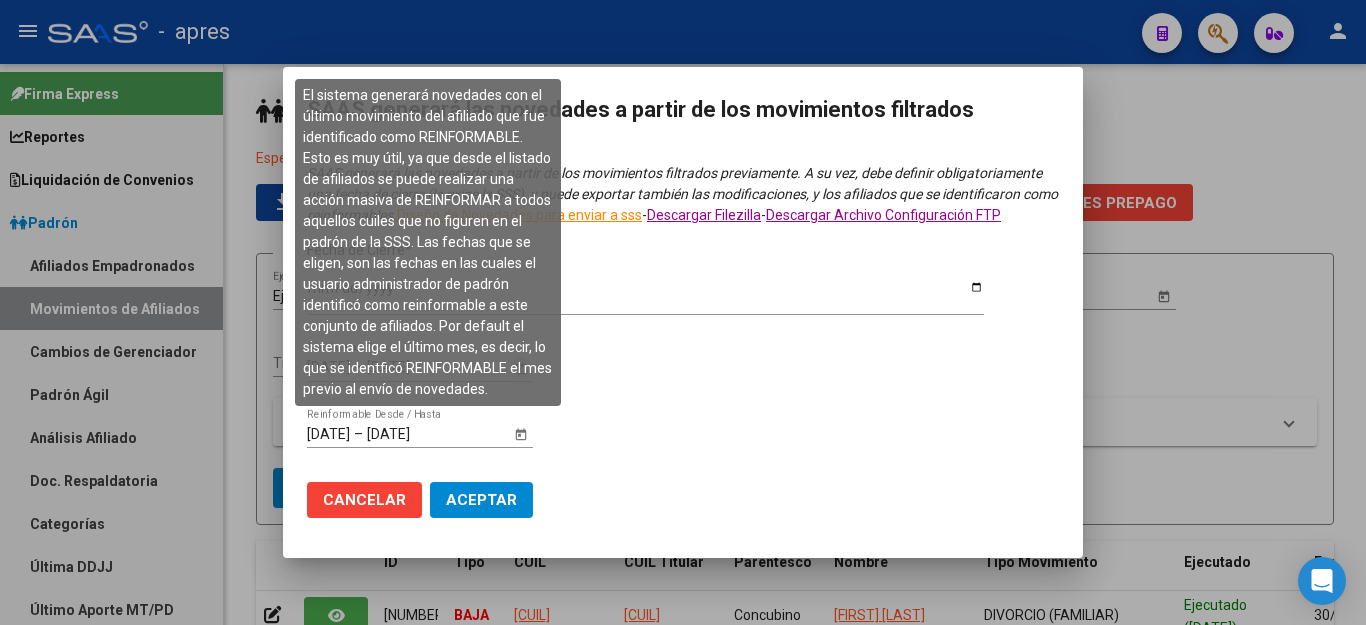 click 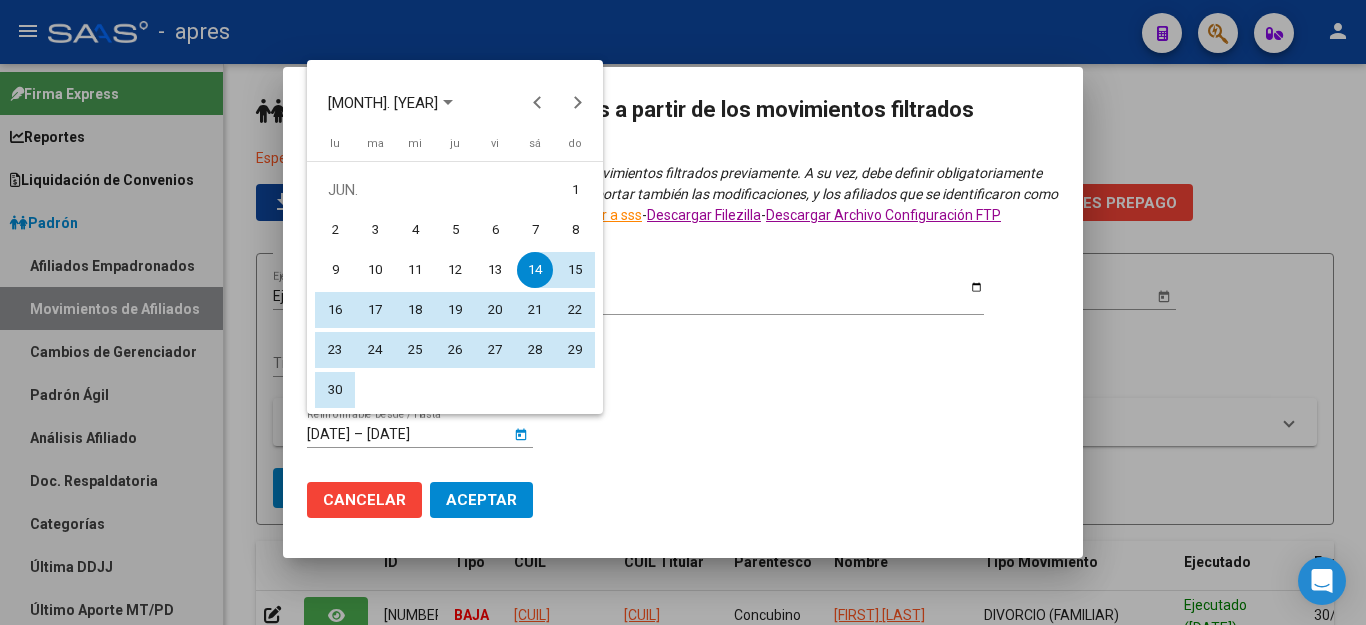 click on "1" at bounding box center [575, 190] 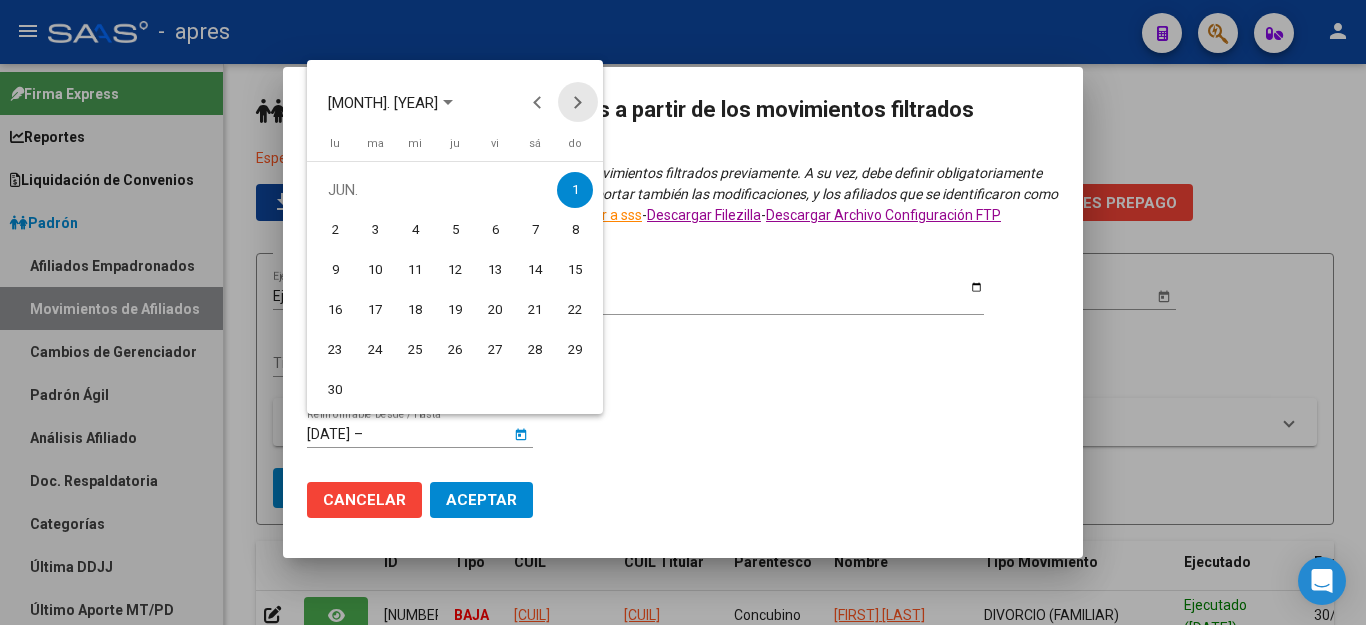 click at bounding box center [578, 102] 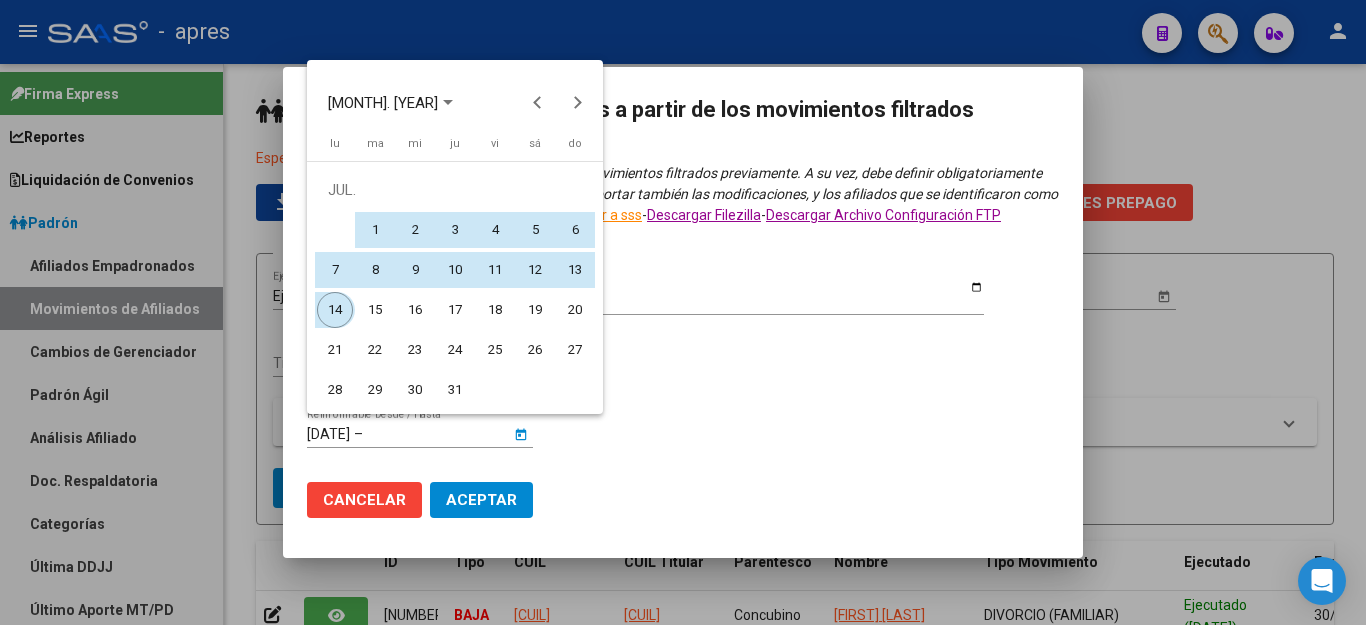 click on "14" at bounding box center [335, 310] 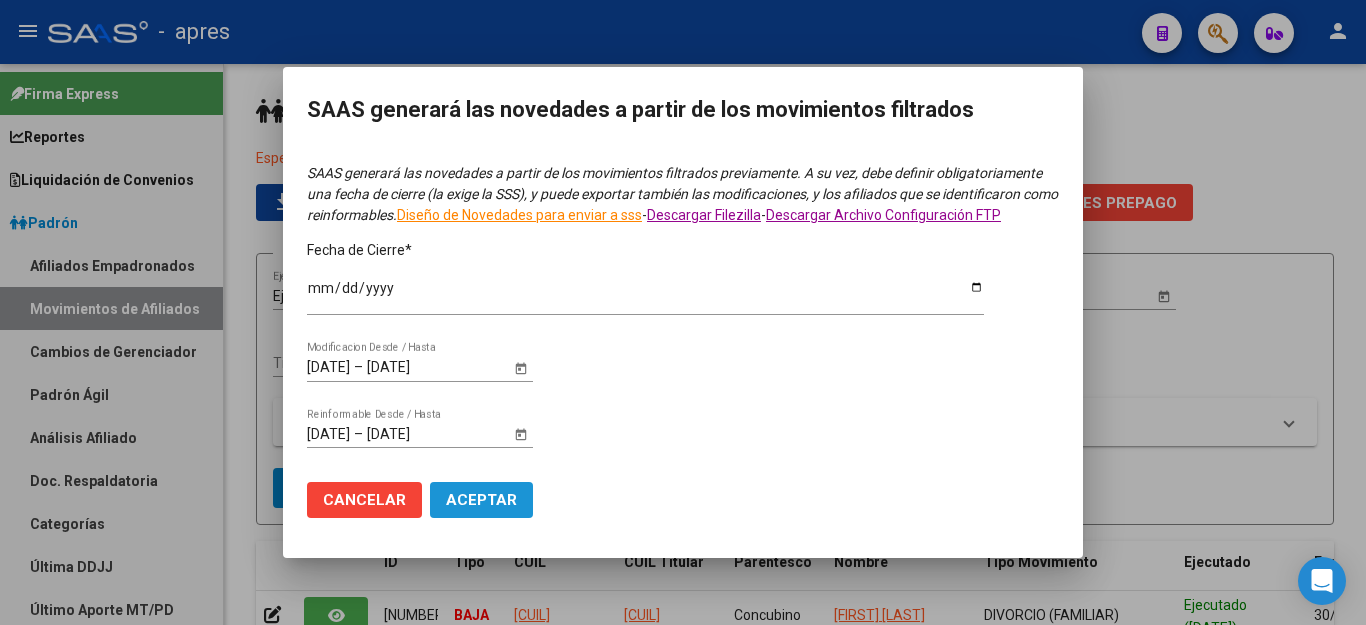 click on "Aceptar" 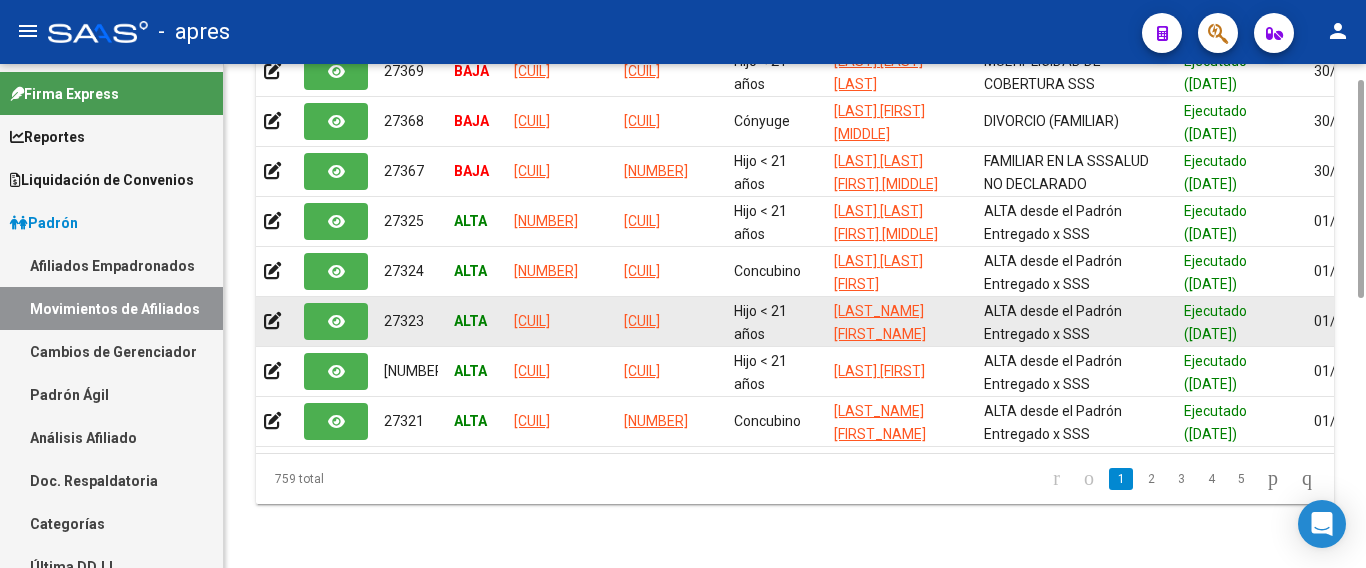 scroll, scrollTop: 261, scrollLeft: 0, axis: vertical 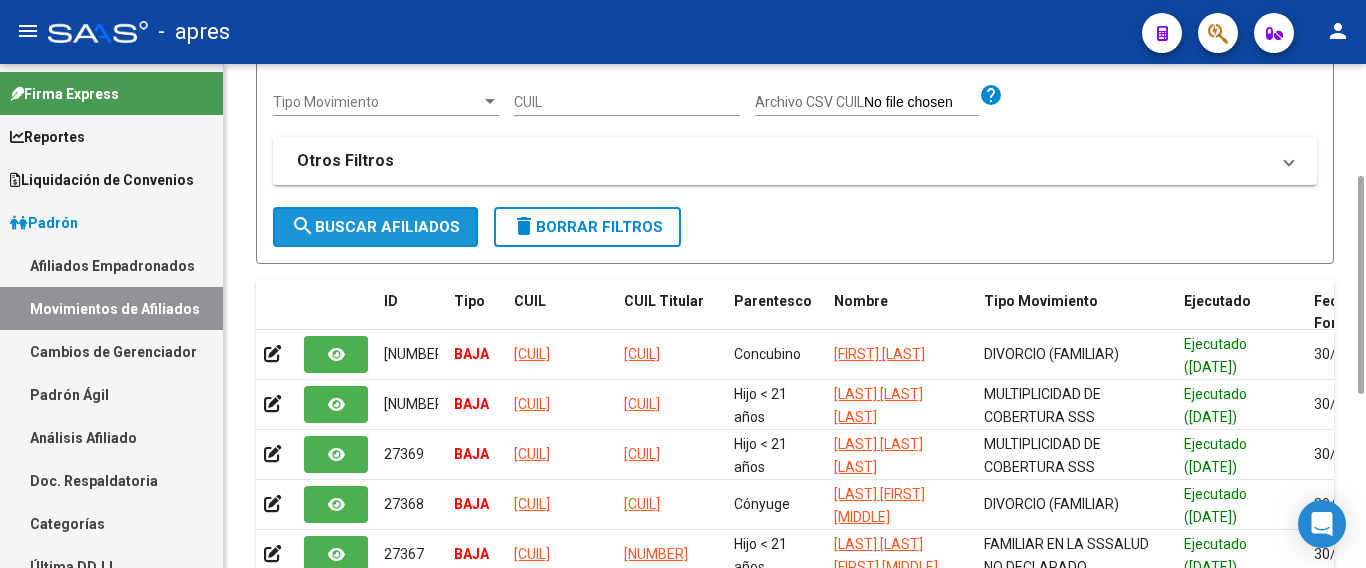 click on "search  Buscar Afiliados" 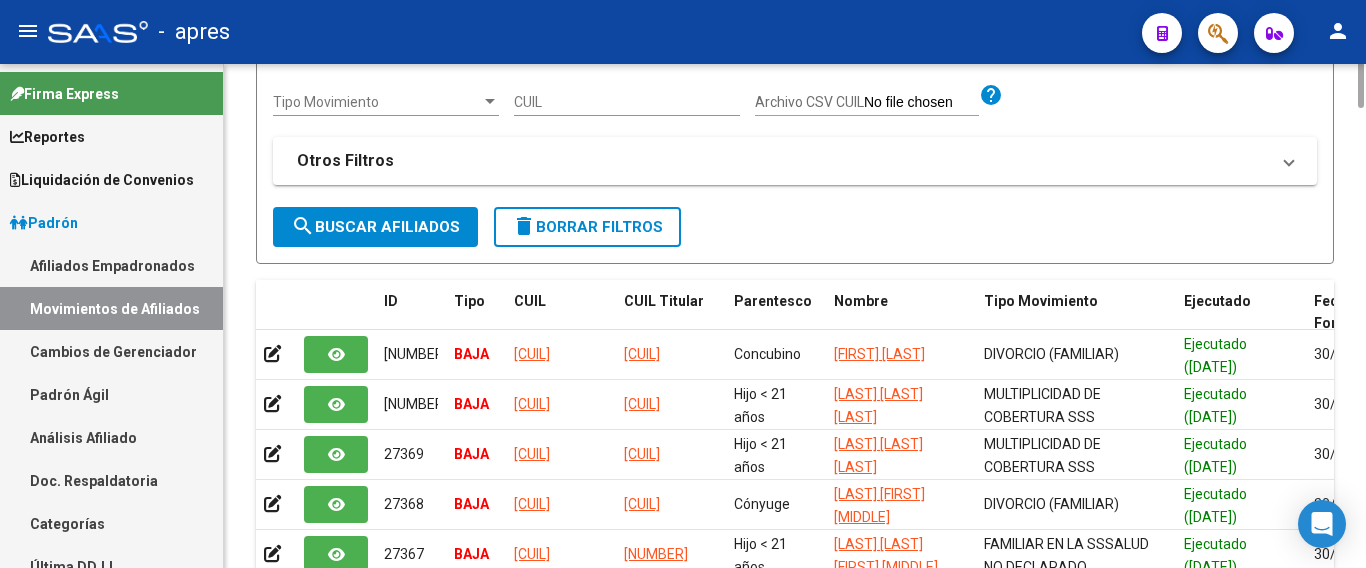 scroll, scrollTop: 0, scrollLeft: 0, axis: both 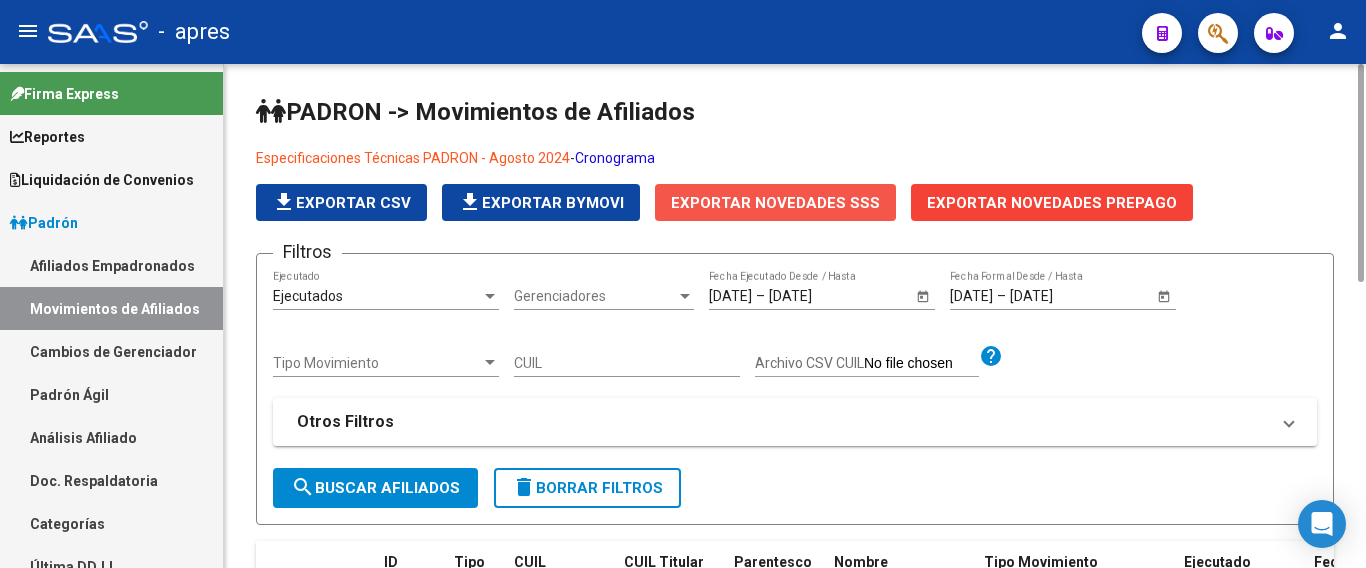 click on "Exportar Novedades SSS" 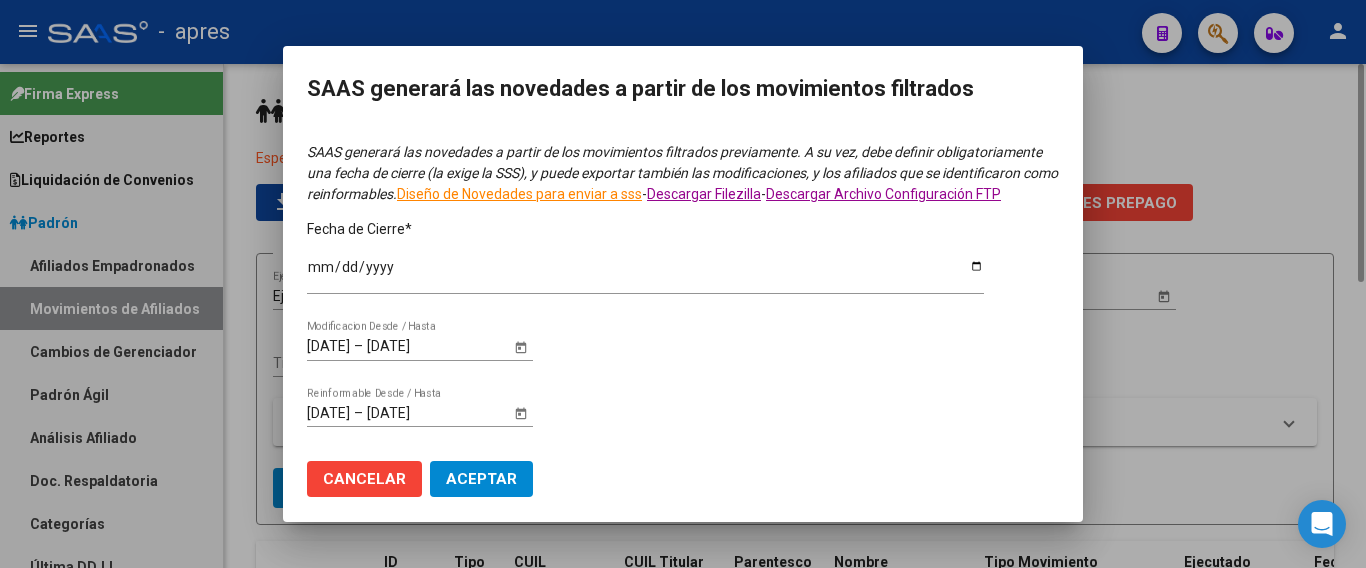 type on "[DATE]" 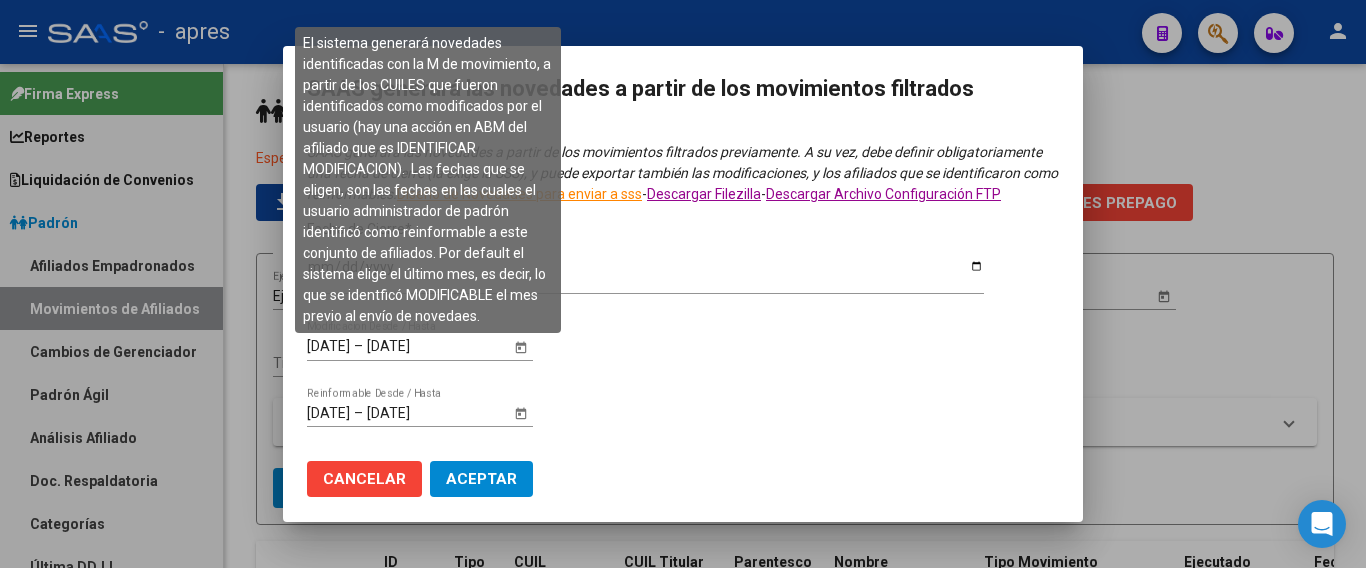 click 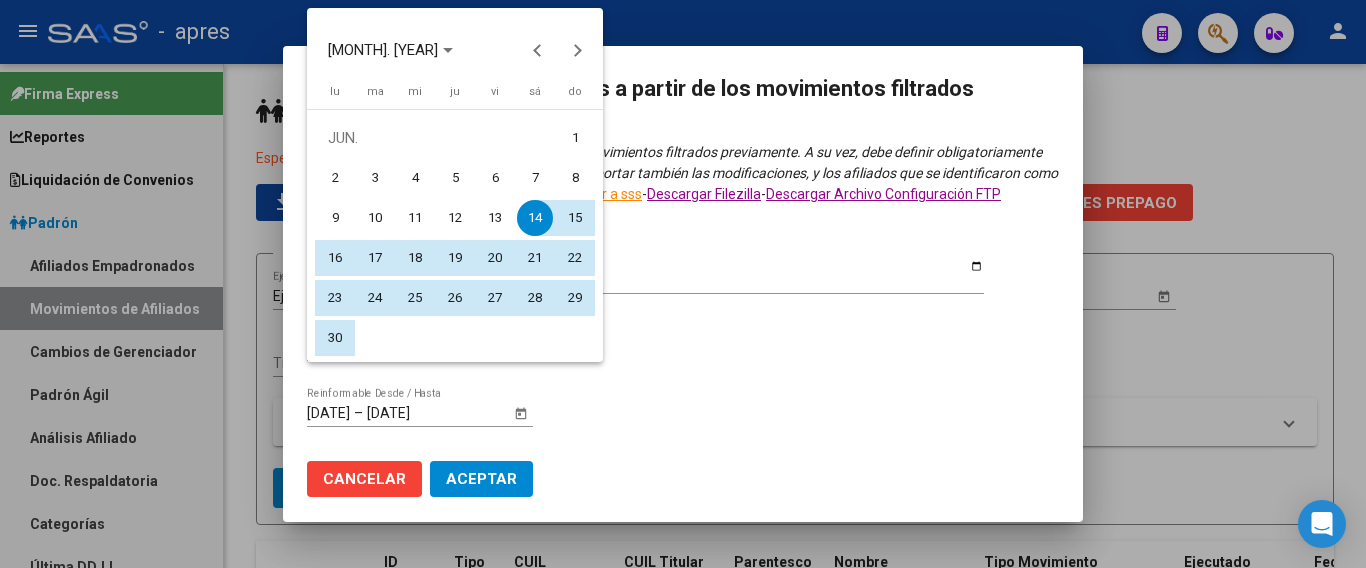click on "1" at bounding box center (575, 138) 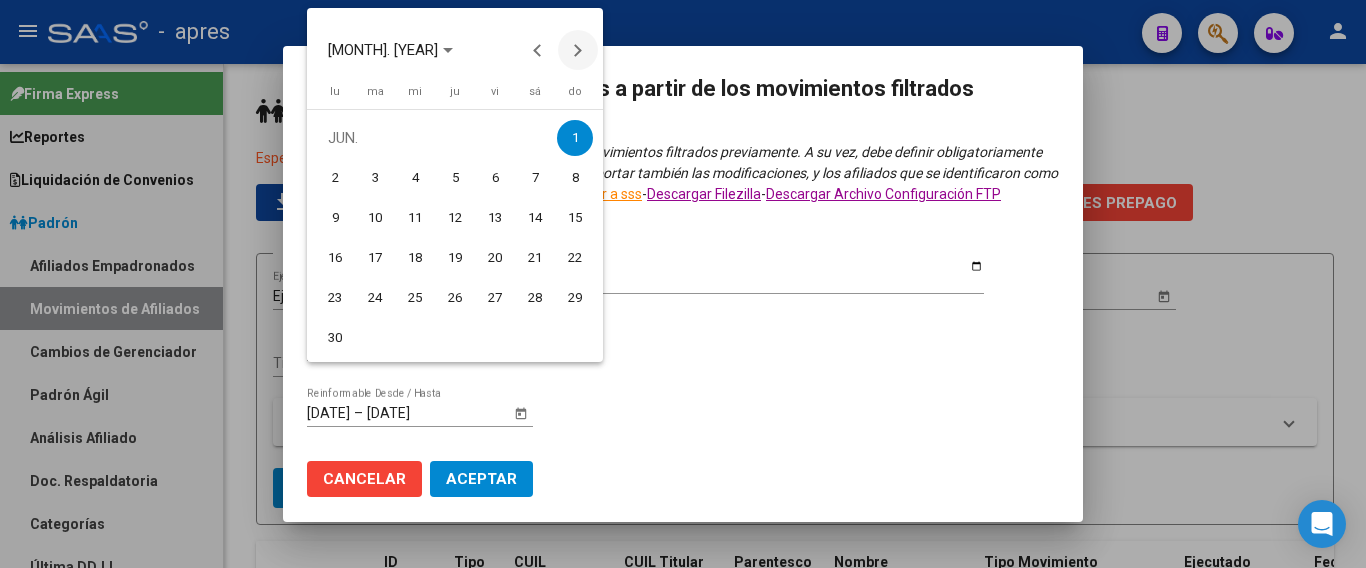 click at bounding box center (578, 50) 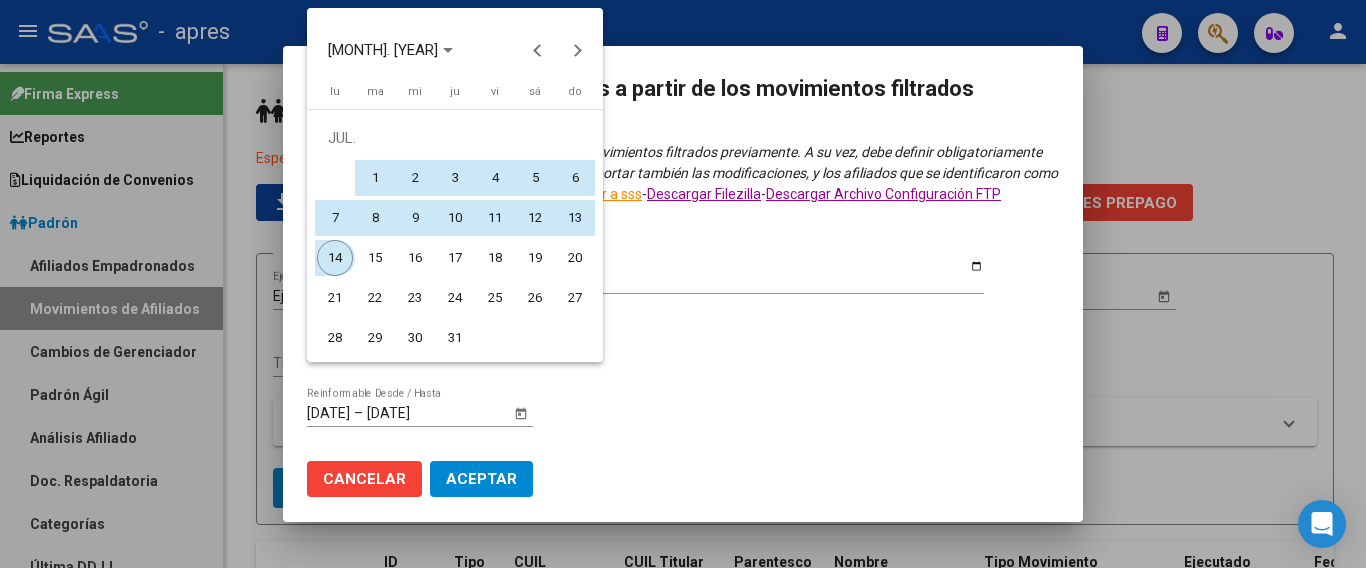 click on "14" at bounding box center (335, 258) 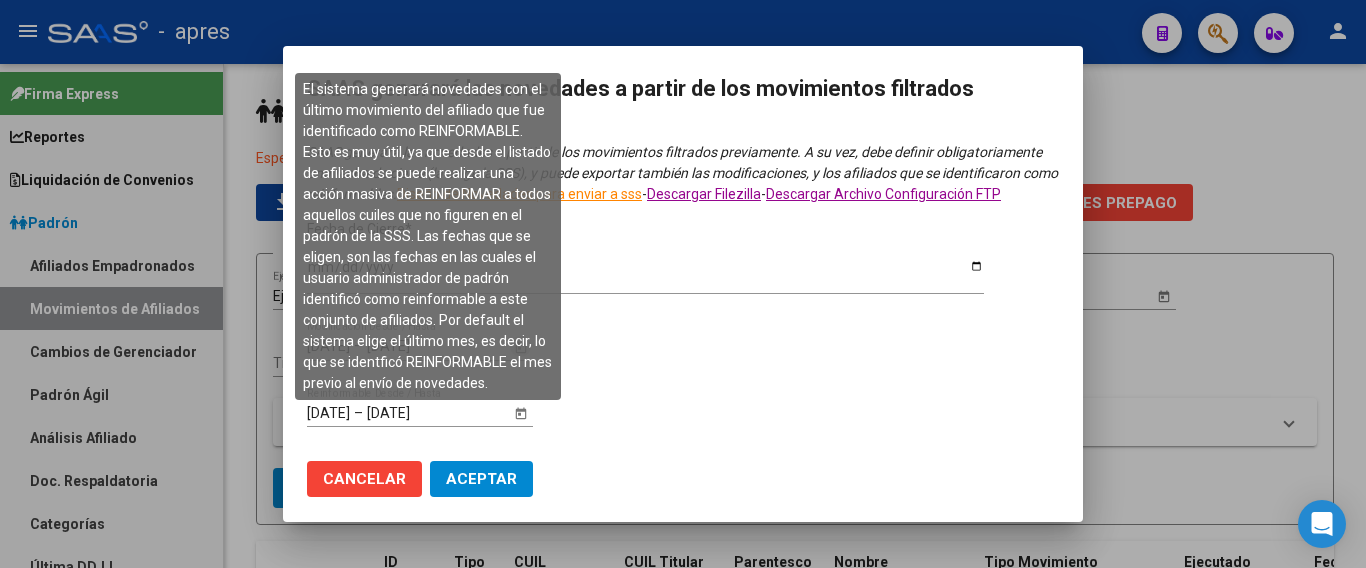 click 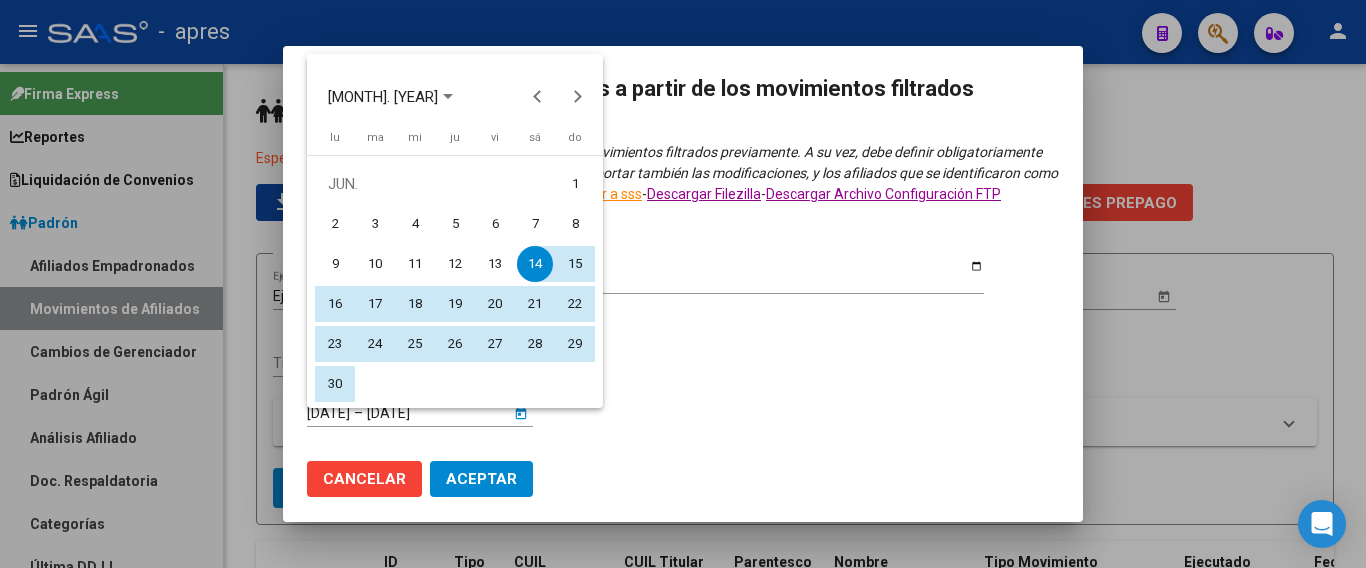 click on "1" at bounding box center [575, 184] 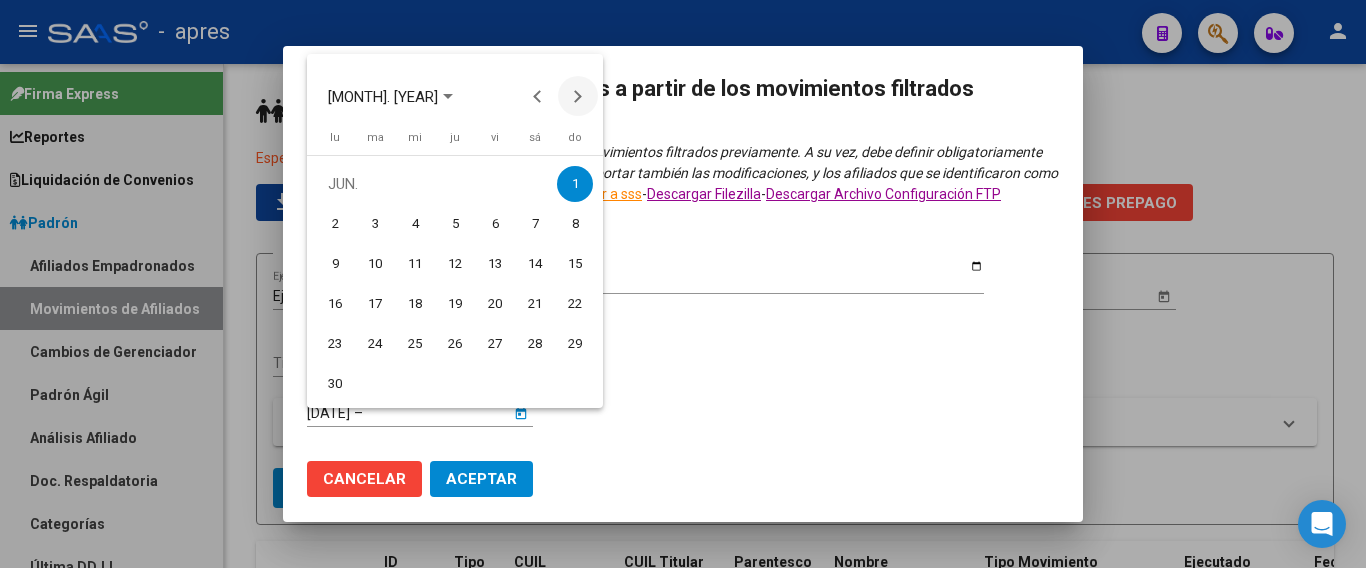 click at bounding box center [578, 96] 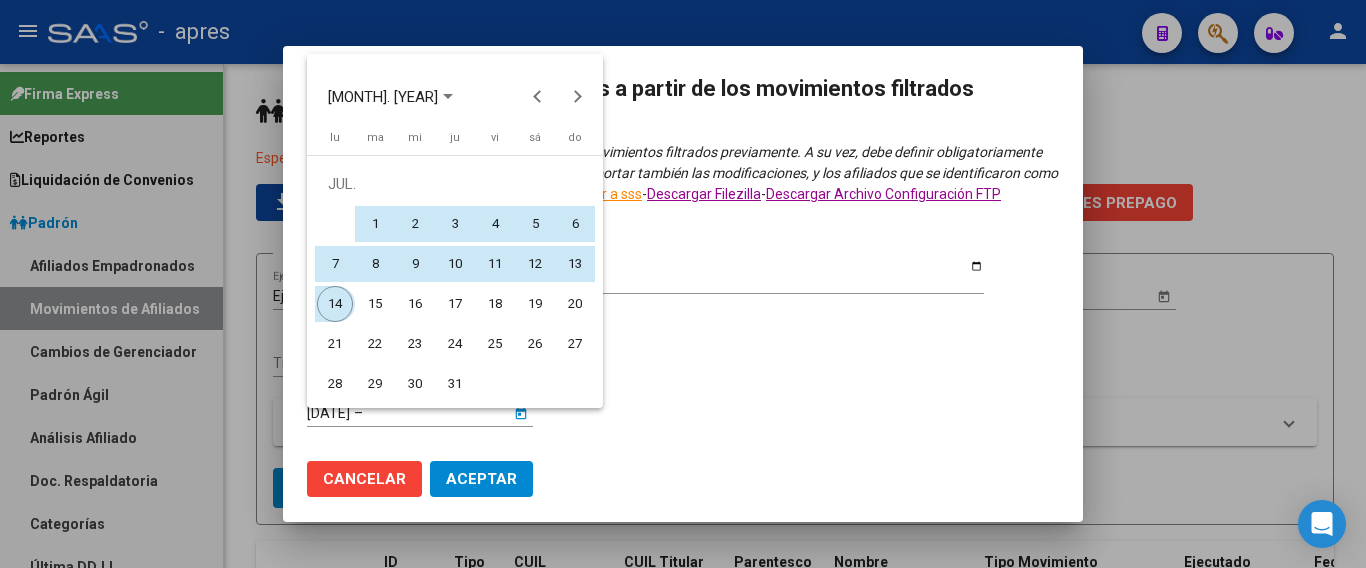 click on "14" at bounding box center [335, 304] 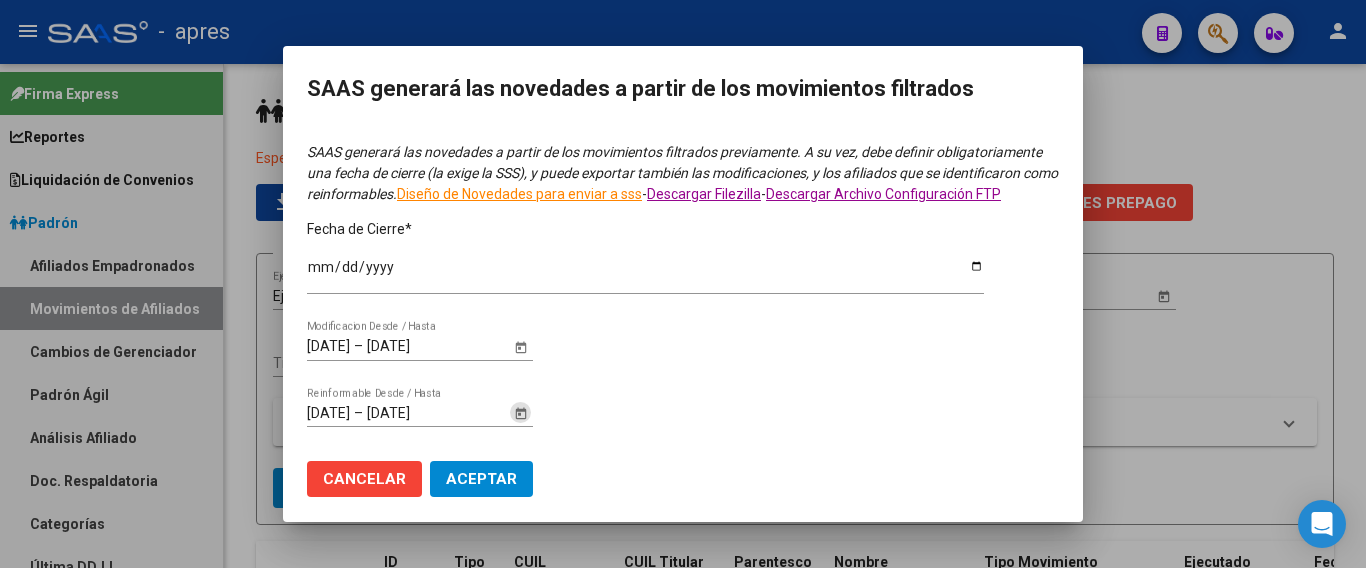 click on "Aceptar" 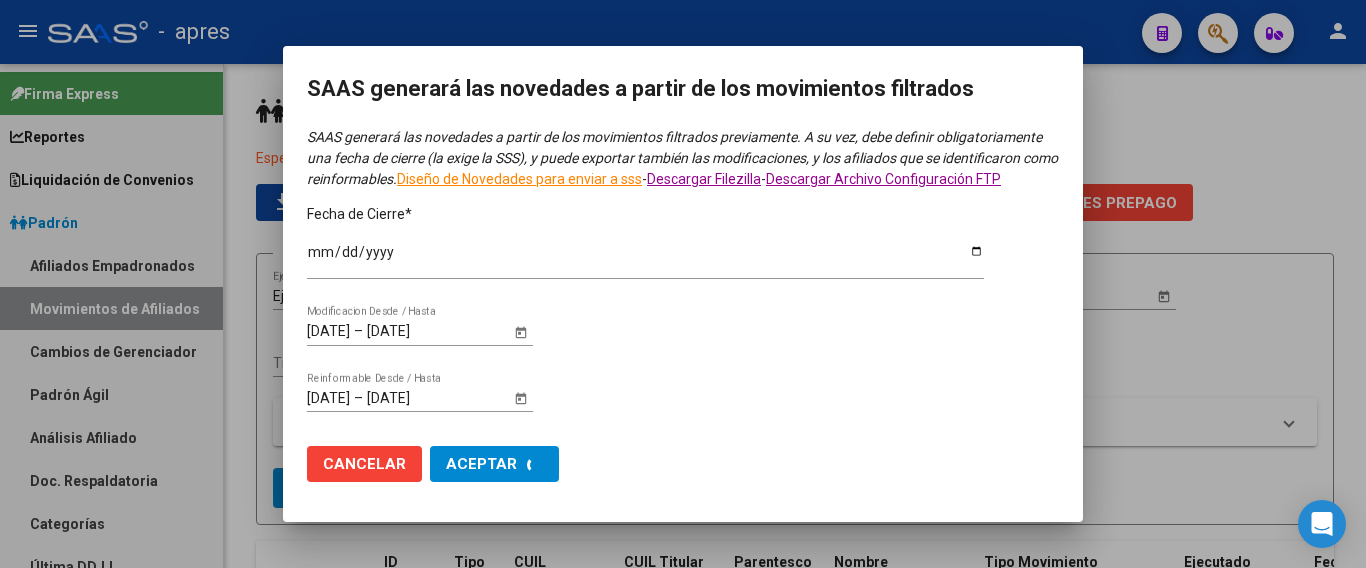 scroll, scrollTop: 24, scrollLeft: 0, axis: vertical 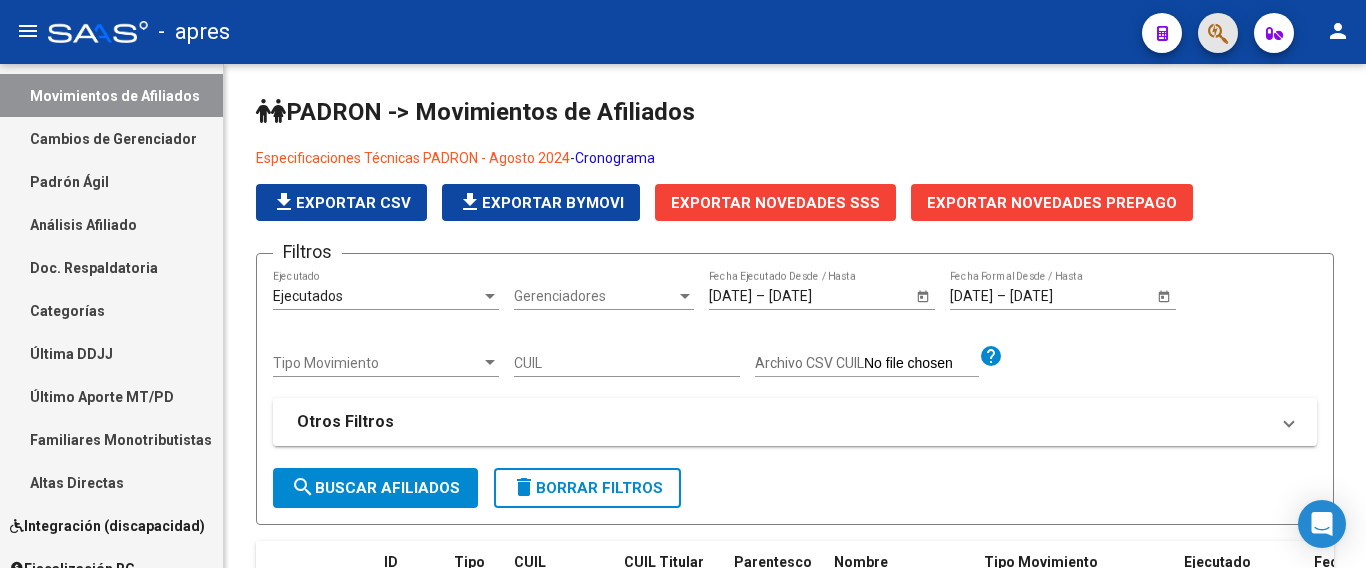 click 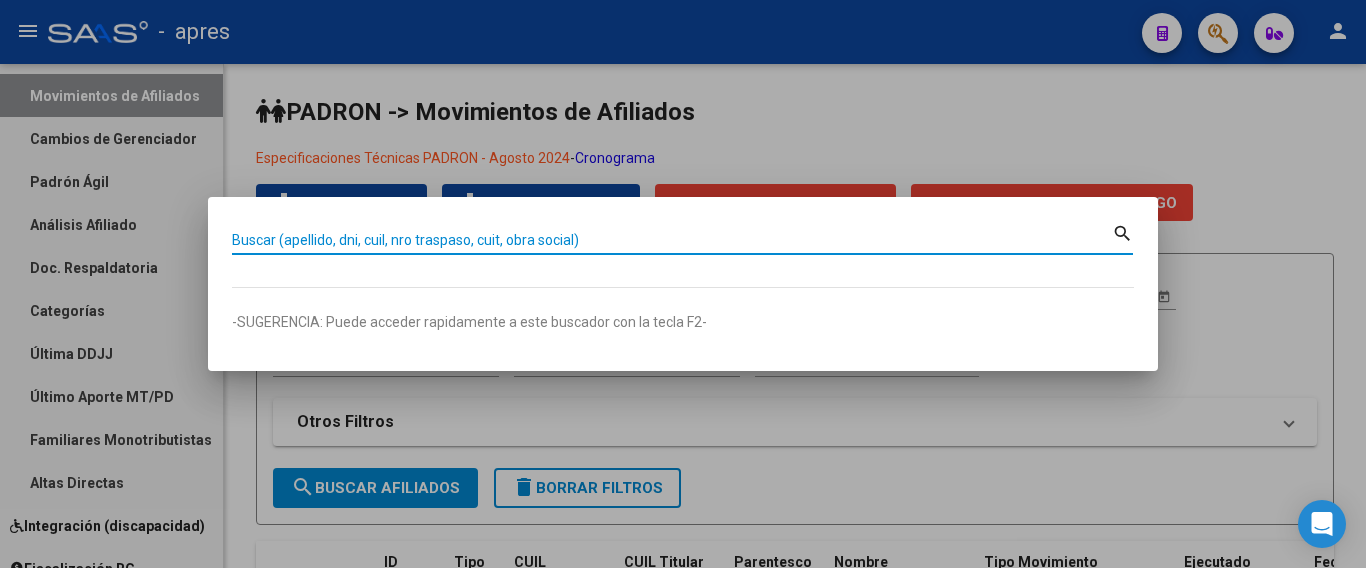 paste on "[NUMBER]" 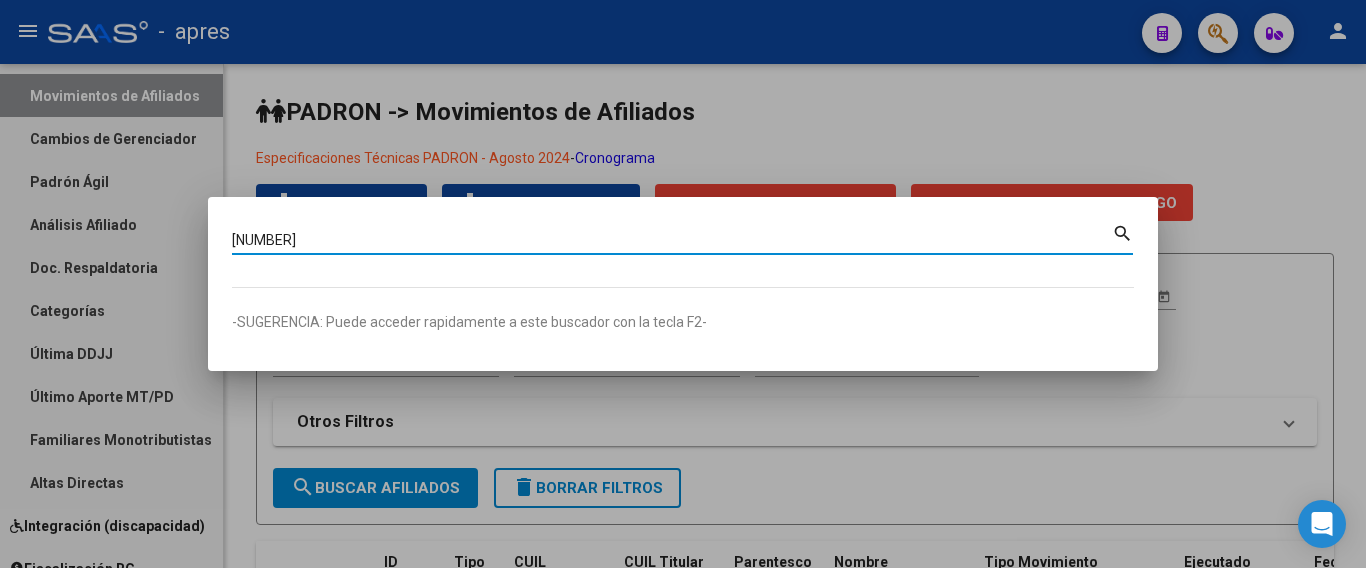 type on "[NUMBER]" 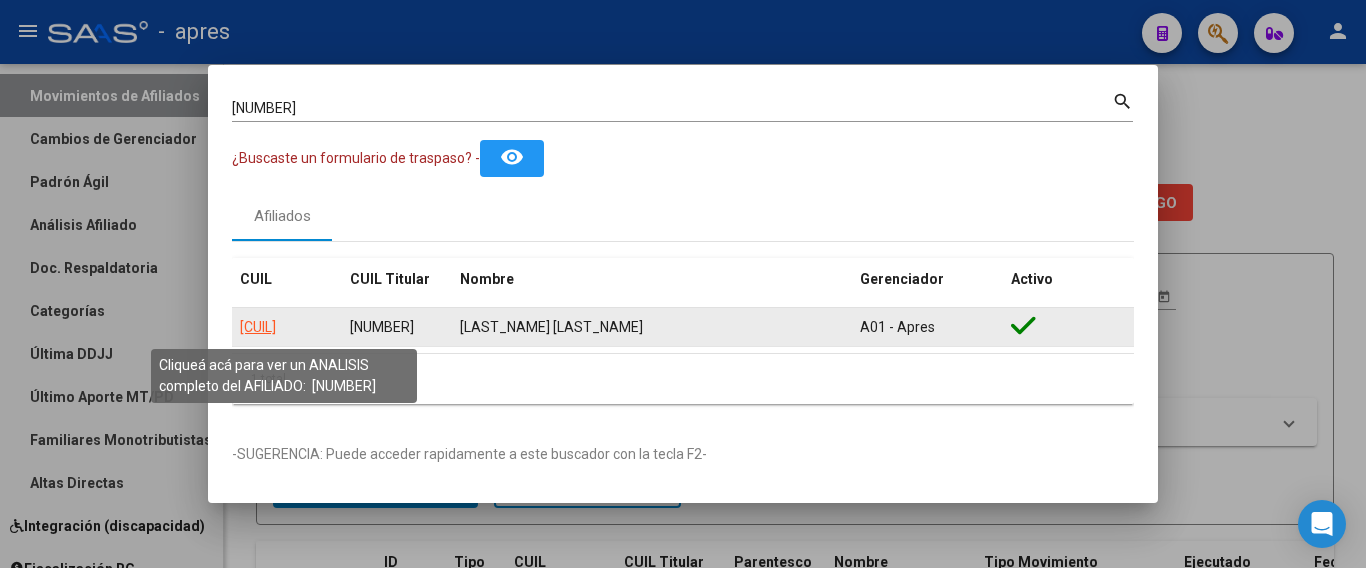 click on "[CUIL]" 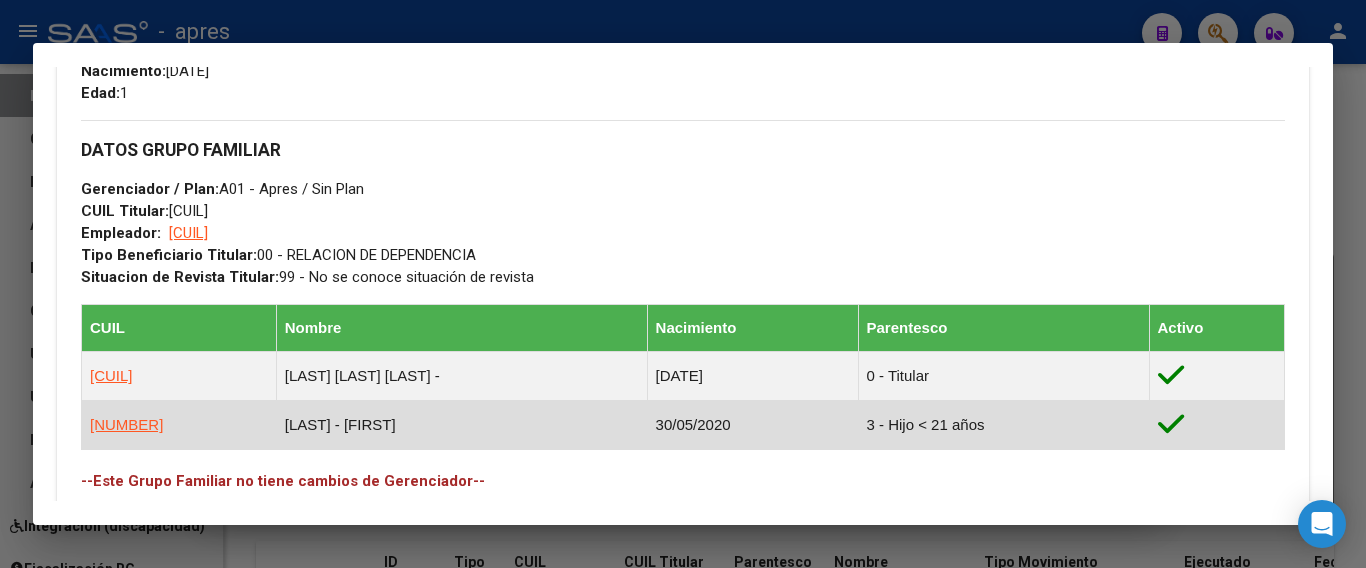 scroll, scrollTop: 974, scrollLeft: 0, axis: vertical 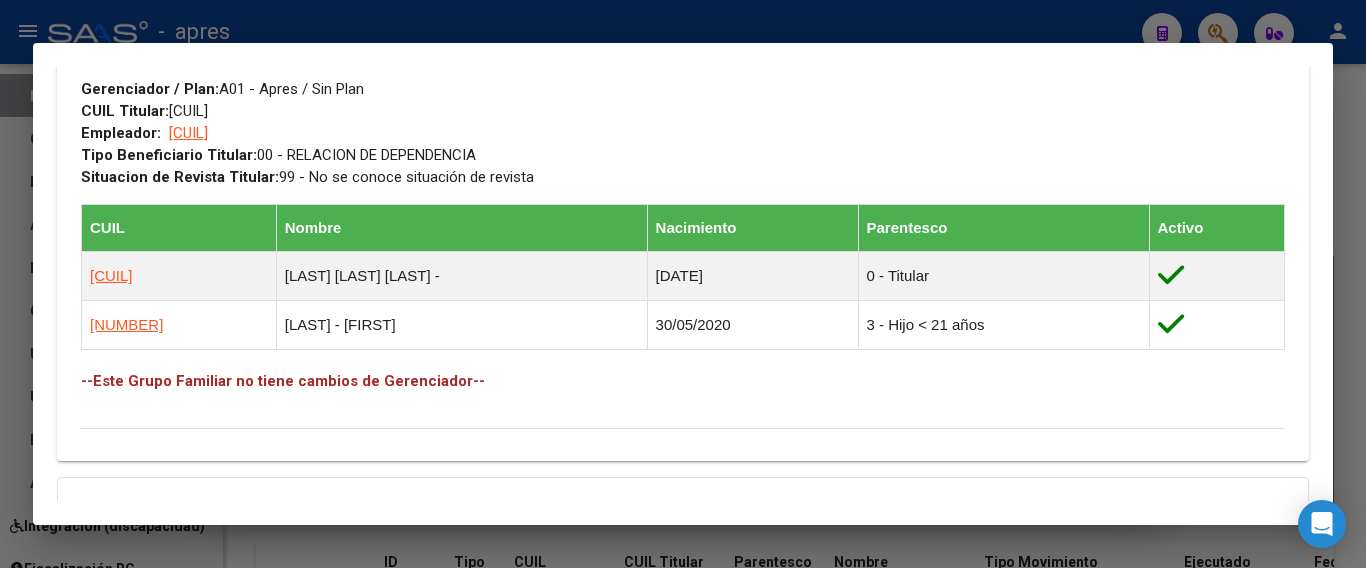 click at bounding box center [683, 284] 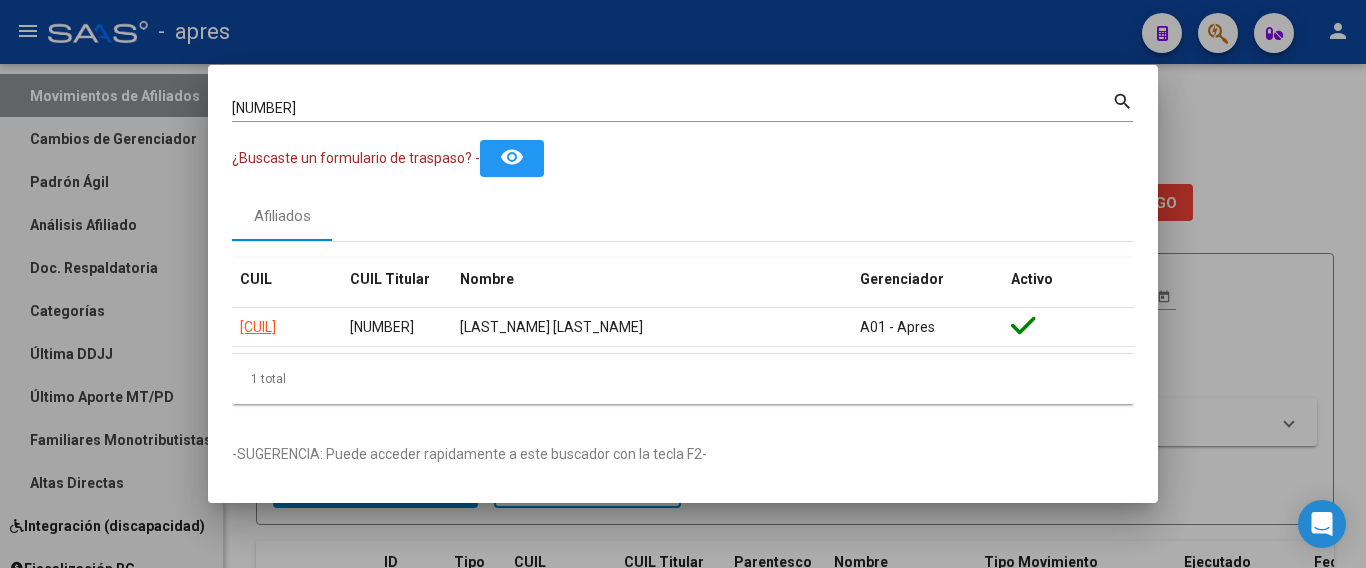 click at bounding box center (683, 284) 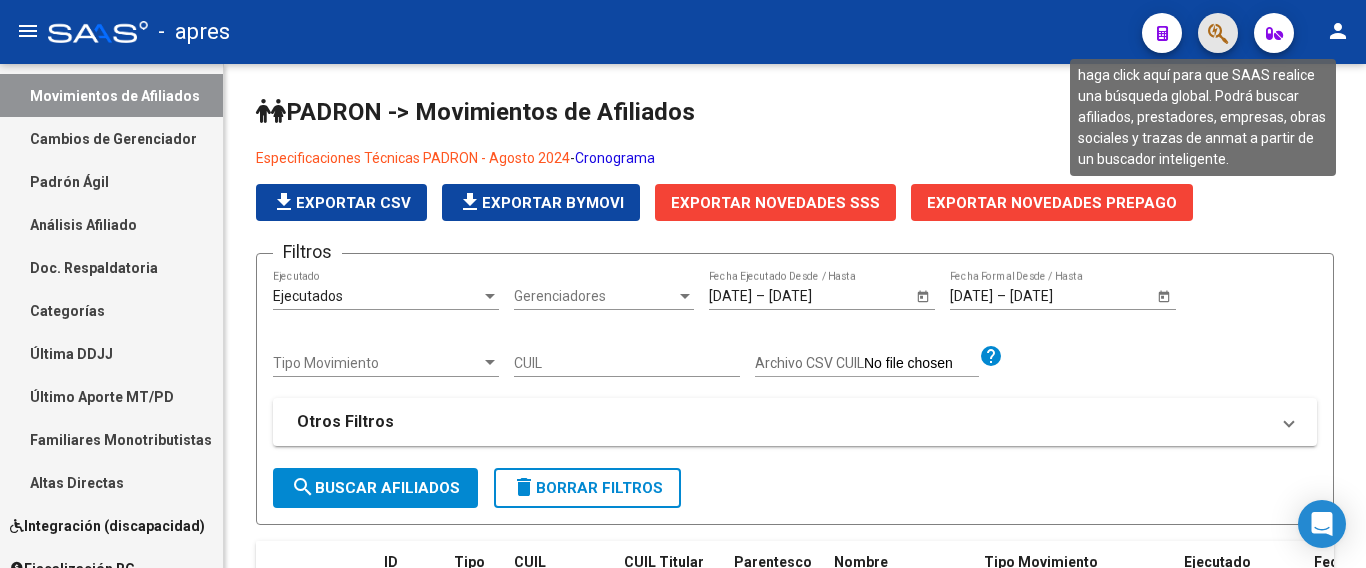 click 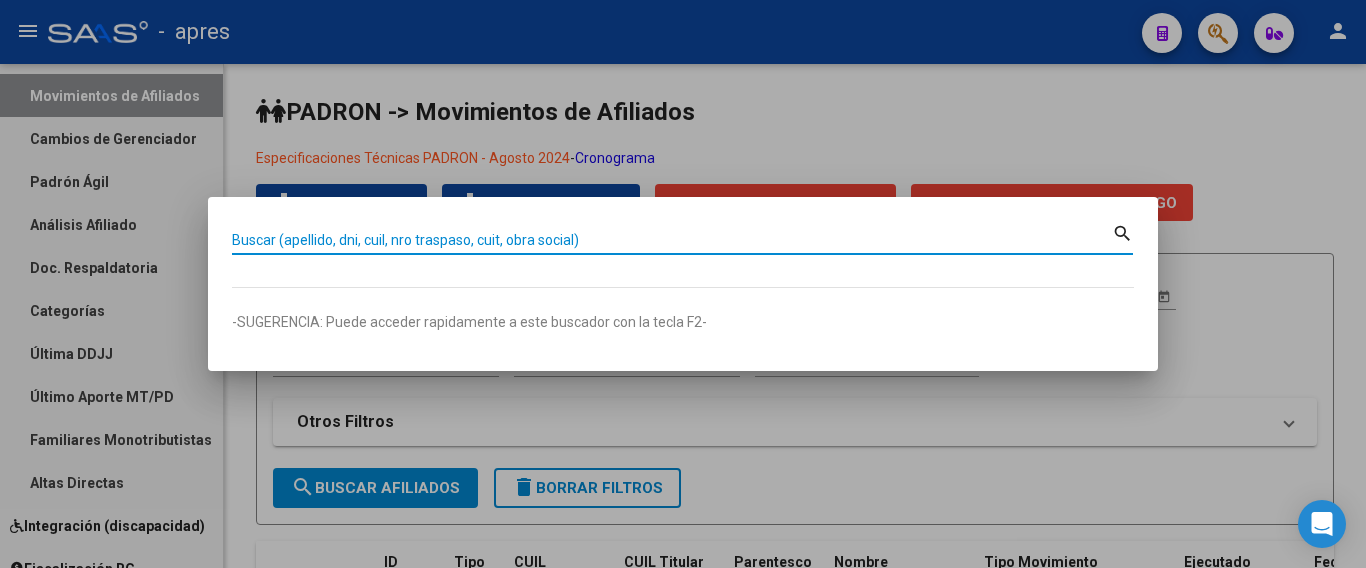 paste on "[NUMBER]" 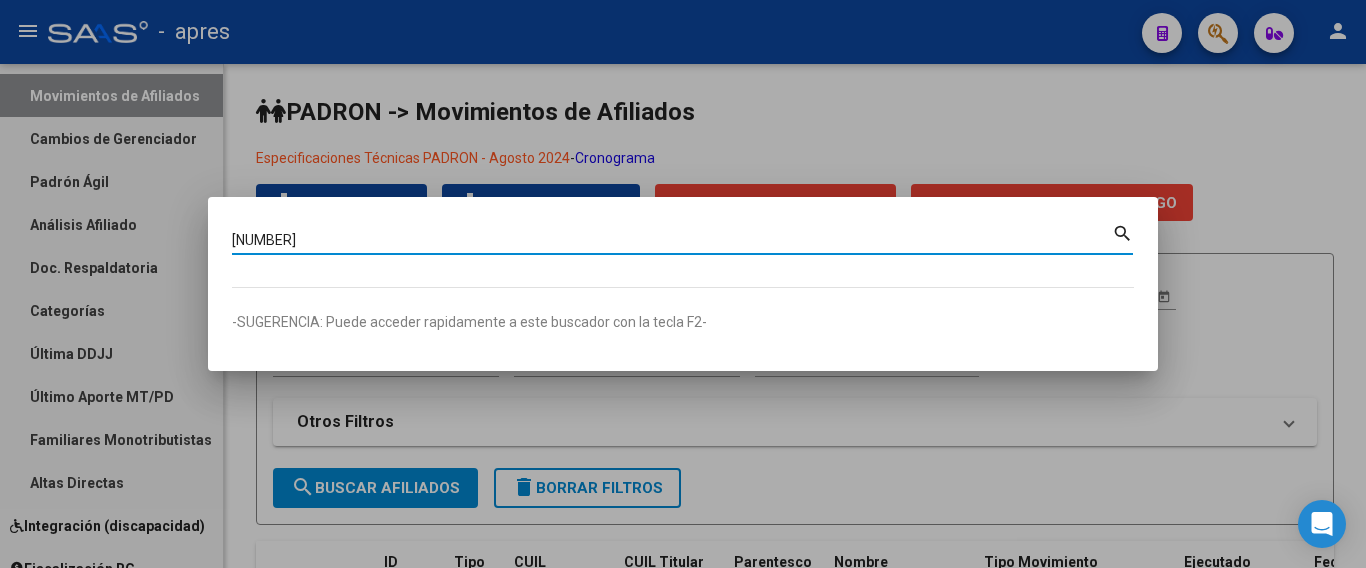 type on "[NUMBER]" 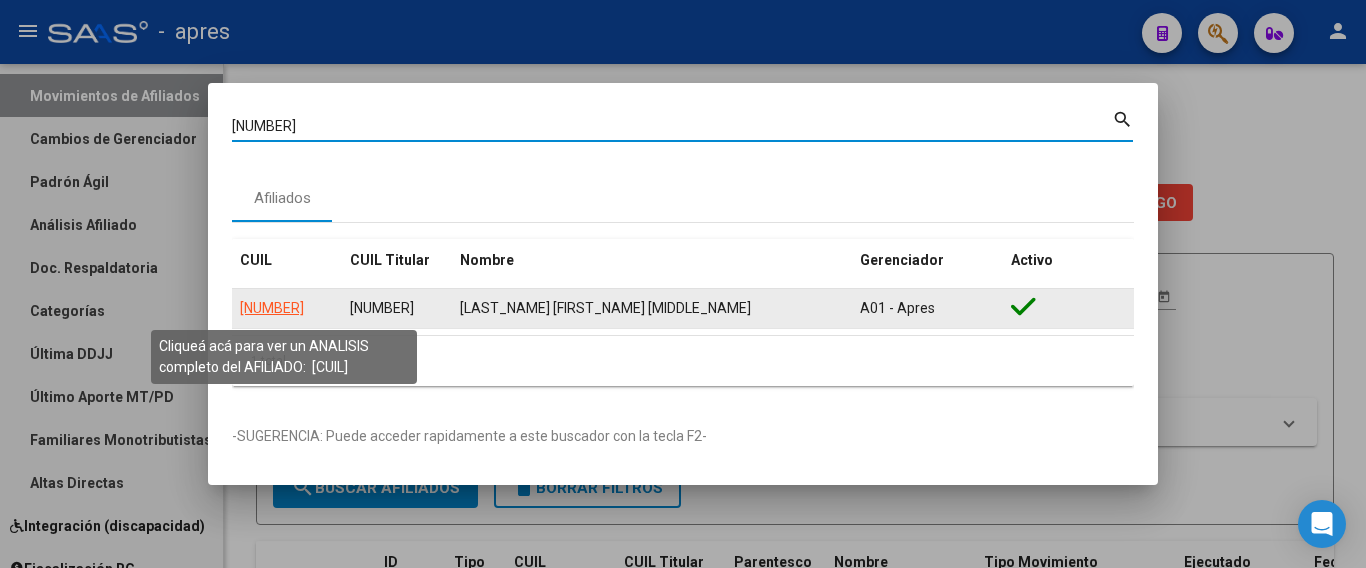 click on "[NUMBER]" 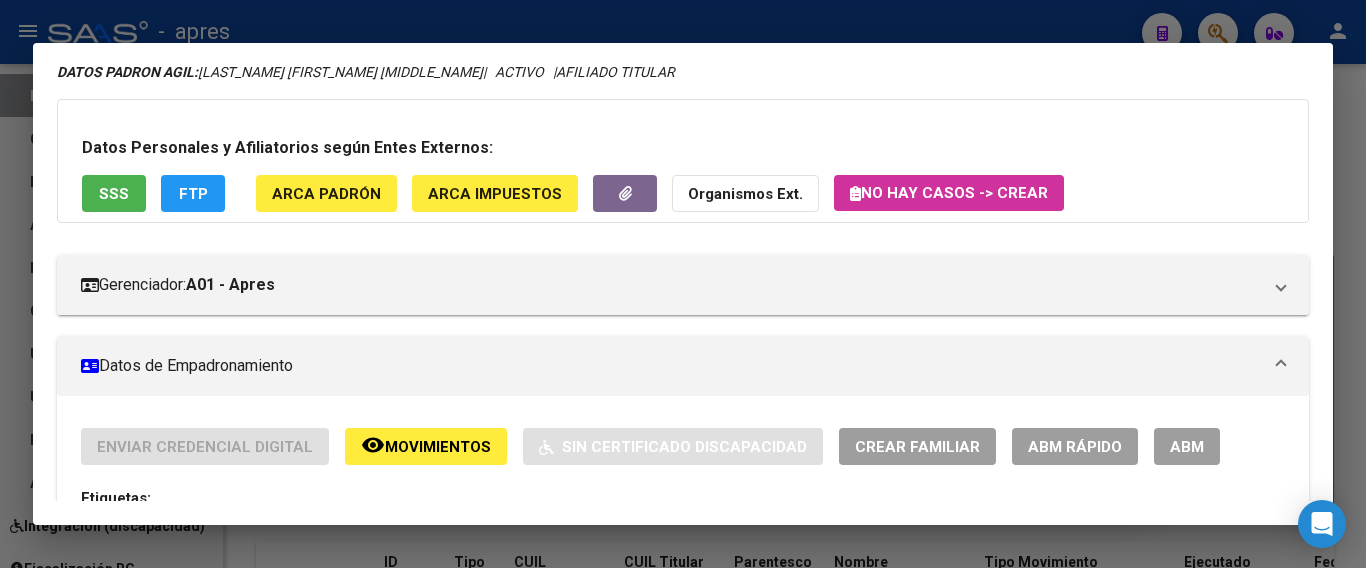 scroll, scrollTop: 0, scrollLeft: 0, axis: both 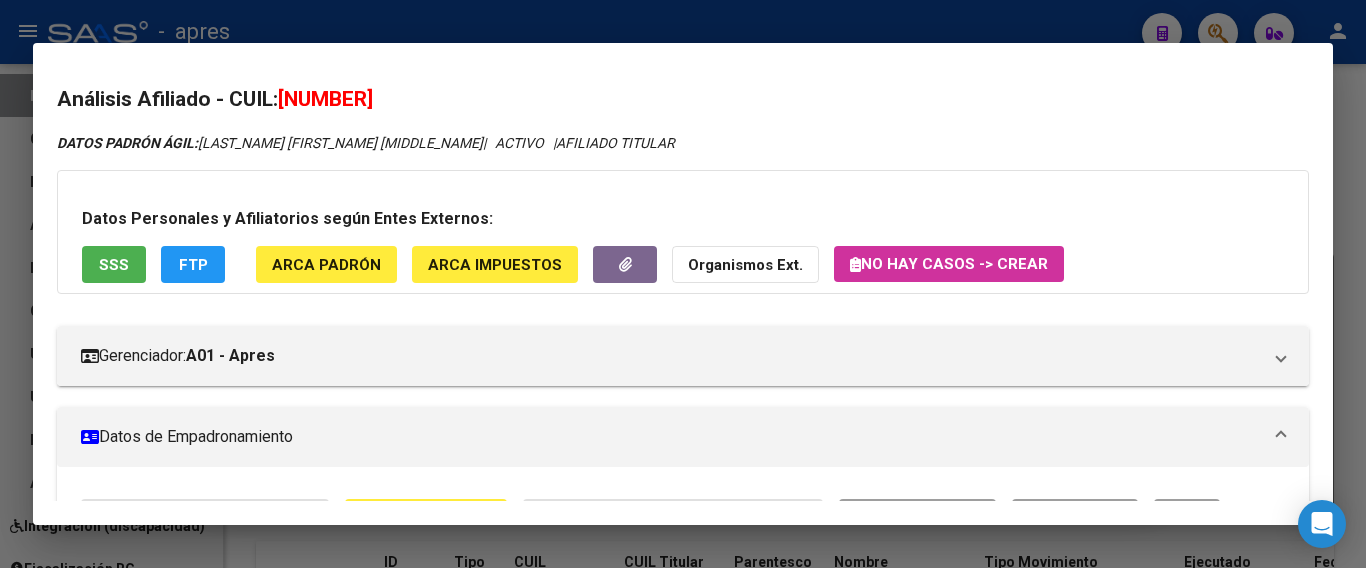 click at bounding box center [683, 284] 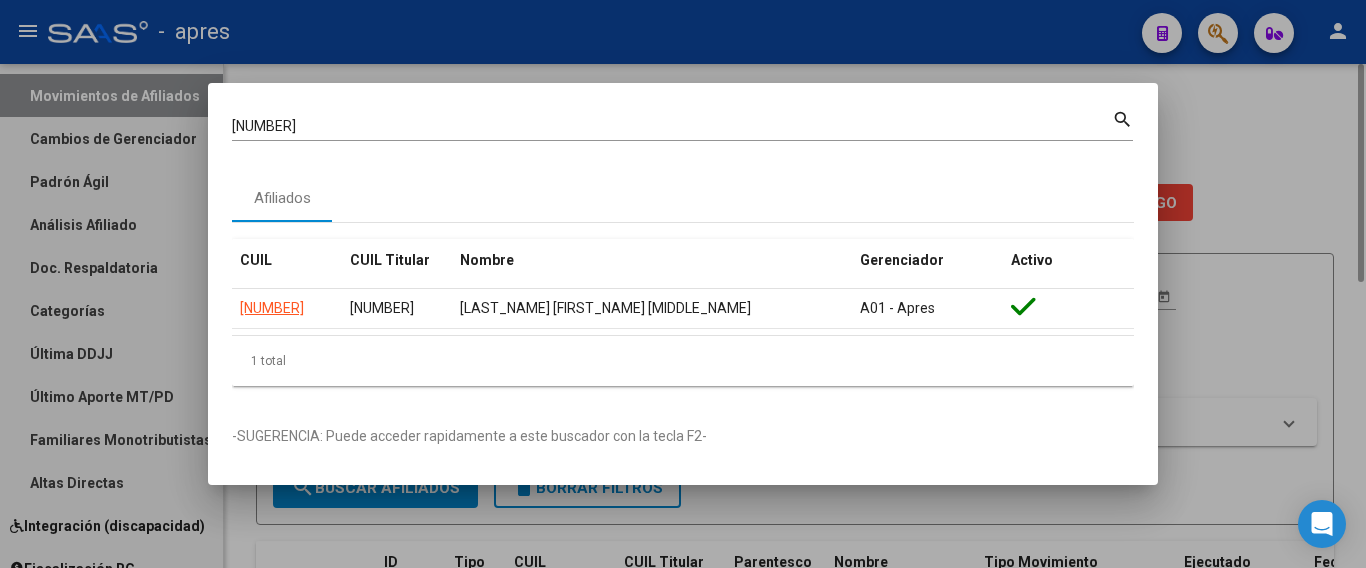 click at bounding box center (683, 284) 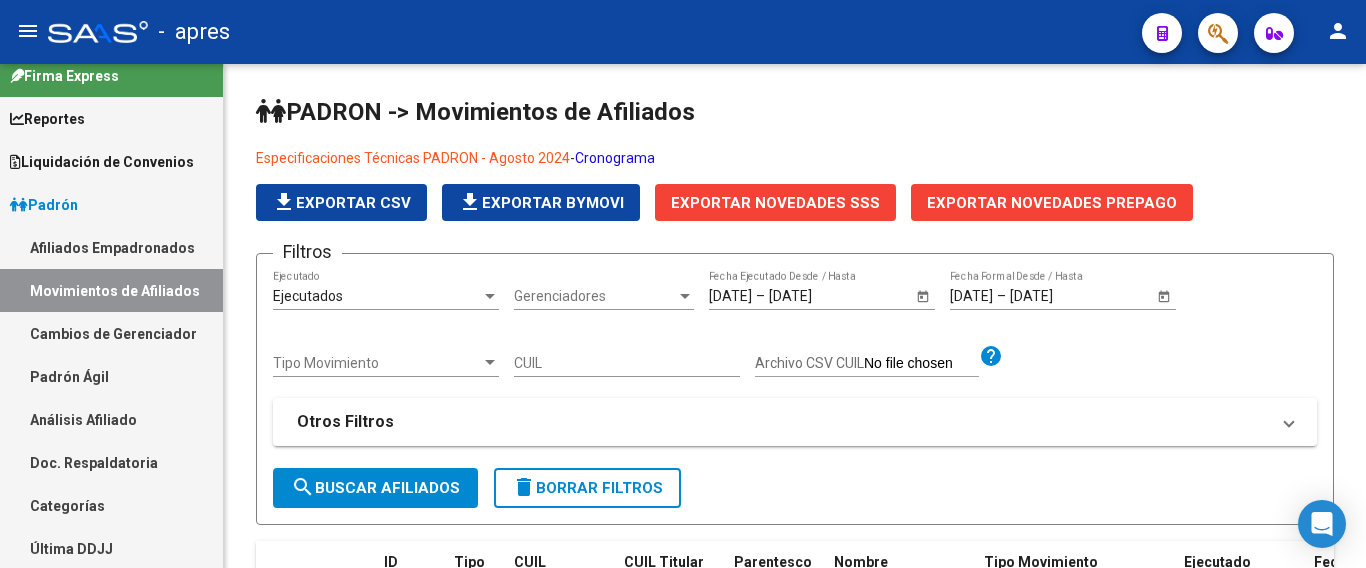 scroll, scrollTop: 13, scrollLeft: 0, axis: vertical 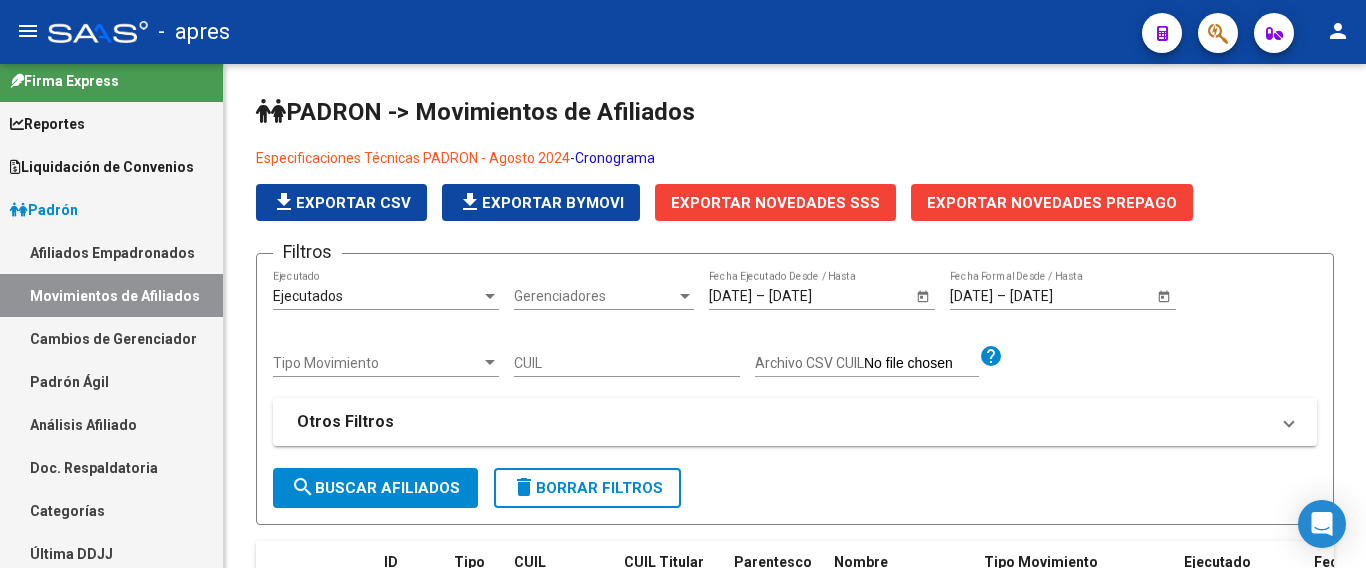 click on "Afiliados Empadronados" at bounding box center [111, 252] 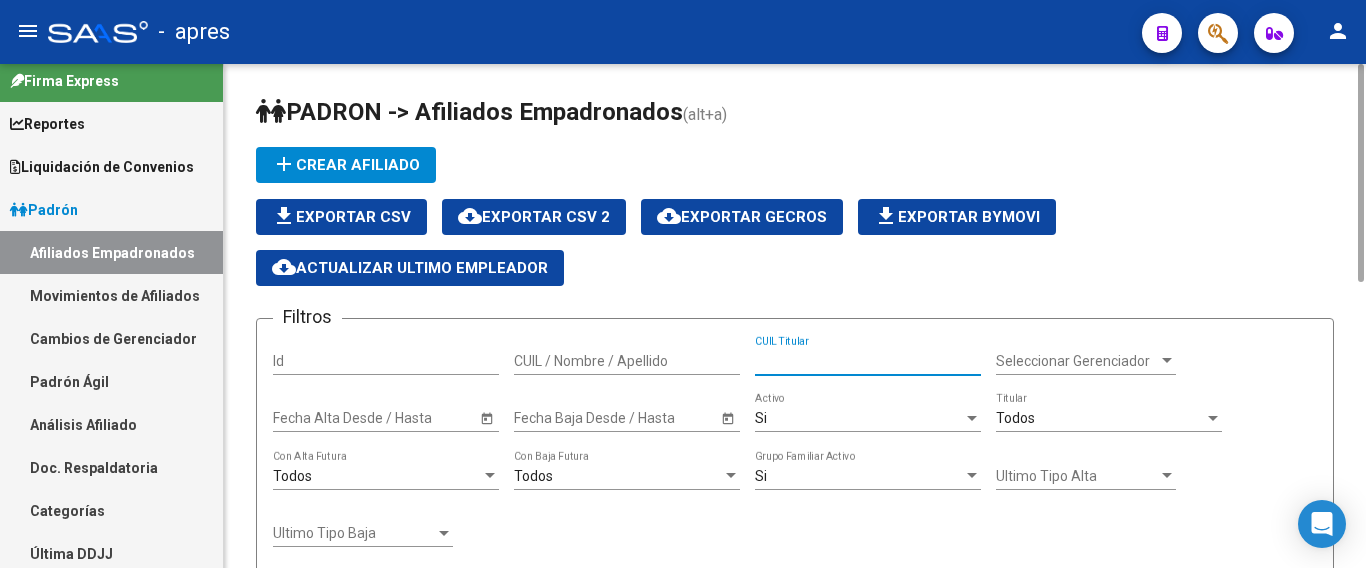 click on "CUIL Titular" at bounding box center [868, 361] 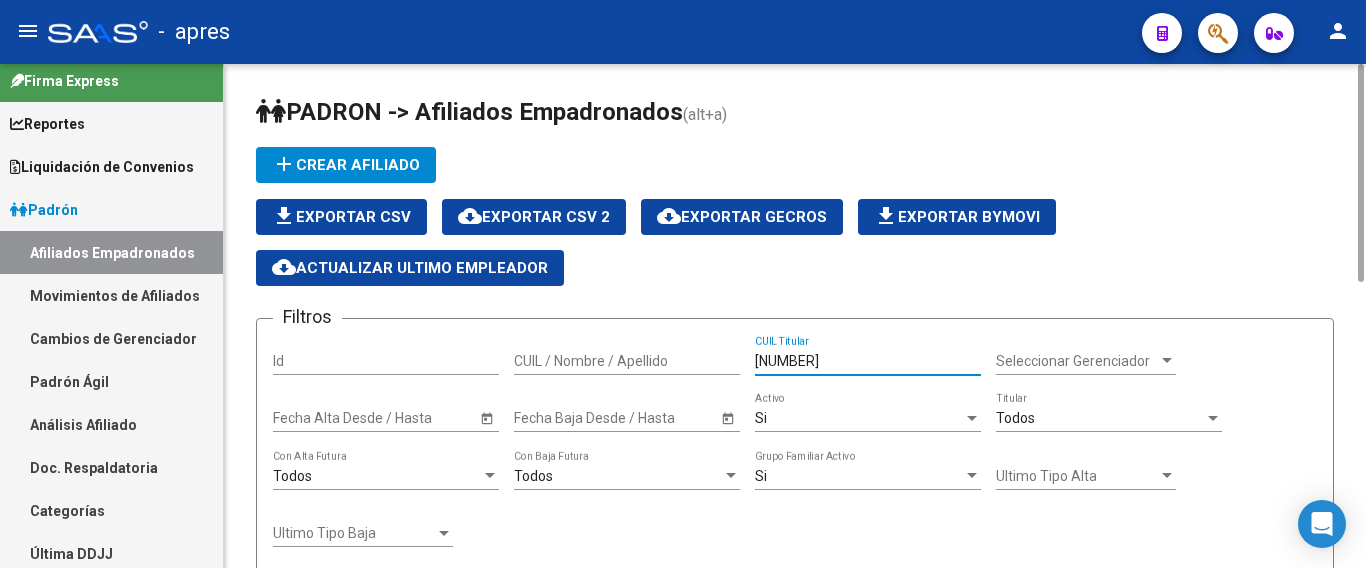 scroll, scrollTop: 400, scrollLeft: 0, axis: vertical 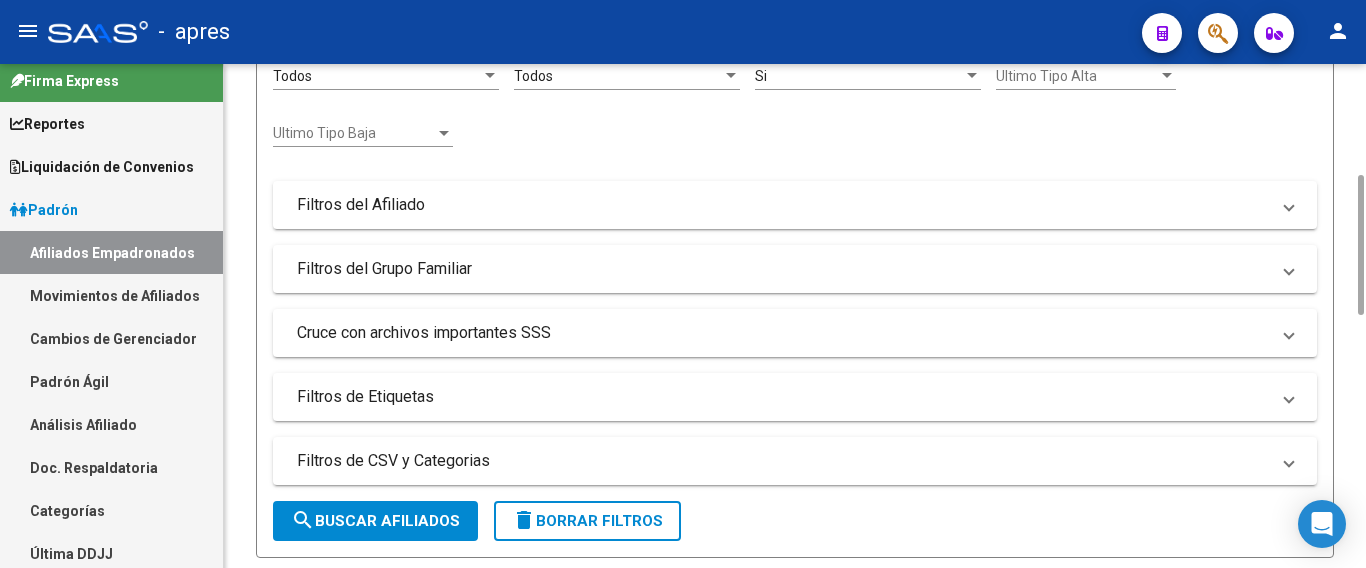 type on "[NUMBER]" 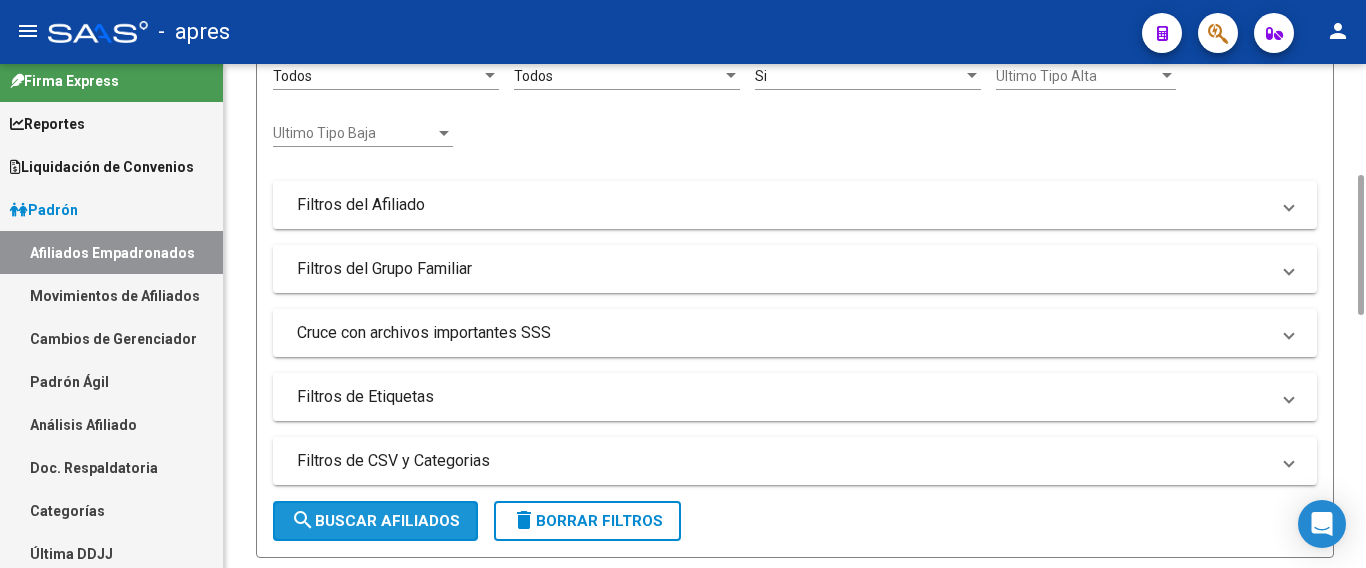 click on "search  Buscar Afiliados" 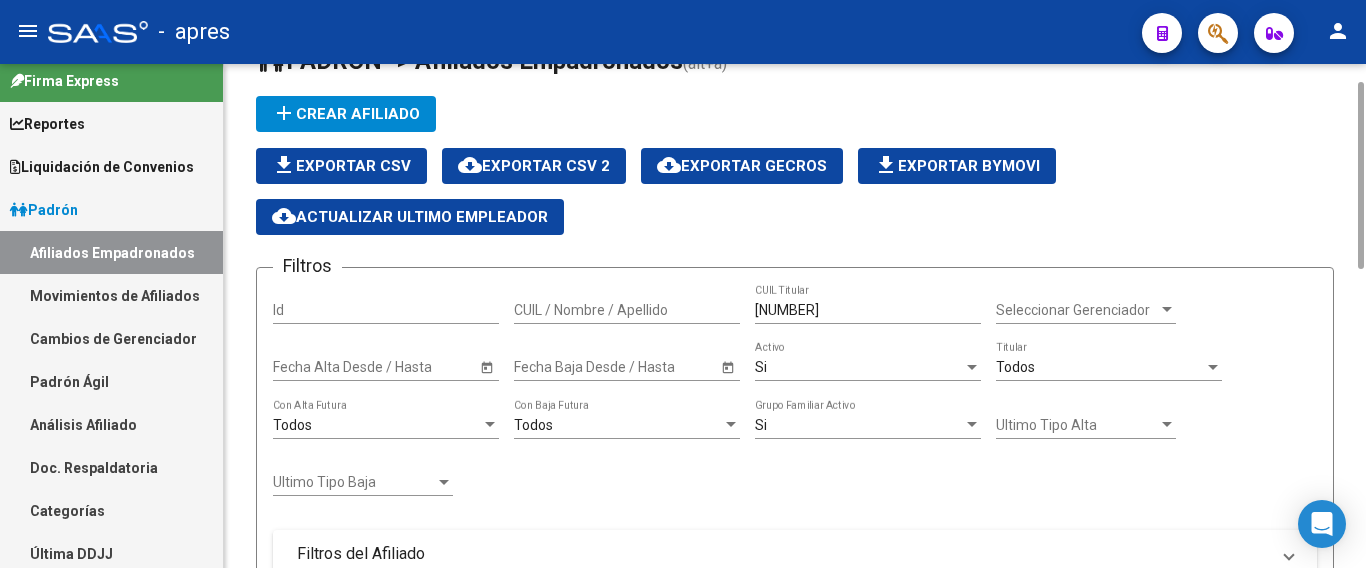 scroll, scrollTop: 851, scrollLeft: 0, axis: vertical 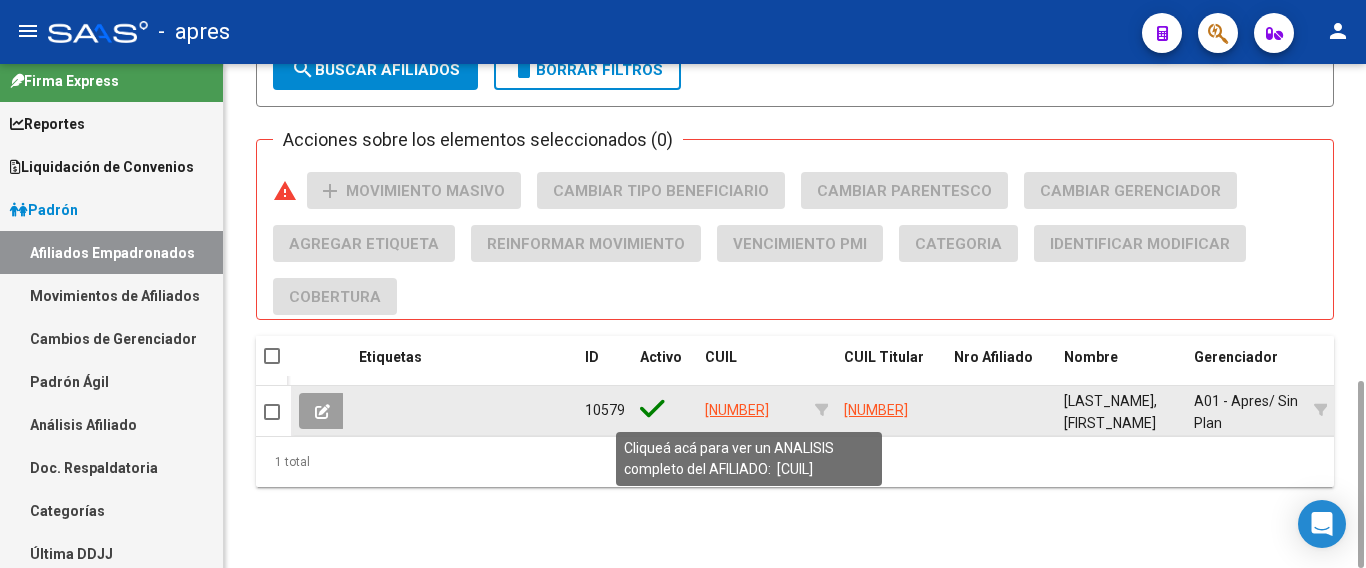 click on "[NUMBER]" 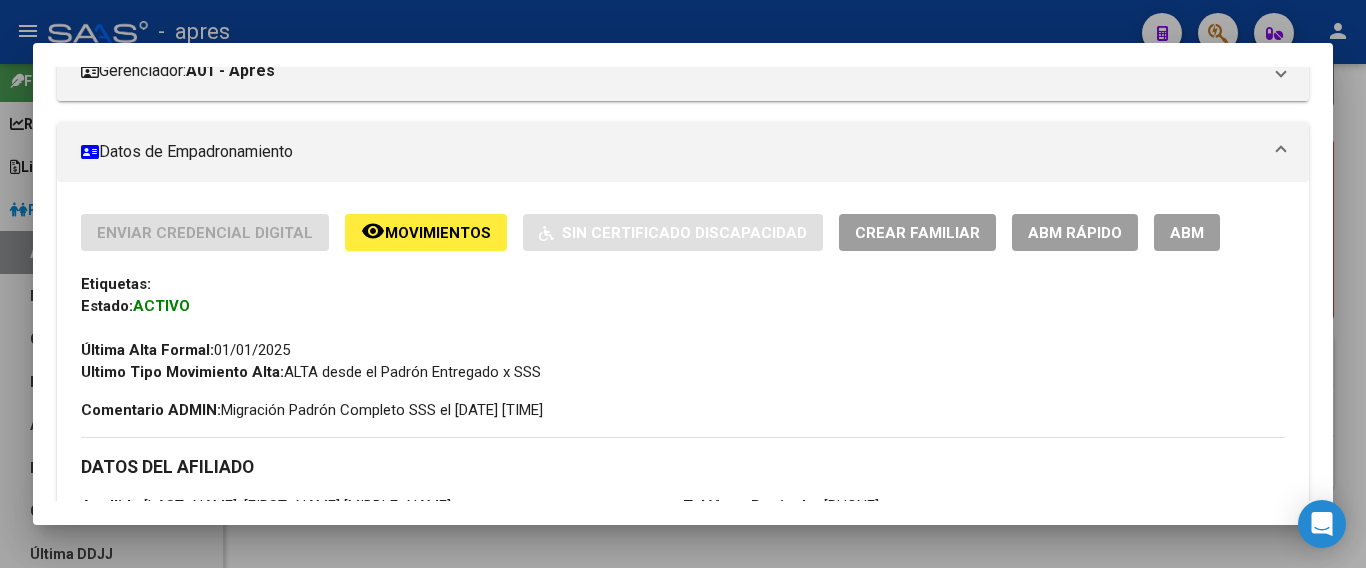 scroll, scrollTop: 273, scrollLeft: 0, axis: vertical 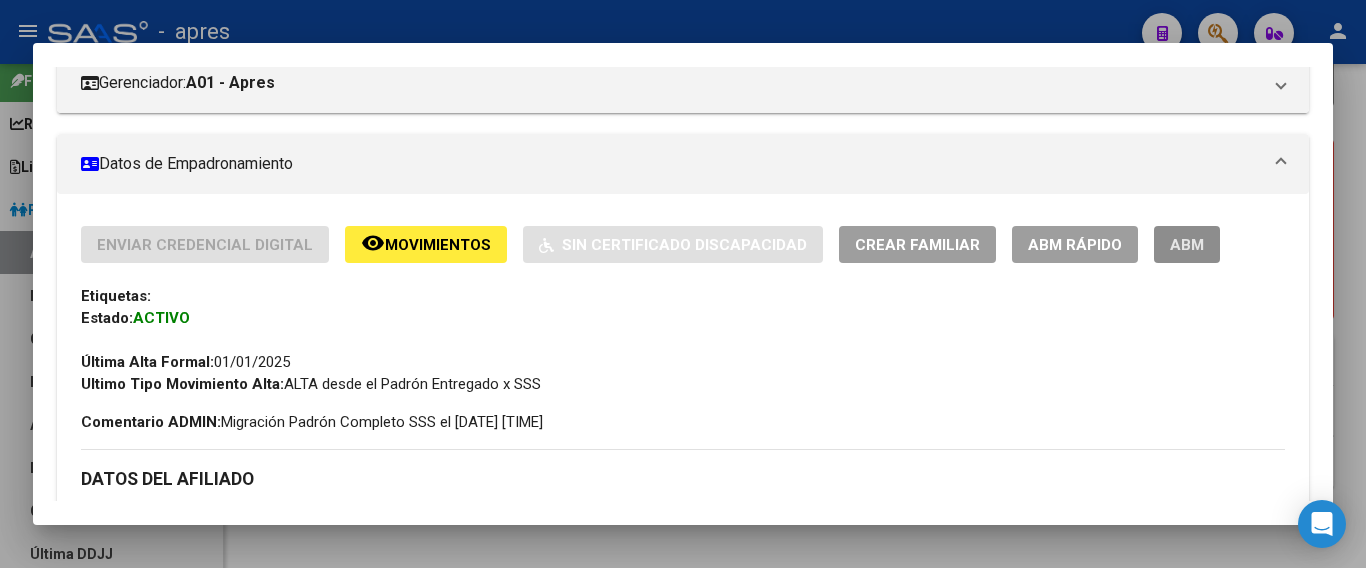 click on "ABM" at bounding box center (1187, 244) 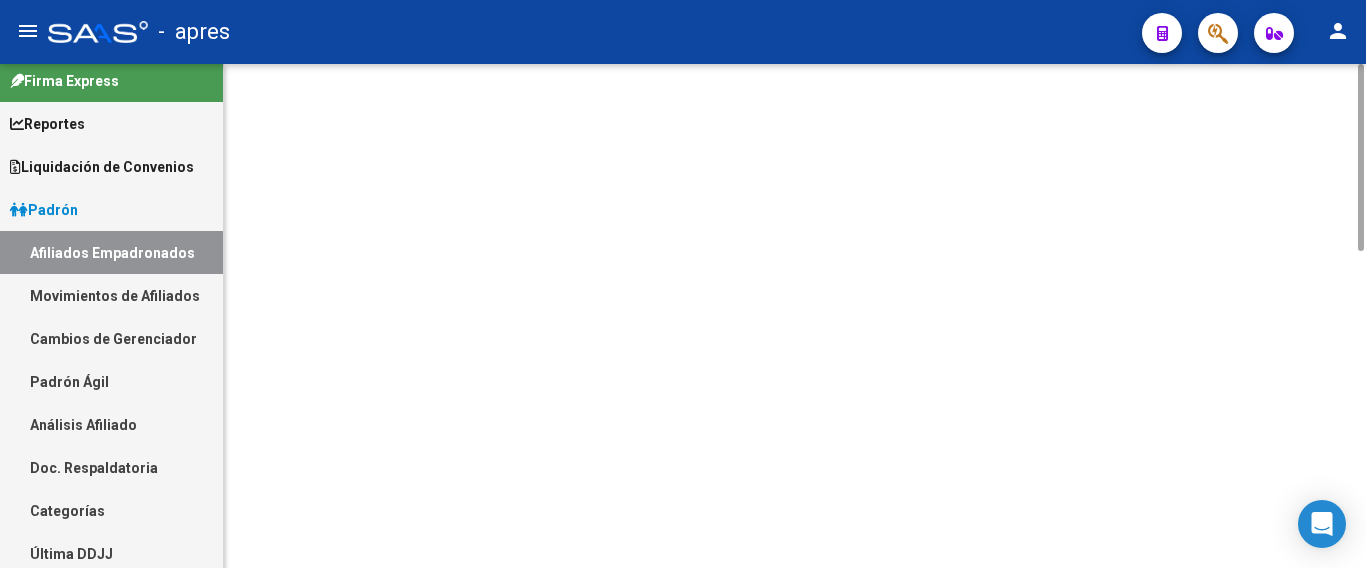 scroll, scrollTop: 0, scrollLeft: 0, axis: both 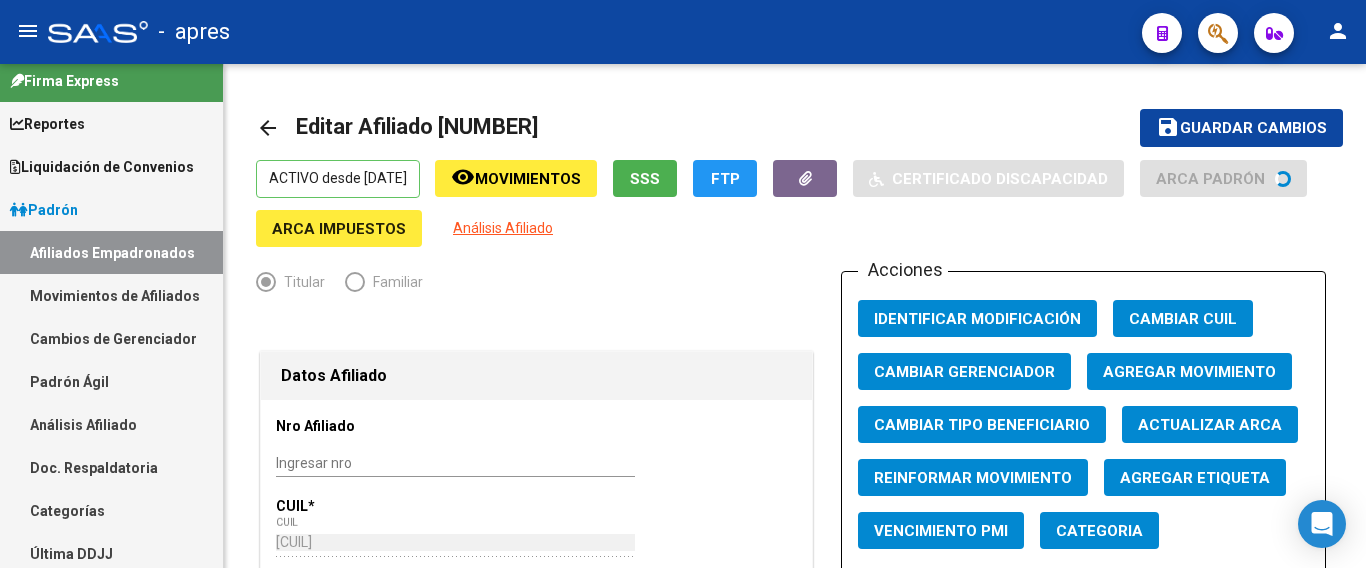 radio on "true" 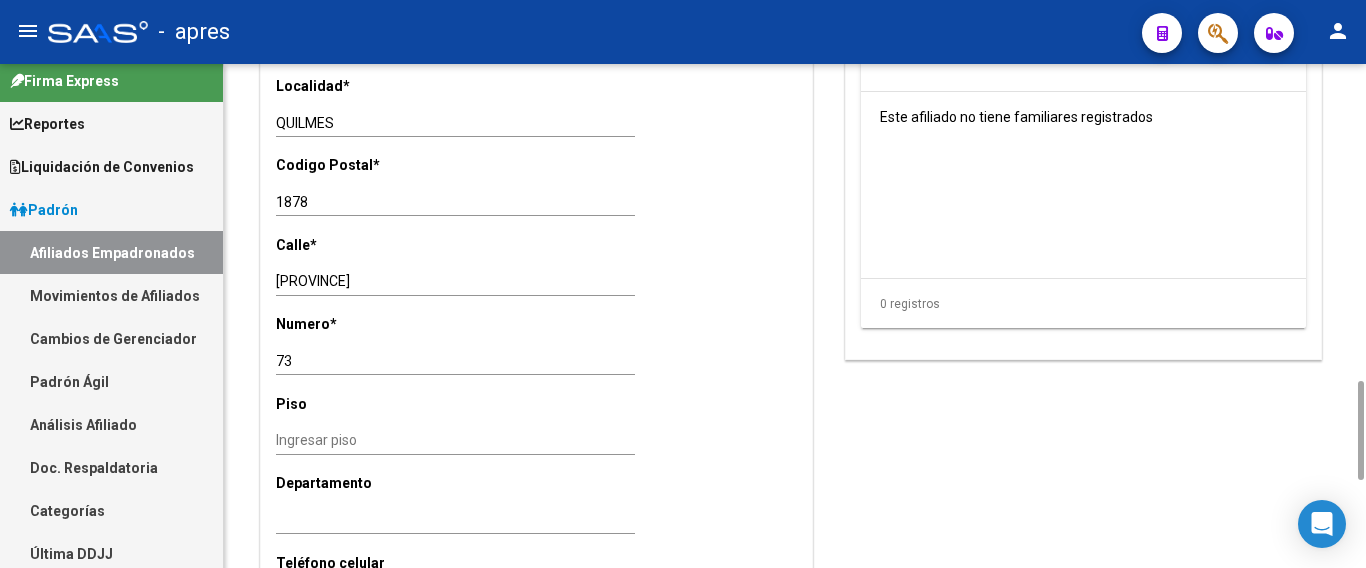 scroll, scrollTop: 1200, scrollLeft: 0, axis: vertical 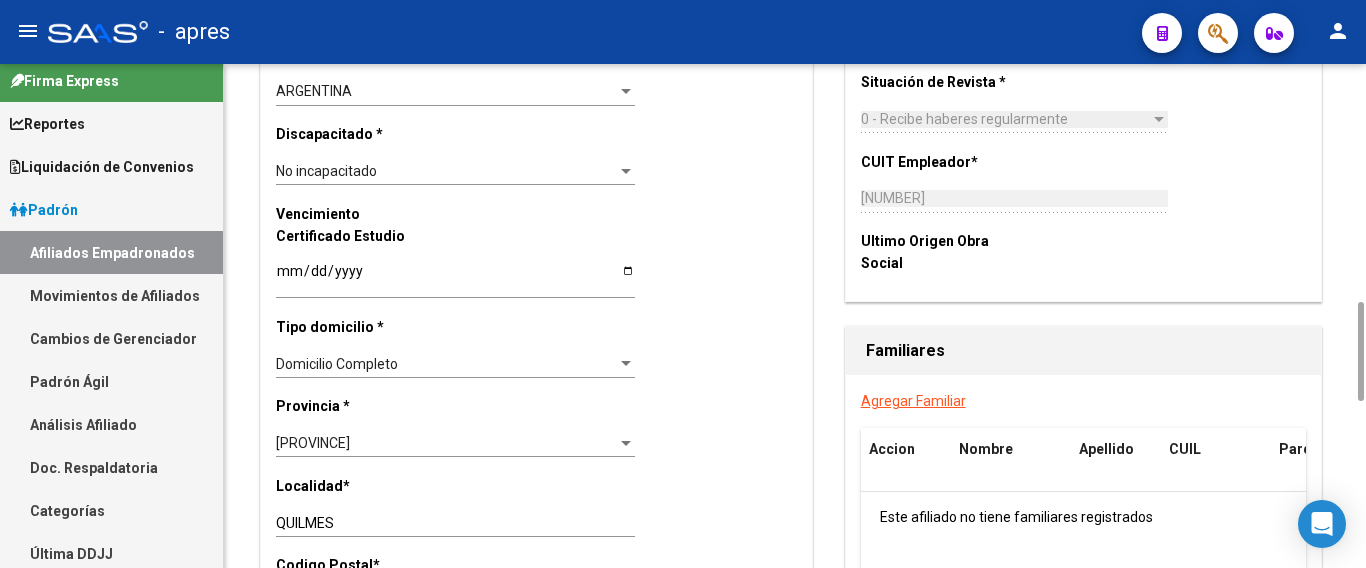 click on "Agregar Familiar" 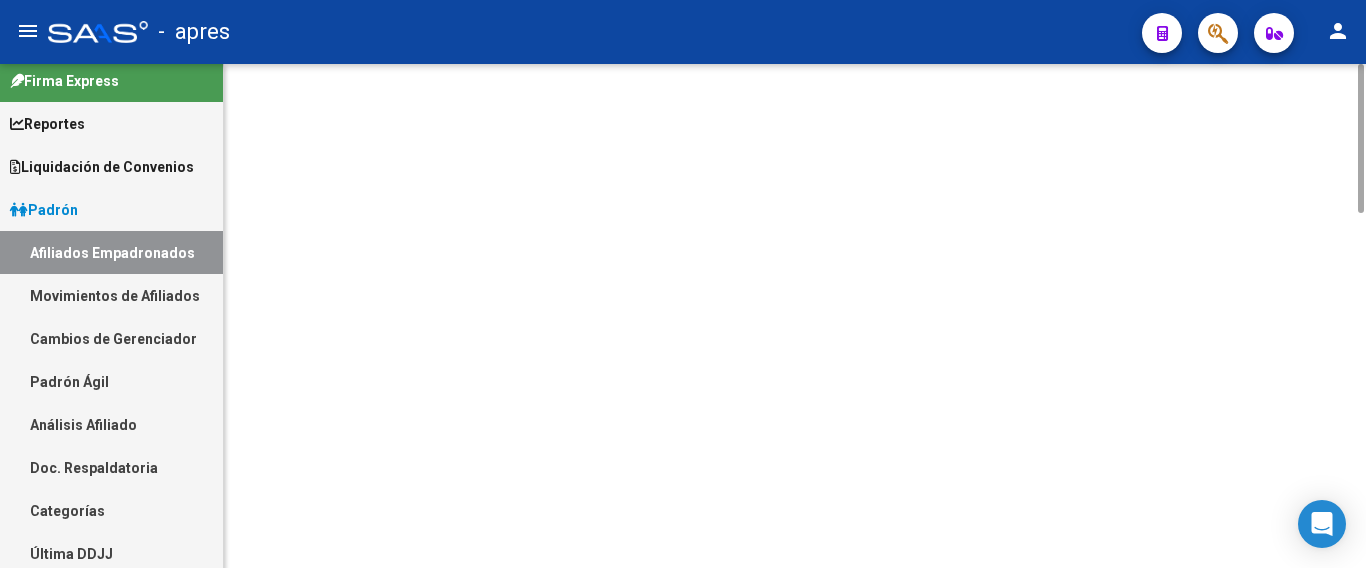 scroll, scrollTop: 0, scrollLeft: 0, axis: both 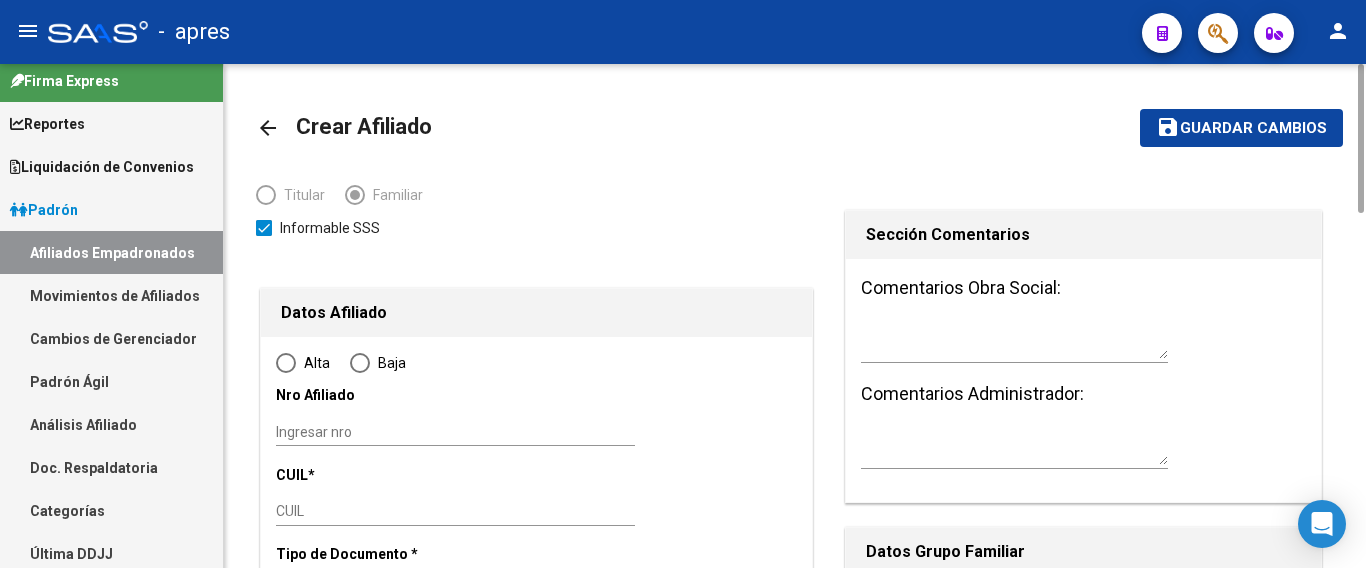 type on "QUILMES" 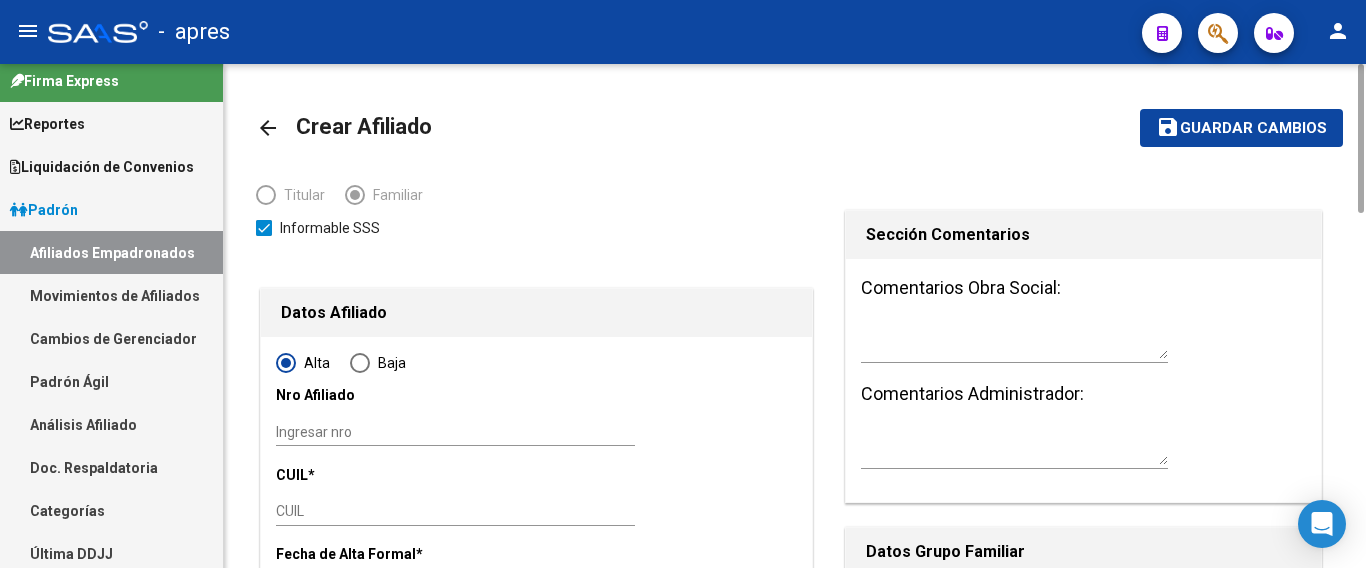 type on "[NUMBER]" 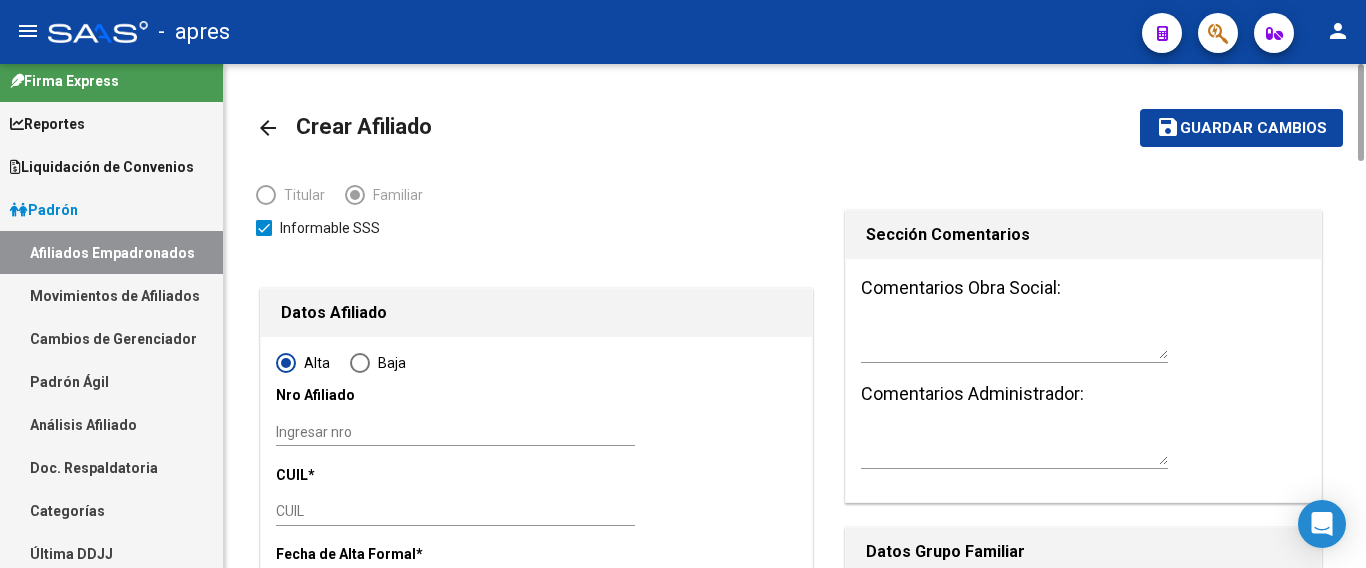 scroll, scrollTop: 200, scrollLeft: 0, axis: vertical 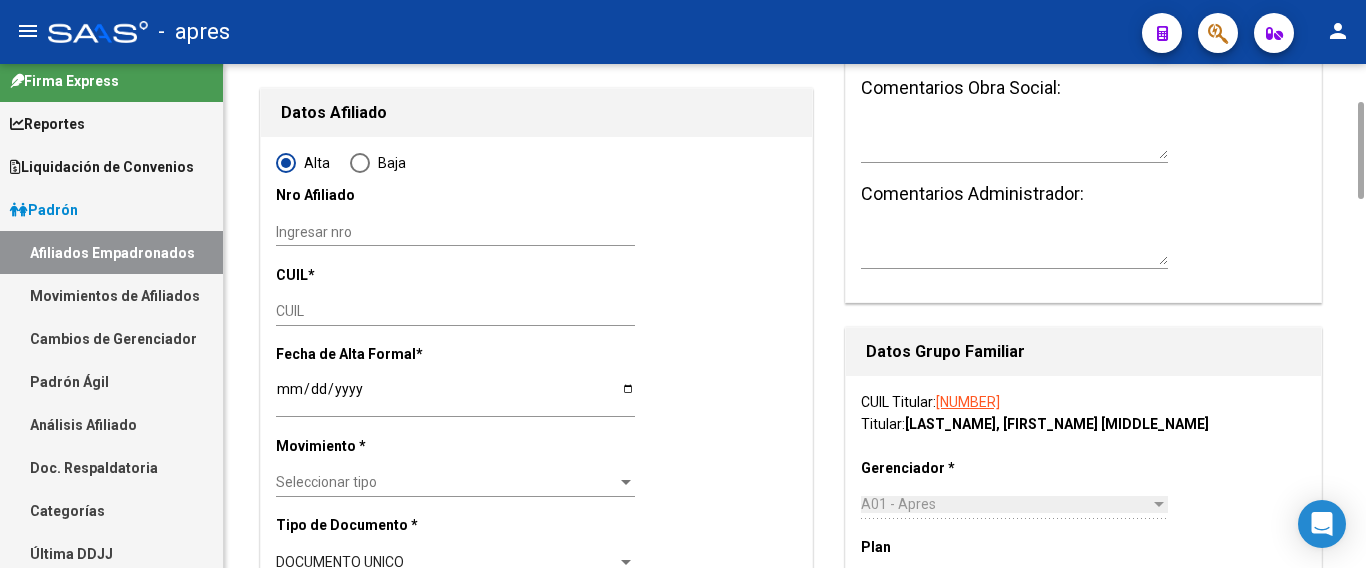 click on "CUIL" at bounding box center (455, 311) 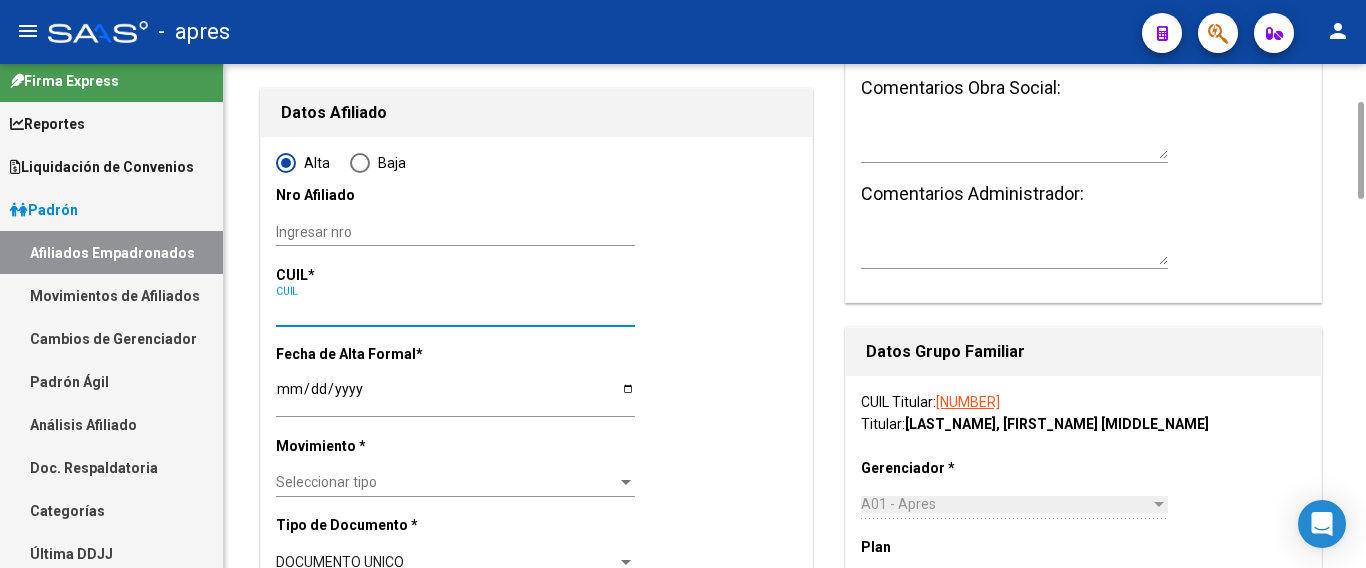 paste on "[NUMBER]" 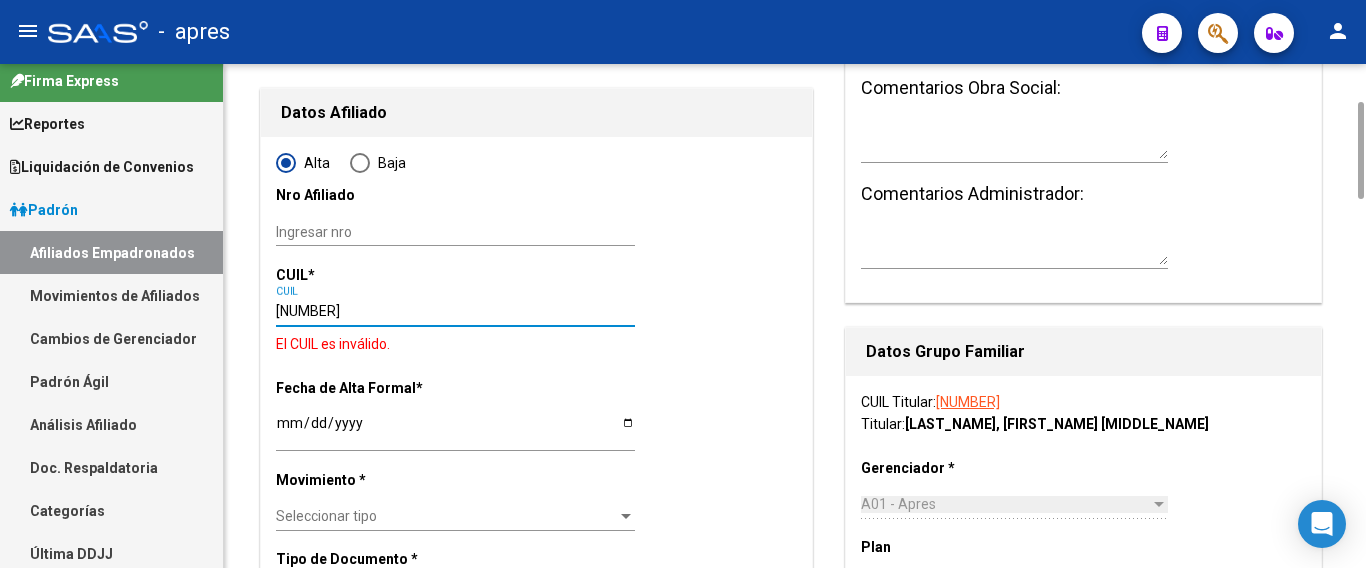 type on "[NUMBER]" 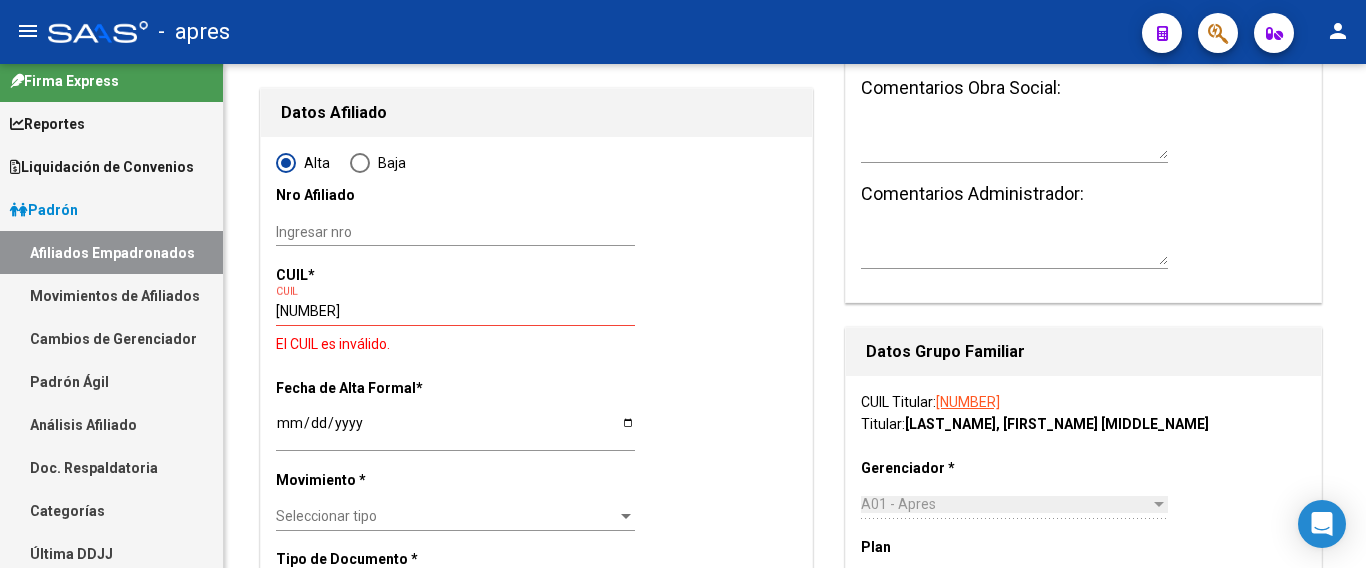 drag, startPoint x: 390, startPoint y: 300, endPoint x: 154, endPoint y: 321, distance: 236.93248 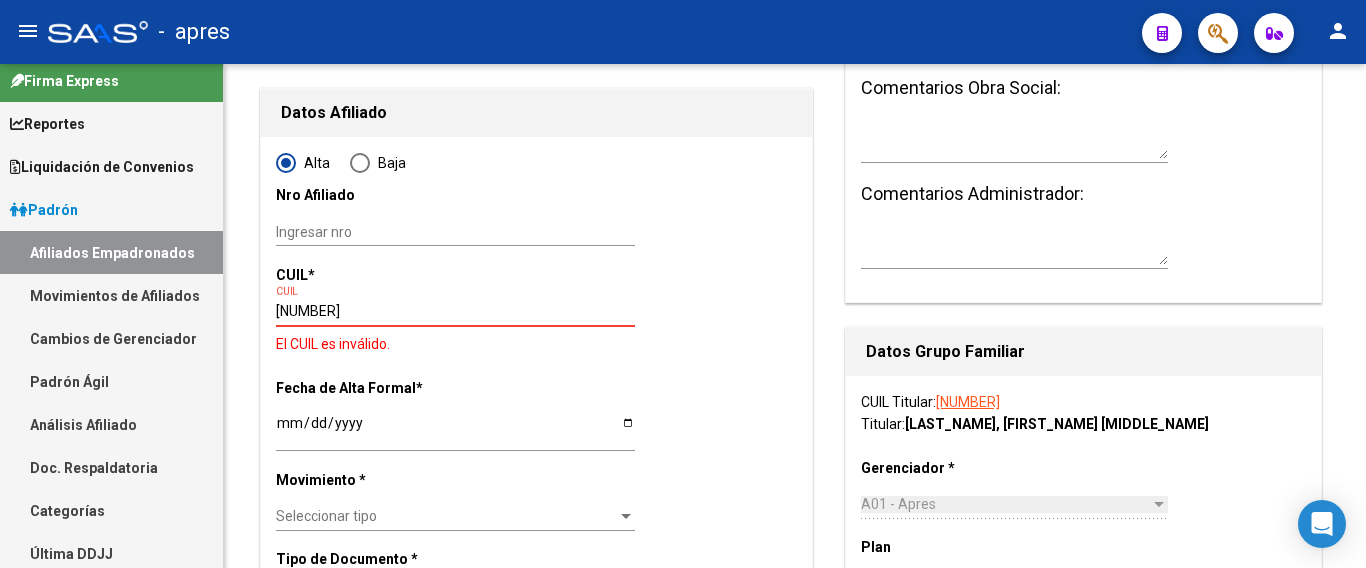 drag, startPoint x: 350, startPoint y: 314, endPoint x: 136, endPoint y: 302, distance: 214.33618 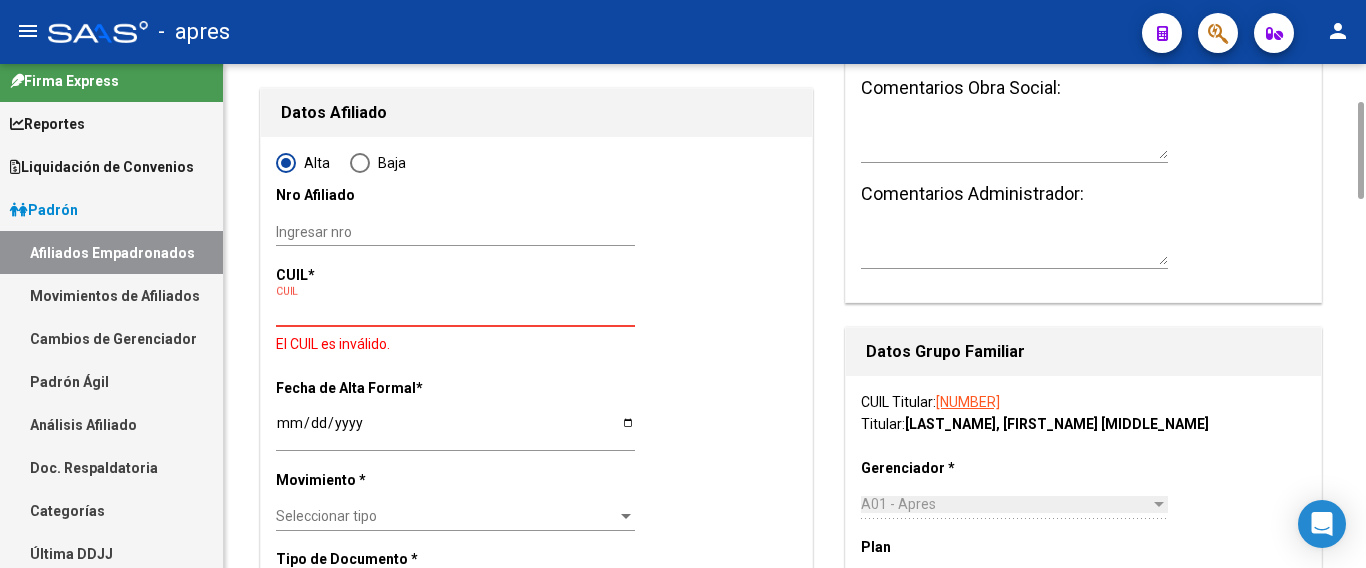 paste on "[CUIL]" 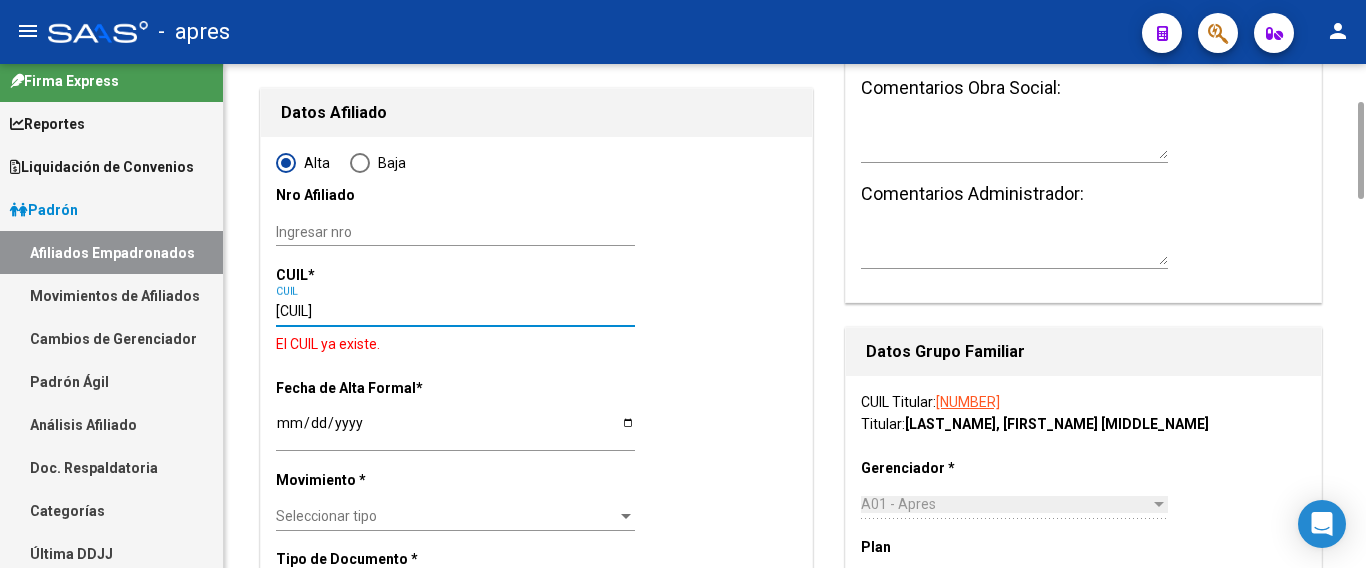 type on "[NUMBER]" 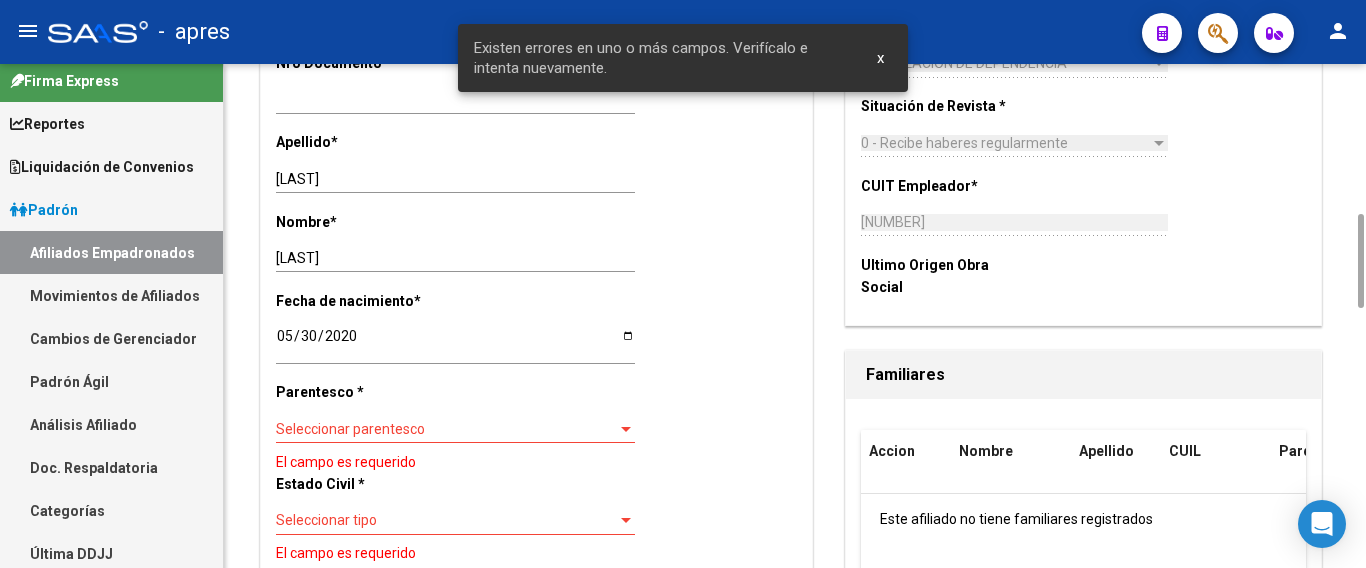 scroll, scrollTop: 1000, scrollLeft: 0, axis: vertical 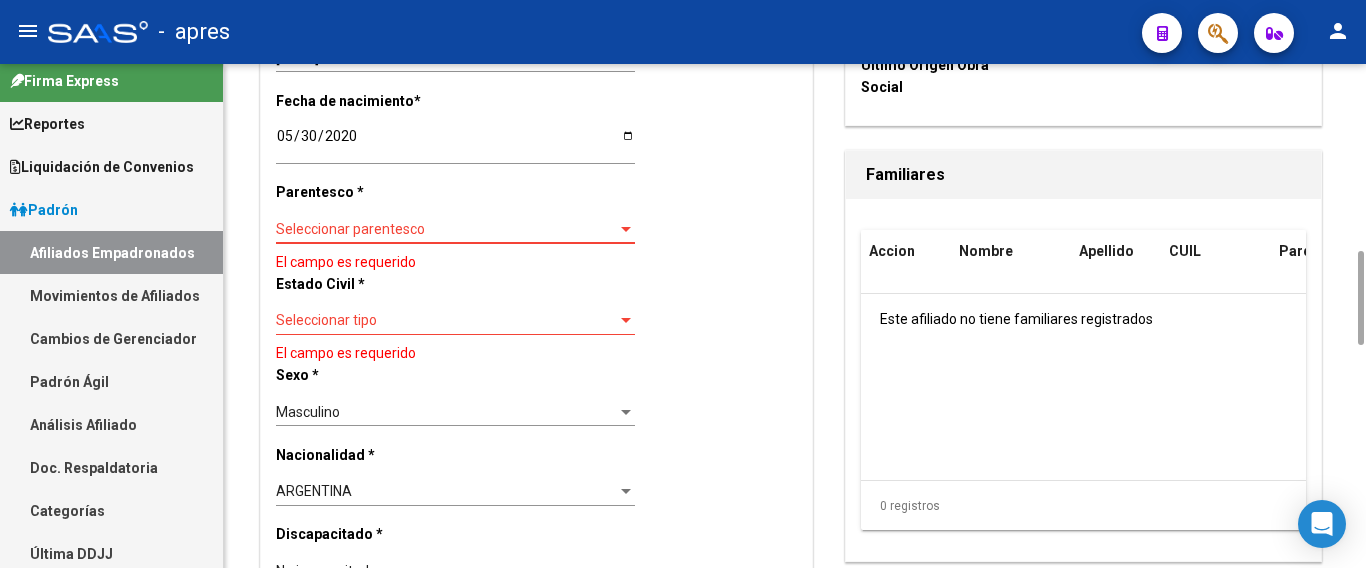 click on "Seleccionar parentesco" at bounding box center (446, 229) 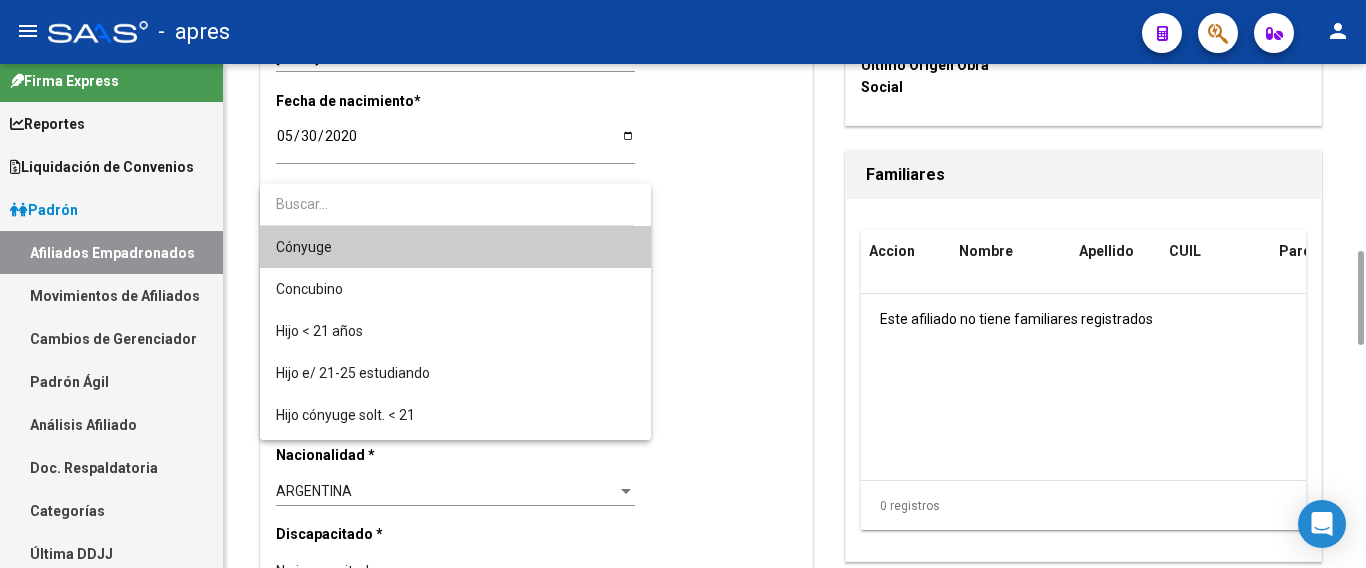 click at bounding box center [683, 284] 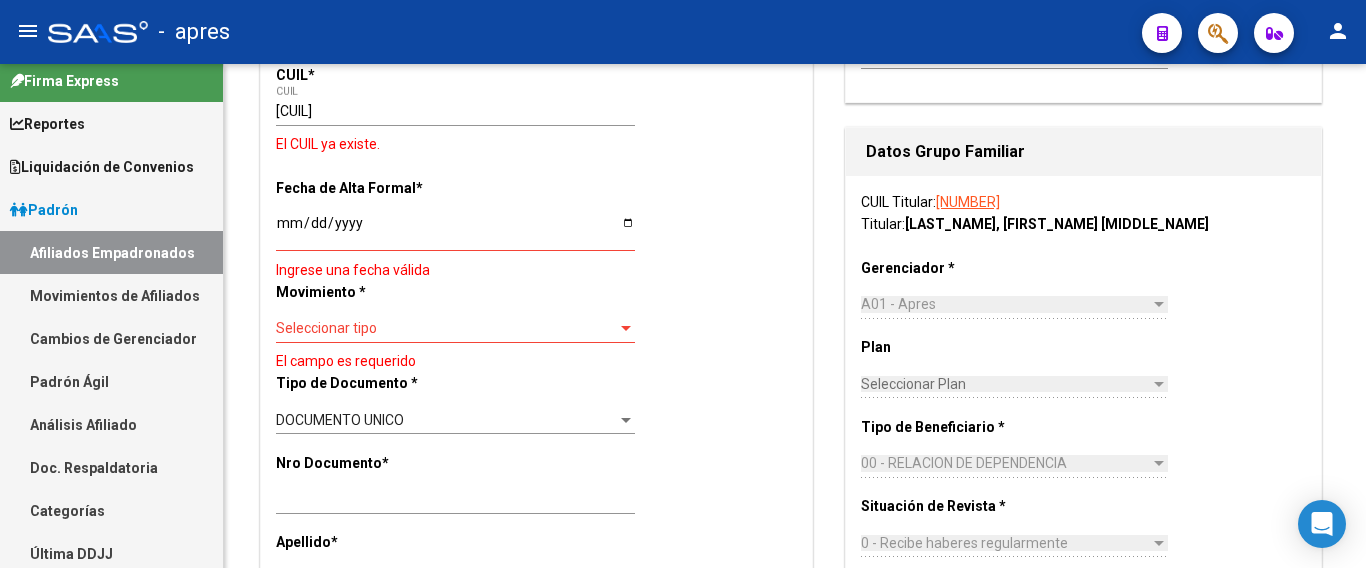 scroll, scrollTop: 200, scrollLeft: 0, axis: vertical 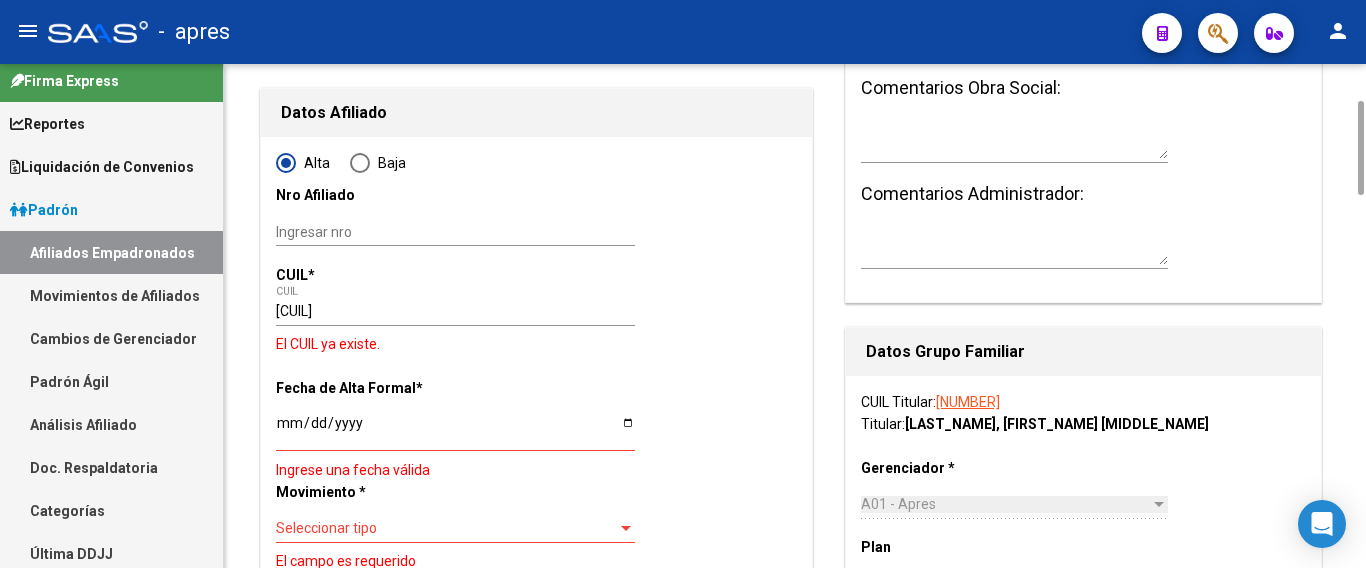 click on "Ingresar fecha" at bounding box center [455, 430] 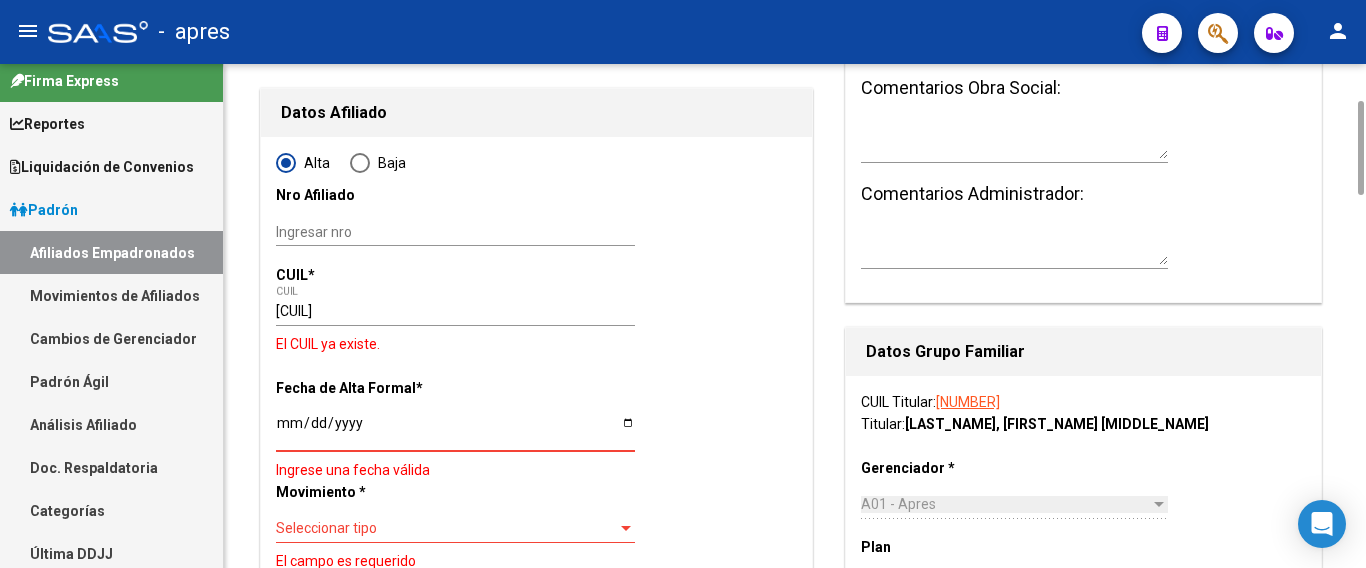 click on "Ingresar fecha" at bounding box center (455, 430) 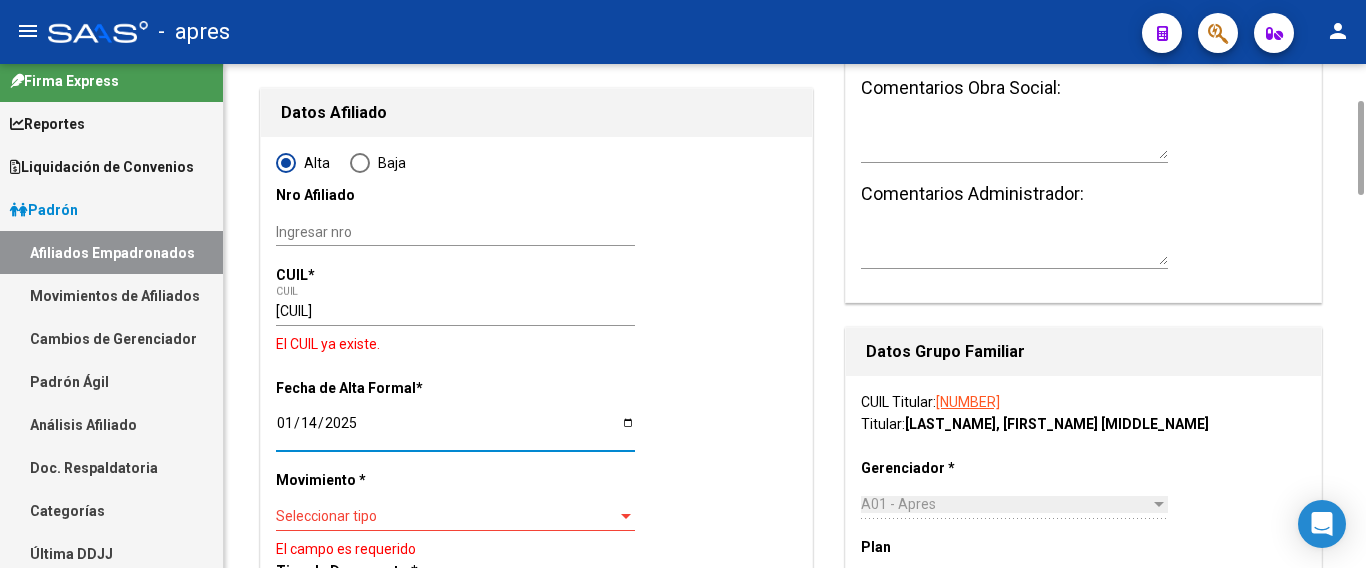 type on "[DATE]" 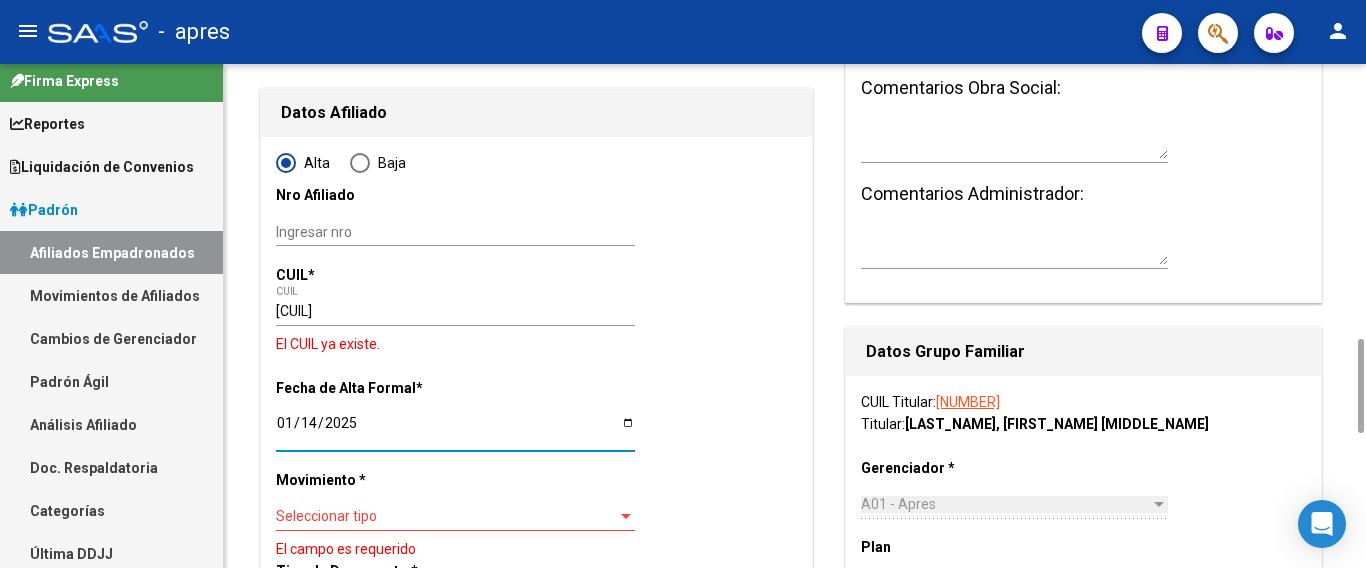 scroll, scrollTop: 400, scrollLeft: 0, axis: vertical 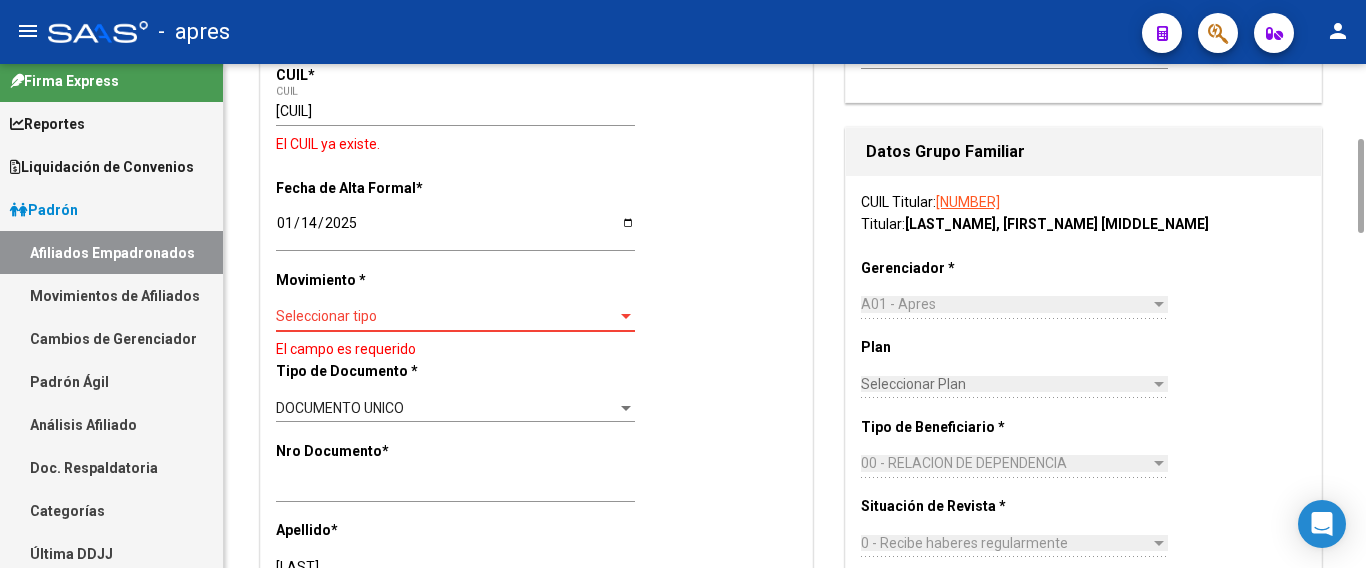 click on "Seleccionar tipo" at bounding box center (446, 316) 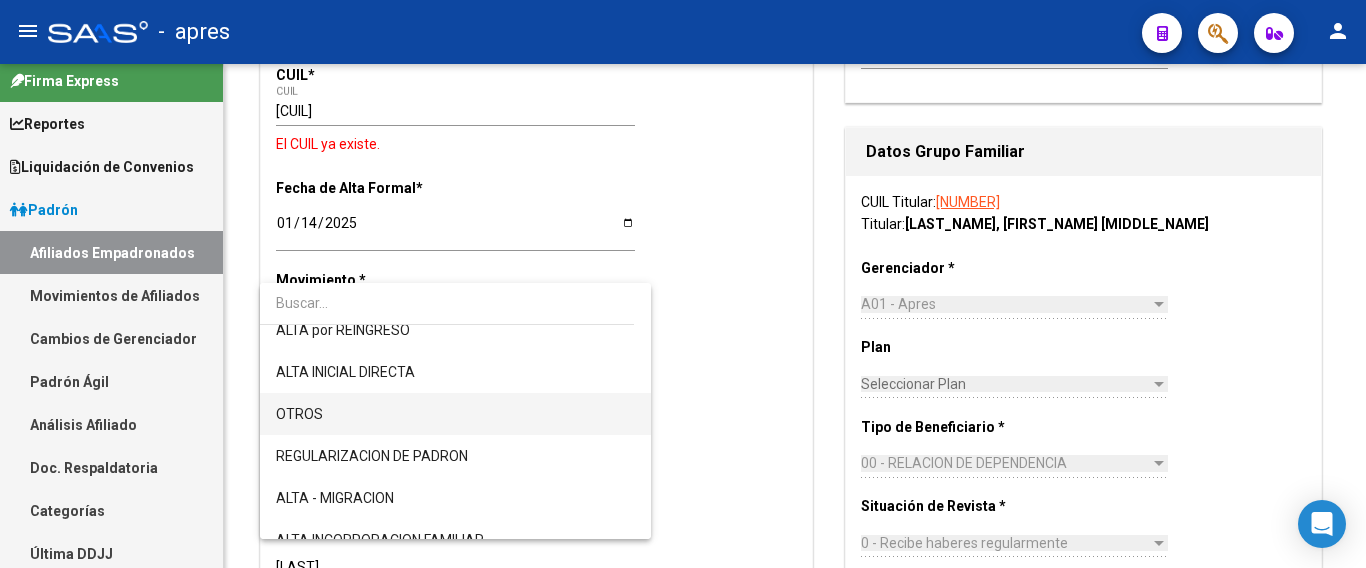 scroll, scrollTop: 200, scrollLeft: 0, axis: vertical 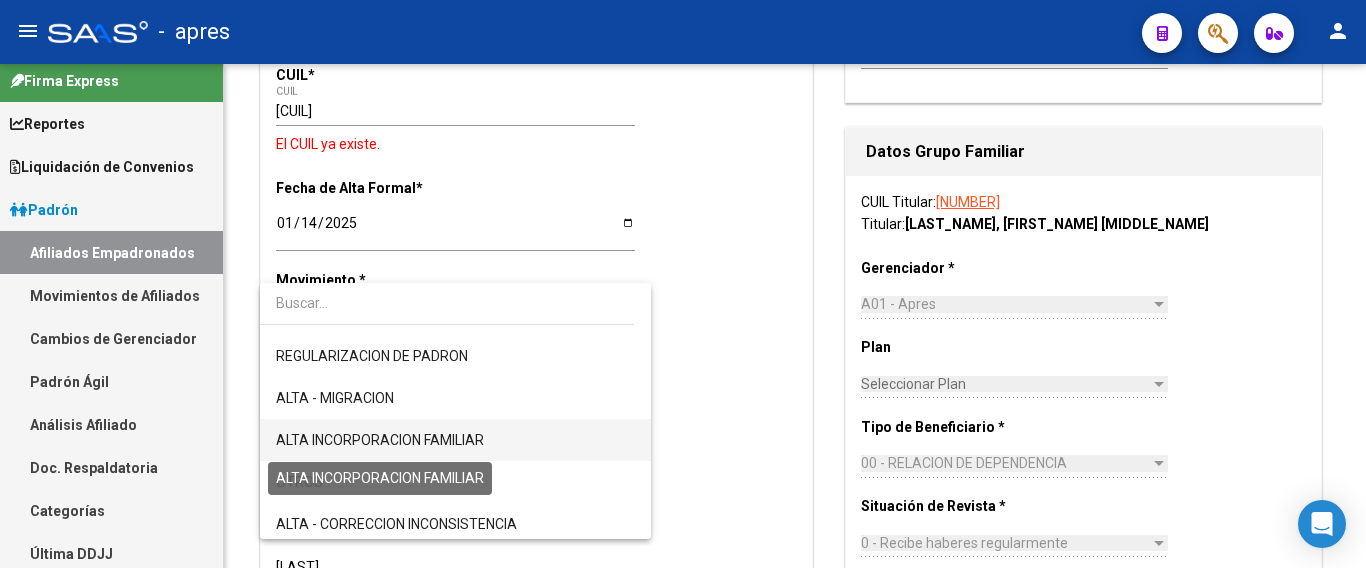 click on "ALTA INCORPORACION FAMILIAR" at bounding box center [380, 440] 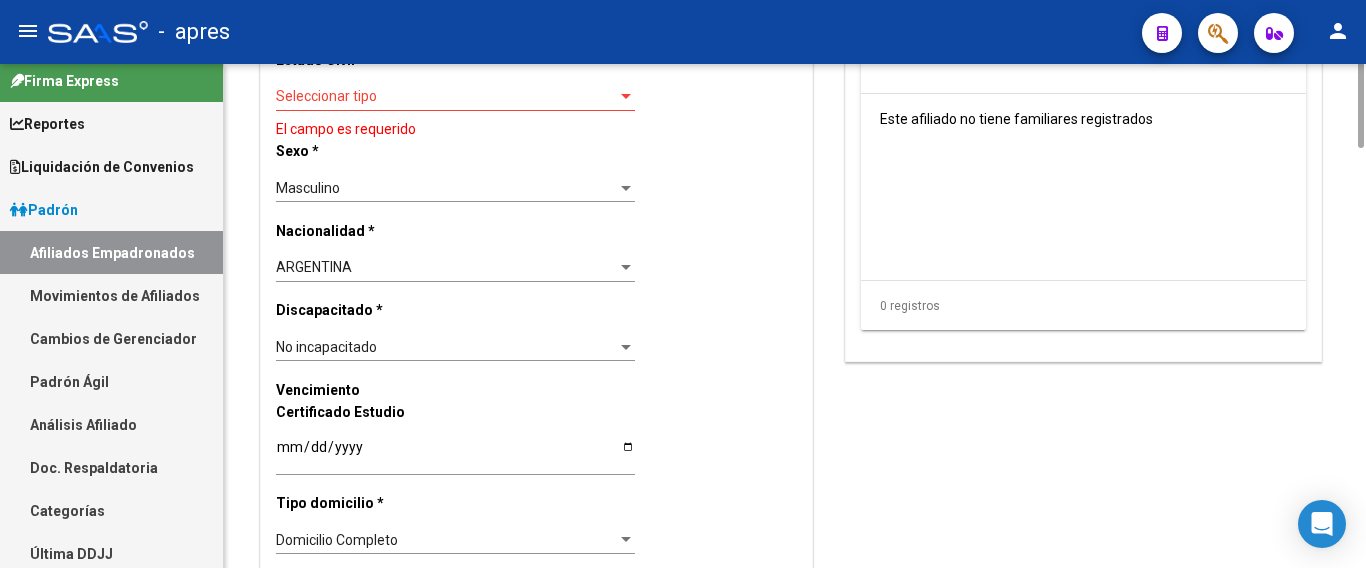 scroll, scrollTop: 800, scrollLeft: 0, axis: vertical 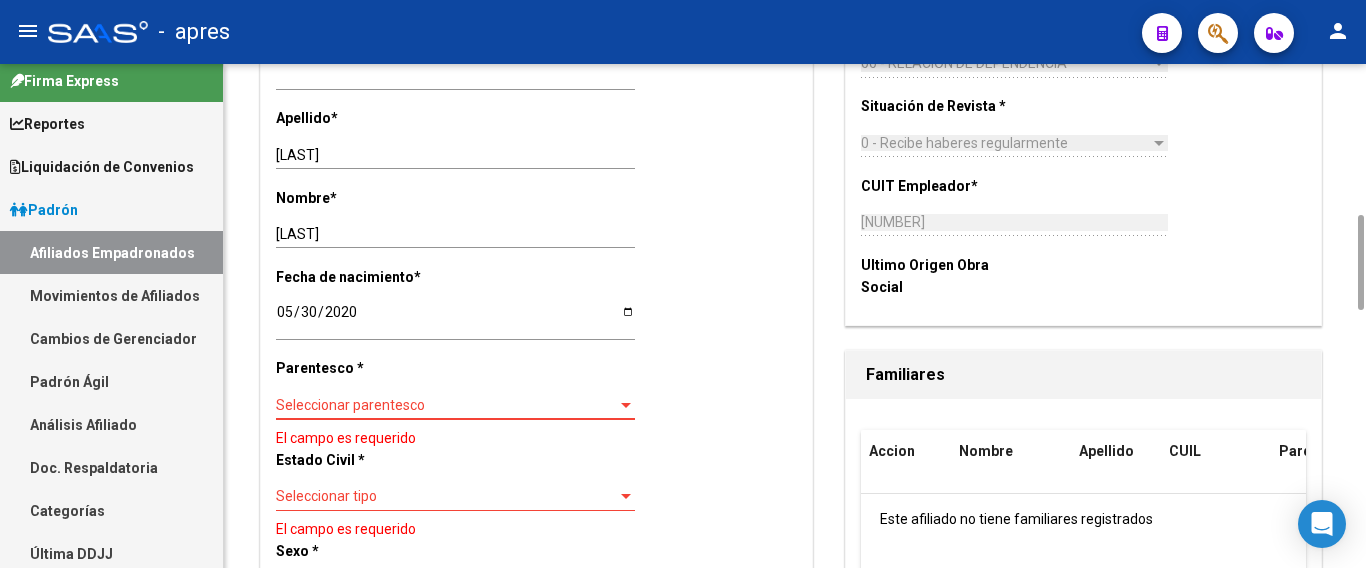 click on "Seleccionar parentesco" at bounding box center (446, 405) 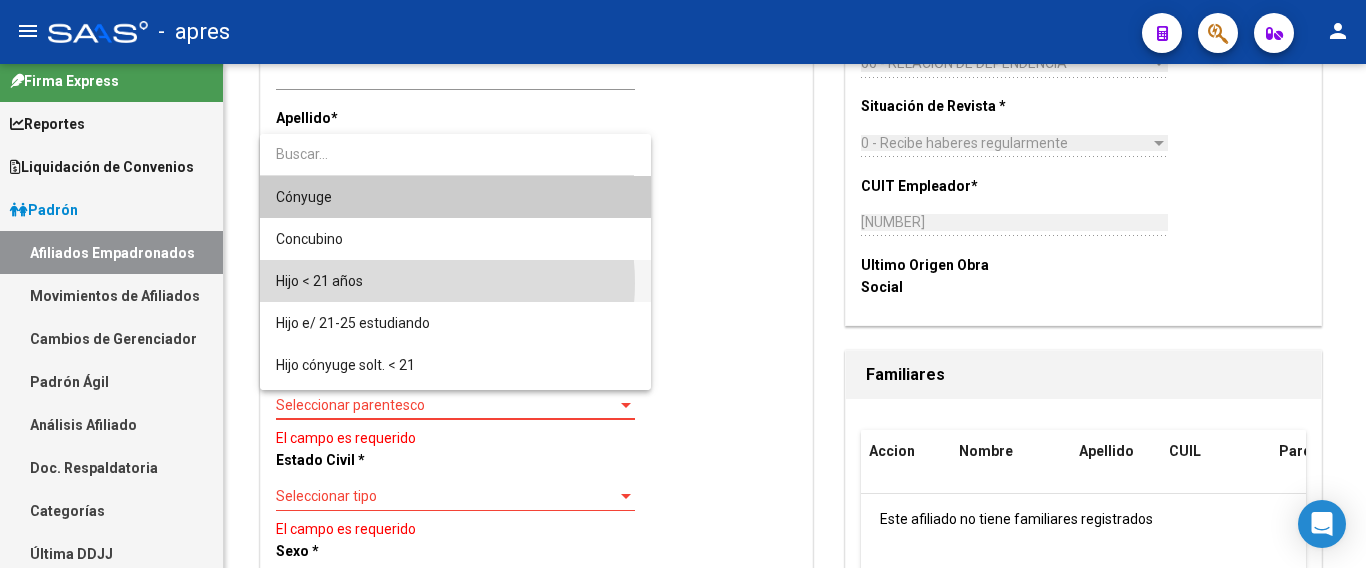click on "Hijo < 21 años" at bounding box center (455, 281) 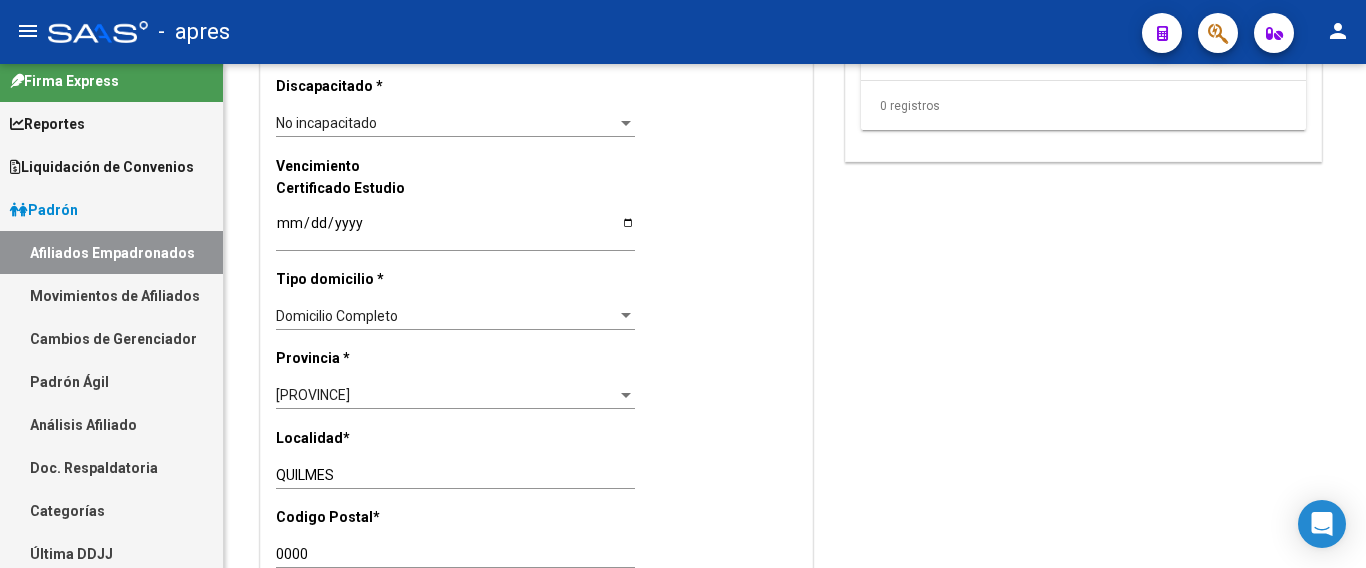 scroll, scrollTop: 1600, scrollLeft: 0, axis: vertical 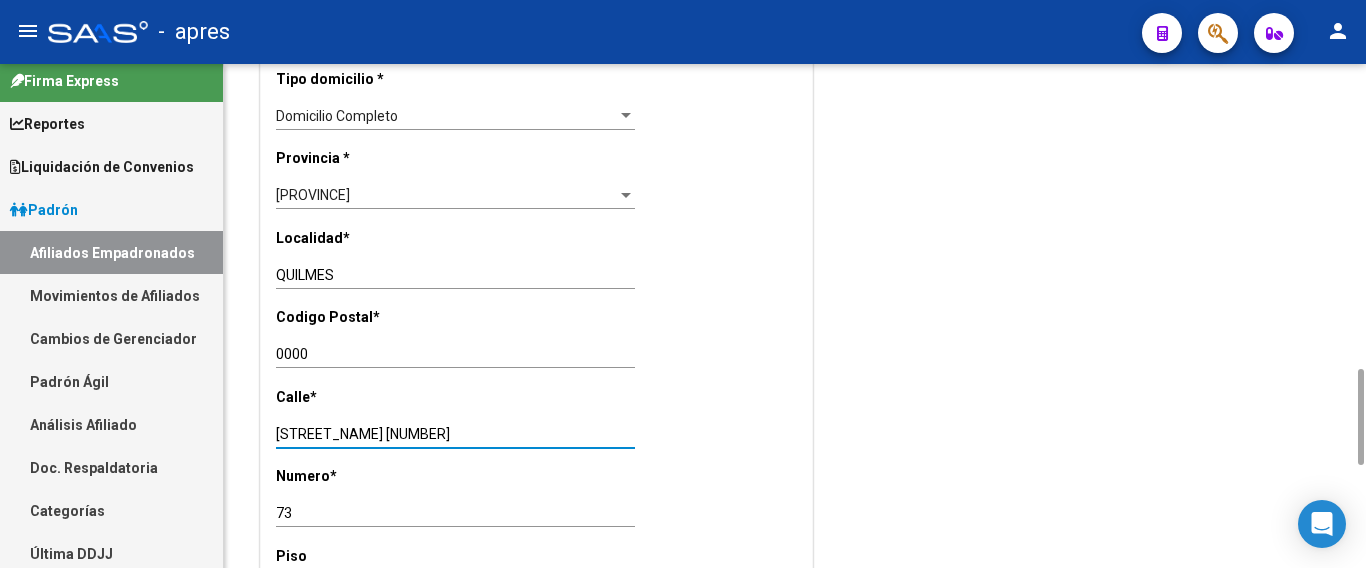 drag, startPoint x: 302, startPoint y: 396, endPoint x: 326, endPoint y: 390, distance: 24.738634 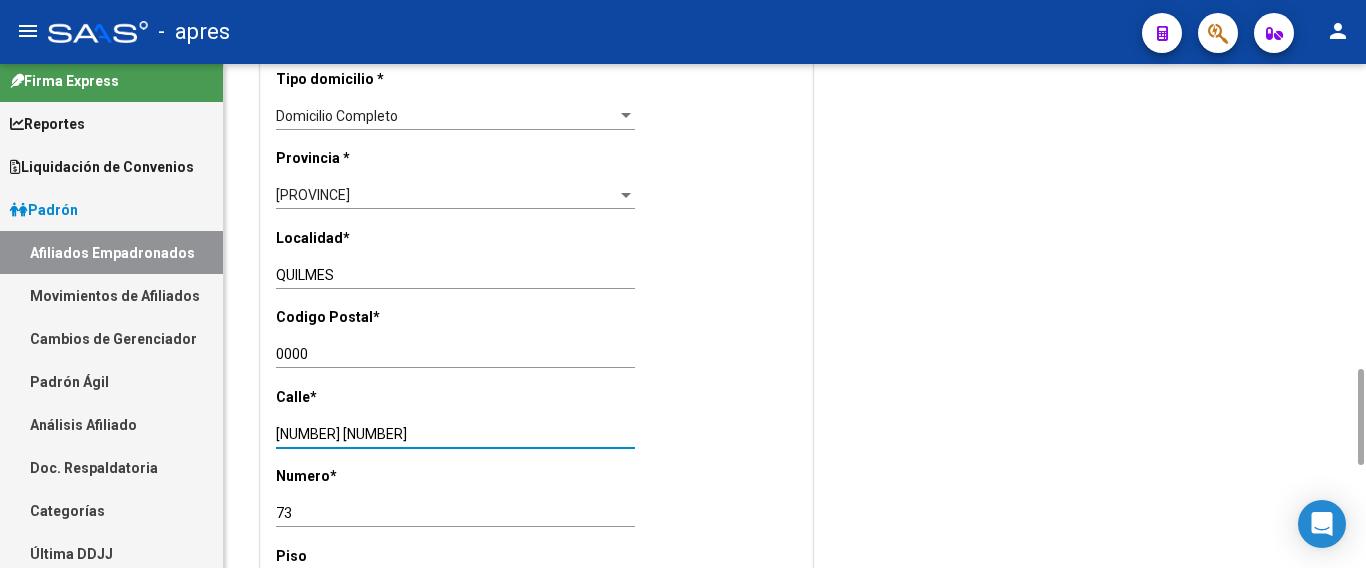 drag, startPoint x: 308, startPoint y: 395, endPoint x: 393, endPoint y: 394, distance: 85.00588 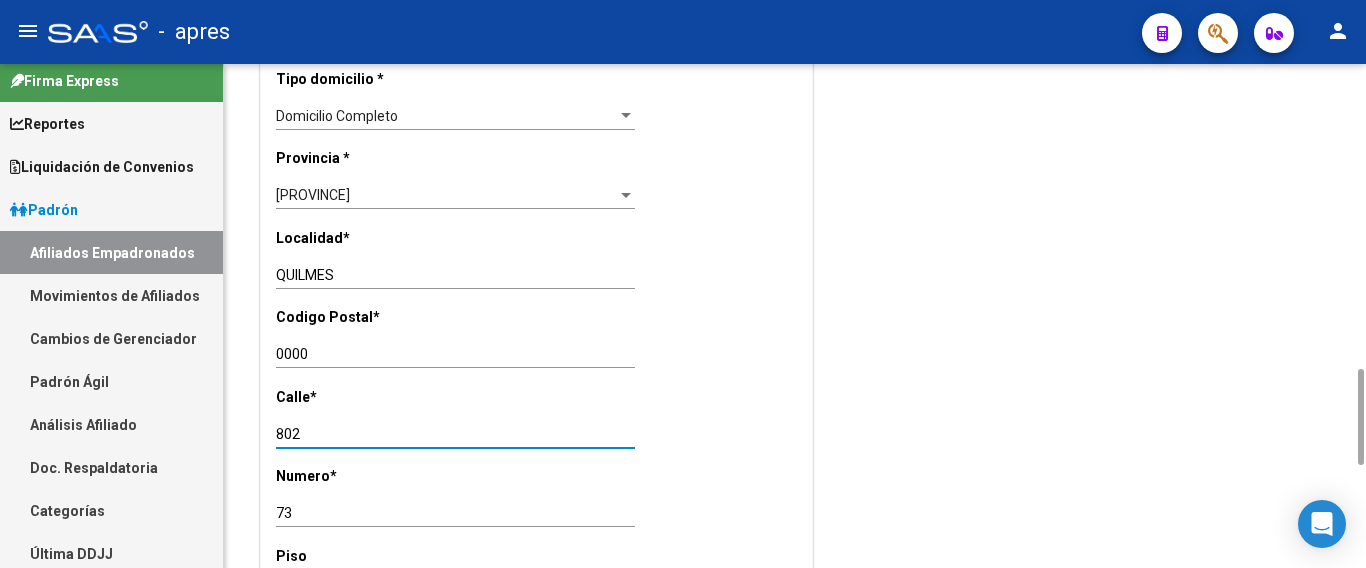 type on "802" 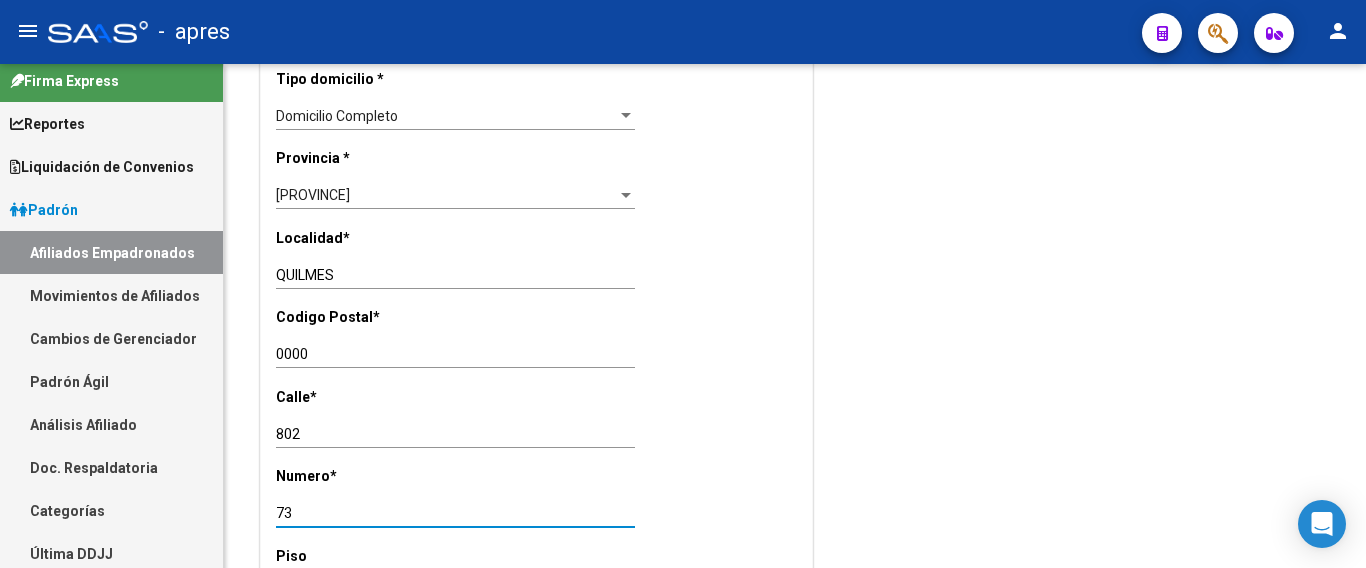 drag, startPoint x: 293, startPoint y: 471, endPoint x: 211, endPoint y: 466, distance: 82.1523 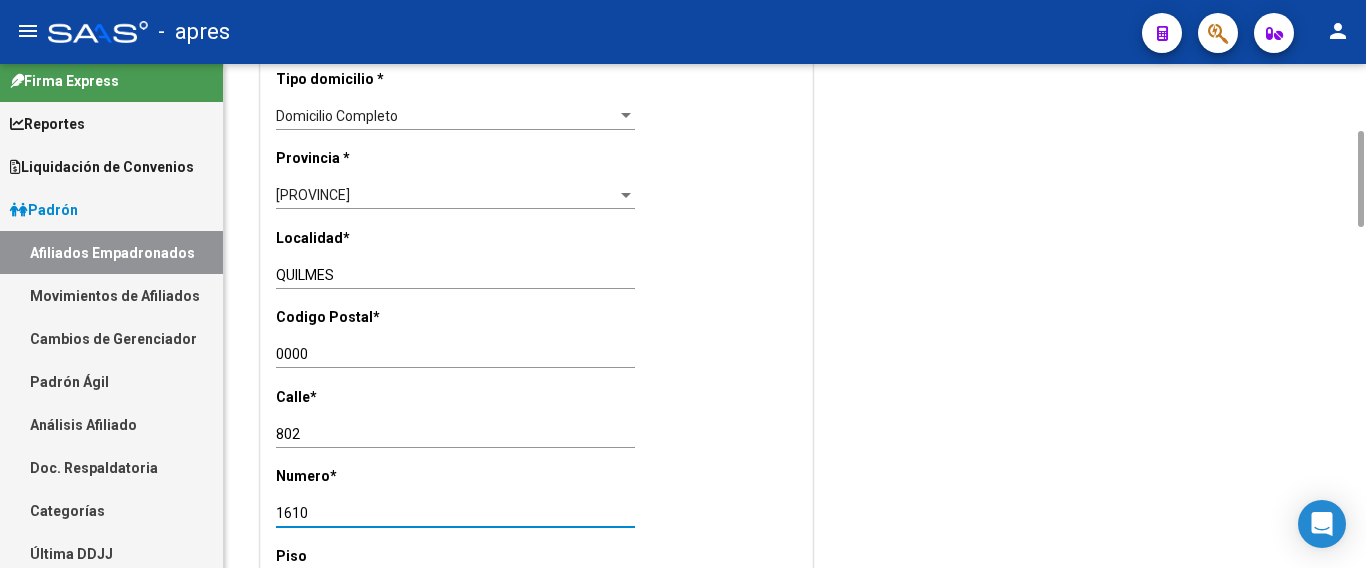 scroll, scrollTop: 1400, scrollLeft: 0, axis: vertical 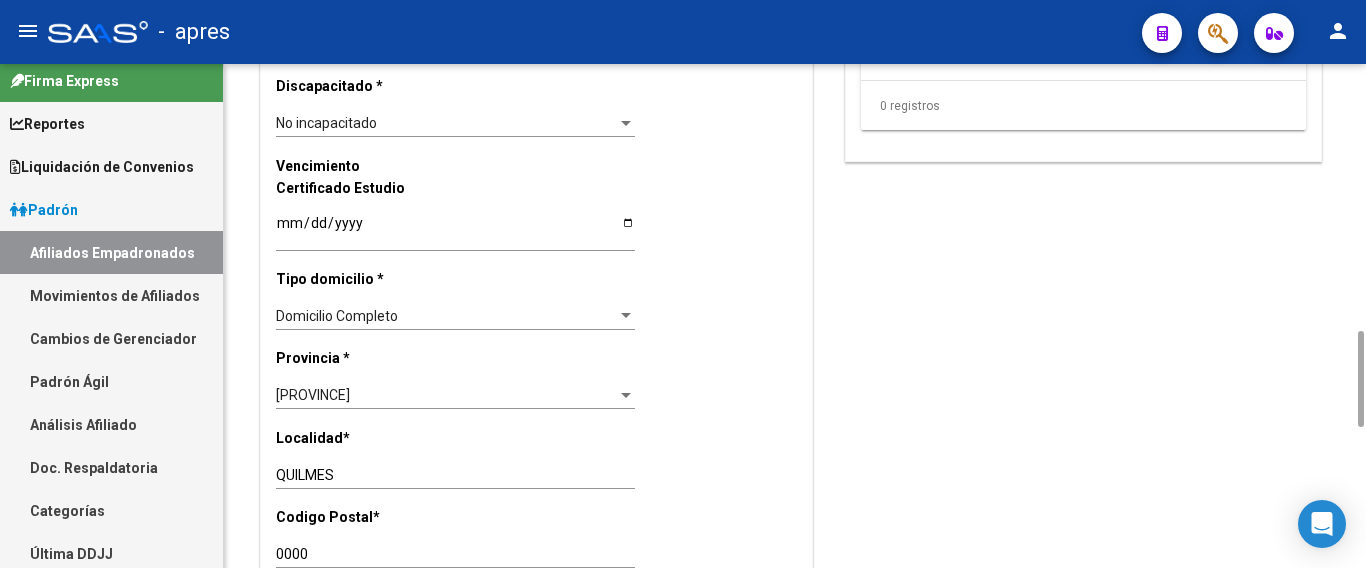 type on "1610" 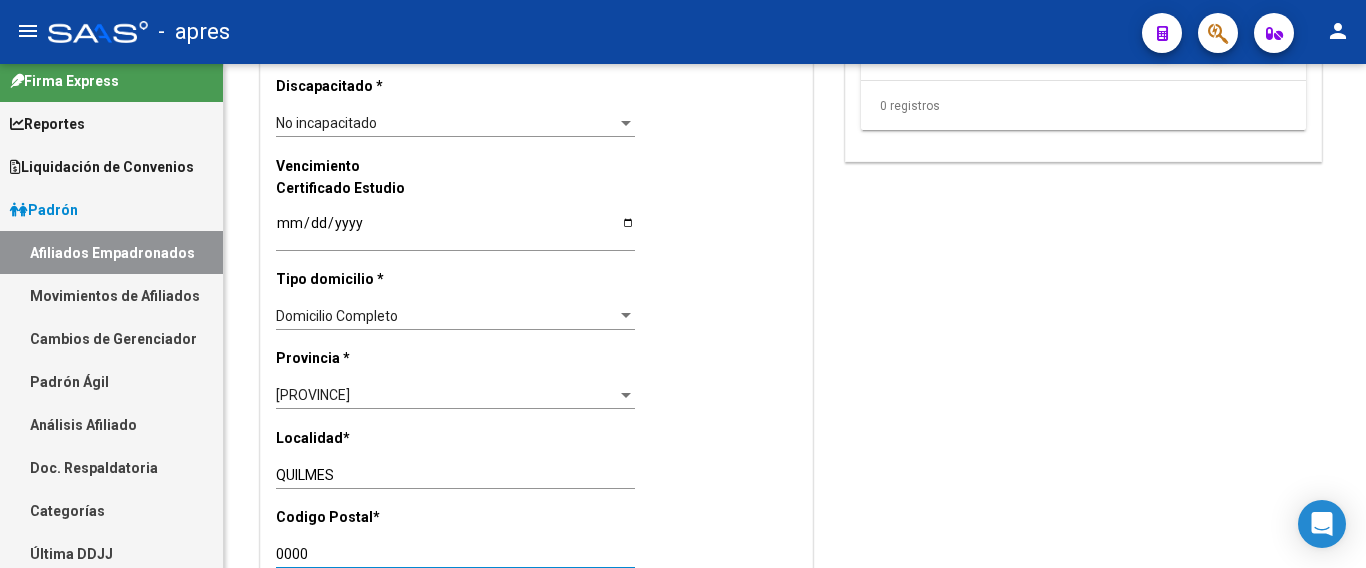 drag, startPoint x: 328, startPoint y: 519, endPoint x: 0, endPoint y: 520, distance: 328.00153 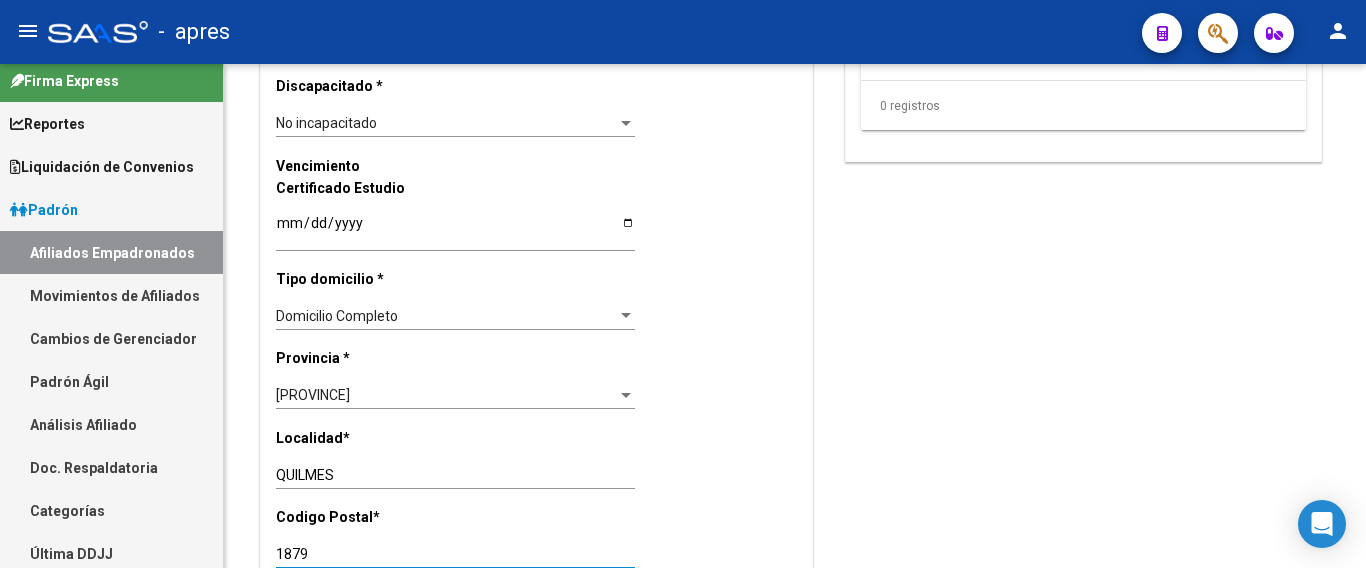 type on "1879" 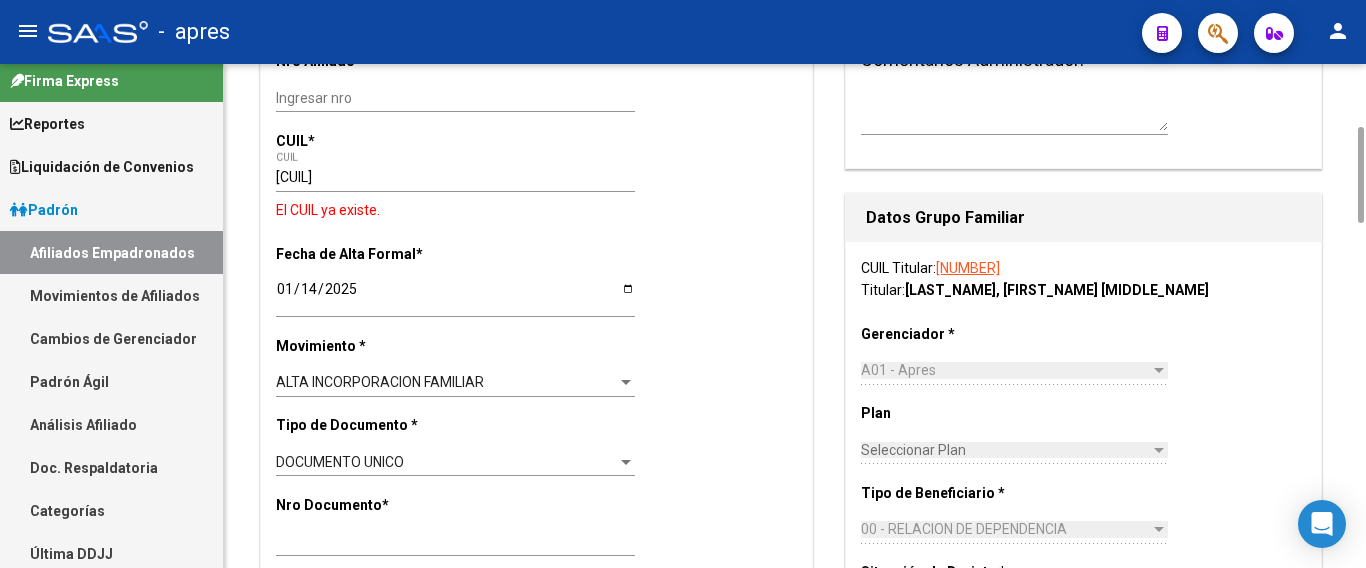 scroll, scrollTop: 0, scrollLeft: 0, axis: both 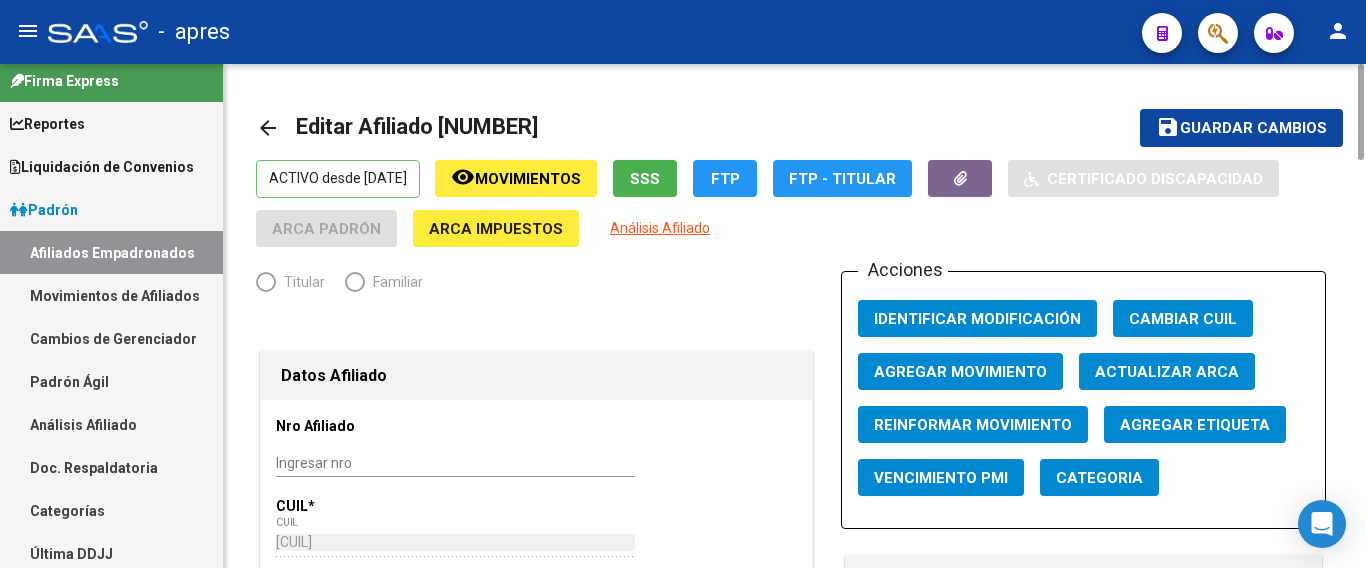 radio on "true" 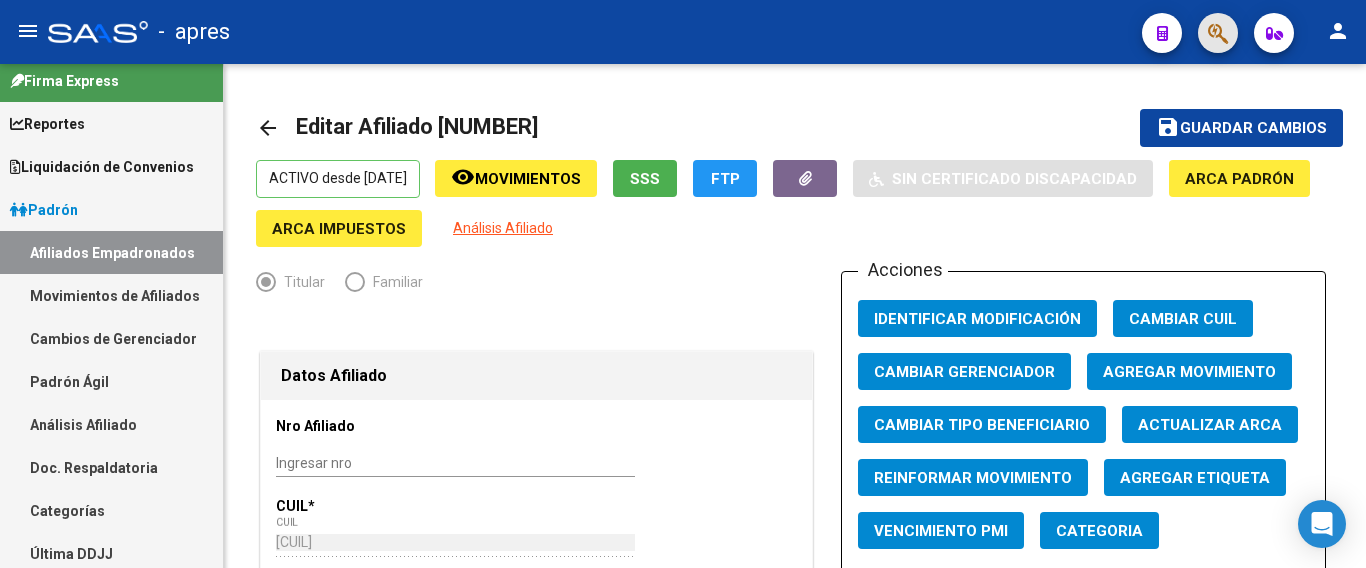 click 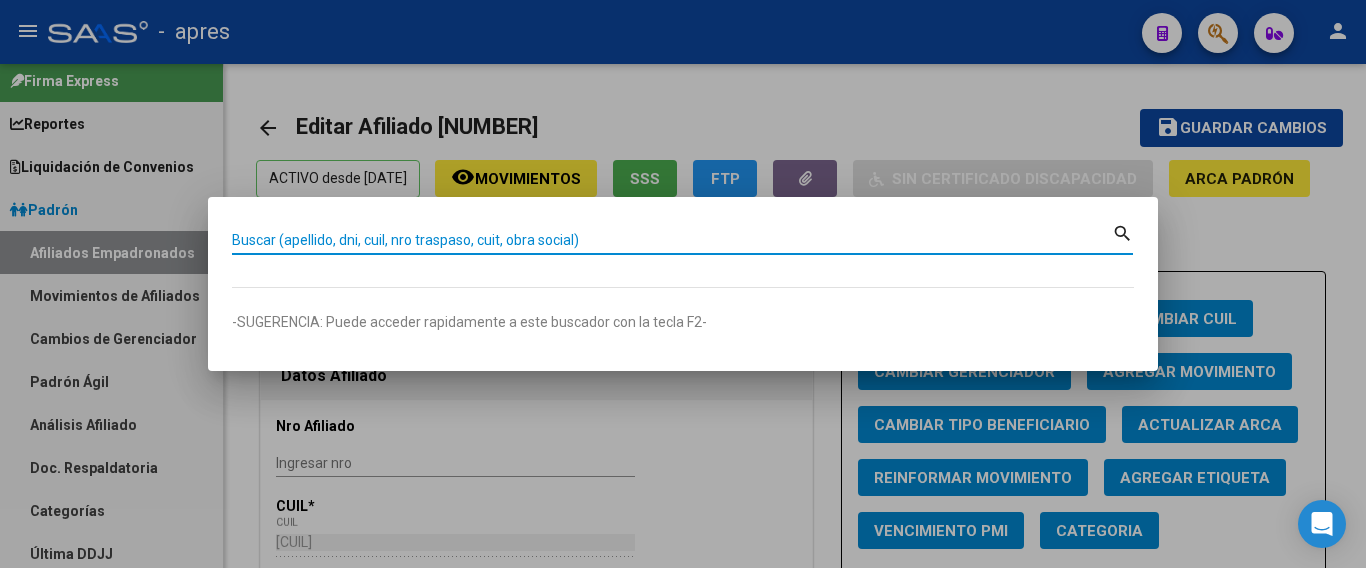 click on "Buscar (apellido, dni, cuil, nro traspaso, cuit, obra social)" at bounding box center (672, 240) 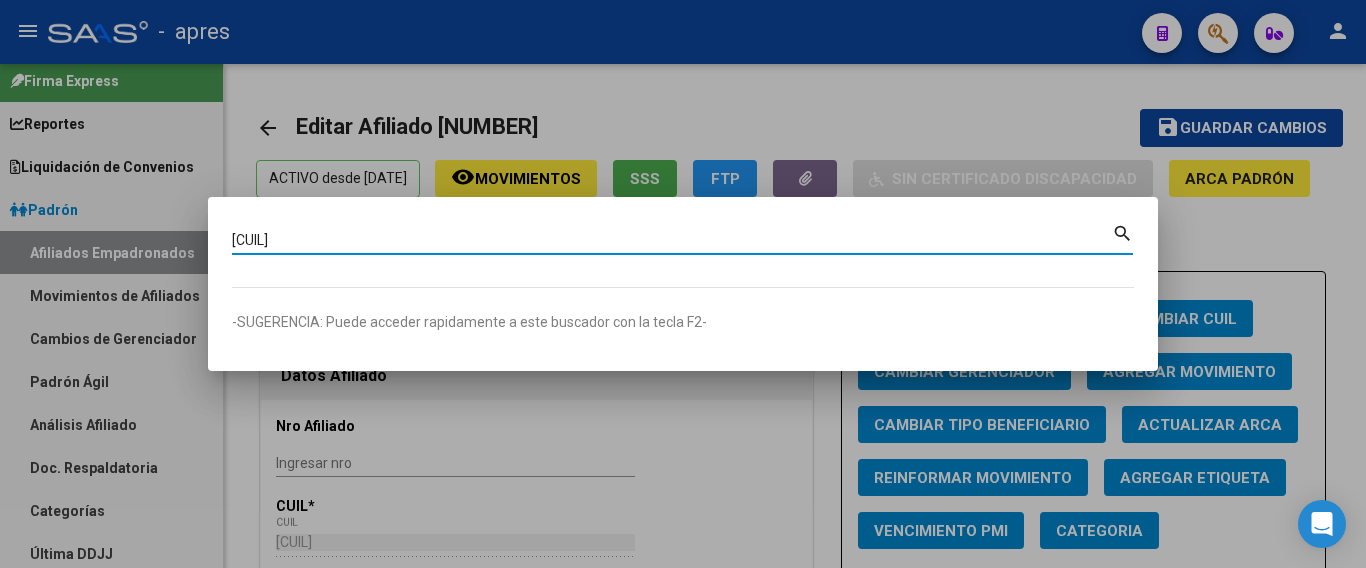 type on "[CUIL]" 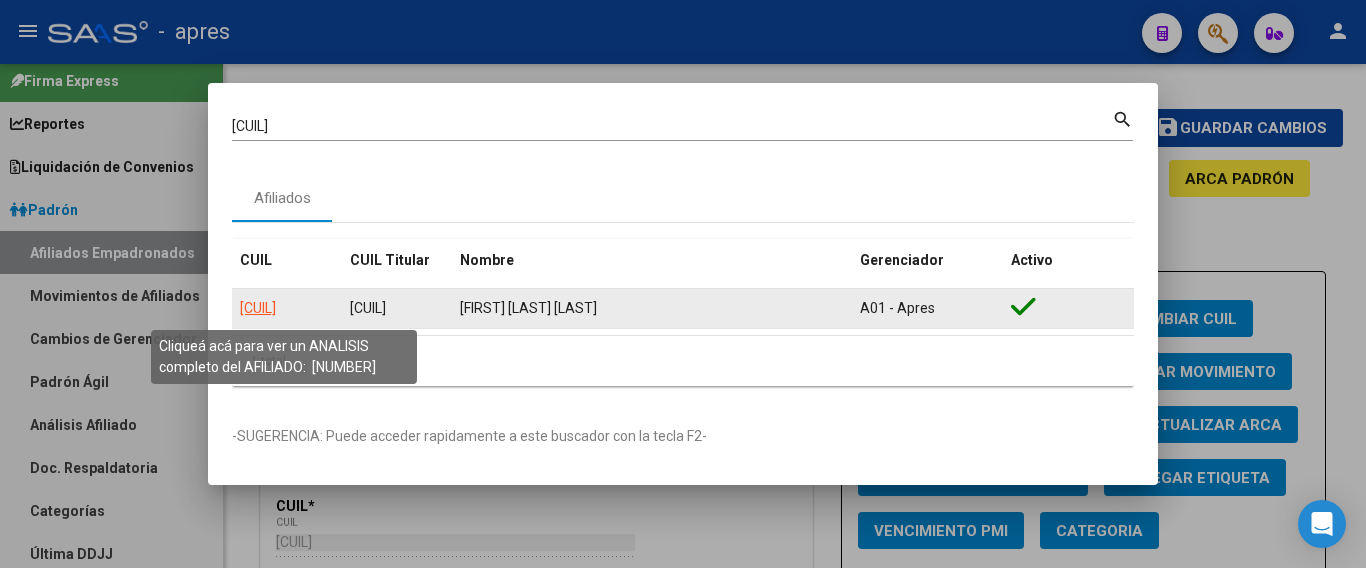 click on "[CUIL]" 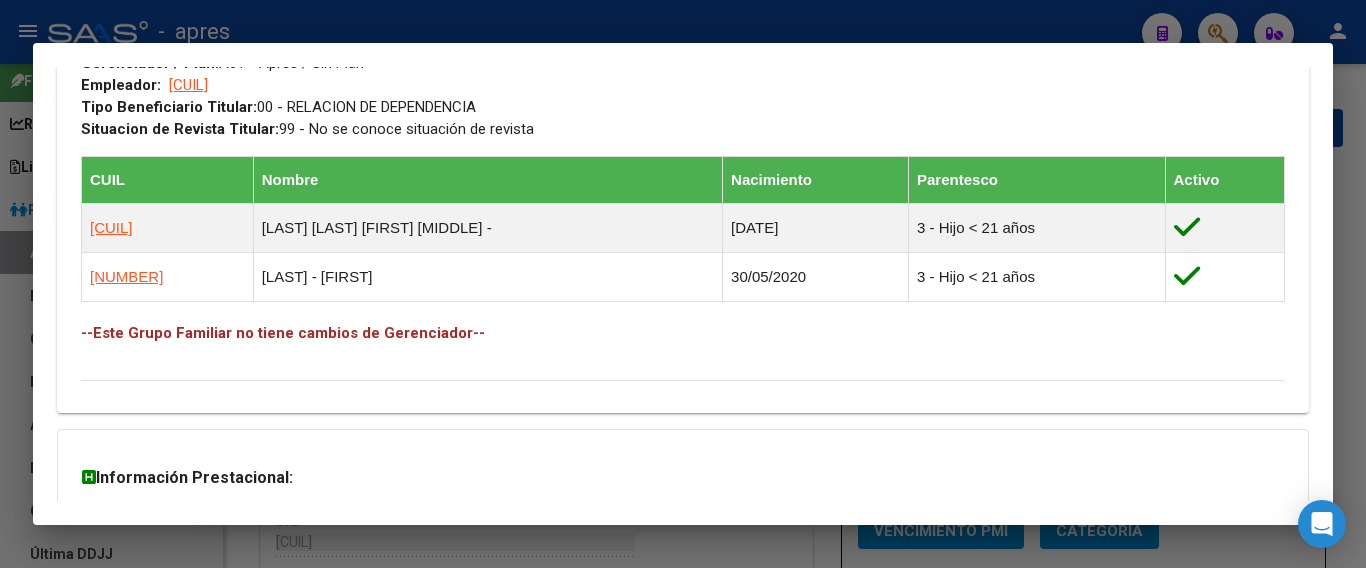 scroll, scrollTop: 994, scrollLeft: 0, axis: vertical 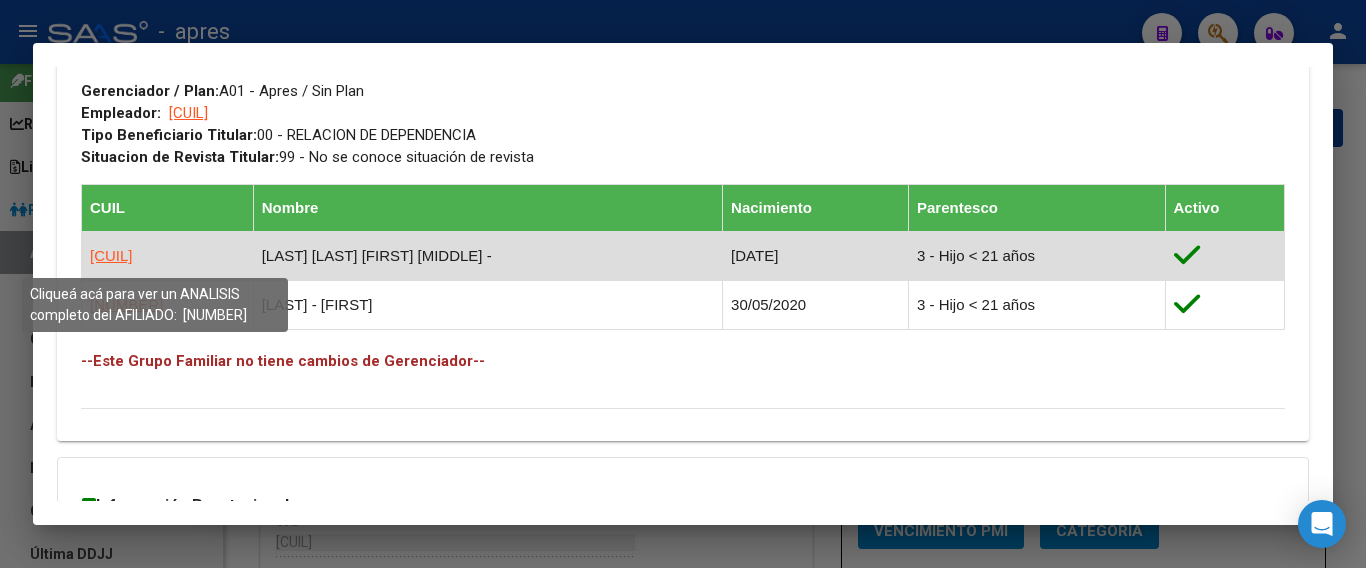 click on "[CUIL]" at bounding box center (111, 255) 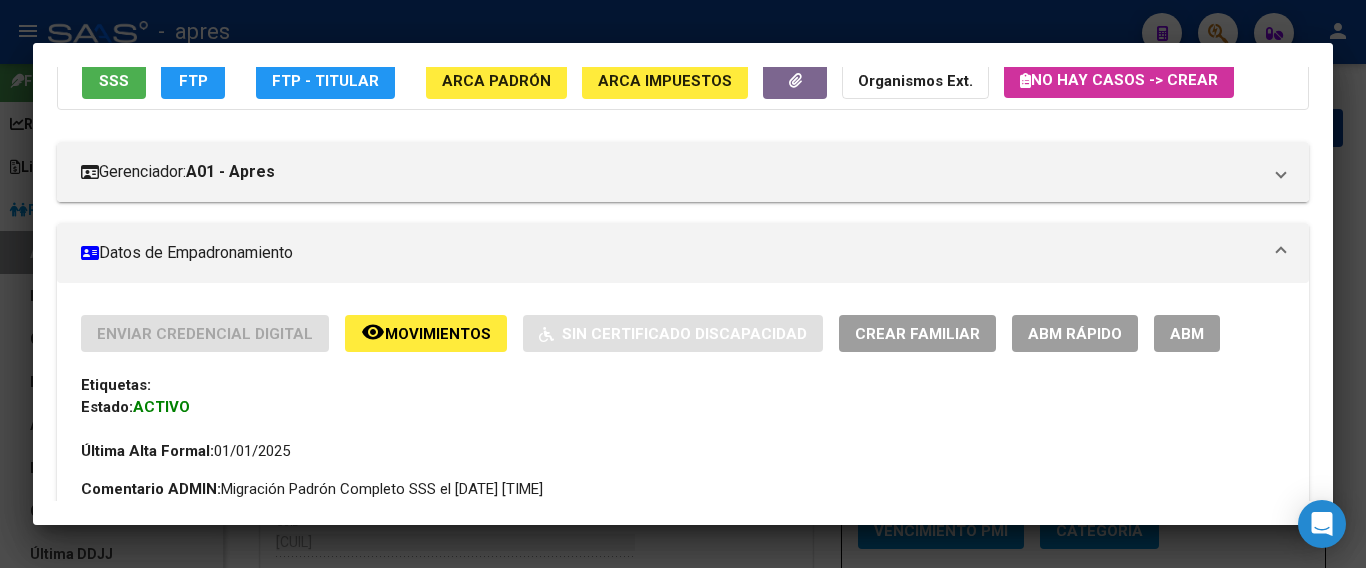 scroll, scrollTop: 300, scrollLeft: 0, axis: vertical 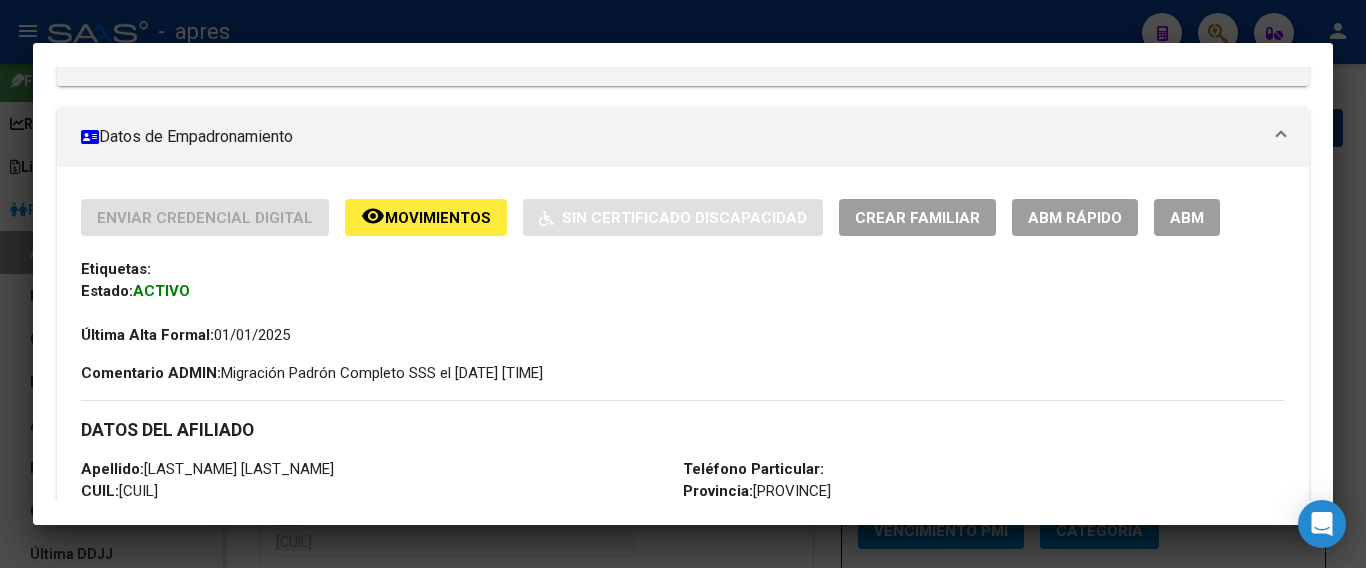 click on "ABM" at bounding box center (1187, 217) 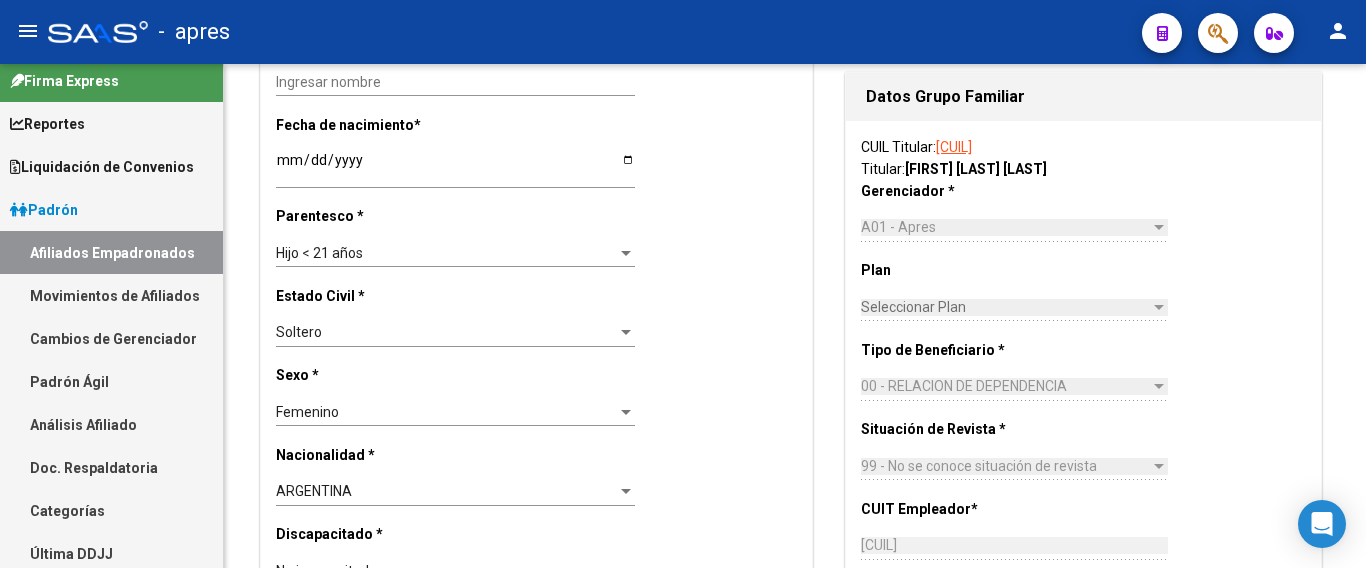 scroll, scrollTop: 400, scrollLeft: 0, axis: vertical 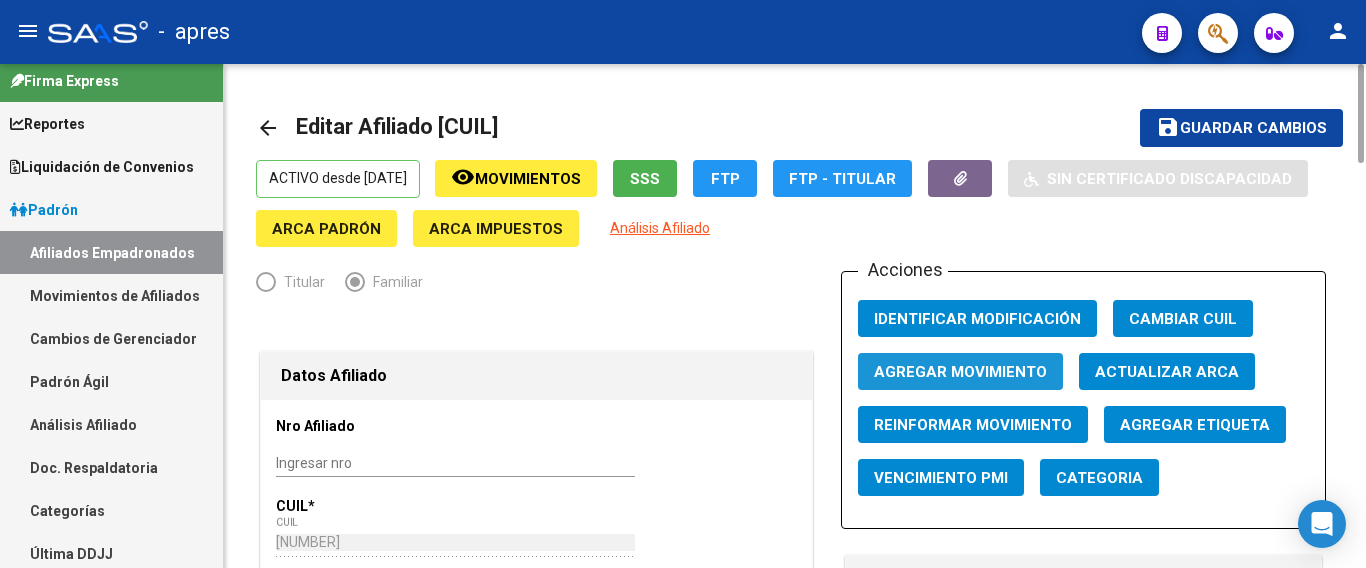 click on "Agregar Movimiento" 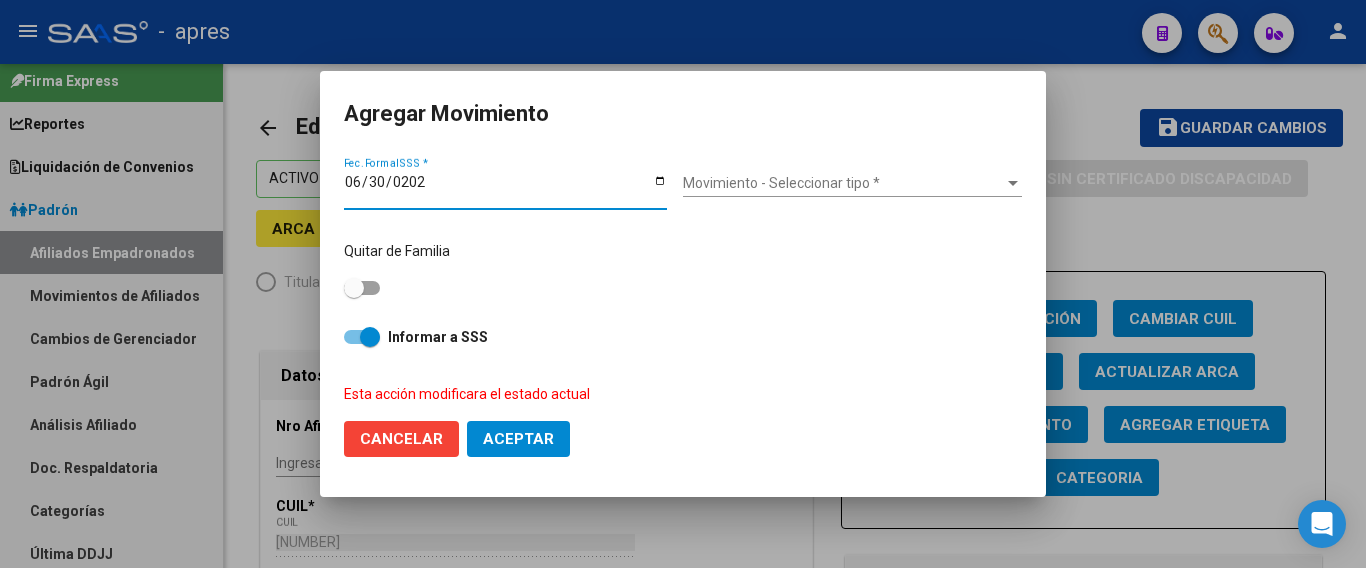 type on "[DATE]" 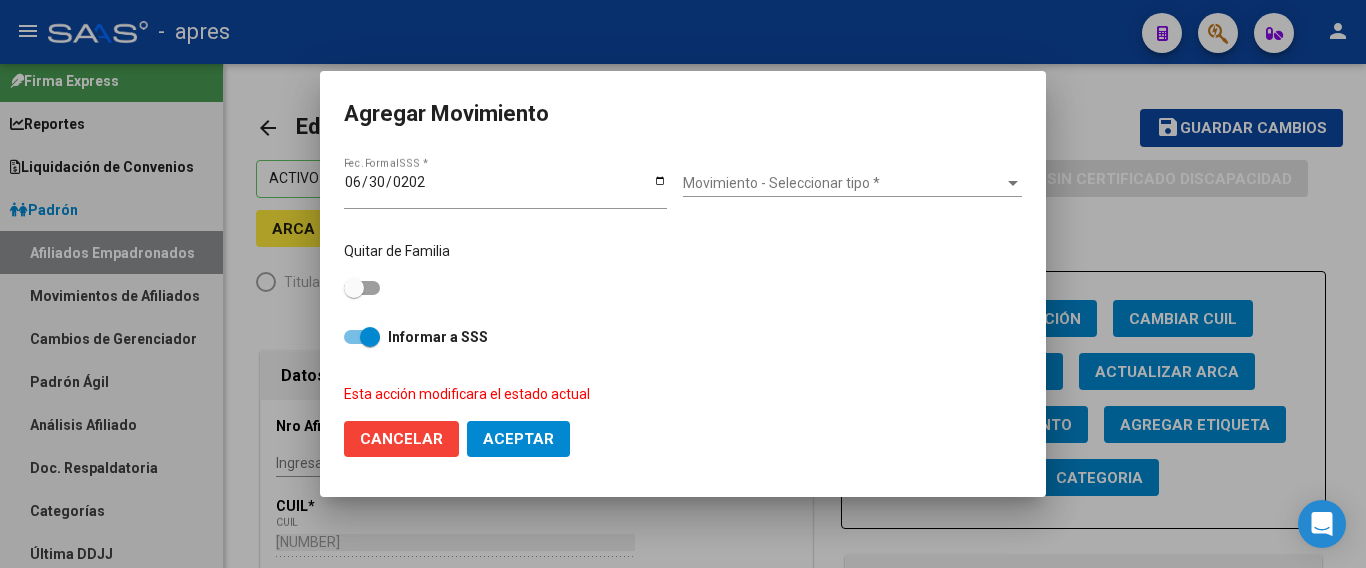 click on "Movimiento - Seleccionar tipo * Movimiento - Seleccionar tipo *" at bounding box center [852, 183] 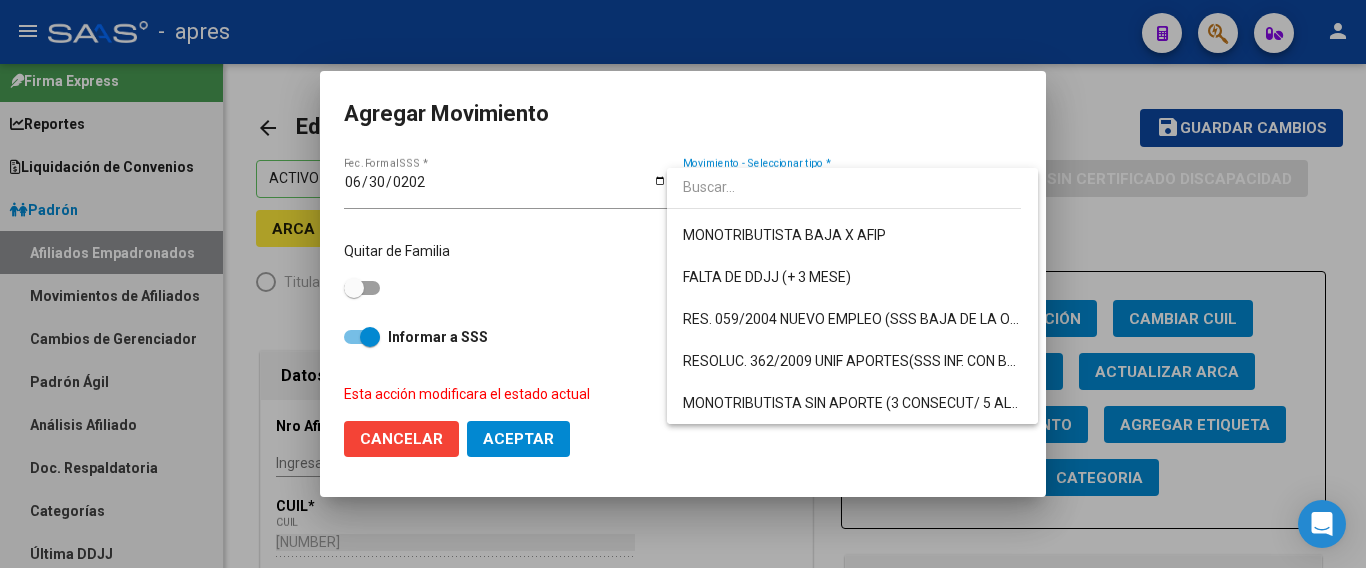 scroll, scrollTop: 600, scrollLeft: 0, axis: vertical 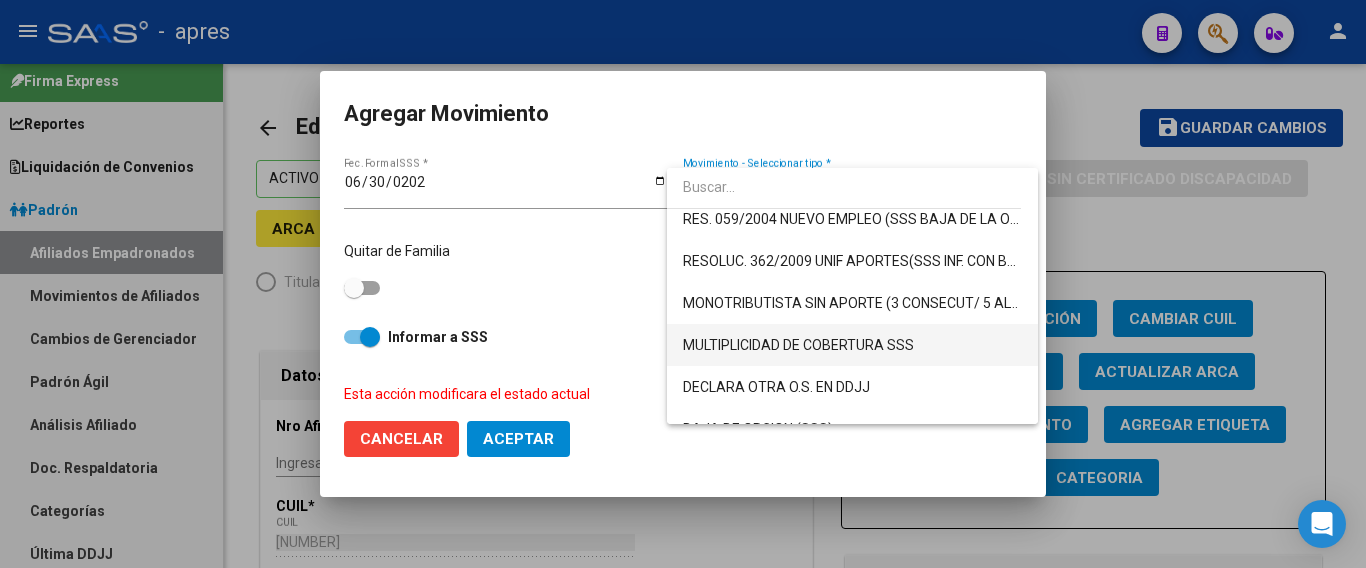 click on "MULTIPLICIDAD DE COBERTURA SSS" at bounding box center [852, 345] 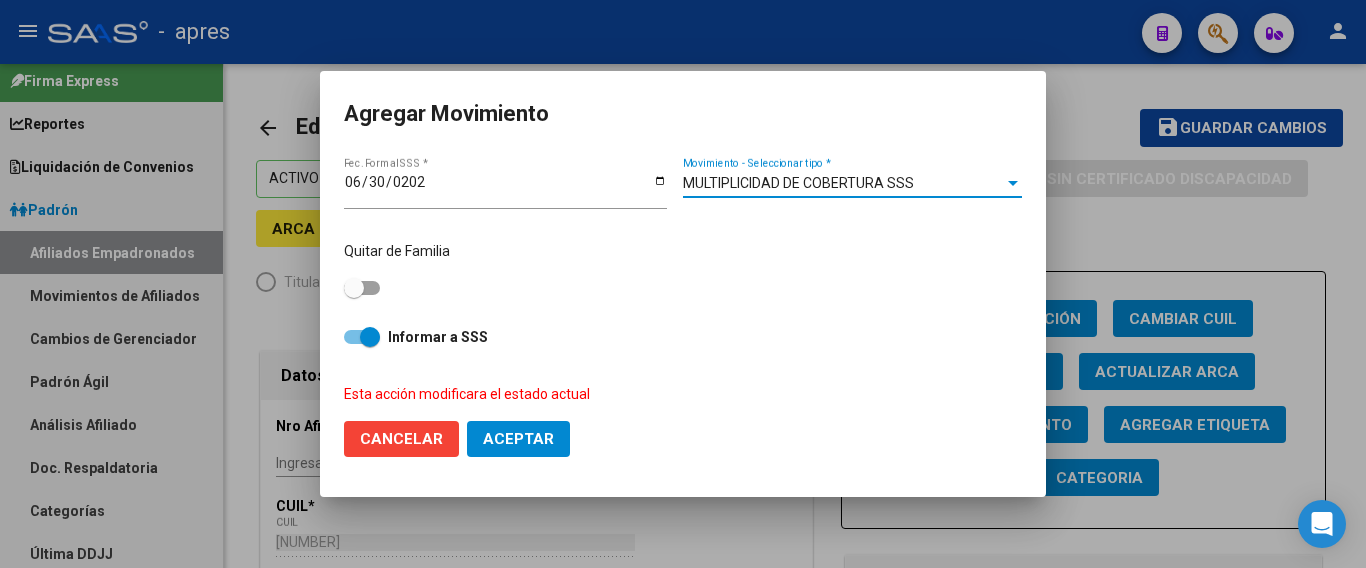 click at bounding box center [354, 288] 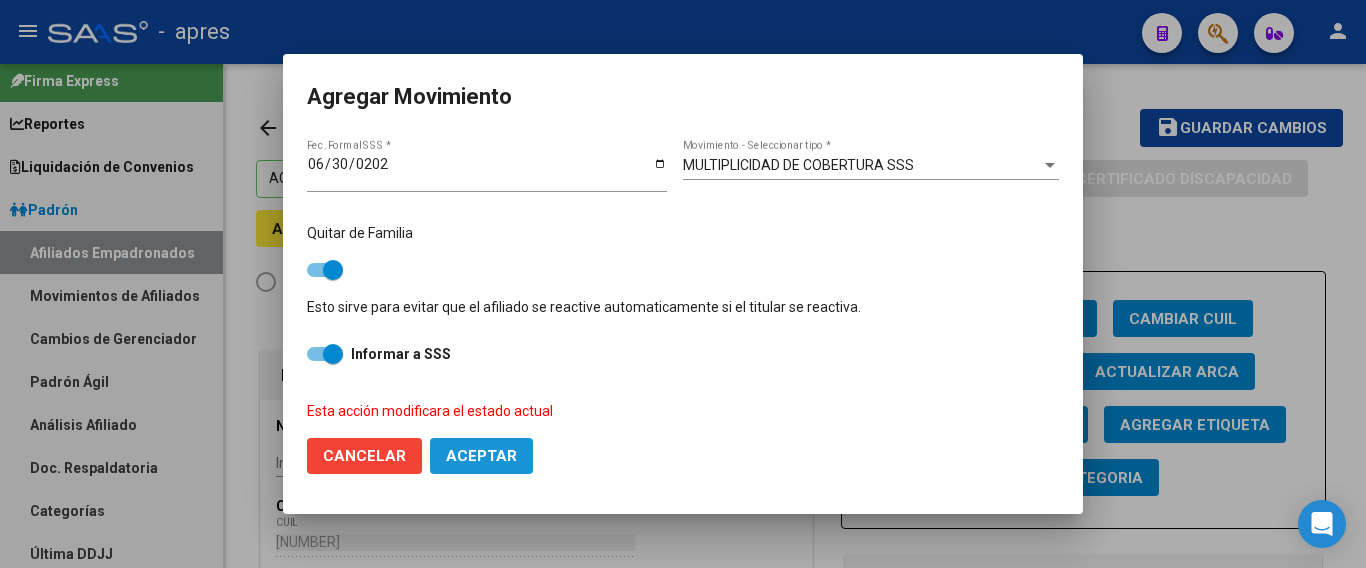 click on "Aceptar" 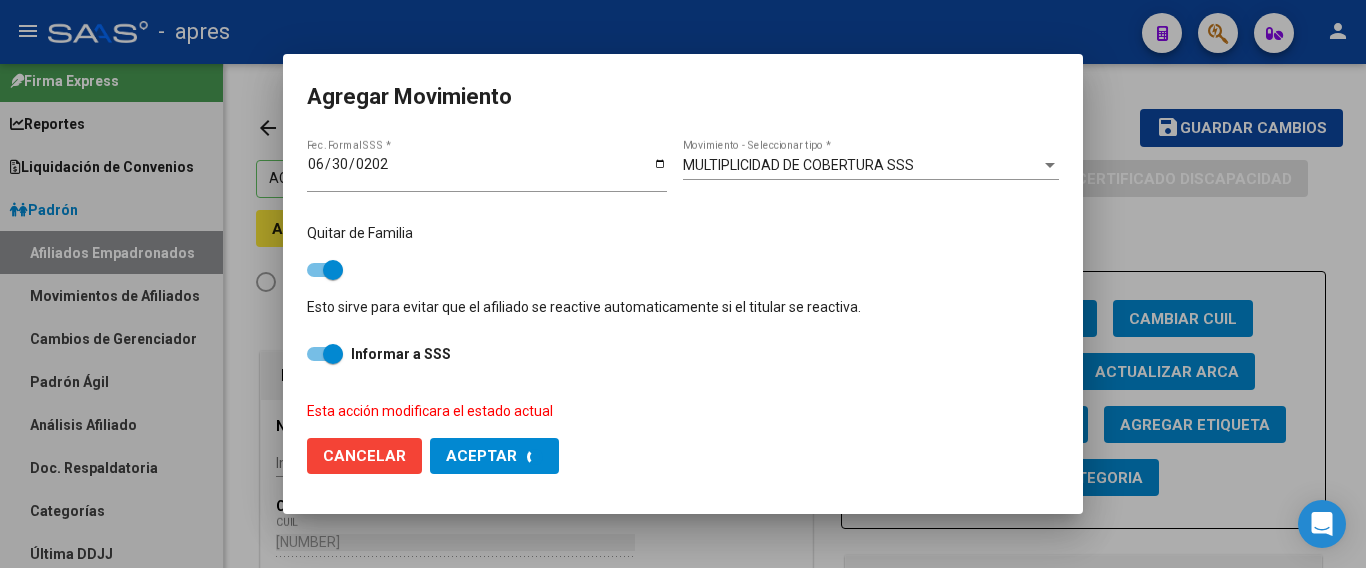 checkbox on "false" 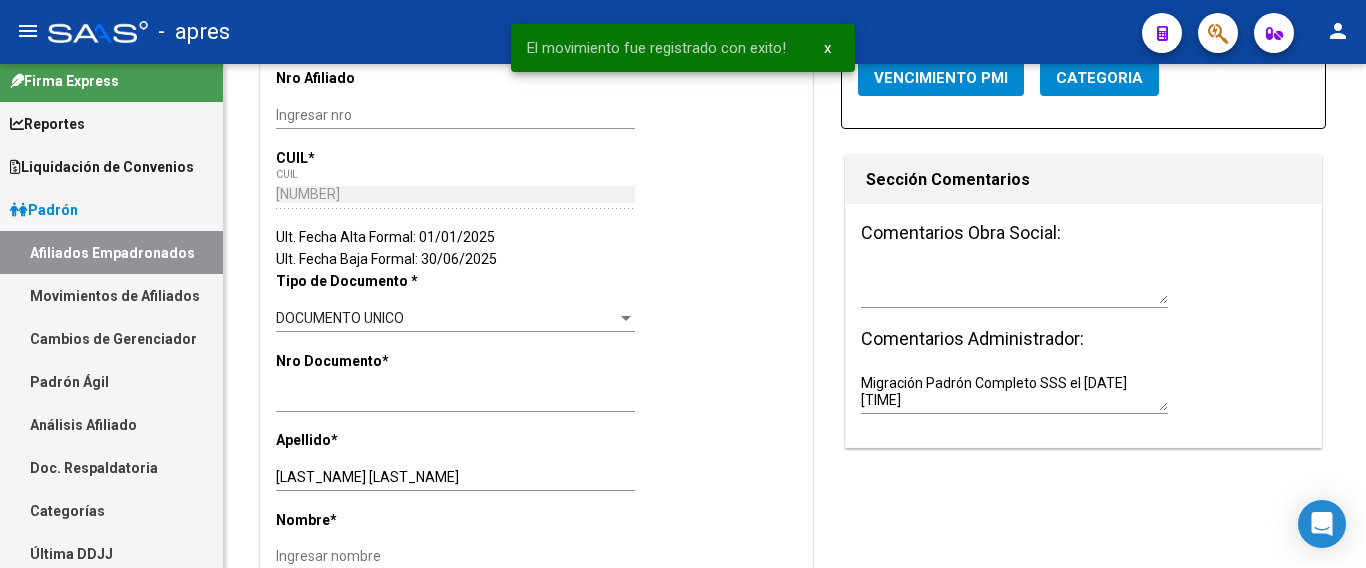 scroll, scrollTop: 0, scrollLeft: 0, axis: both 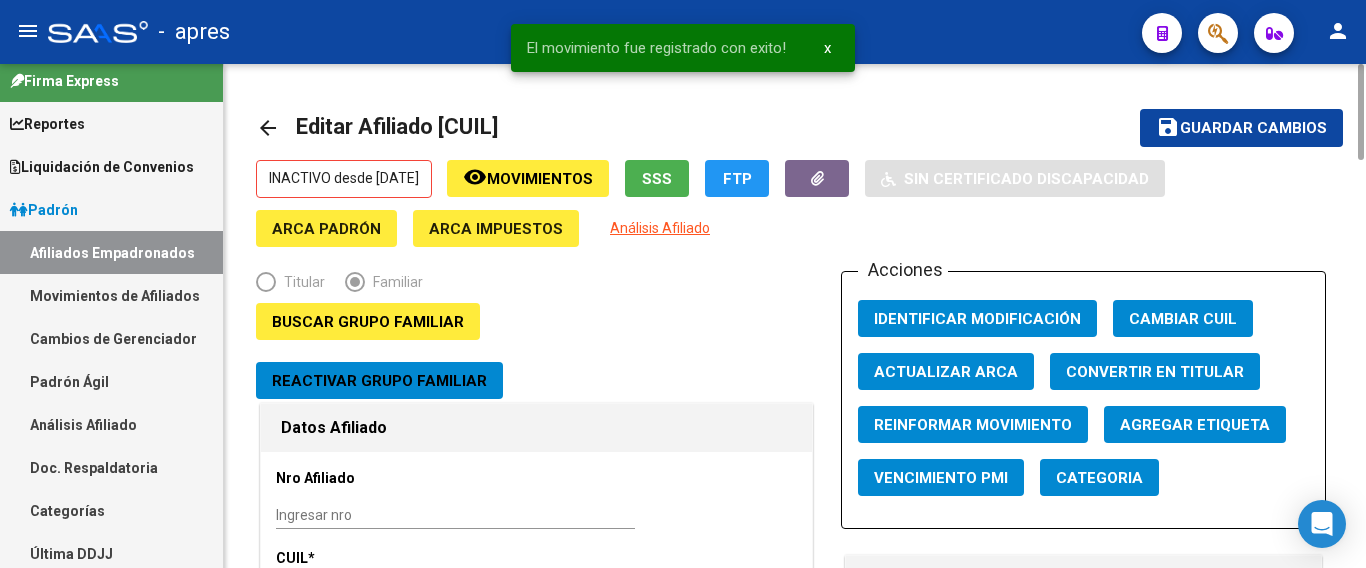 click on "Guardar cambios" 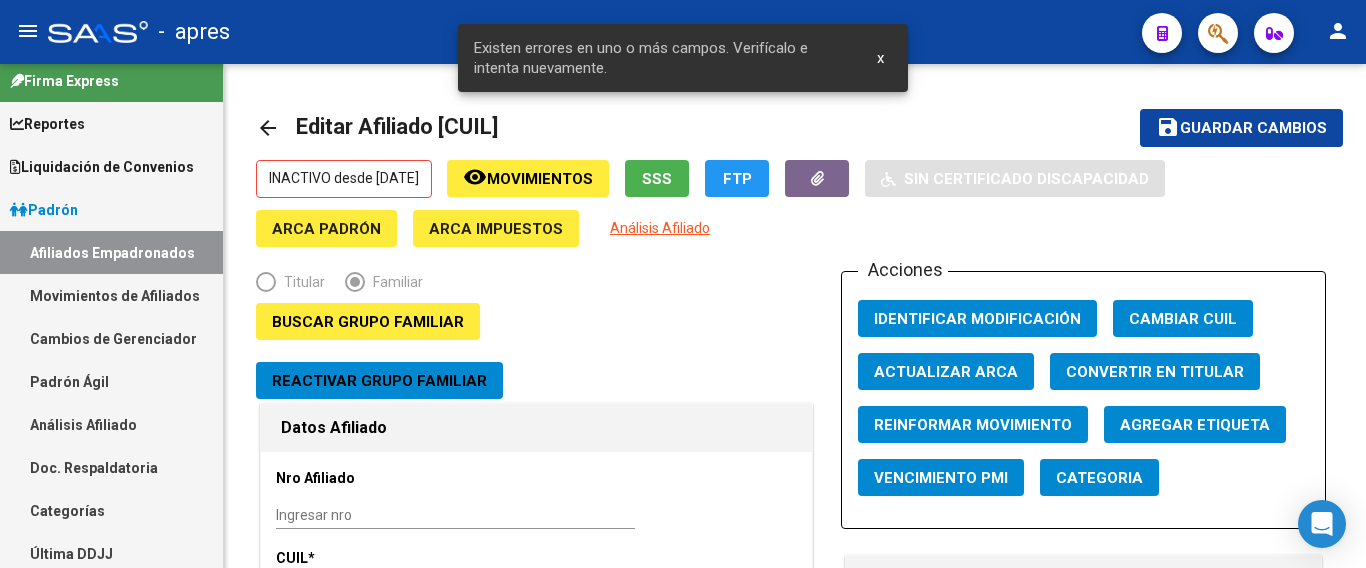 scroll, scrollTop: 600, scrollLeft: 0, axis: vertical 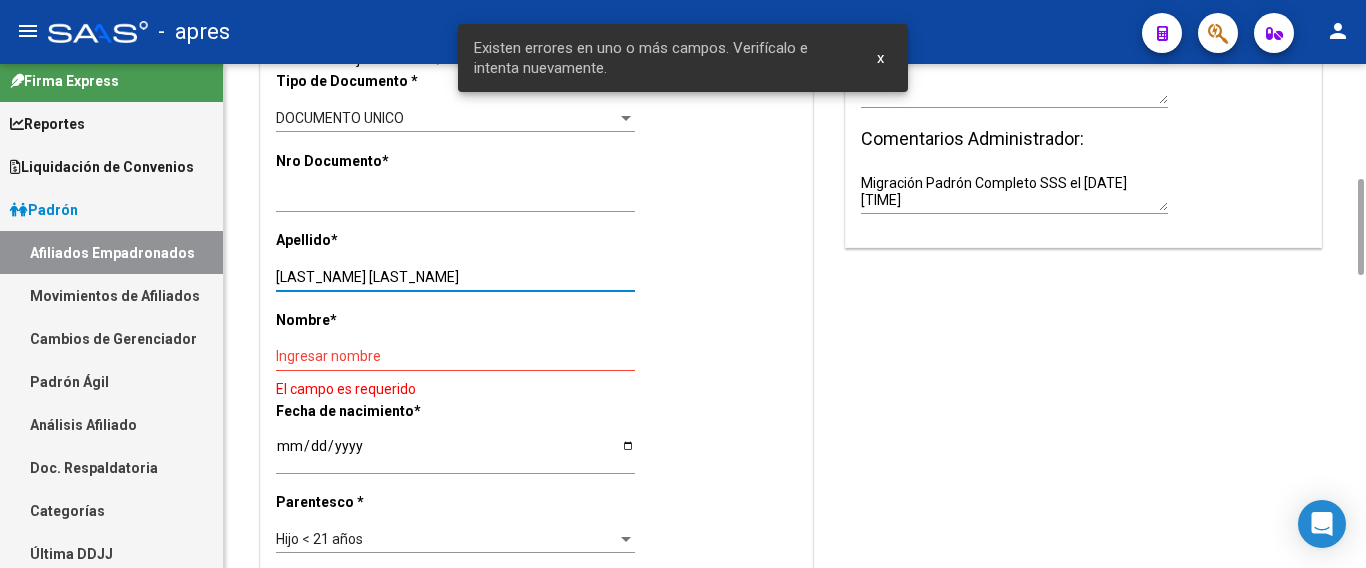 drag, startPoint x: 327, startPoint y: 274, endPoint x: 594, endPoint y: 274, distance: 267 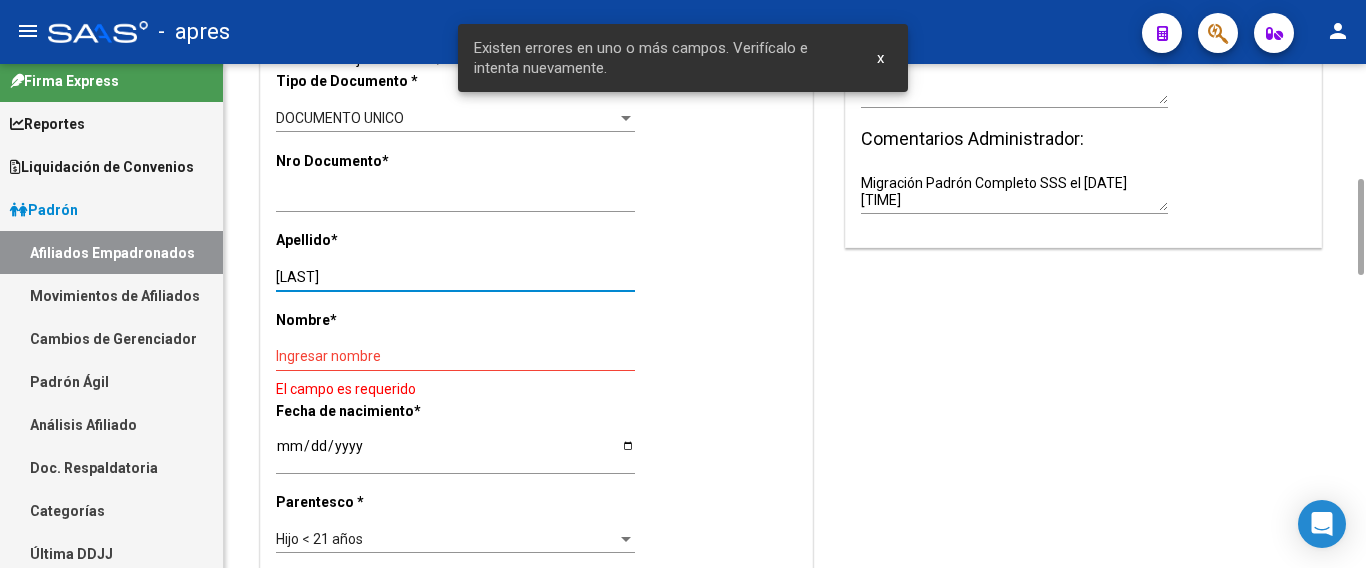 type on "[LAST]" 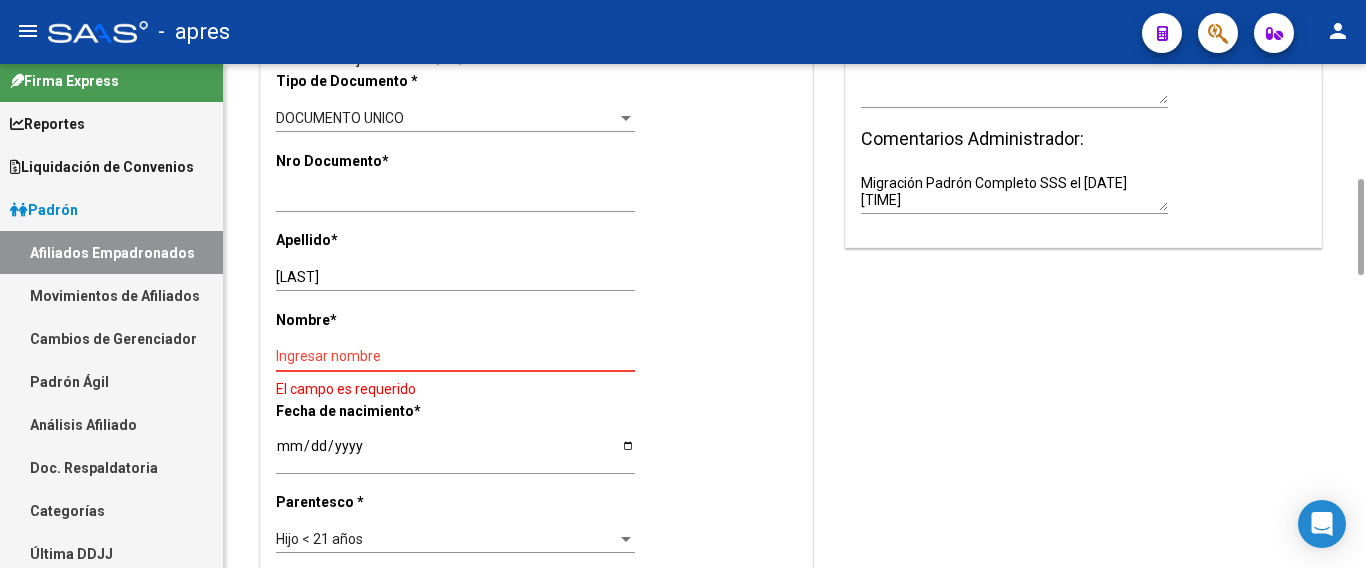 paste on "ALMENDRA" 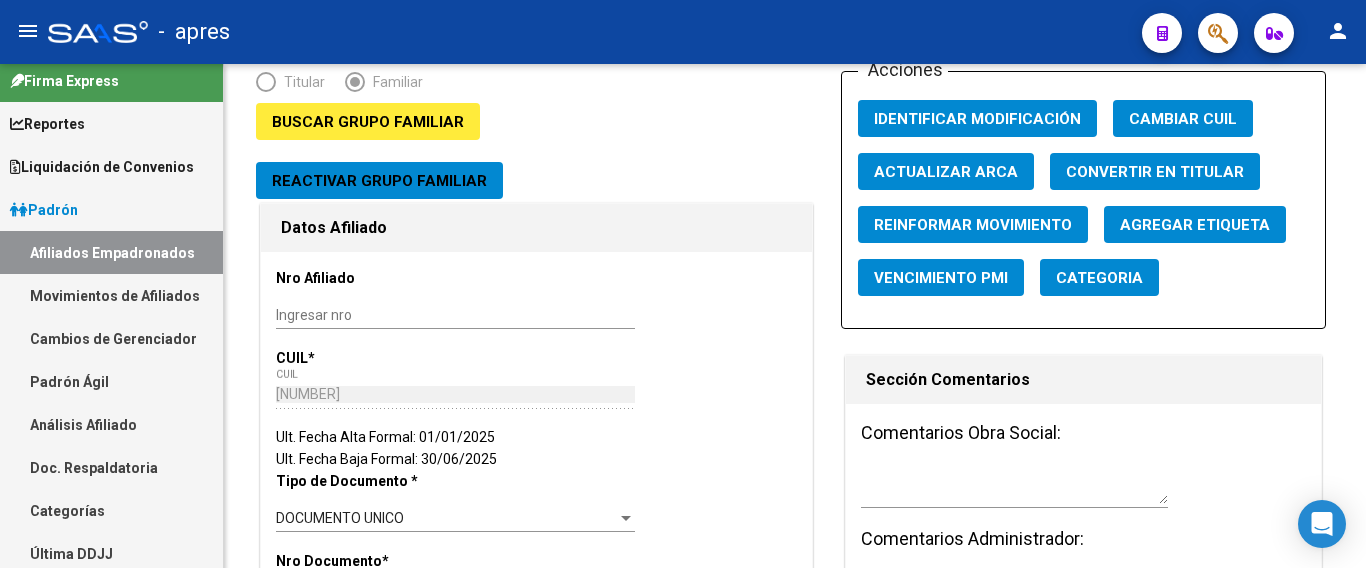 scroll, scrollTop: 0, scrollLeft: 0, axis: both 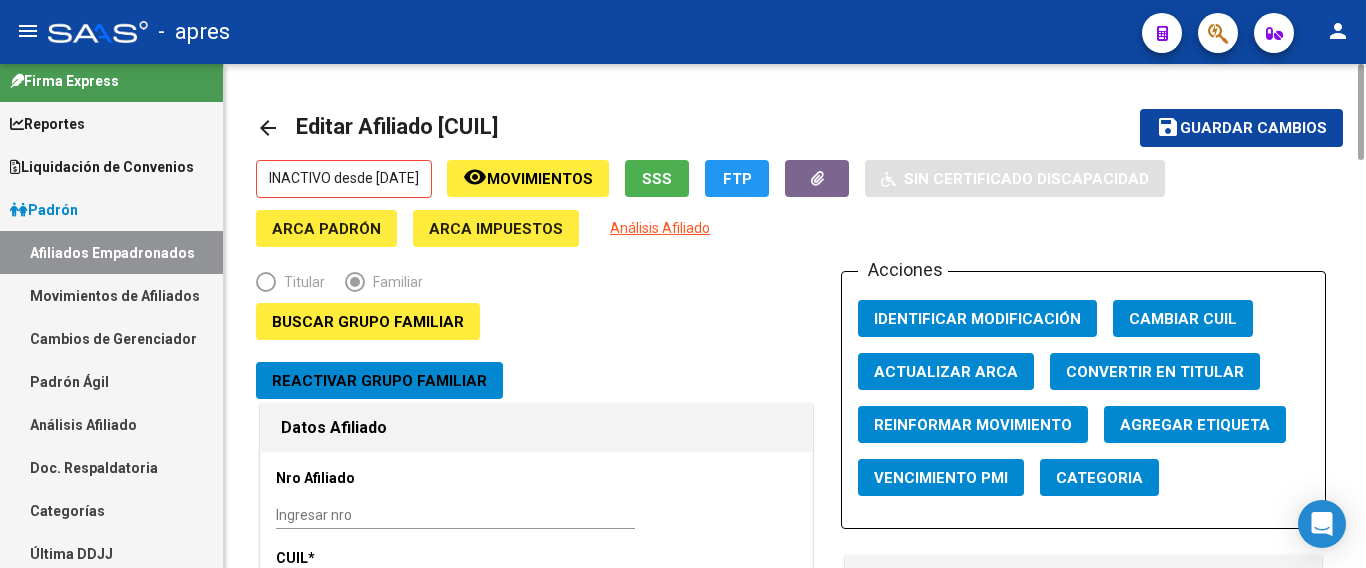 type on "ALMENDRA" 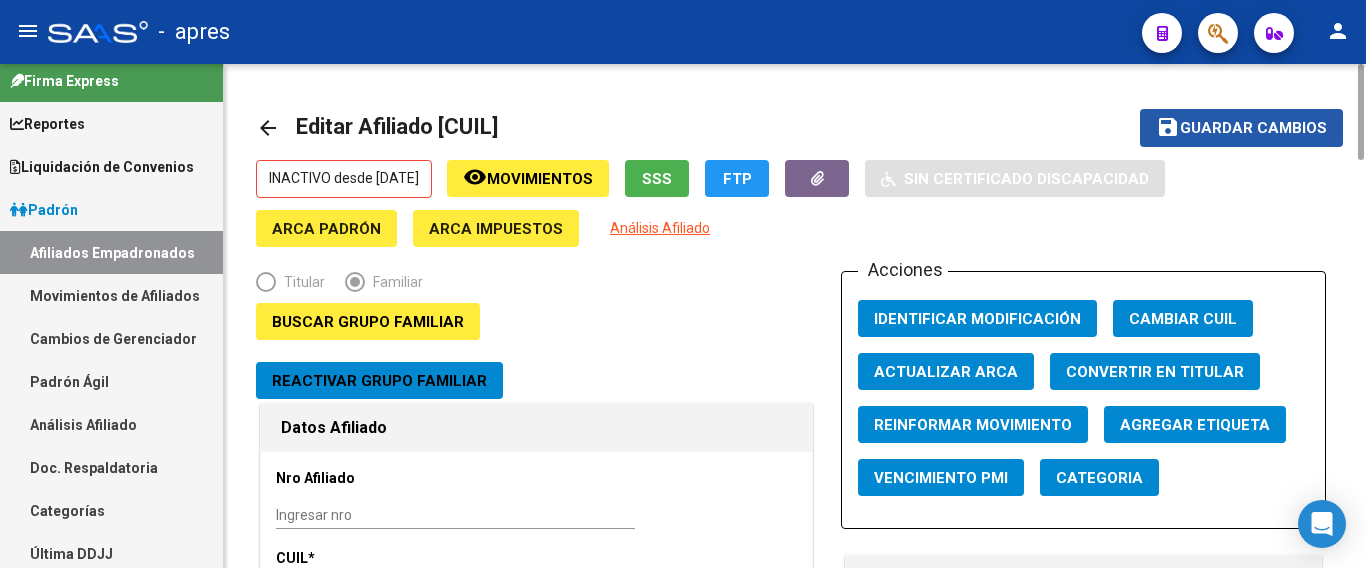 click on "Guardar cambios" 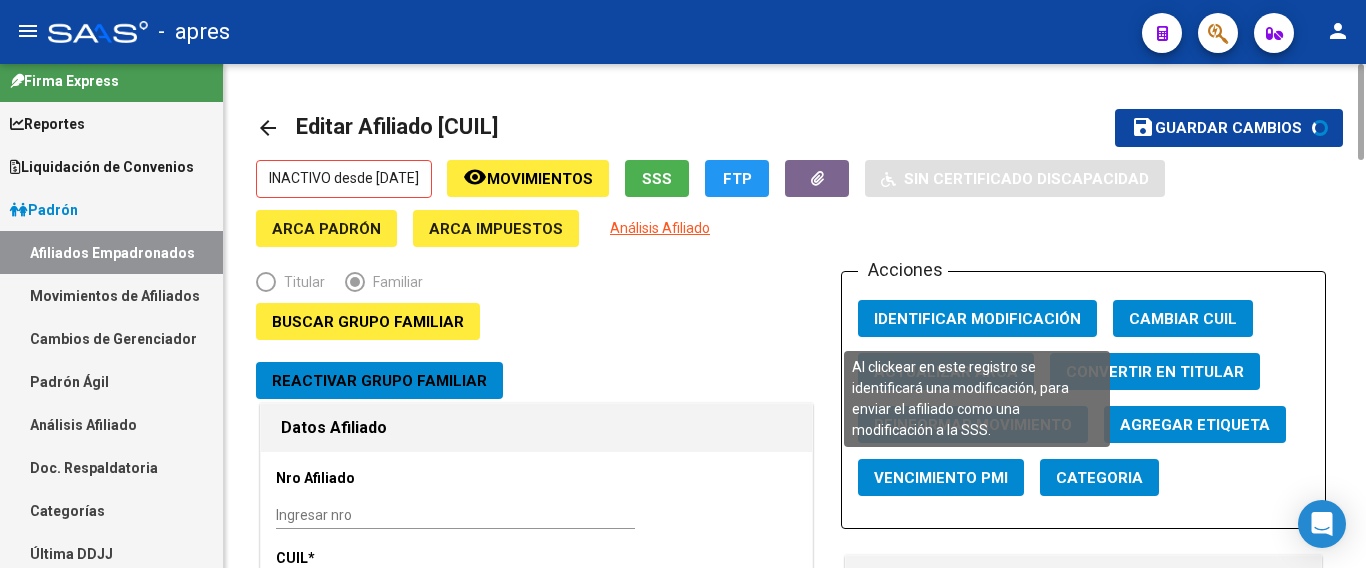 click on "Identificar Modificación" 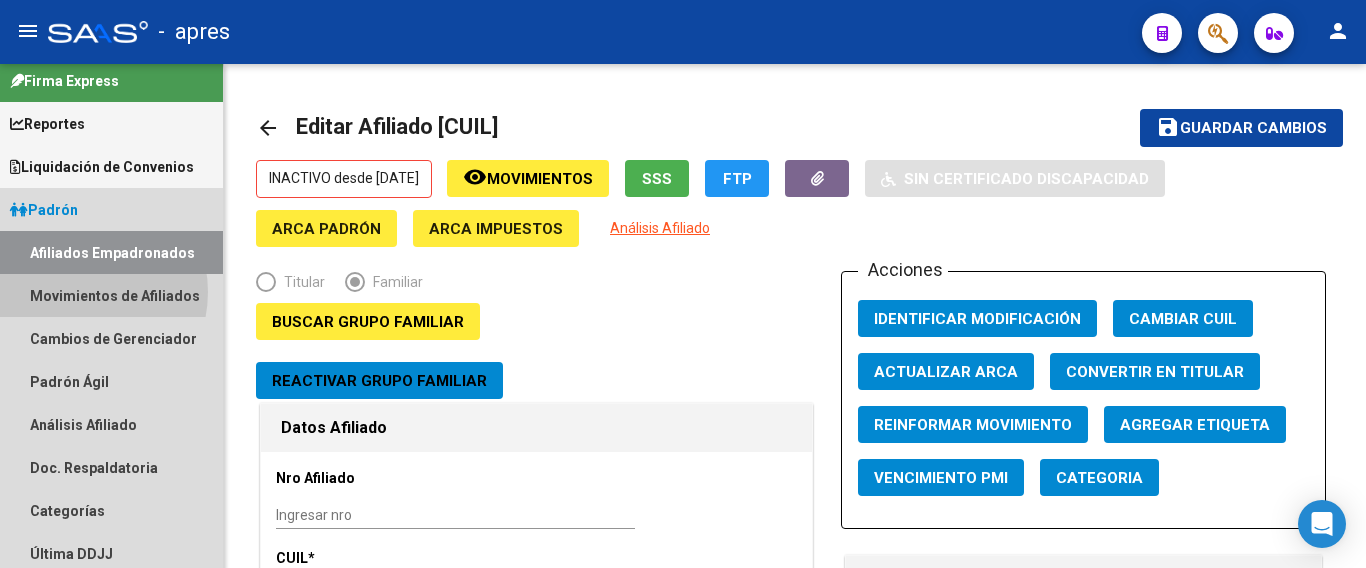 click on "Movimientos de Afiliados" at bounding box center [111, 295] 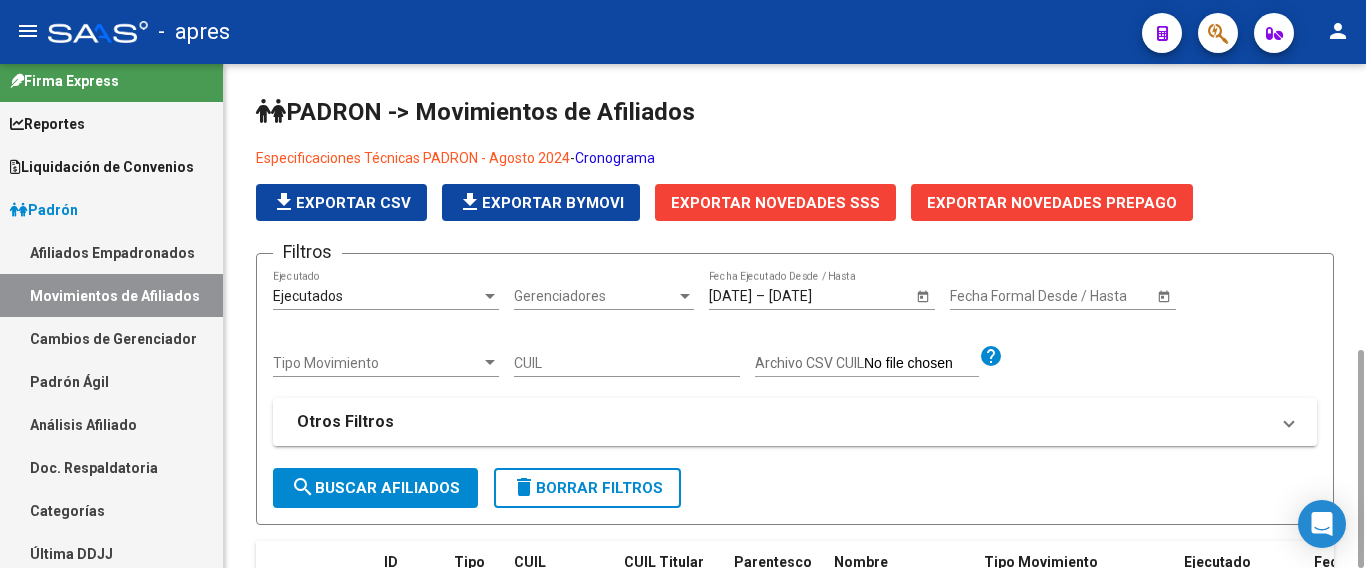 scroll, scrollTop: 200, scrollLeft: 0, axis: vertical 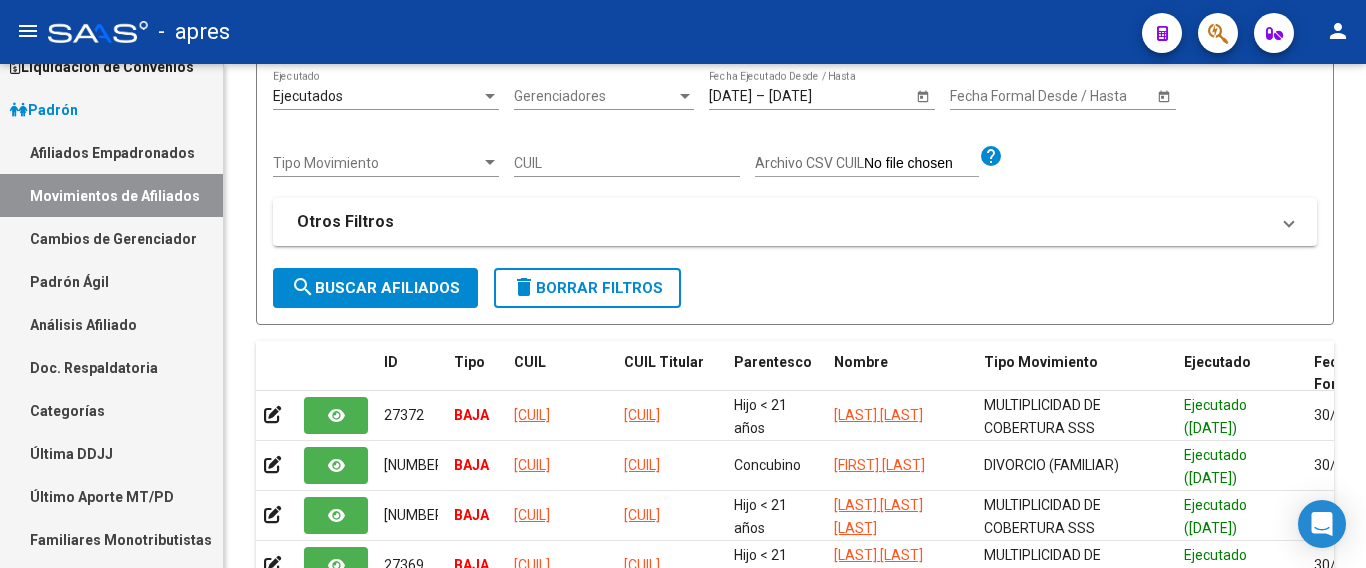 click on "Afiliados Empadronados" at bounding box center (111, 152) 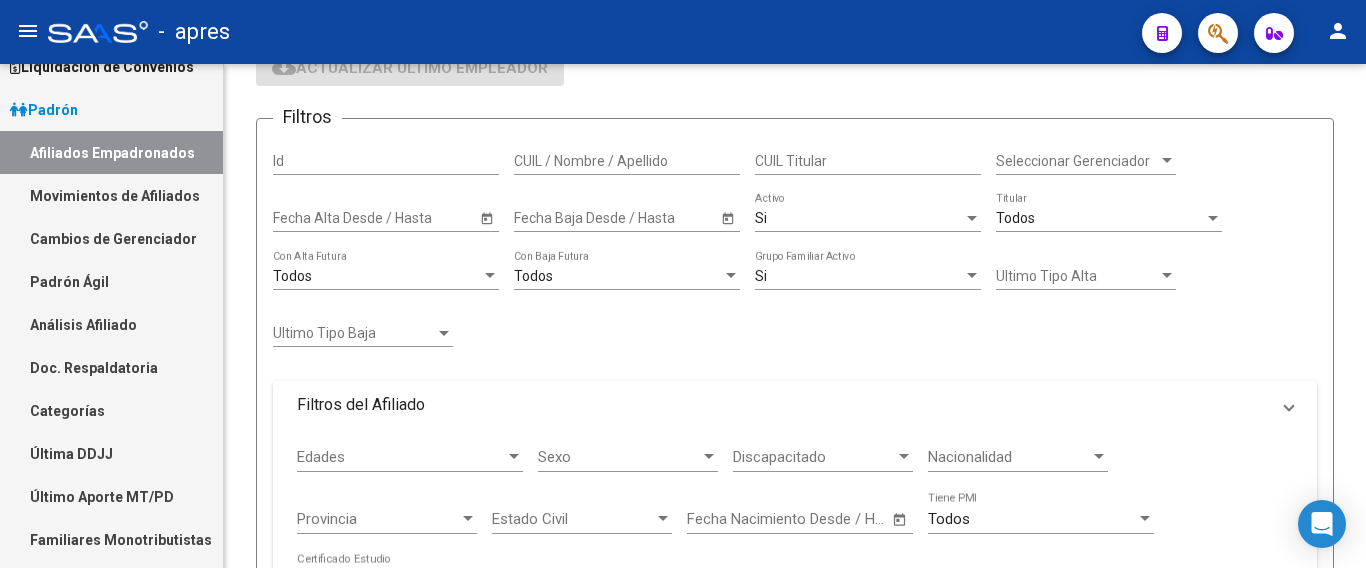 scroll, scrollTop: 0, scrollLeft: 0, axis: both 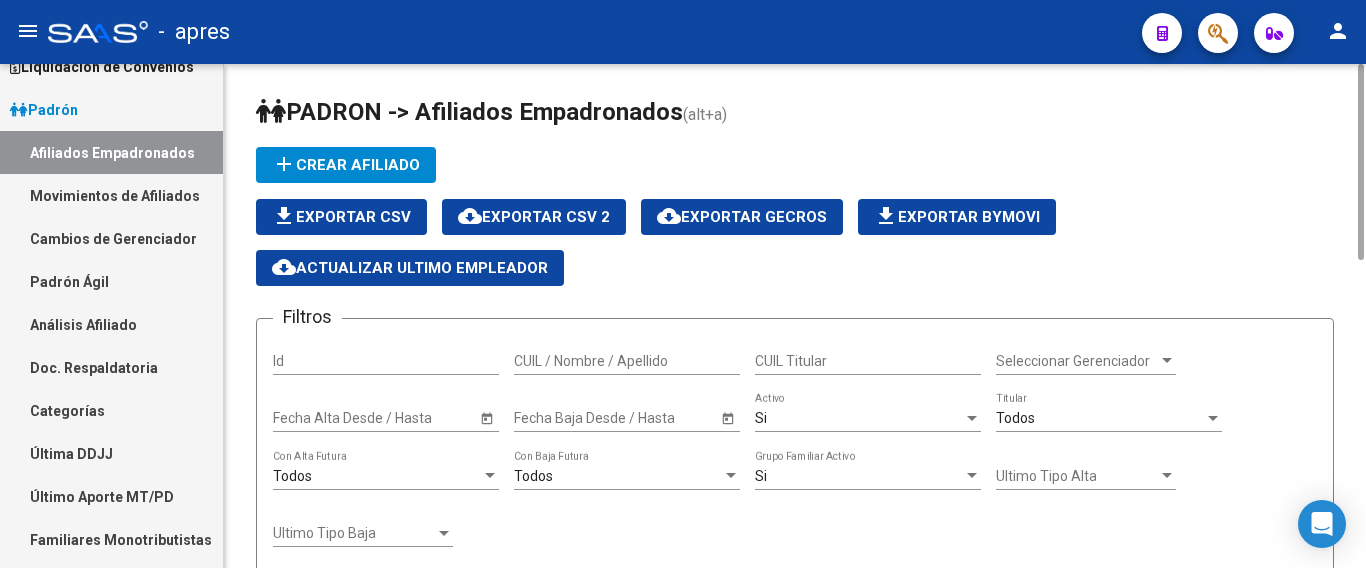 click on "CUIL / Nombre / Apellido" at bounding box center (627, 361) 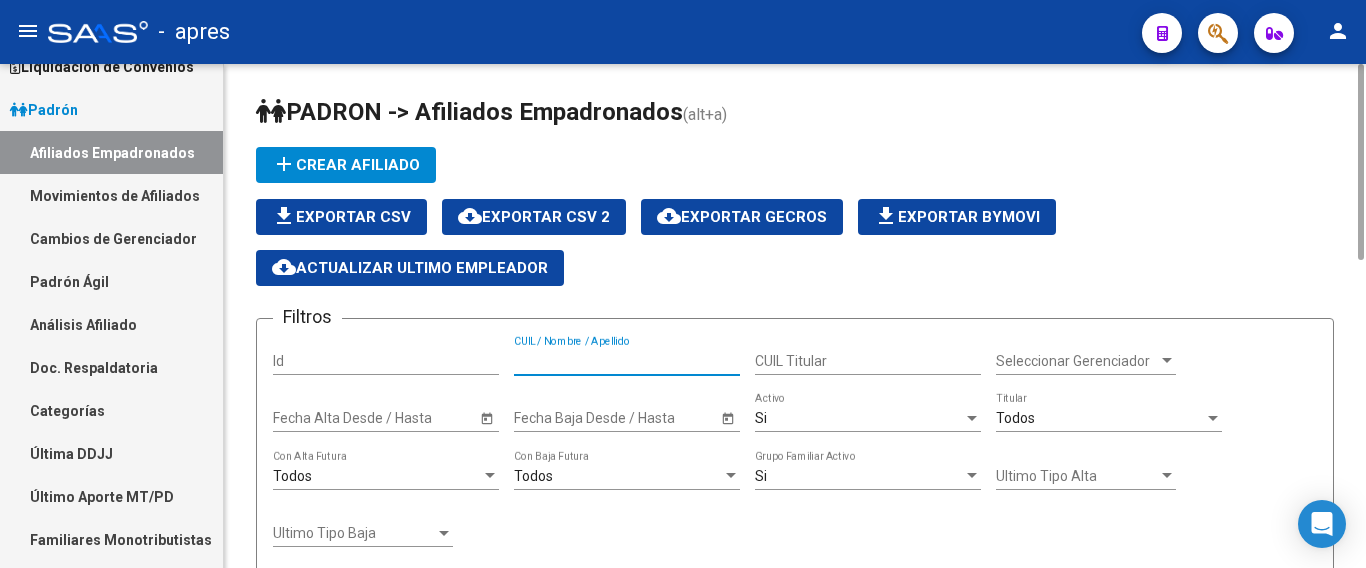 paste on "ALMENDRA" 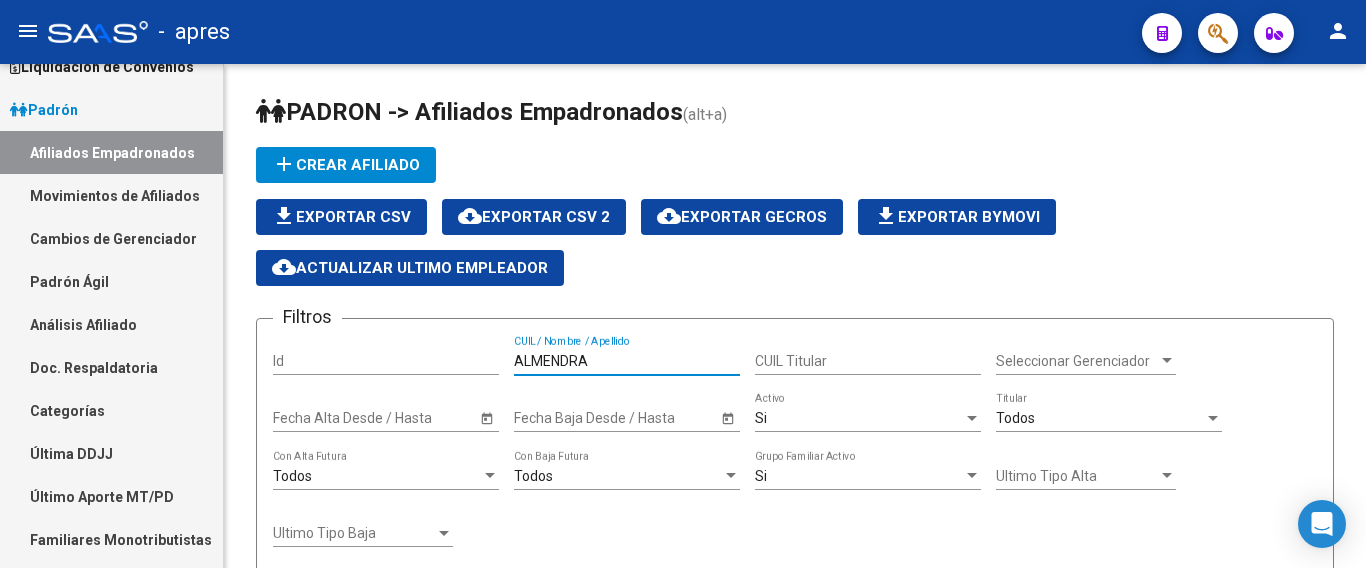 drag, startPoint x: 590, startPoint y: 362, endPoint x: 88, endPoint y: 351, distance: 502.1205 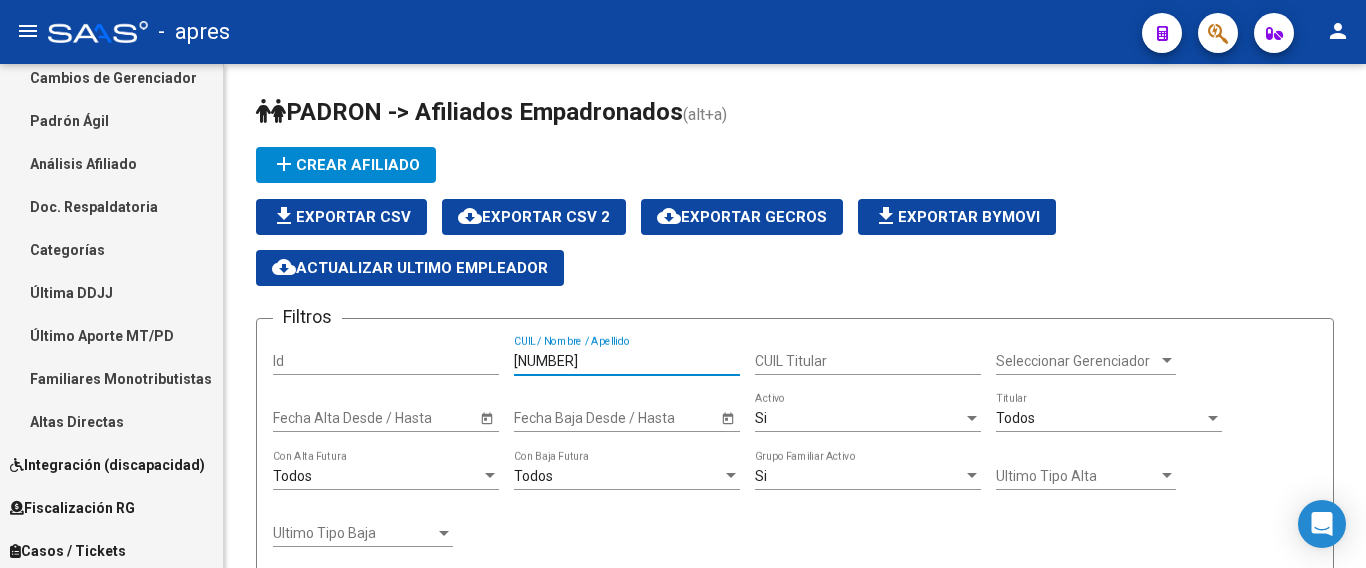 scroll, scrollTop: 313, scrollLeft: 0, axis: vertical 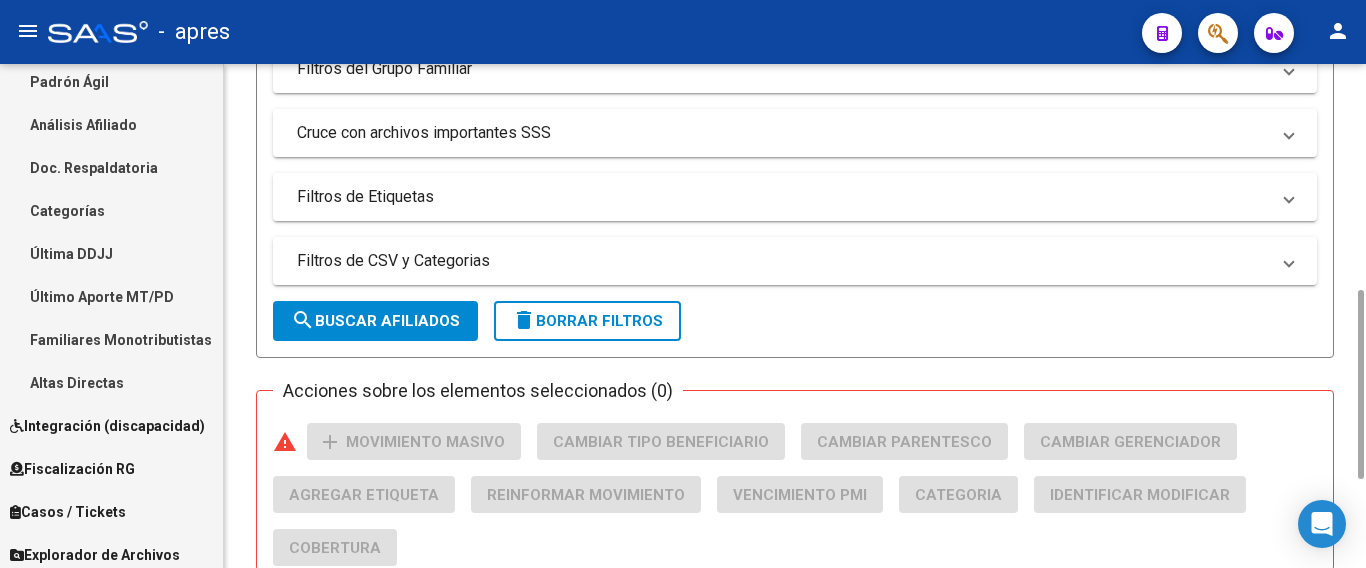 type on "[NUMBER]" 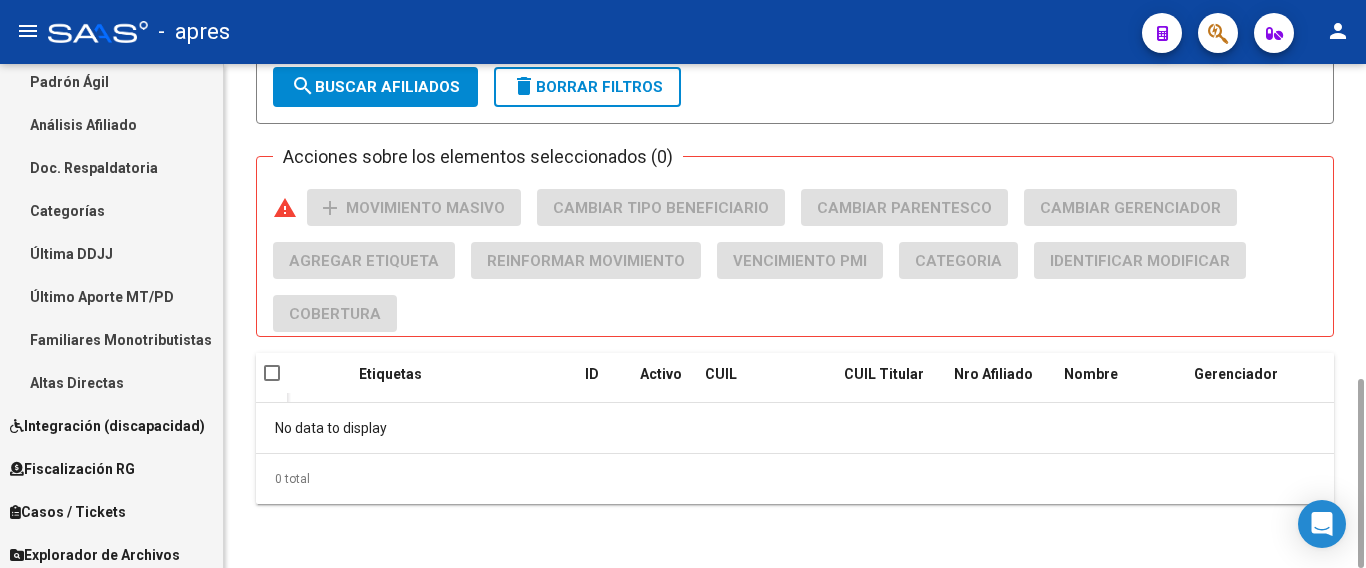 scroll, scrollTop: 0, scrollLeft: 0, axis: both 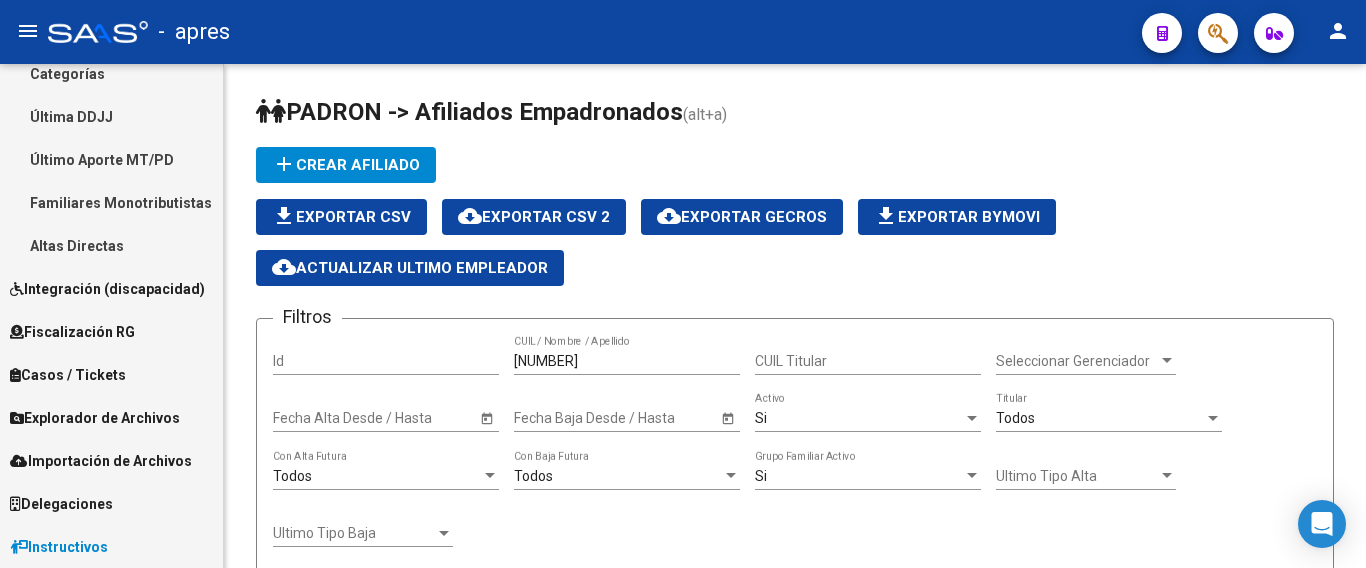 click on "Explorador de Archivos" at bounding box center [95, 418] 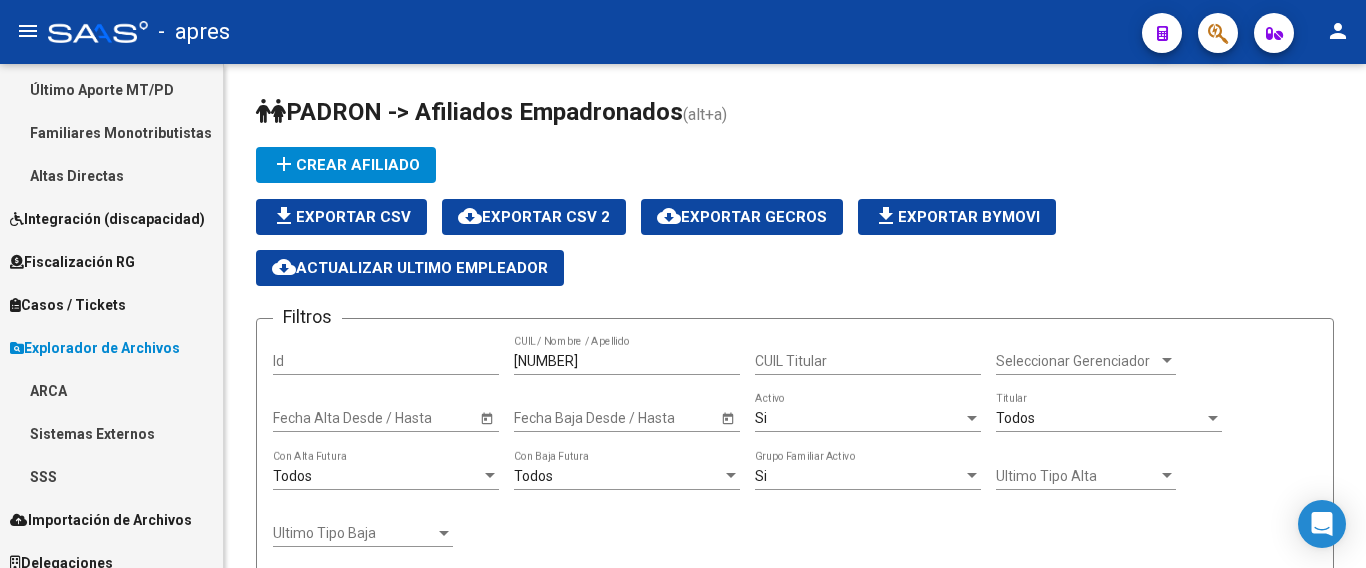 scroll, scrollTop: 550, scrollLeft: 0, axis: vertical 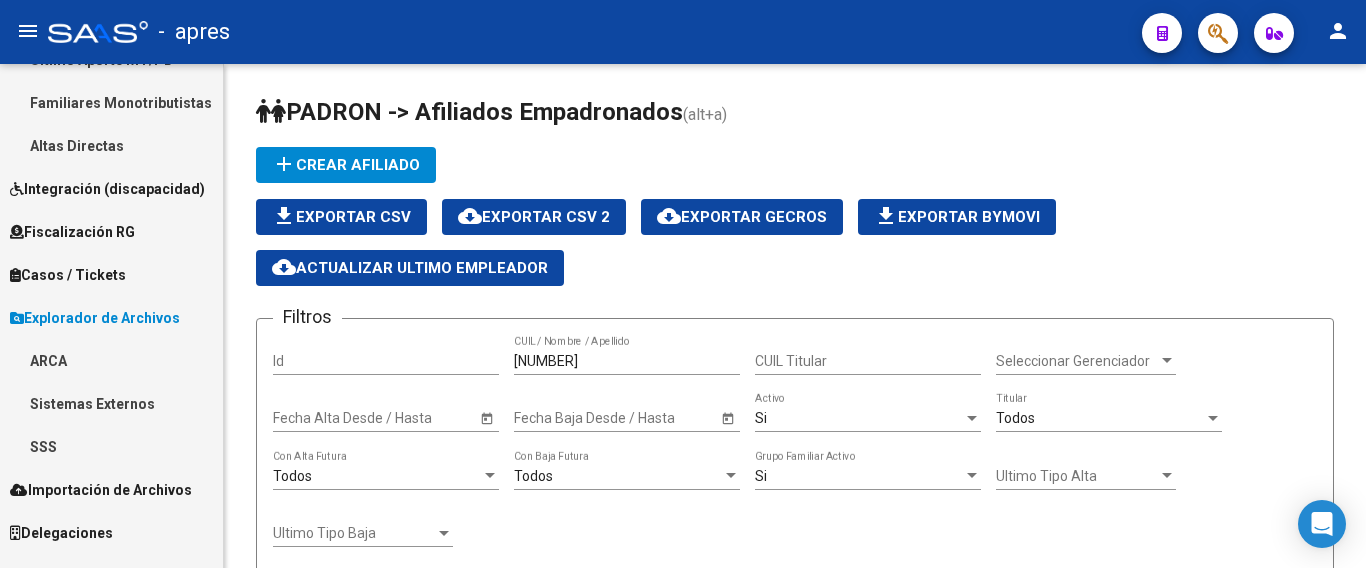 click on "Sistemas Externos" at bounding box center [111, 403] 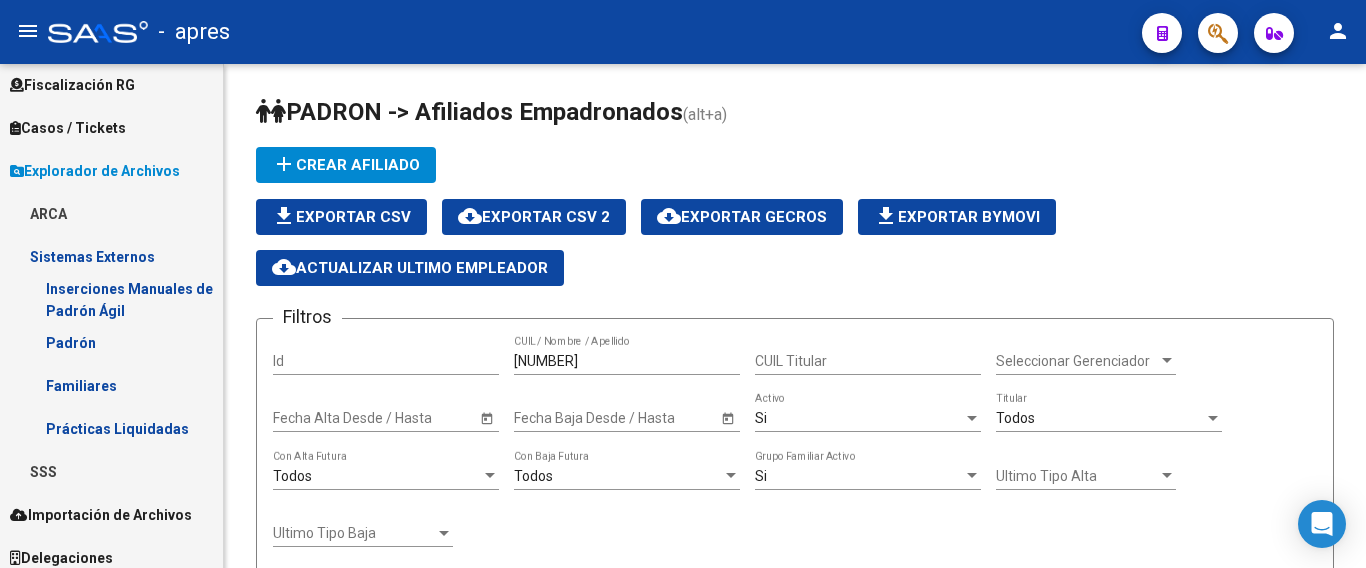 scroll, scrollTop: 750, scrollLeft: 0, axis: vertical 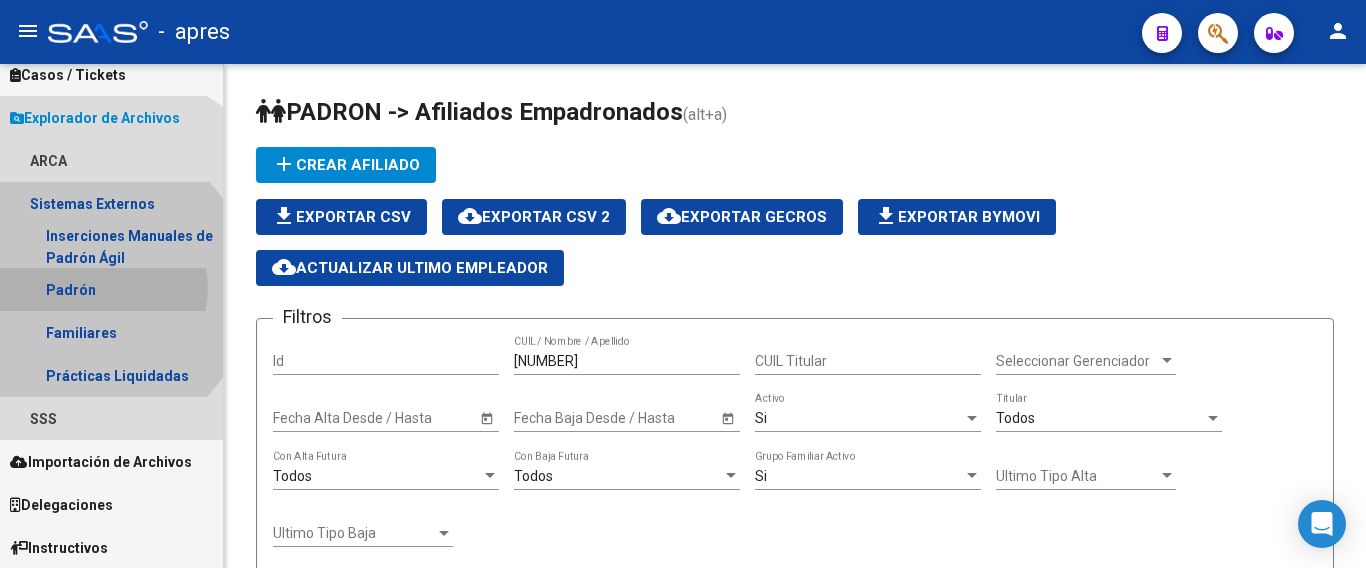click on "Padrón" at bounding box center (111, 289) 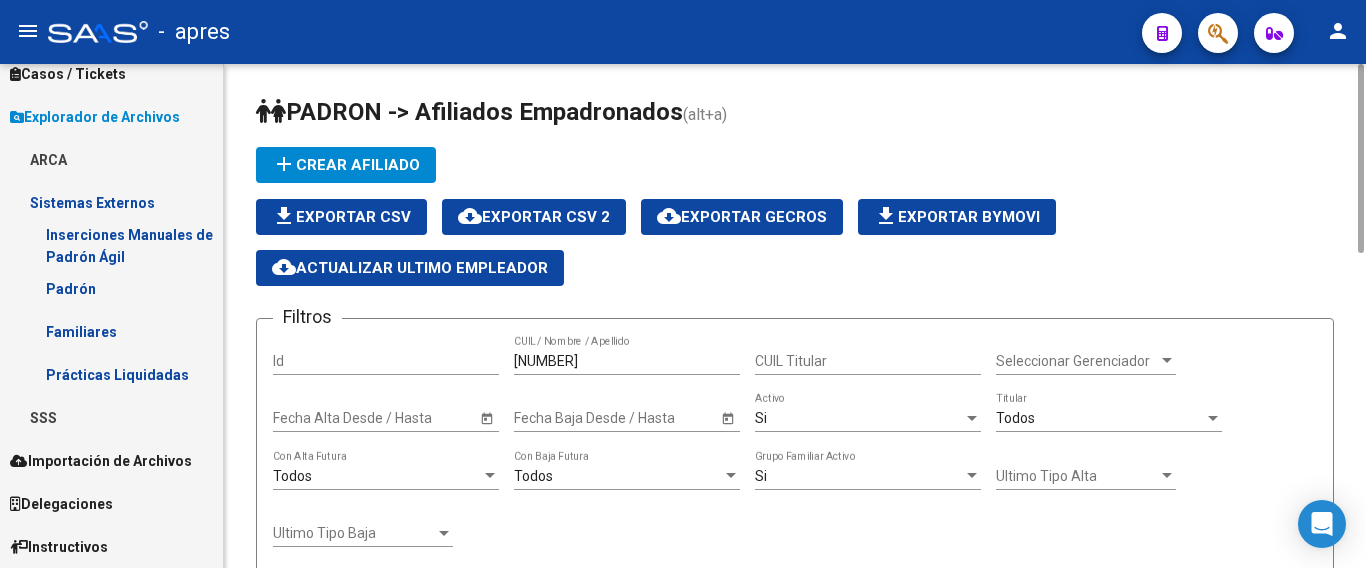 scroll, scrollTop: 277, scrollLeft: 0, axis: vertical 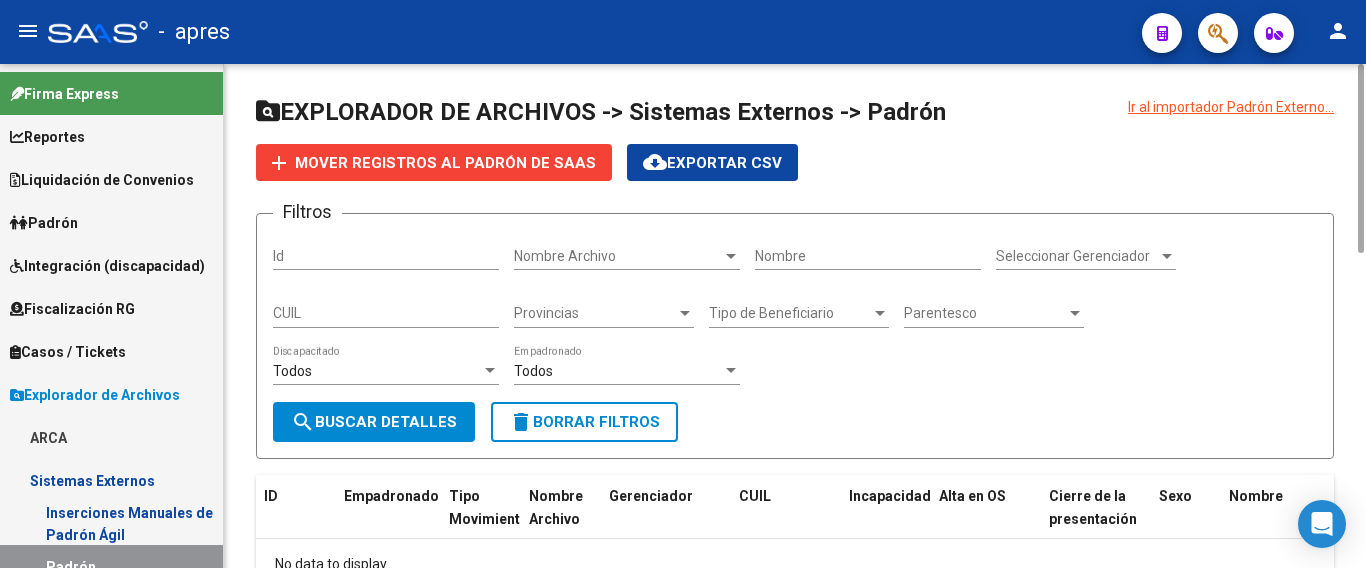 click on "Padrón" at bounding box center [44, 223] 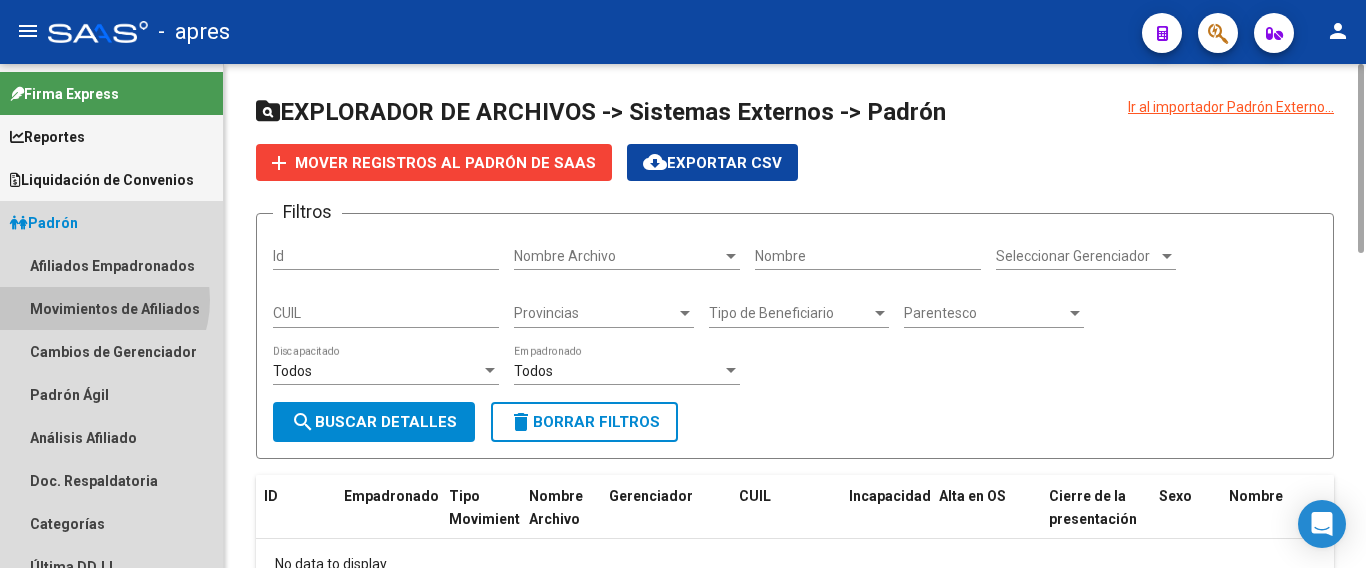 click on "Movimientos de Afiliados" at bounding box center [111, 308] 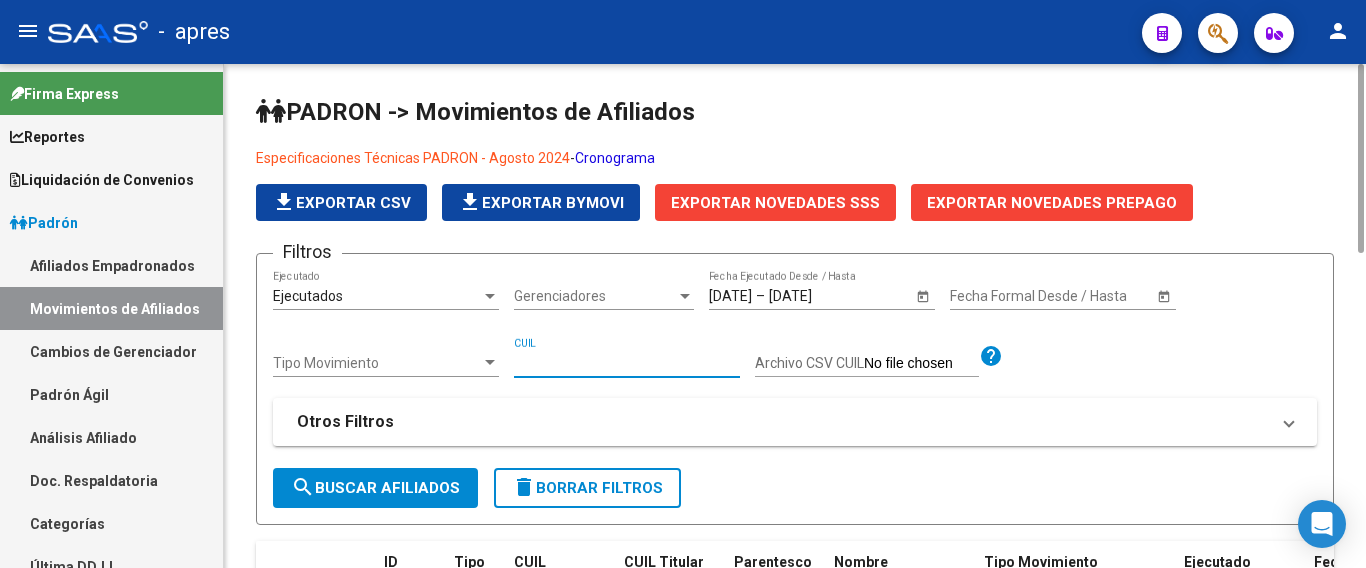 click on "CUIL" at bounding box center [627, 363] 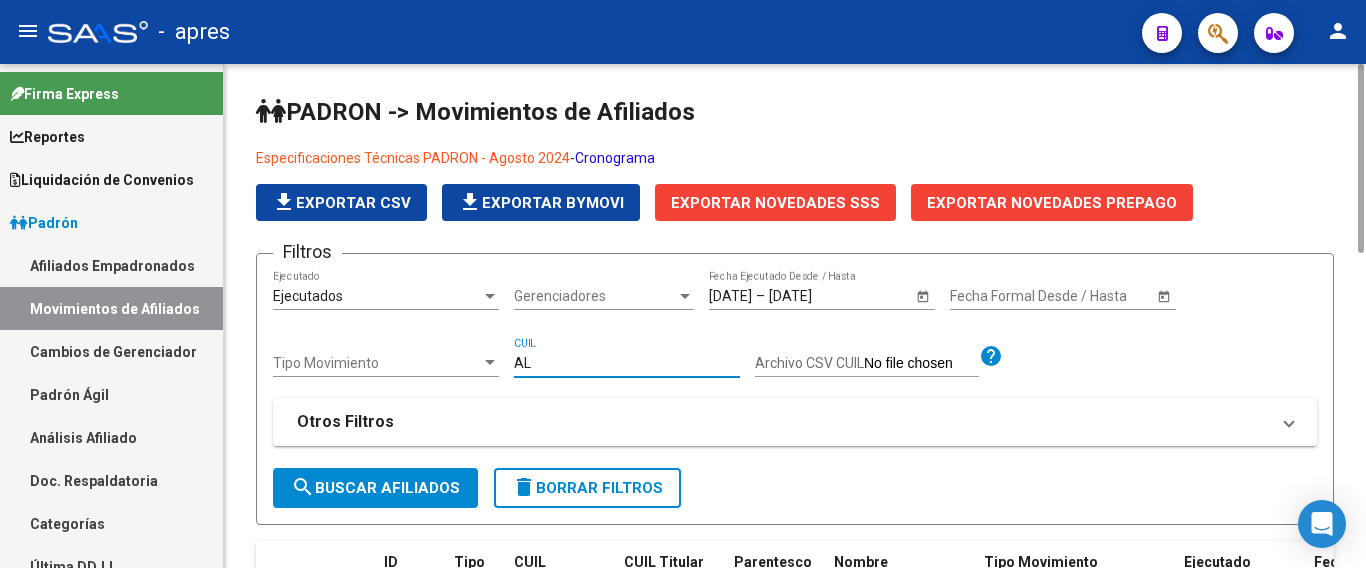 type on "A" 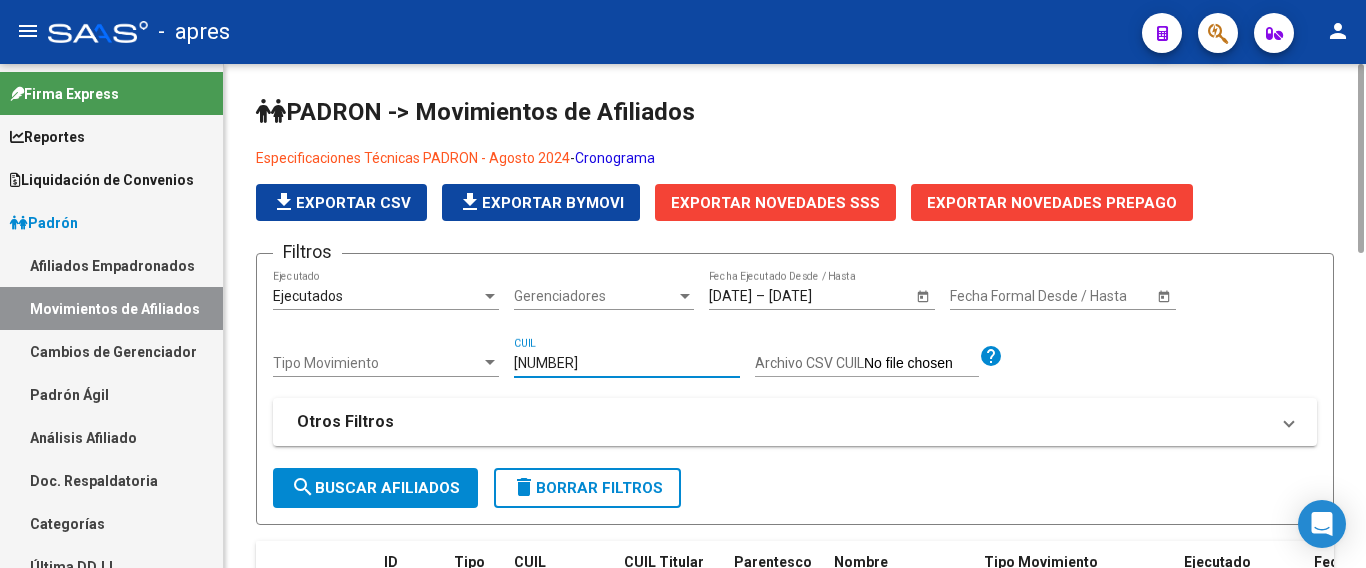 type on "[NUMBER]" 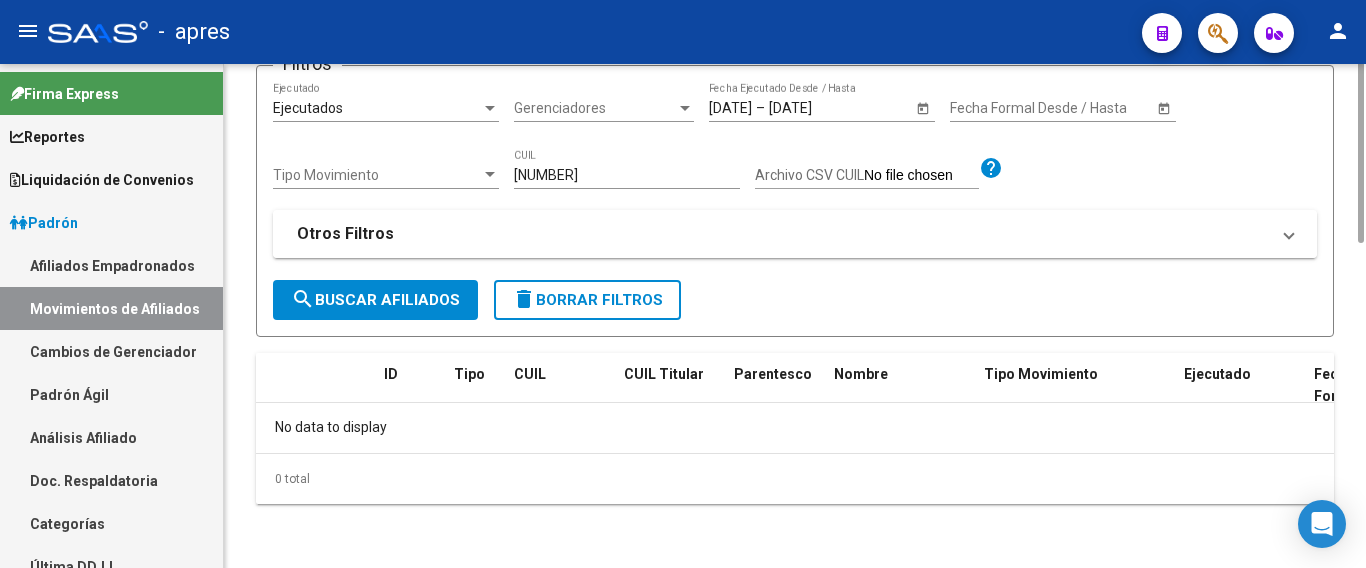 scroll, scrollTop: 0, scrollLeft: 0, axis: both 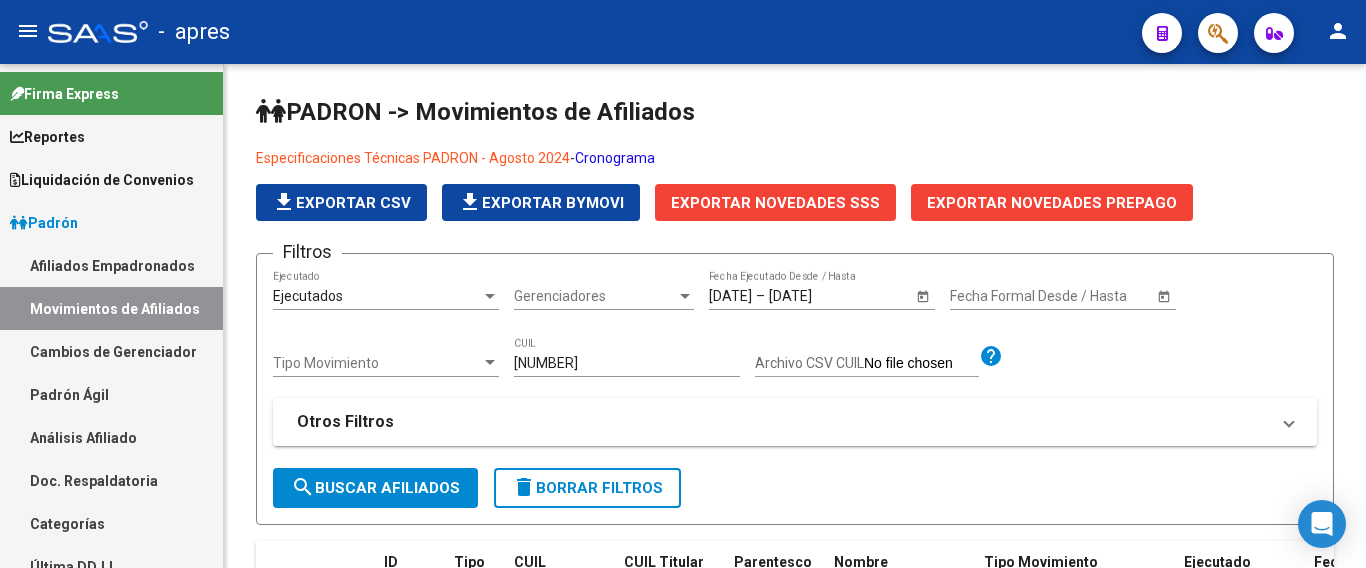 click 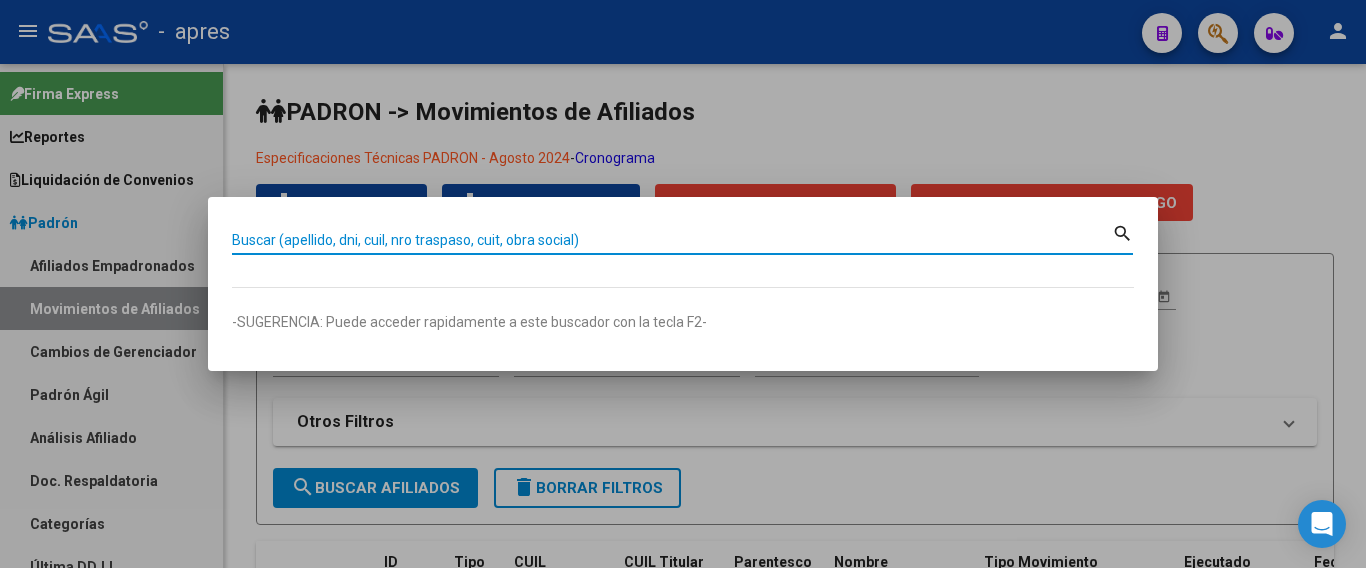 paste on "ALMENDRA" 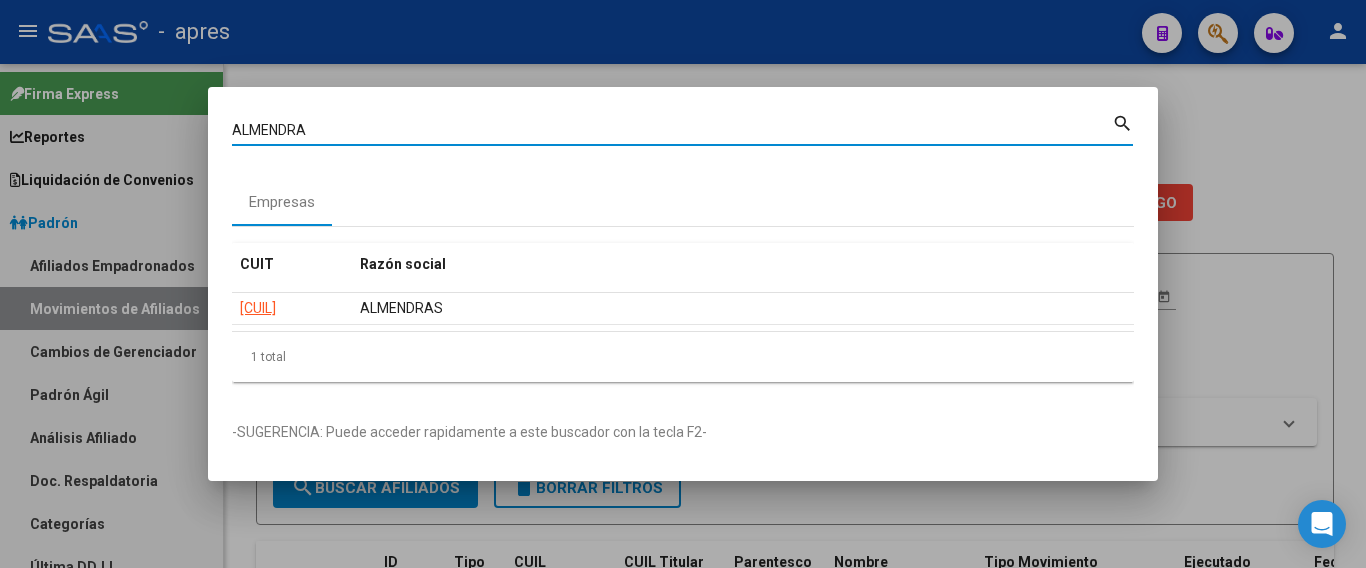 drag, startPoint x: 374, startPoint y: 122, endPoint x: 0, endPoint y: 122, distance: 374 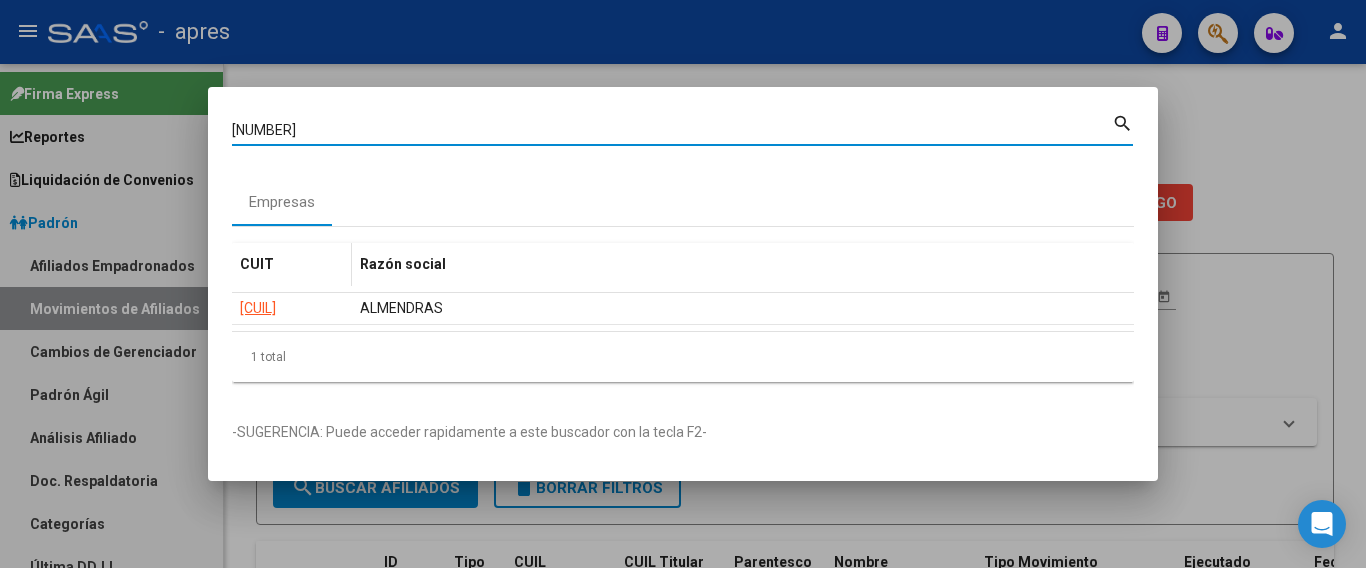 type on "[NUMBER]" 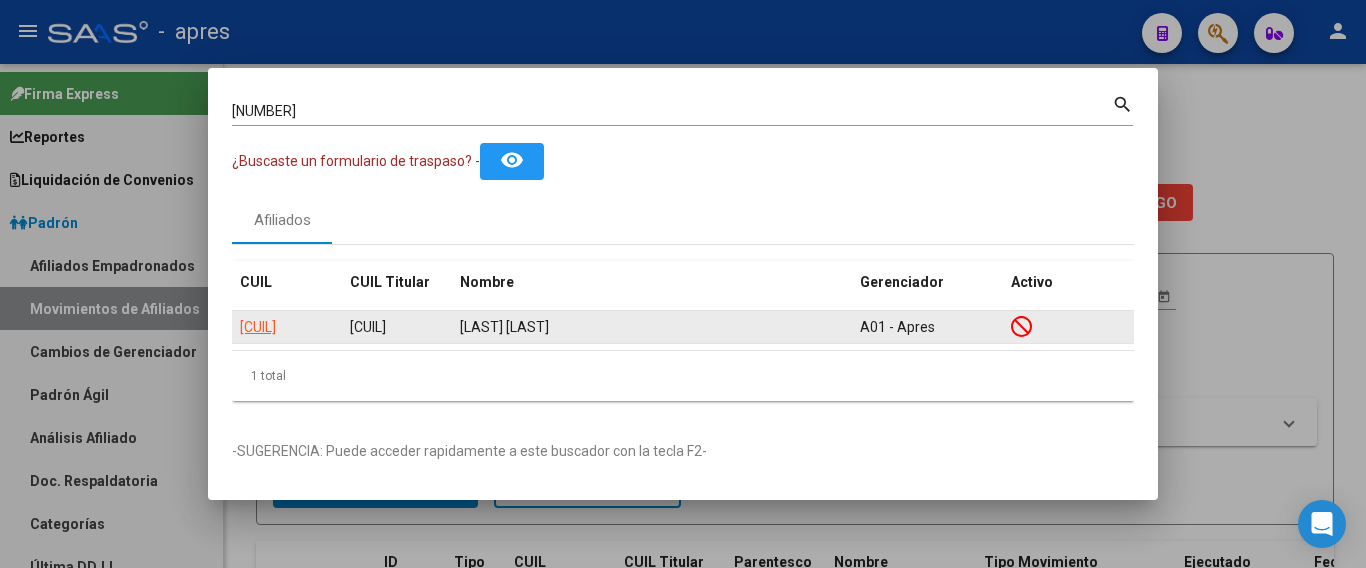 drag, startPoint x: 242, startPoint y: 327, endPoint x: 330, endPoint y: 338, distance: 88.68484 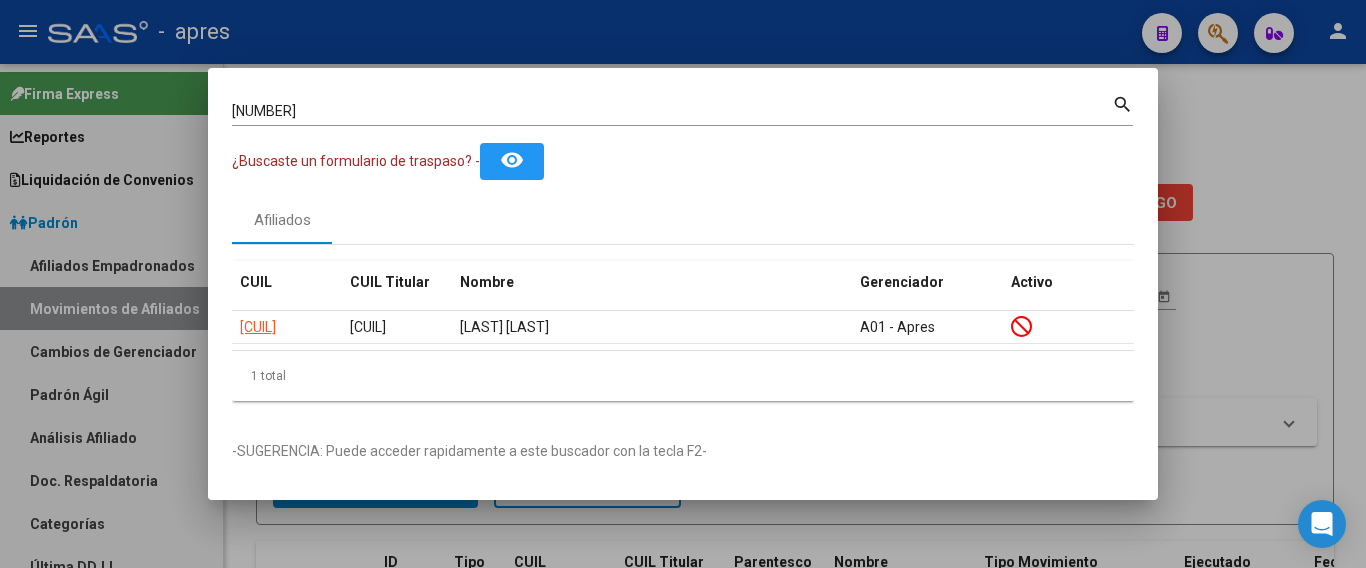 click at bounding box center [683, 284] 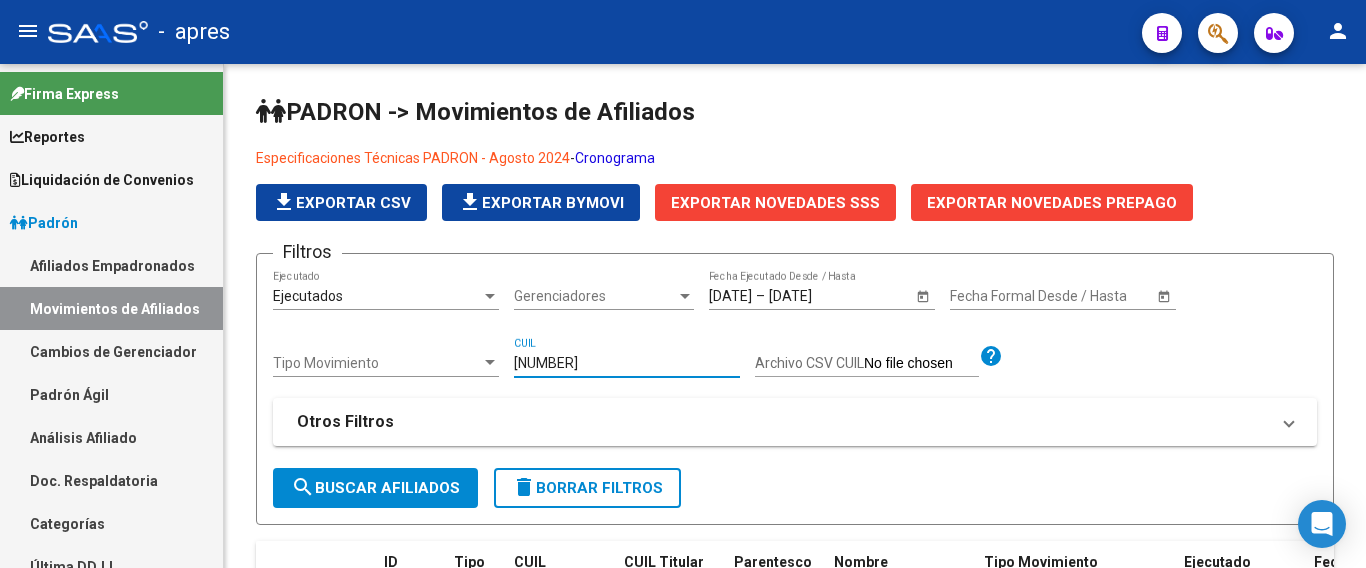 drag, startPoint x: 639, startPoint y: 355, endPoint x: 181, endPoint y: 354, distance: 458.0011 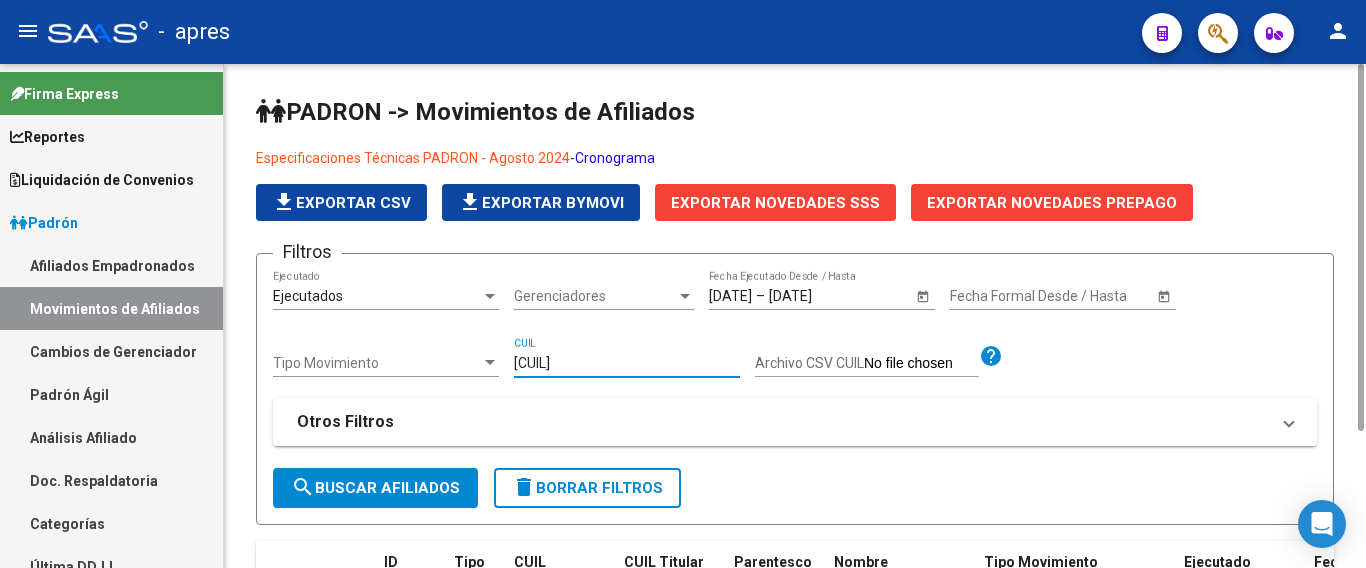 type on "[CUIL]" 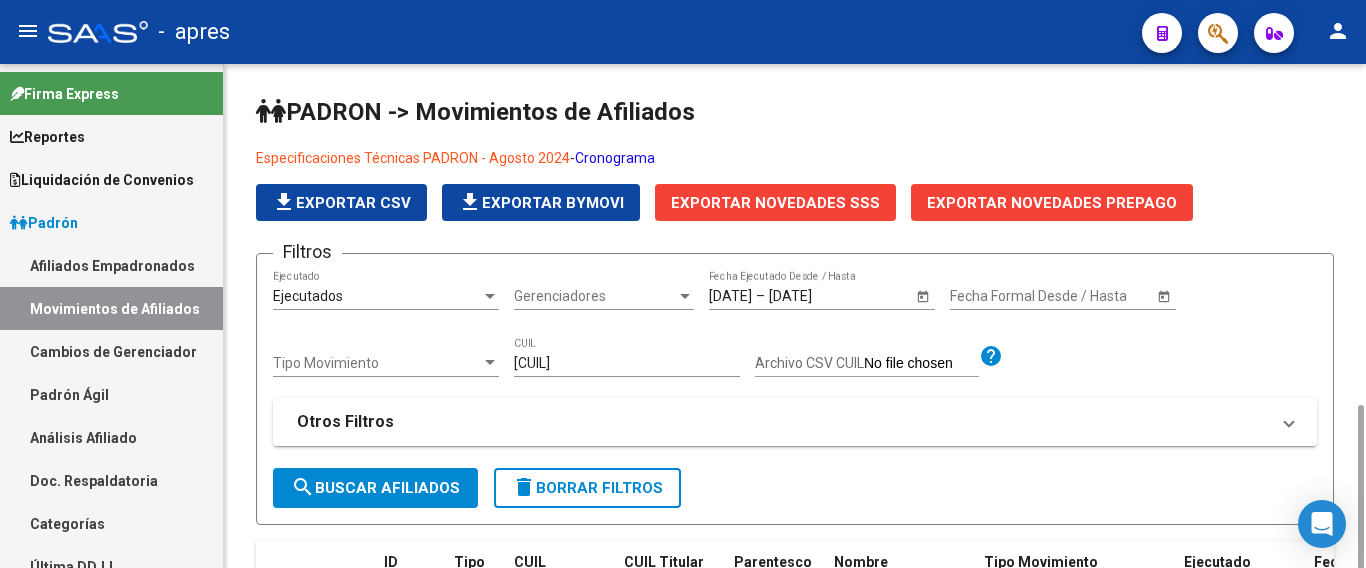 scroll, scrollTop: 211, scrollLeft: 0, axis: vertical 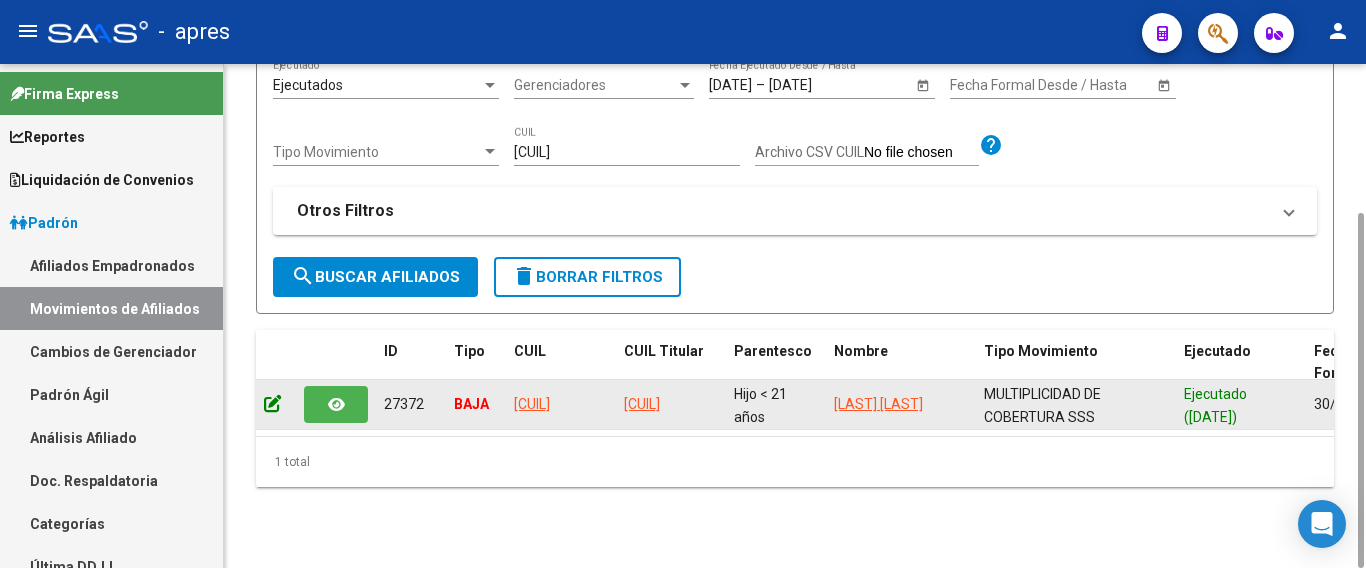 click 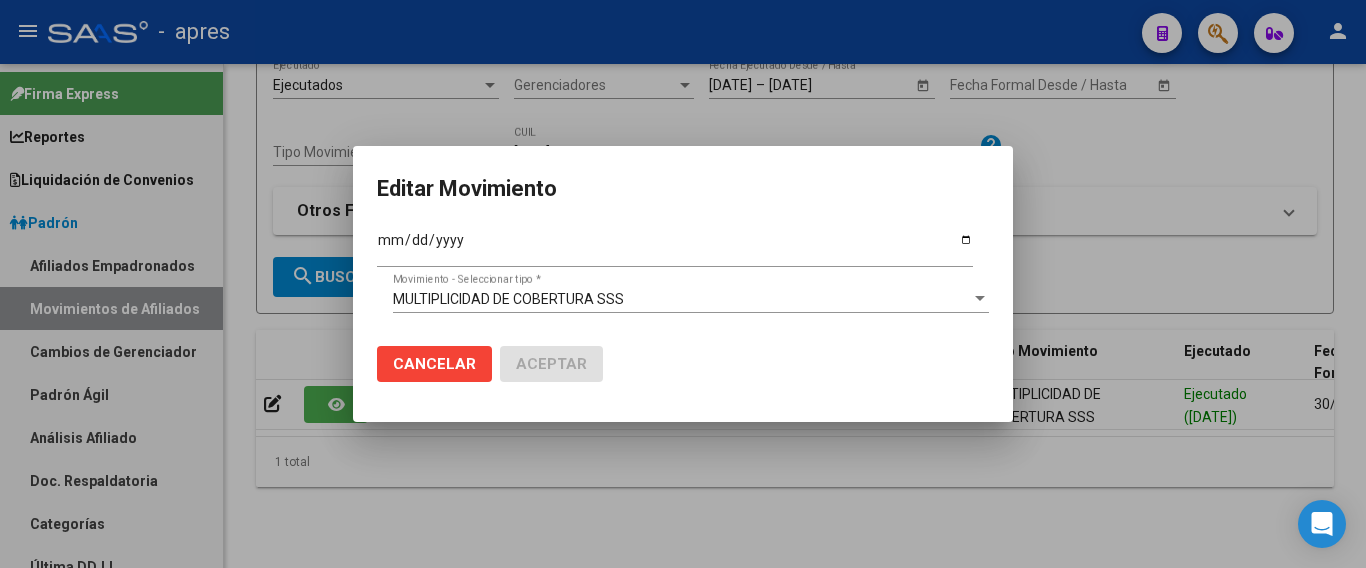 click on "[DATE]" at bounding box center [675, 247] 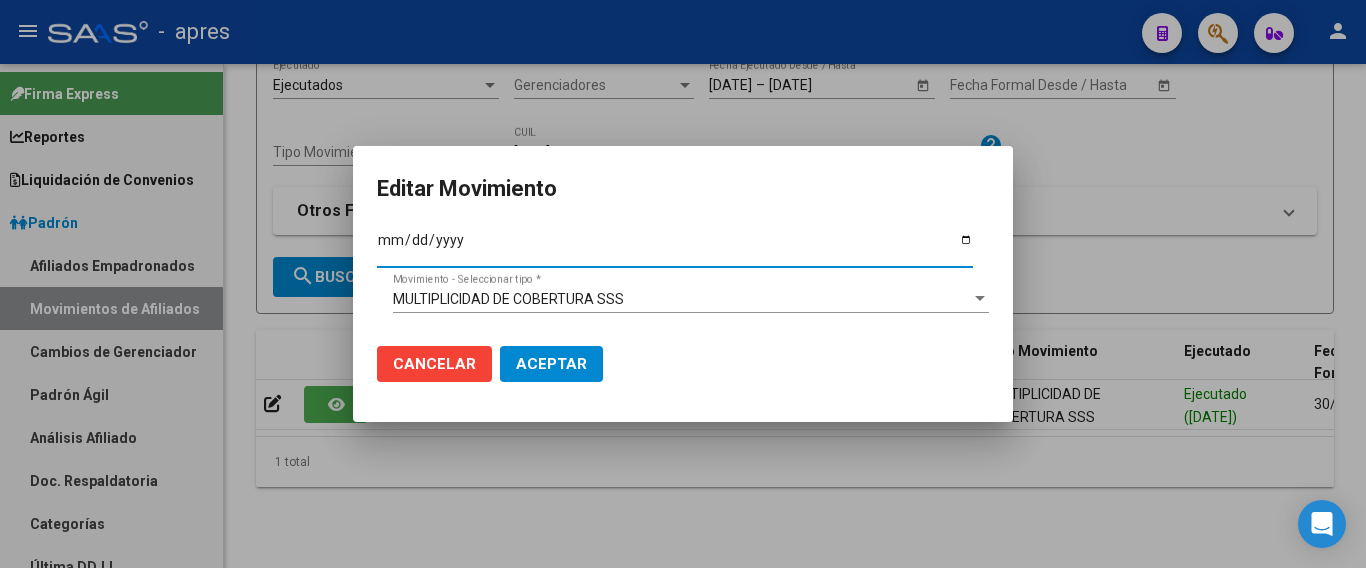 type on "[DATE]" 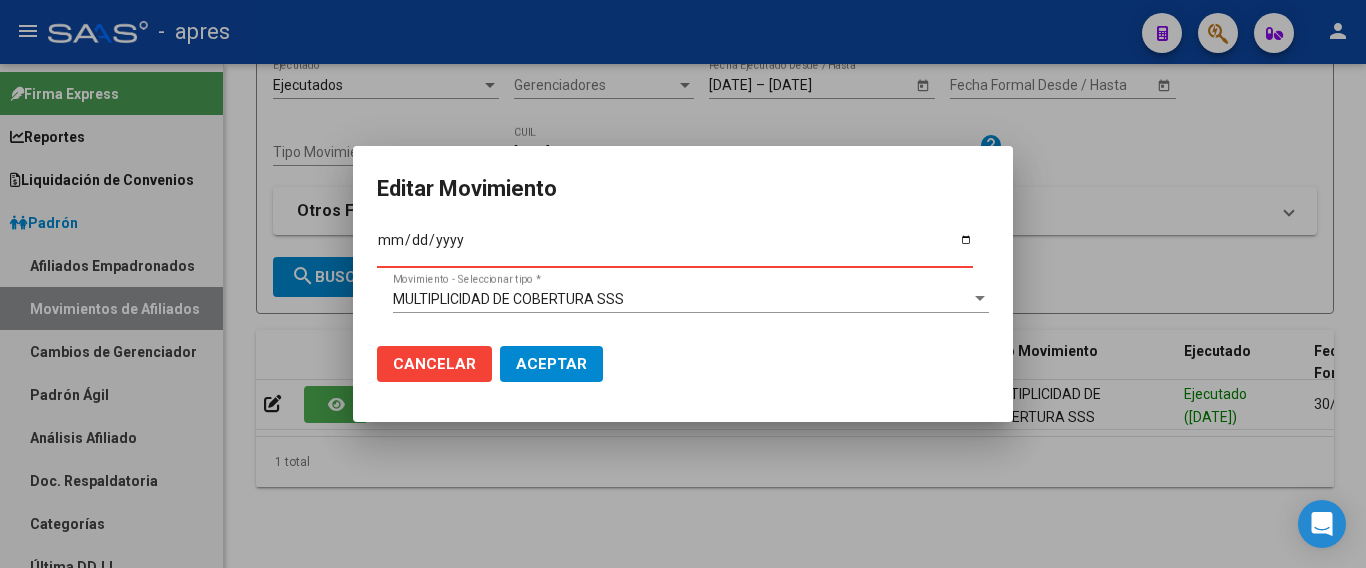 type on "[DATE]" 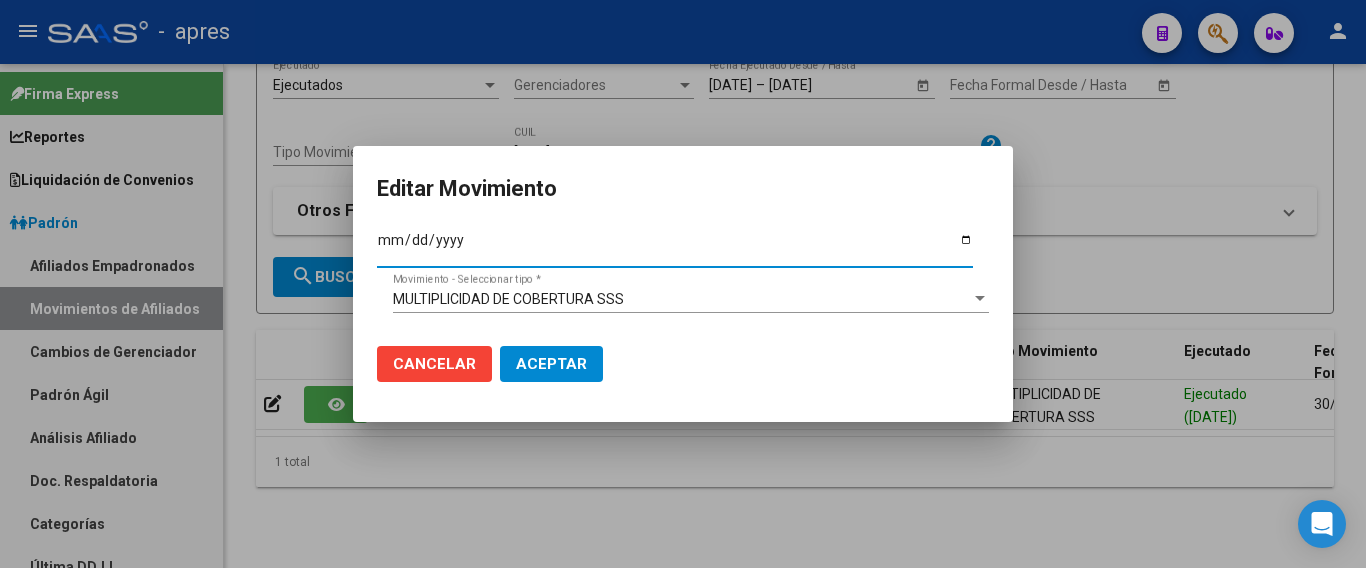 click on "Aceptar" 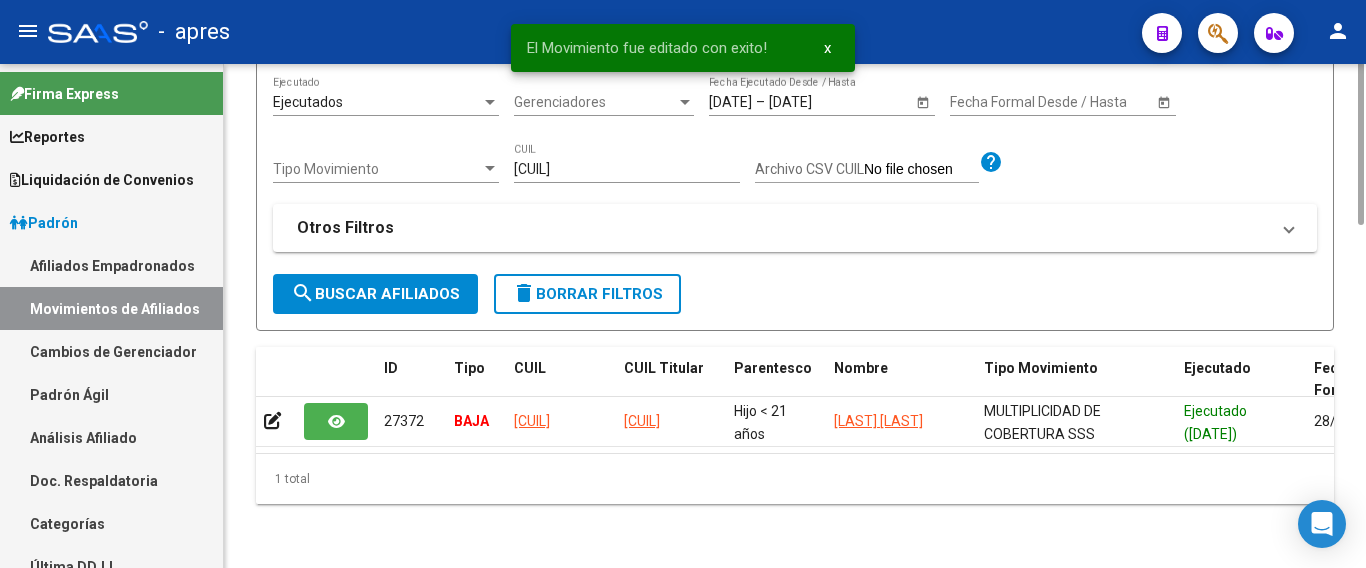 scroll, scrollTop: 0, scrollLeft: 0, axis: both 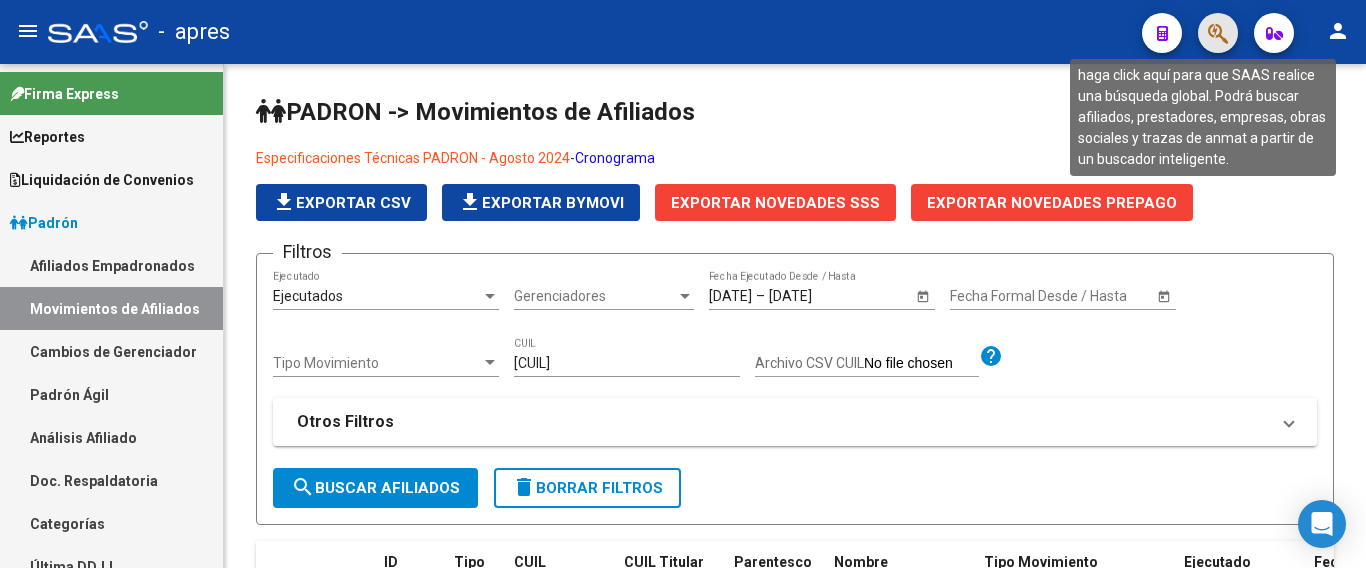 click 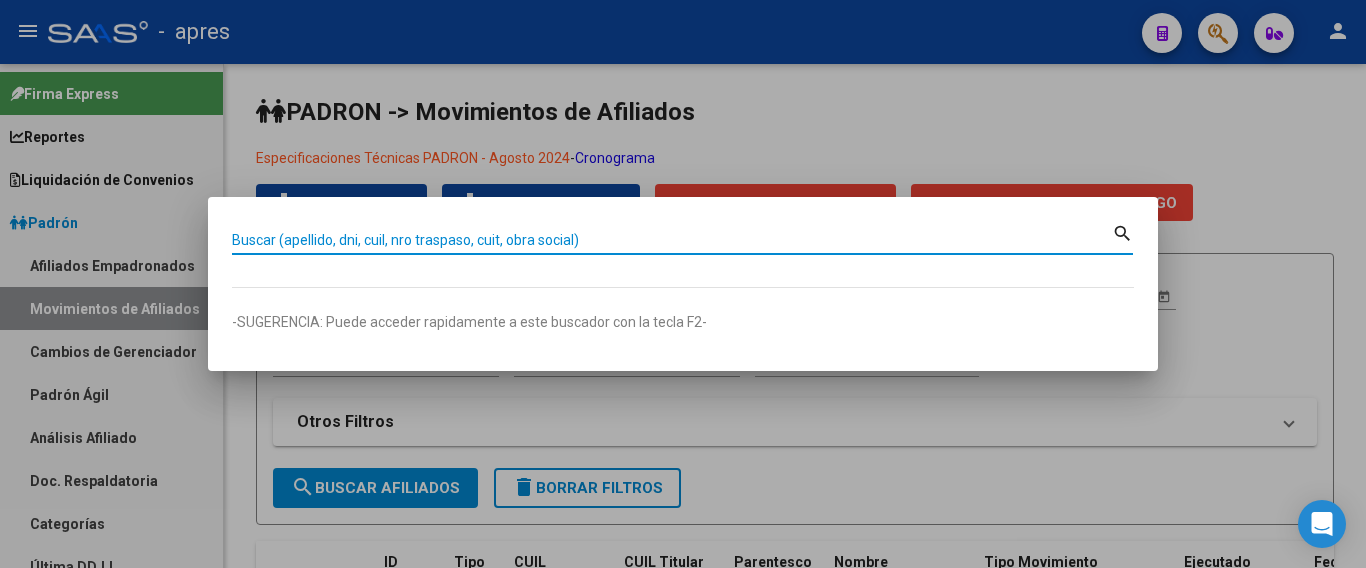 paste on "[CUIL]" 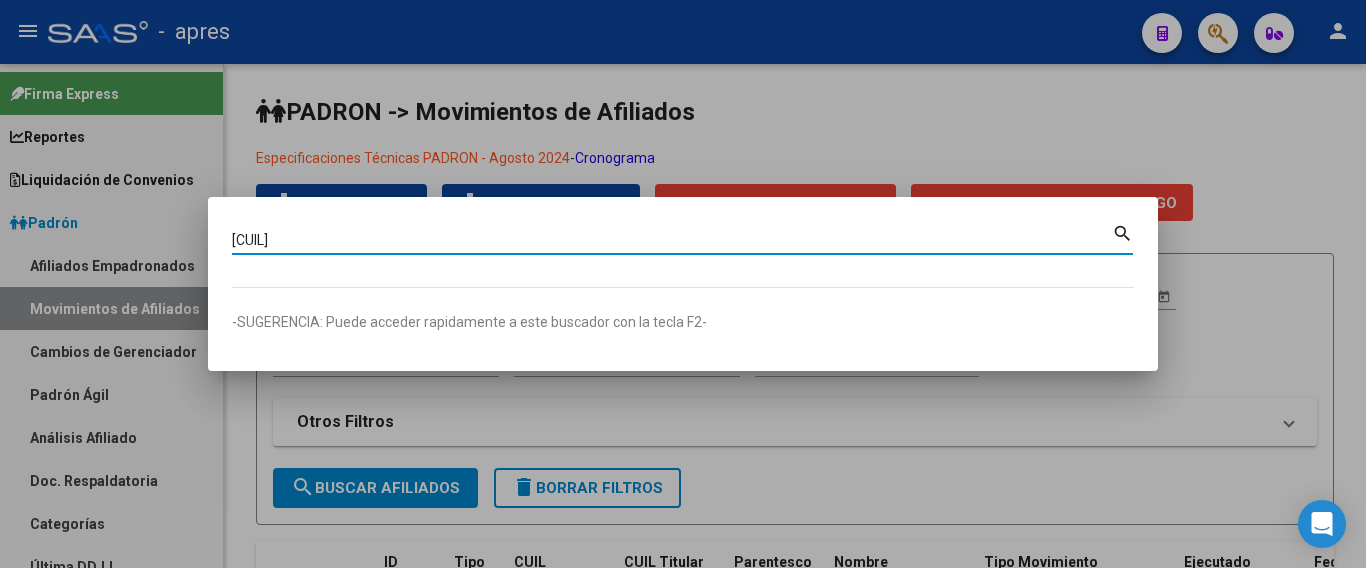type on "[CUIL]" 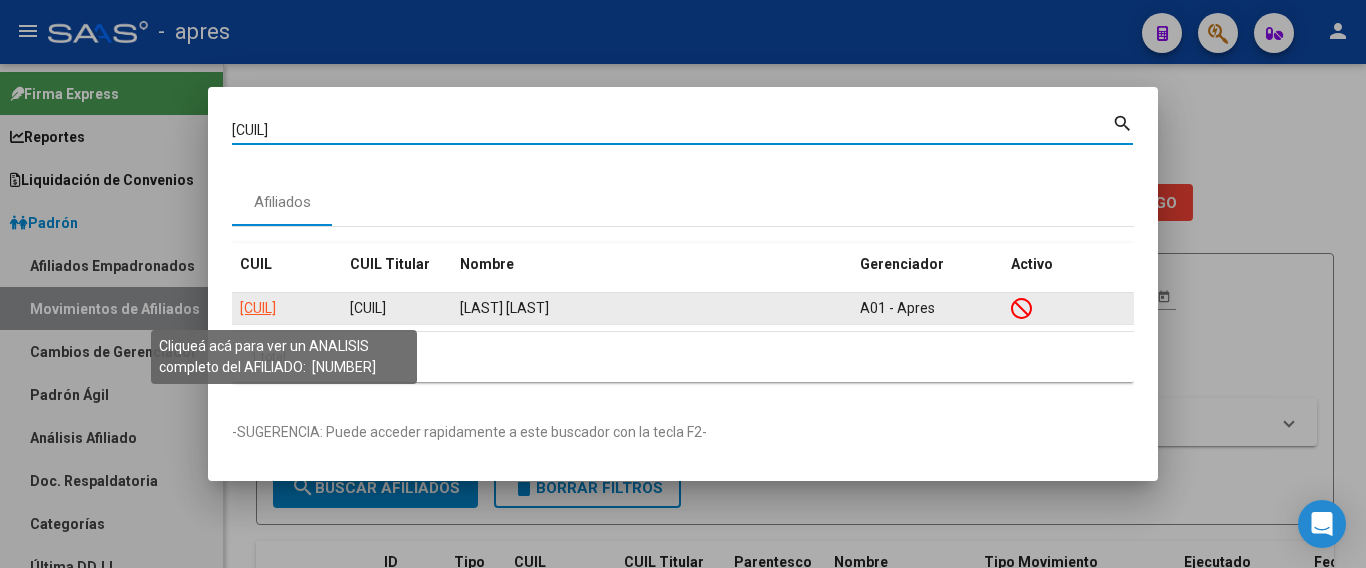 click on "[CUIL]" 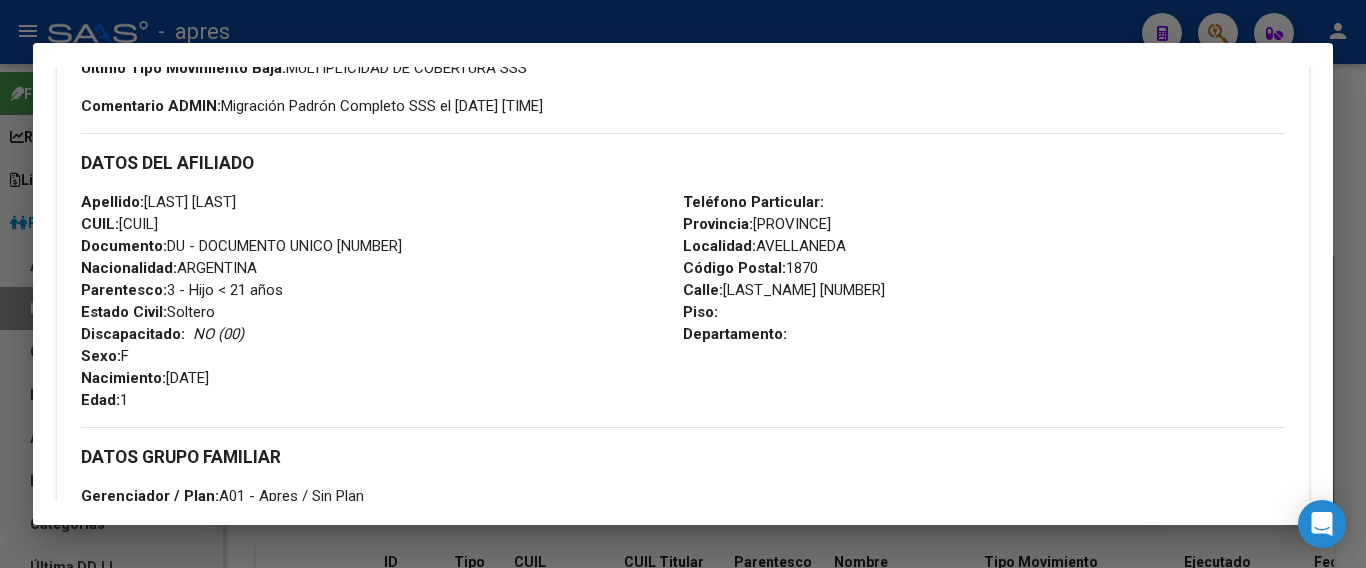 scroll, scrollTop: 400, scrollLeft: 0, axis: vertical 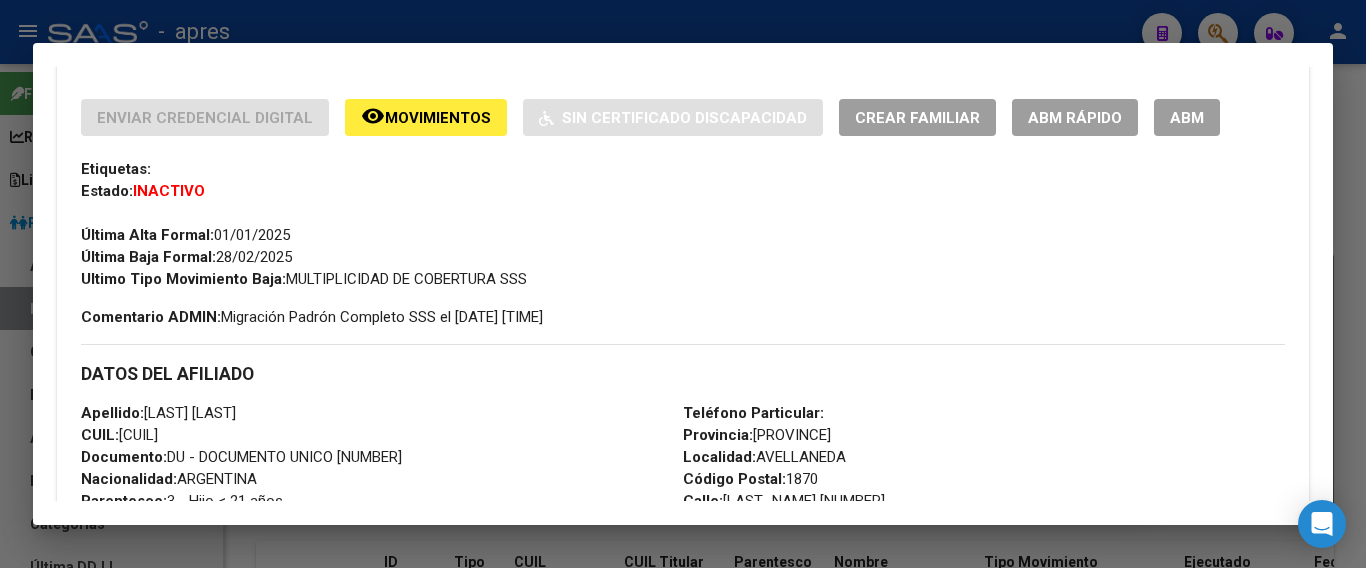 click on "Enviar Credencial Digital remove_red_eye Movimientos    Sin Certificado Discapacidad Crear Familiar ABM Rápido ABM" at bounding box center [683, 117] 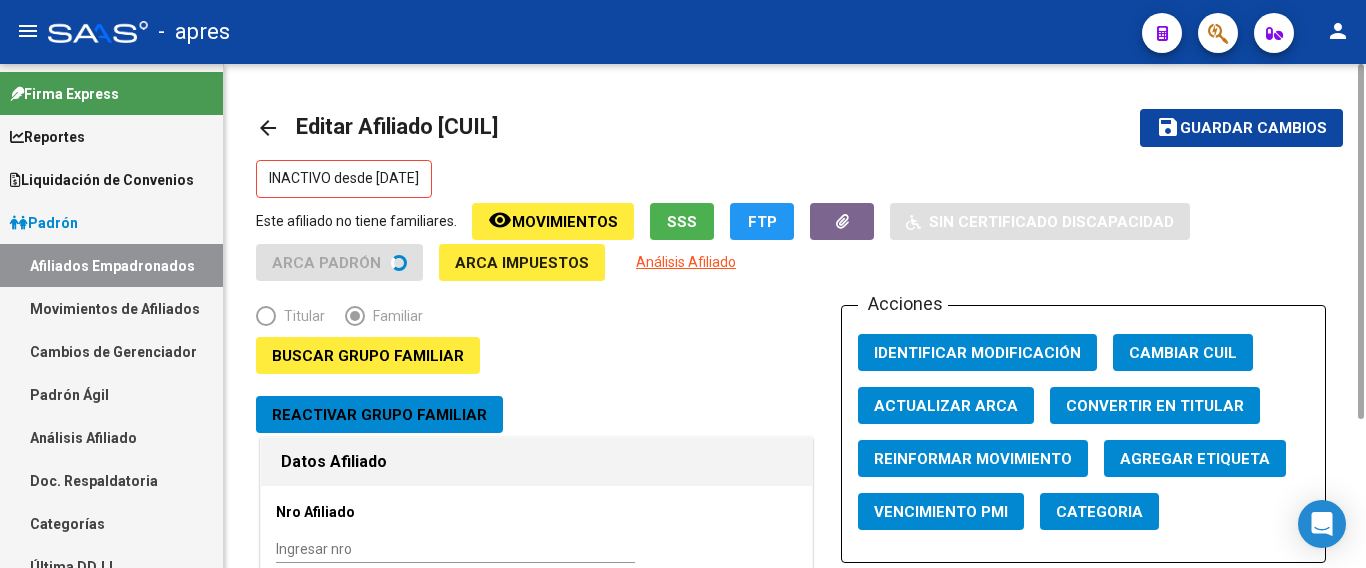 radio on "true" 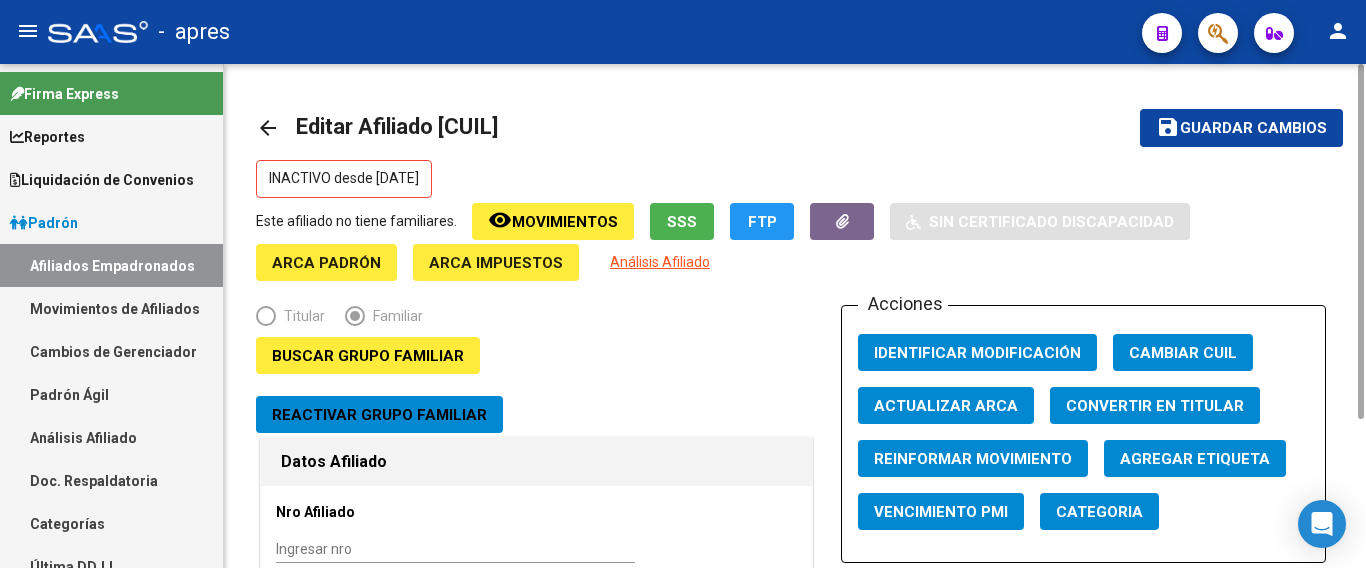 click on "Movimientos" 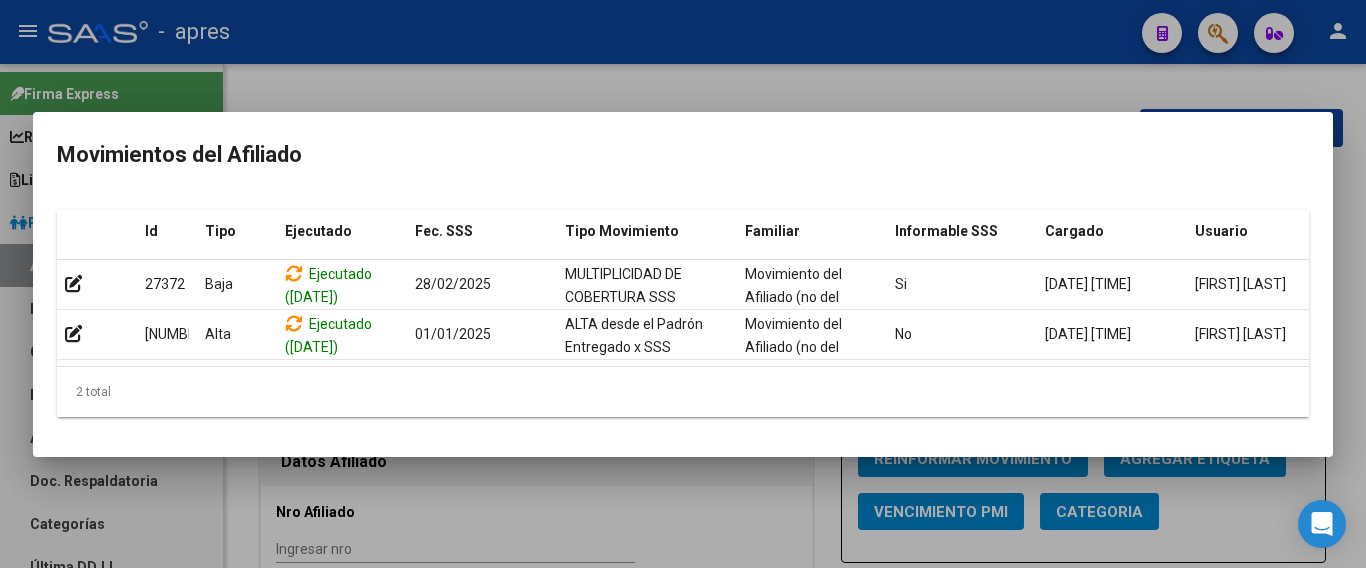 click at bounding box center (683, 284) 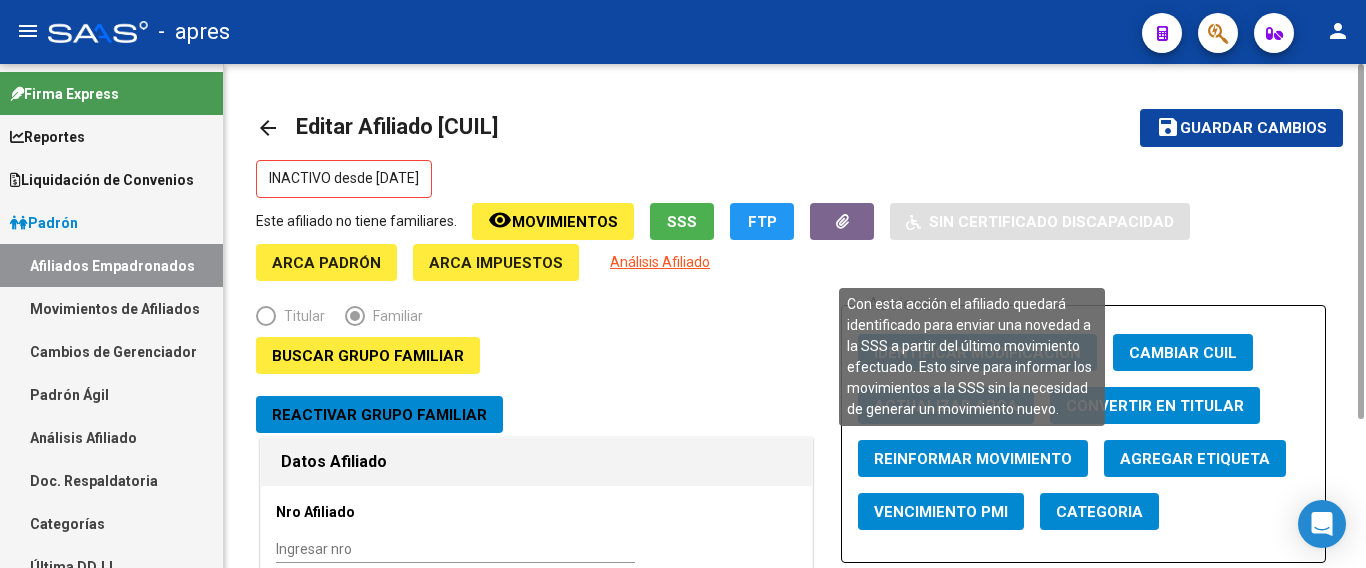 click on "Reinformar Movimiento" 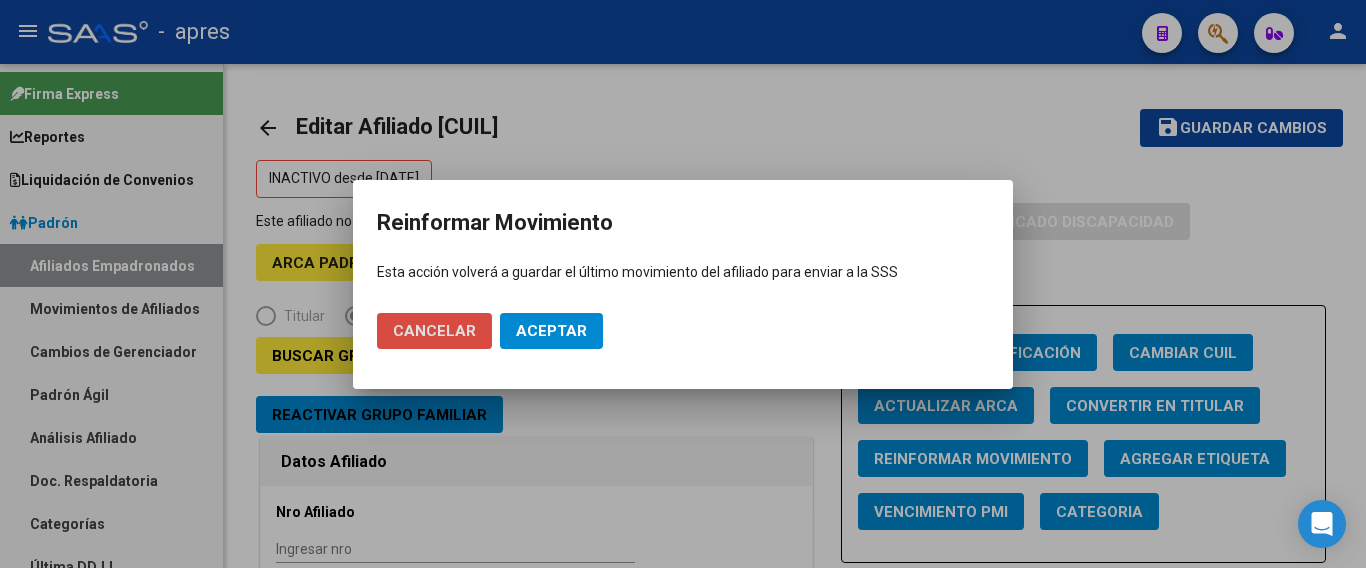 click on "Cancelar" at bounding box center (434, 331) 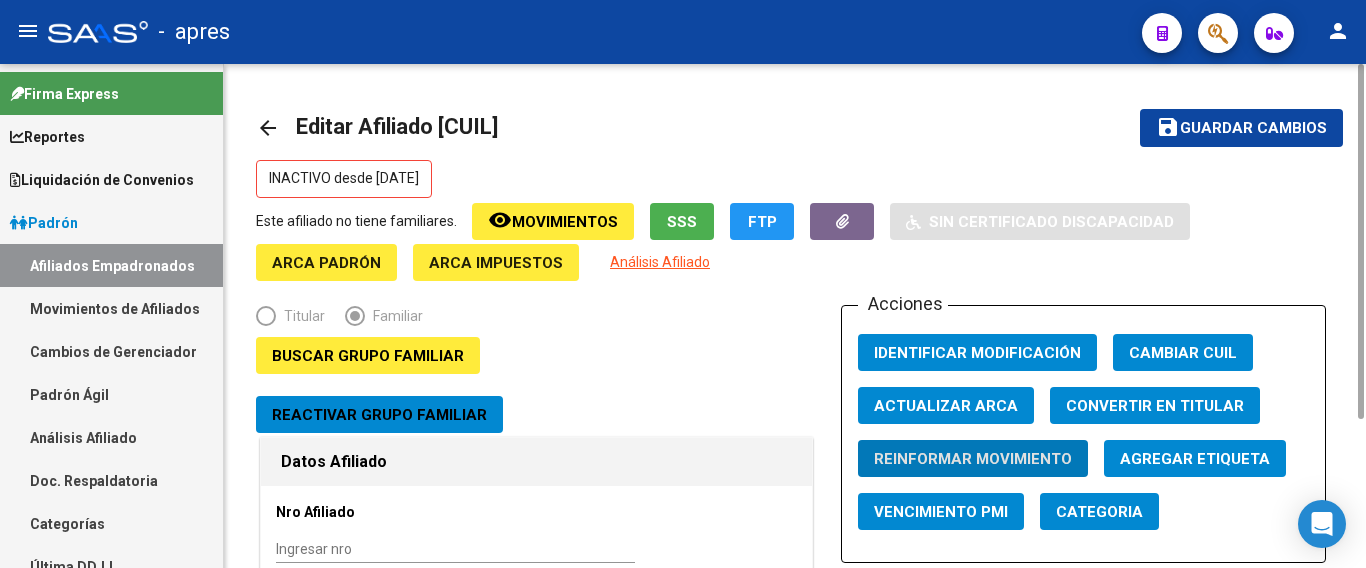 click on "Datos Afiliado" 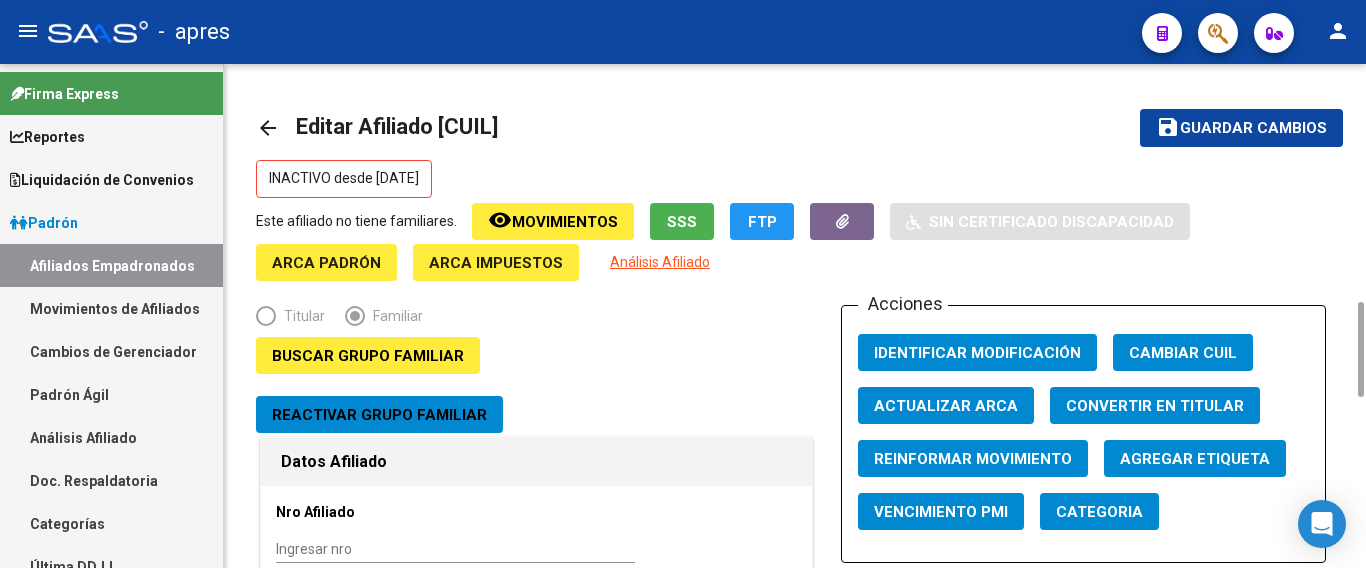 scroll, scrollTop: 200, scrollLeft: 0, axis: vertical 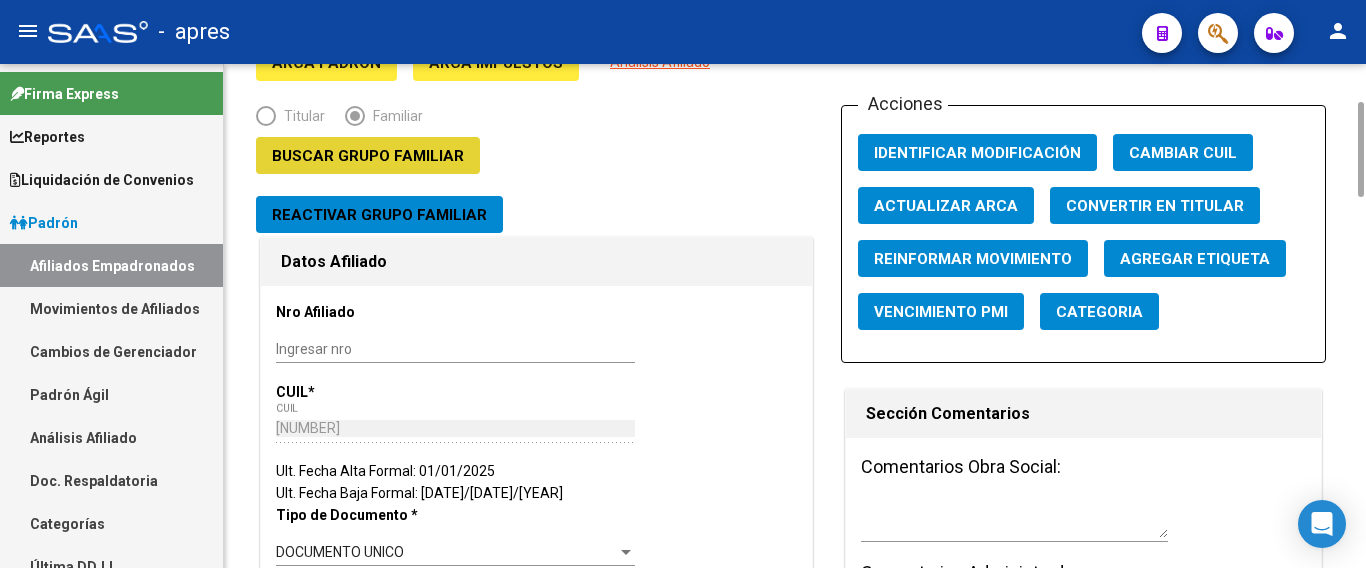 click on "Buscar Grupo Familiar" 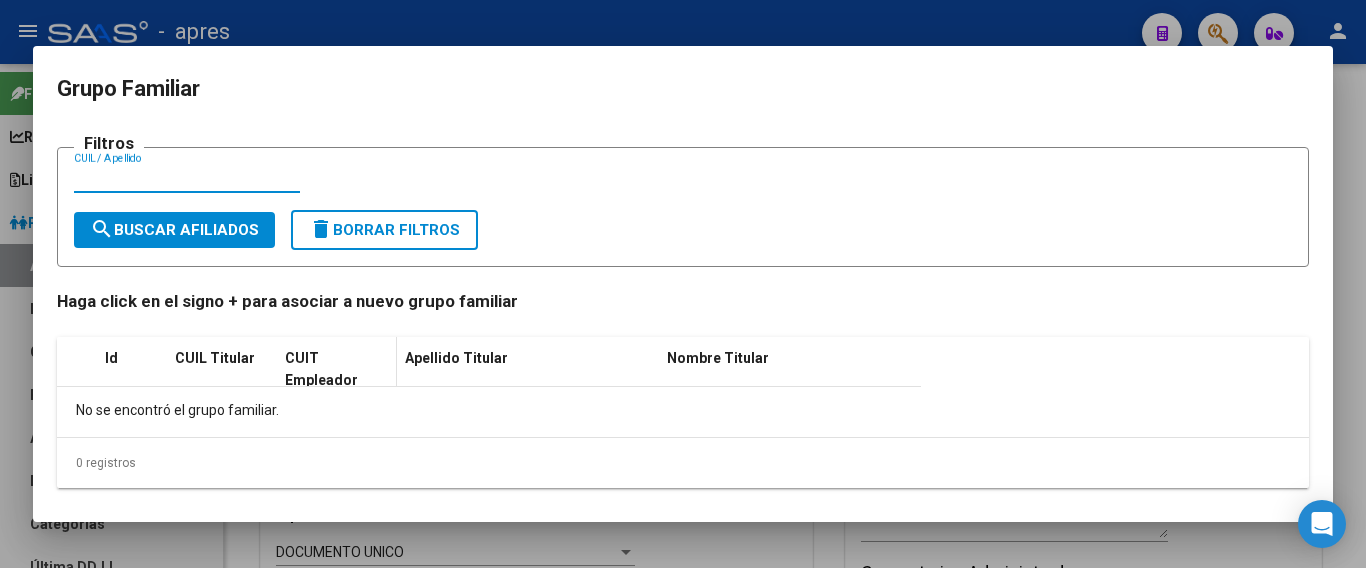 scroll, scrollTop: 6, scrollLeft: 0, axis: vertical 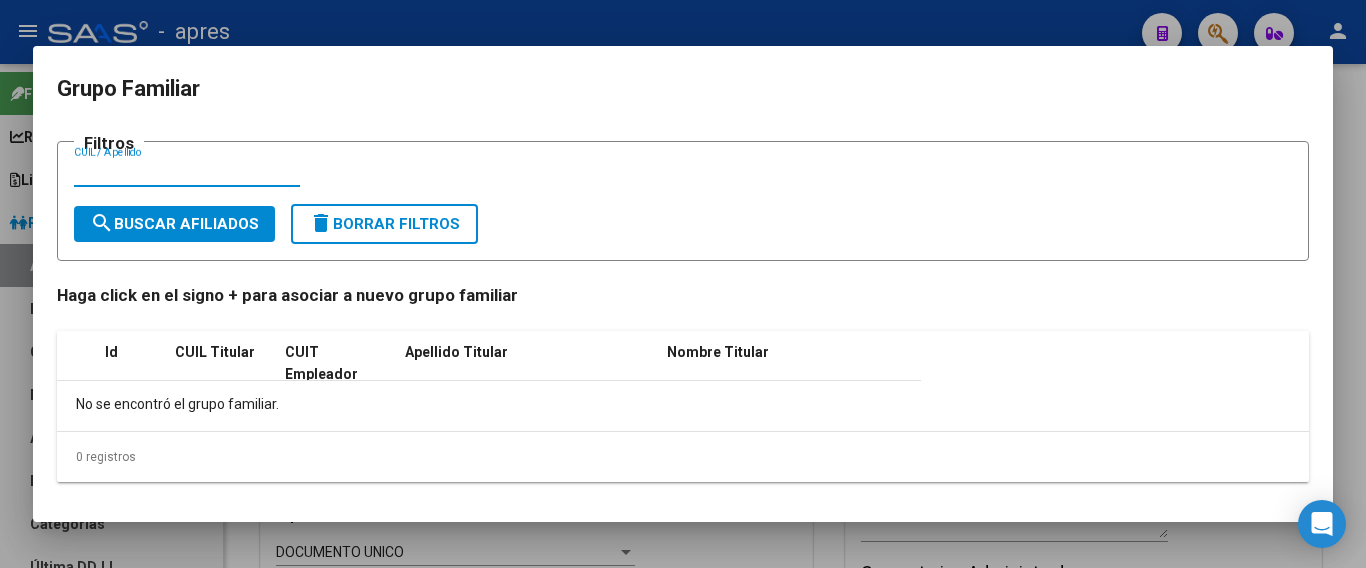 paste on "[NUMBER]" 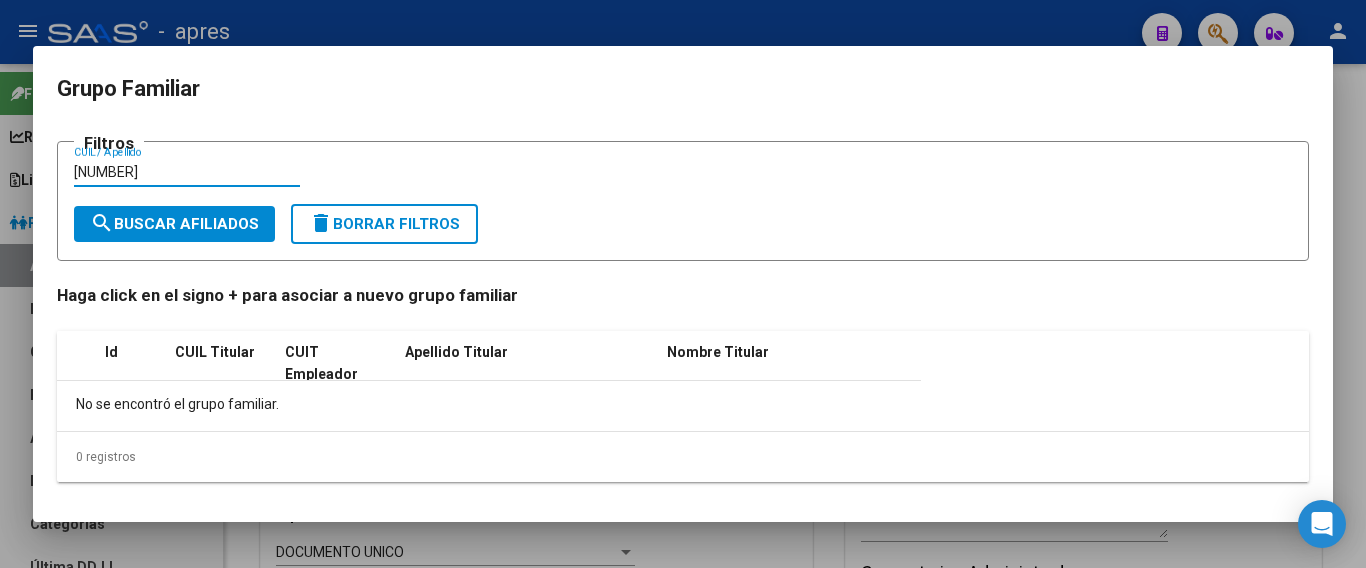 type on "[NUMBER]" 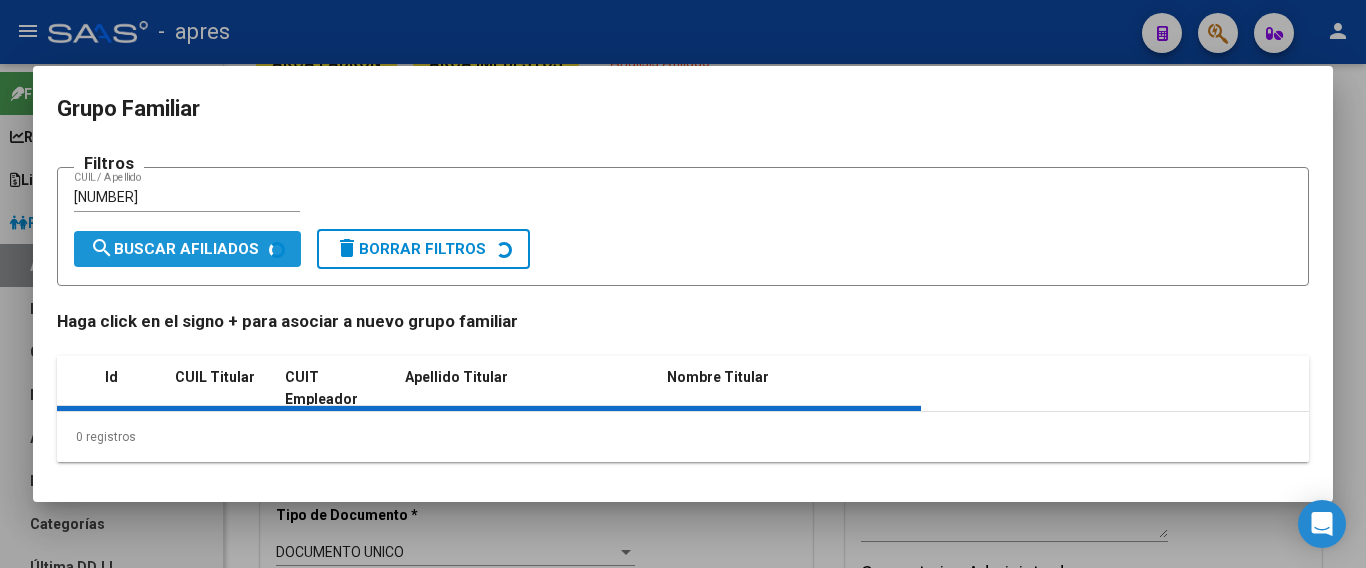 scroll, scrollTop: 0, scrollLeft: 0, axis: both 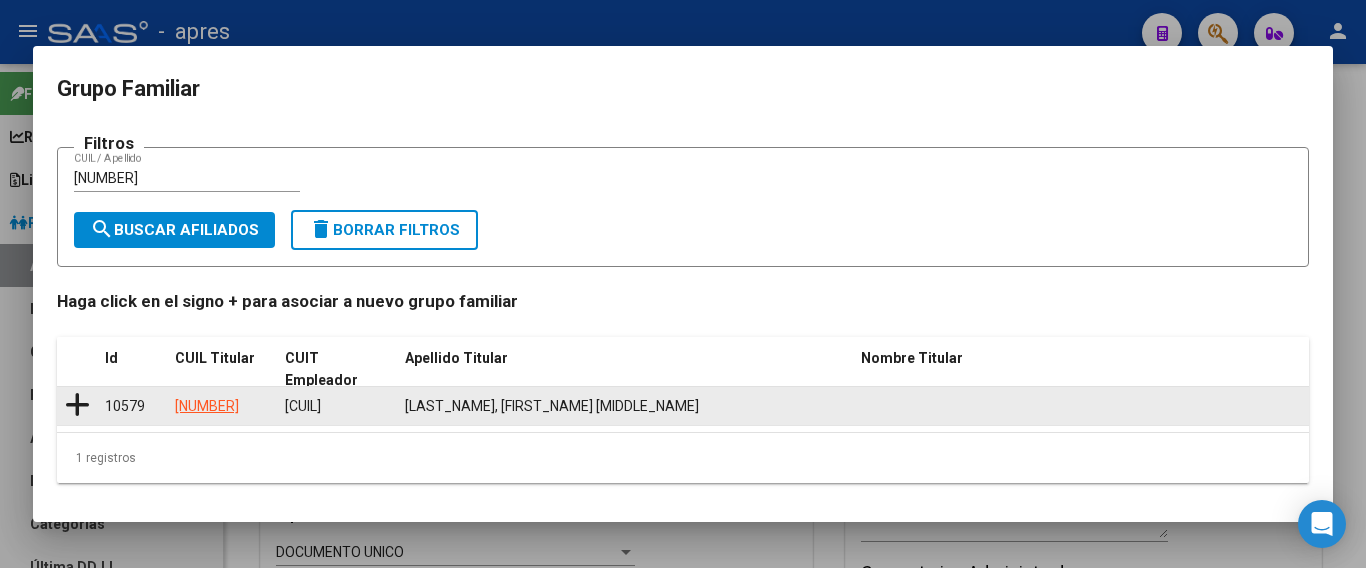 click 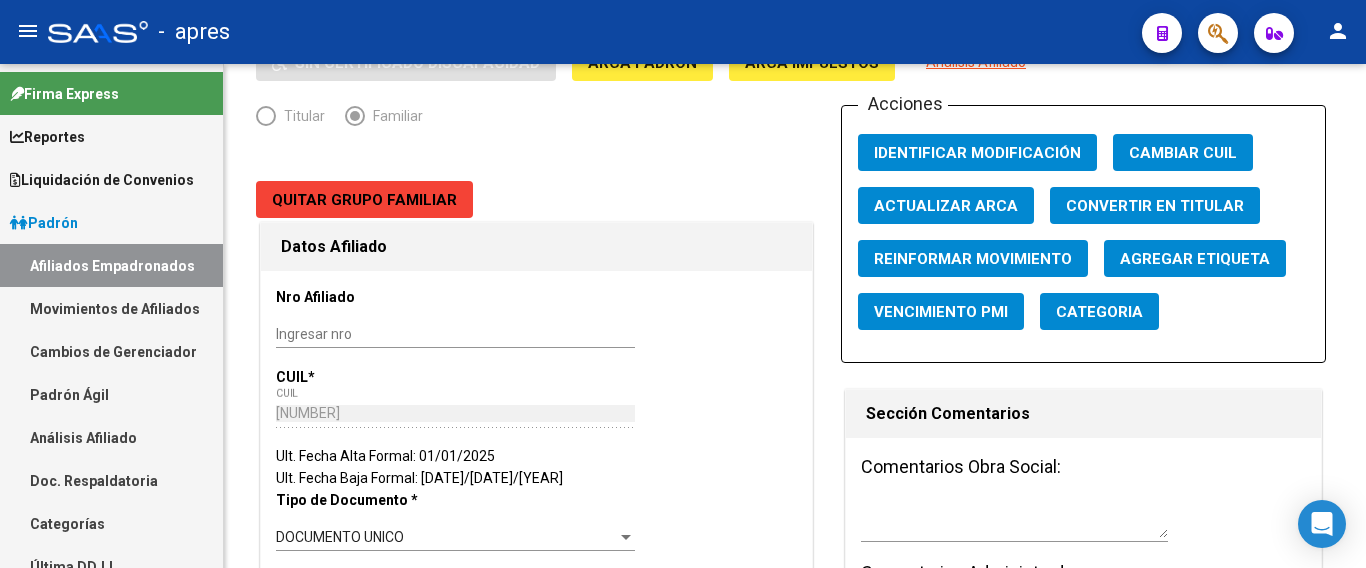 type on "[NUMBER]" 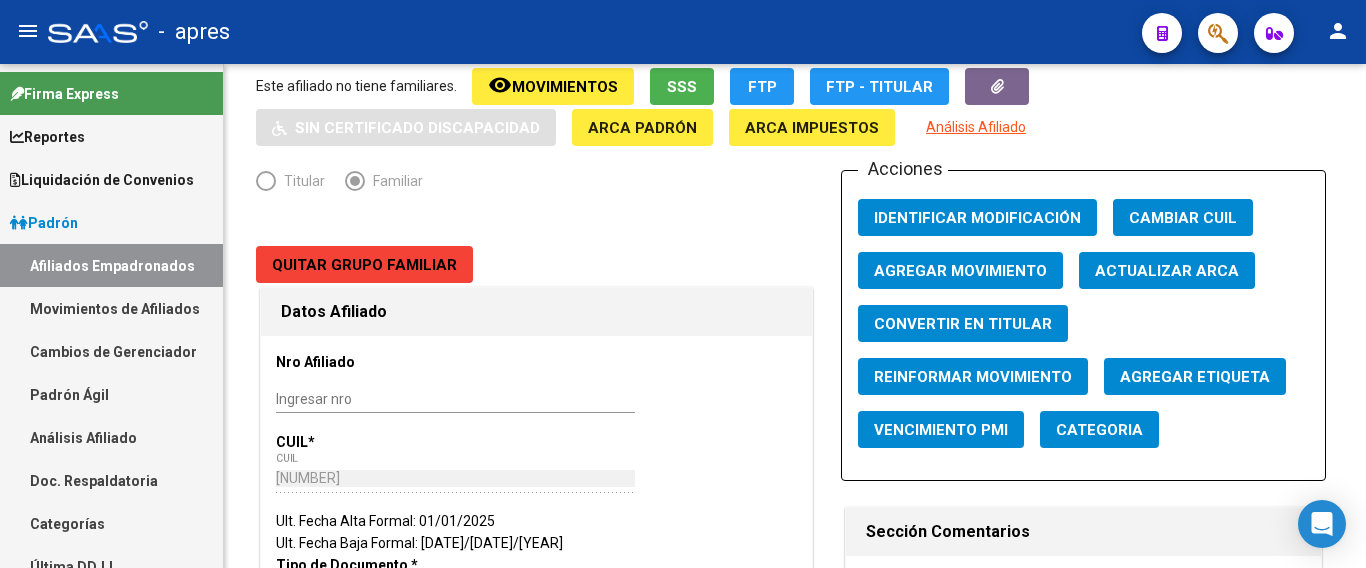 scroll, scrollTop: 0, scrollLeft: 0, axis: both 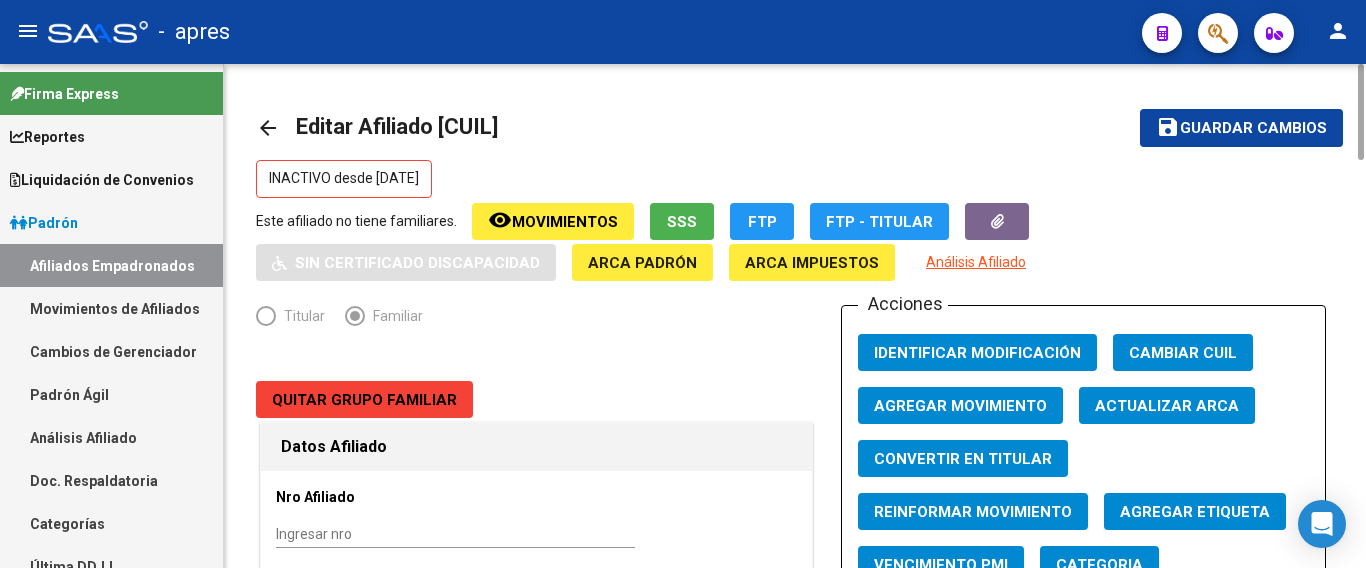 click on "Agregar Movimiento" 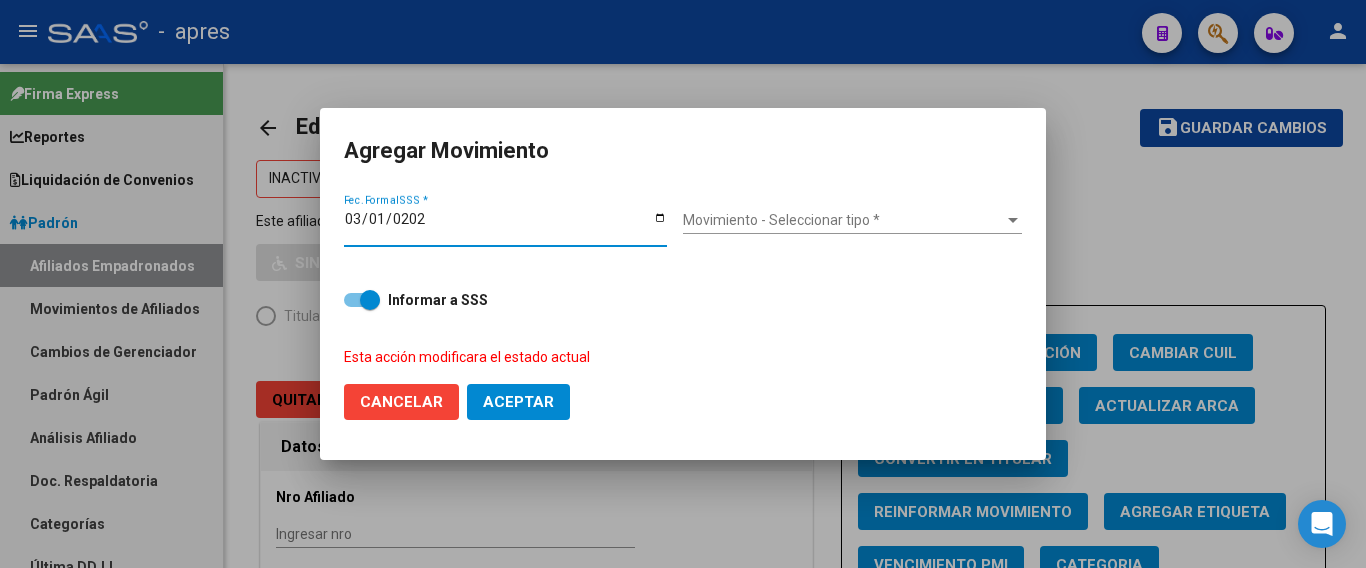 type on "[YEAR]-[MONTH]-[DATE]" 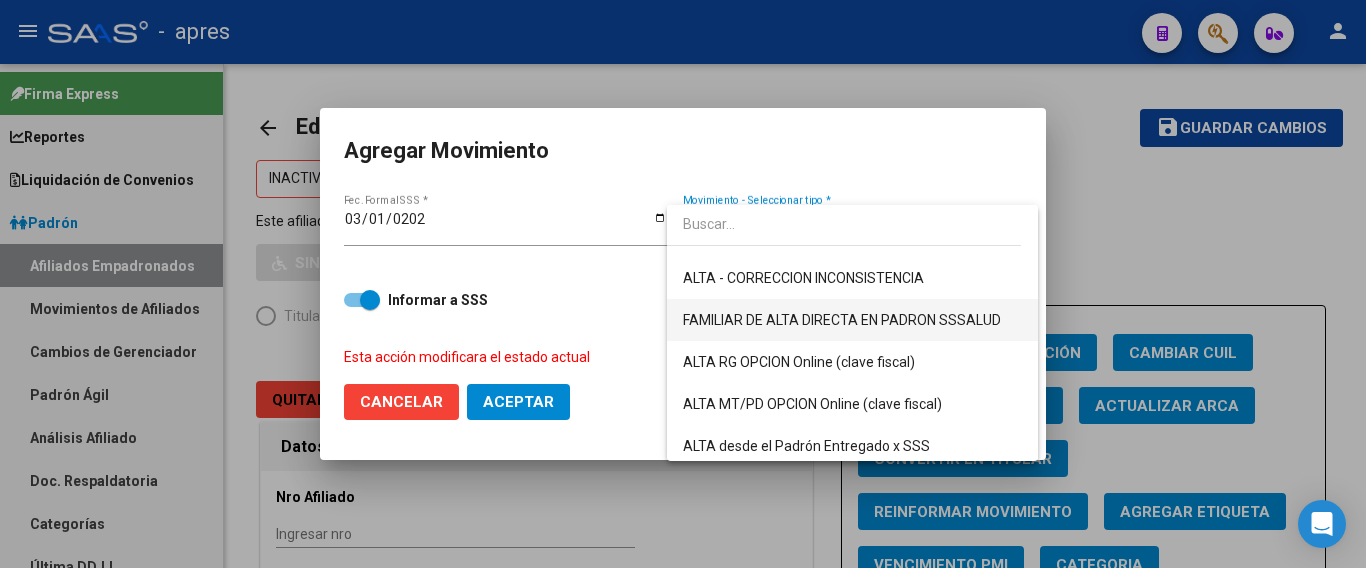 scroll, scrollTop: 400, scrollLeft: 0, axis: vertical 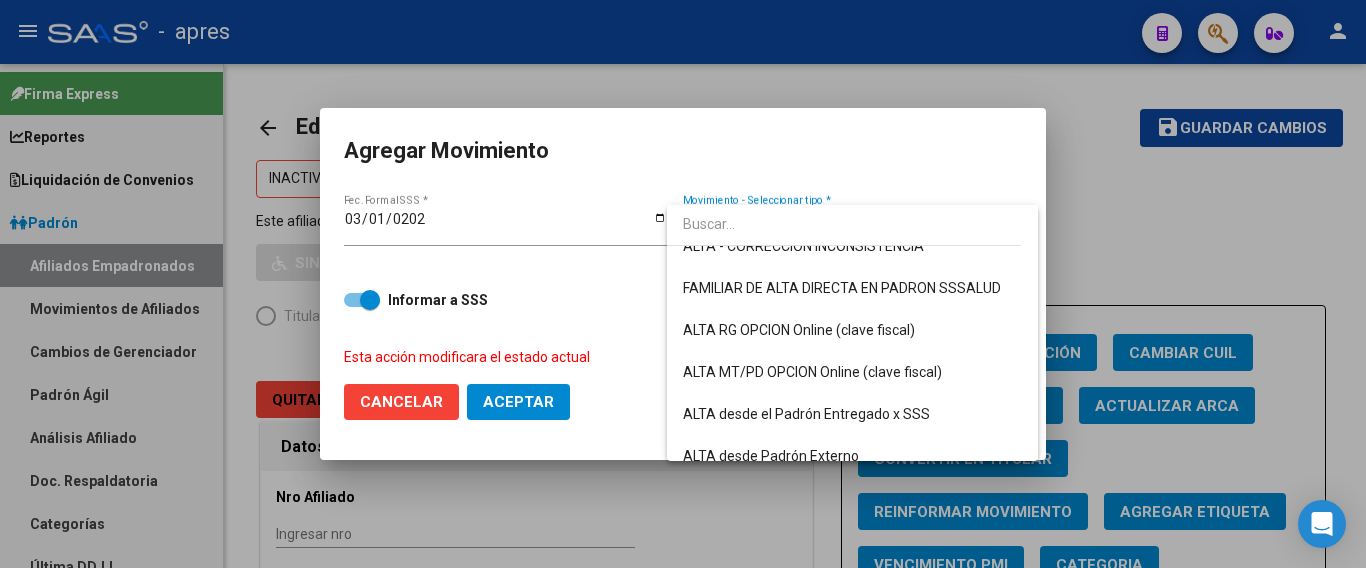 click at bounding box center (683, 284) 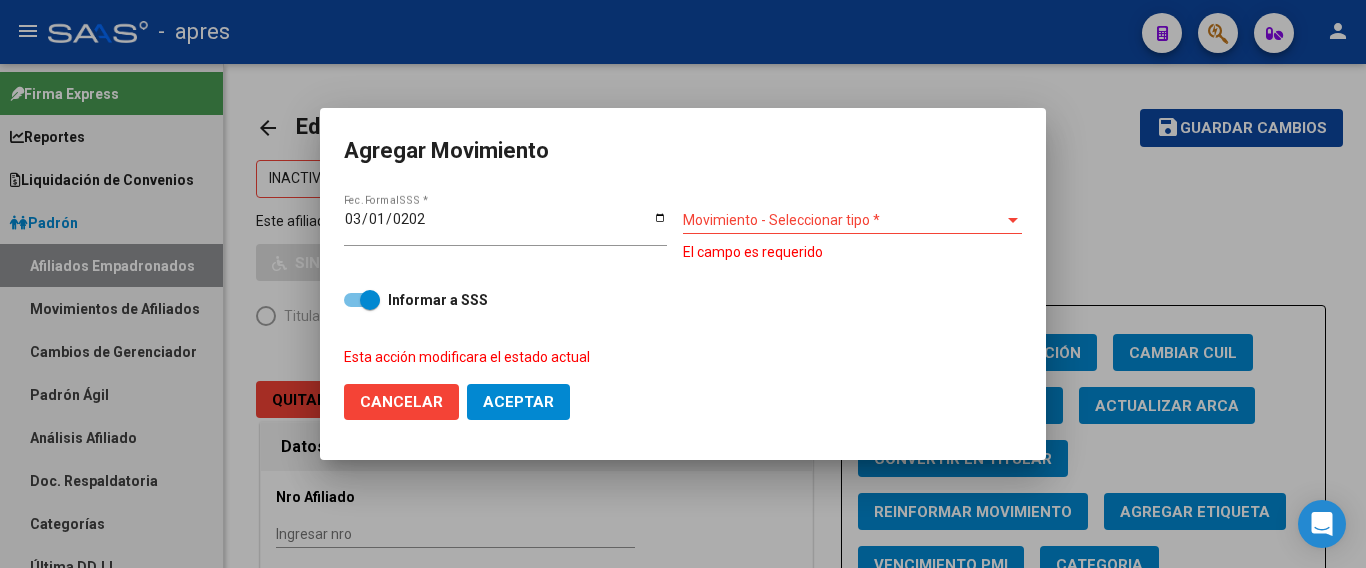click on "Cancelar" 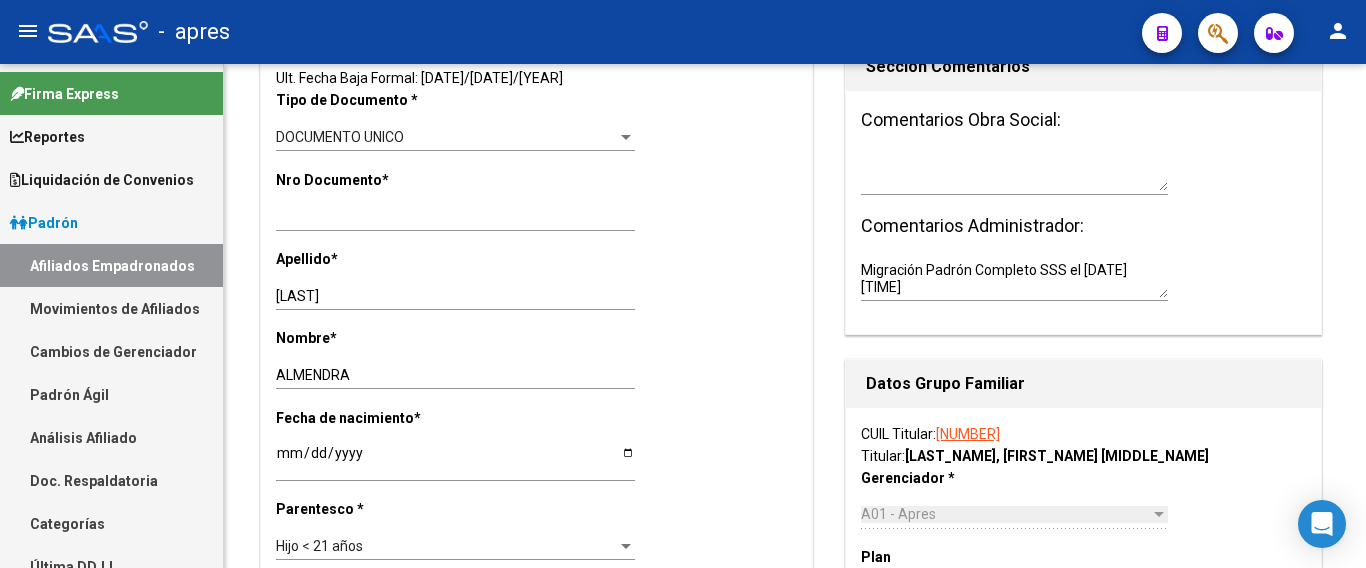 scroll, scrollTop: 0, scrollLeft: 0, axis: both 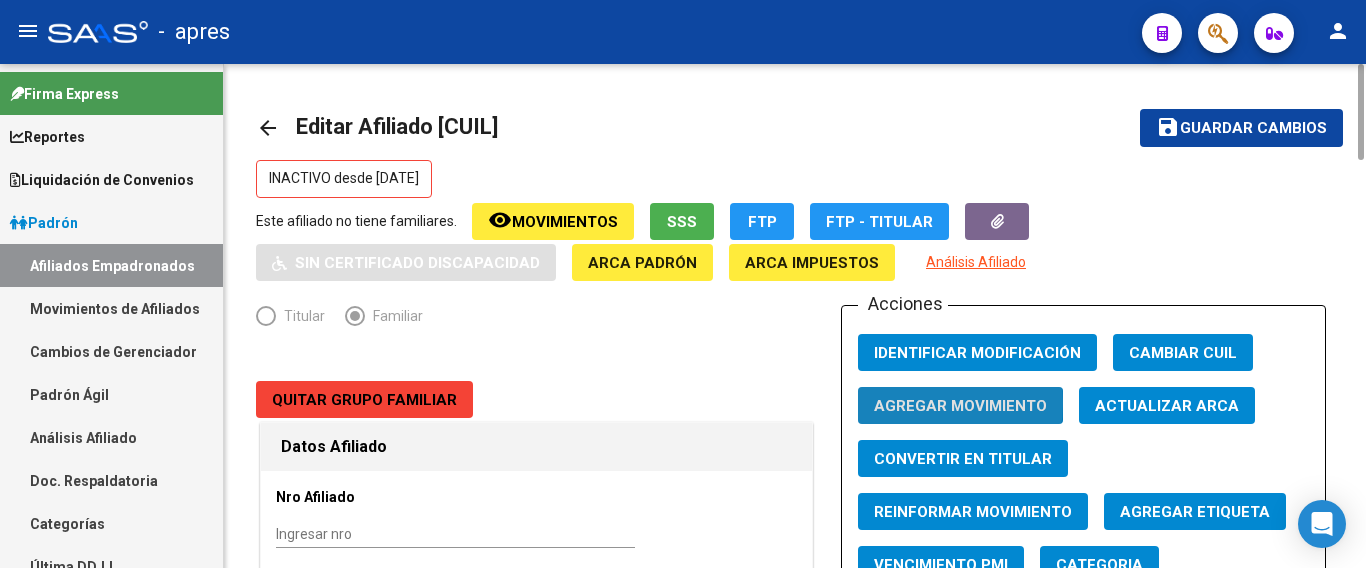 click on "Agregar Movimiento" 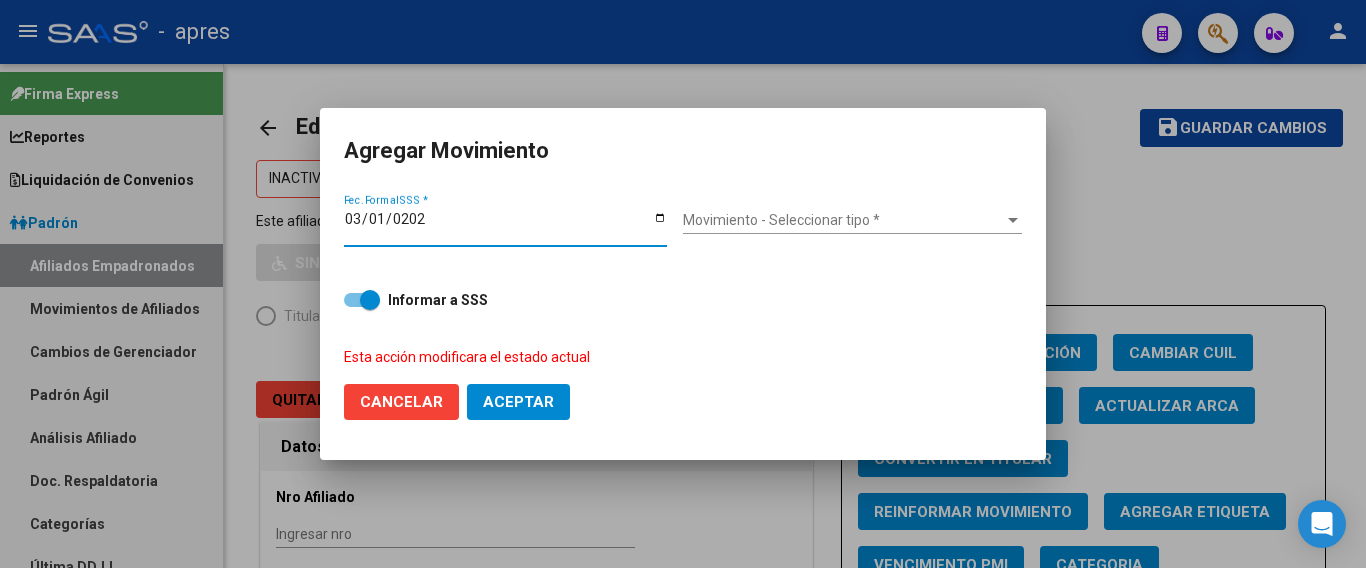 type on "[YEAR]-[MONTH]-[DATE]" 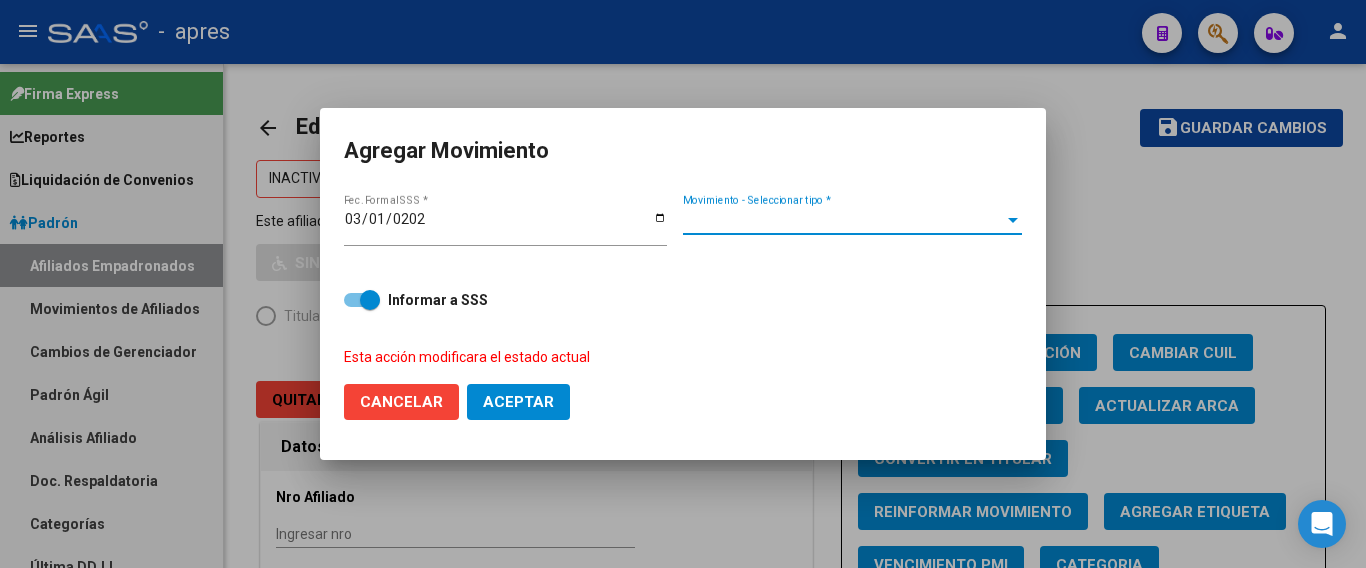 click on "Movimiento - Seleccionar tipo *" at bounding box center [843, 220] 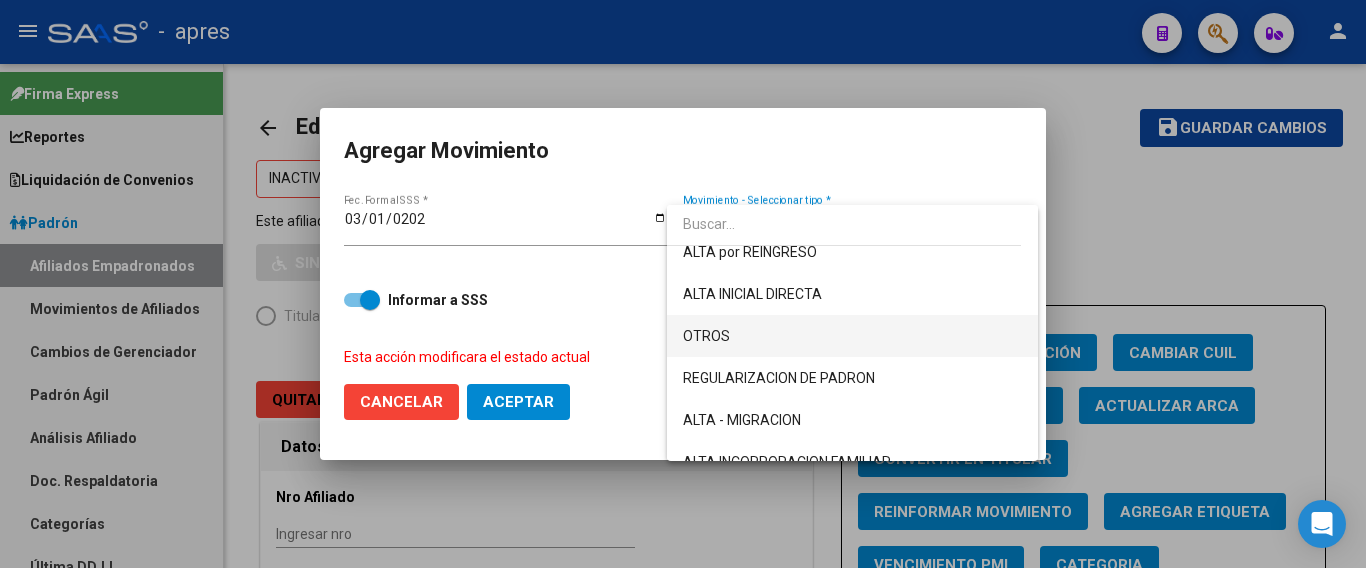 scroll, scrollTop: 200, scrollLeft: 0, axis: vertical 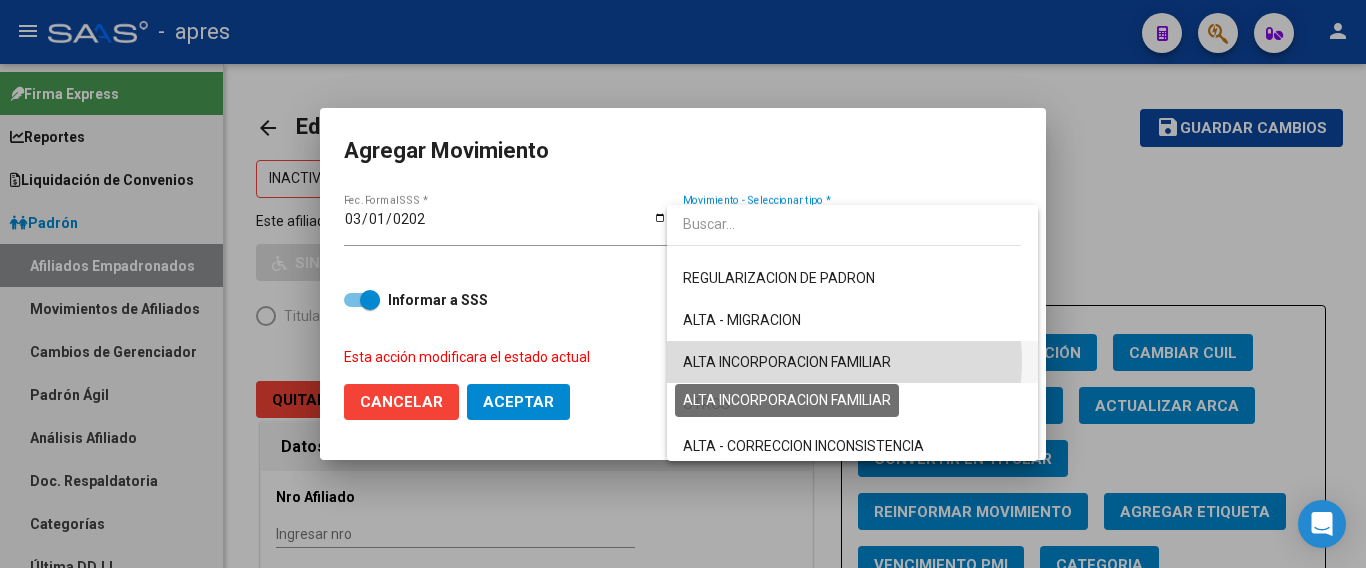 click on "ALTA INCORPORACION FAMILIAR" at bounding box center (787, 362) 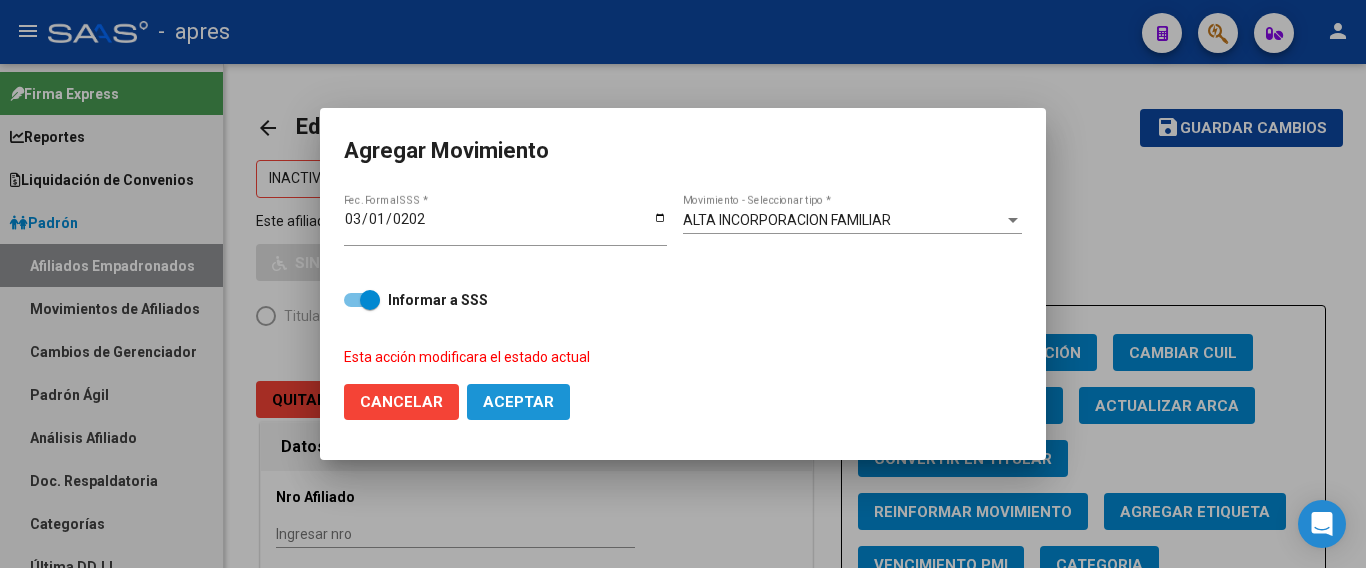 click on "Aceptar" 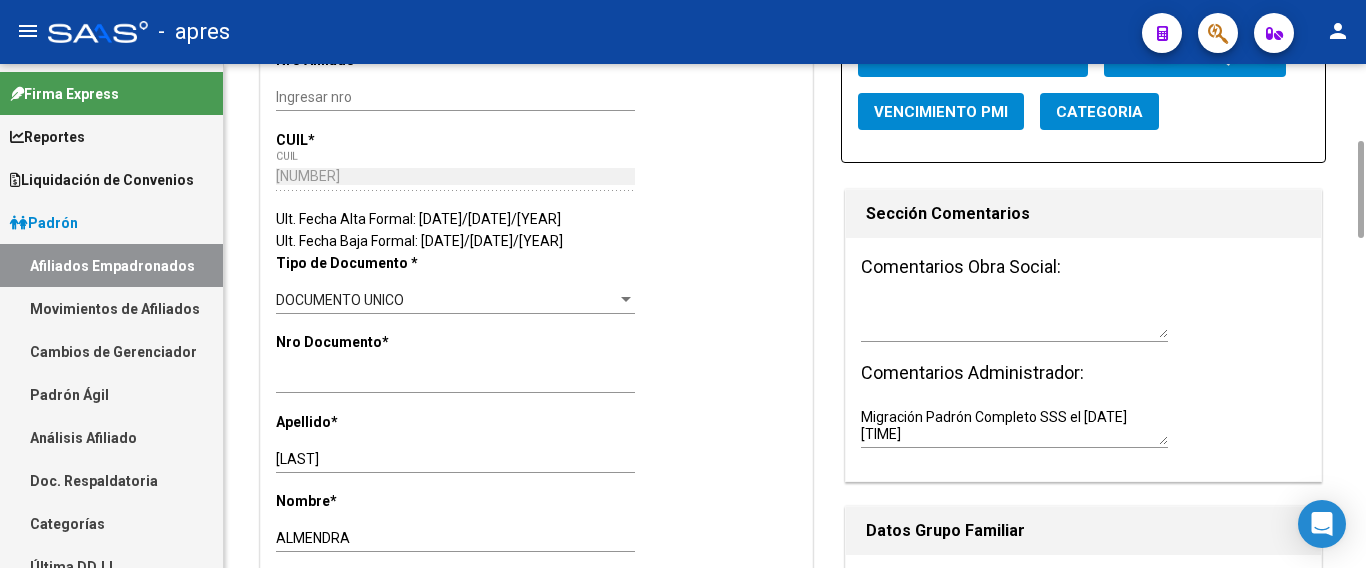 scroll, scrollTop: 0, scrollLeft: 0, axis: both 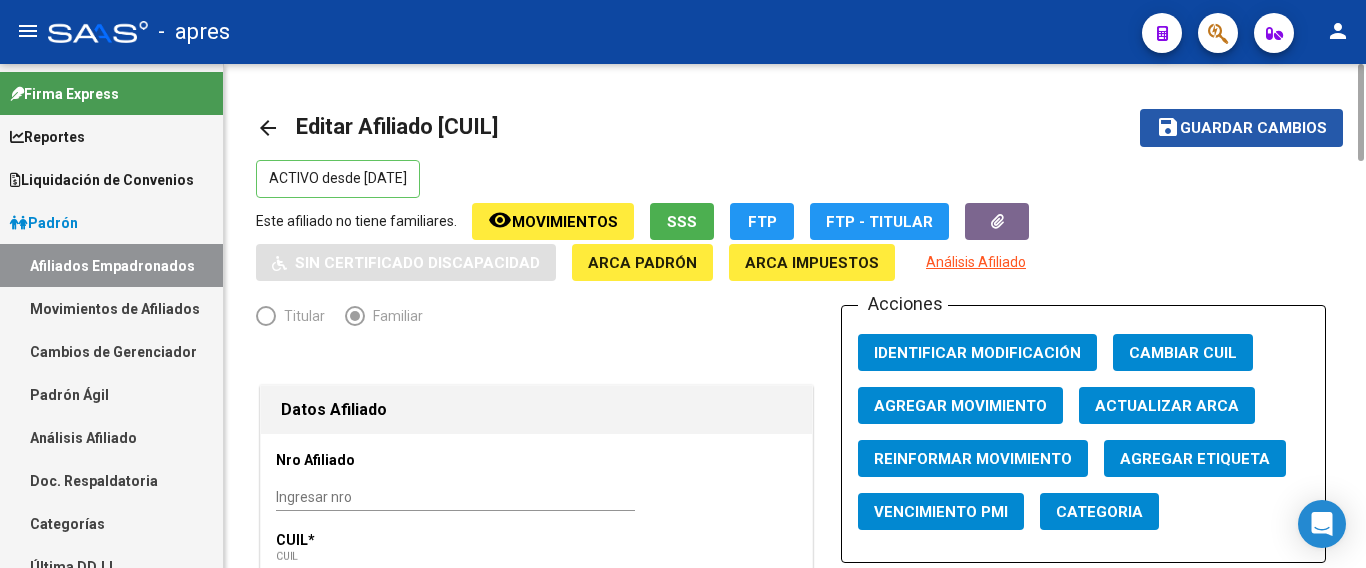 click on "Guardar cambios" 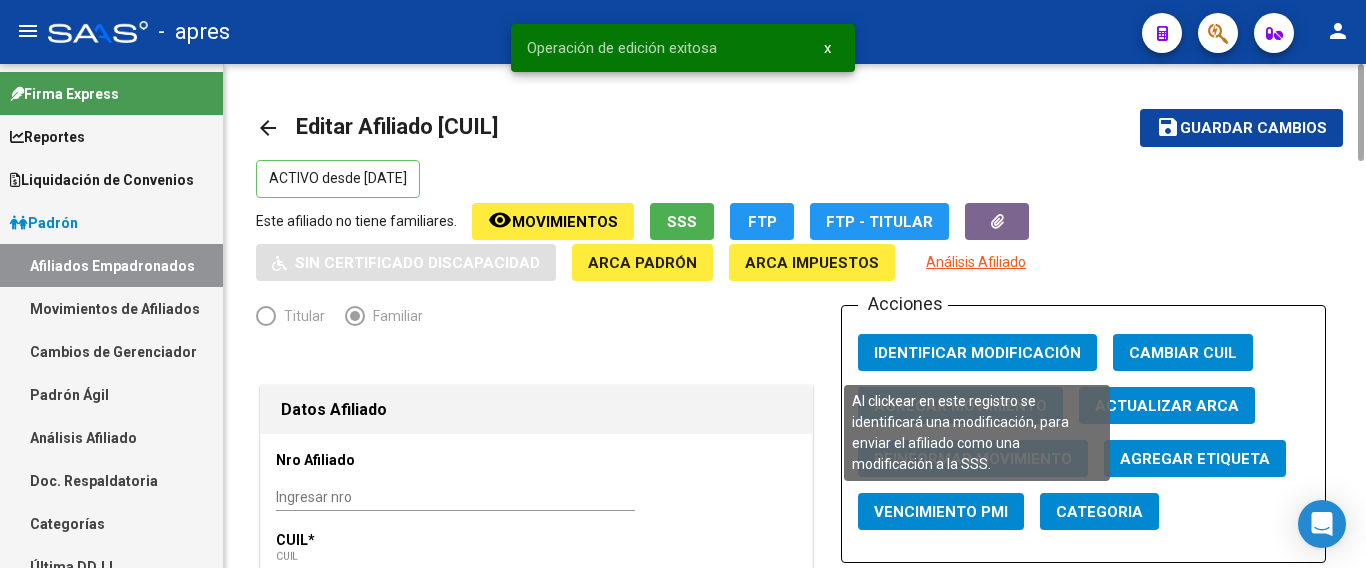 click on "Identificar Modificación" 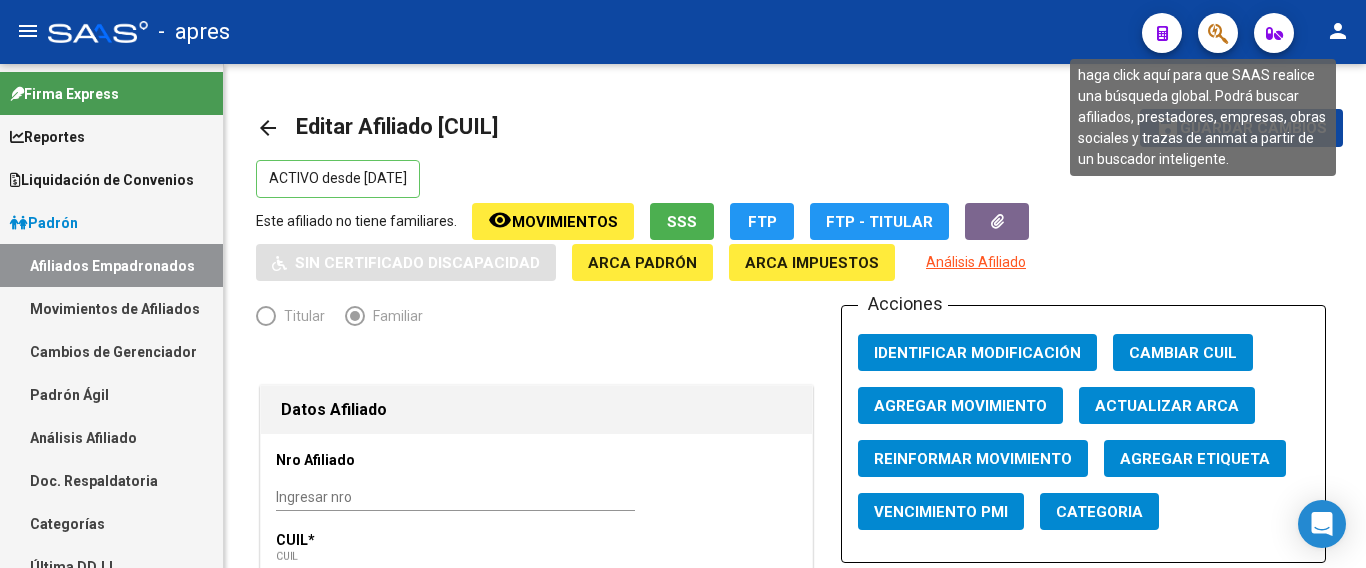 click 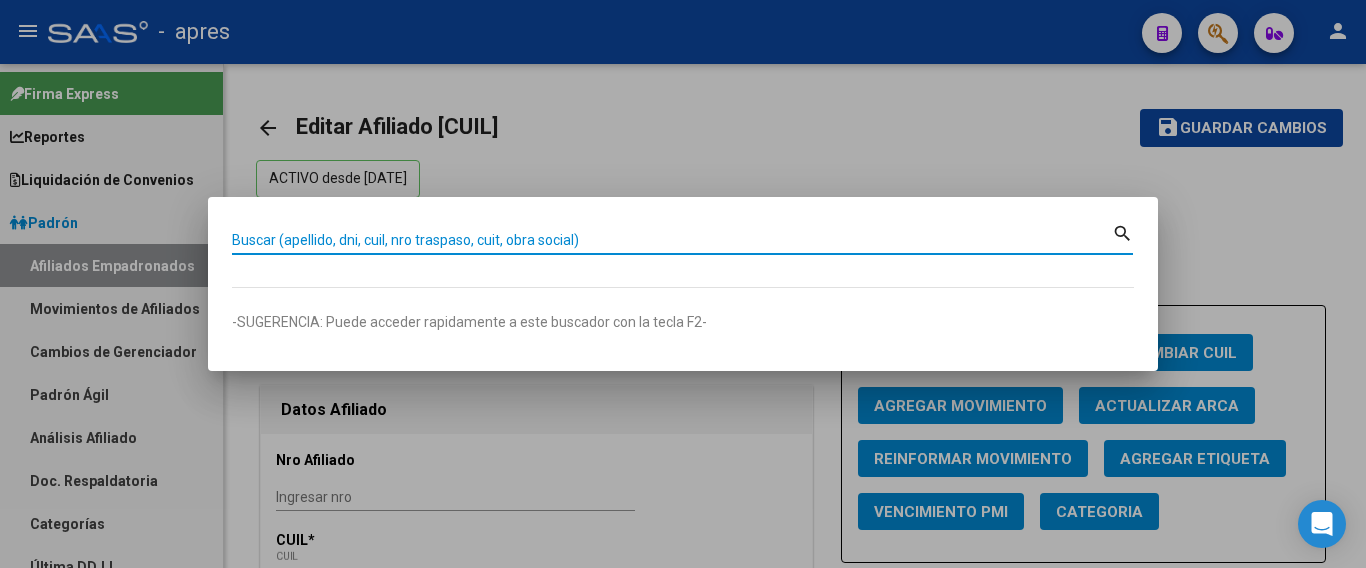 click on "Buscar (apellido, dni, cuil, nro traspaso, cuit, obra social)" at bounding box center [672, 240] 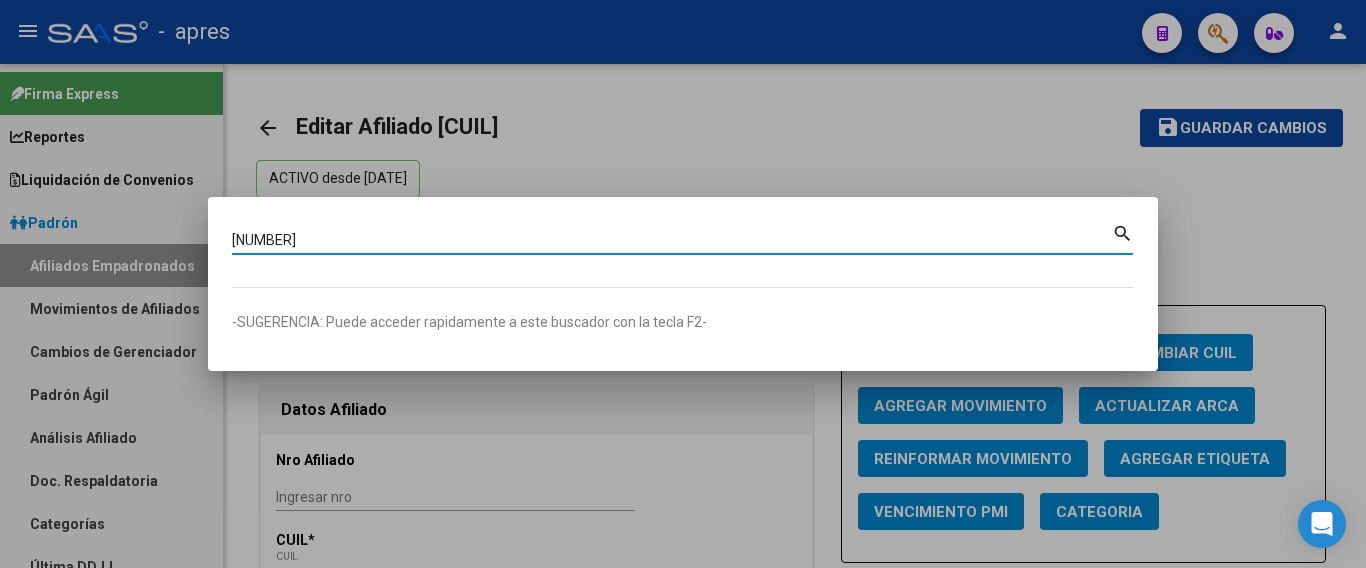 type on "[NUMBER]" 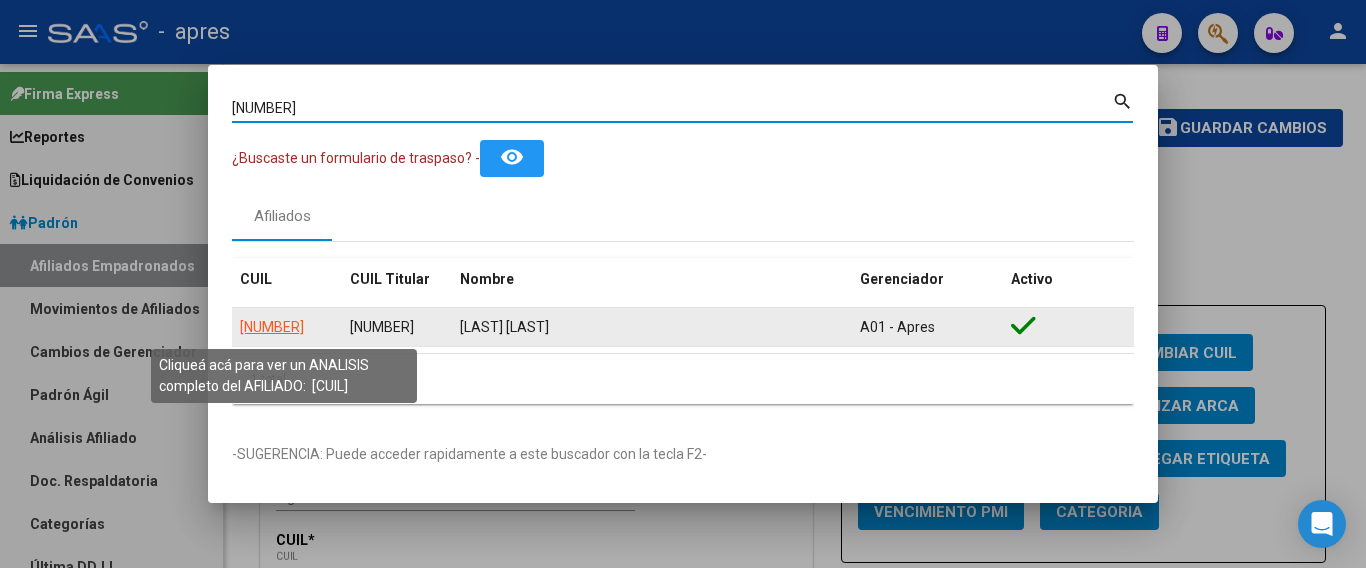click on "[NUMBER]" 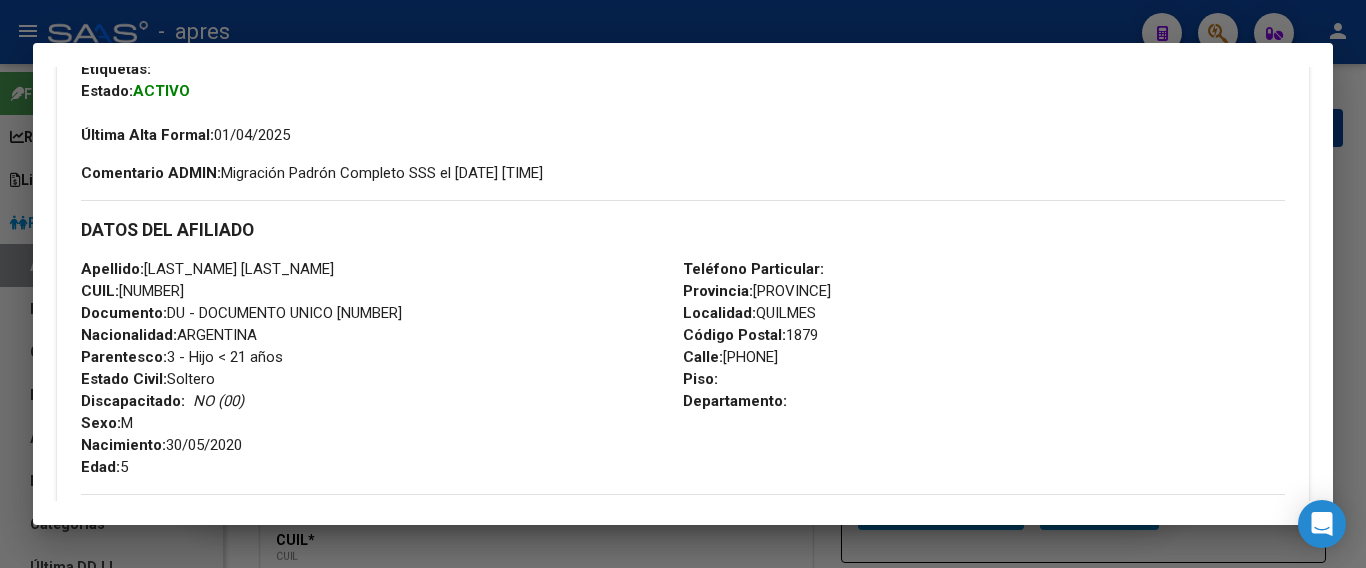 scroll, scrollTop: 300, scrollLeft: 0, axis: vertical 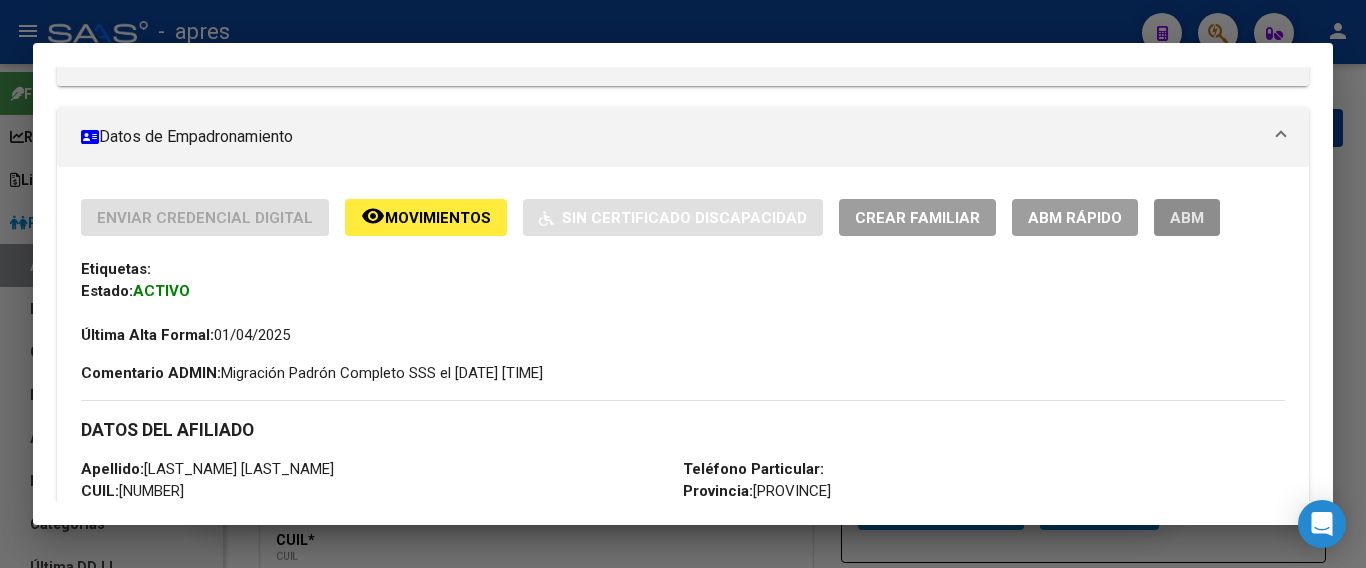 click on "ABM" at bounding box center [1187, 218] 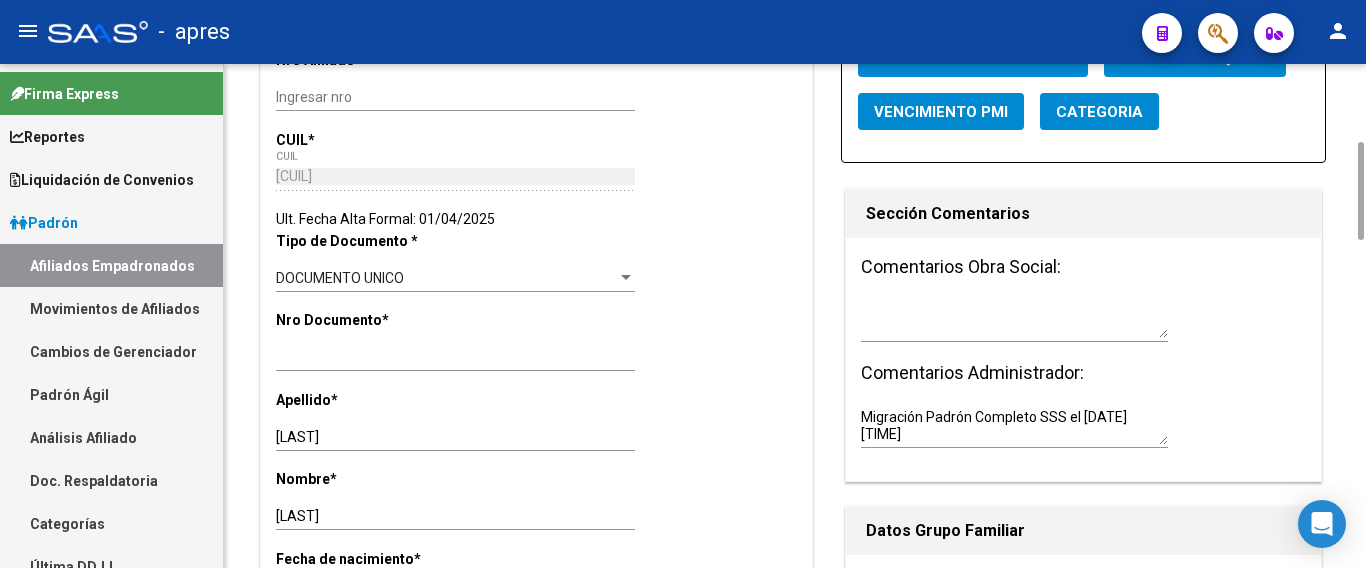scroll, scrollTop: 0, scrollLeft: 0, axis: both 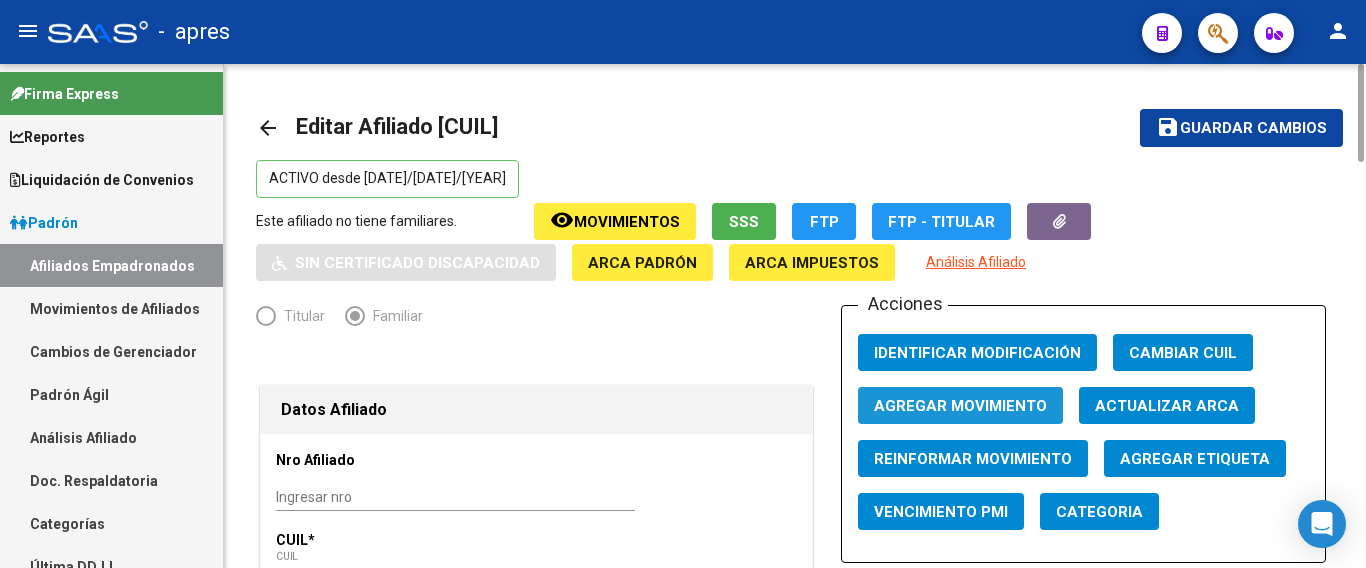 click on "Agregar Movimiento" 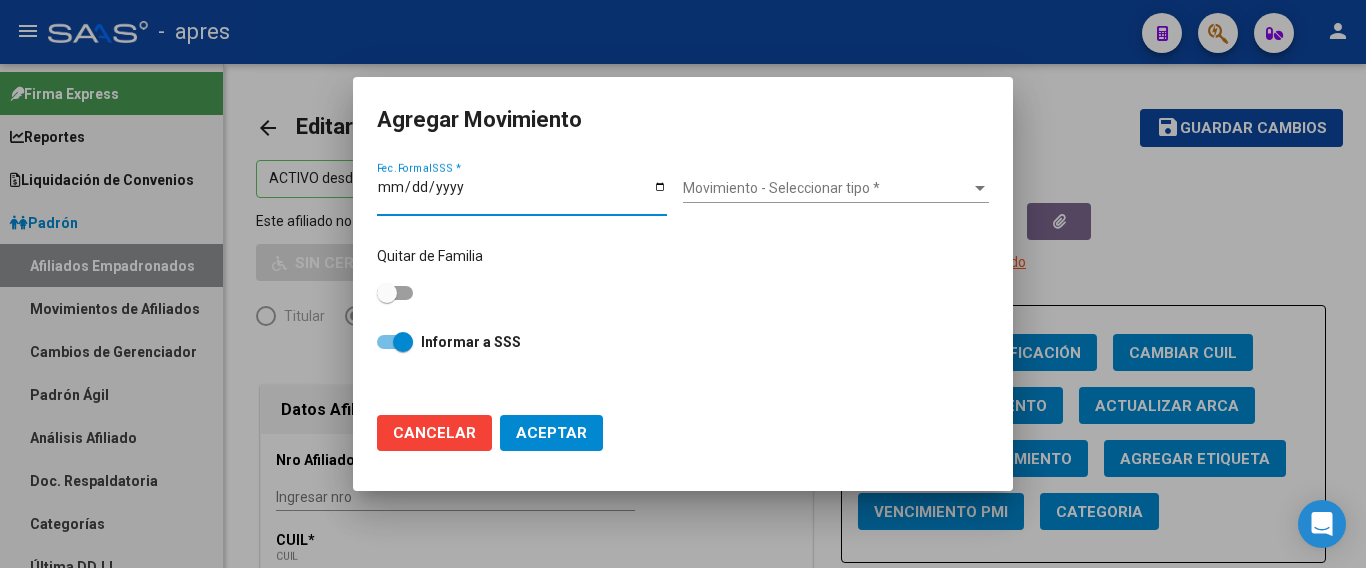 click on "Movimiento - Seleccionar tipo * Movimiento - Seleccionar tipo *" at bounding box center [836, 195] 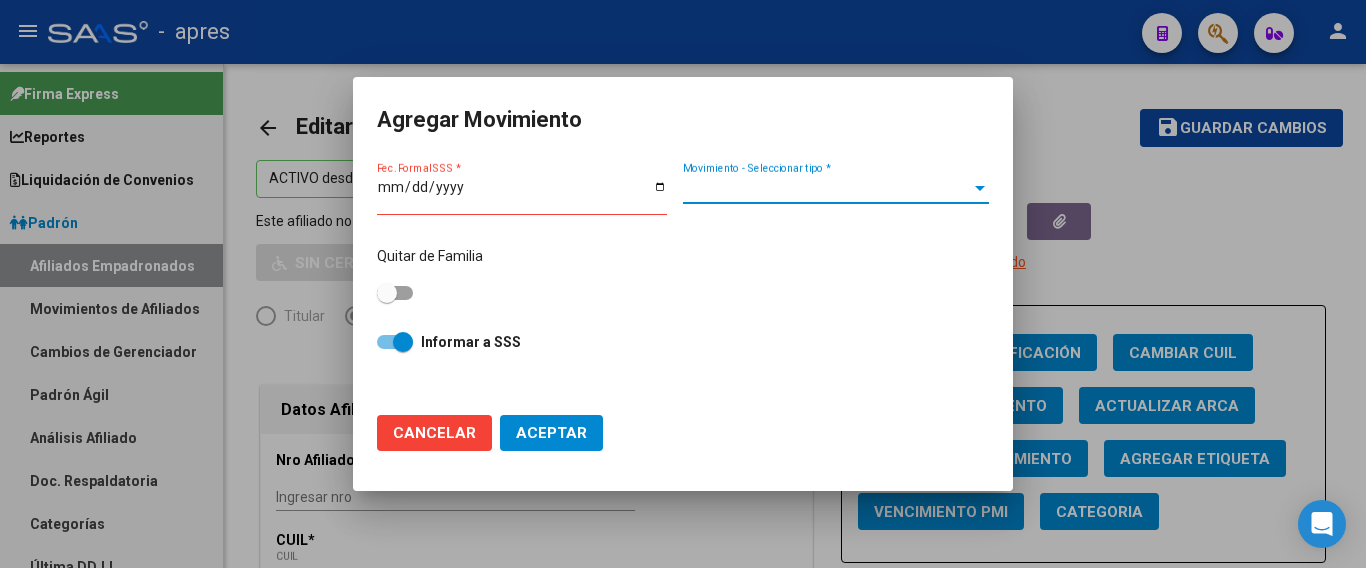 click on "Movimiento - Seleccionar tipo *" at bounding box center (827, 188) 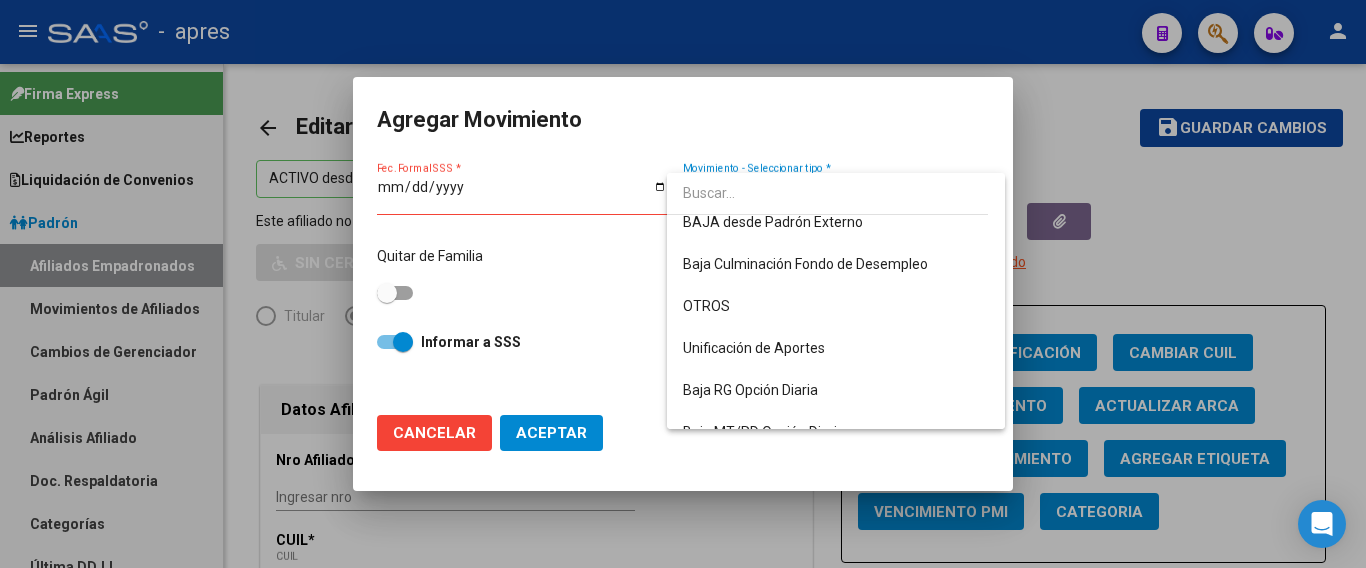 scroll, scrollTop: 1340, scrollLeft: 0, axis: vertical 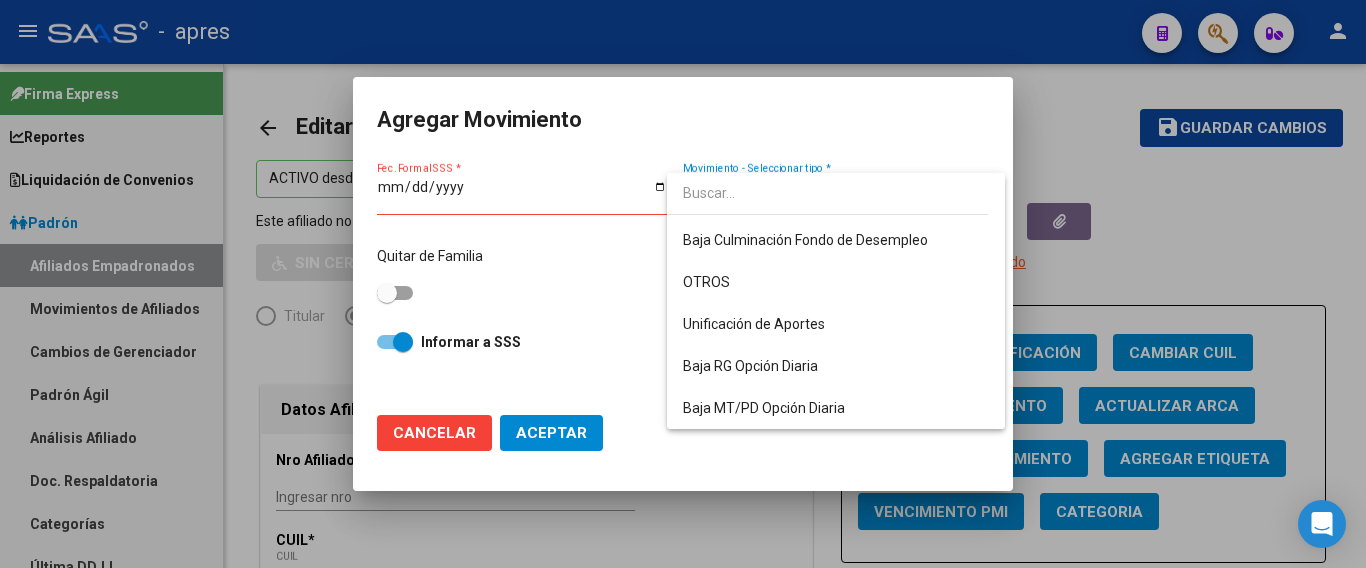 click at bounding box center (683, 284) 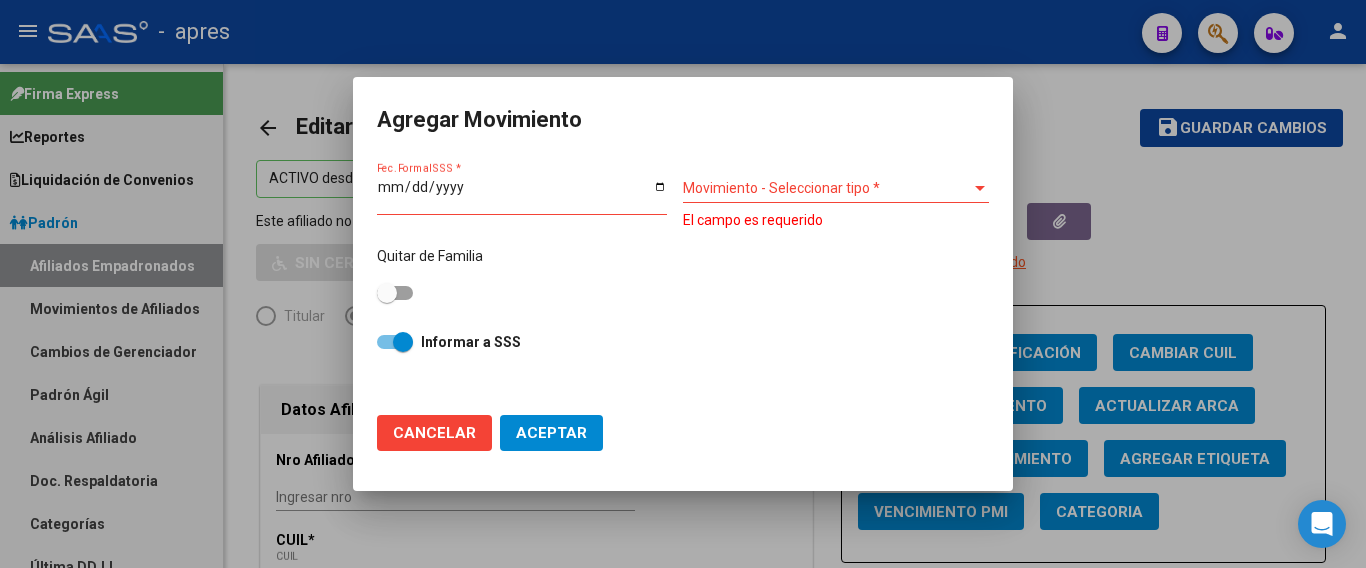 click on "Fec. Formal SSS *" at bounding box center [522, 194] 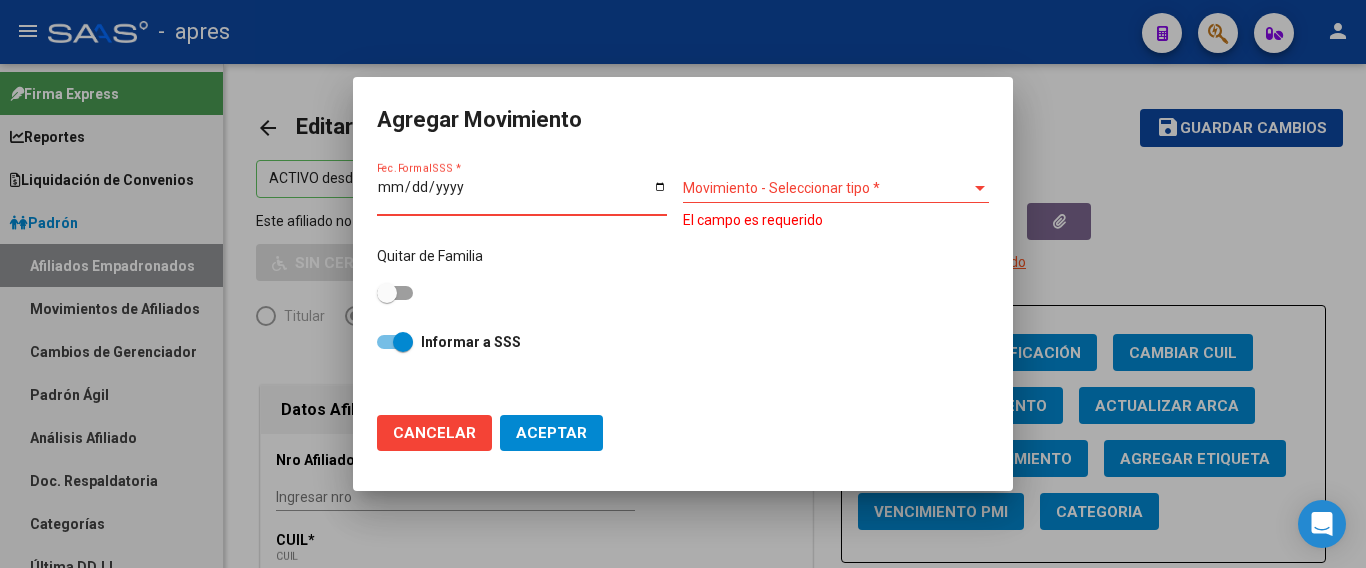 click on "Fec. Formal SSS *" at bounding box center (522, 194) 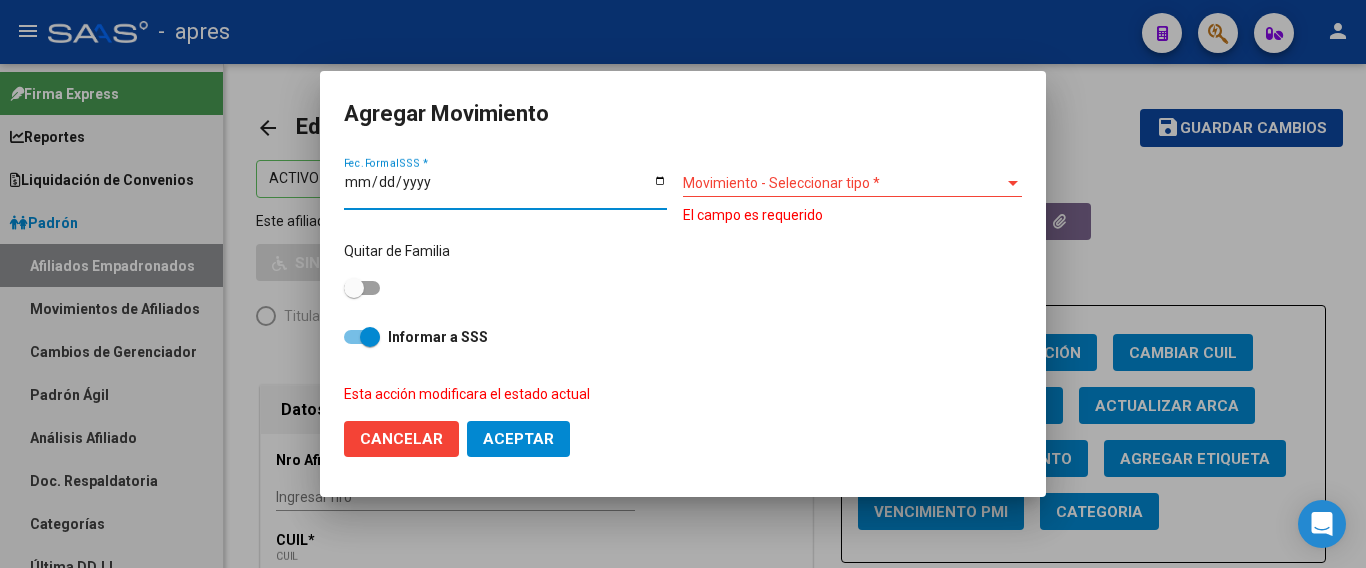 type on "[DATE]" 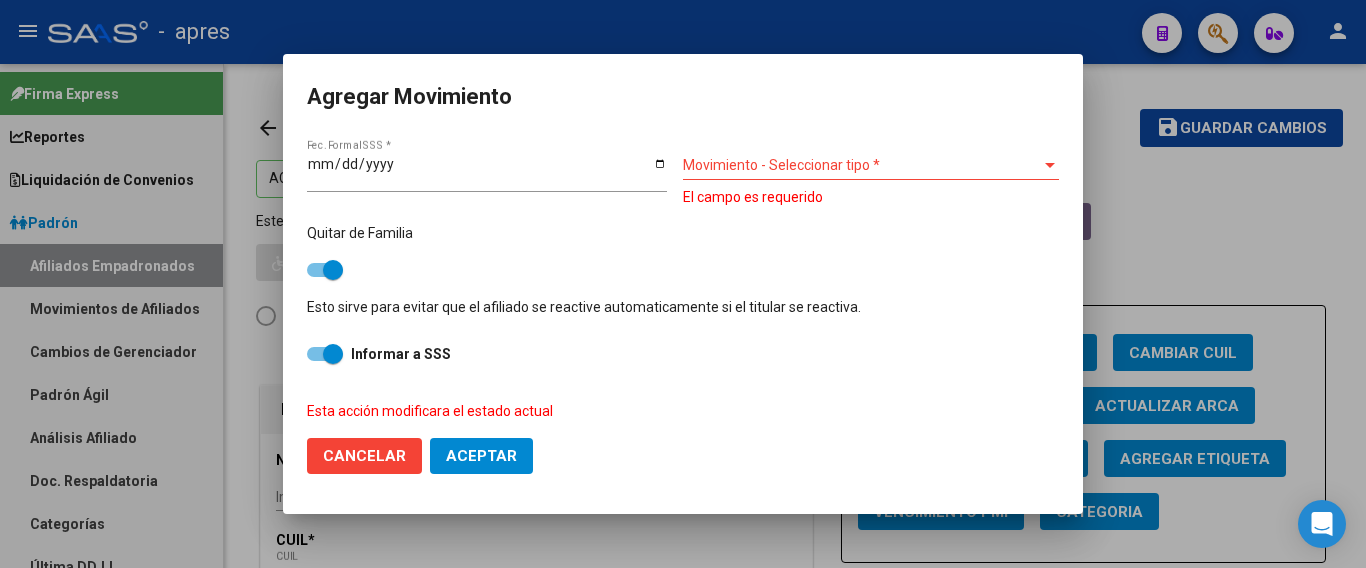 click on "Movimiento - Seleccionar tipo *" at bounding box center [862, 165] 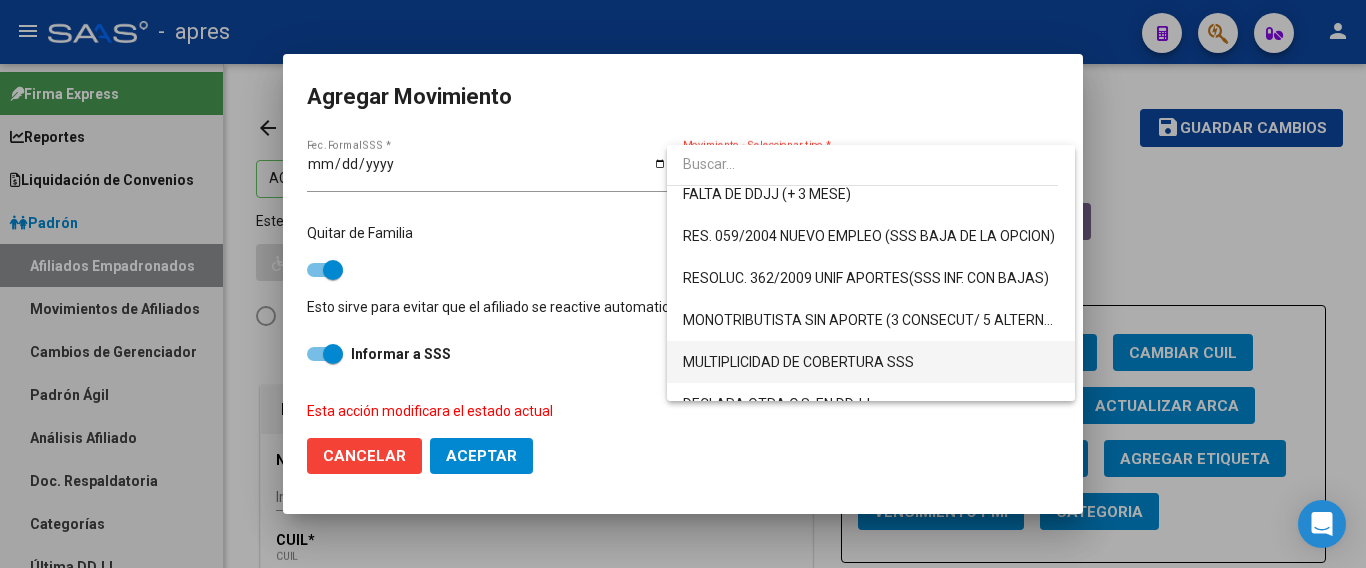 scroll, scrollTop: 600, scrollLeft: 0, axis: vertical 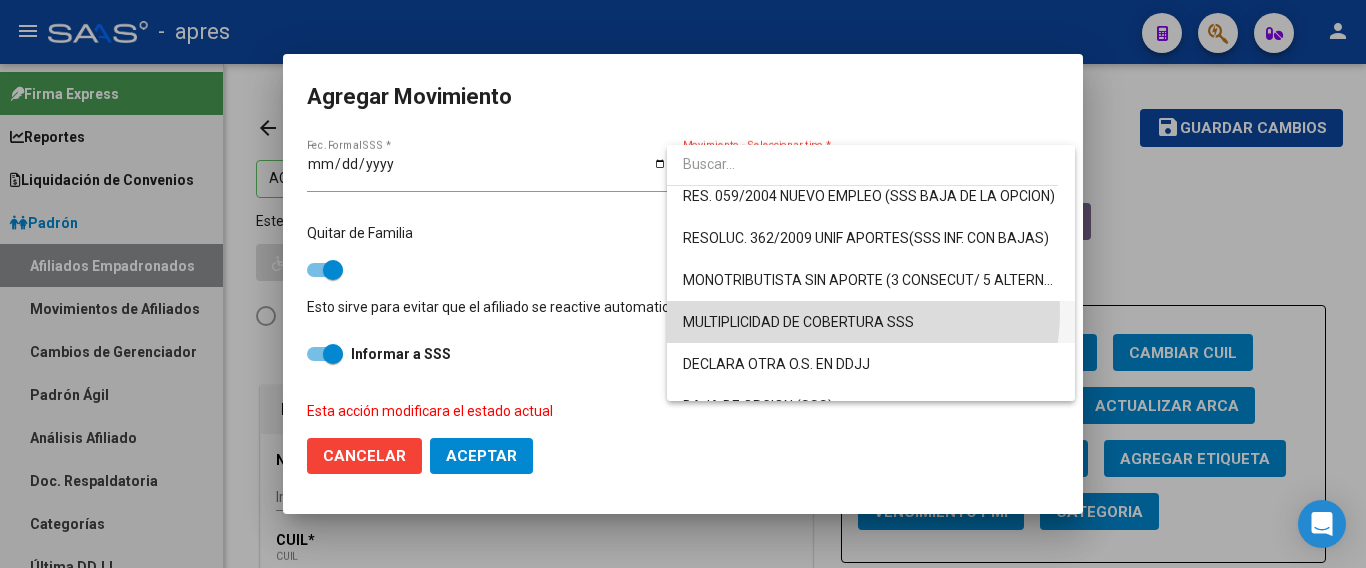 click on "MULTIPLICIDAD DE COBERTURA SSS" at bounding box center (871, 322) 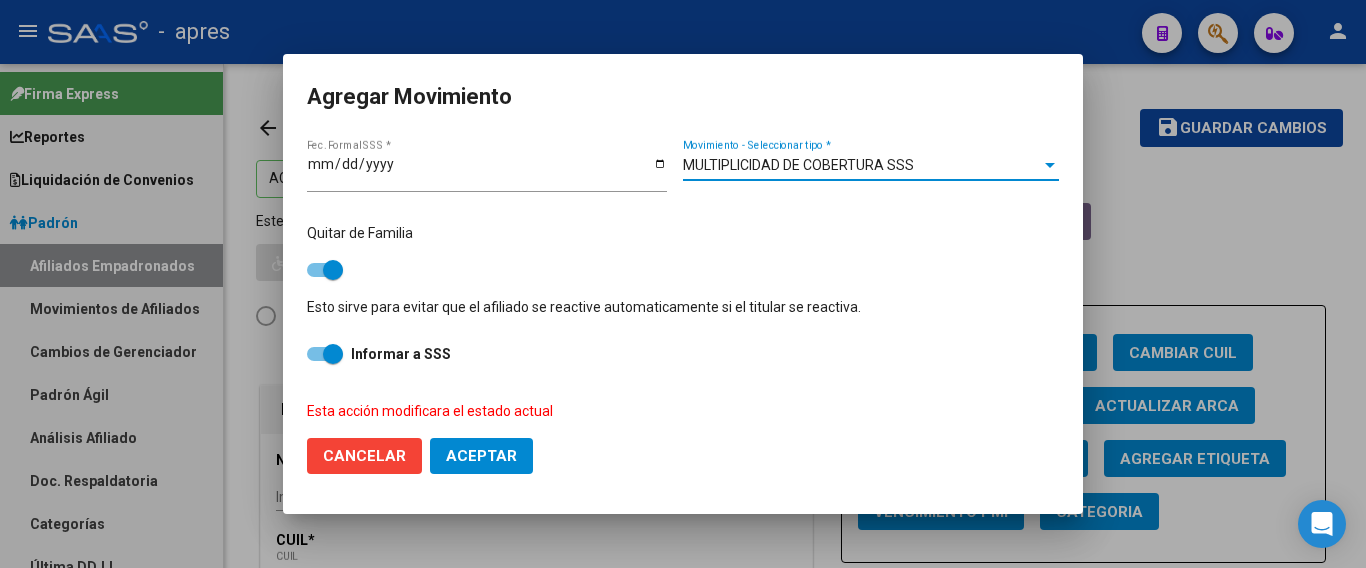 click on "Aceptar" 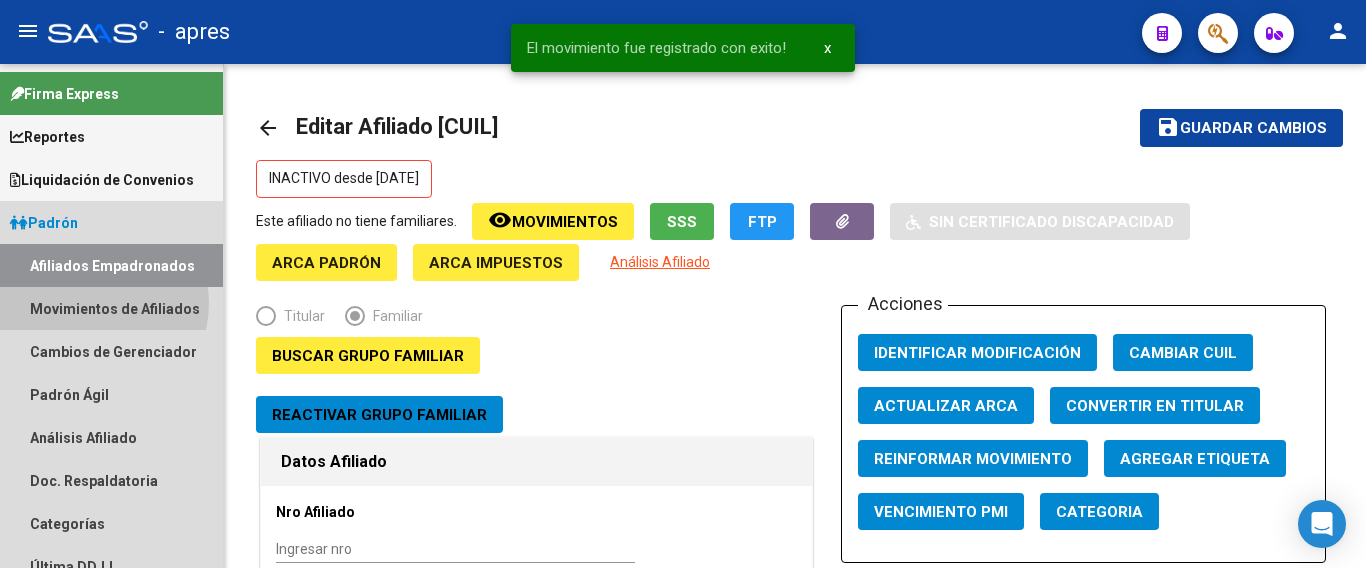 click on "Movimientos de Afiliados" at bounding box center [111, 308] 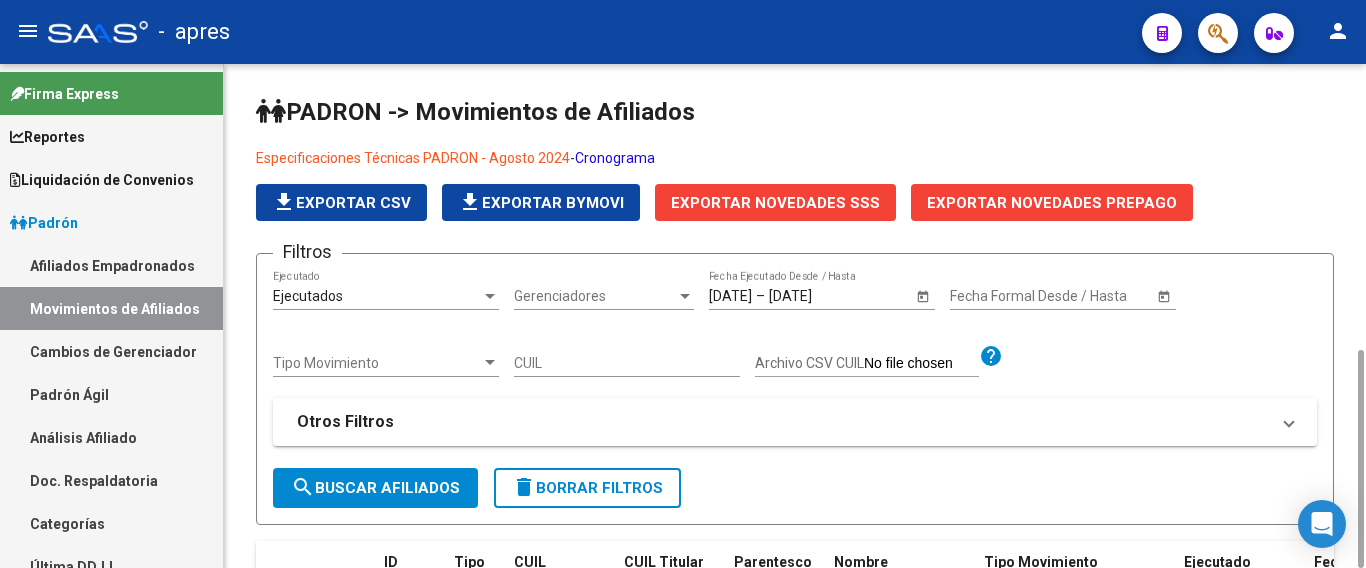 scroll, scrollTop: 200, scrollLeft: 0, axis: vertical 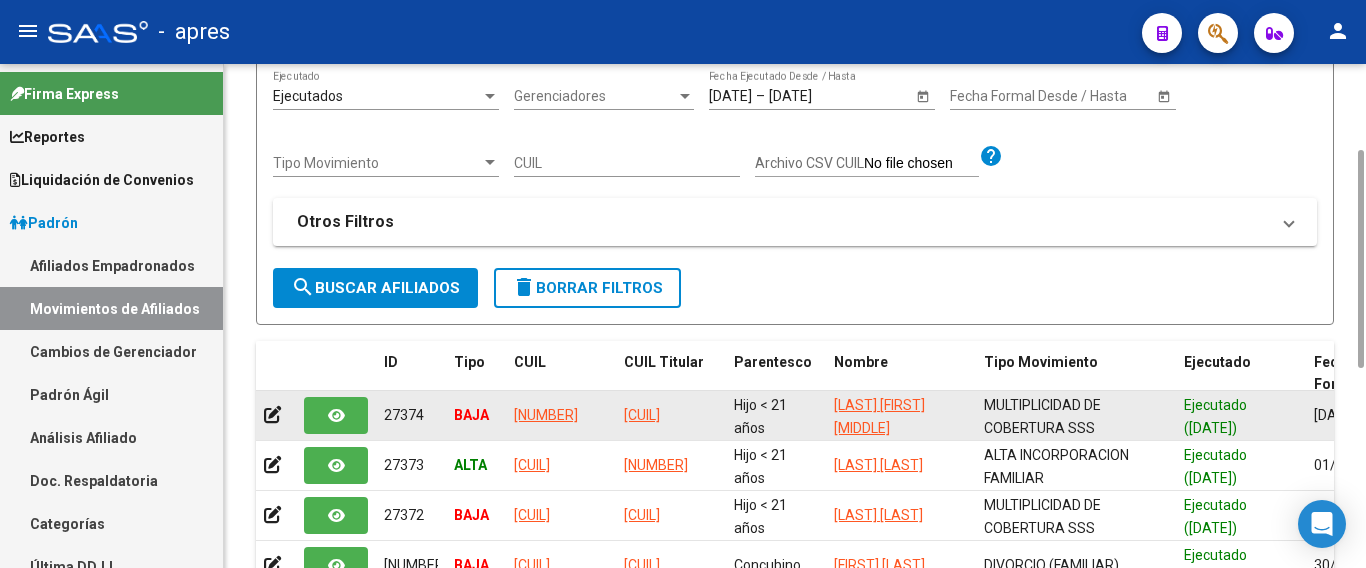 drag, startPoint x: 513, startPoint y: 411, endPoint x: 605, endPoint y: 410, distance: 92.00543 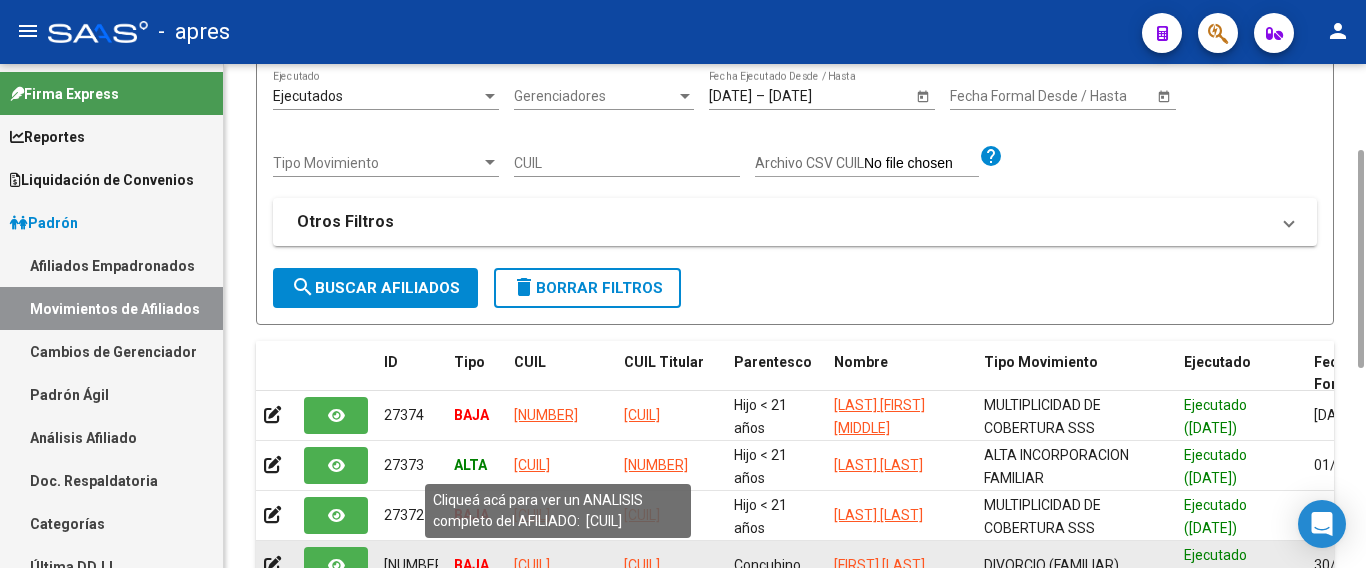 copy on "[NUMBER]" 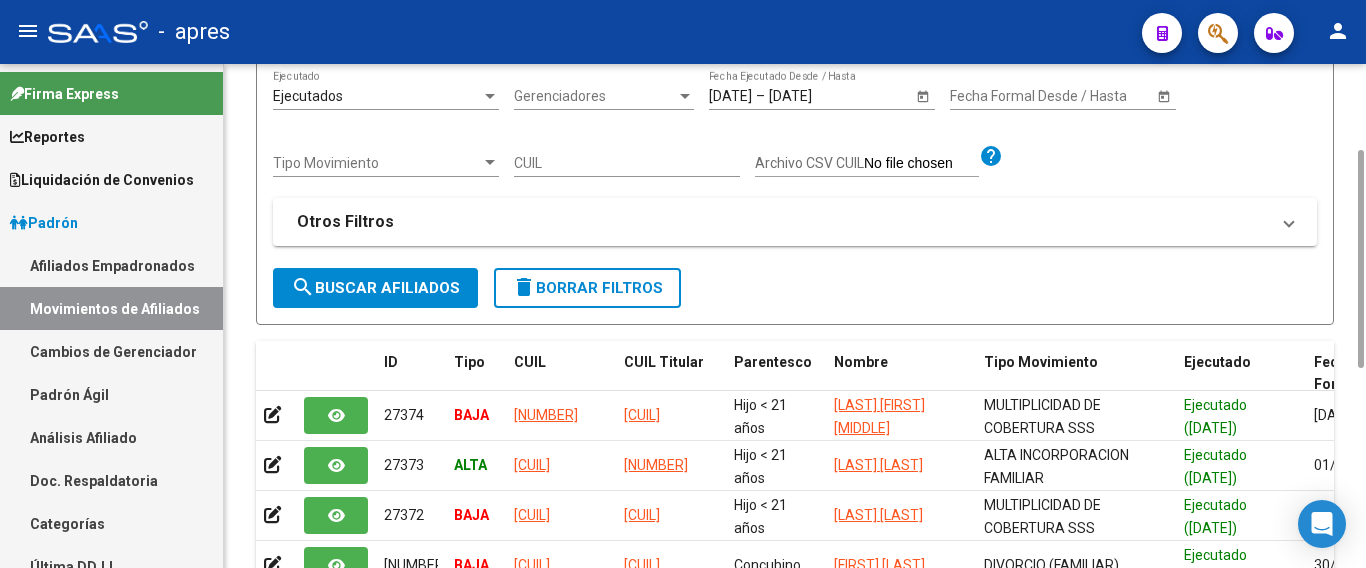 click on "CUIL" at bounding box center (627, 163) 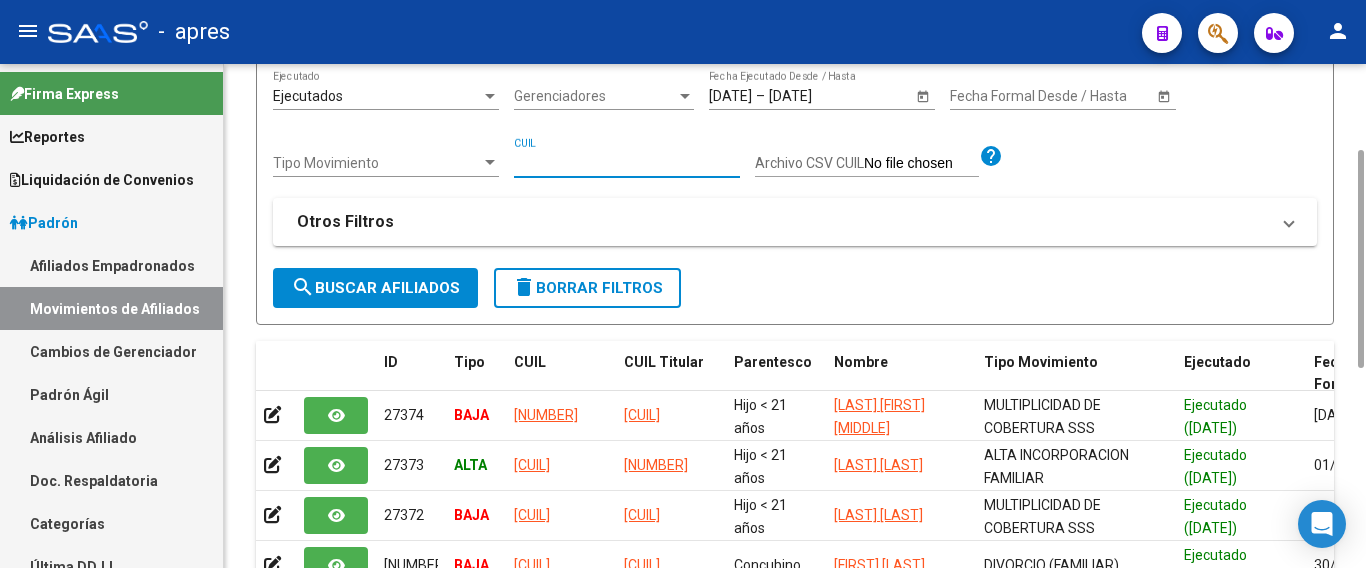 paste on "[NUMBER]" 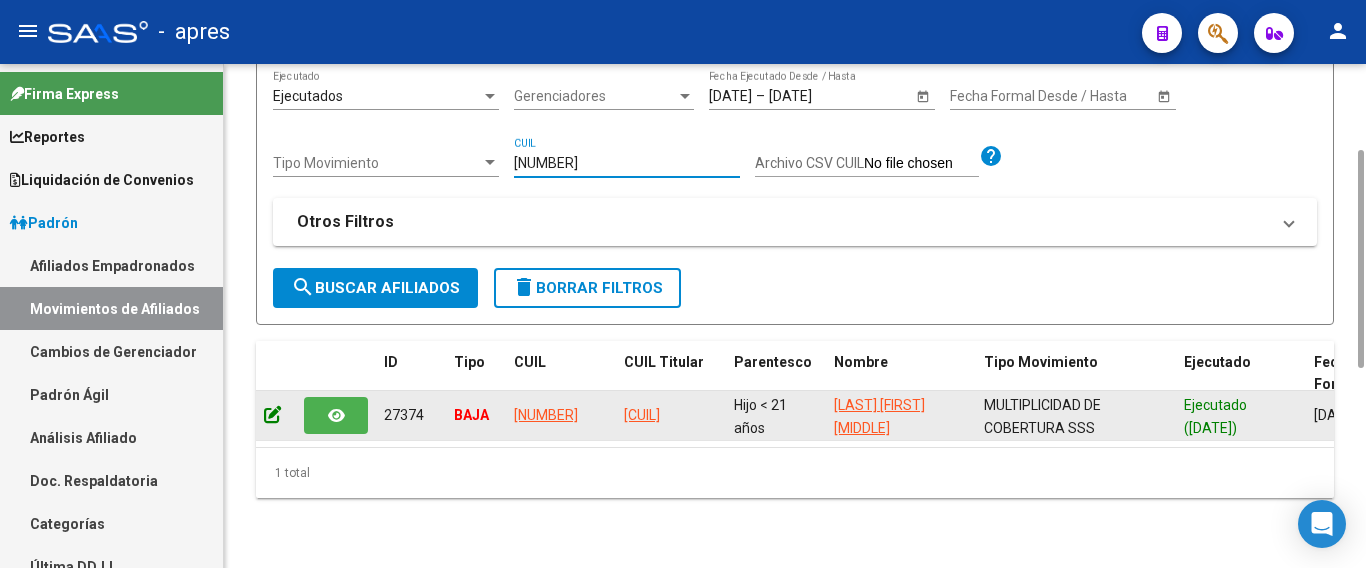 type on "[NUMBER]" 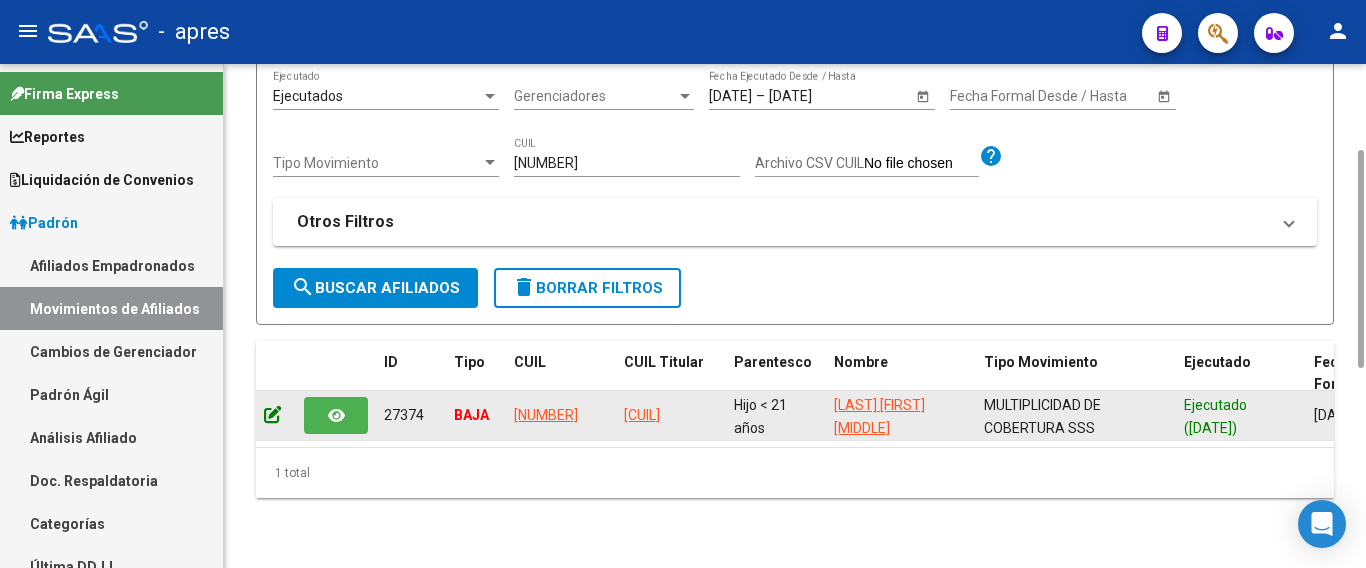 click 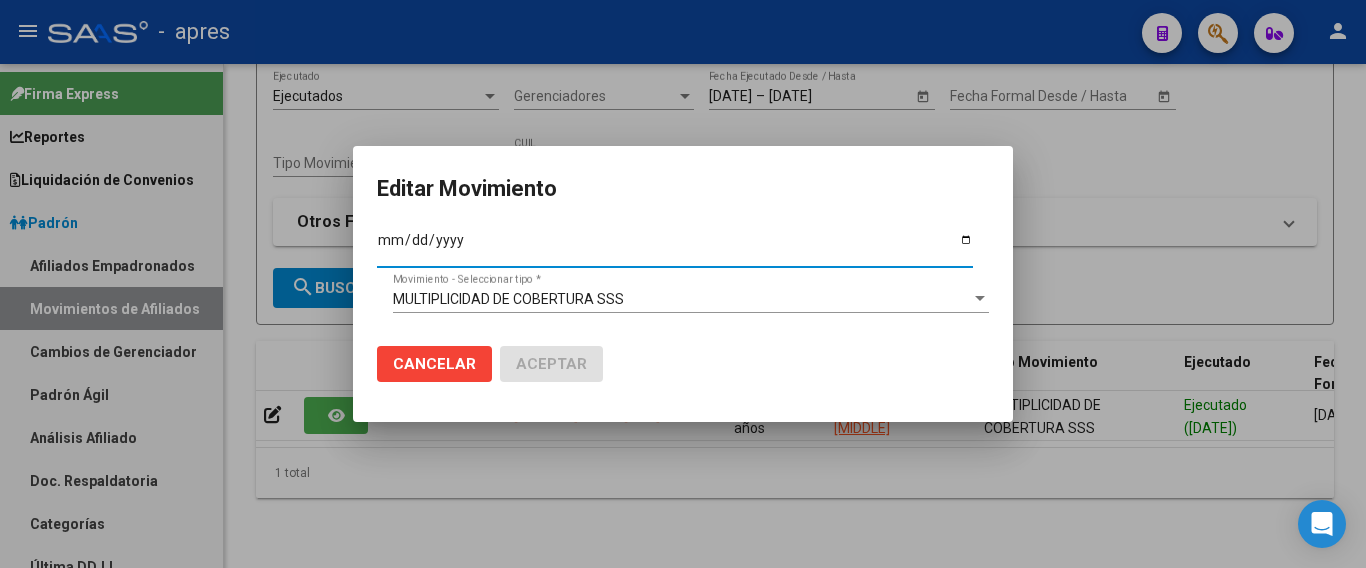 click on "Cancelar" 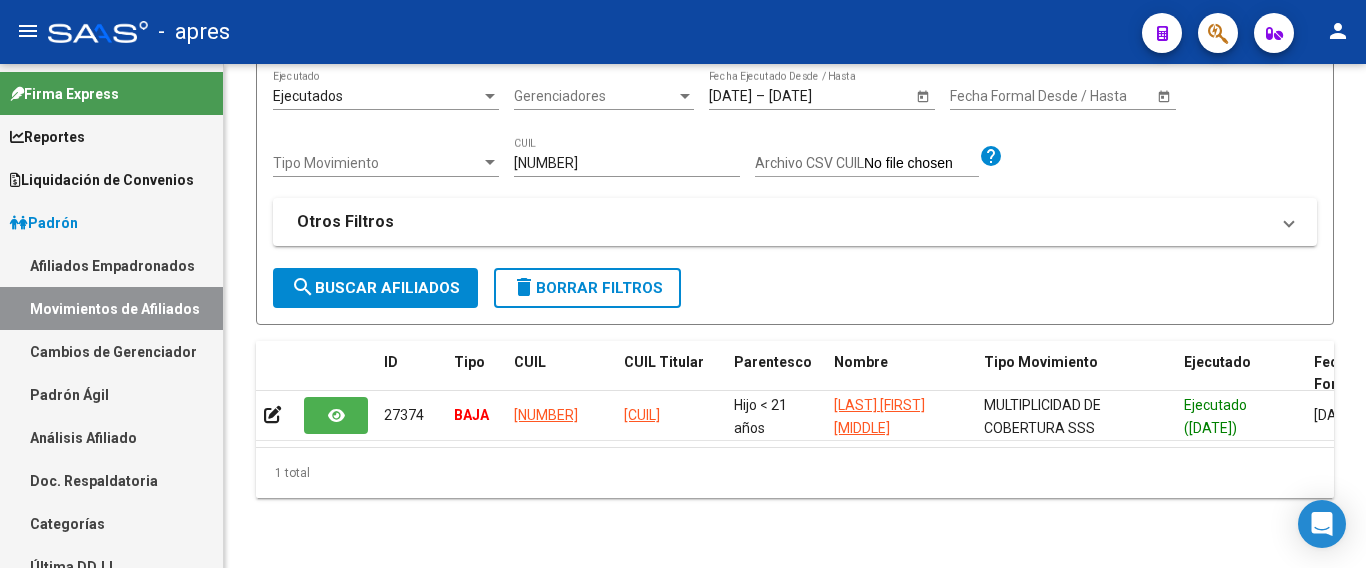 click 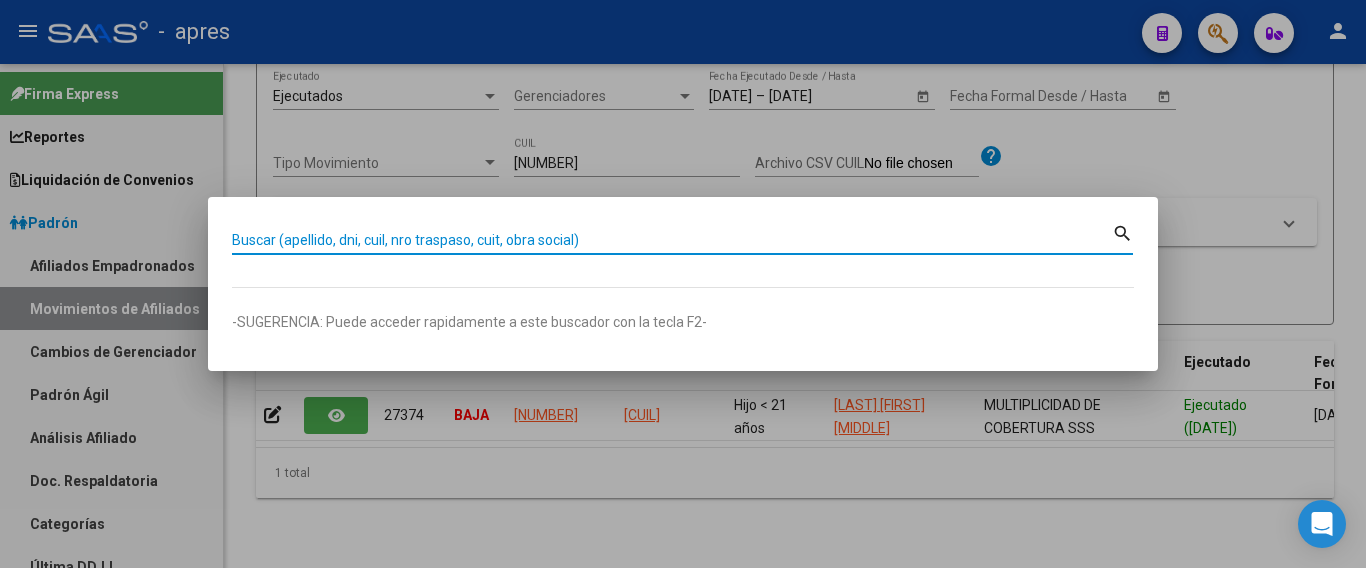 paste on "[NUMBER]" 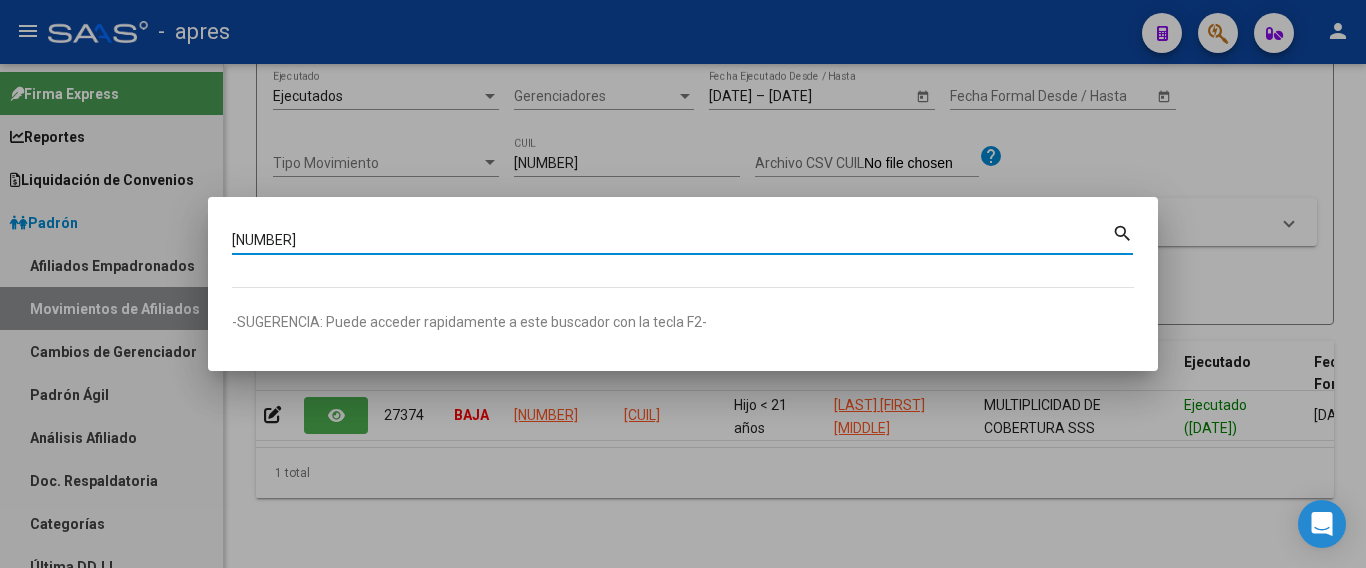 type on "[NUMBER]" 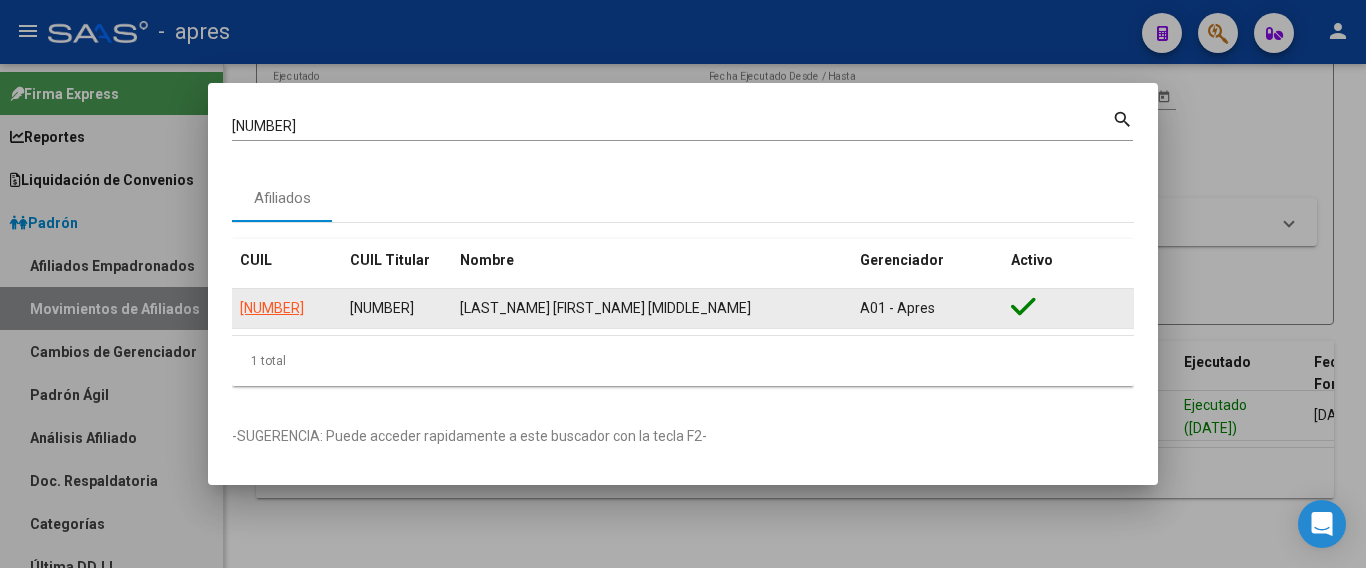 click on "[NUMBER]" 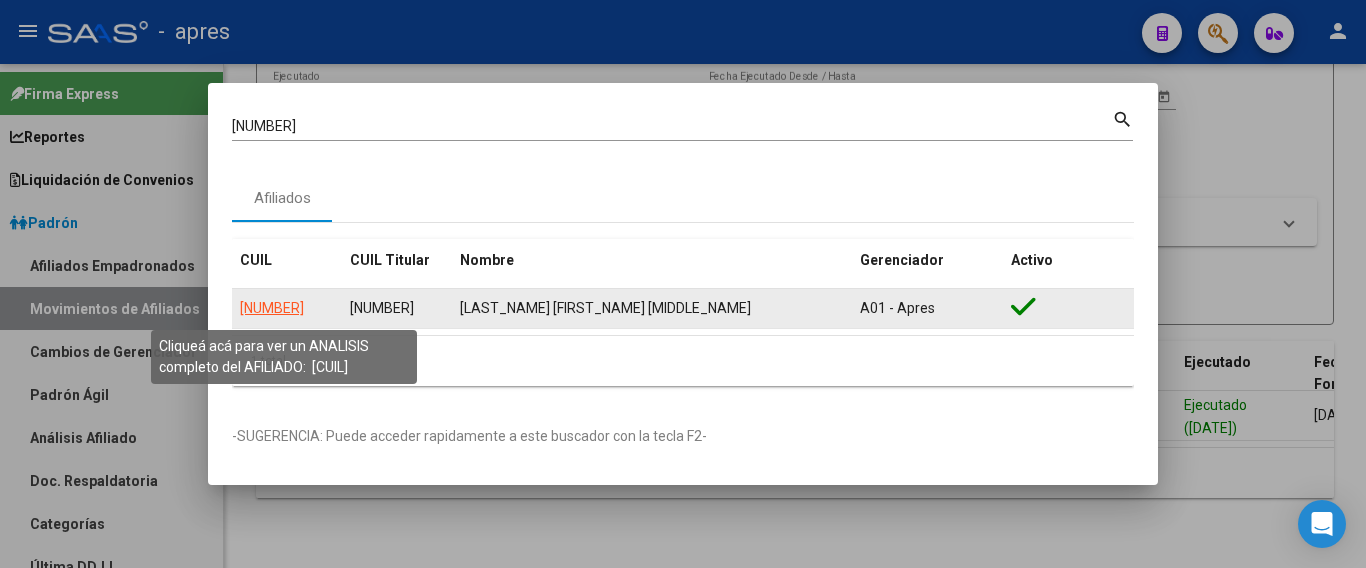click on "[NUMBER]" 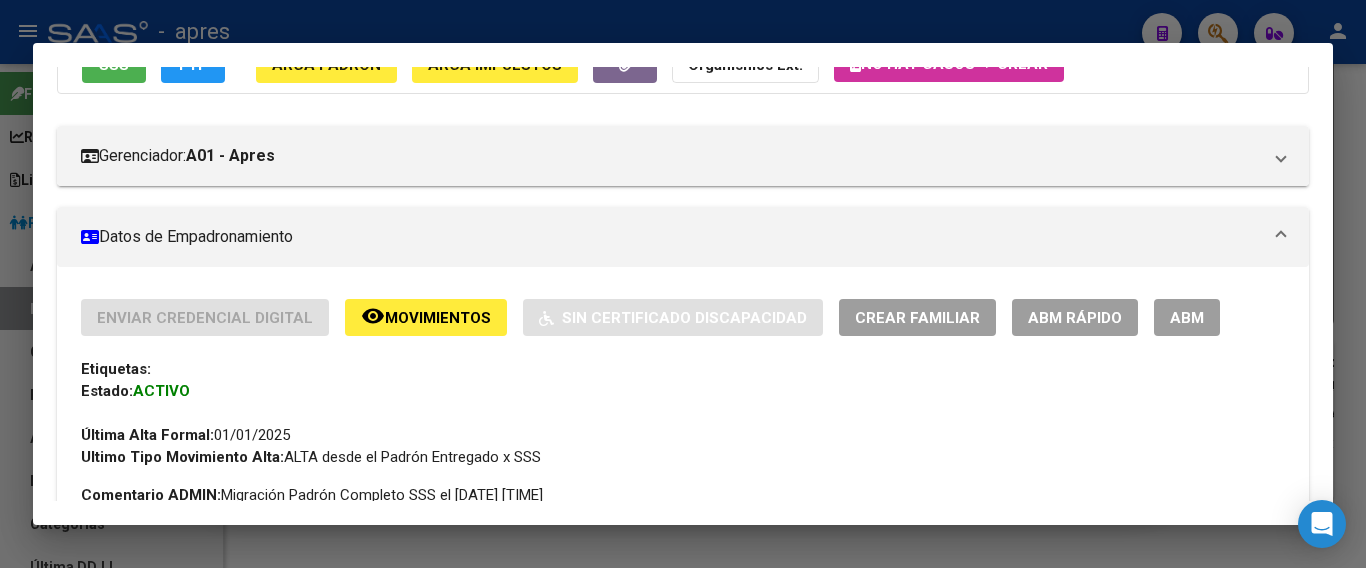 scroll, scrollTop: 300, scrollLeft: 0, axis: vertical 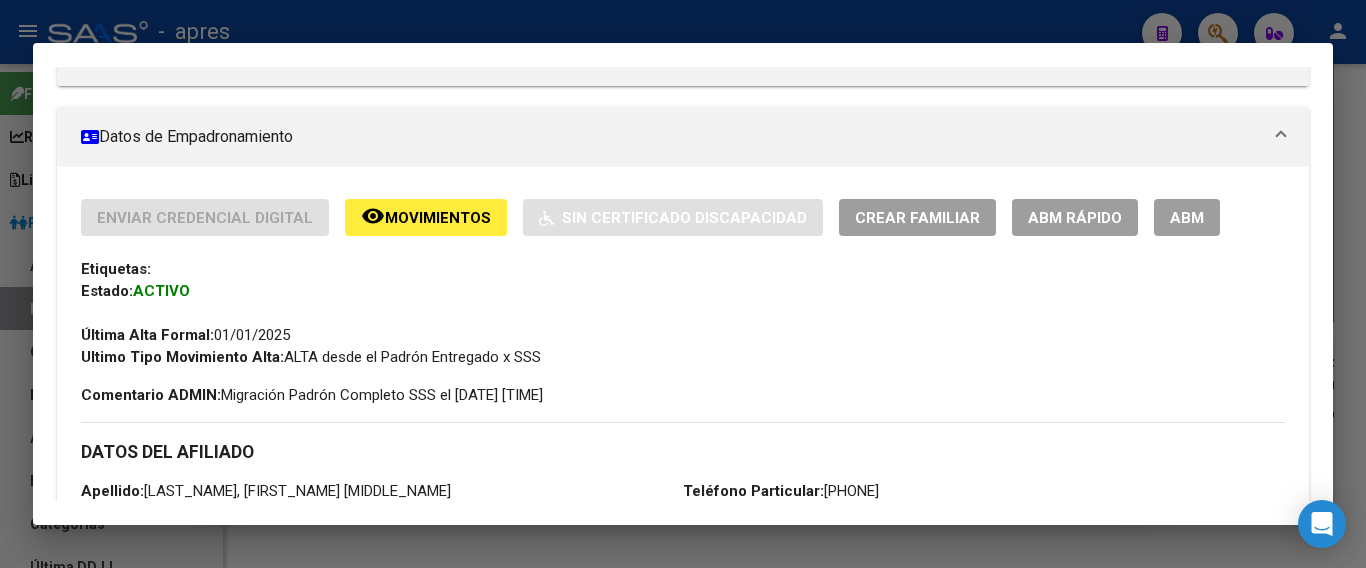 click on "Crear Familiar" at bounding box center [917, 218] 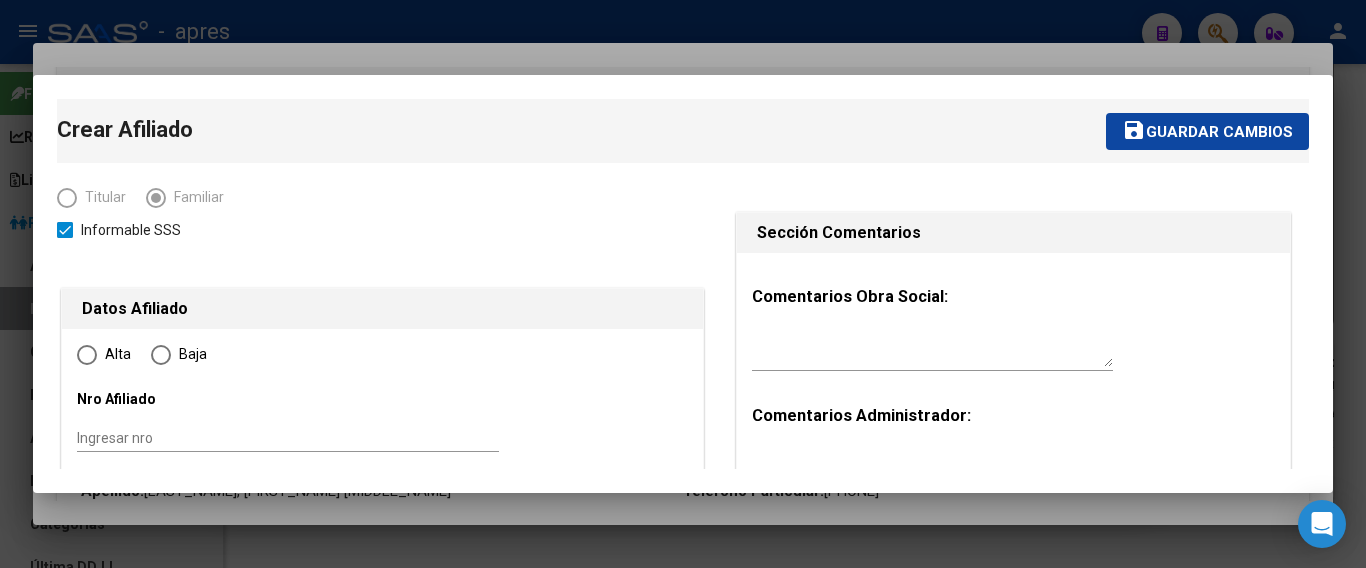 type on "QUILMES" 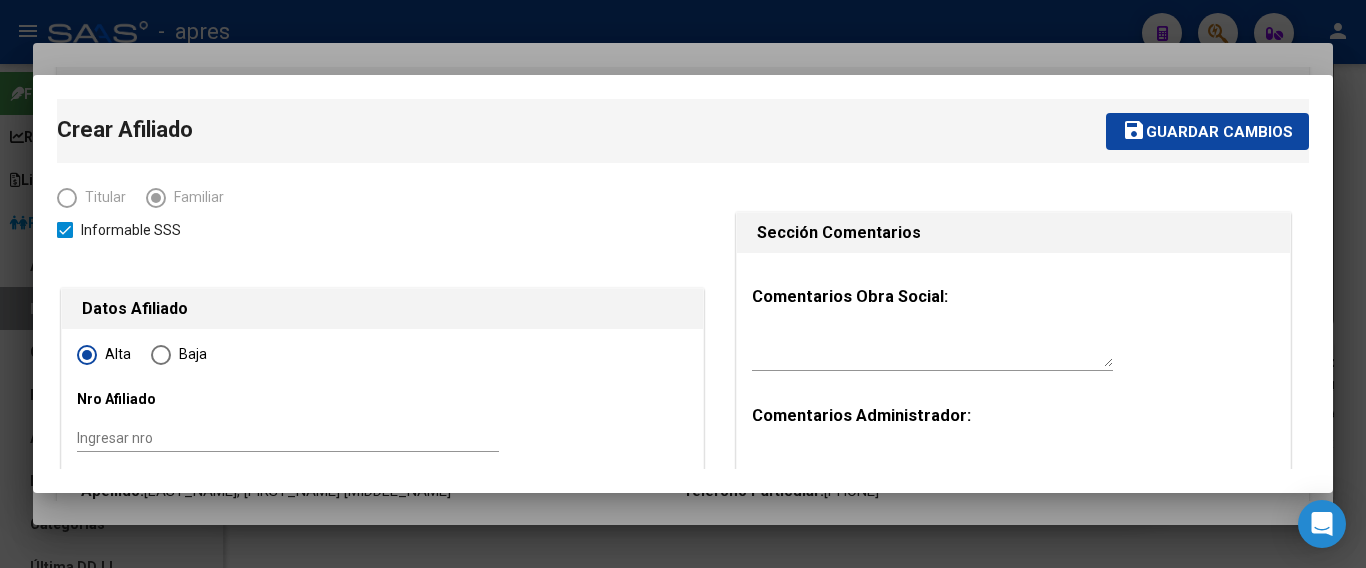 type on "[NUMBER]" 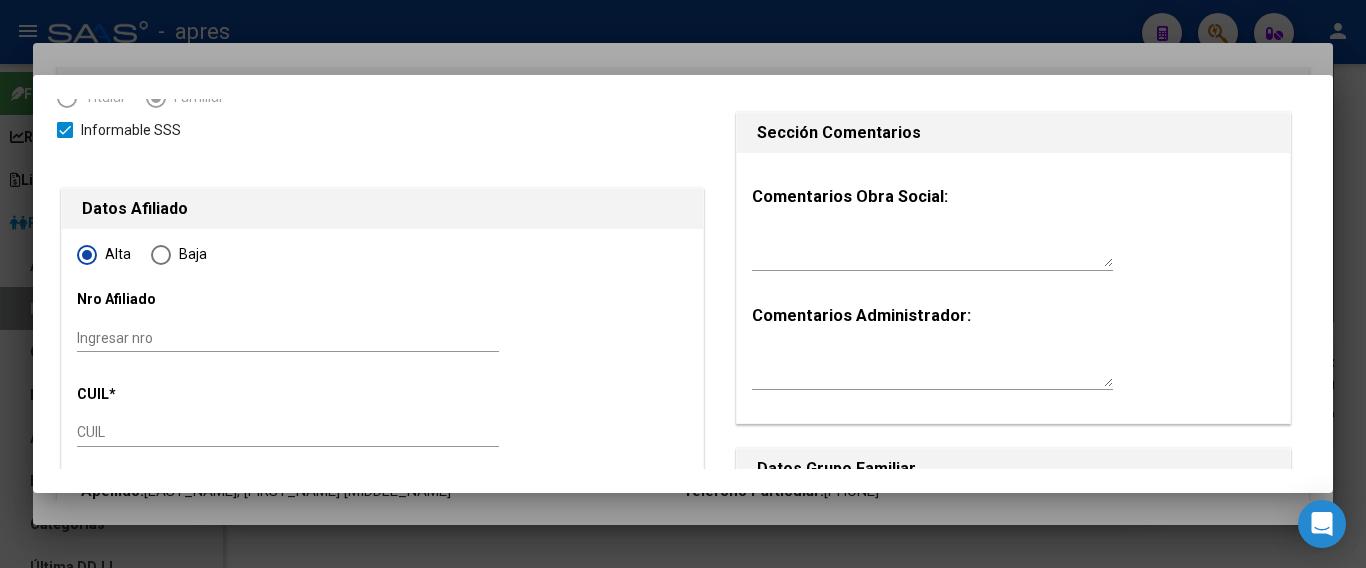 scroll, scrollTop: 200, scrollLeft: 0, axis: vertical 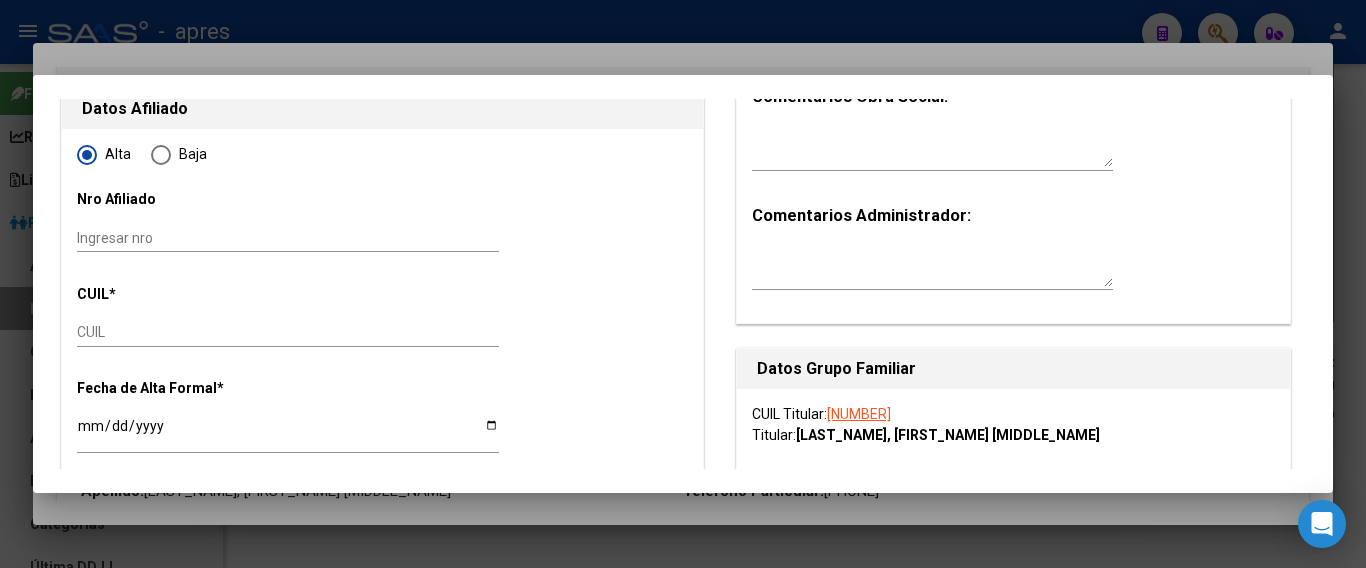 click on "CUIL" at bounding box center [288, 332] 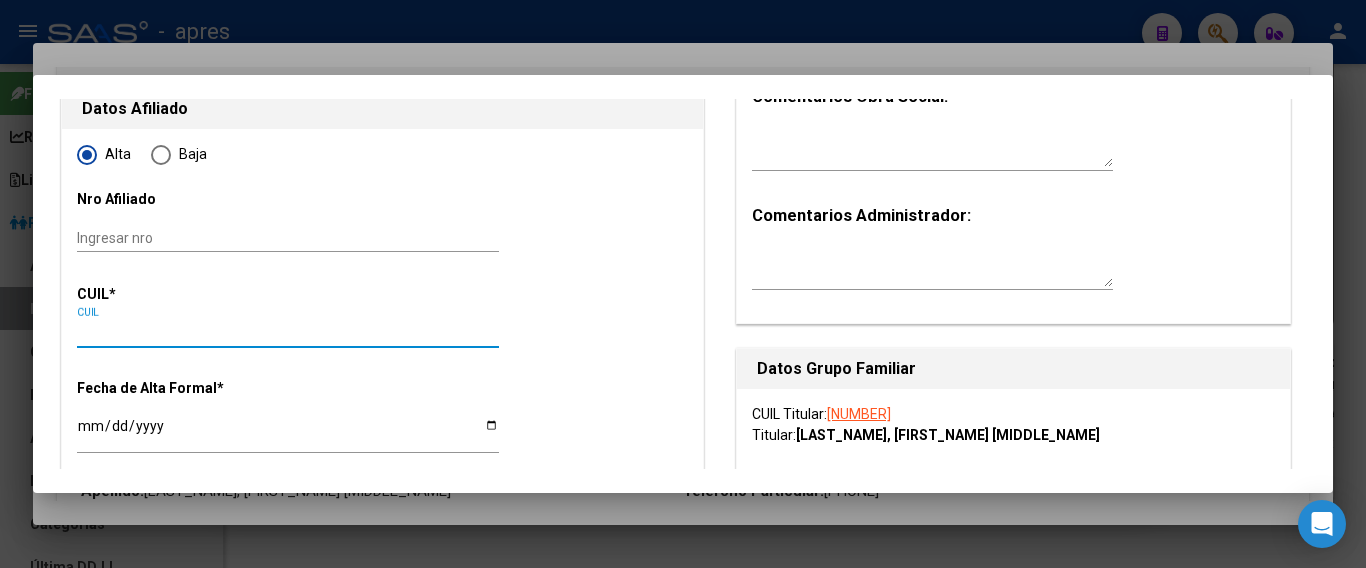 paste on "[CUIL]" 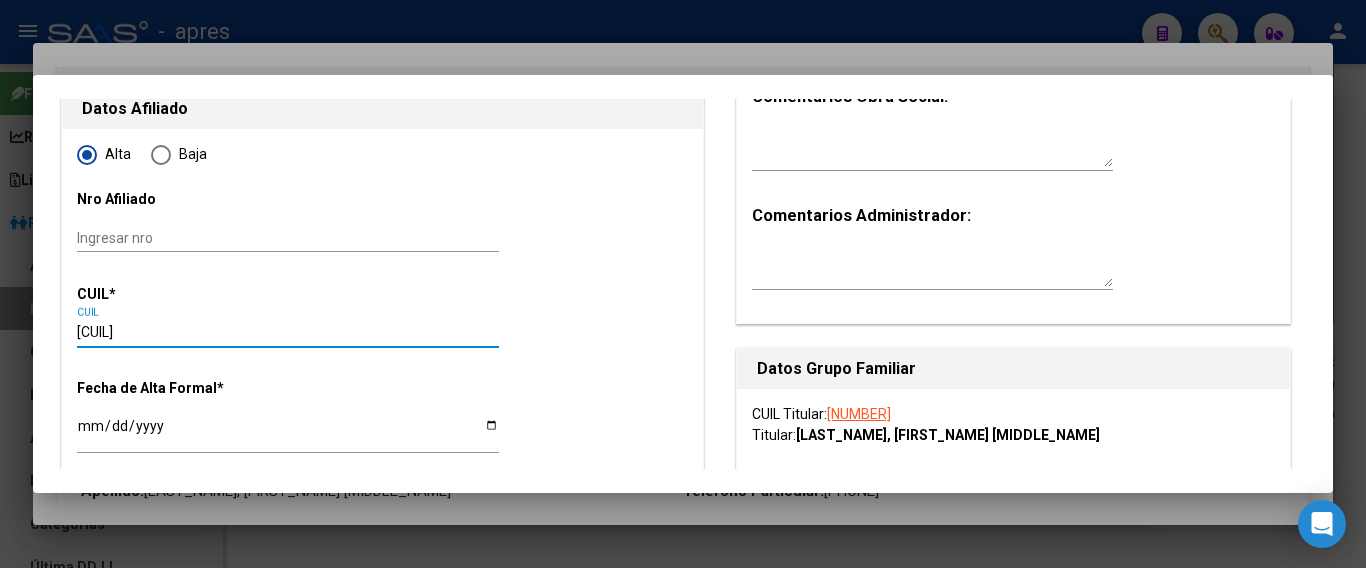 type on "[CUIL]" 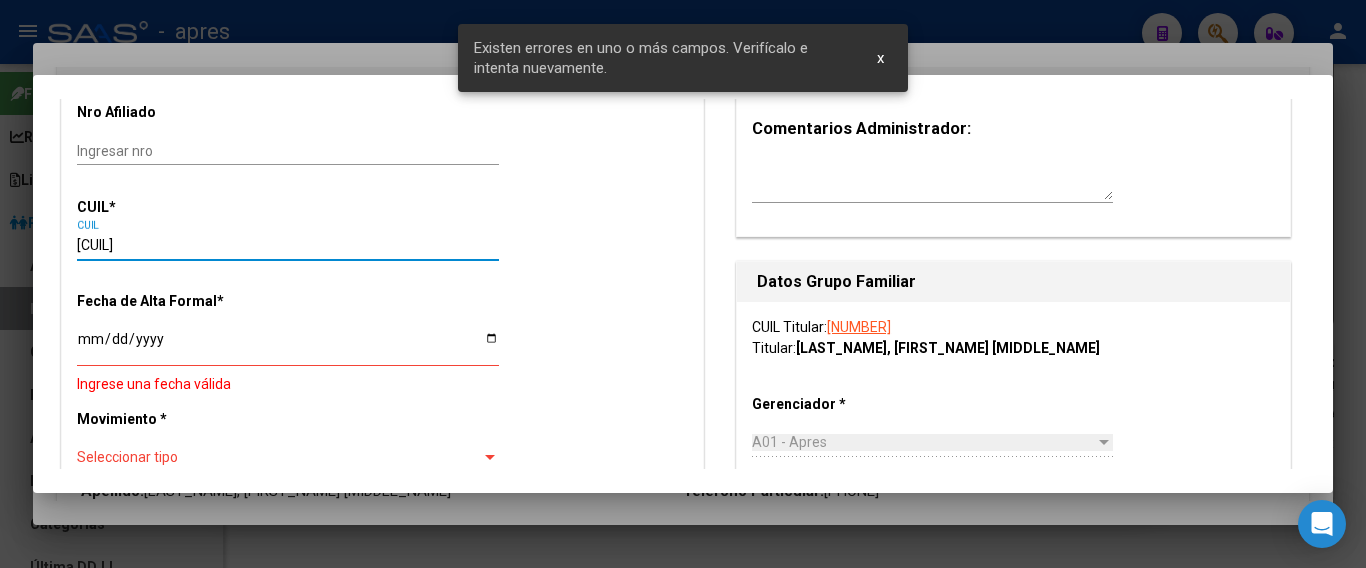 type on "[NUMBER]" 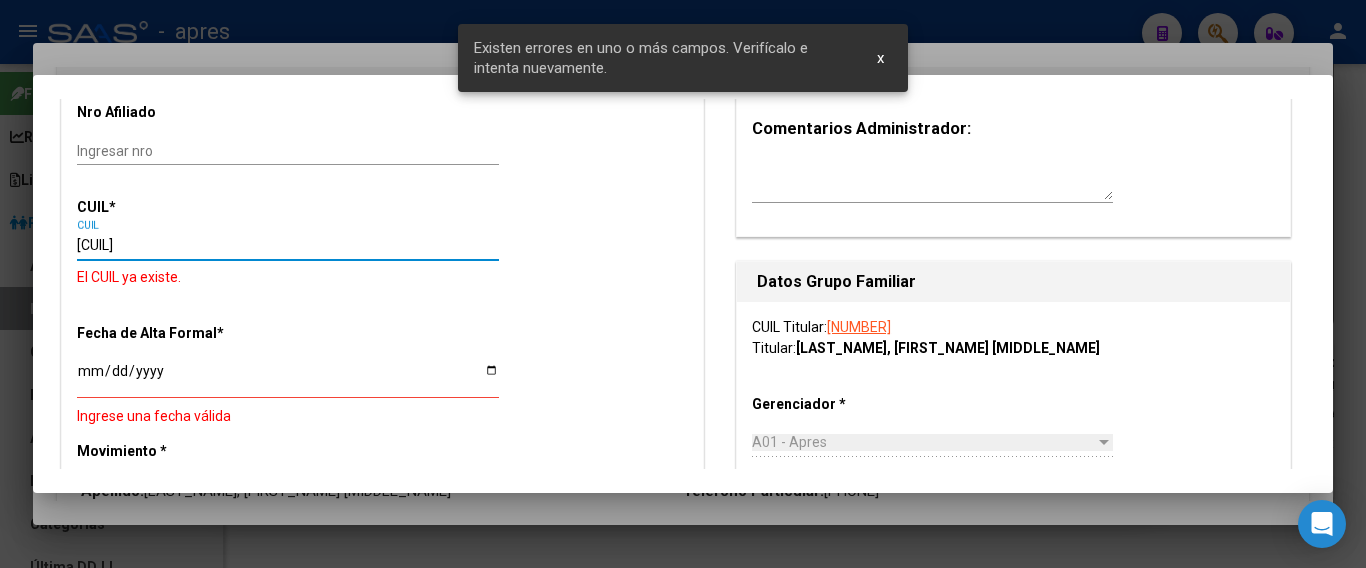 scroll, scrollTop: 346, scrollLeft: 0, axis: vertical 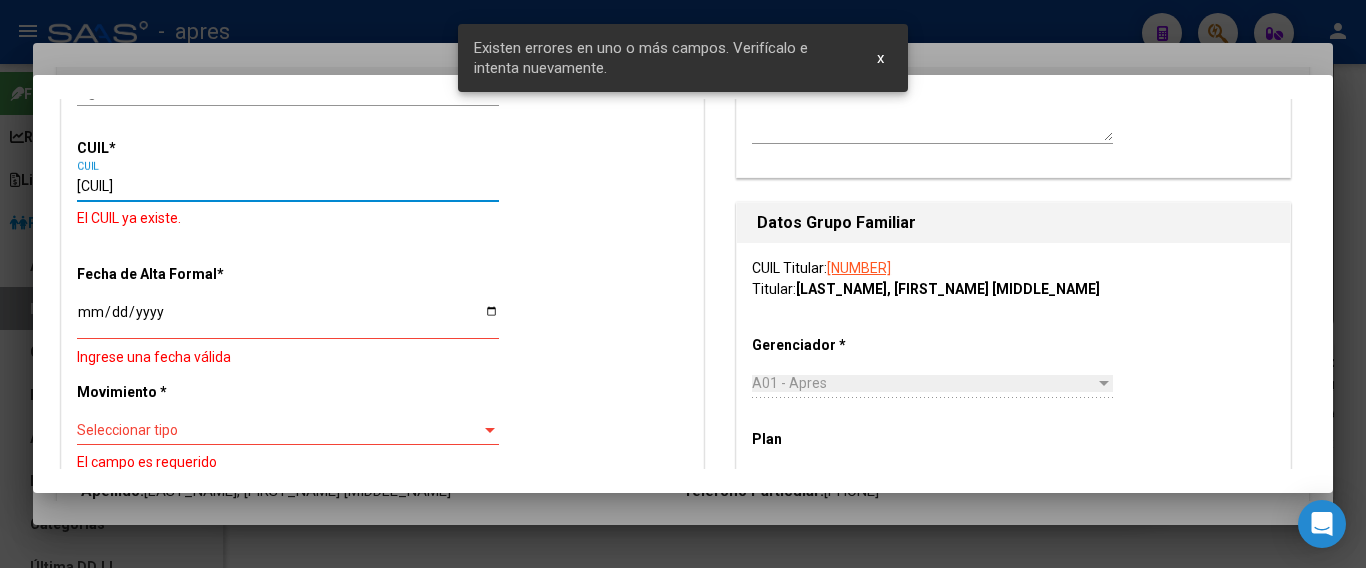 click on "Ingresar fecha" at bounding box center [288, 319] 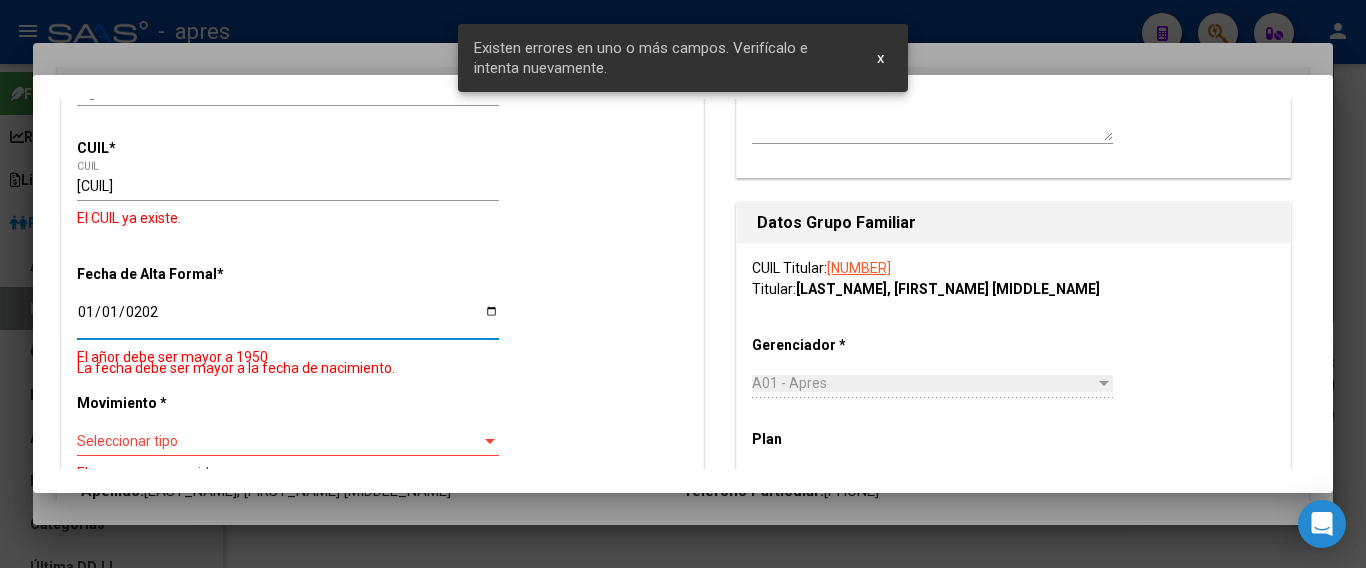 type on "[DATE]" 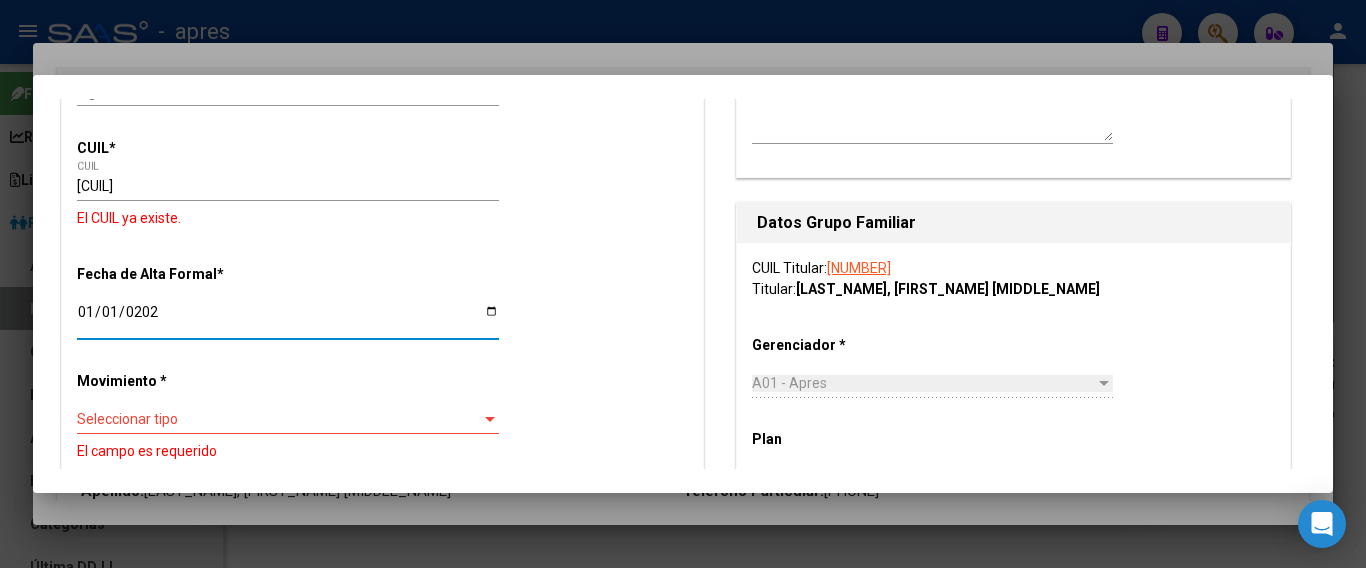 scroll, scrollTop: 446, scrollLeft: 0, axis: vertical 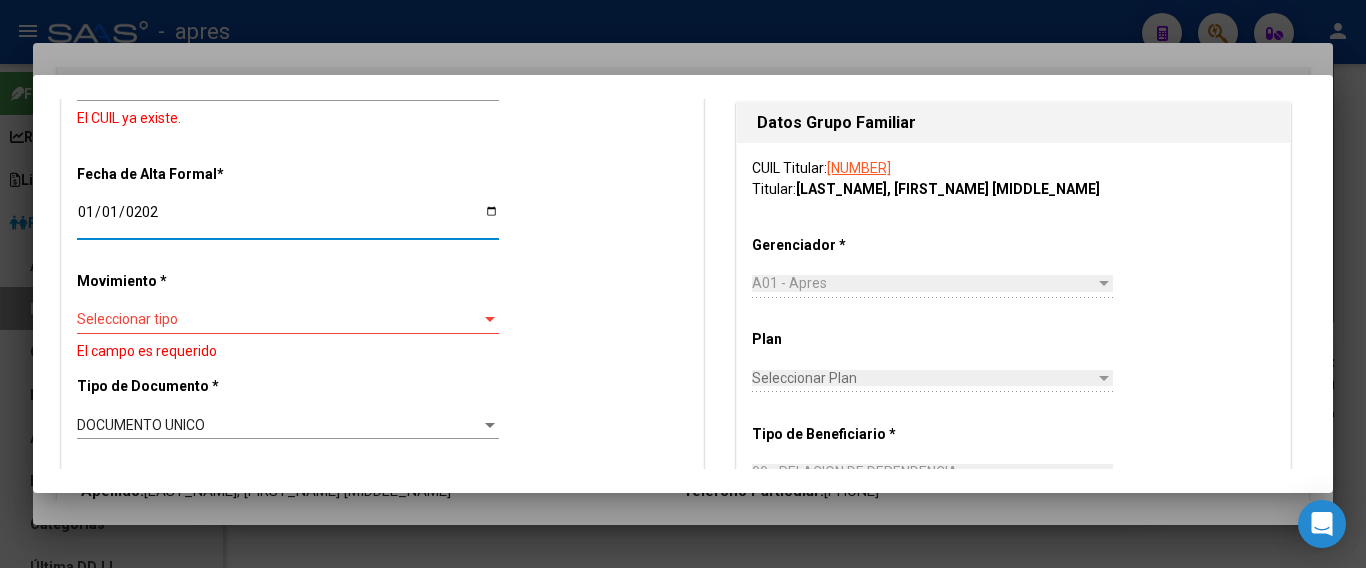 click on "Seleccionar tipo" at bounding box center (279, 319) 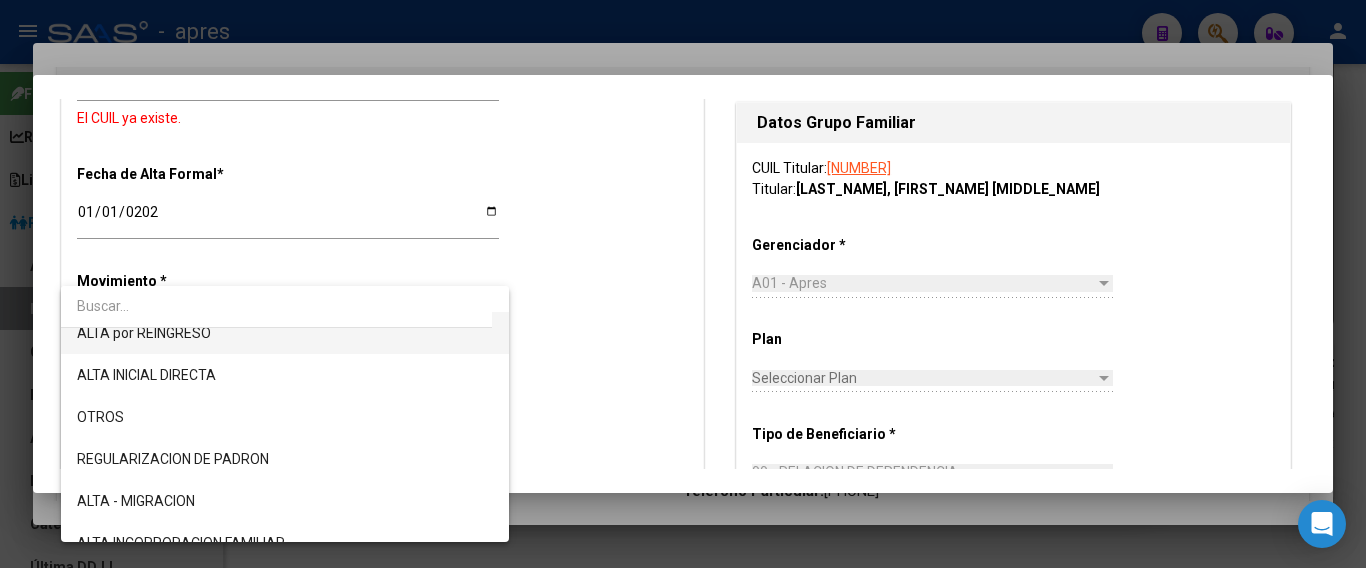 scroll, scrollTop: 200, scrollLeft: 0, axis: vertical 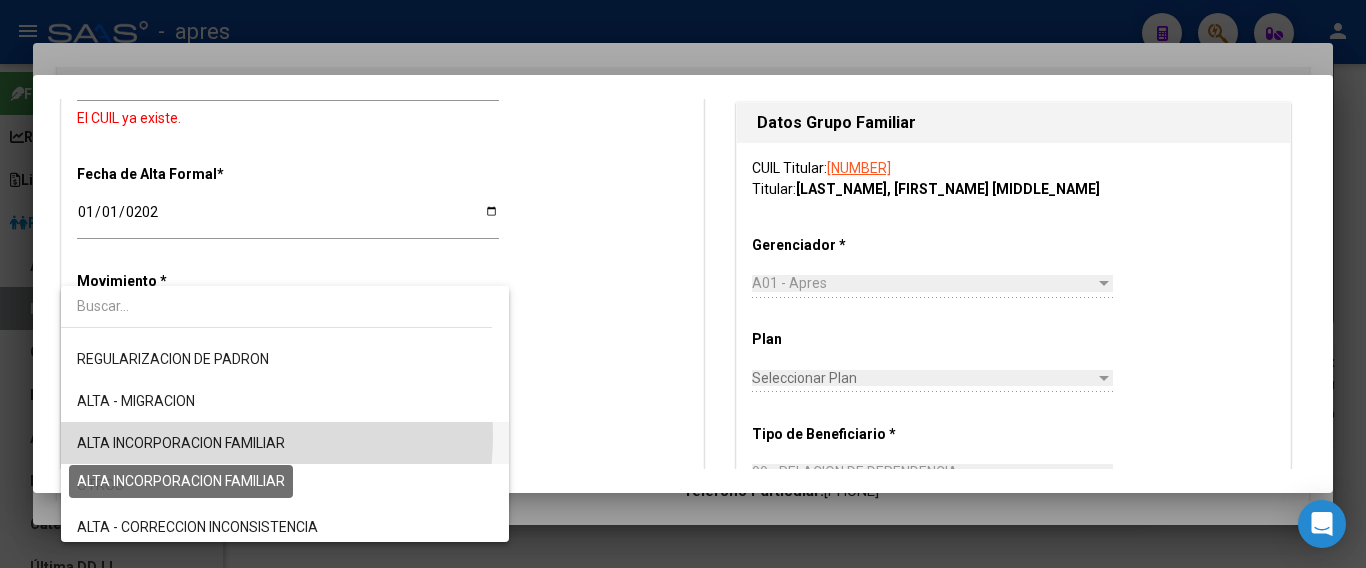 click on "ALTA INCORPORACION FAMILIAR" at bounding box center [181, 443] 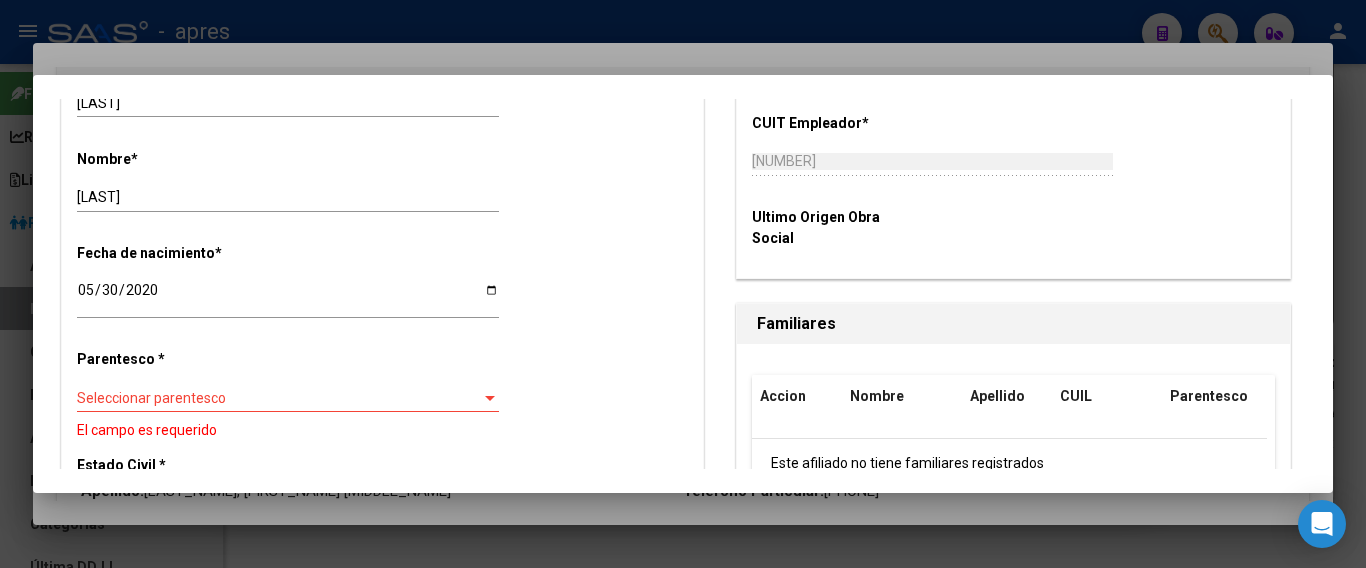 scroll, scrollTop: 1046, scrollLeft: 0, axis: vertical 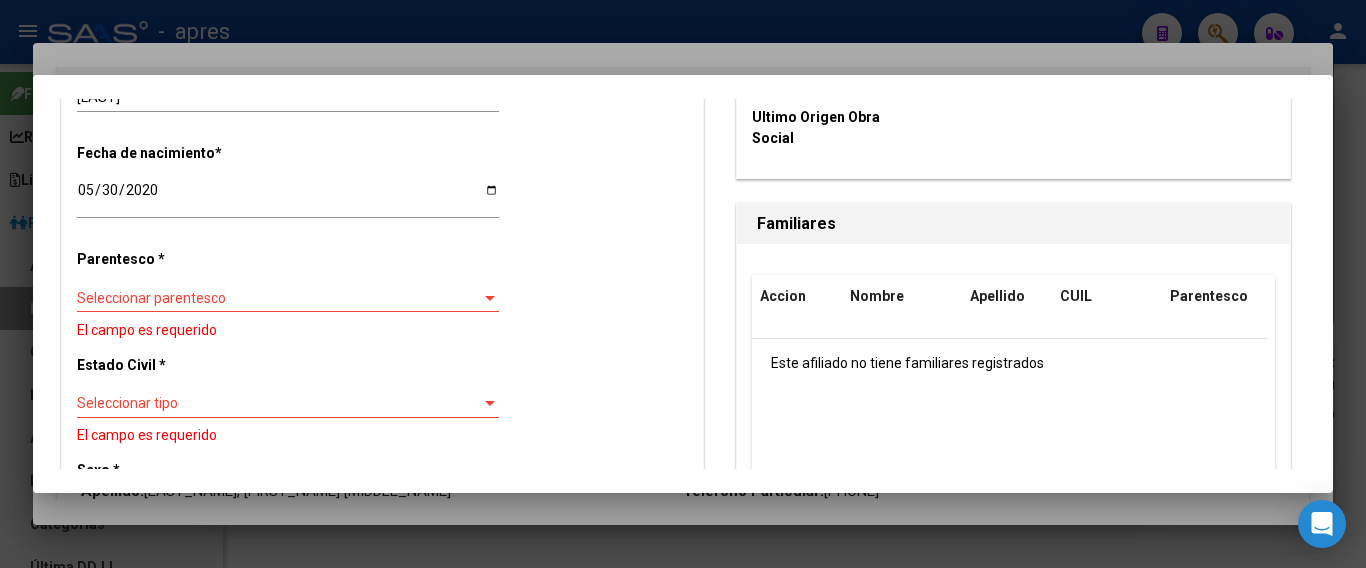 click on "Alta   Baja Nro Afiliado    Ingresar nro  CUIL  *   [NUMBER] CUIL  ARCA Padrón El CUIL ya existe. Fecha de Alta Formal  *   [DATE] Ingresar fecha   Movimiento * ALTA INCORPORACION FAMILIAR Seleccionar tipo  Tipo de Documento * DOCUMENTO UNICO Seleccionar tipo Nro Documento  *   [NUMBER] Ingresar nro  Apellido  *   [LAST_NAME] Ingresar apellido  Nombre  *   [FIRST_NAME] Ingresar nombre  Fecha de nacimiento  *   [DATE] Ingresar fecha   Parentesco * Seleccionar parentesco Seleccionar parentesco El campo es requerido  Estado Civil * Seleccionar tipo Seleccionar tipo El campo es requerido  Sexo * Masculino Seleccionar sexo  Nacionalidad * [COUNTRY] Seleccionar tipo  Discapacitado * No incapacitado Seleccionar tipo Vencimiento Certificado Estudio    Ingresar fecha   Tipo domicilio * Domicilio Completo Seleccionar tipo domicilio  Provincia * Buenos Aires Seleccionar provincia Localidad  *   QUILMES Ingresar el nombre  Codigo Postal  *   [POSTAL_CODE] Ingresar el codigo  Calle  *   [NUMBER] NÊ [NUMBER] Ingresar calle  *   [NUMBER]" at bounding box center [382, 644] 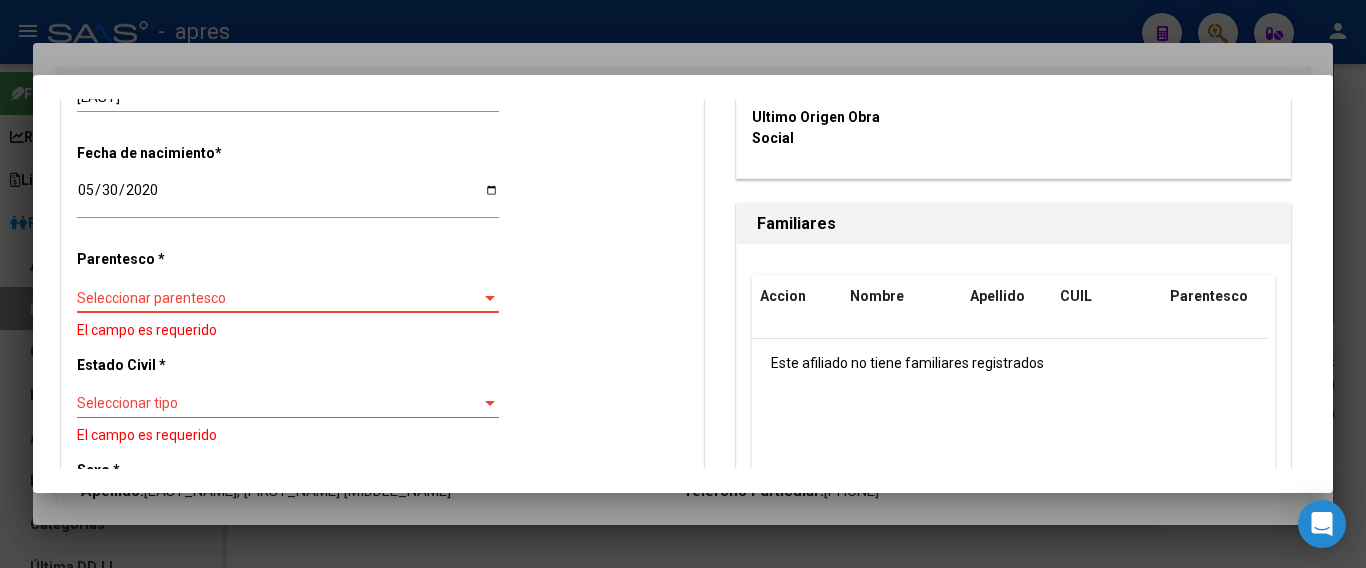 click on "Seleccionar parentesco" at bounding box center [279, 298] 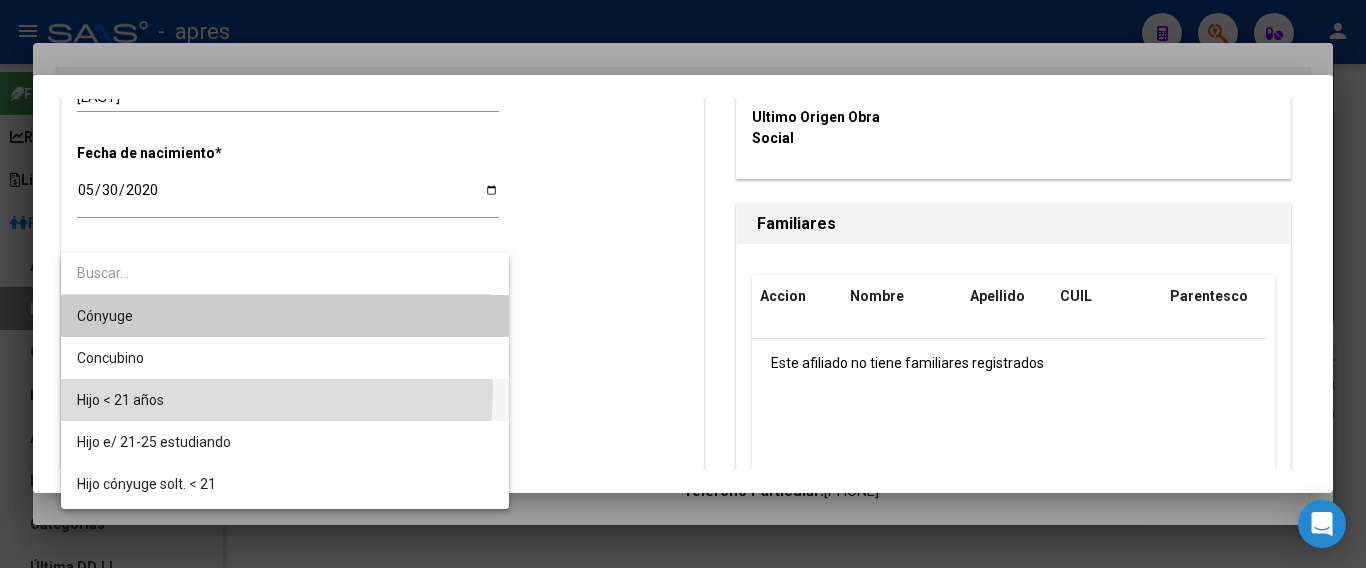 click on "Hijo < 21 años" at bounding box center (285, 400) 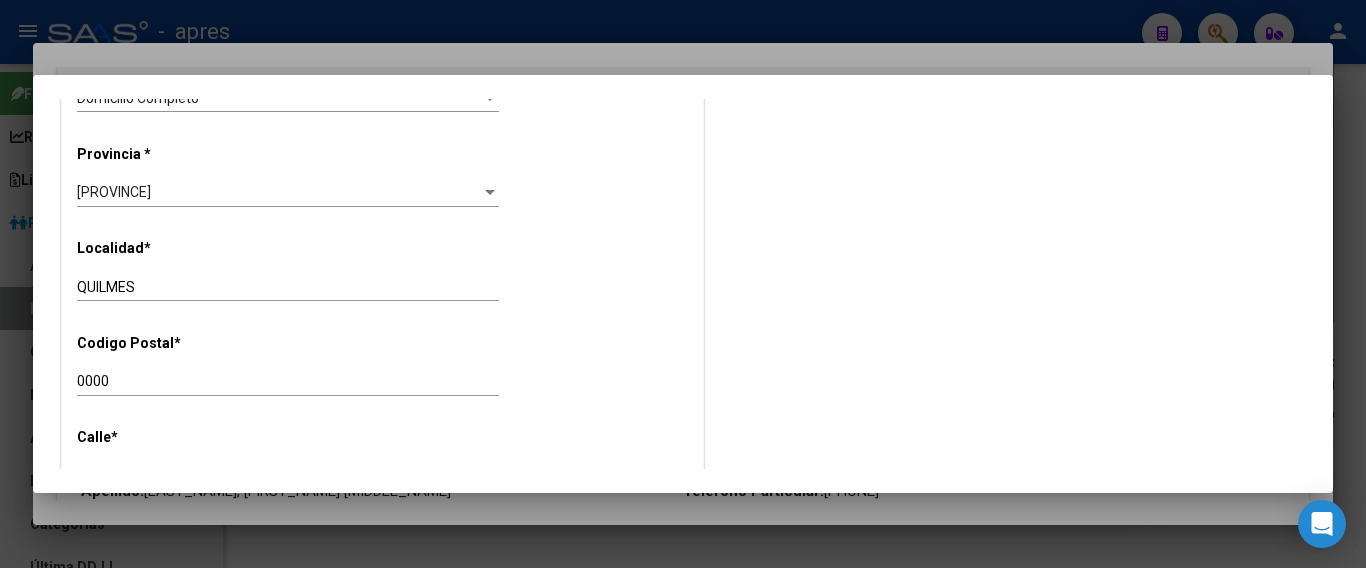 scroll, scrollTop: 1946, scrollLeft: 0, axis: vertical 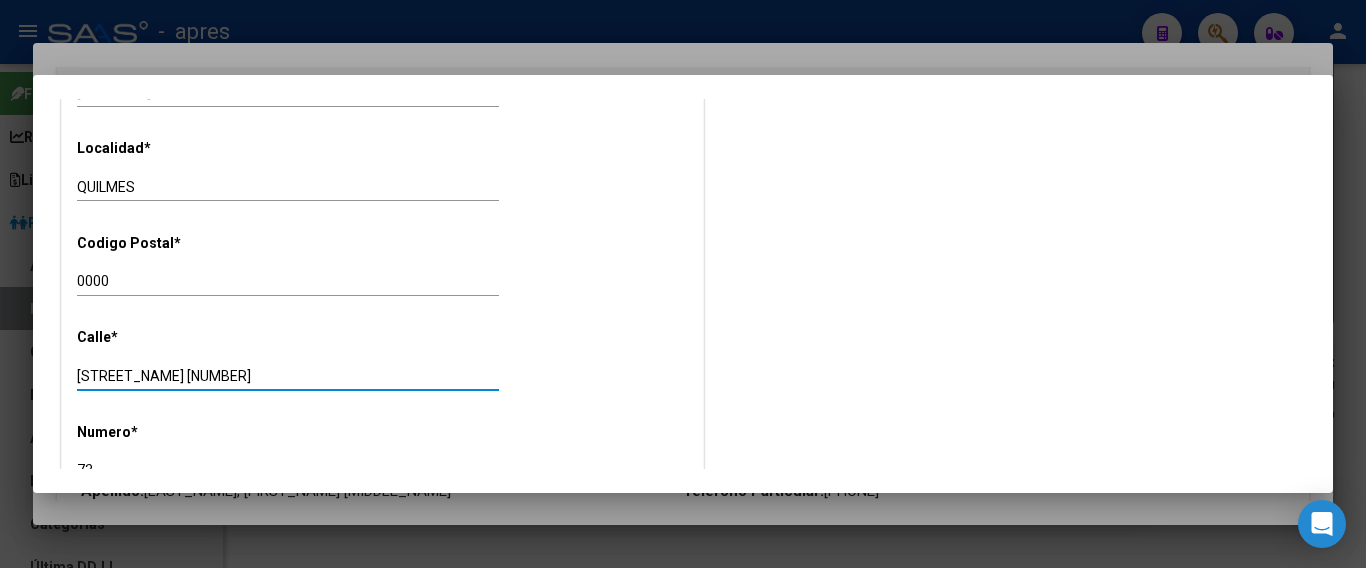 drag, startPoint x: 105, startPoint y: 336, endPoint x: 186, endPoint y: 346, distance: 81.61495 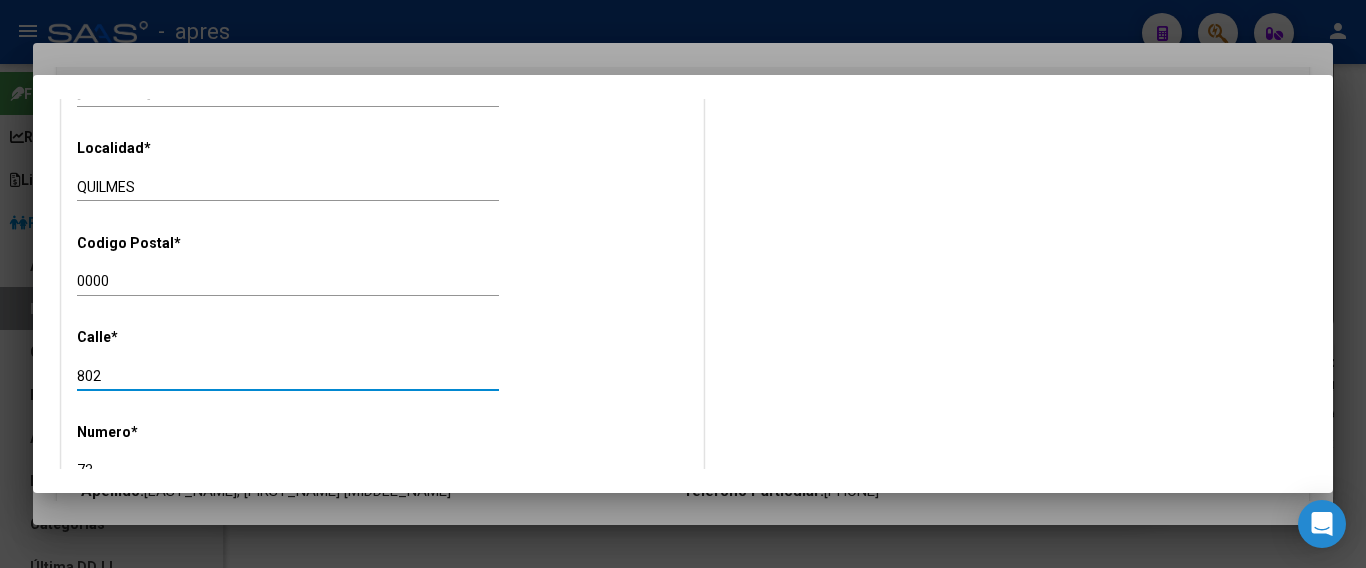 type on "802" 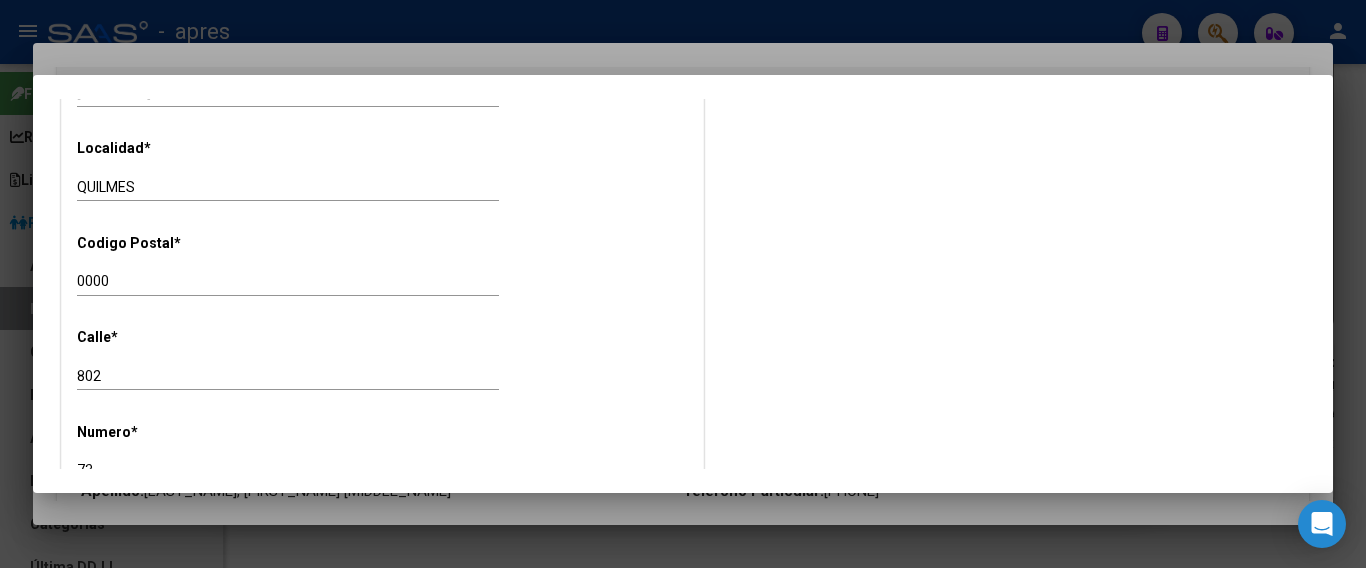 click on "73 Ingresar nro" 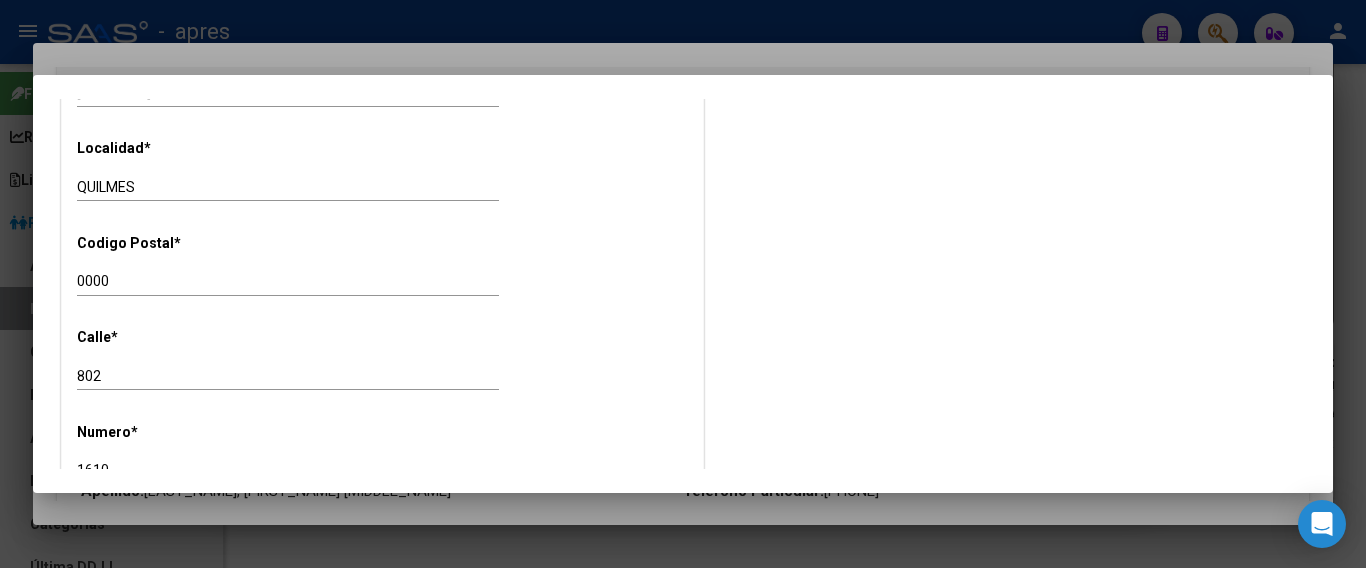 type on "1610" 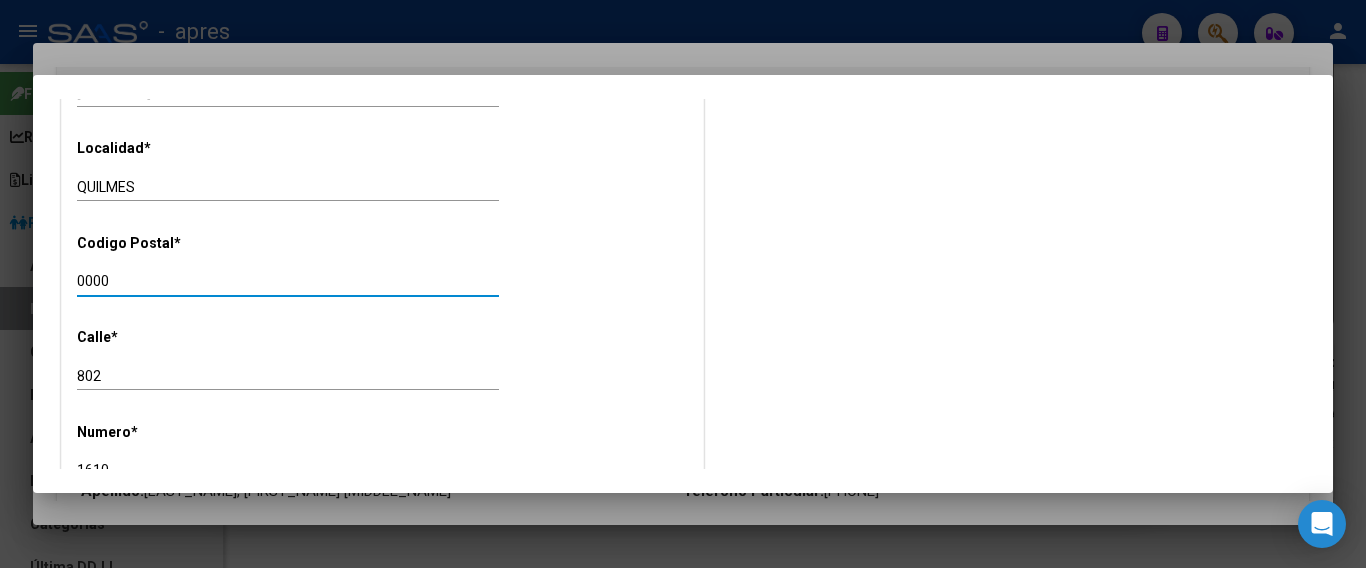 drag, startPoint x: 137, startPoint y: 245, endPoint x: 0, endPoint y: 176, distance: 153.39491 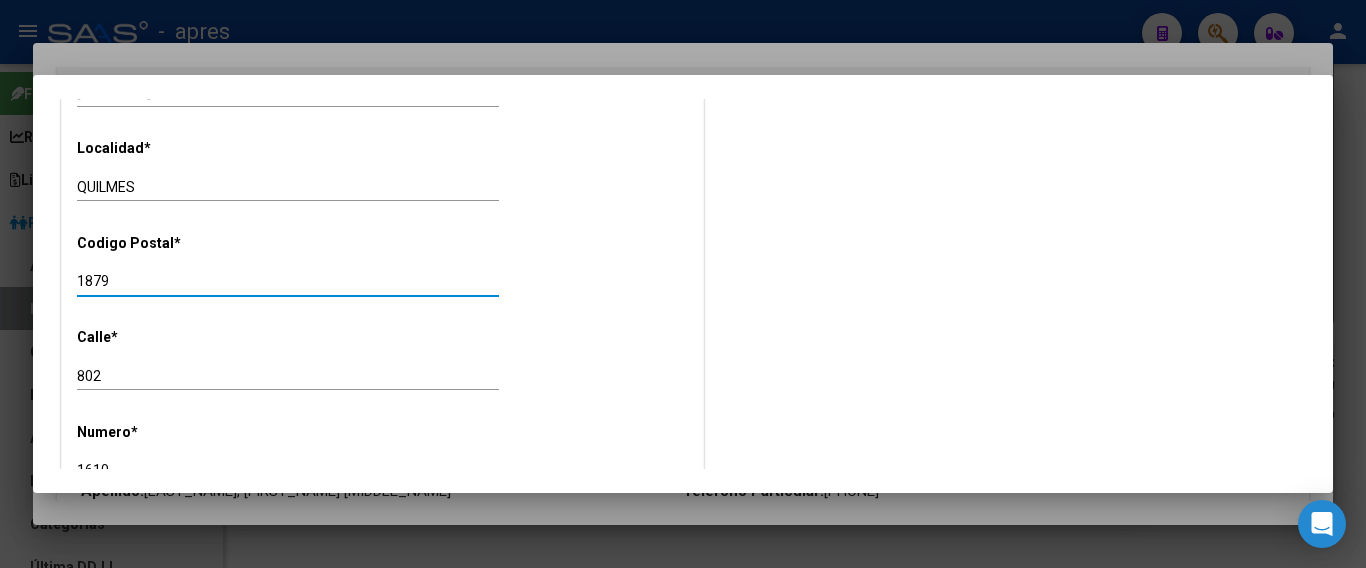 type on "1879" 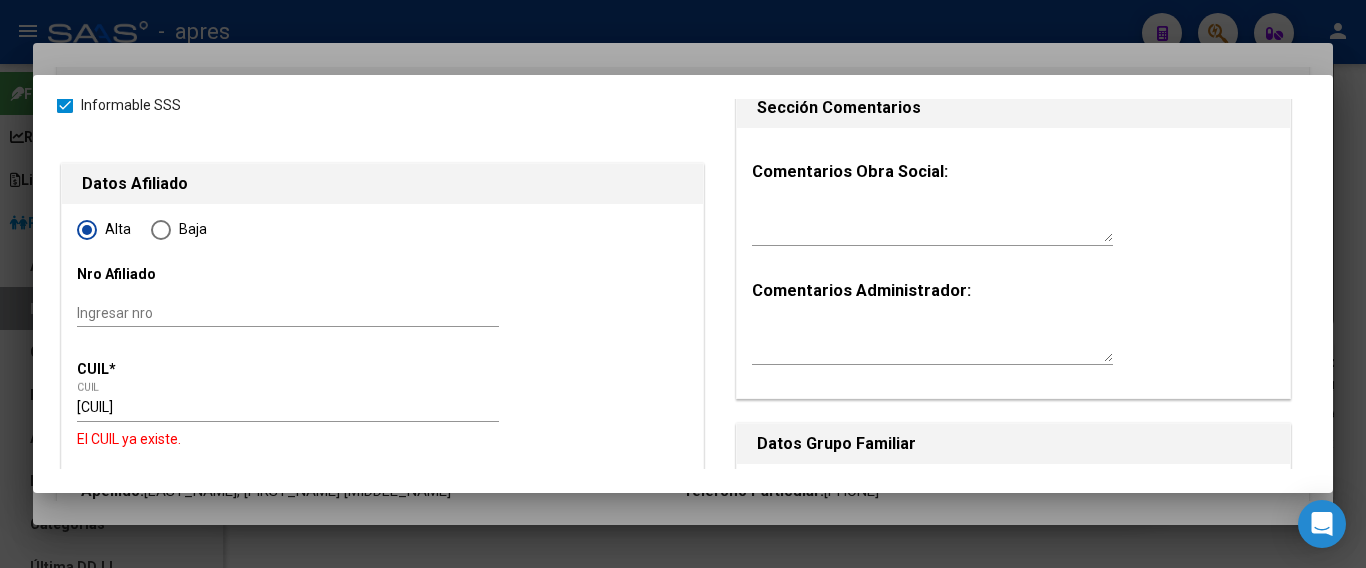 scroll, scrollTop: 0, scrollLeft: 0, axis: both 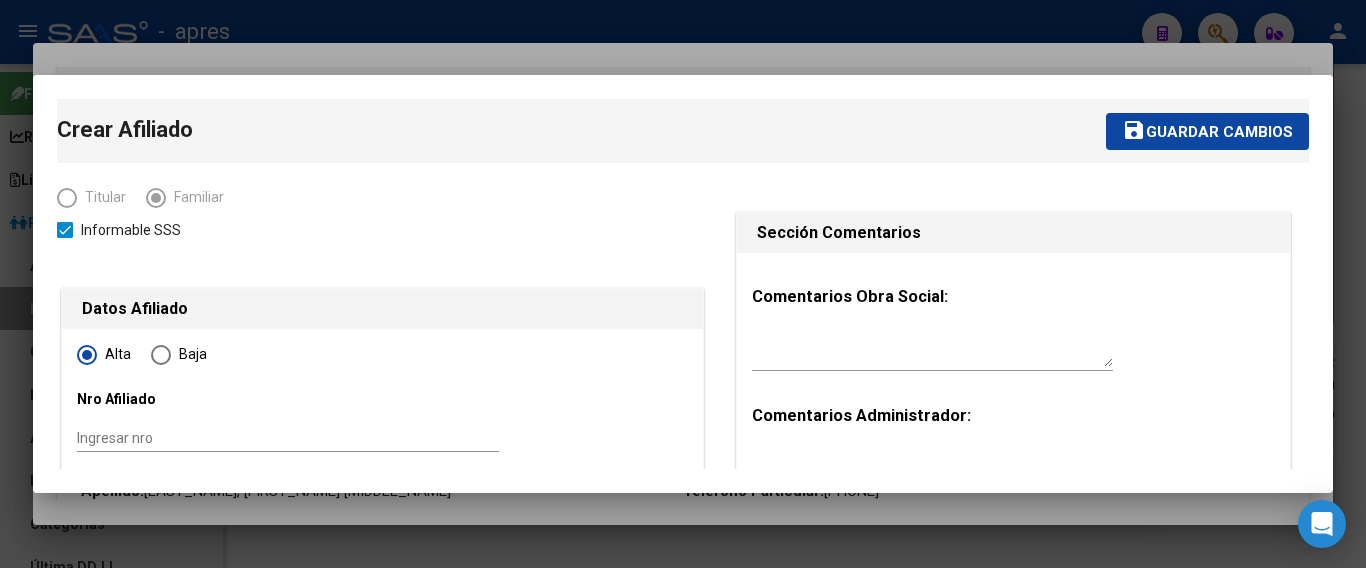 click on "Guardar cambios" at bounding box center [1219, 132] 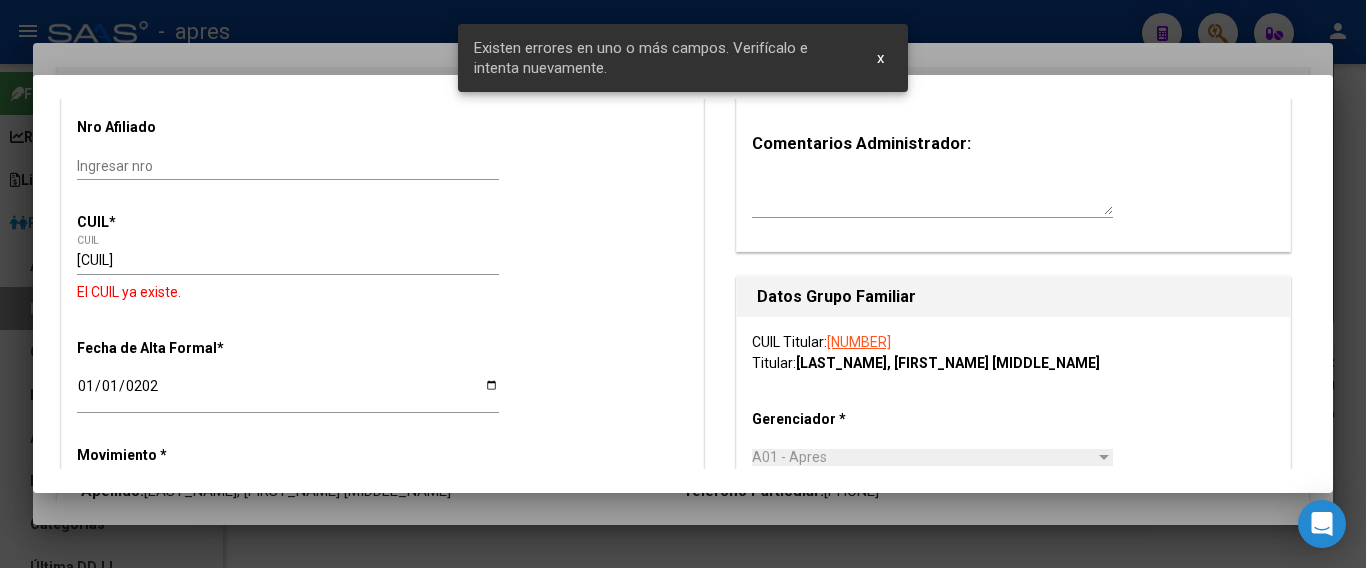 scroll, scrollTop: 300, scrollLeft: 0, axis: vertical 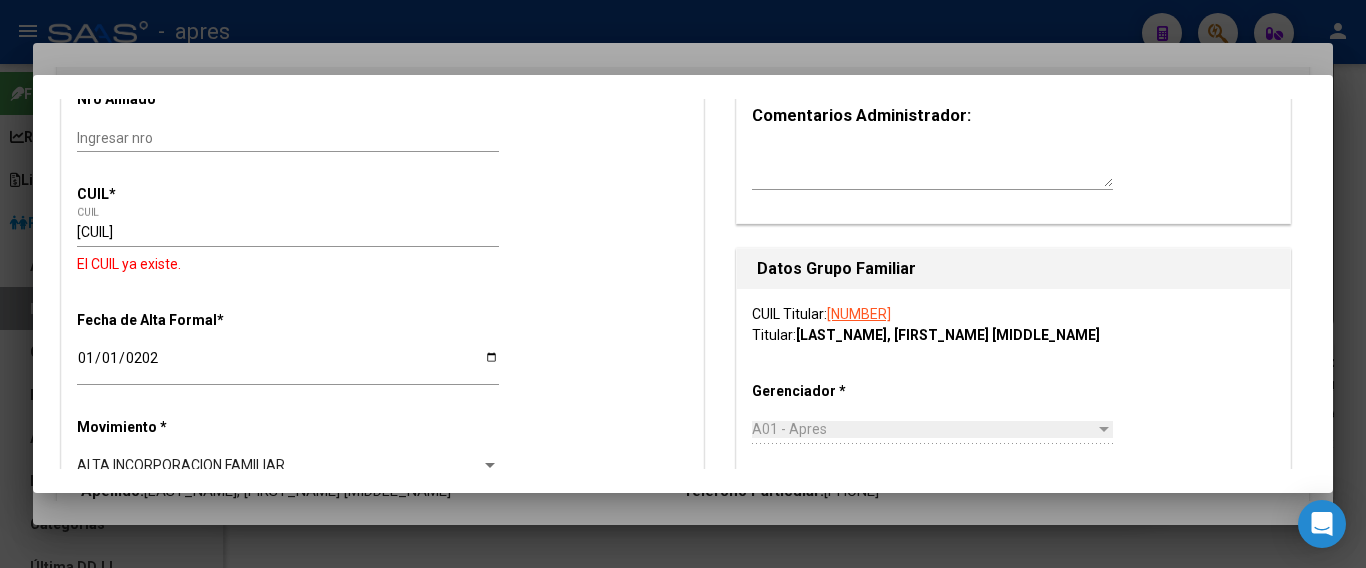 click at bounding box center (683, 284) 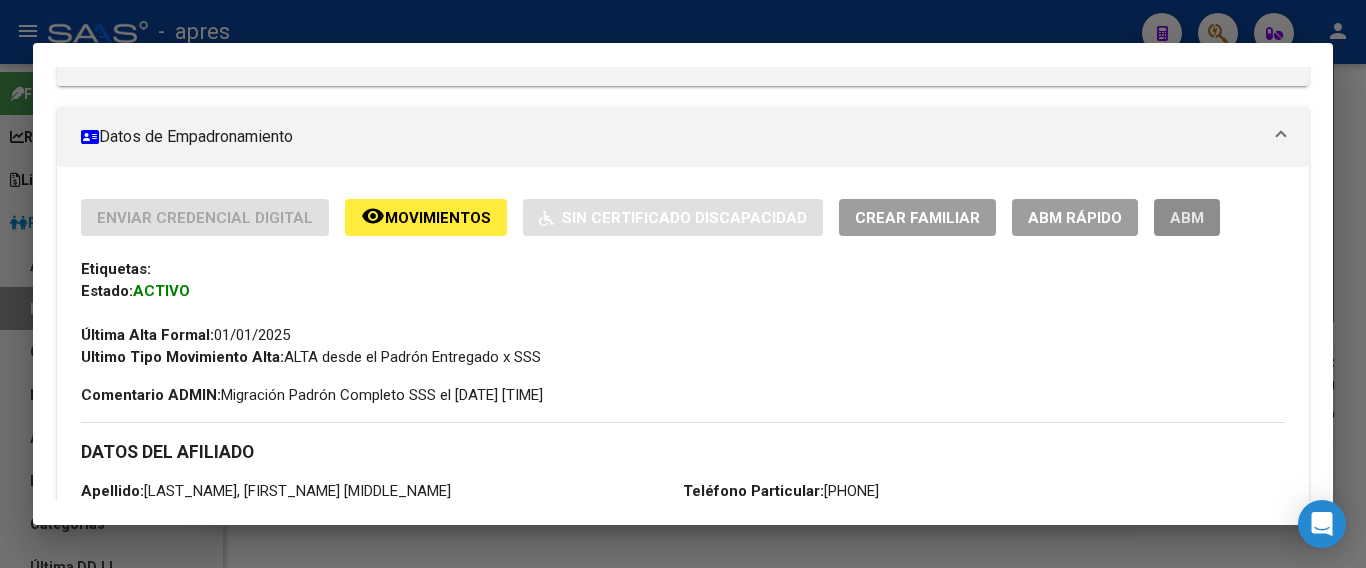 click on "ABM" at bounding box center (1187, 218) 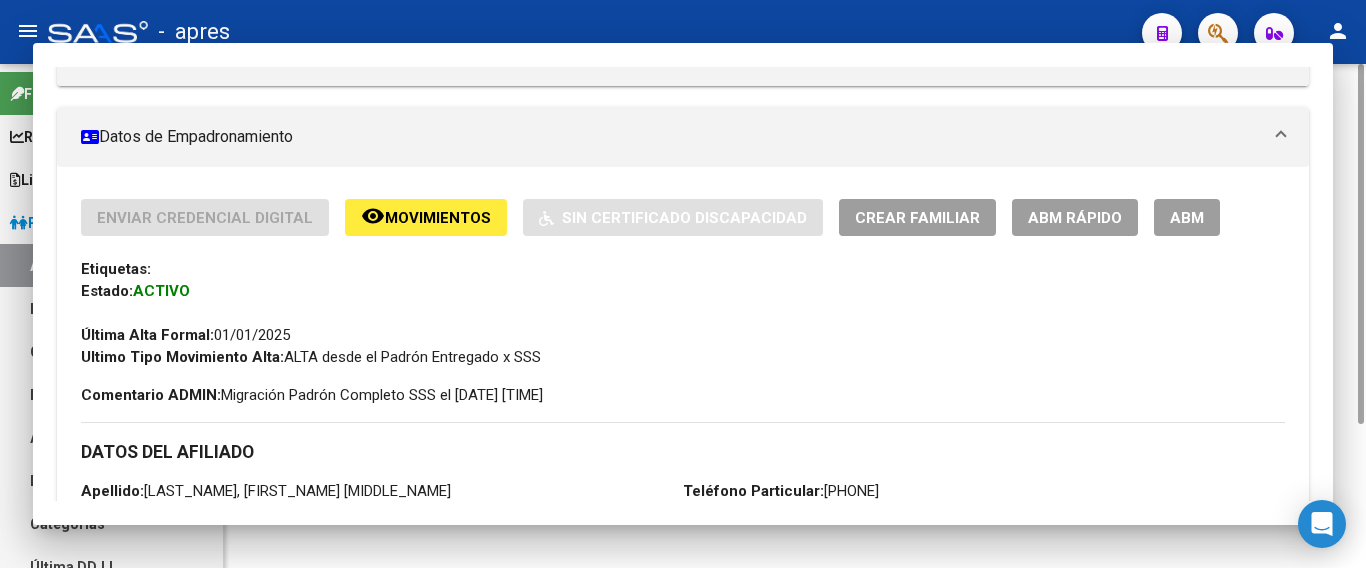 scroll, scrollTop: 0, scrollLeft: 0, axis: both 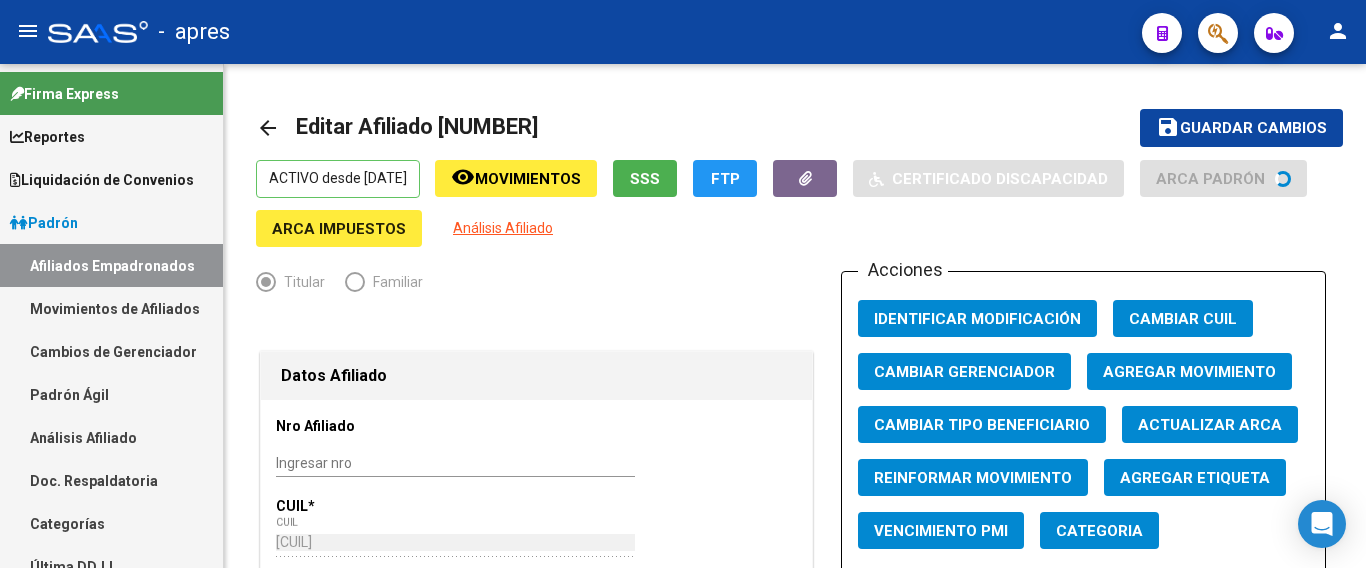radio on "true" 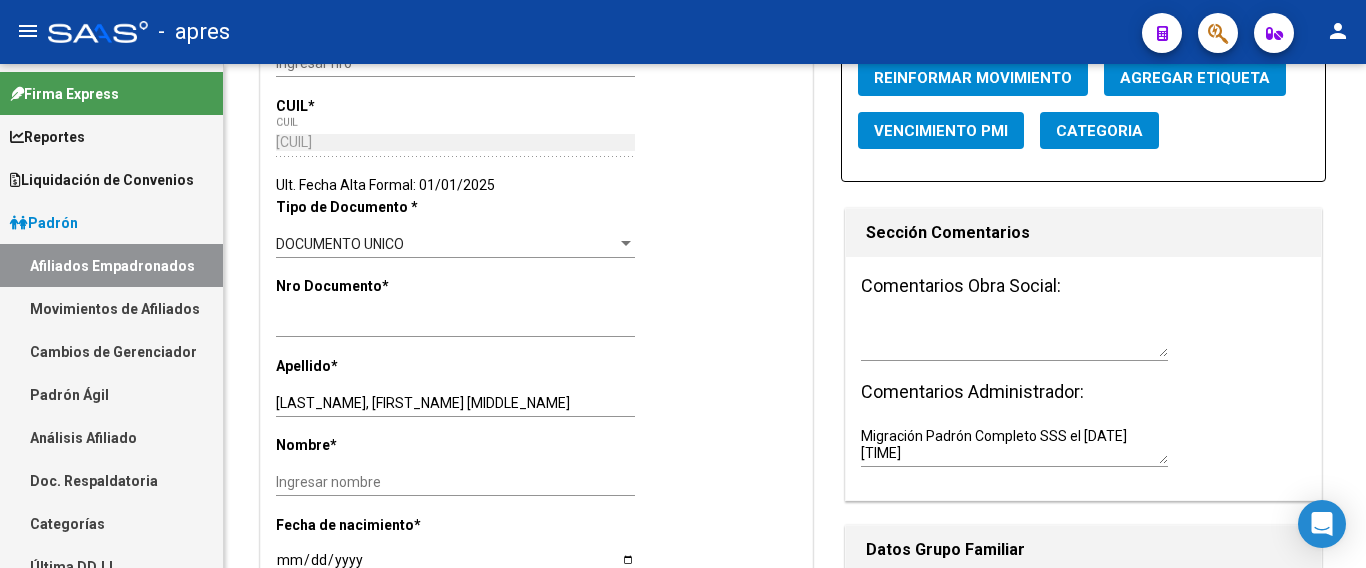 scroll, scrollTop: 0, scrollLeft: 0, axis: both 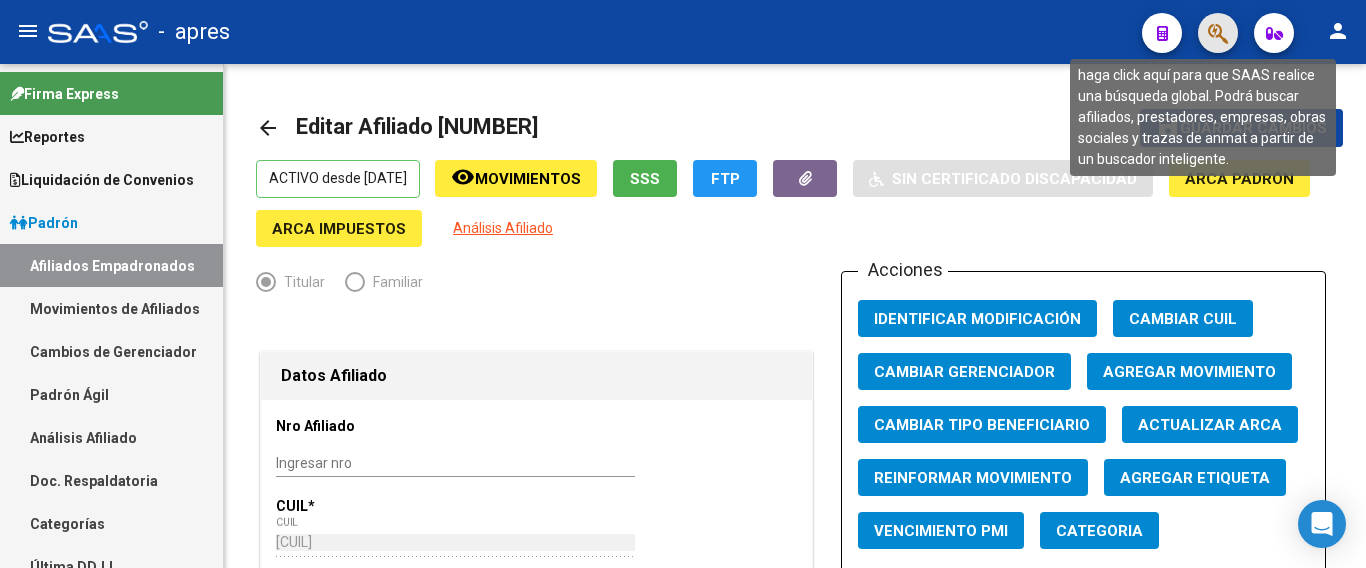 click 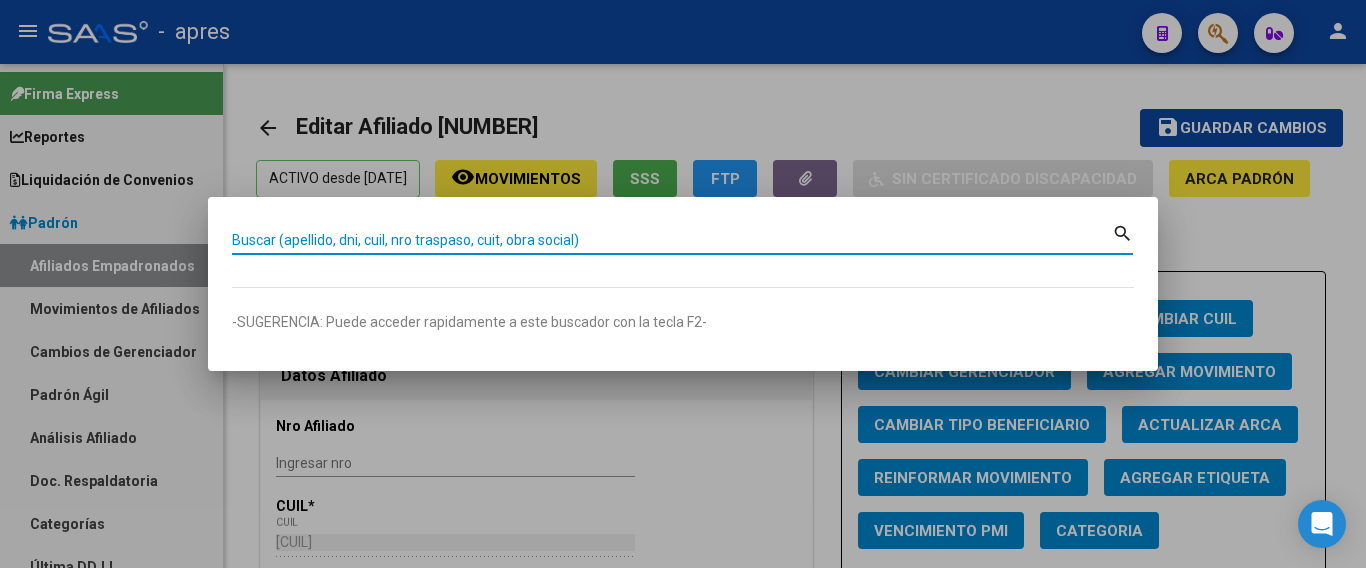 paste on "[NUMBER]" 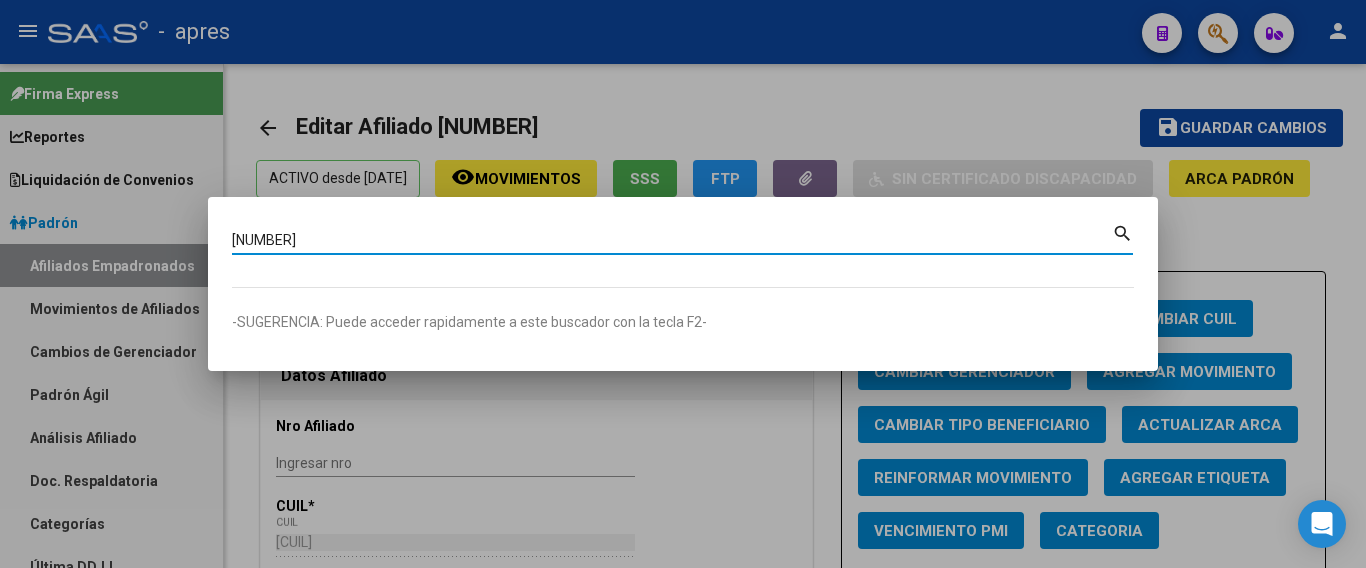 type on "[NUMBER]" 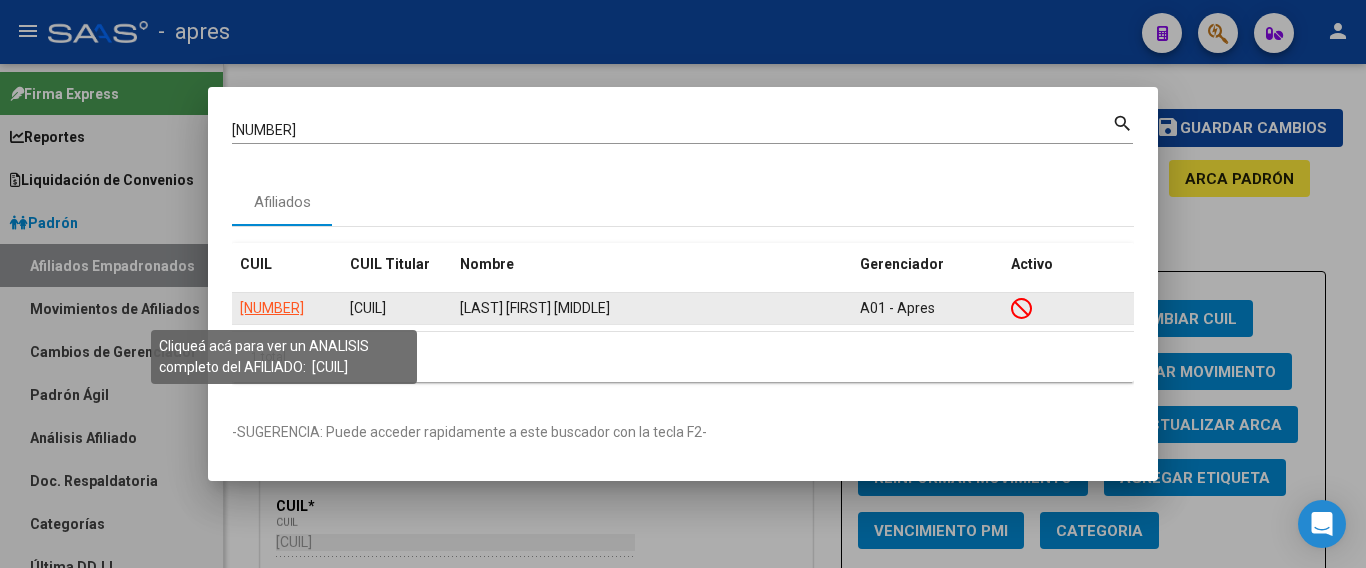 click on "[NUMBER]" 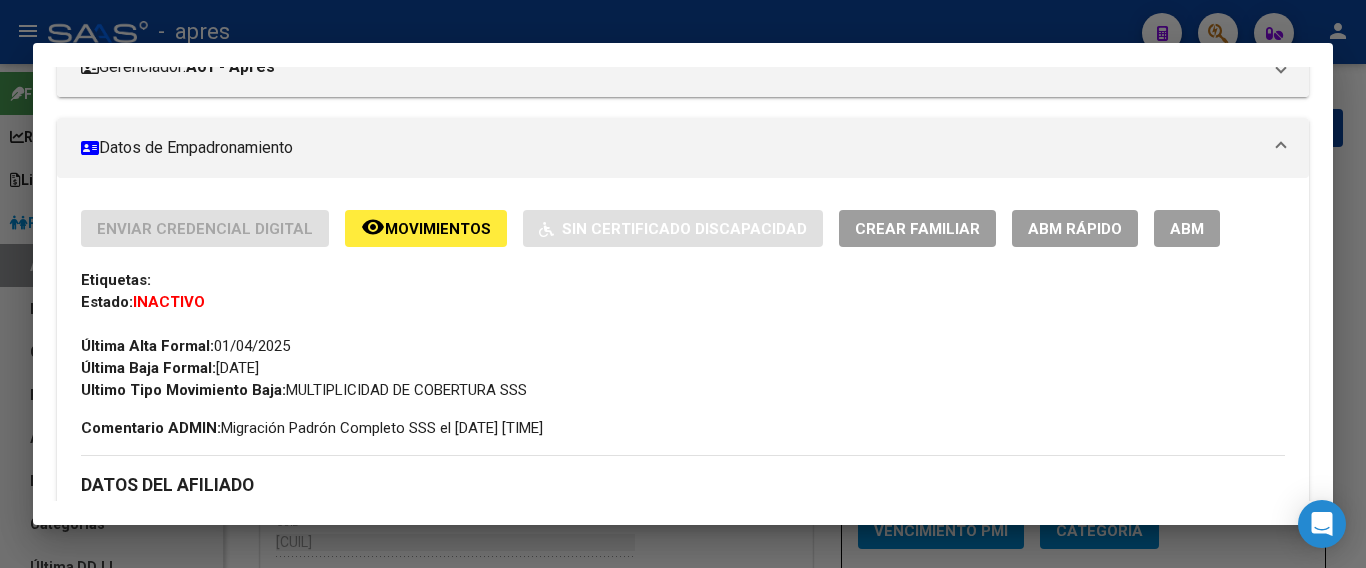 scroll, scrollTop: 300, scrollLeft: 0, axis: vertical 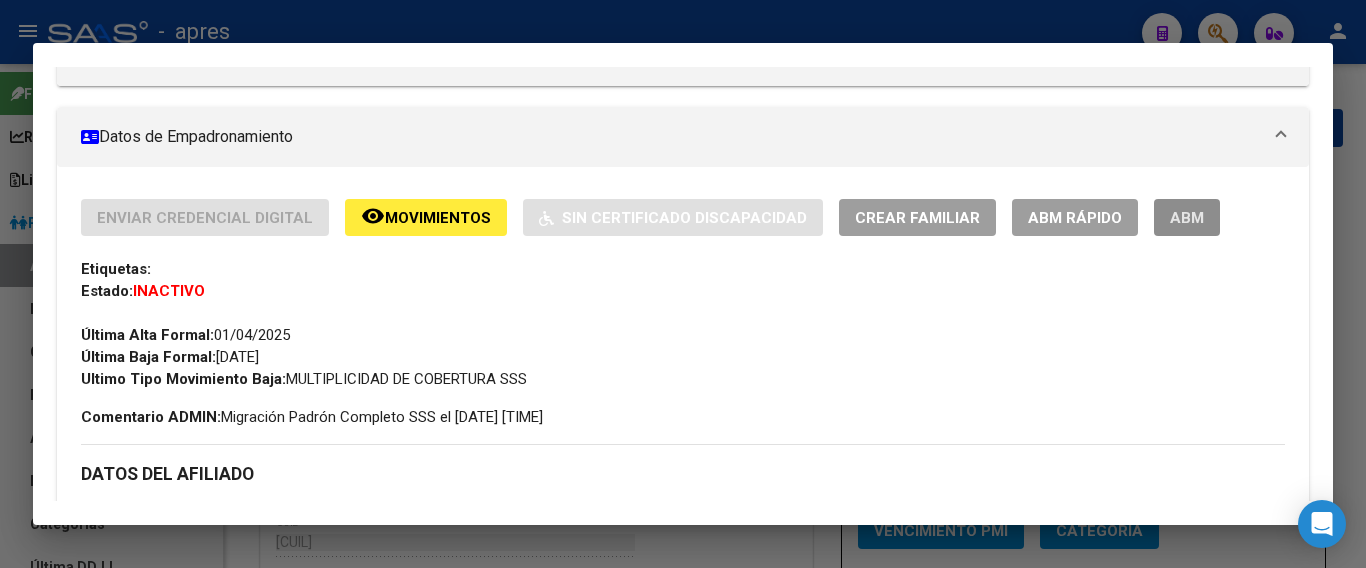 click on "ABM" at bounding box center [1187, 218] 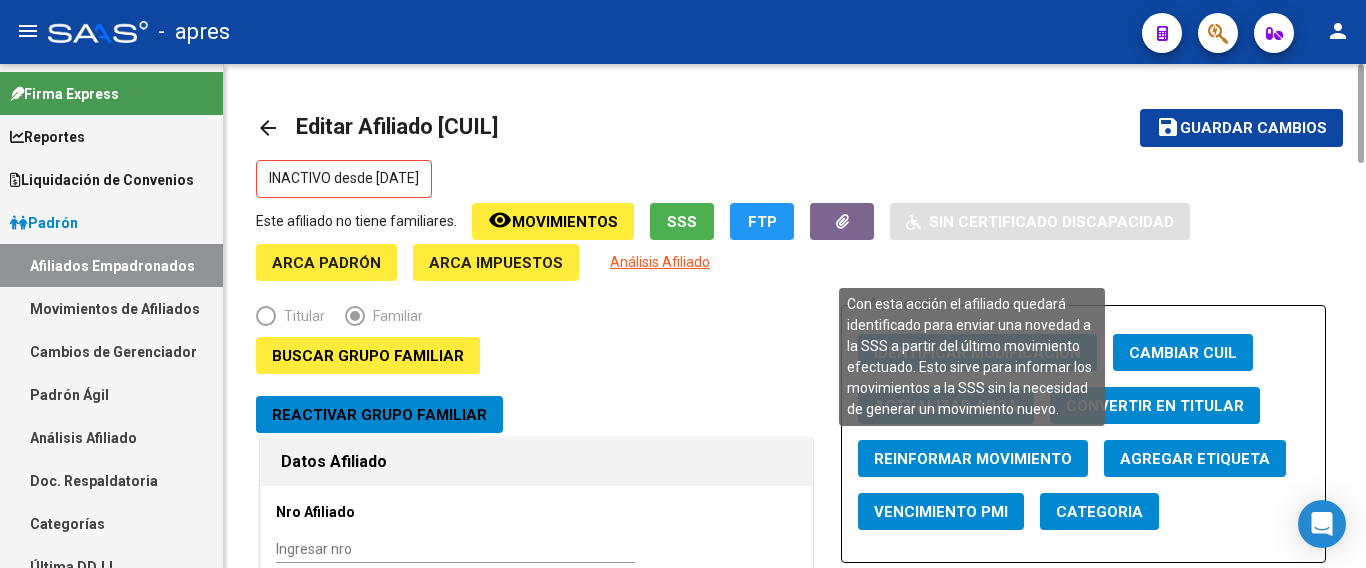 click on "Reinformar Movimiento" 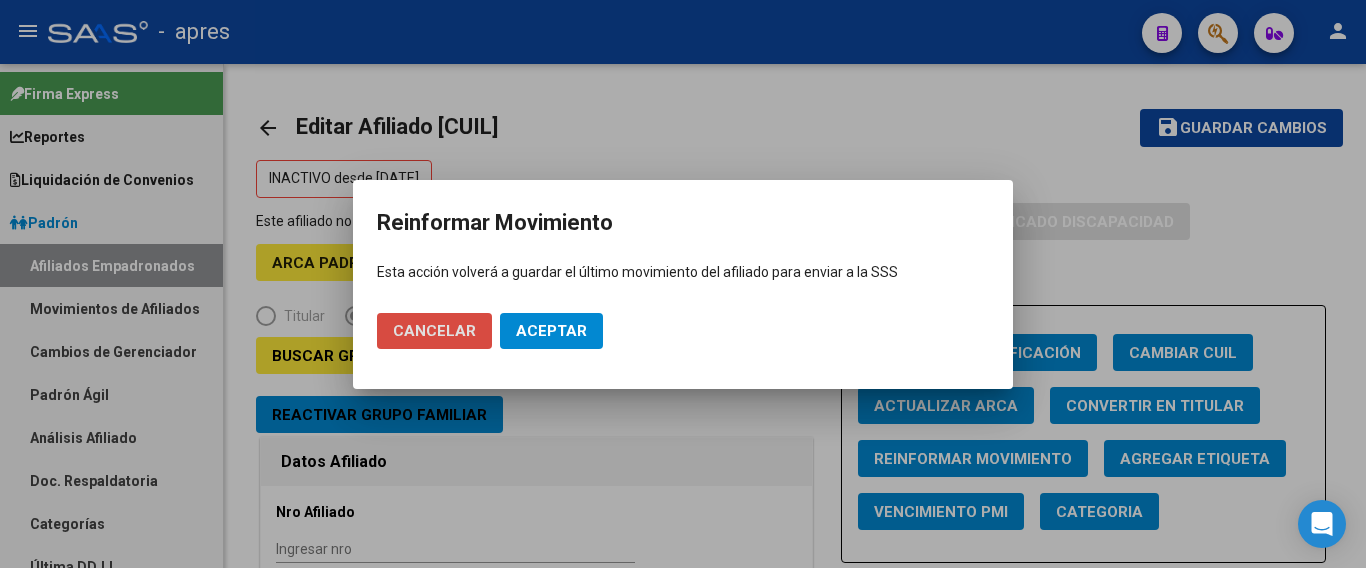 click on "Cancelar" at bounding box center (434, 331) 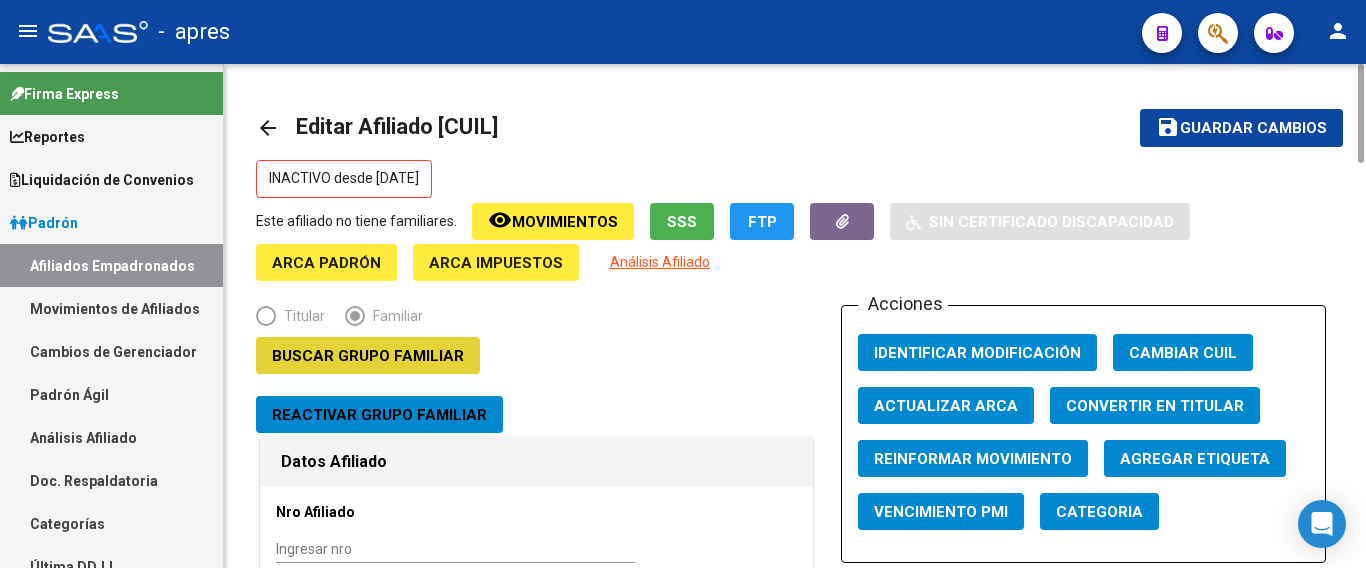 click on "Buscar Grupo Familiar" 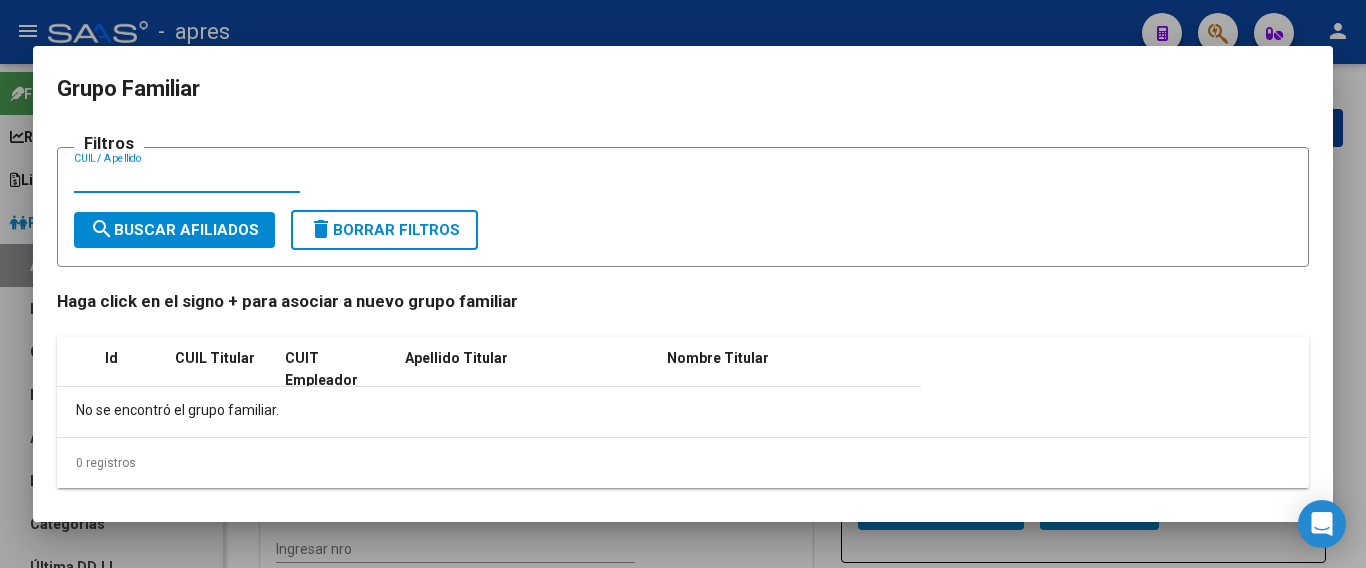 paste on "[NUMBER]" 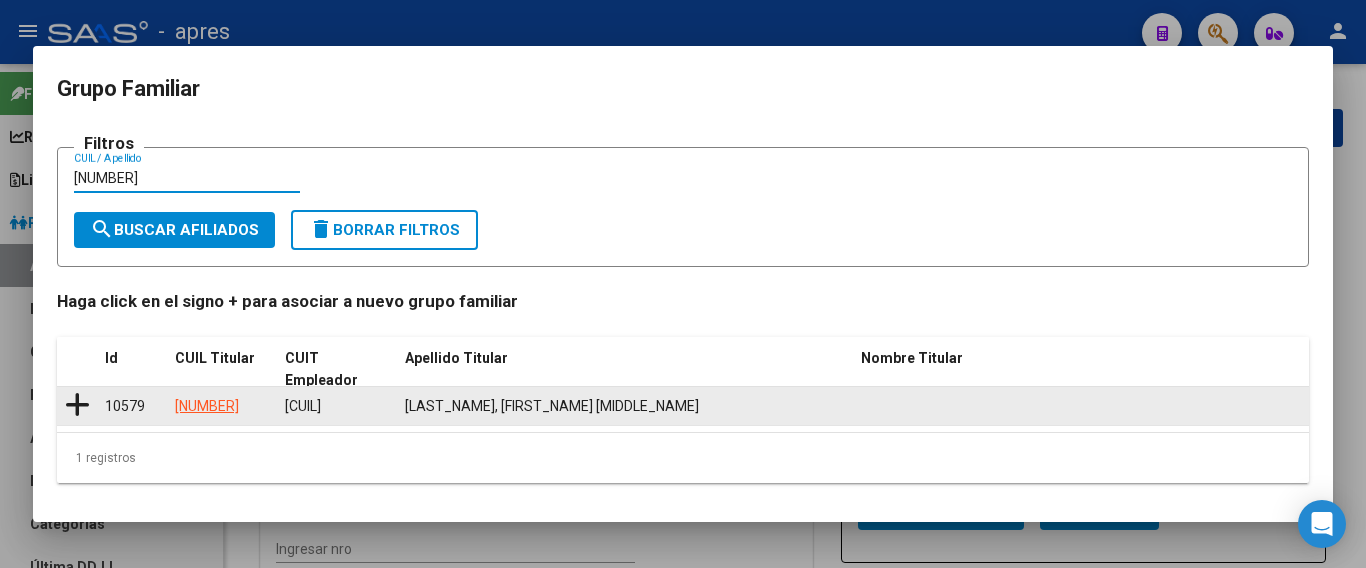 type on "[NUMBER]" 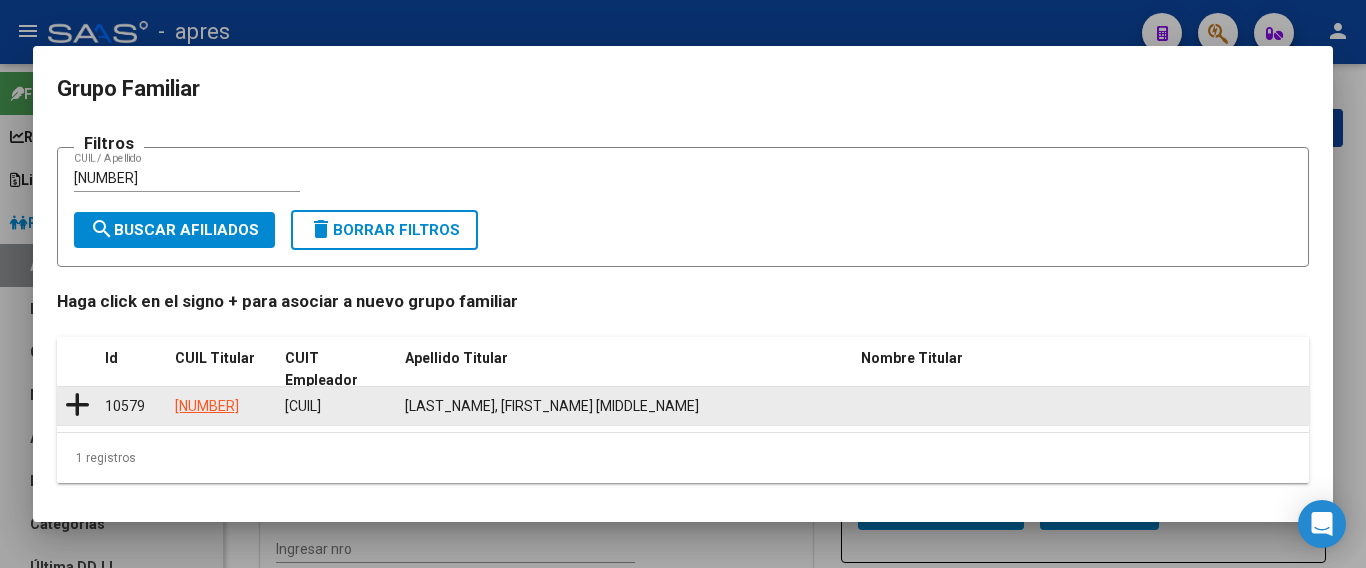 click 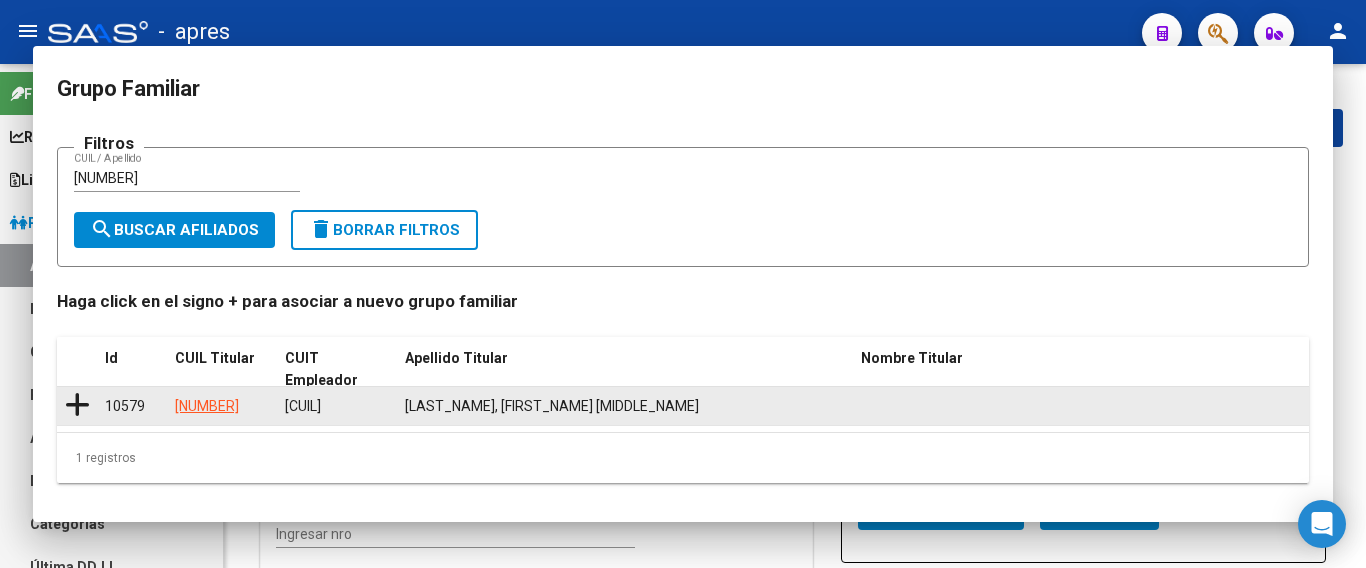 type on "[NUMBER]" 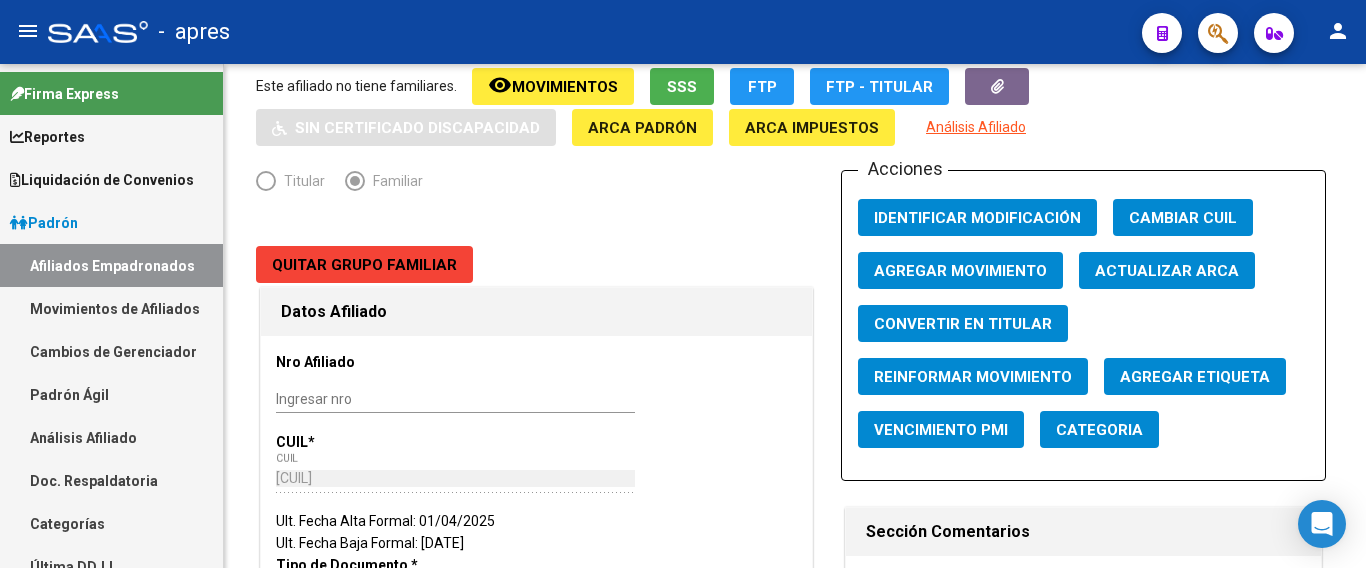 scroll, scrollTop: 0, scrollLeft: 0, axis: both 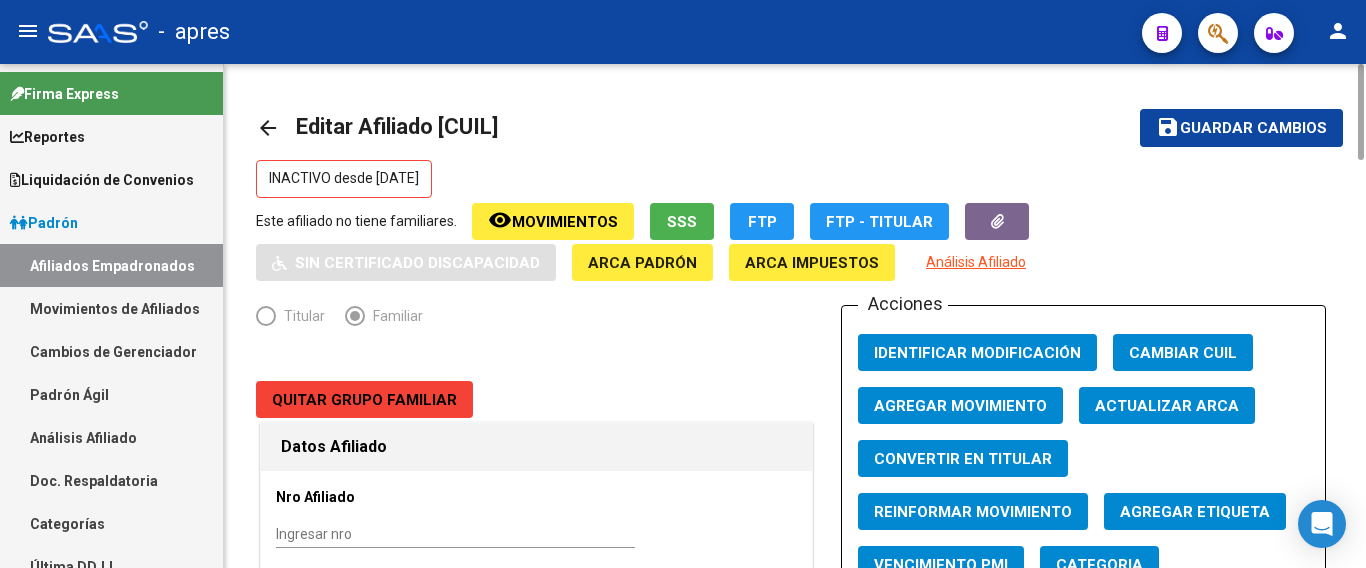 click on "Agregar Movimiento" 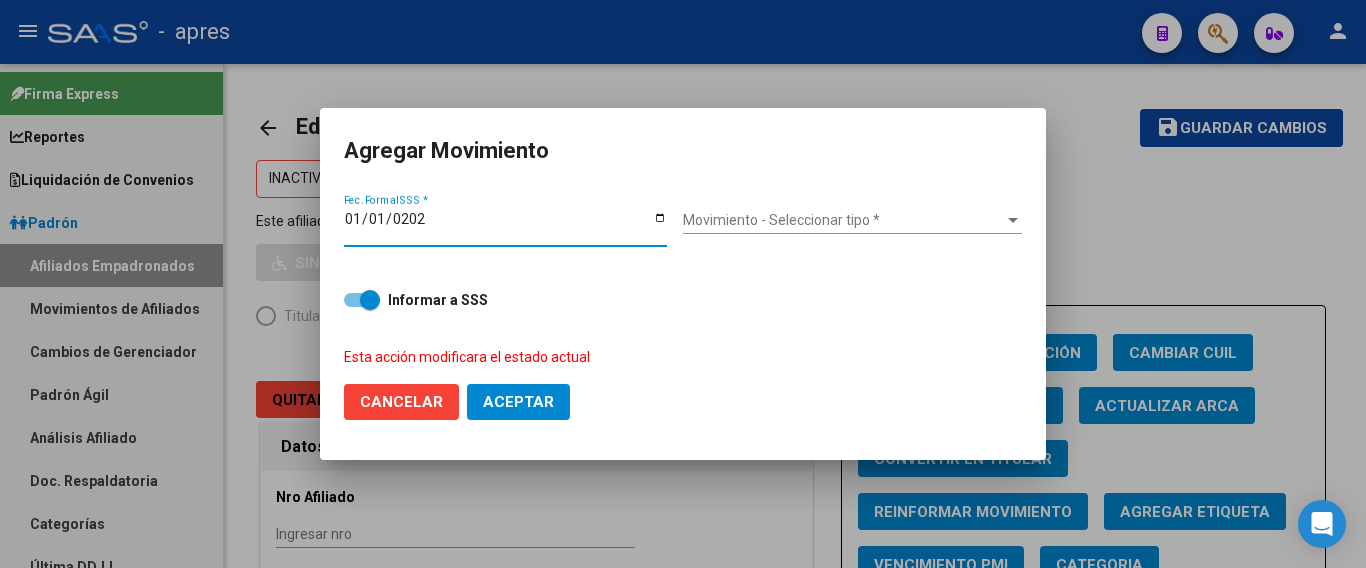 type on "[DATE]" 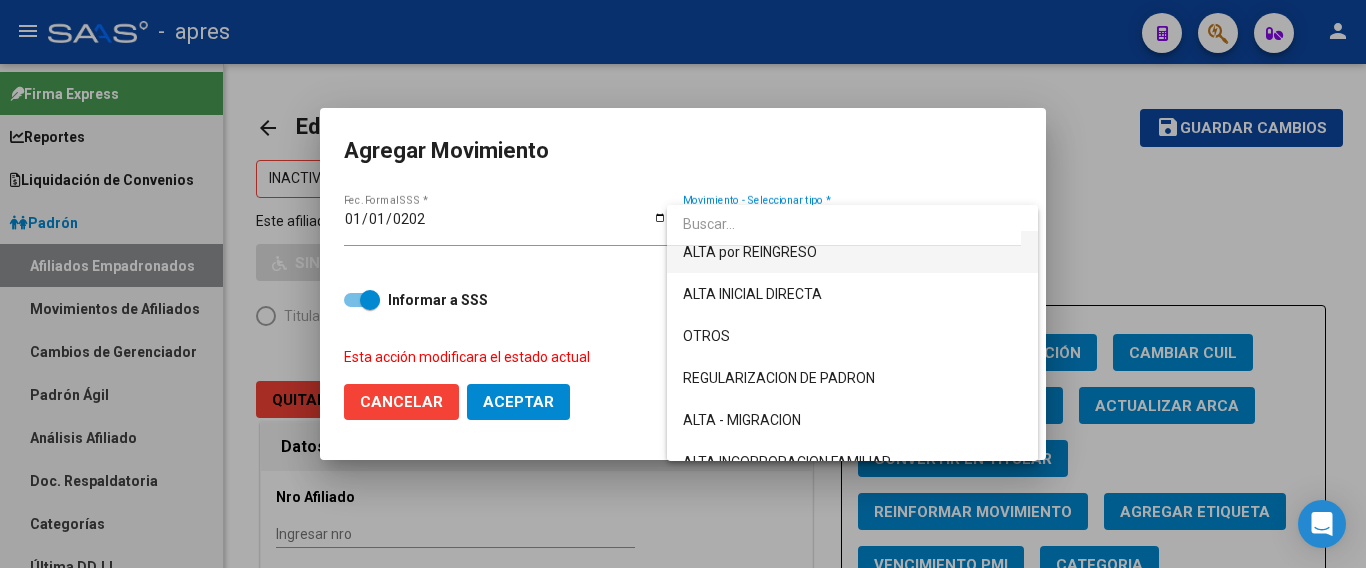 scroll, scrollTop: 200, scrollLeft: 0, axis: vertical 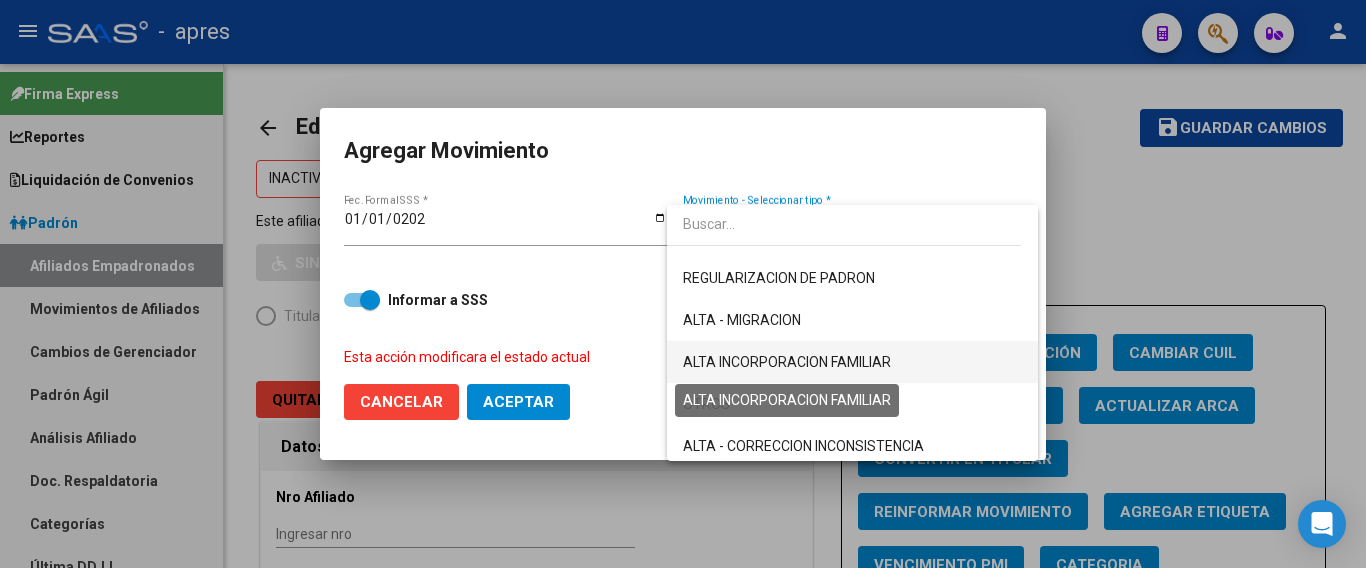 click on "ALTA INCORPORACION FAMILIAR" at bounding box center (787, 362) 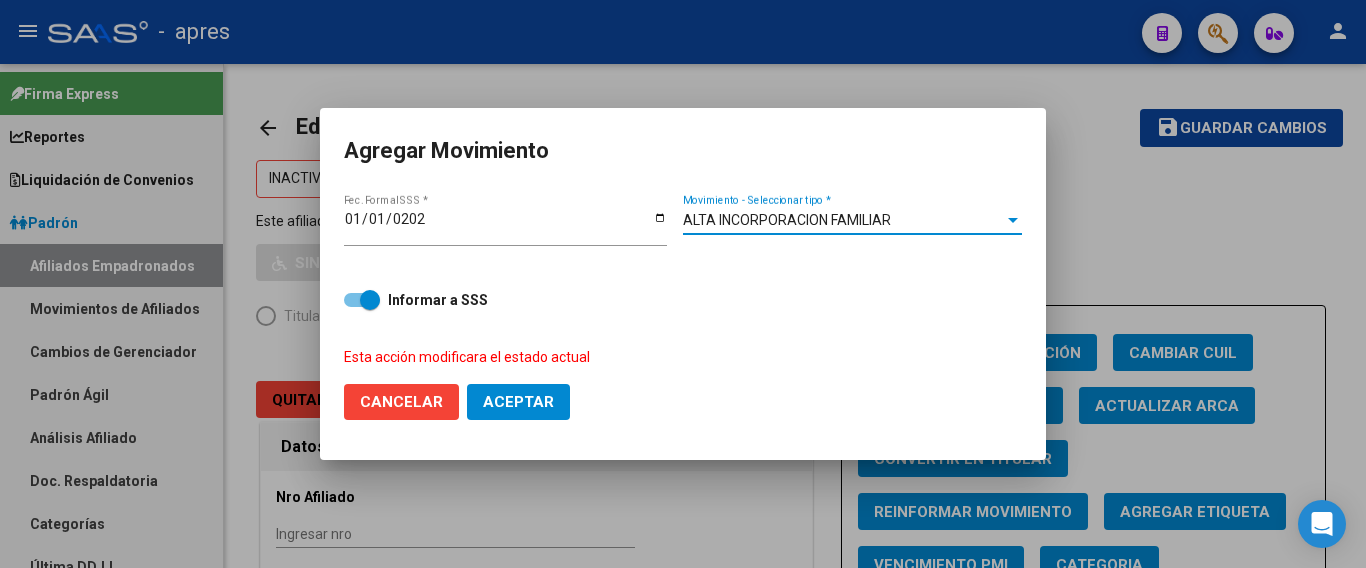 click on "Aceptar" 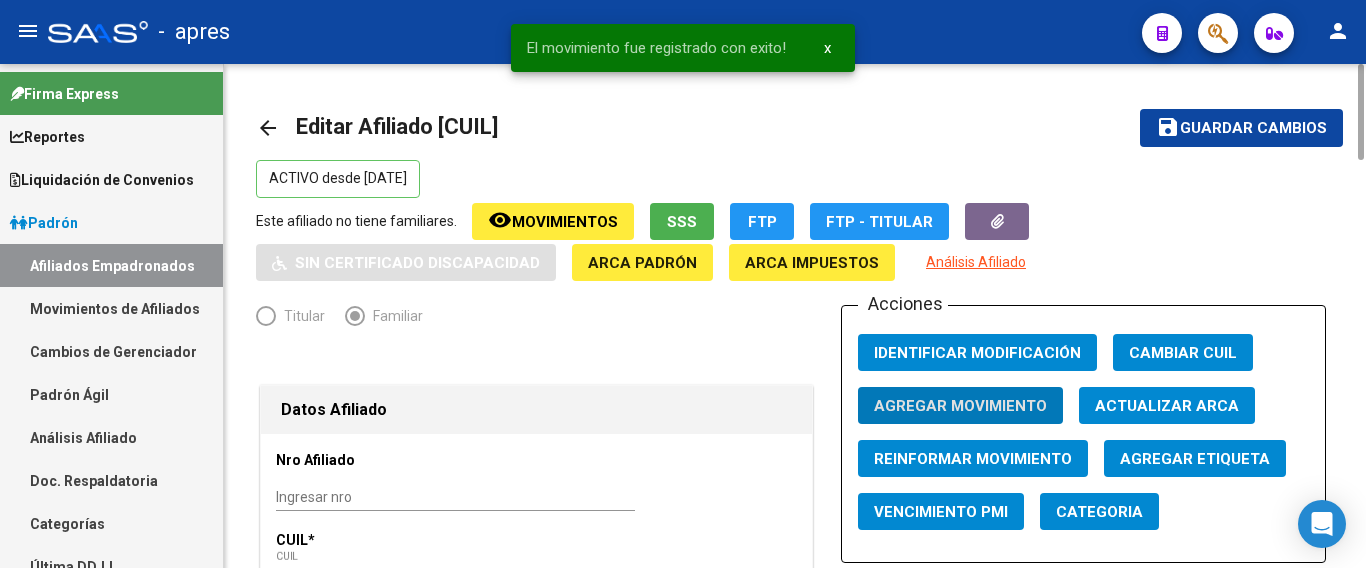 click on "Guardar cambios" 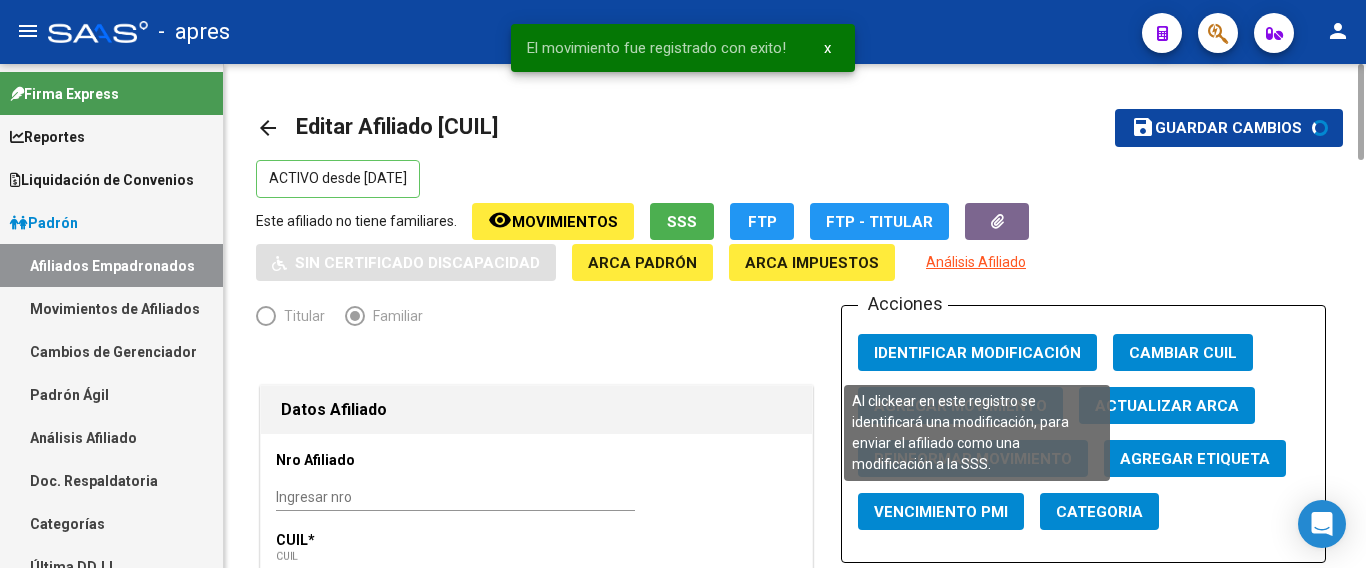 click on "Identificar Modificación" 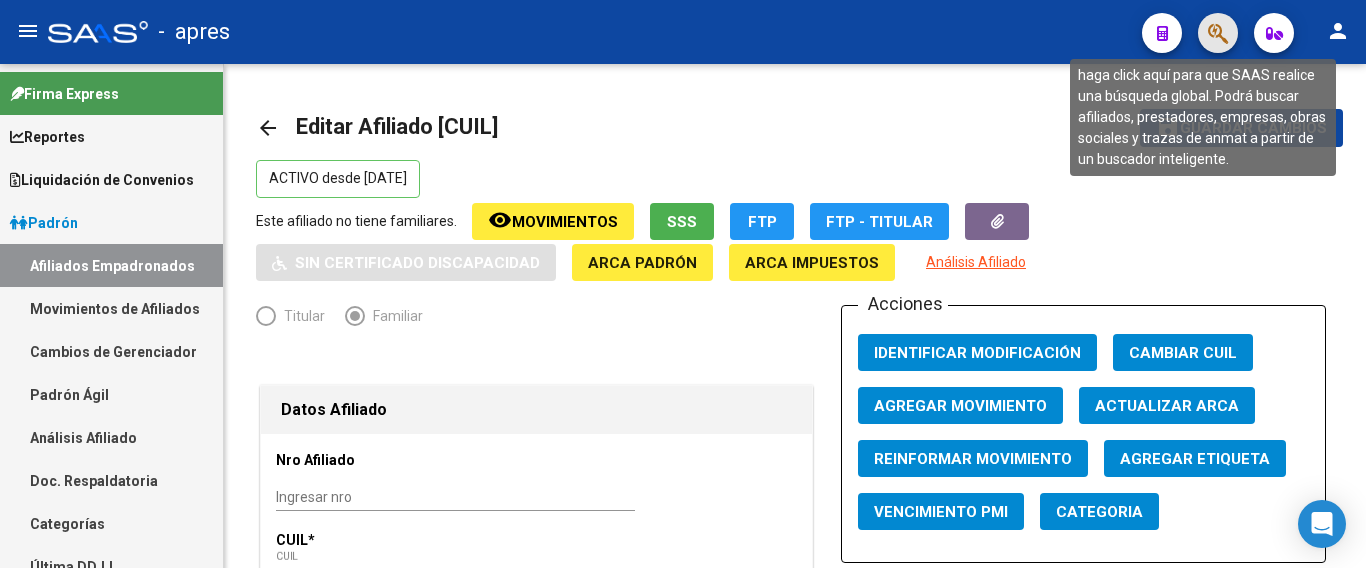 click 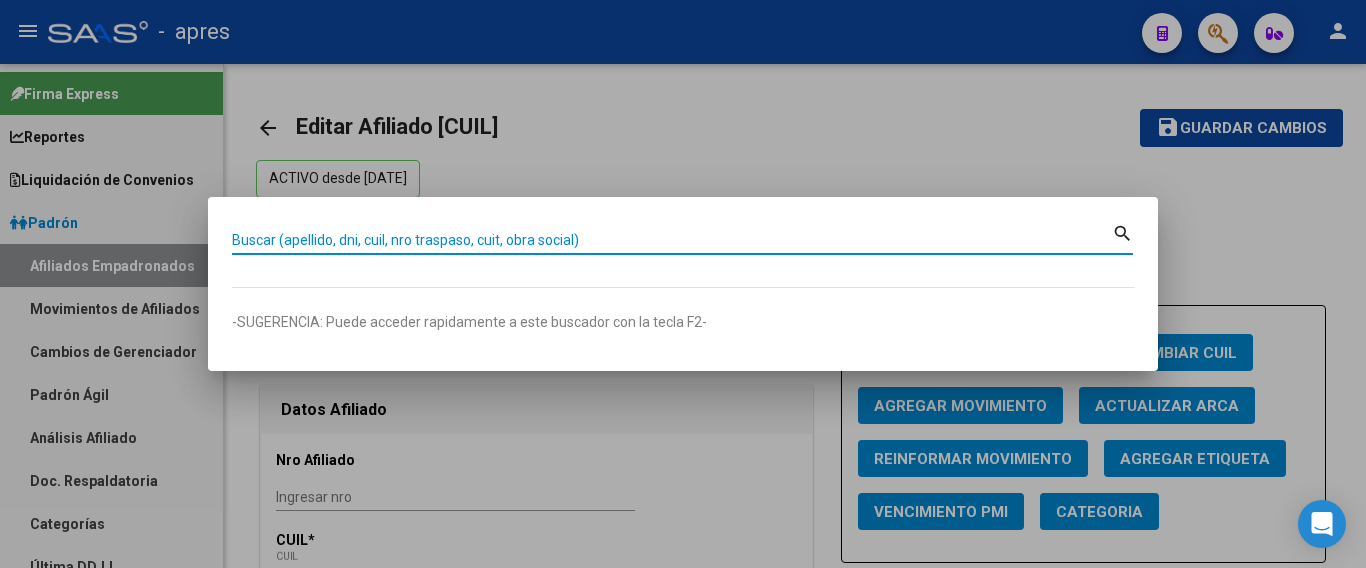 paste on "[NUMBER]" 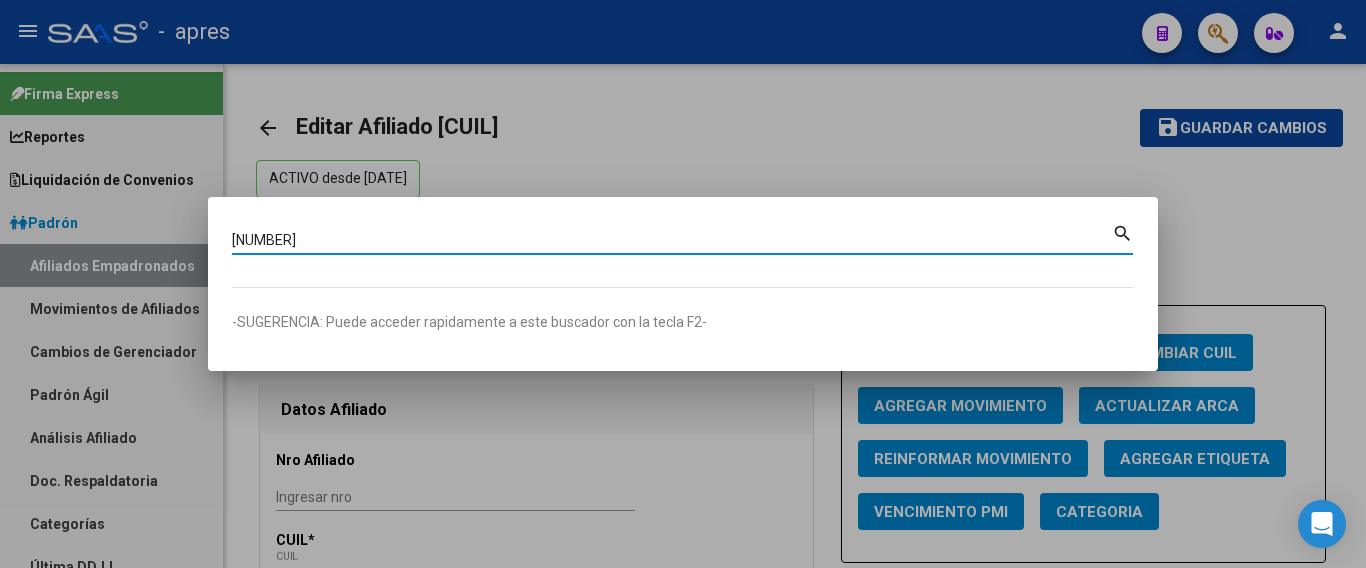 type on "[NUMBER]" 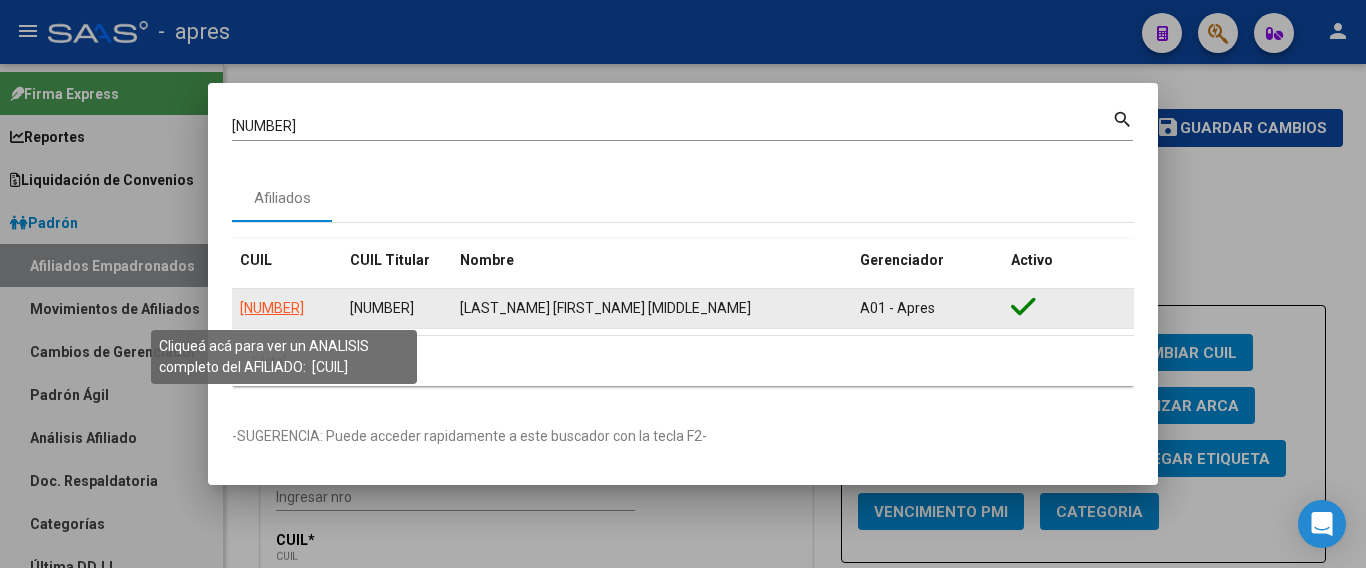 click on "[NUMBER]" 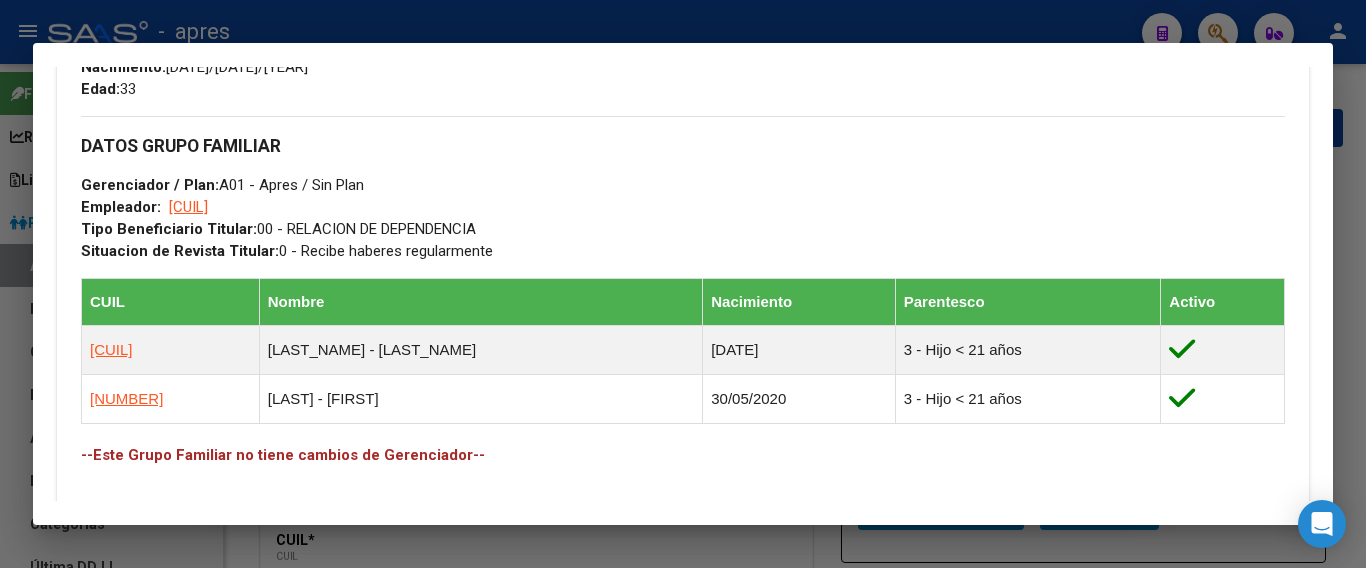 scroll, scrollTop: 1000, scrollLeft: 0, axis: vertical 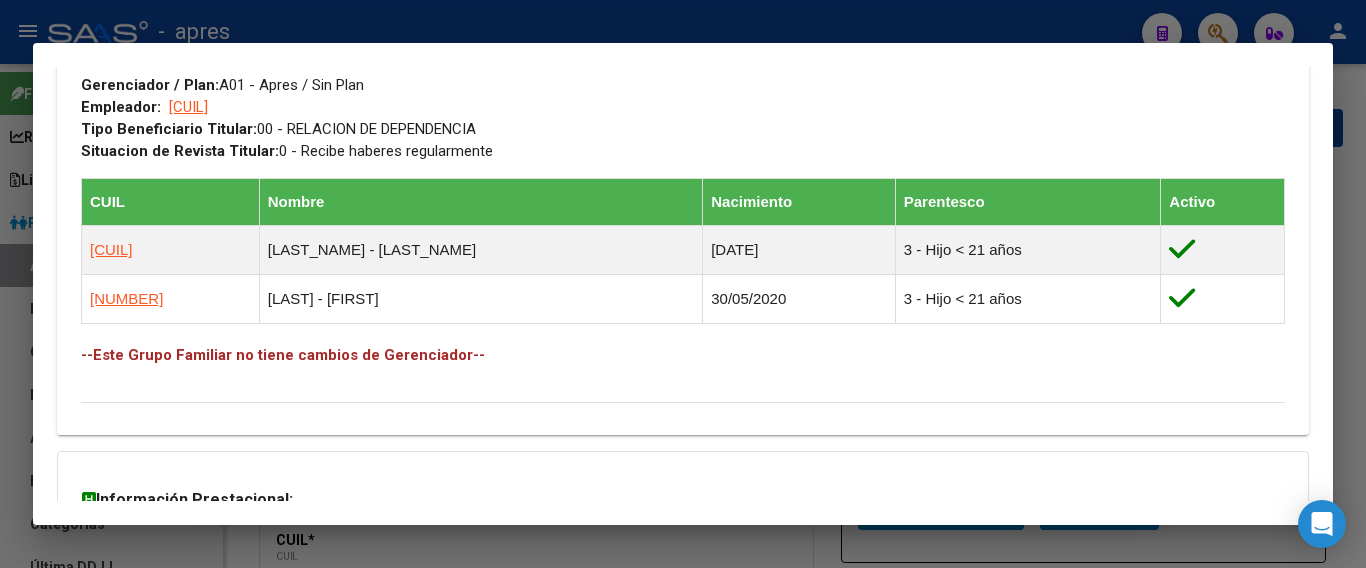 click at bounding box center (683, 284) 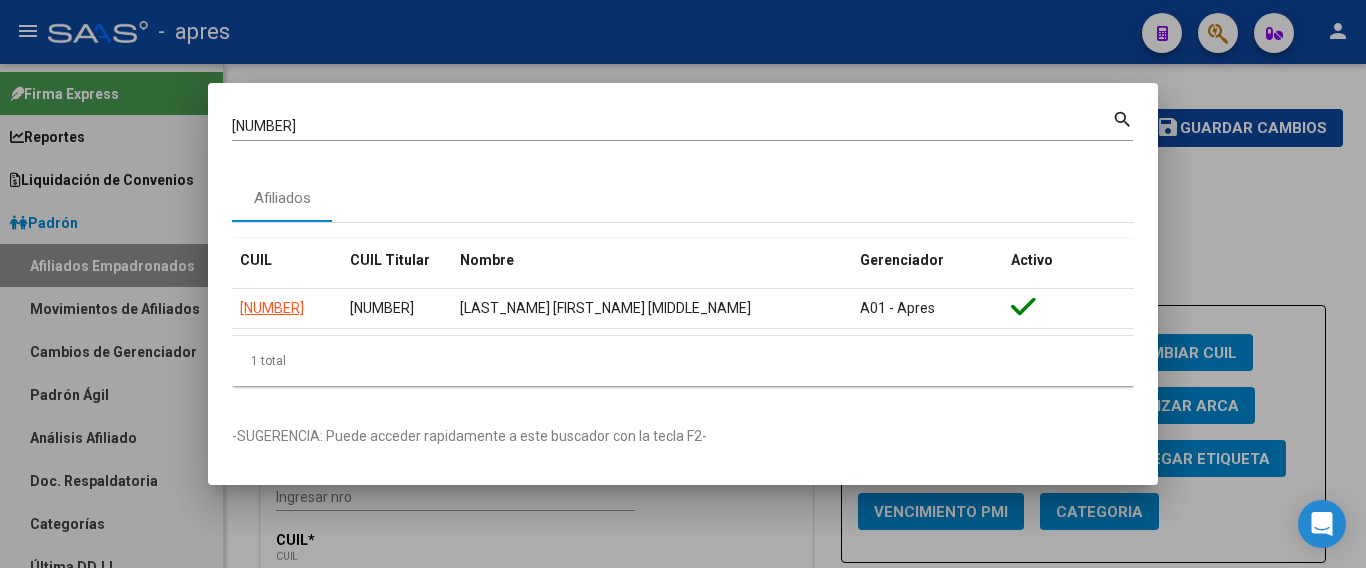 click at bounding box center [683, 284] 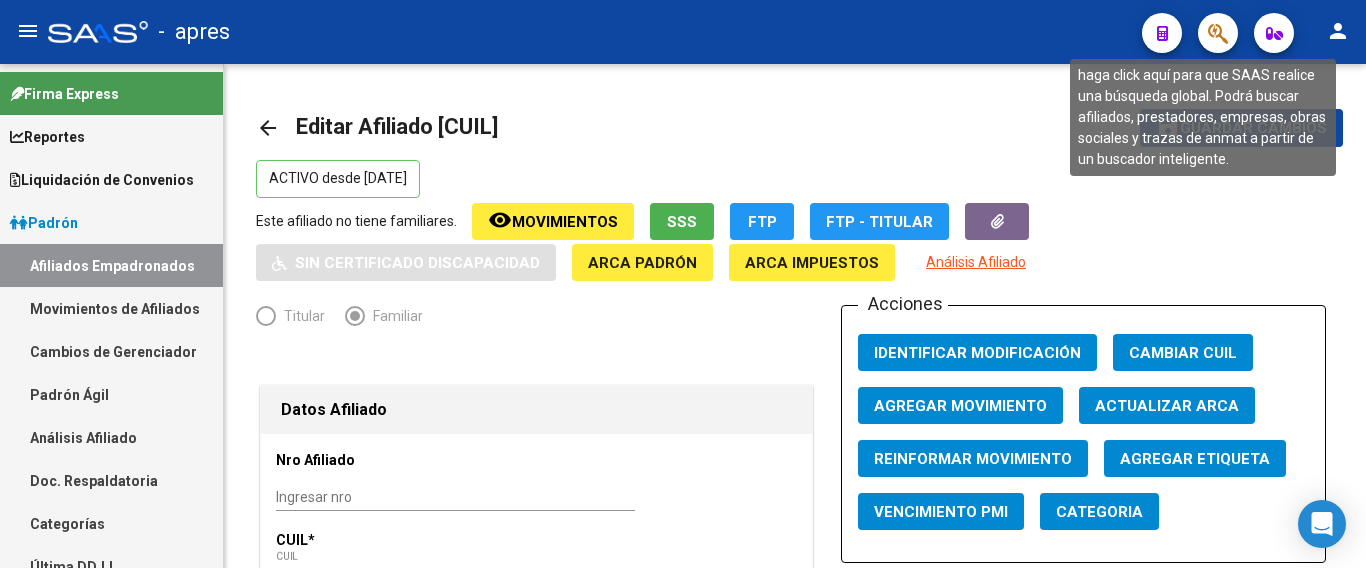 click 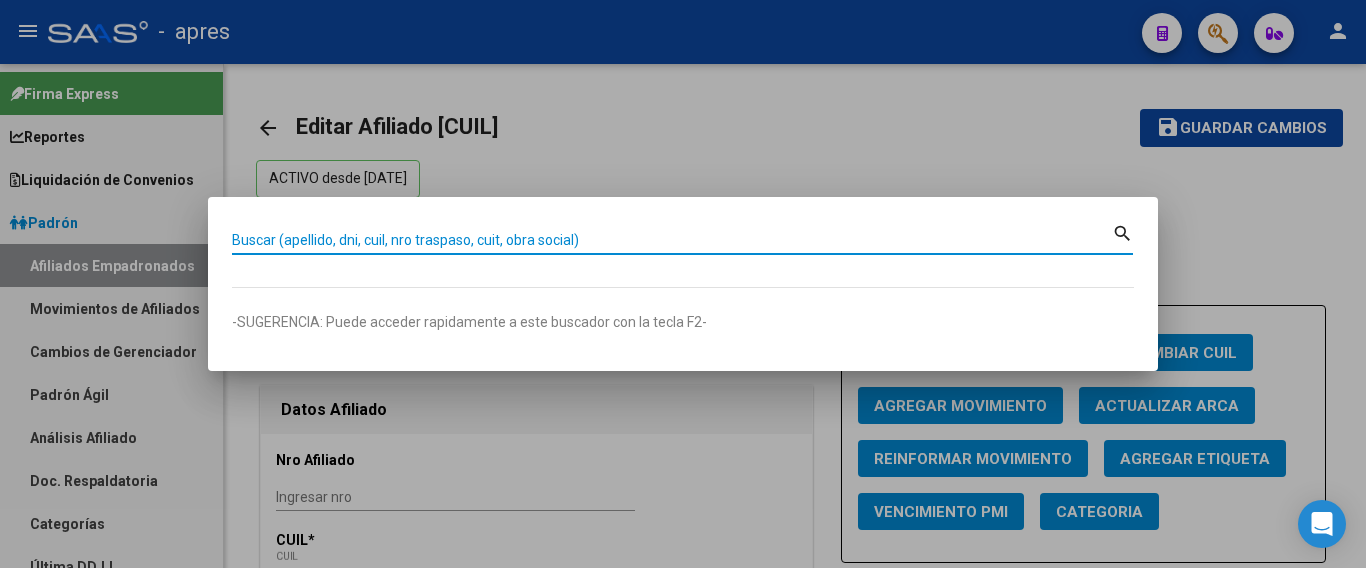 paste on "[CUIL]" 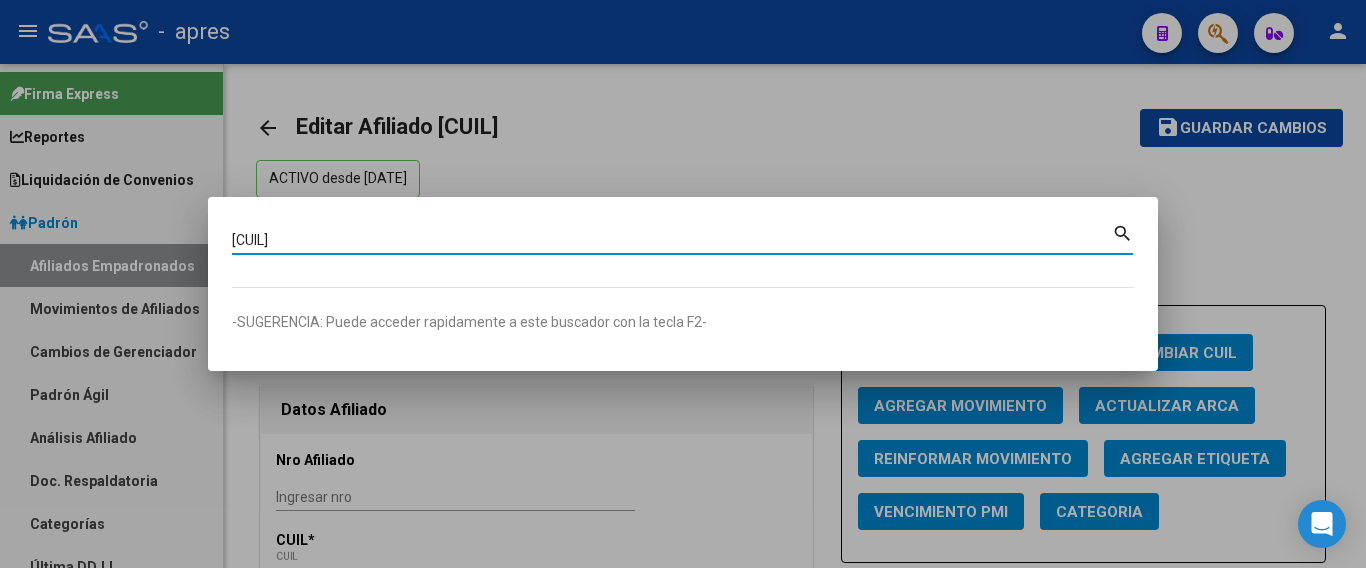 type on "[CUIL]" 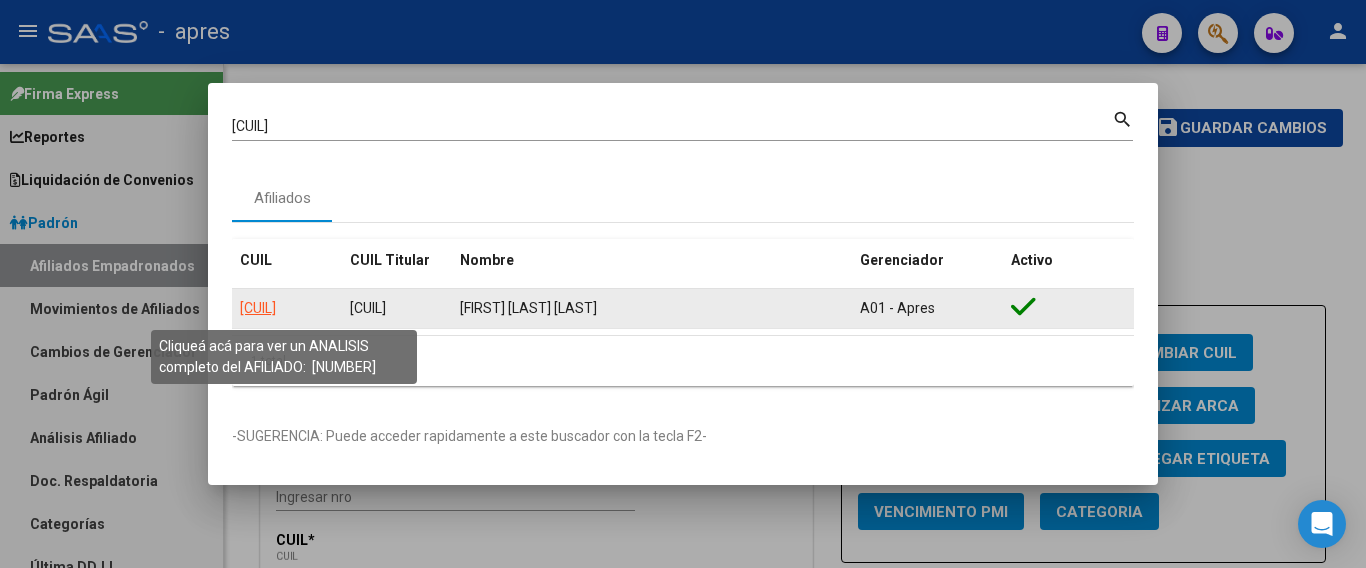 click on "[CUIL]" 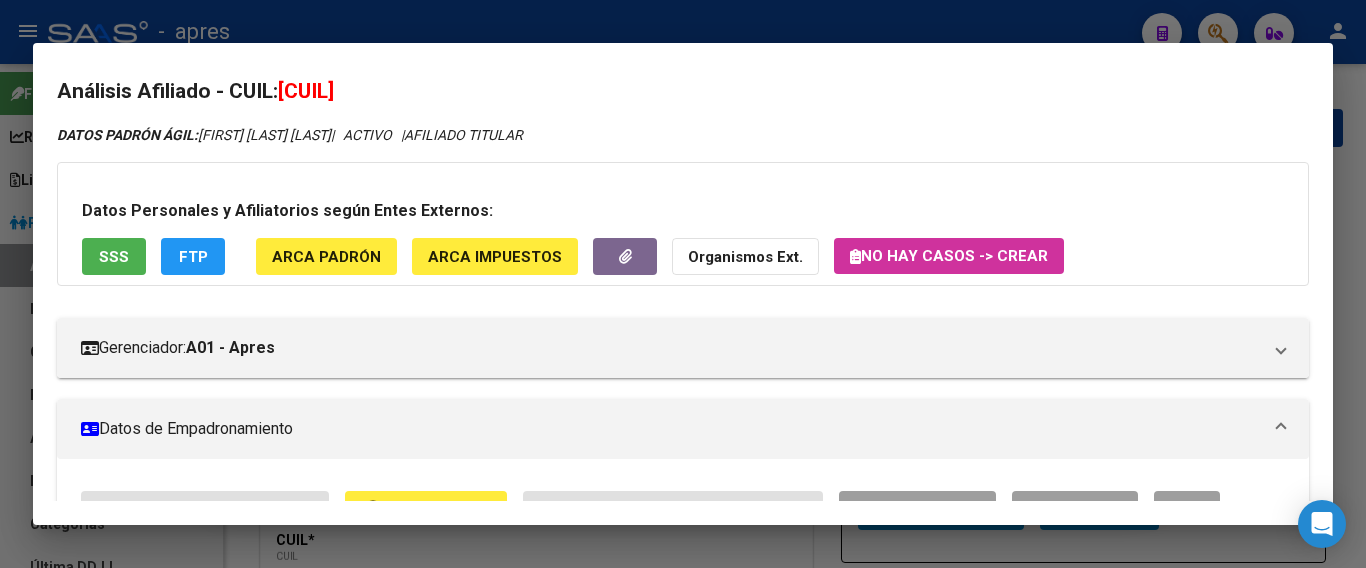 scroll, scrollTop: 0, scrollLeft: 0, axis: both 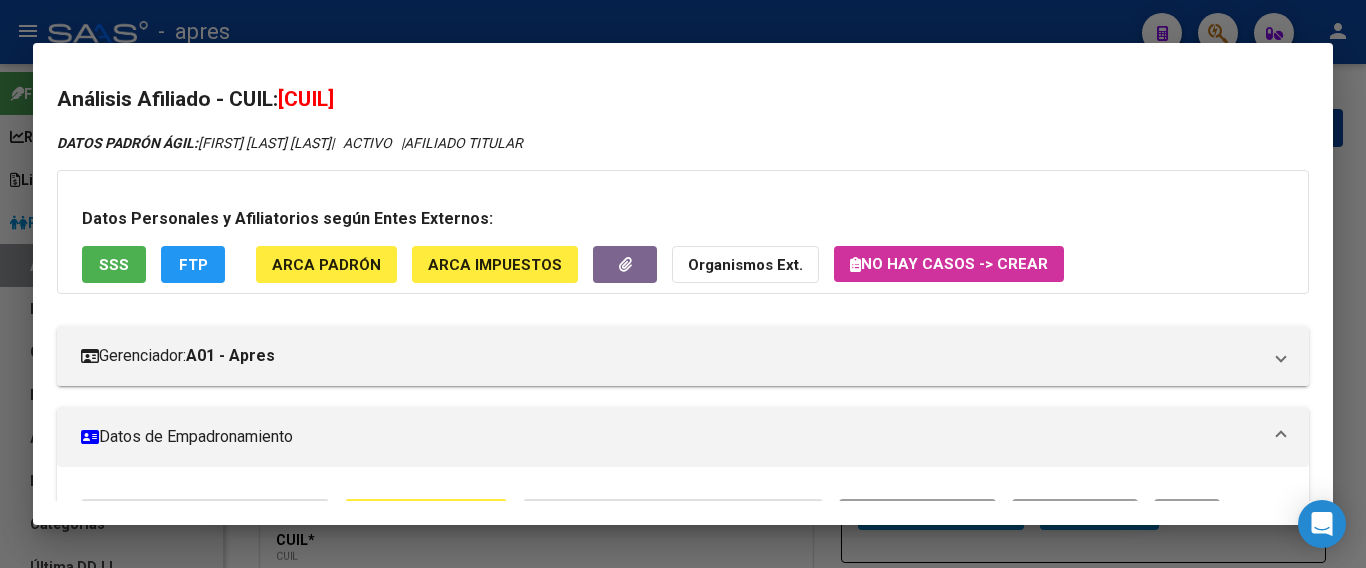 click at bounding box center [683, 284] 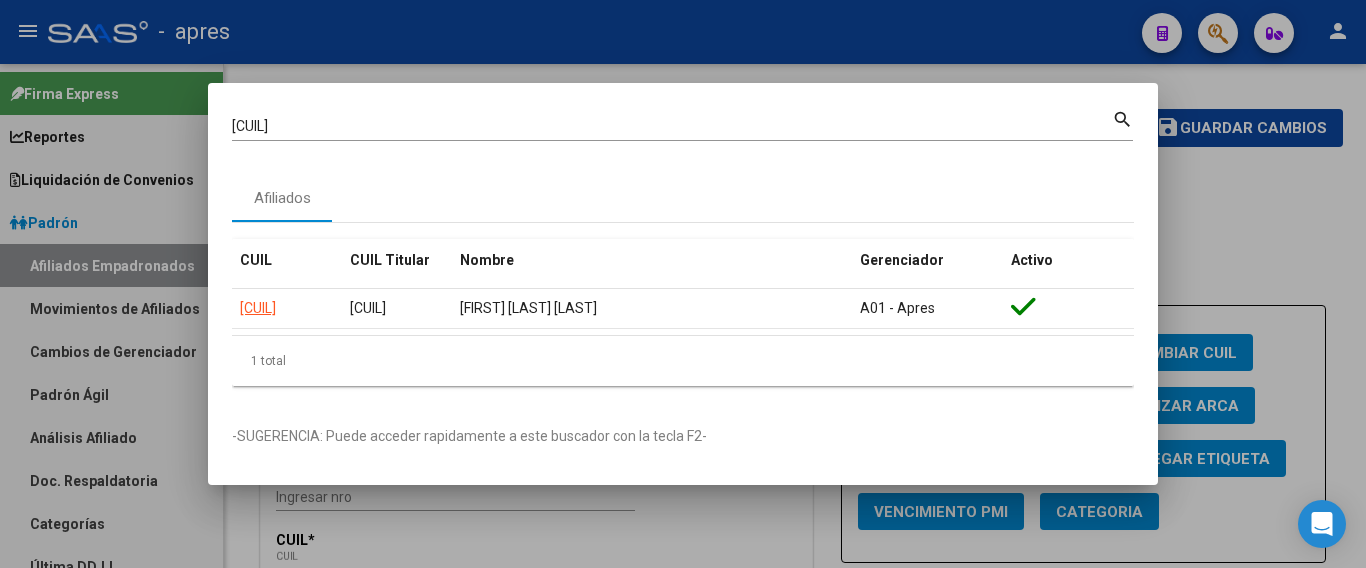 click at bounding box center (683, 284) 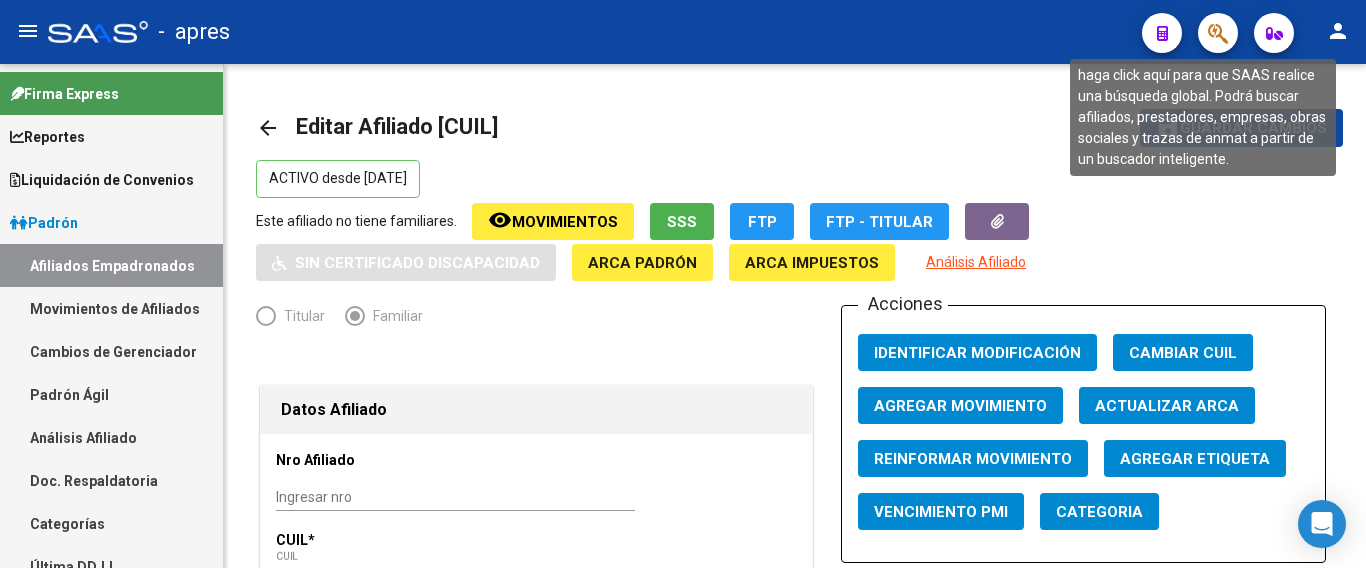click 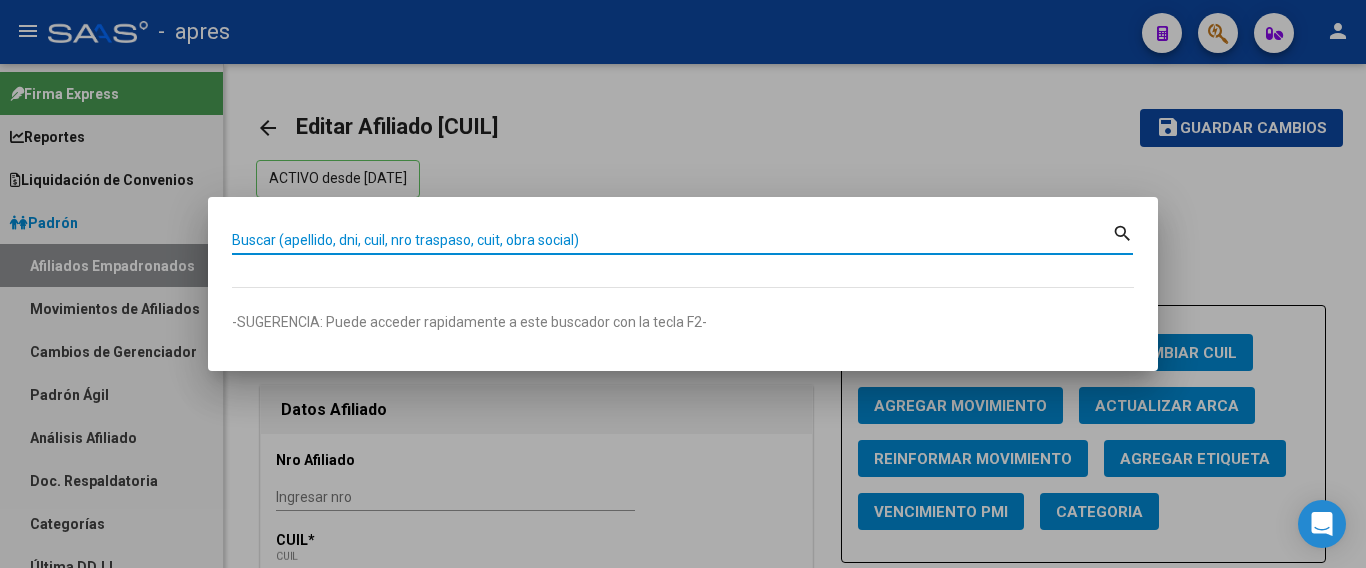 paste on "[NUMBER]" 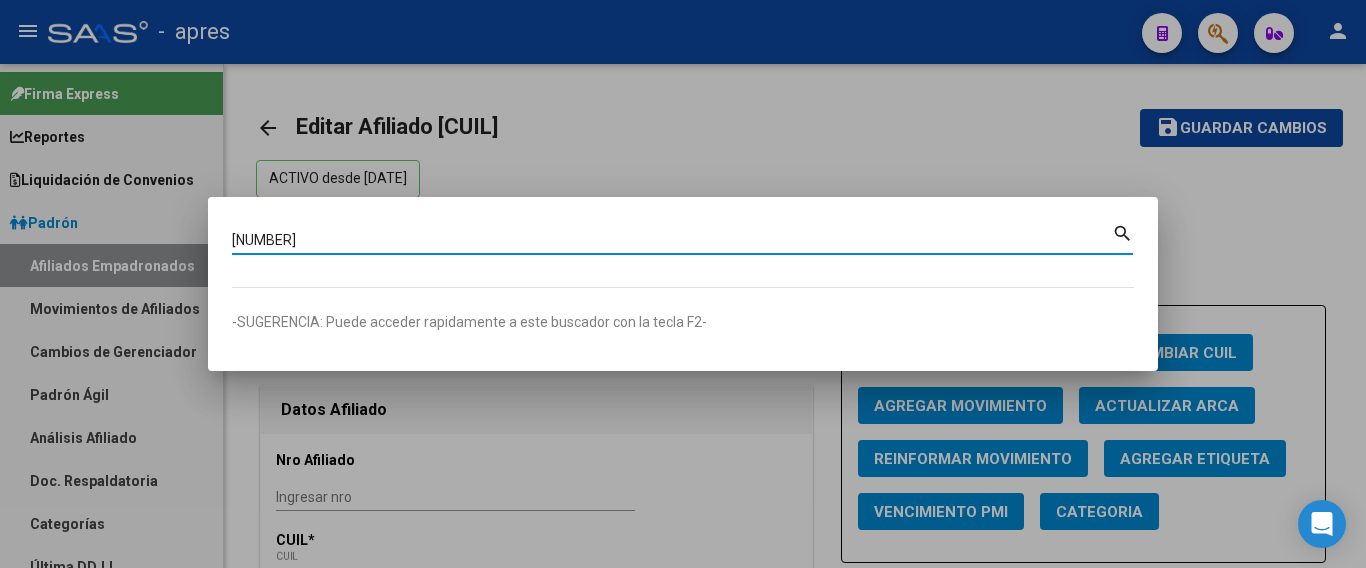type on "[NUMBER]" 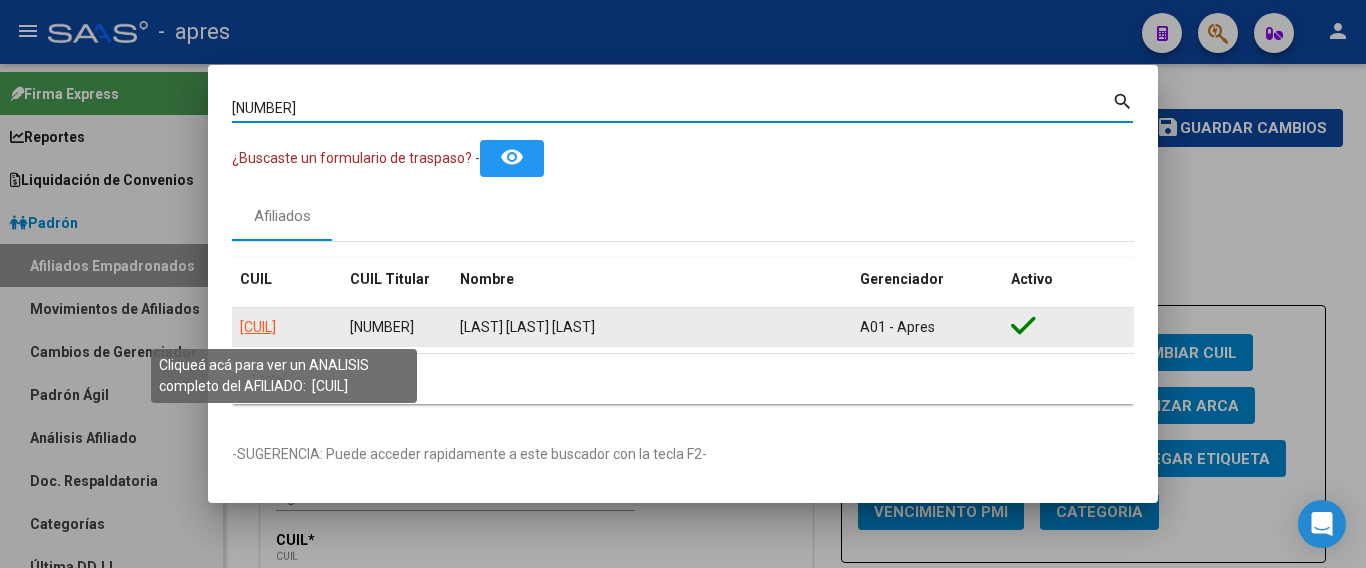 click on "[CUIL]" 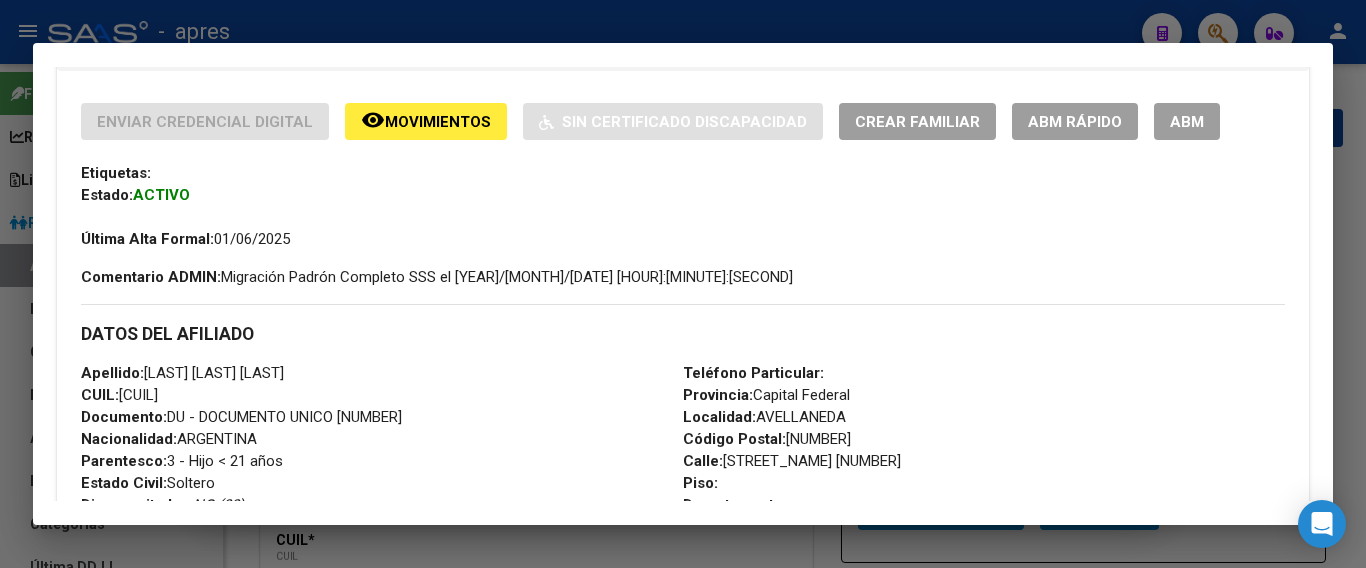 scroll, scrollTop: 300, scrollLeft: 0, axis: vertical 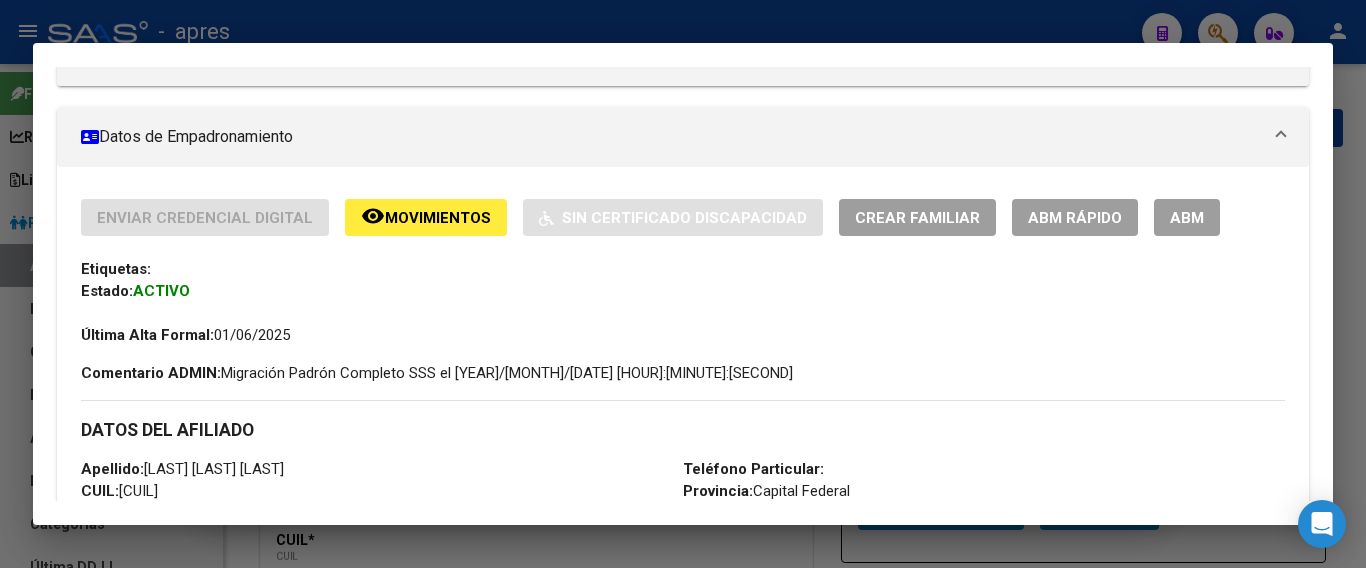 click on "ABM" at bounding box center (1187, 218) 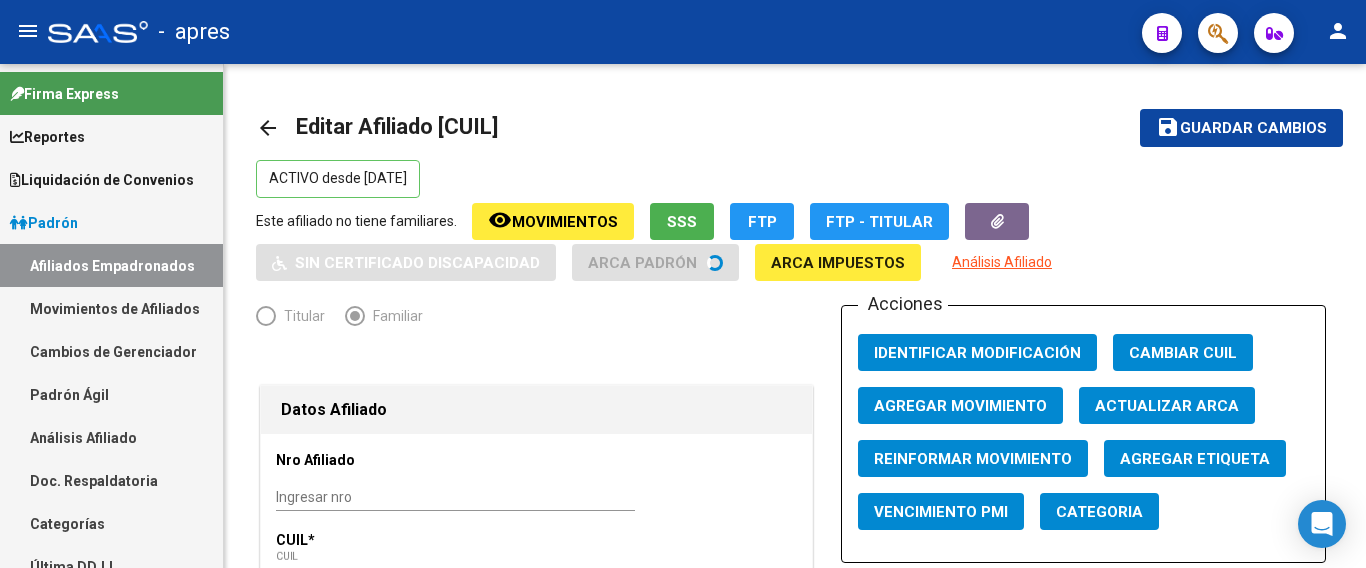 scroll, scrollTop: 600, scrollLeft: 0, axis: vertical 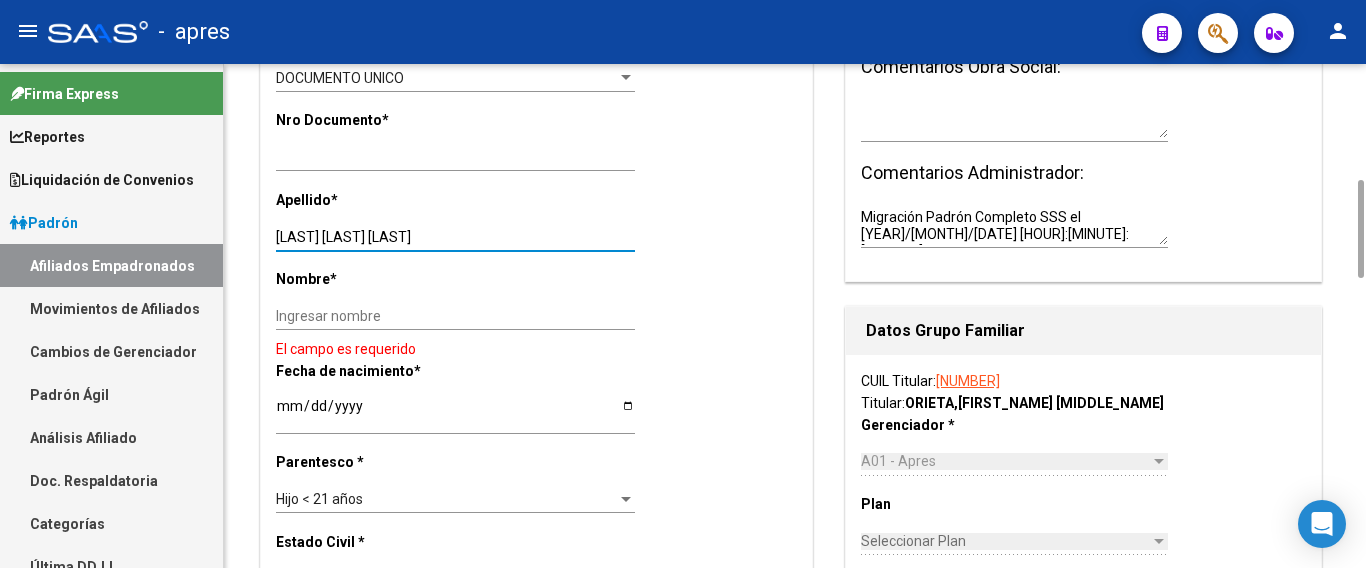 drag, startPoint x: 327, startPoint y: 234, endPoint x: 718, endPoint y: 274, distance: 393.0407 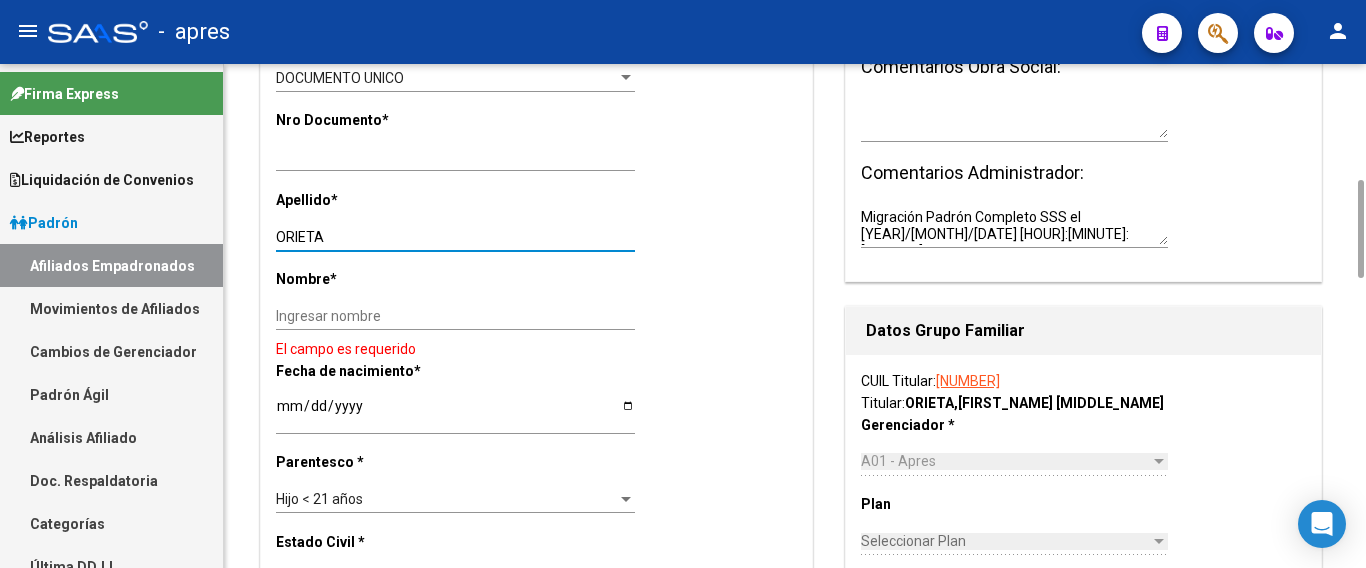 type on "ORIETA" 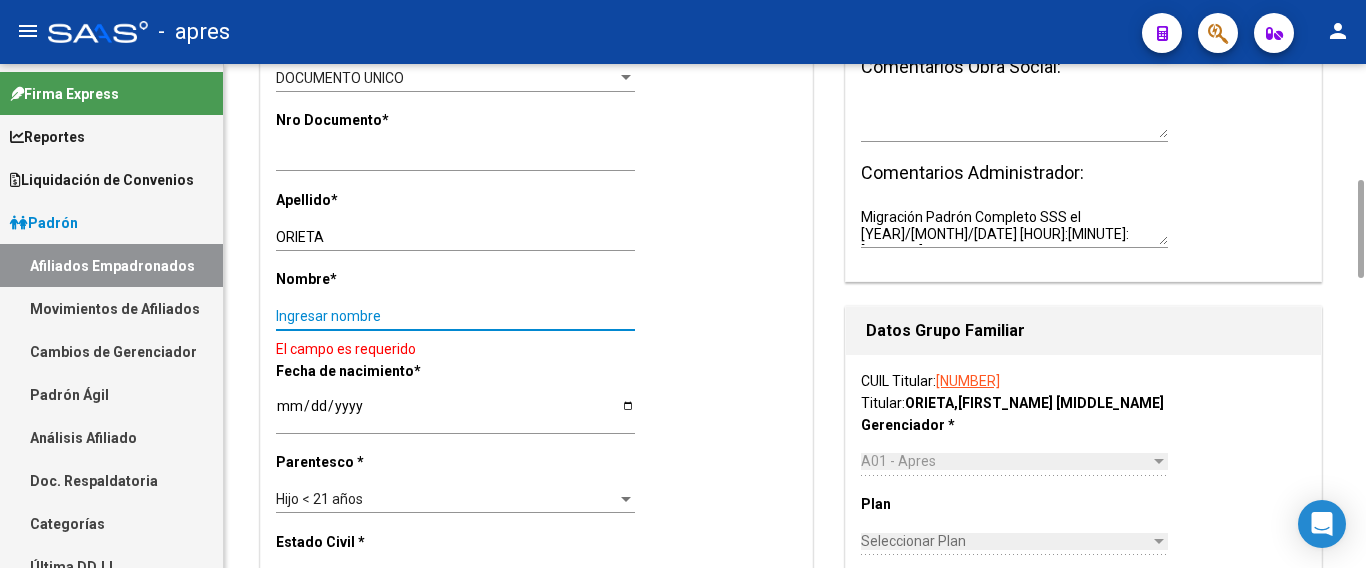paste on "[LAST] [FIRST] [MIDDLE]" 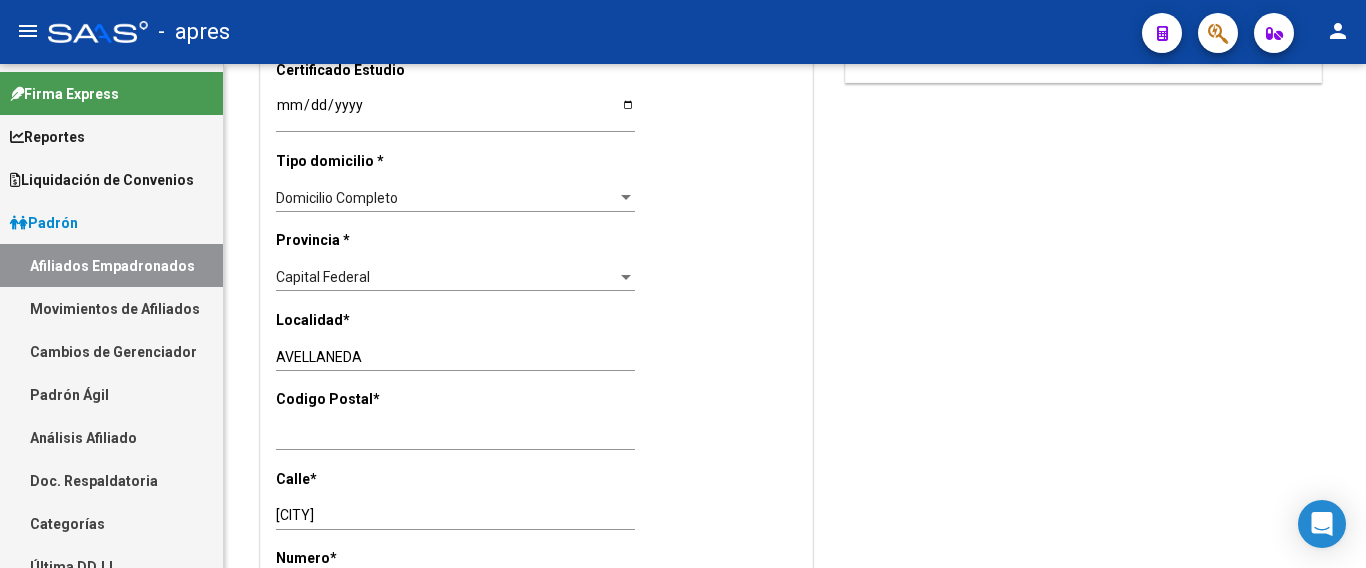 scroll, scrollTop: 1600, scrollLeft: 0, axis: vertical 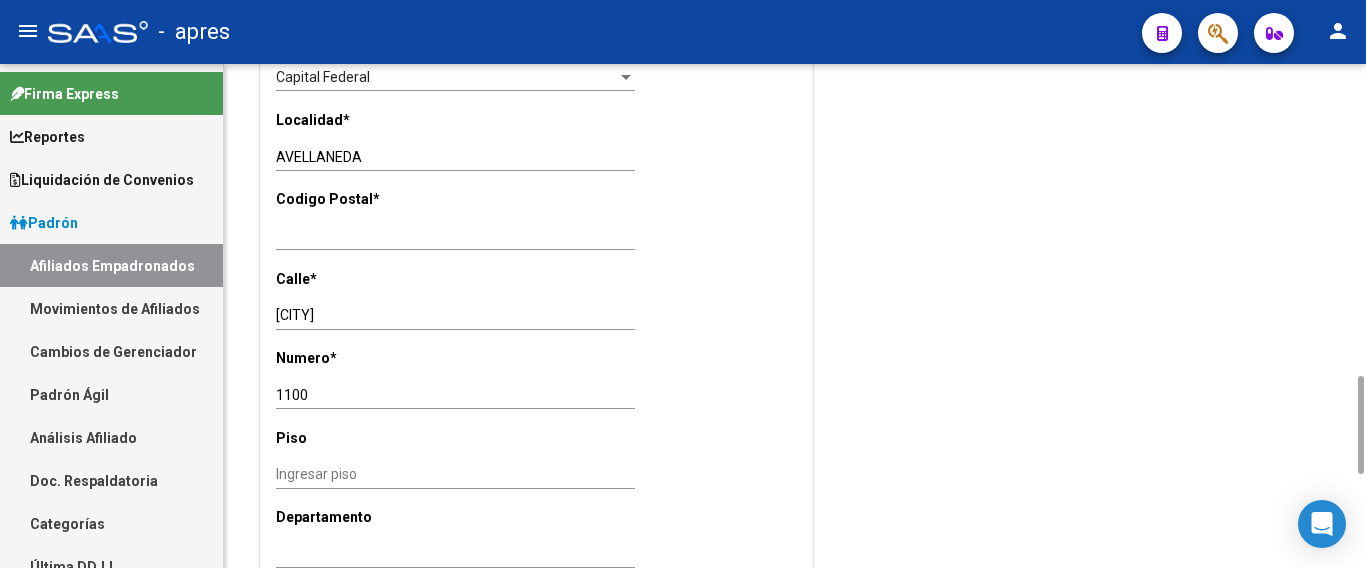 type on "[LAST] [FIRST] [MIDDLE]" 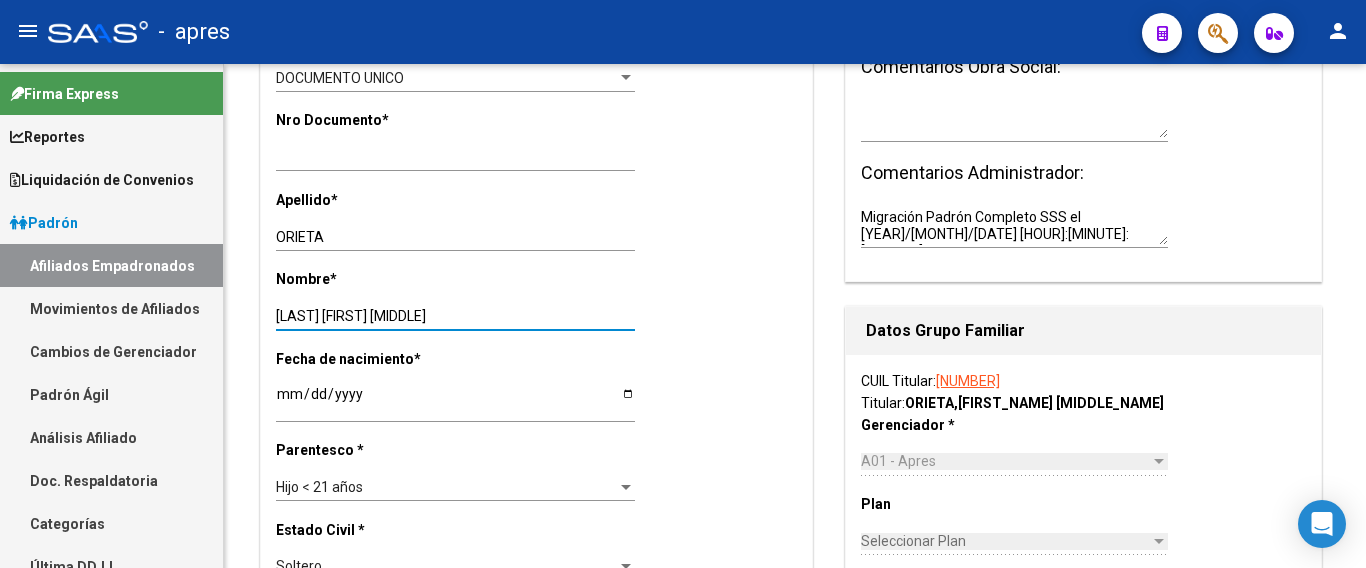 scroll, scrollTop: 400, scrollLeft: 0, axis: vertical 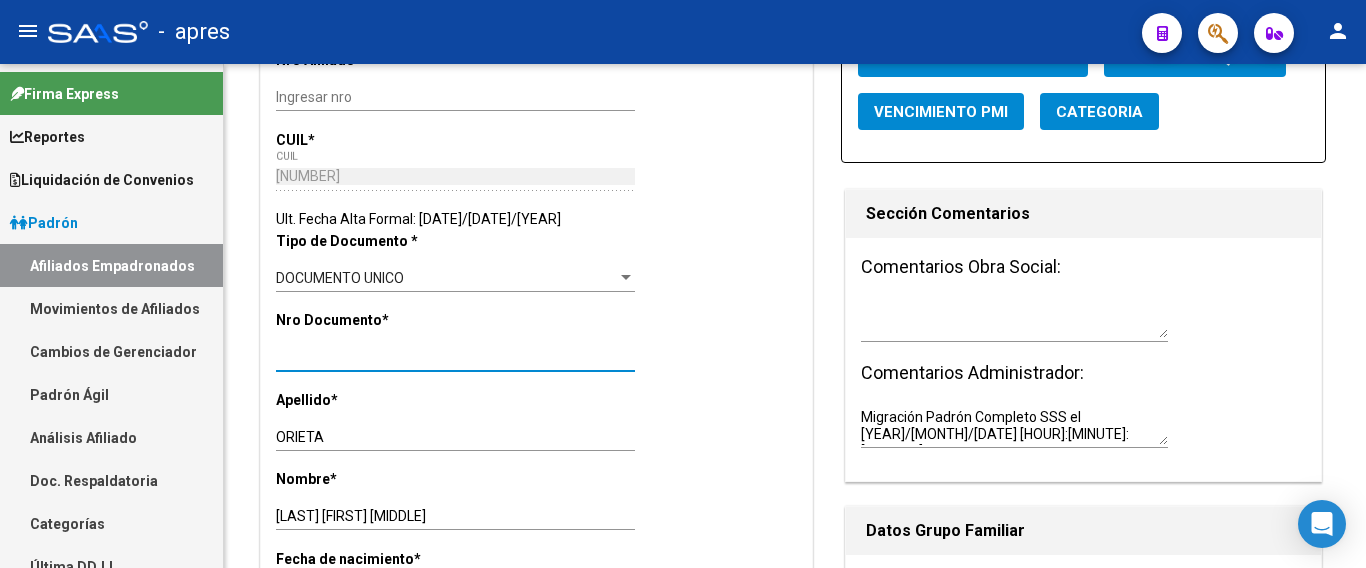 drag, startPoint x: 340, startPoint y: 361, endPoint x: 189, endPoint y: 359, distance: 151.01324 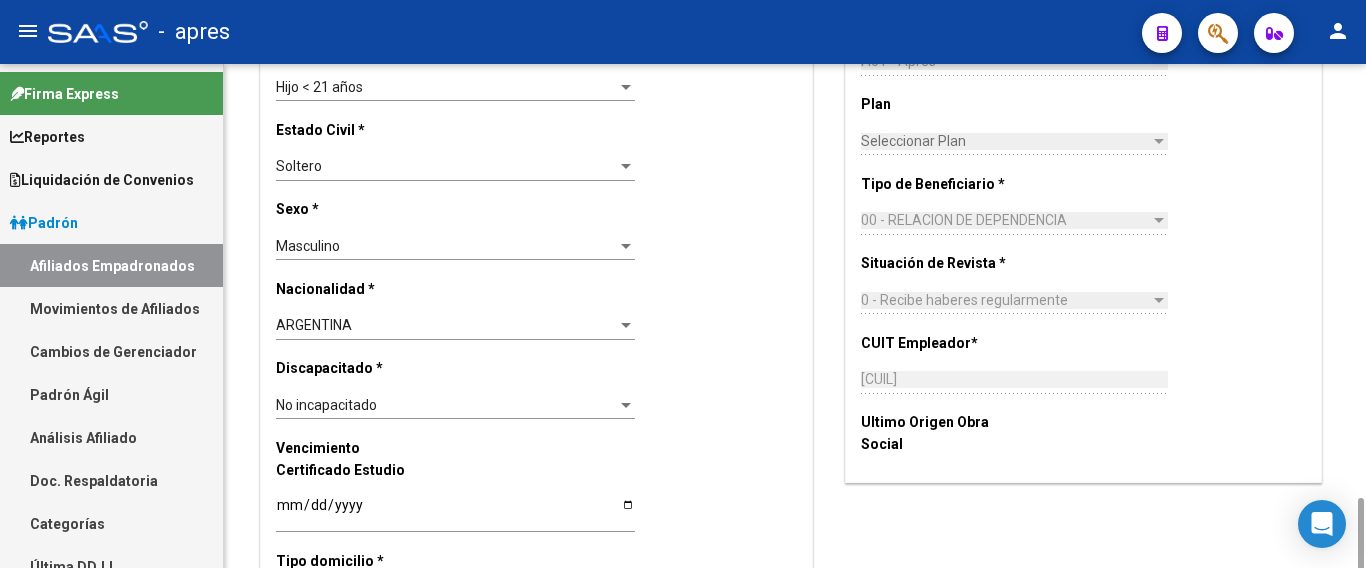 scroll, scrollTop: 1400, scrollLeft: 0, axis: vertical 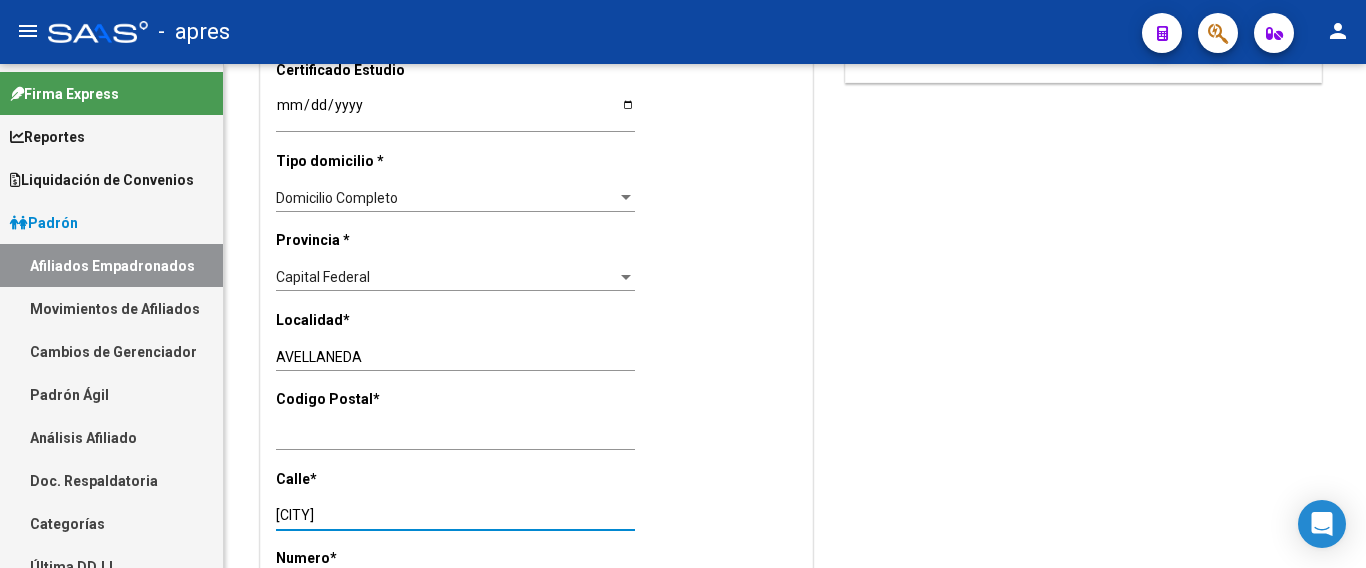 drag, startPoint x: 396, startPoint y: 486, endPoint x: 0, endPoint y: 476, distance: 396.12625 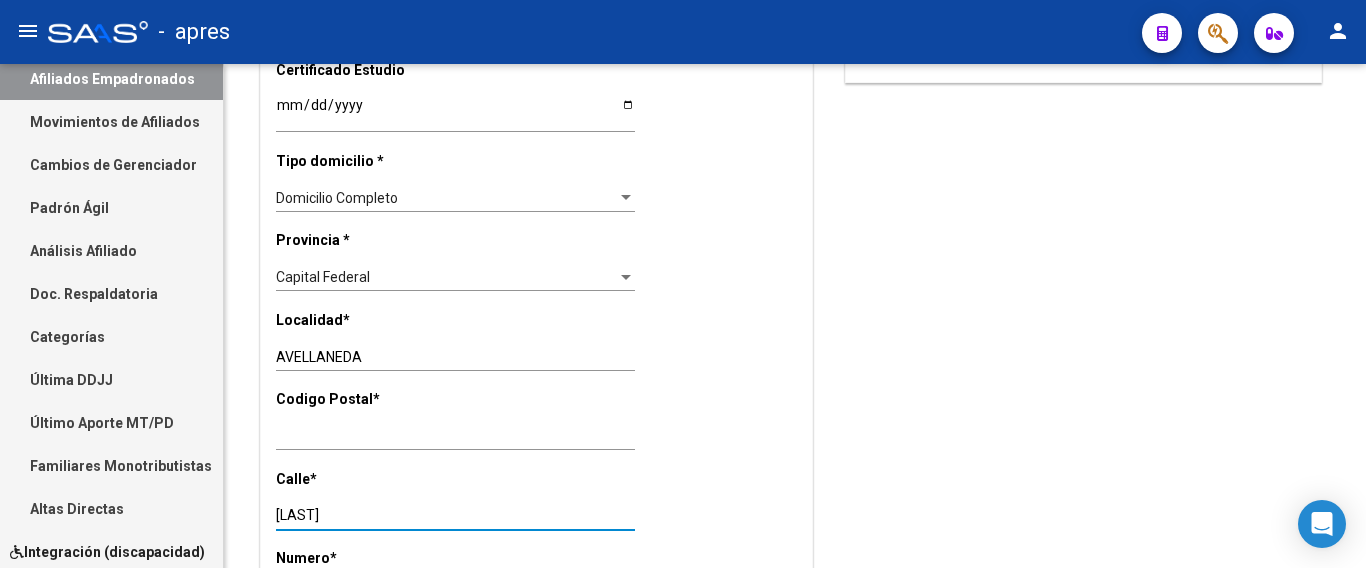 scroll, scrollTop: 200, scrollLeft: 0, axis: vertical 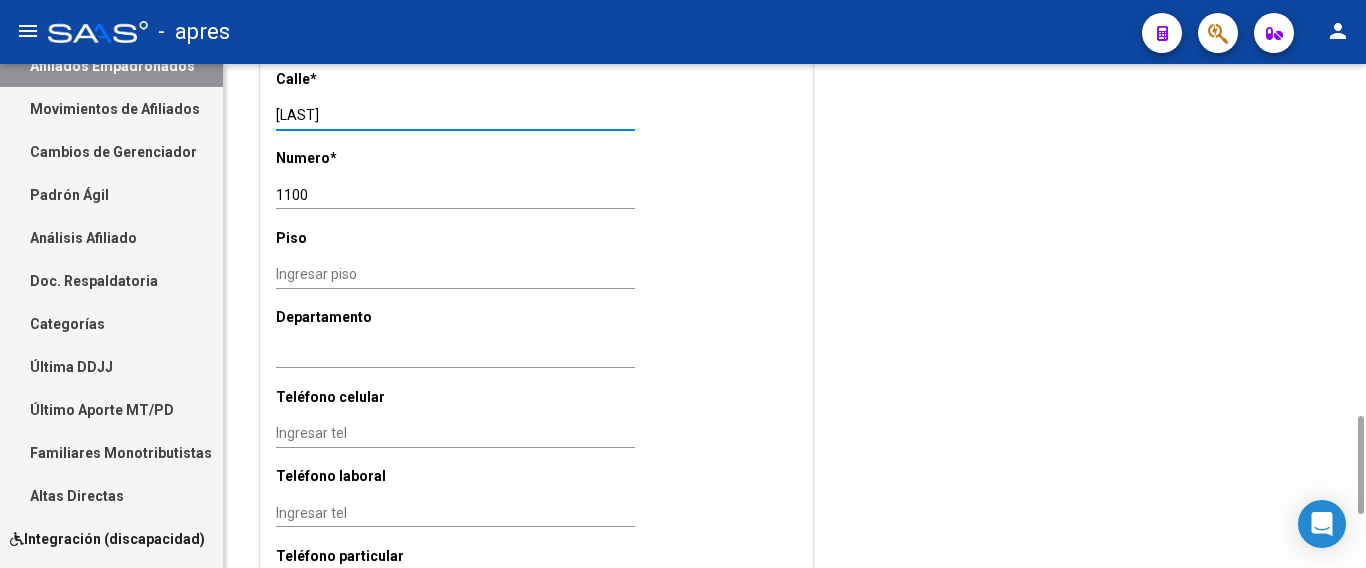 type on "[LAST]" 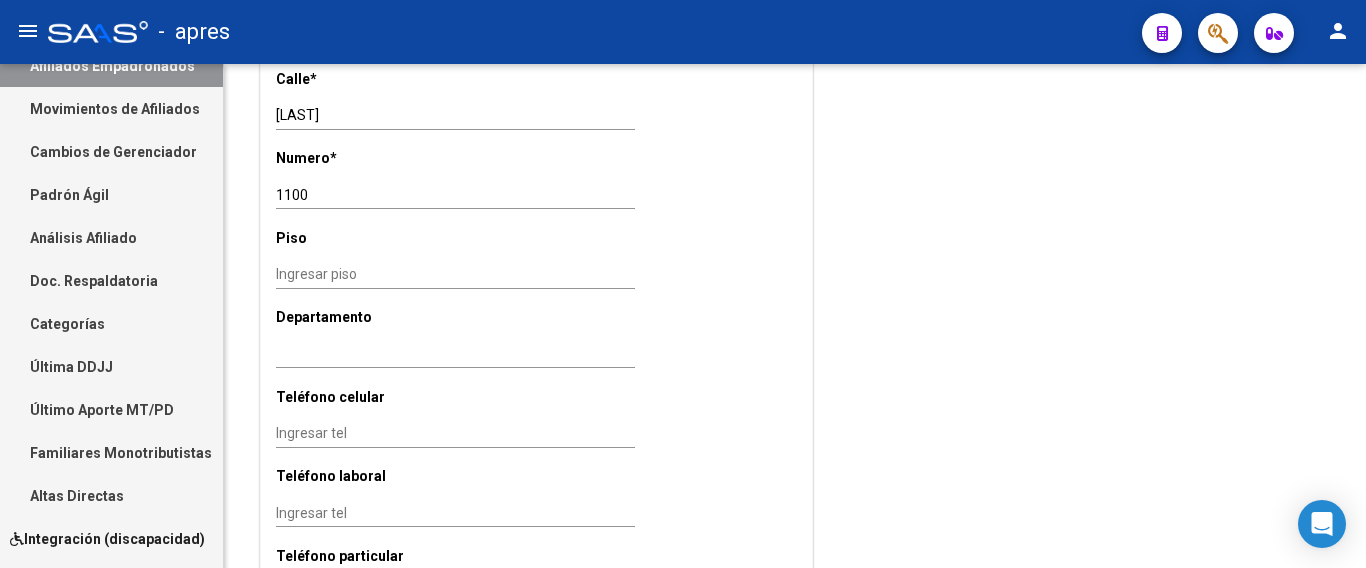 drag, startPoint x: 316, startPoint y: 162, endPoint x: 113, endPoint y: 162, distance: 203 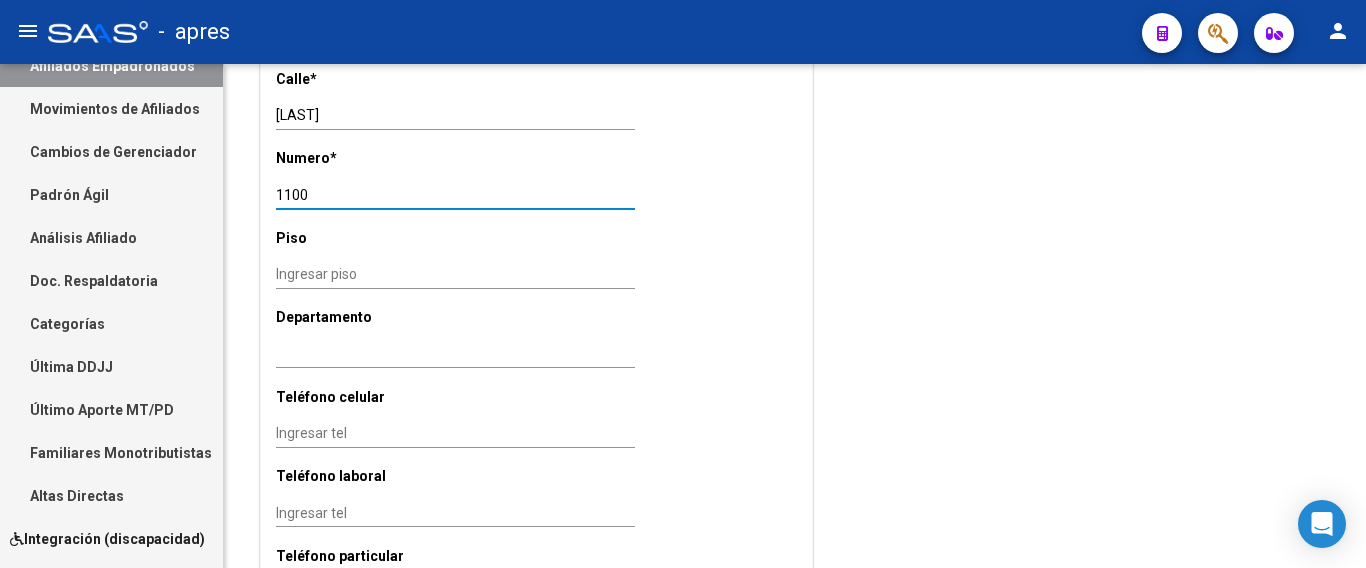 drag, startPoint x: 321, startPoint y: 173, endPoint x: 102, endPoint y: 137, distance: 221.93918 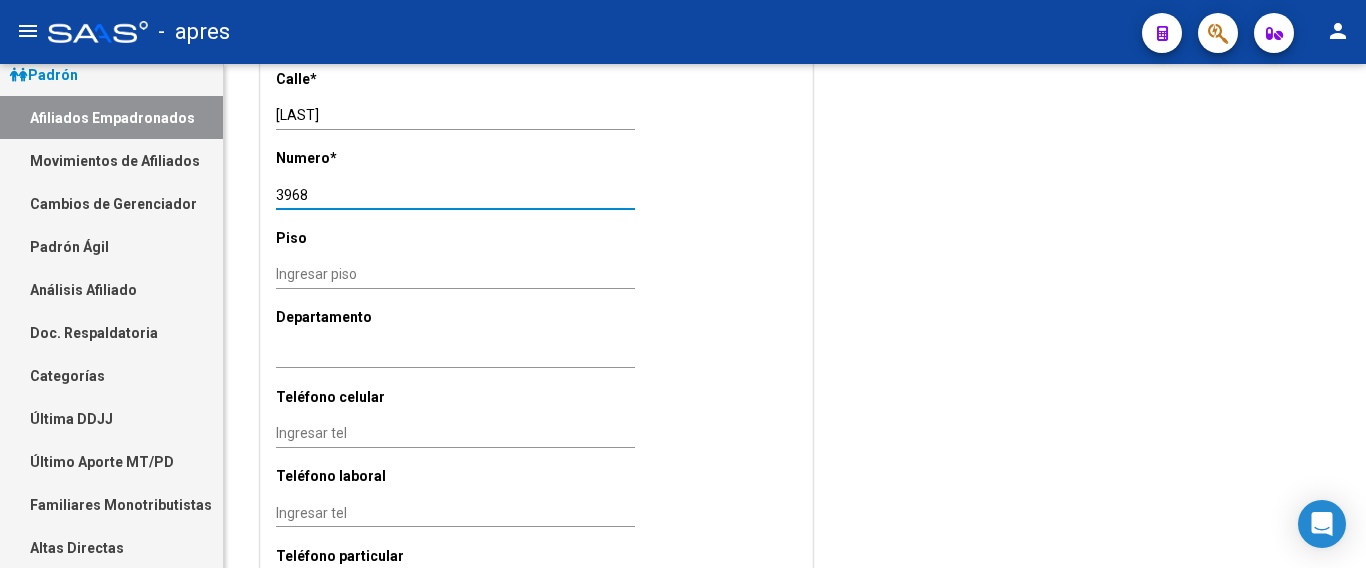 scroll, scrollTop: 100, scrollLeft: 0, axis: vertical 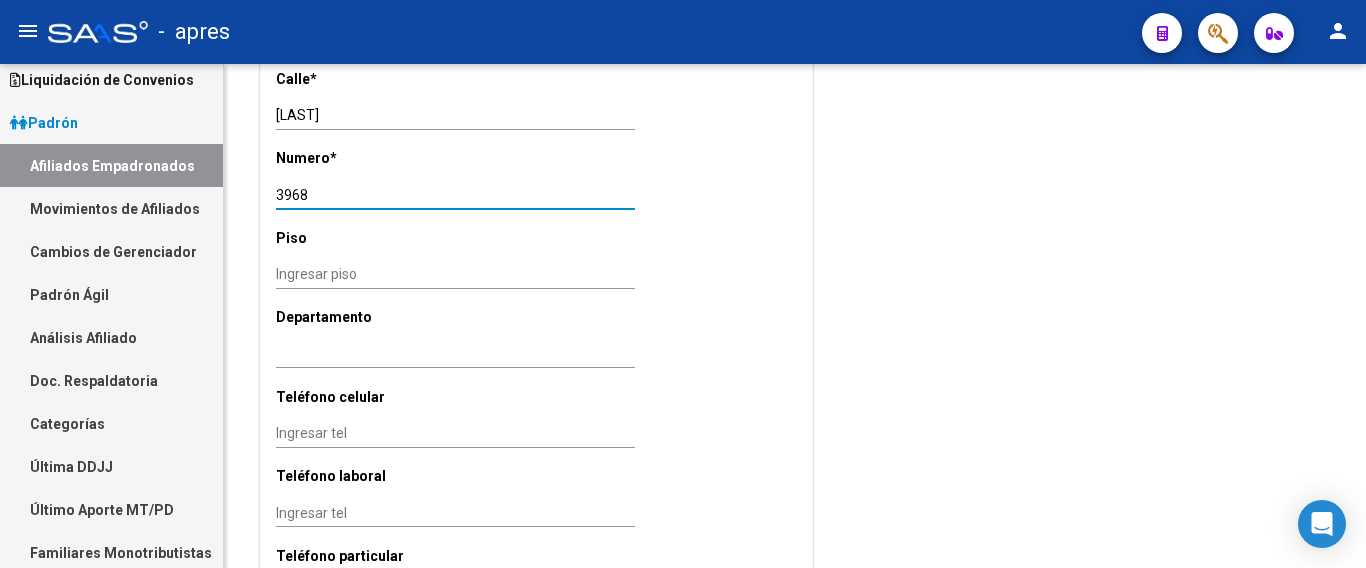 type on "3968" 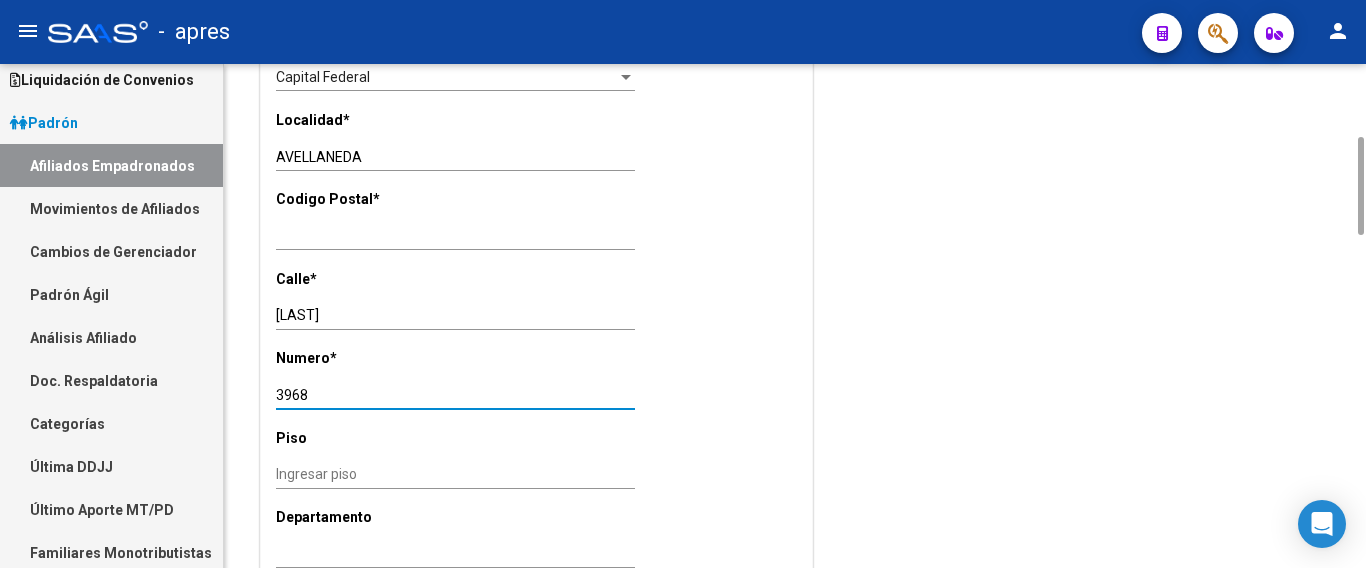 scroll, scrollTop: 1400, scrollLeft: 0, axis: vertical 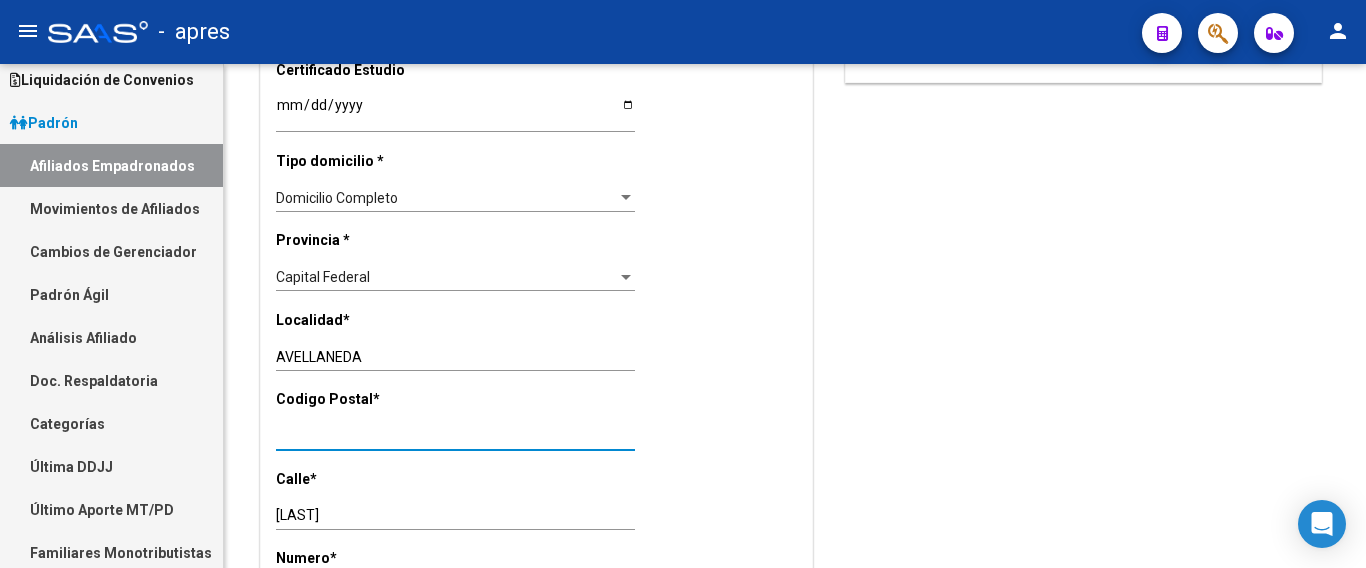 drag, startPoint x: 345, startPoint y: 408, endPoint x: 16, endPoint y: 410, distance: 329.00607 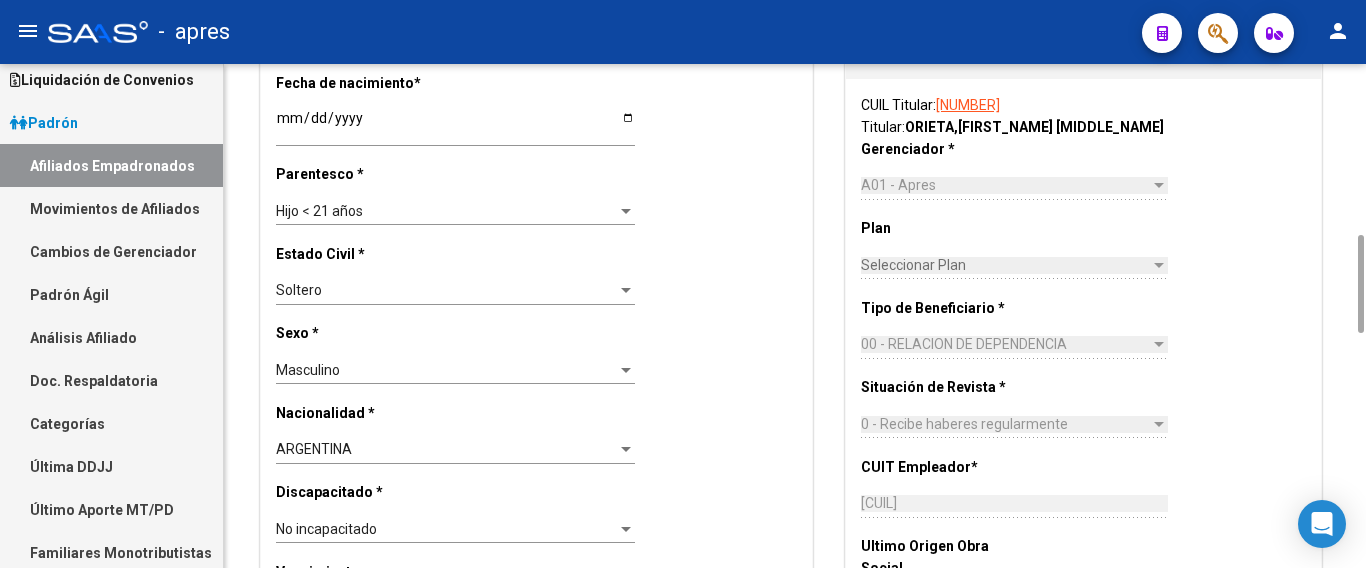 scroll, scrollTop: 0, scrollLeft: 0, axis: both 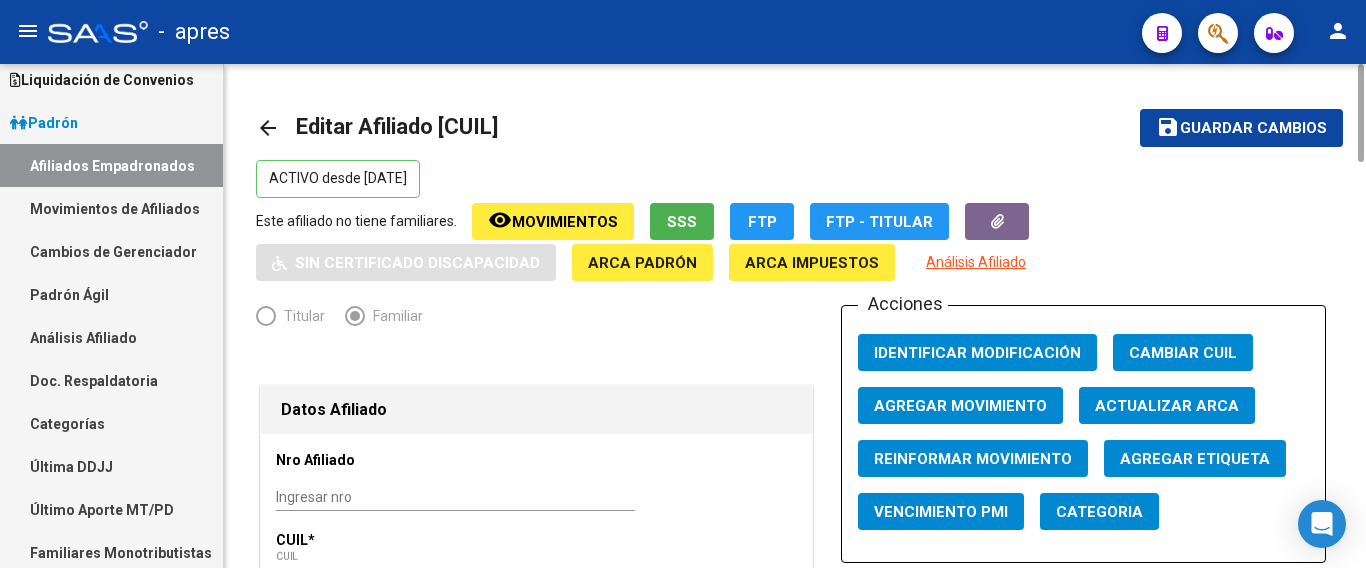 type on "1872" 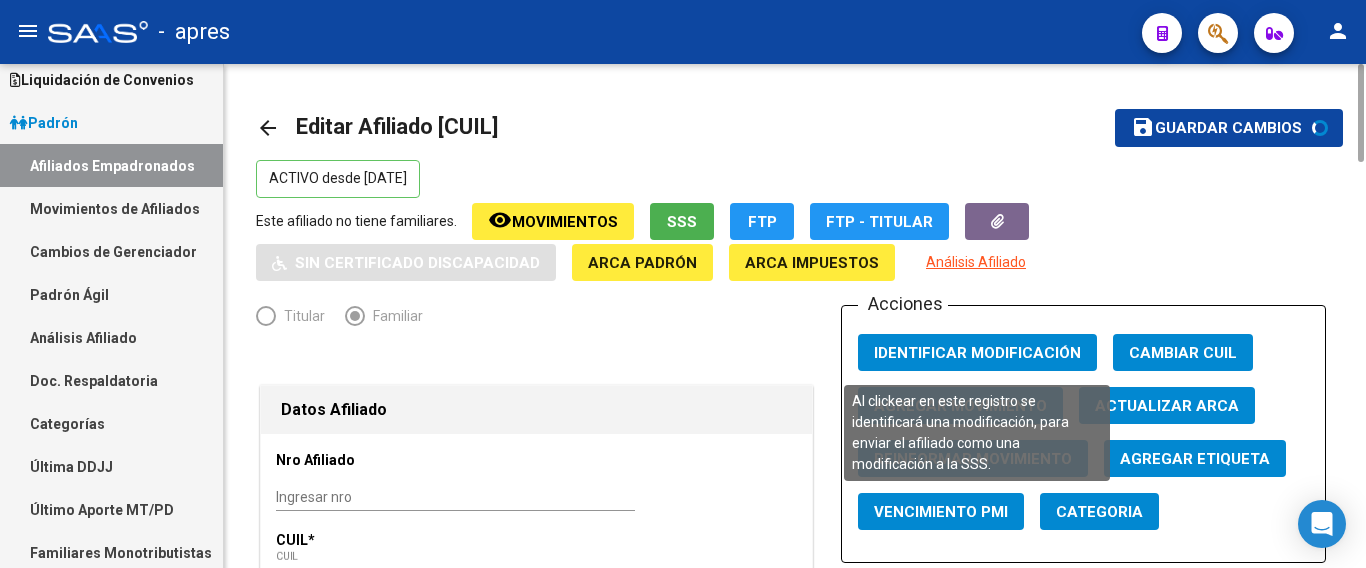 click on "Identificar Modificación" 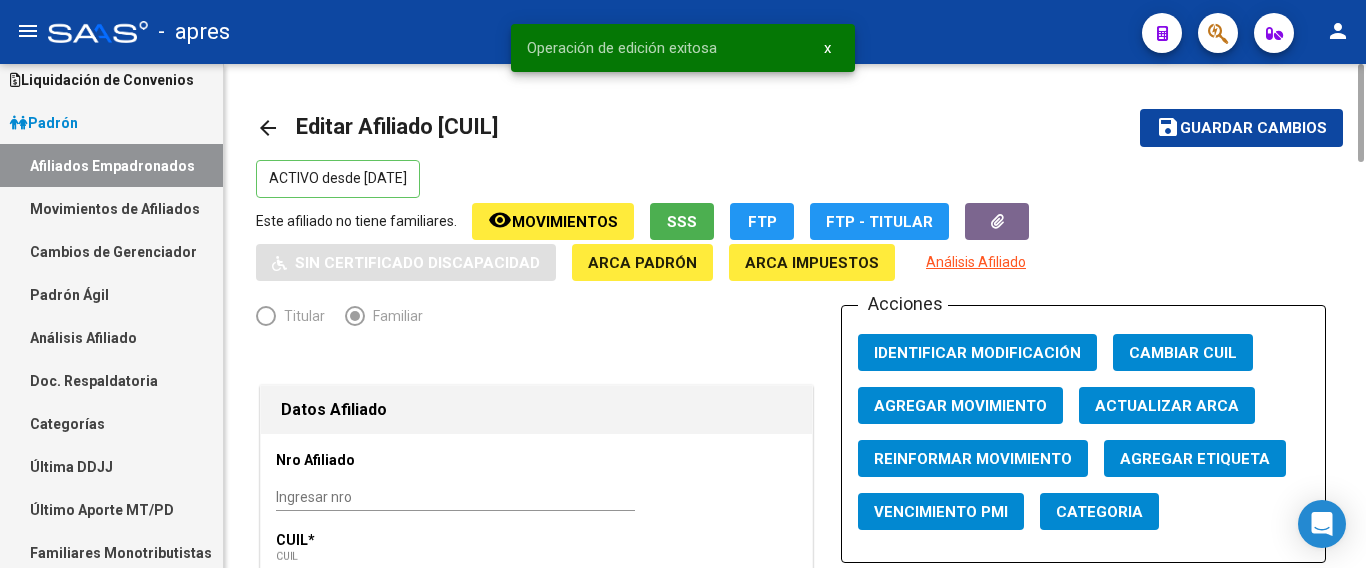 type 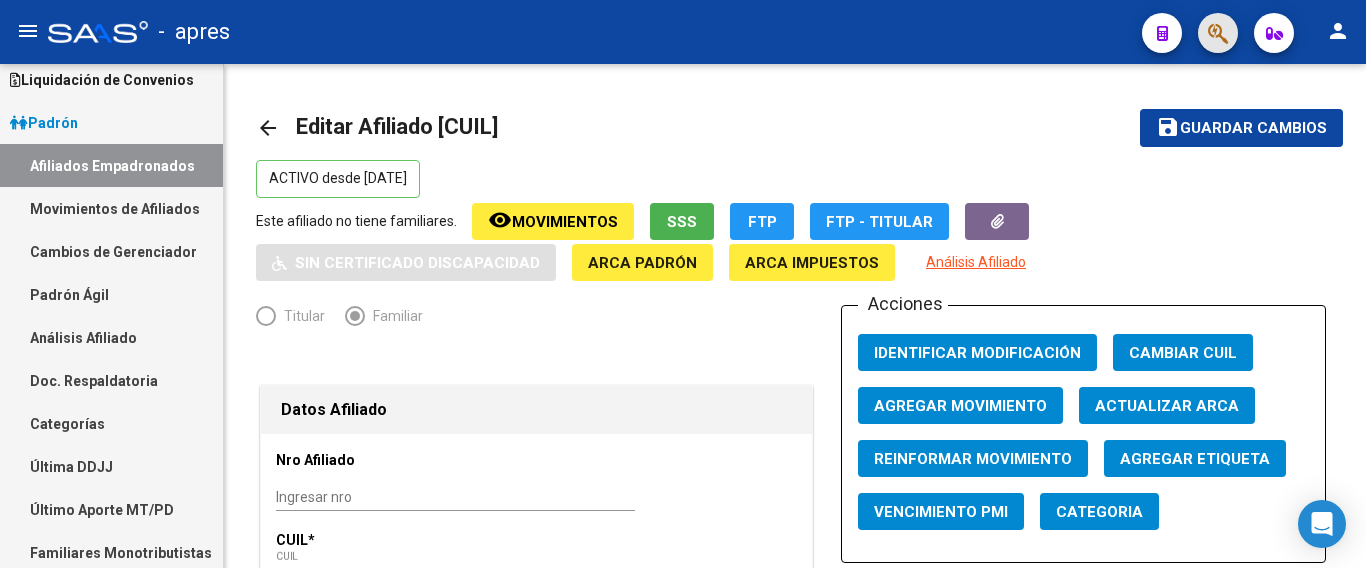 click 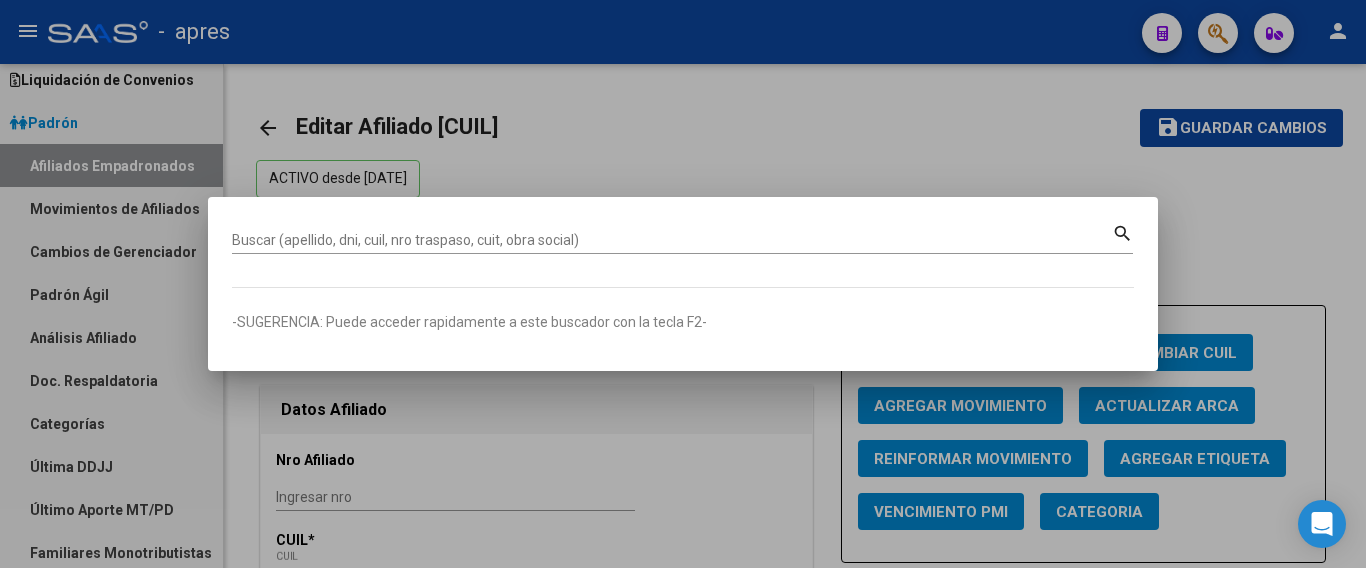 paste on "[PHONE]" 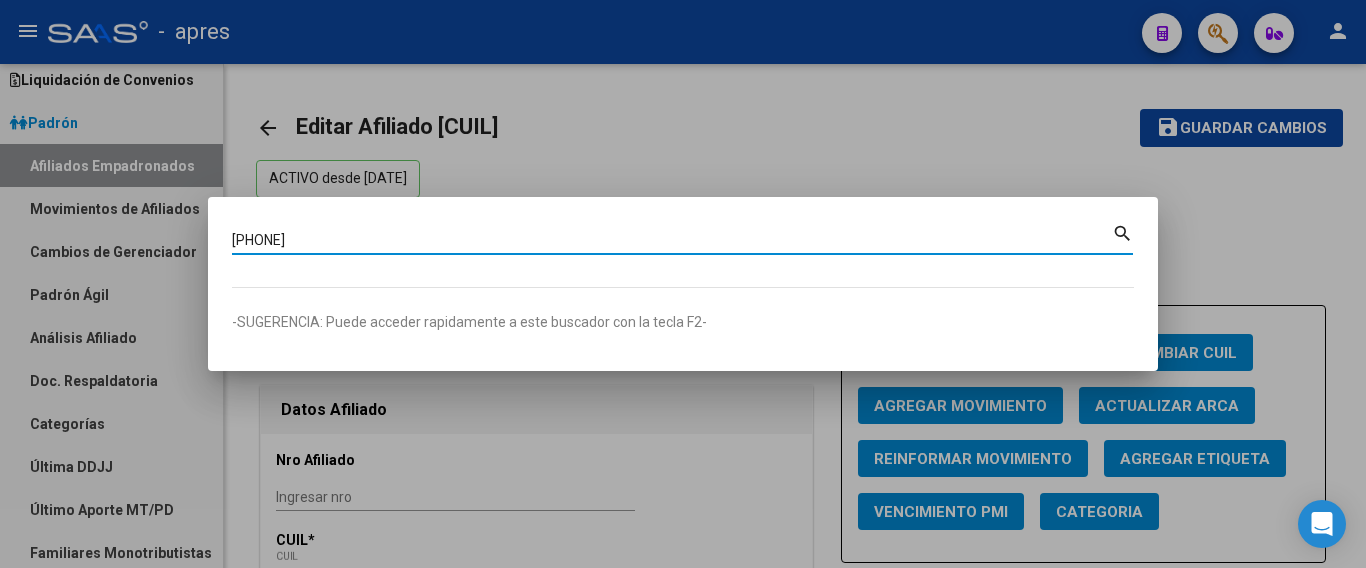 type on "[PHONE]" 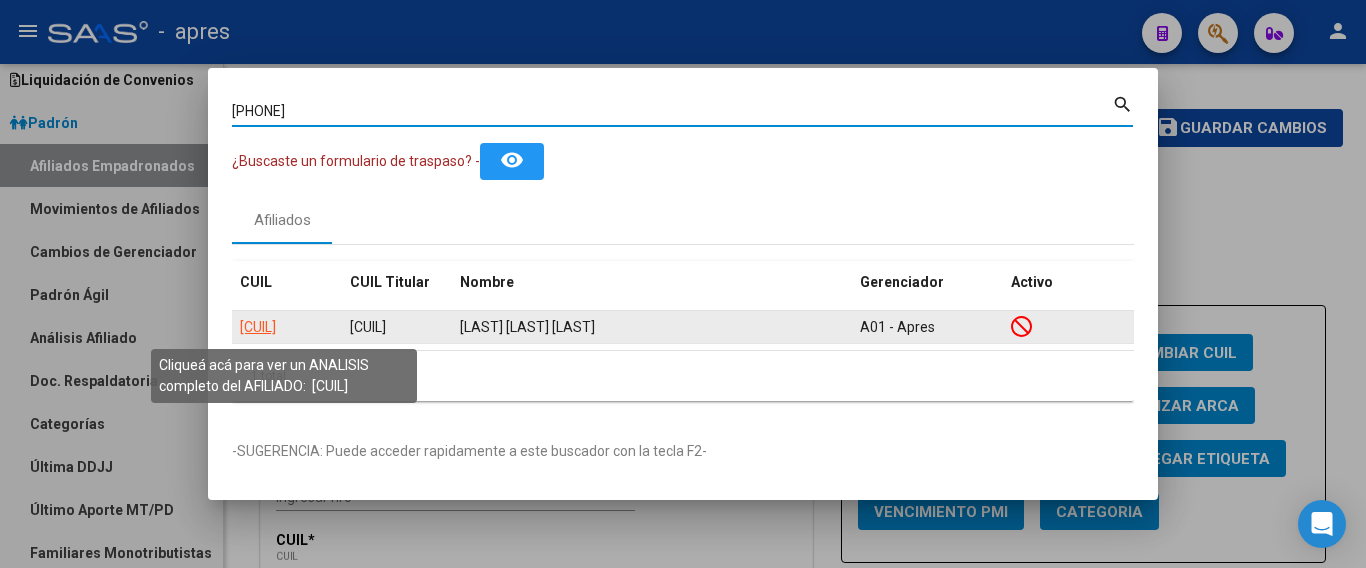 click on "[CUIL]" 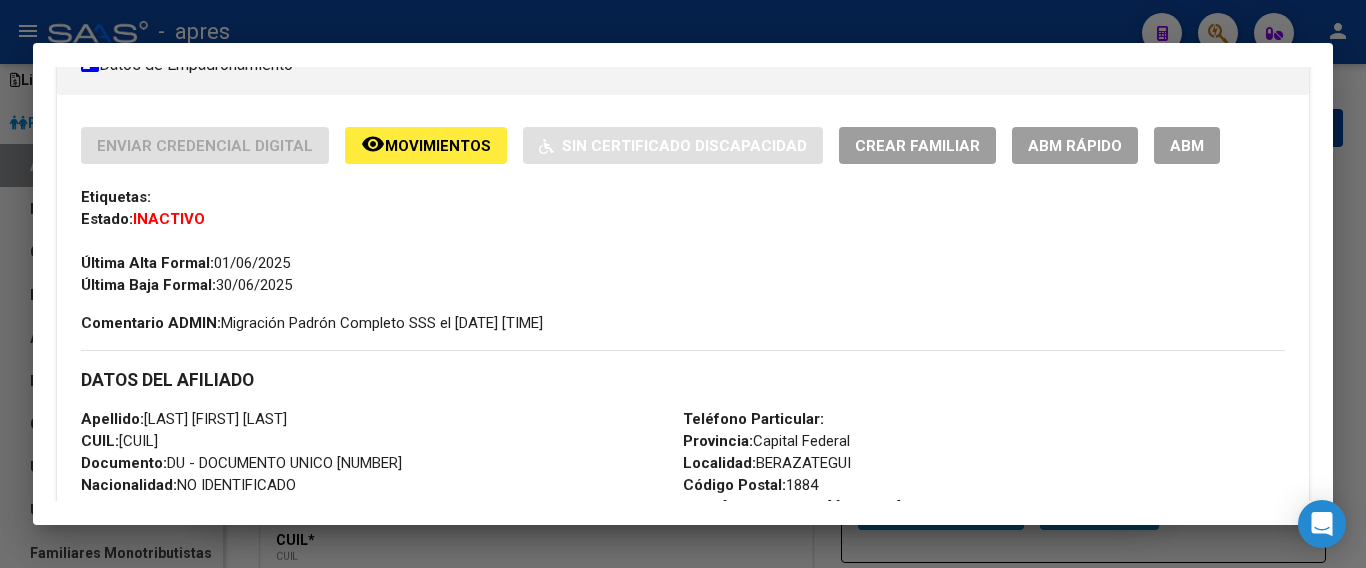 scroll, scrollTop: 300, scrollLeft: 0, axis: vertical 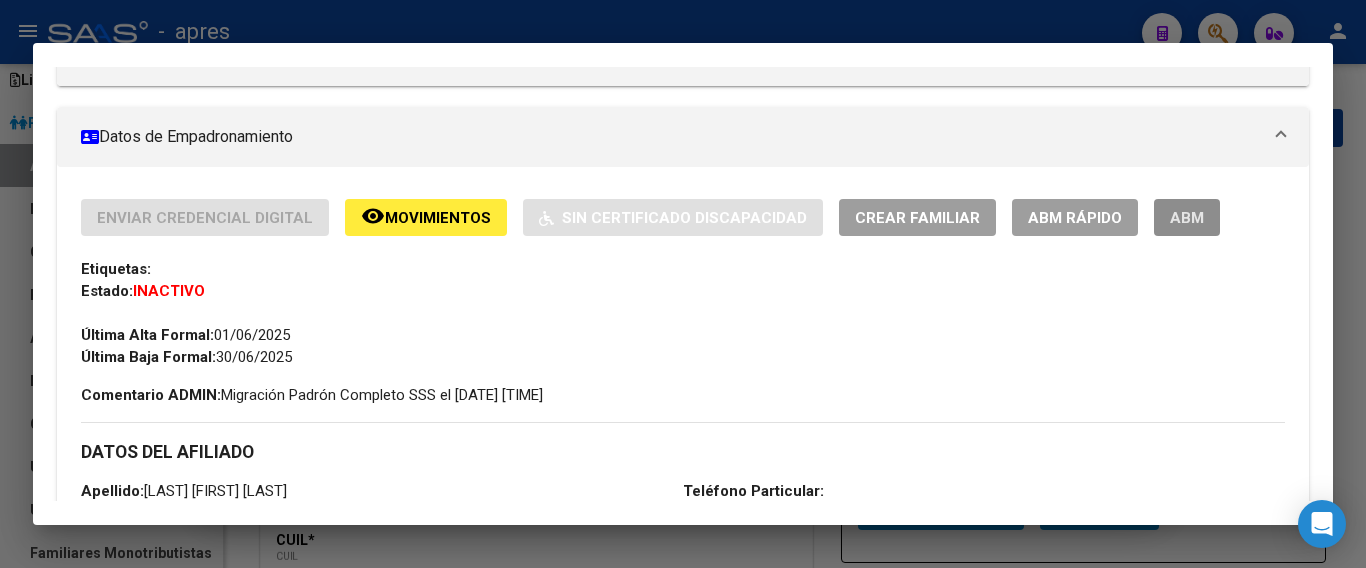 click on "ABM" at bounding box center (1187, 217) 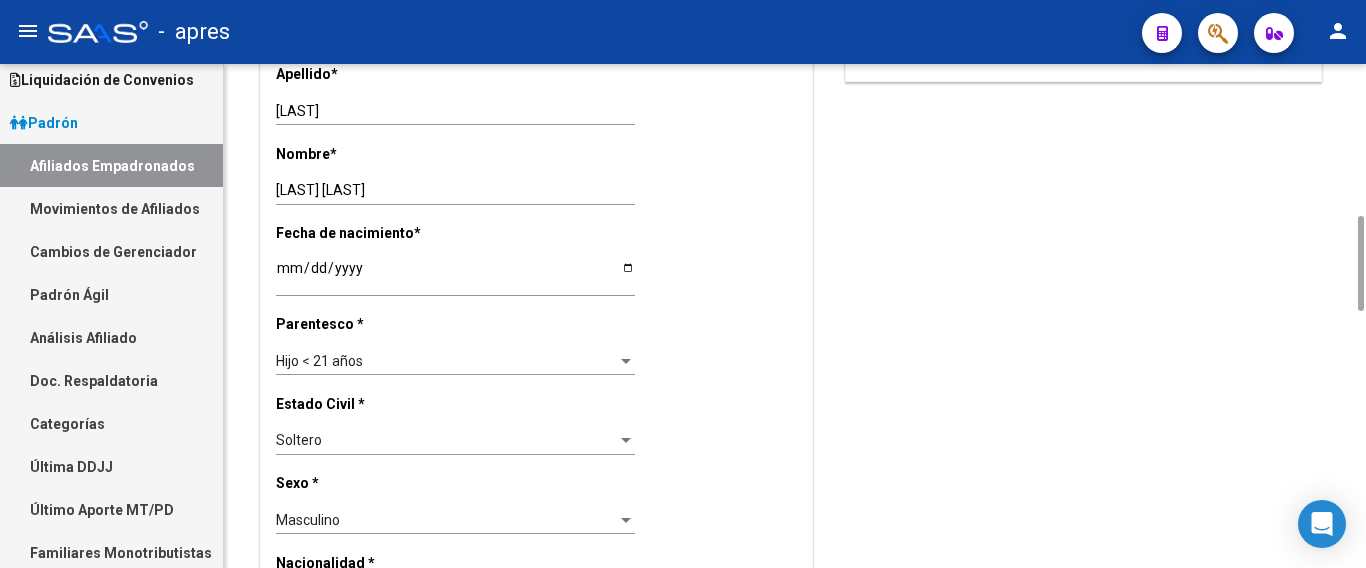 scroll, scrollTop: 1000, scrollLeft: 0, axis: vertical 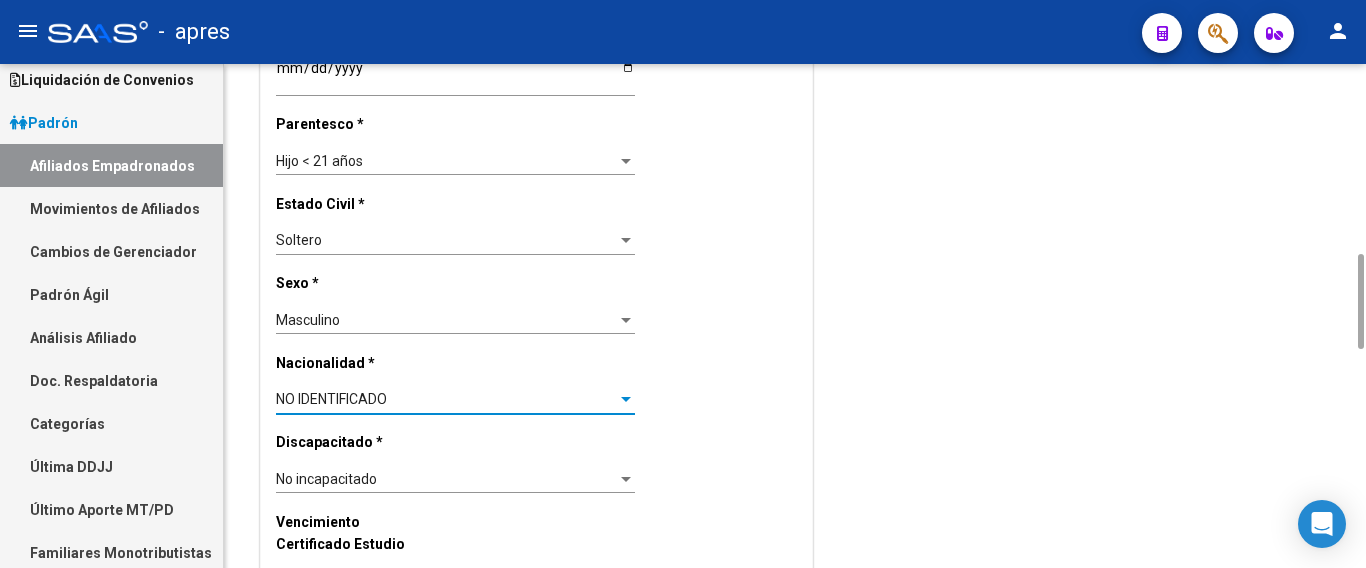 click on "NO IDENTIFICADO" at bounding box center [446, 399] 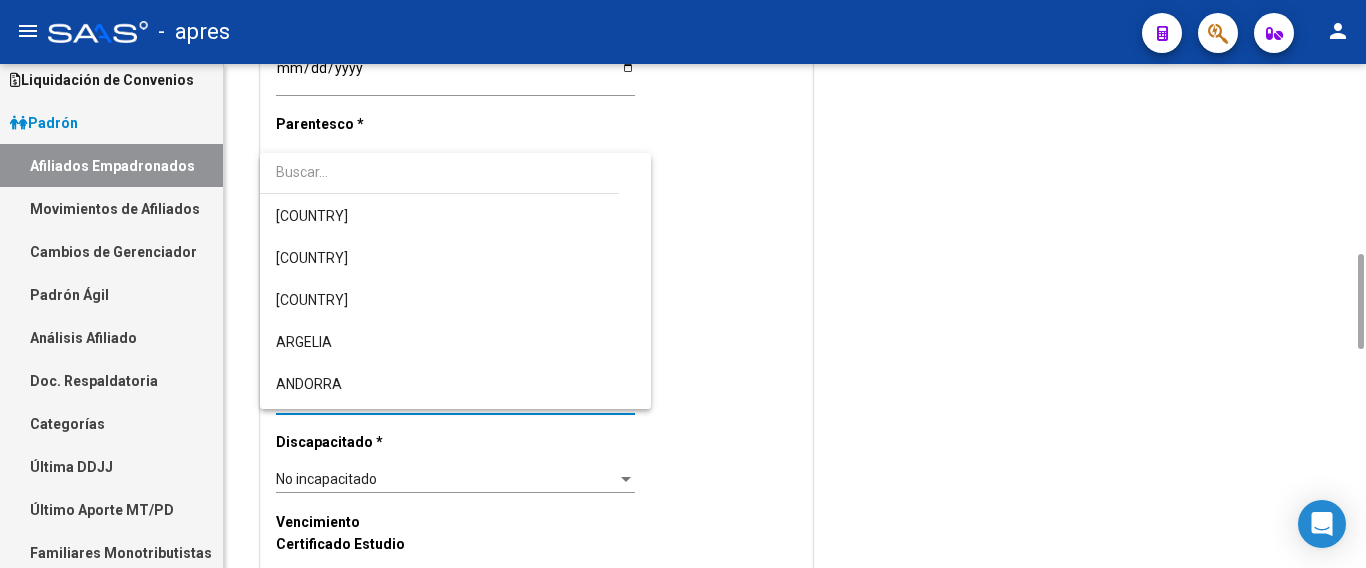 scroll, scrollTop: 7892, scrollLeft: 0, axis: vertical 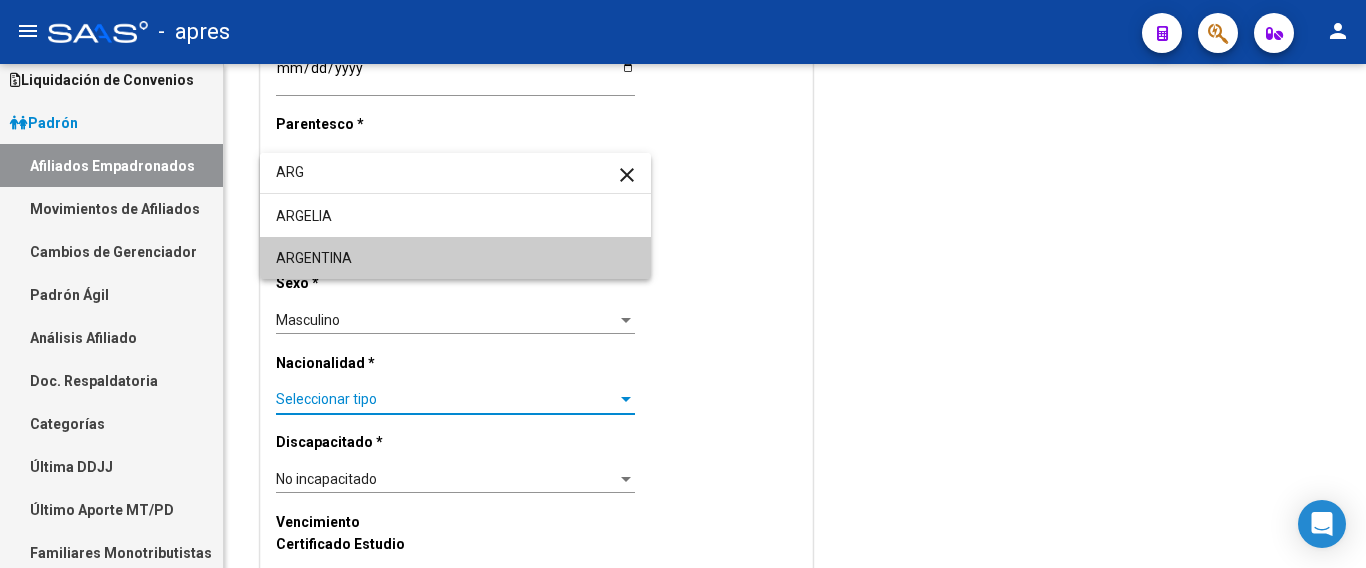 type on "ARG" 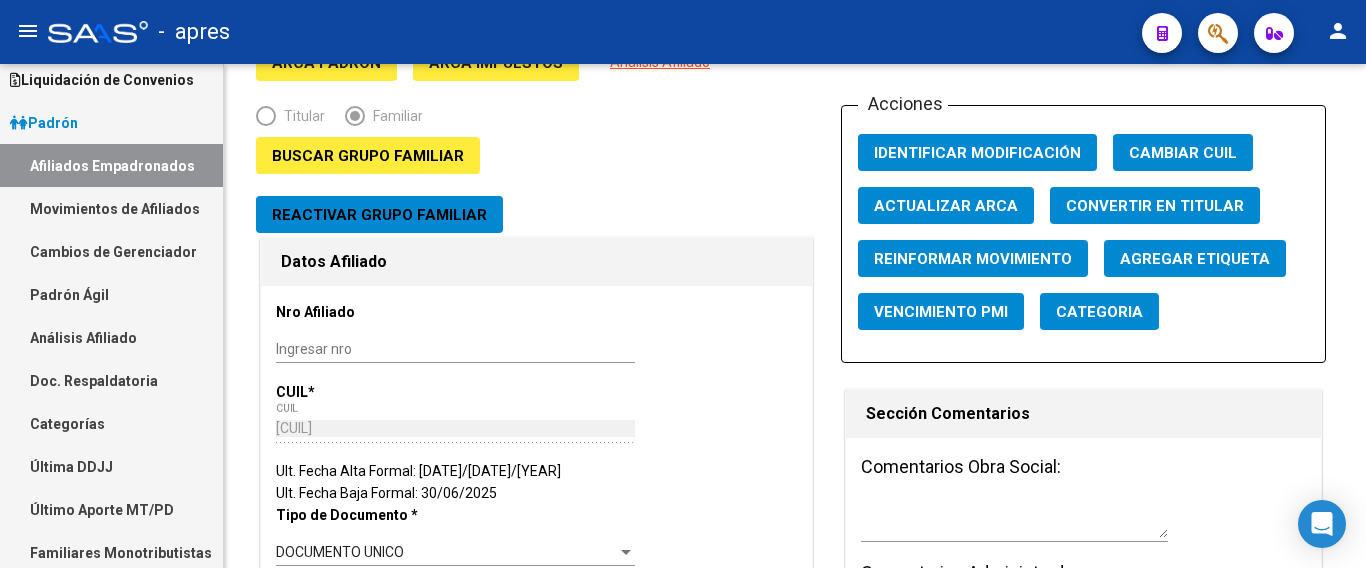 scroll, scrollTop: 0, scrollLeft: 0, axis: both 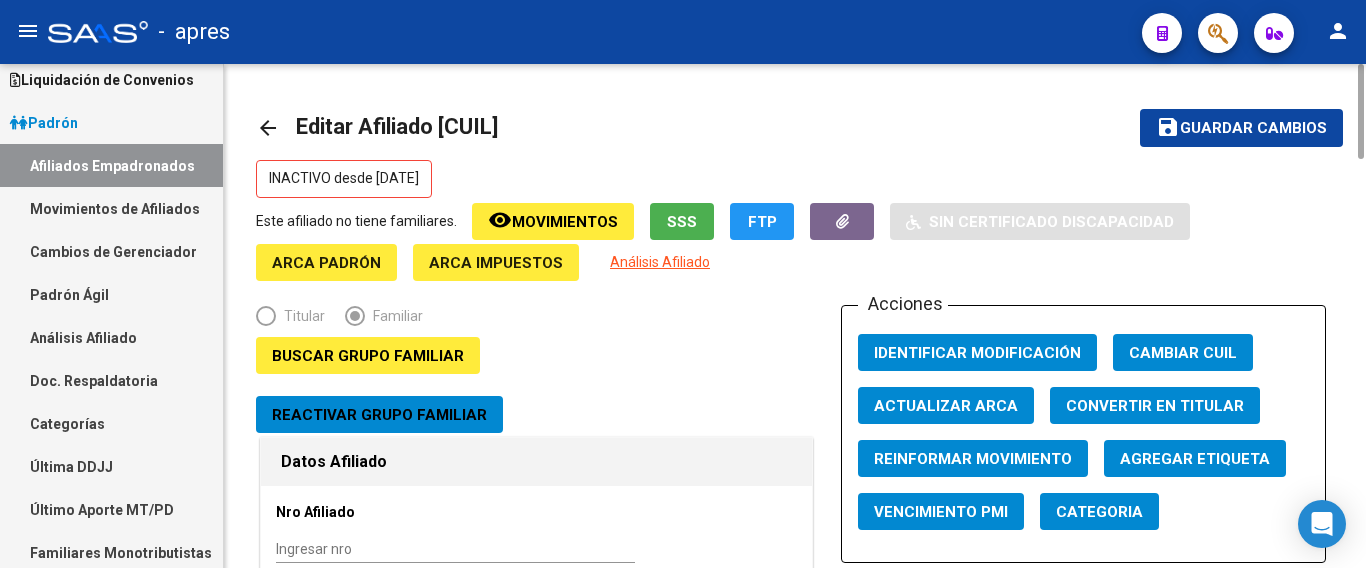 click on "Guardar cambios" 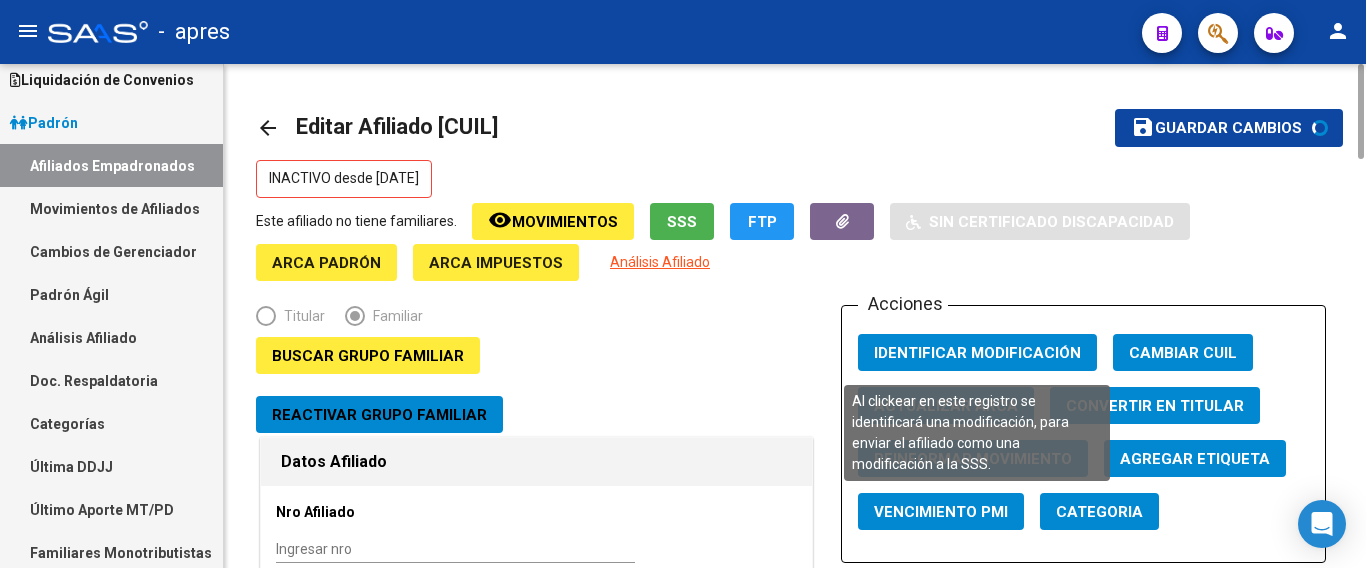 click on "Identificar Modificación" 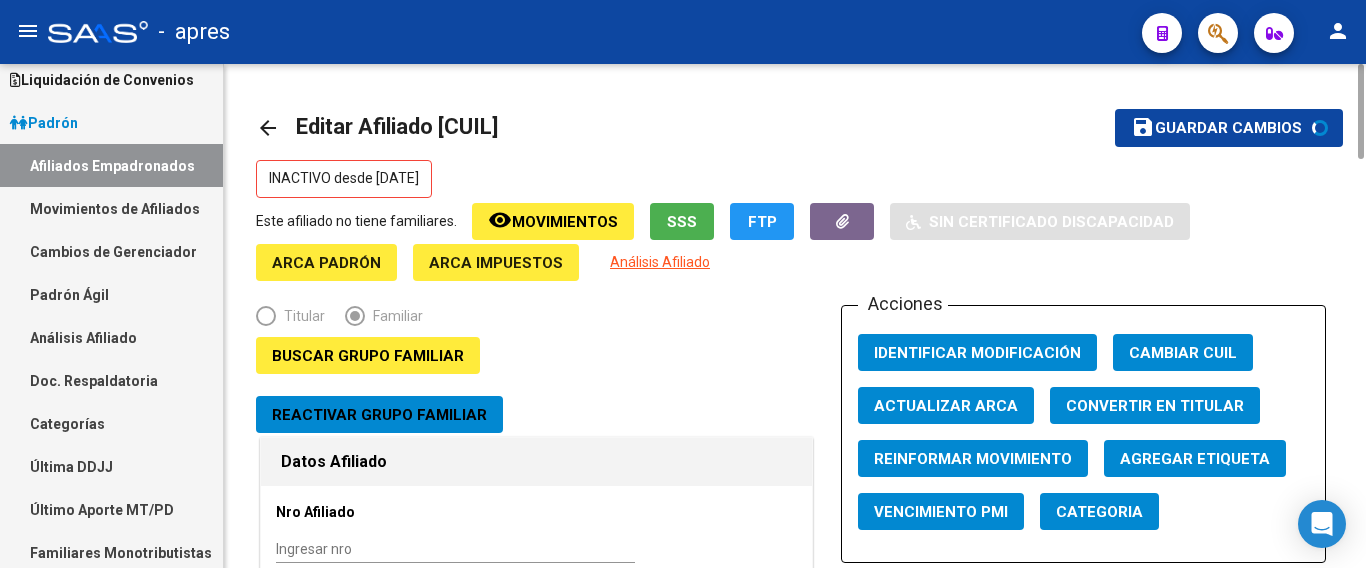 type 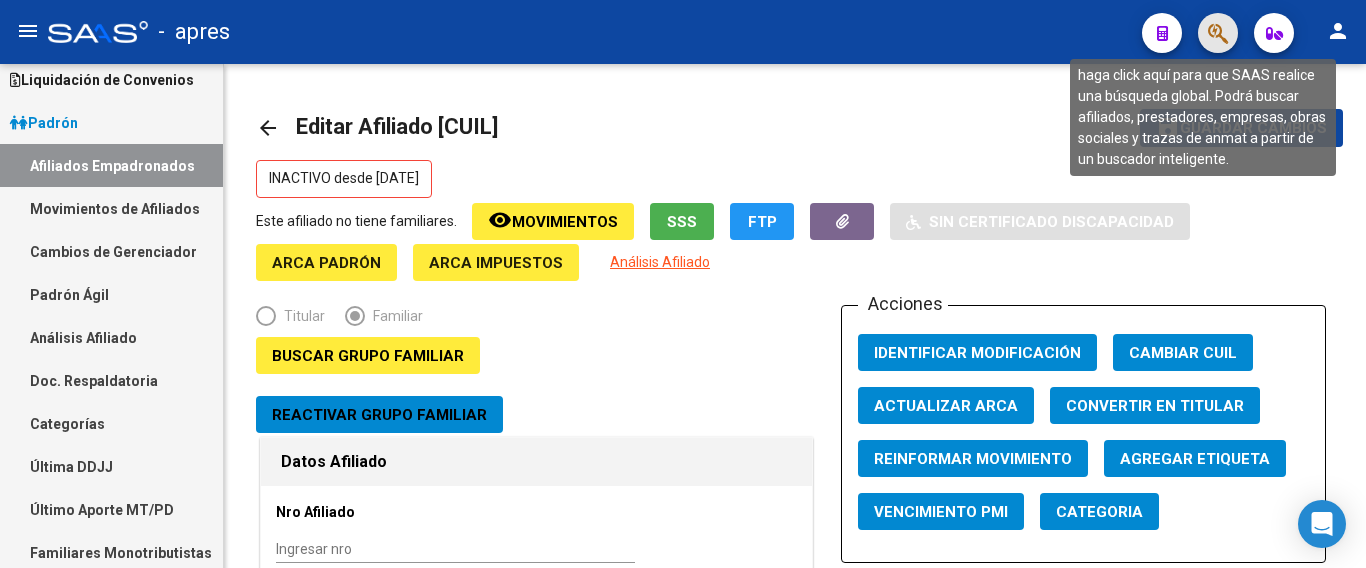 click 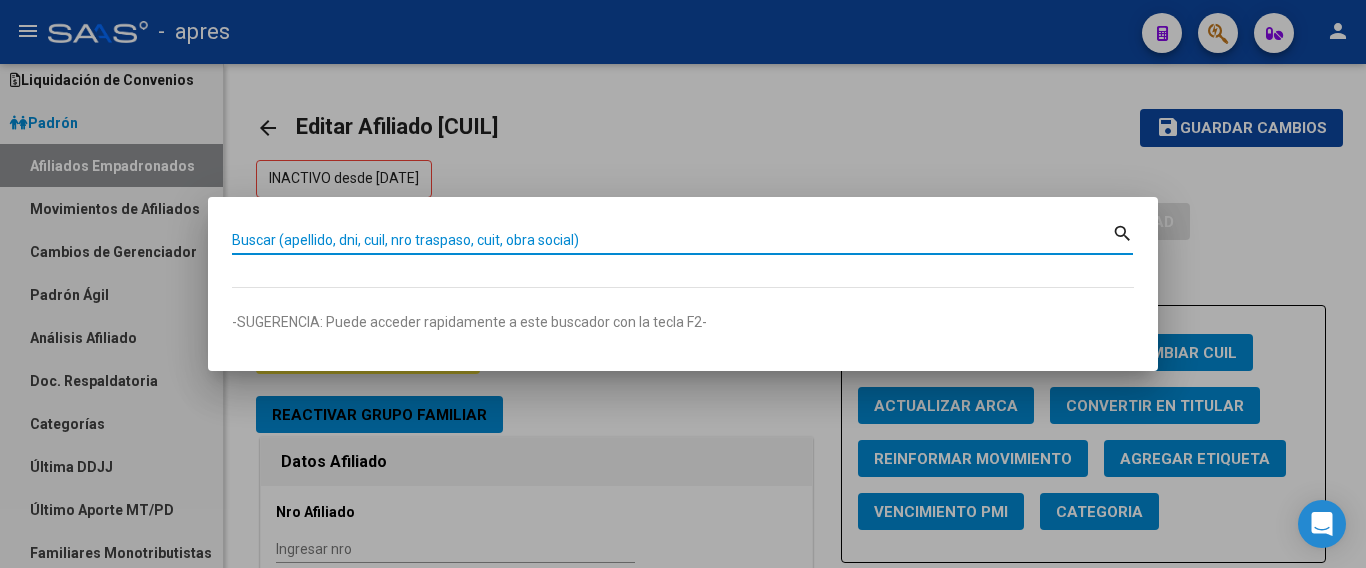 paste on "[NUMBER]" 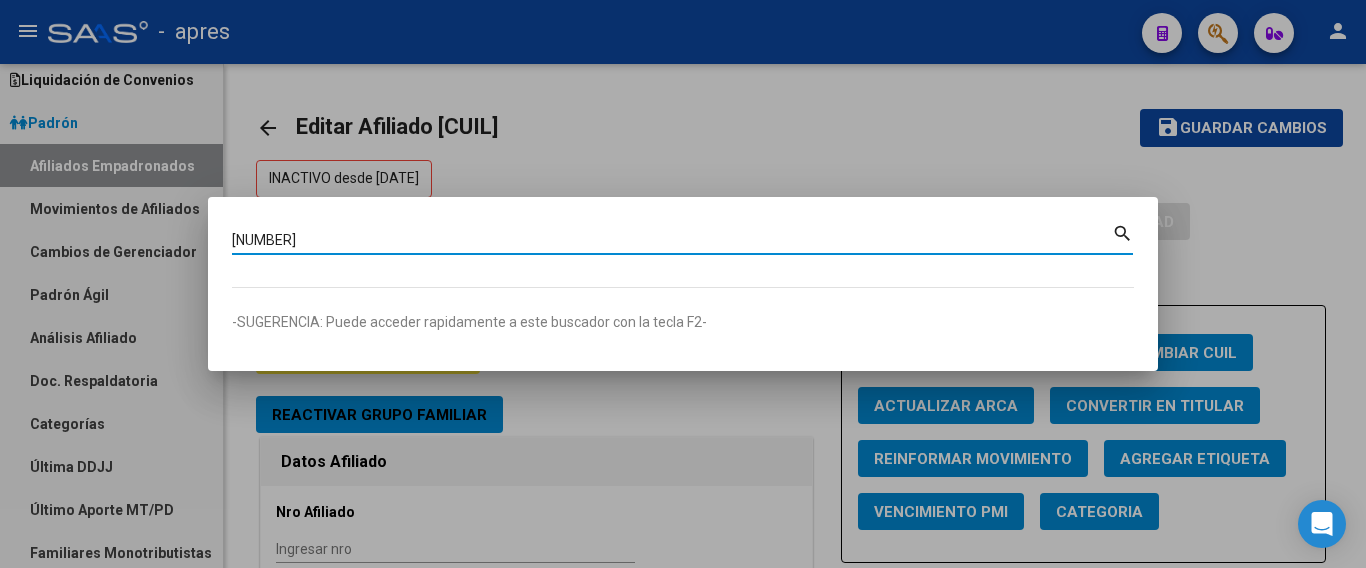 type on "[NUMBER]" 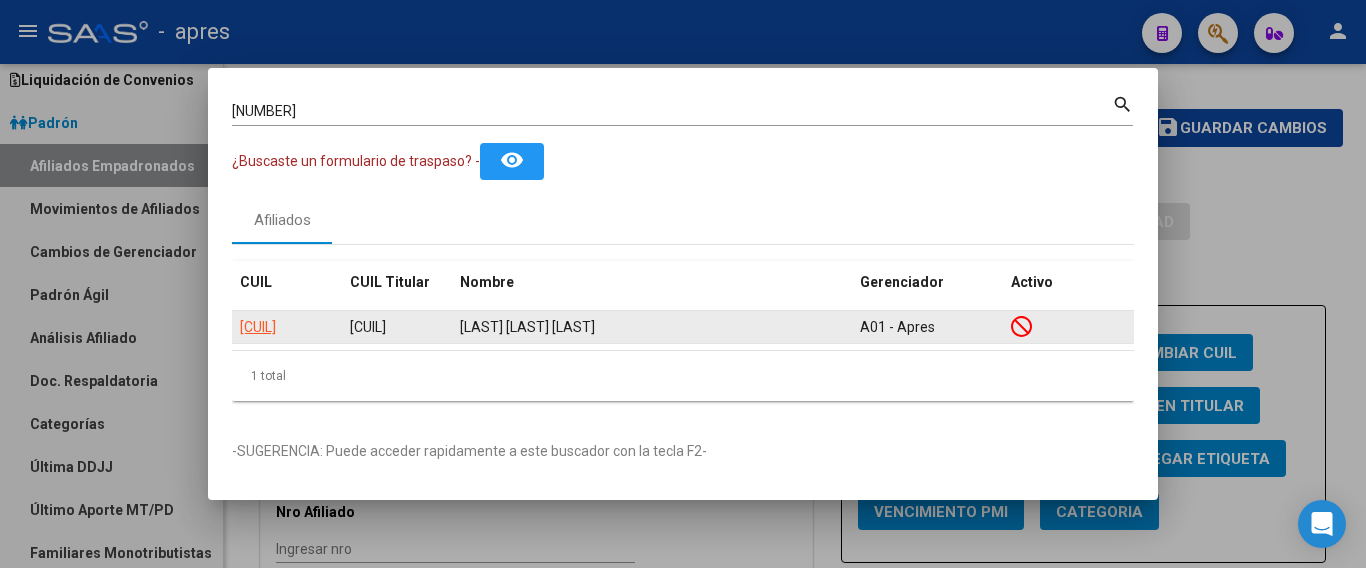click on "[CUIL]" 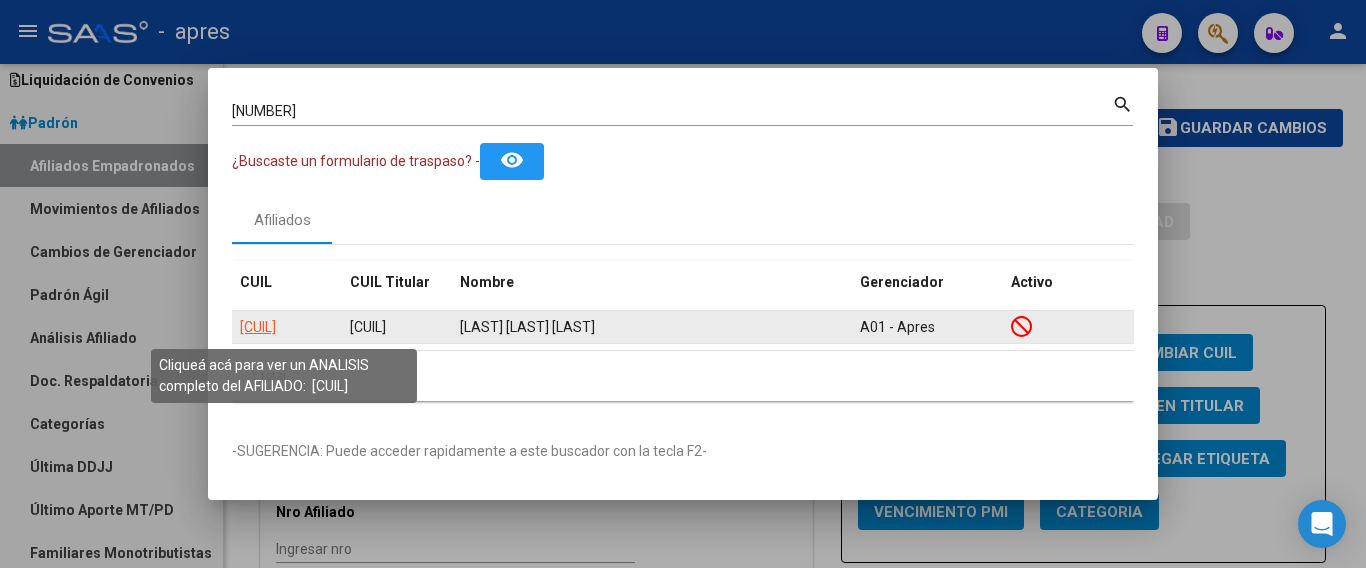 click on "[CUIL]" 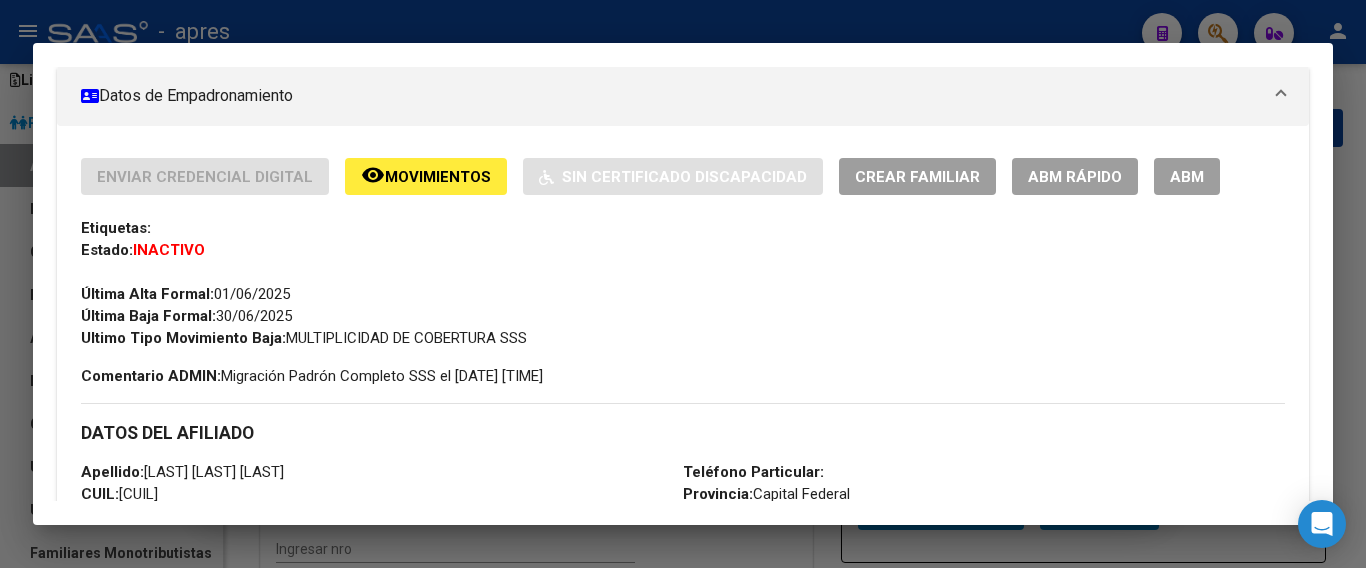 scroll, scrollTop: 174, scrollLeft: 0, axis: vertical 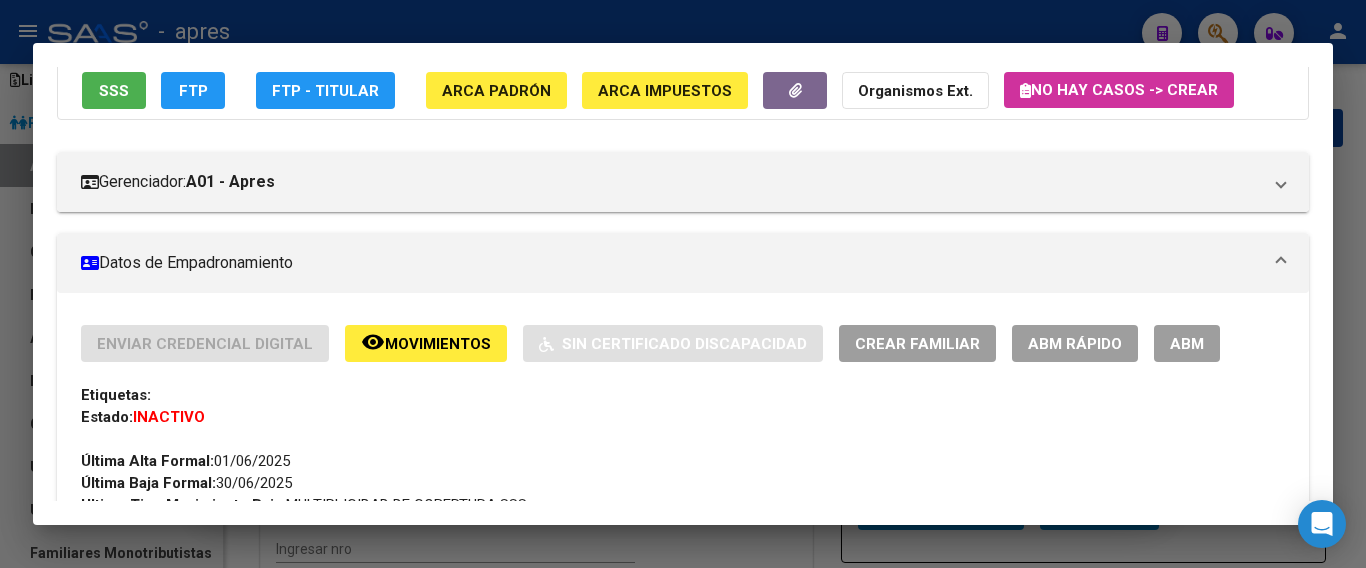 click on "ABM" at bounding box center [1187, 344] 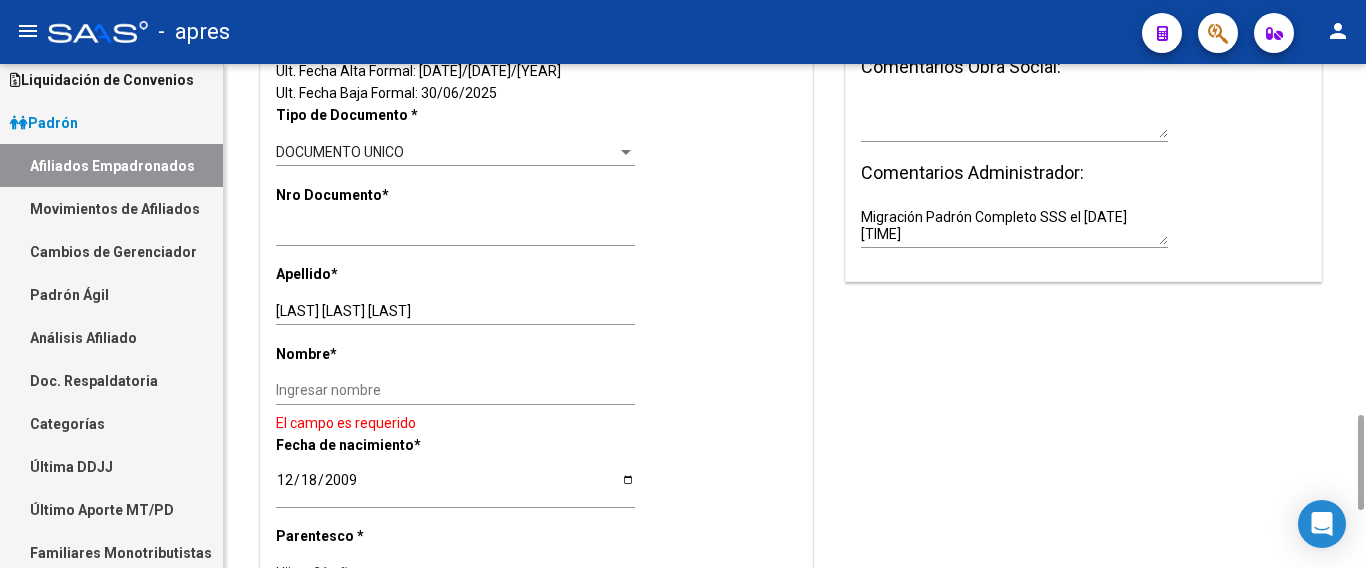 scroll, scrollTop: 800, scrollLeft: 0, axis: vertical 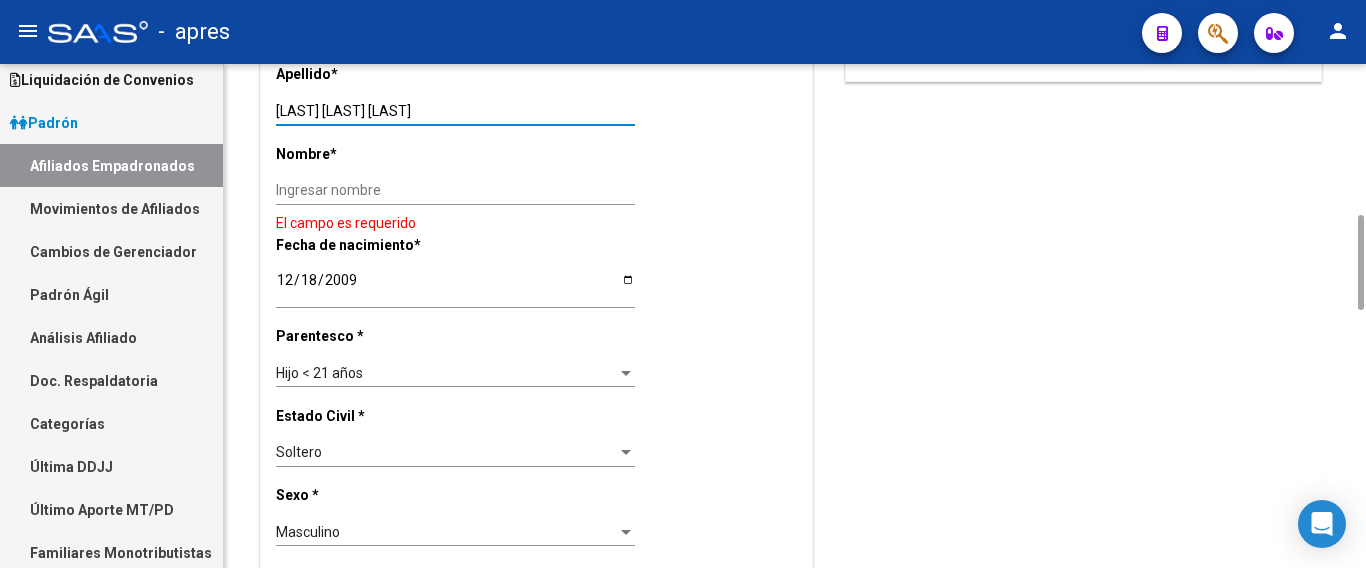 drag, startPoint x: 410, startPoint y: 105, endPoint x: 605, endPoint y: 105, distance: 195 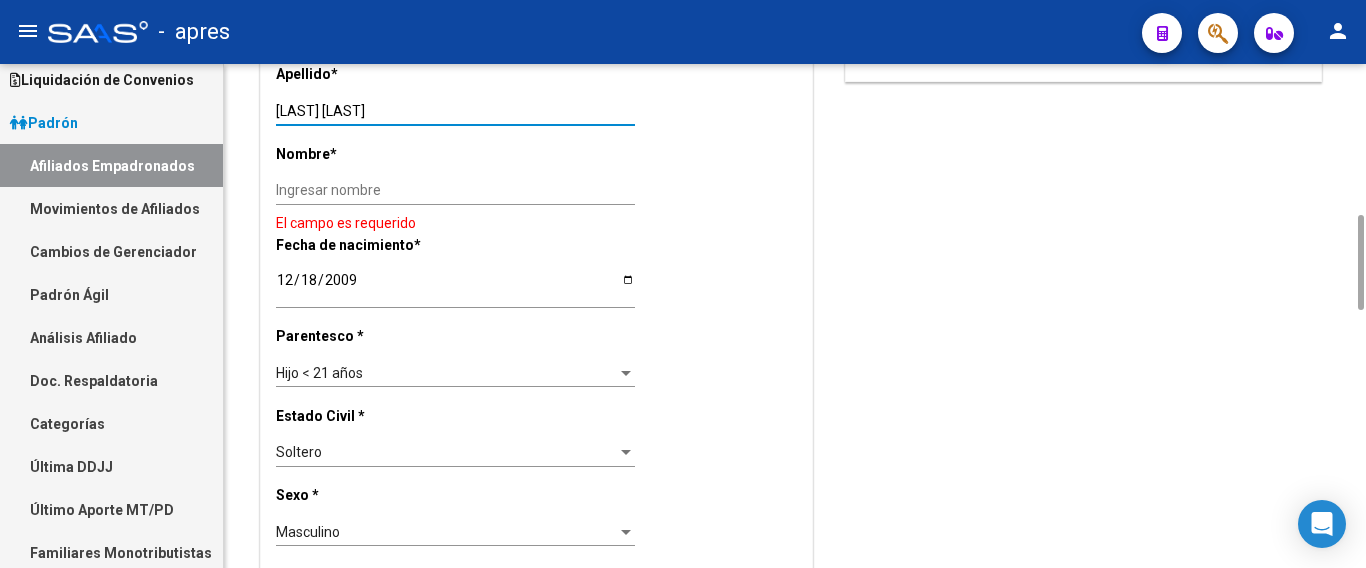 type on "[LAST] [LAST]" 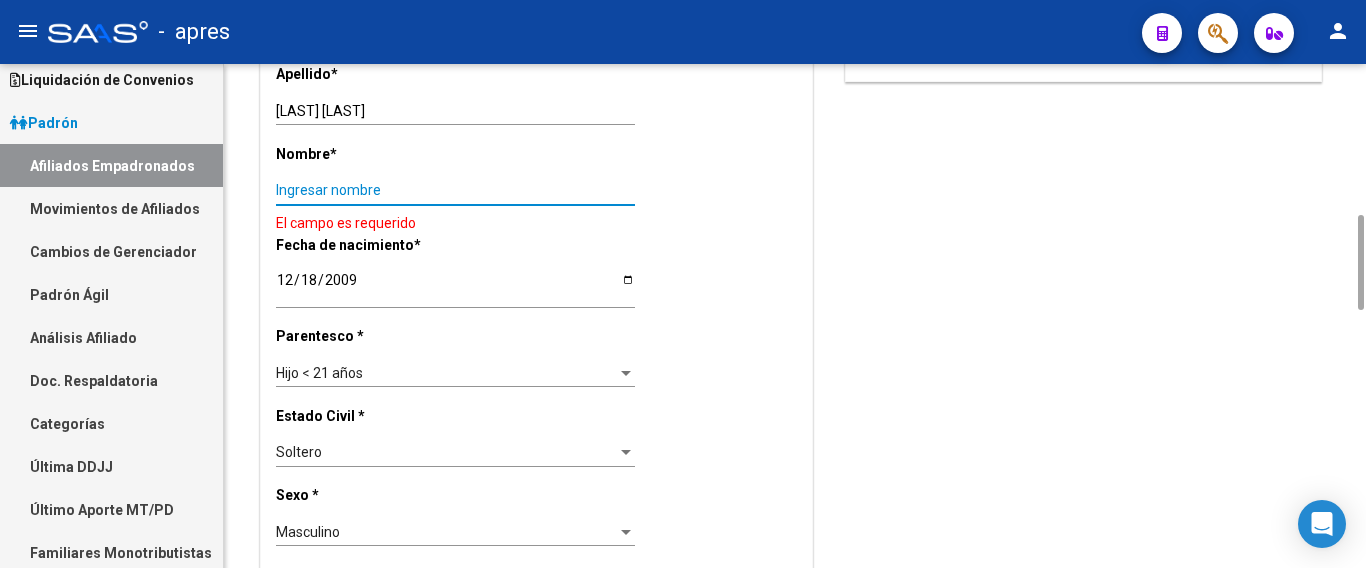 click on "Ingresar nombre" at bounding box center (455, 190) 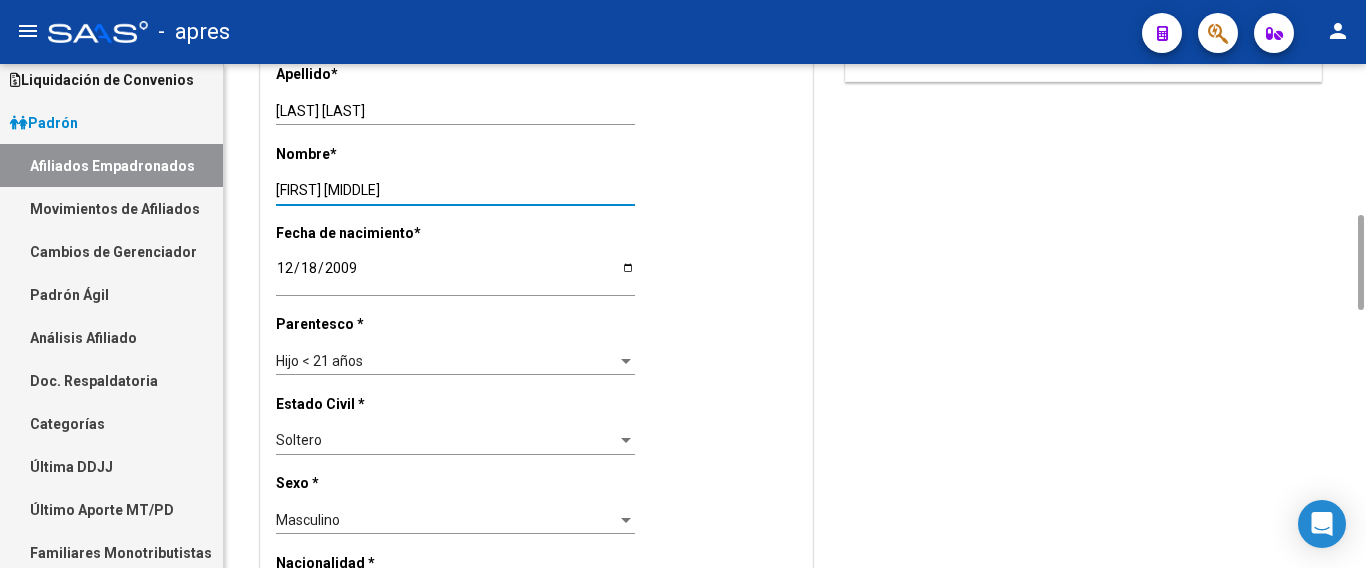 scroll, scrollTop: 1000, scrollLeft: 0, axis: vertical 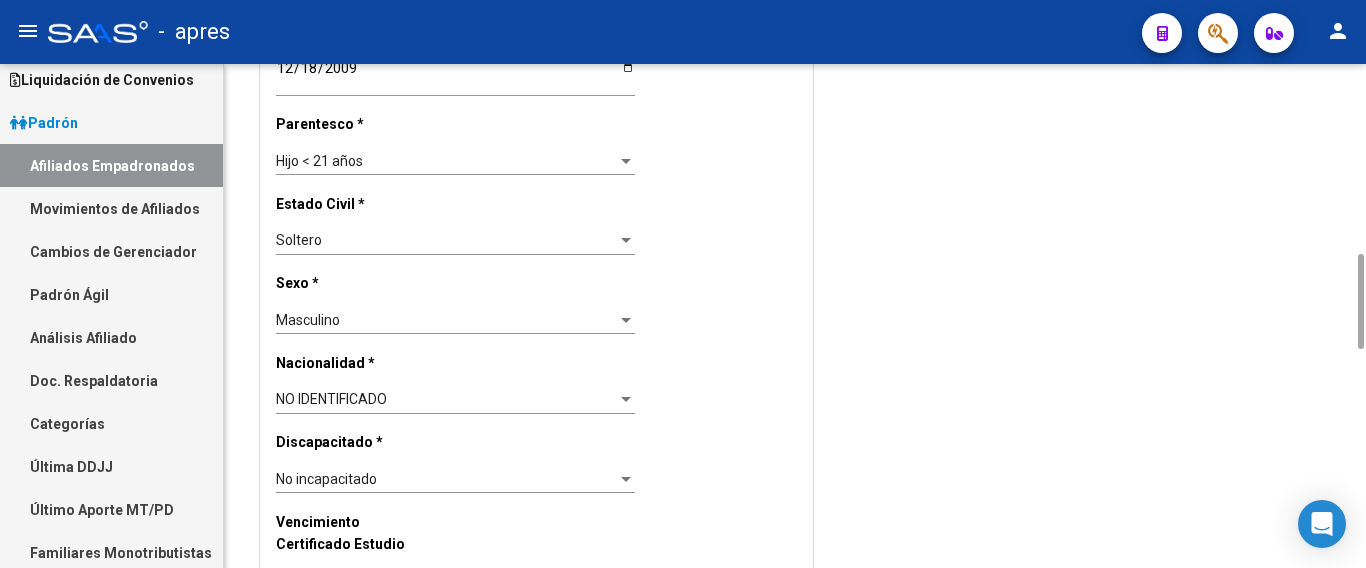 type on "[FIRST] [MIDDLE]" 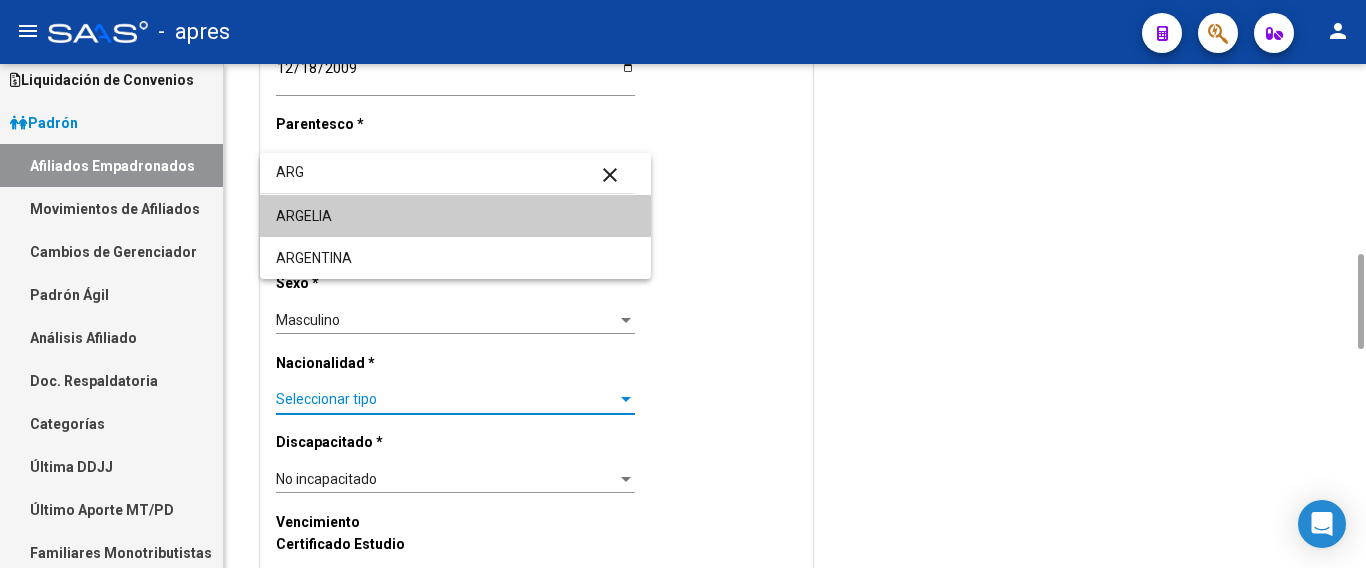 scroll, scrollTop: 0, scrollLeft: 0, axis: both 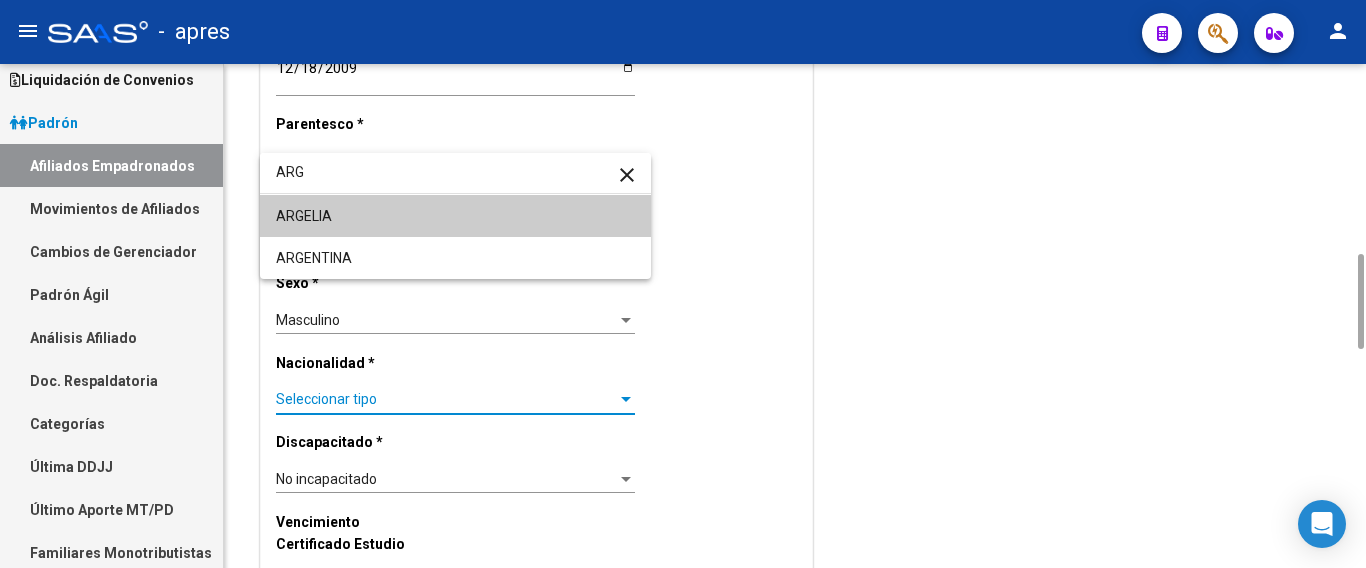 type on "ARG" 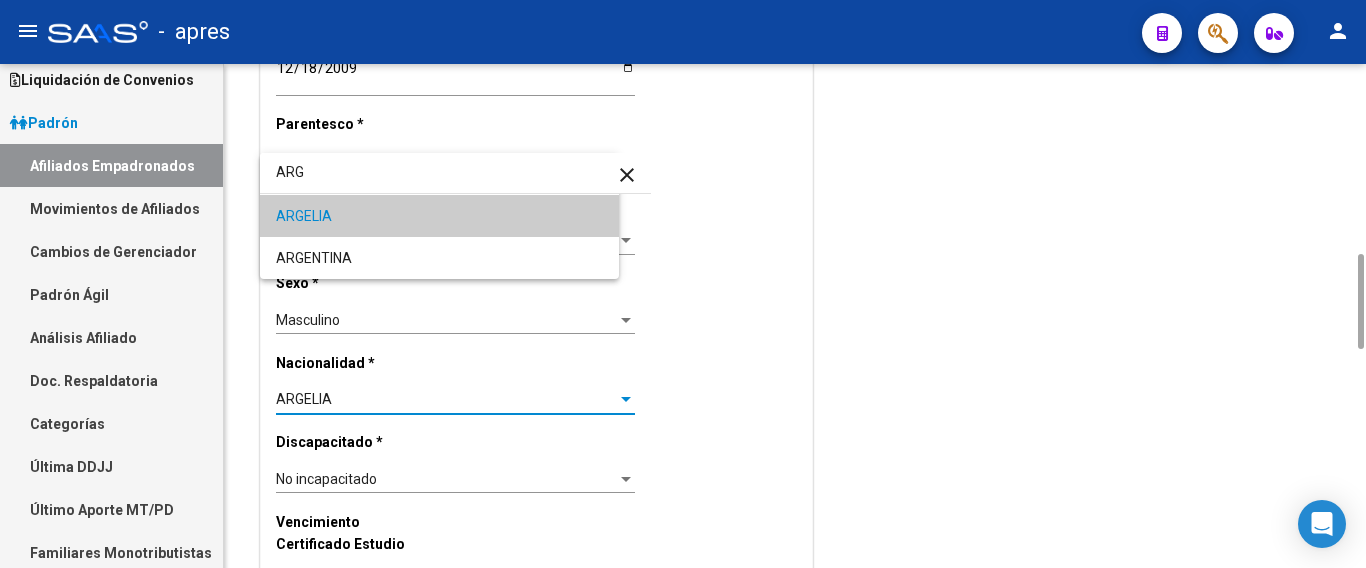 type 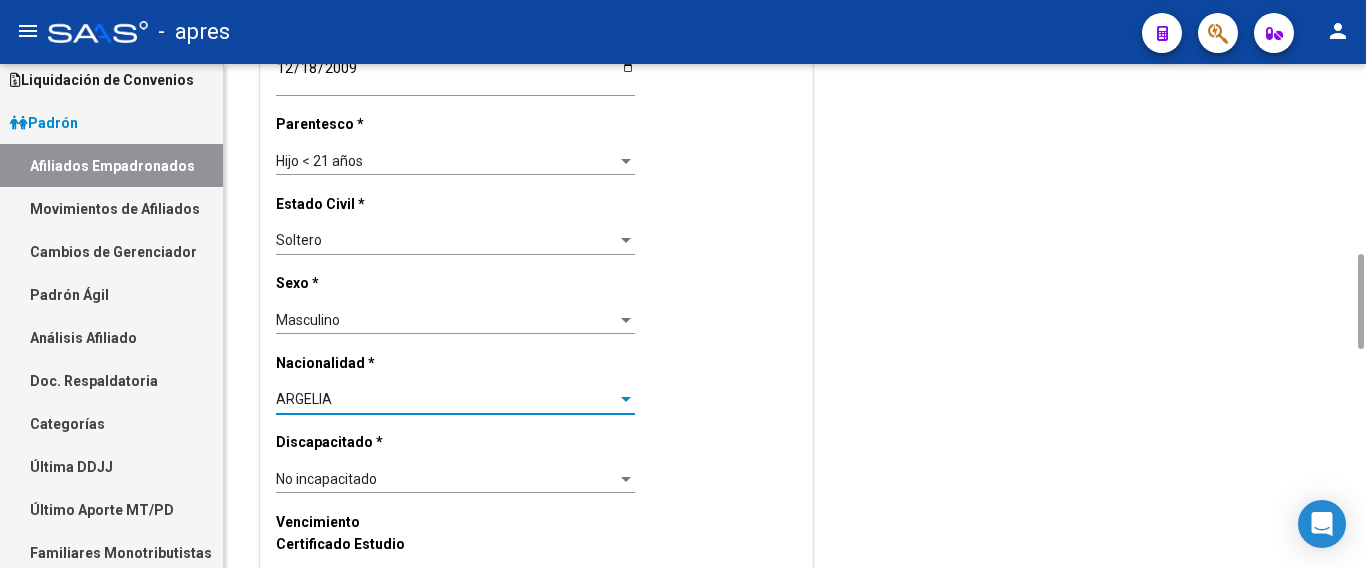 click on "ARGELIA" at bounding box center (446, 399) 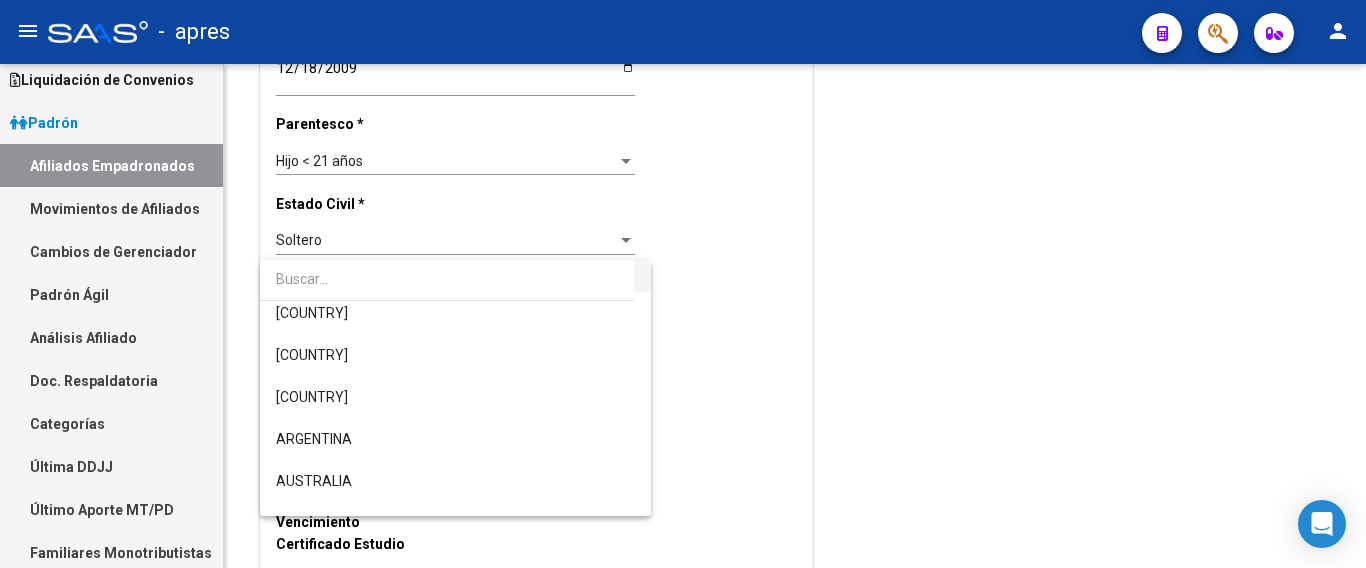 scroll, scrollTop: 261, scrollLeft: 0, axis: vertical 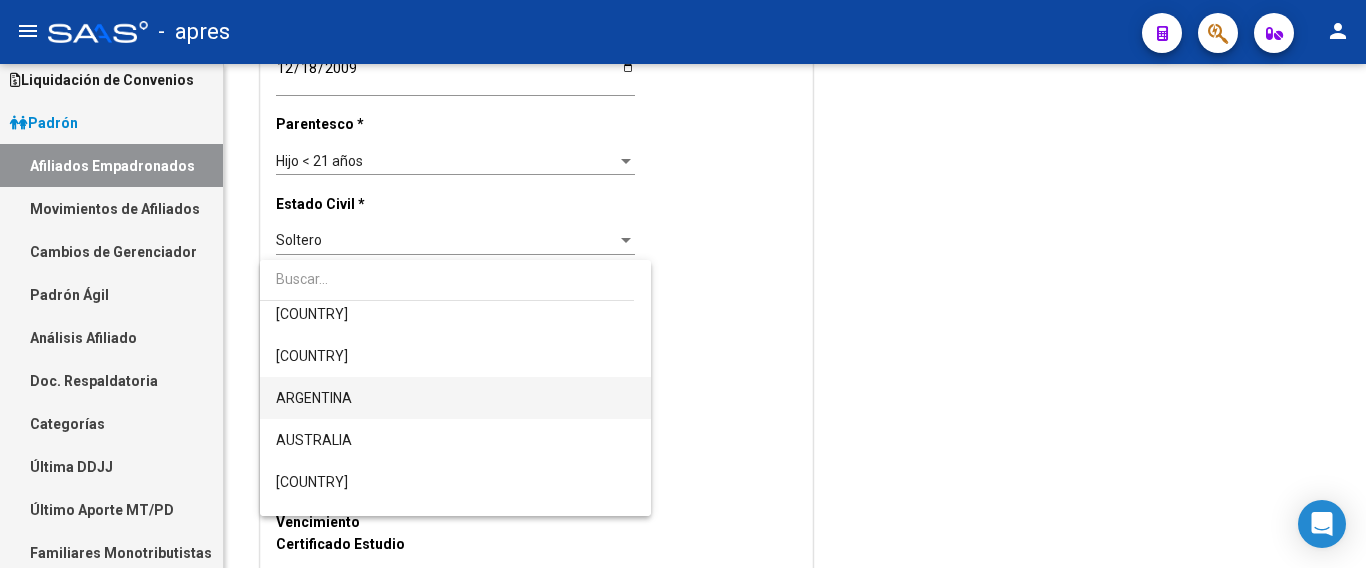 click on "ARGENTINA" at bounding box center [455, 398] 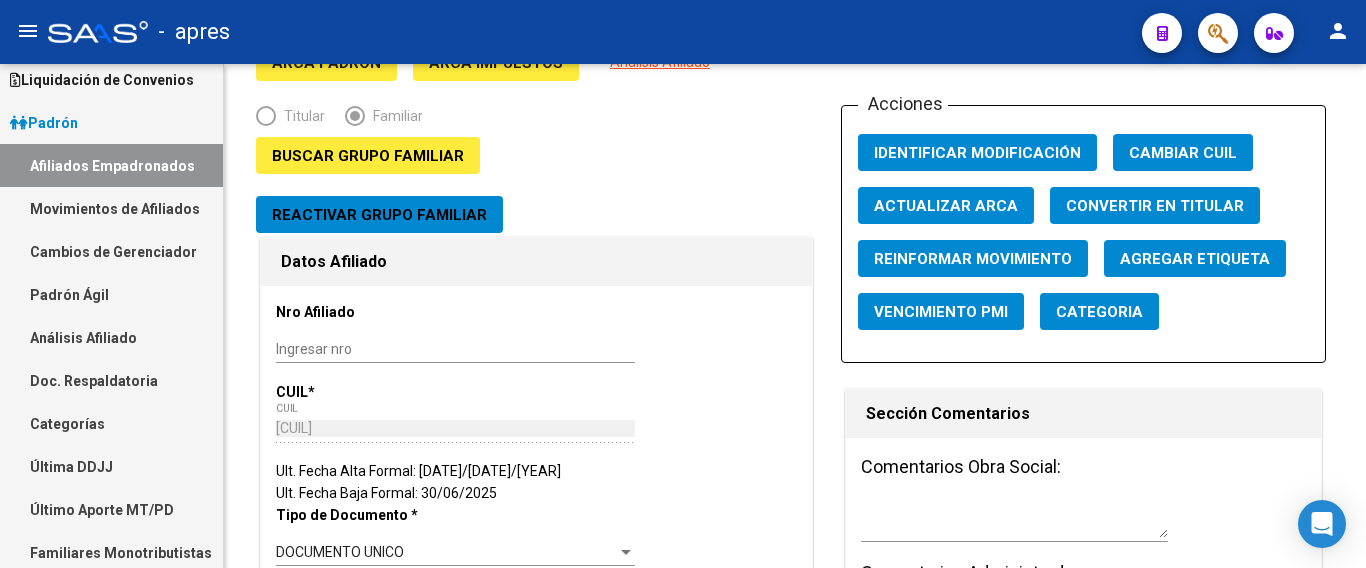 scroll, scrollTop: 0, scrollLeft: 0, axis: both 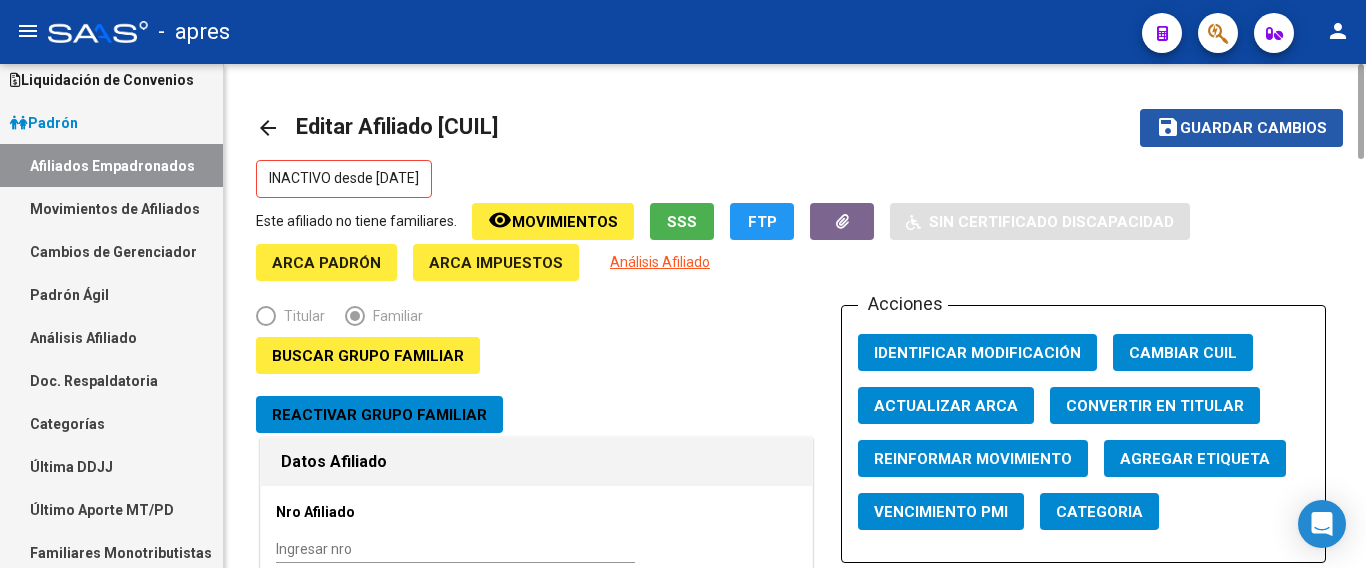 click on "Guardar cambios" 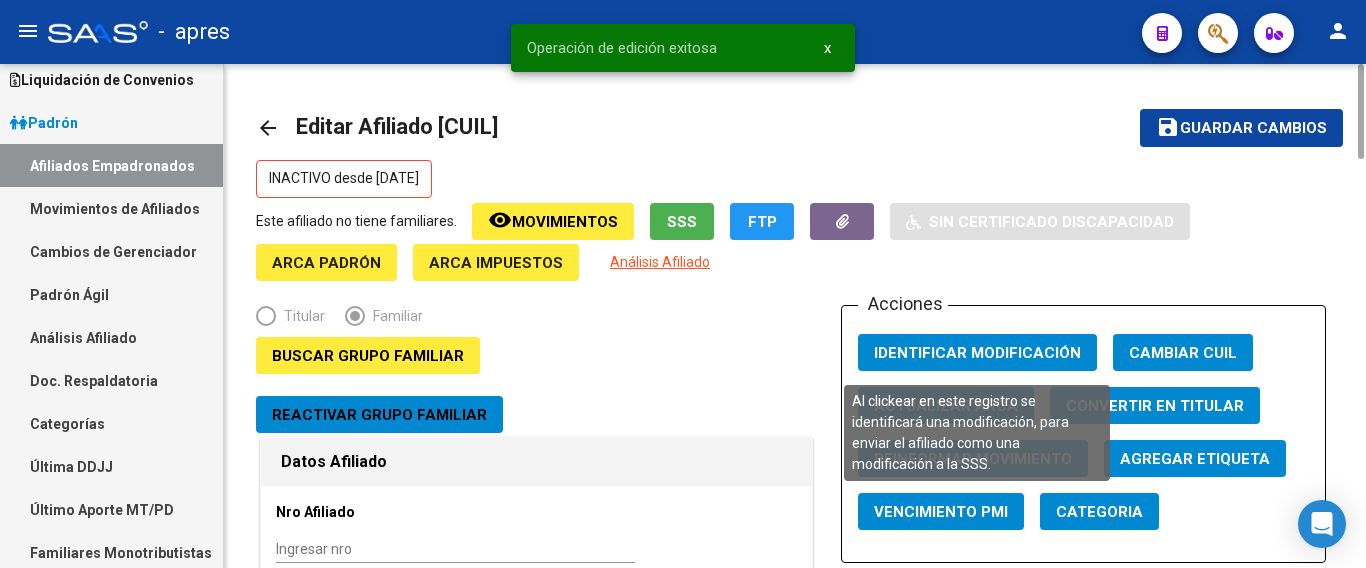 click on "Identificar Modificación" 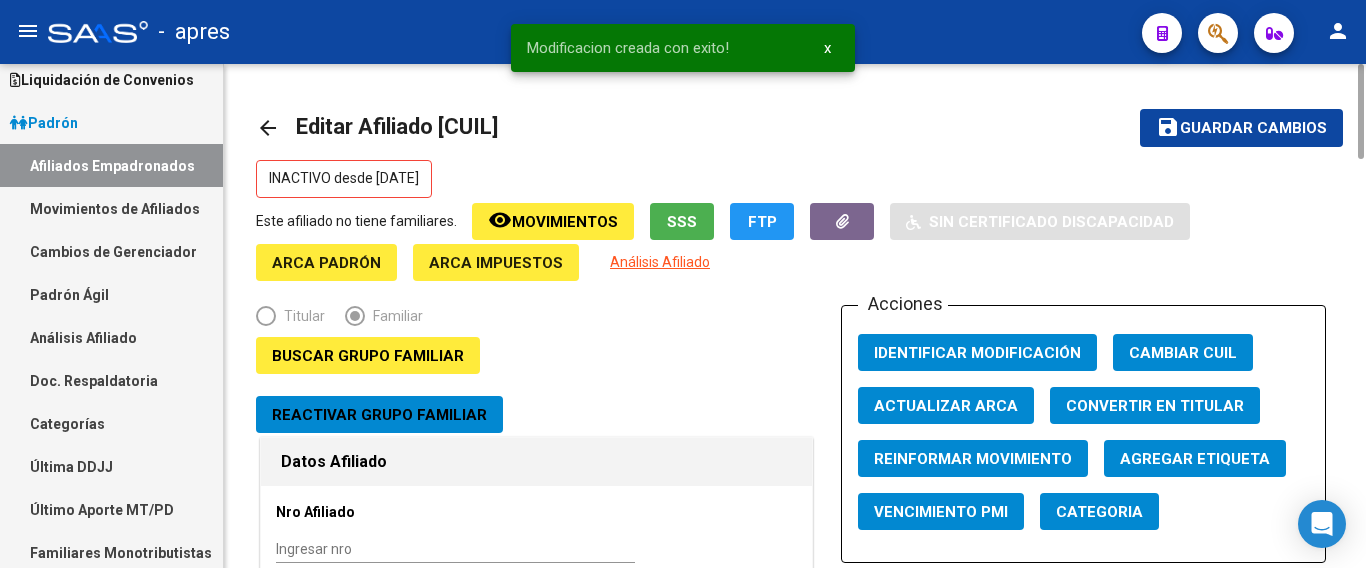 type 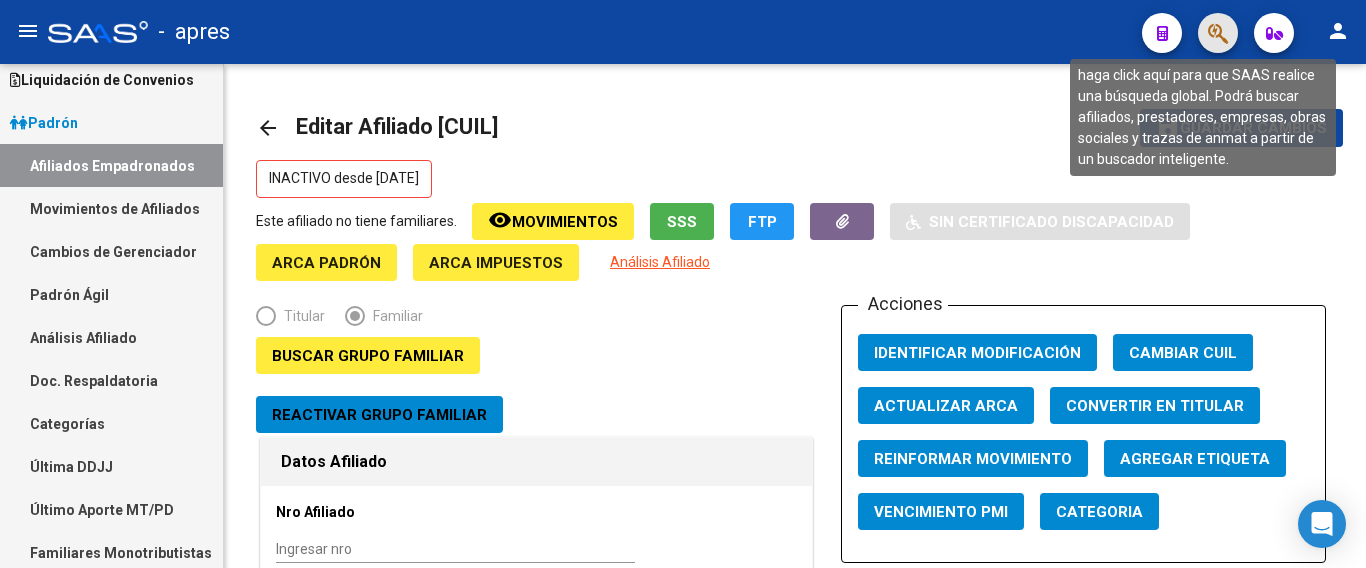click 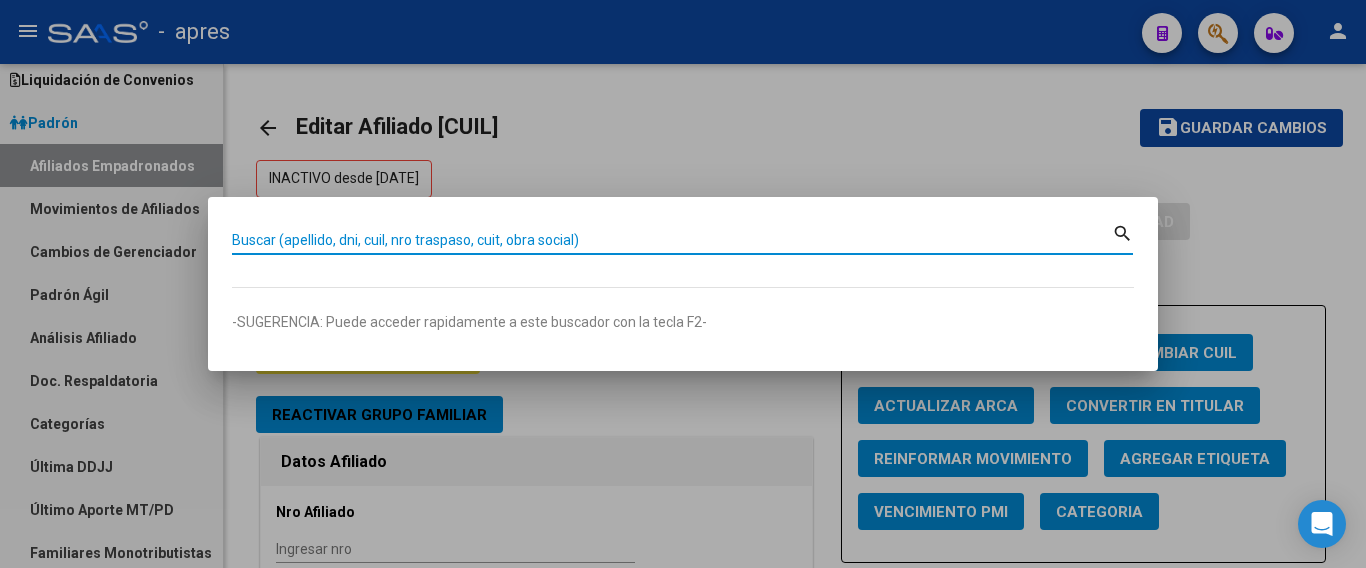 paste on "[NUMBER]" 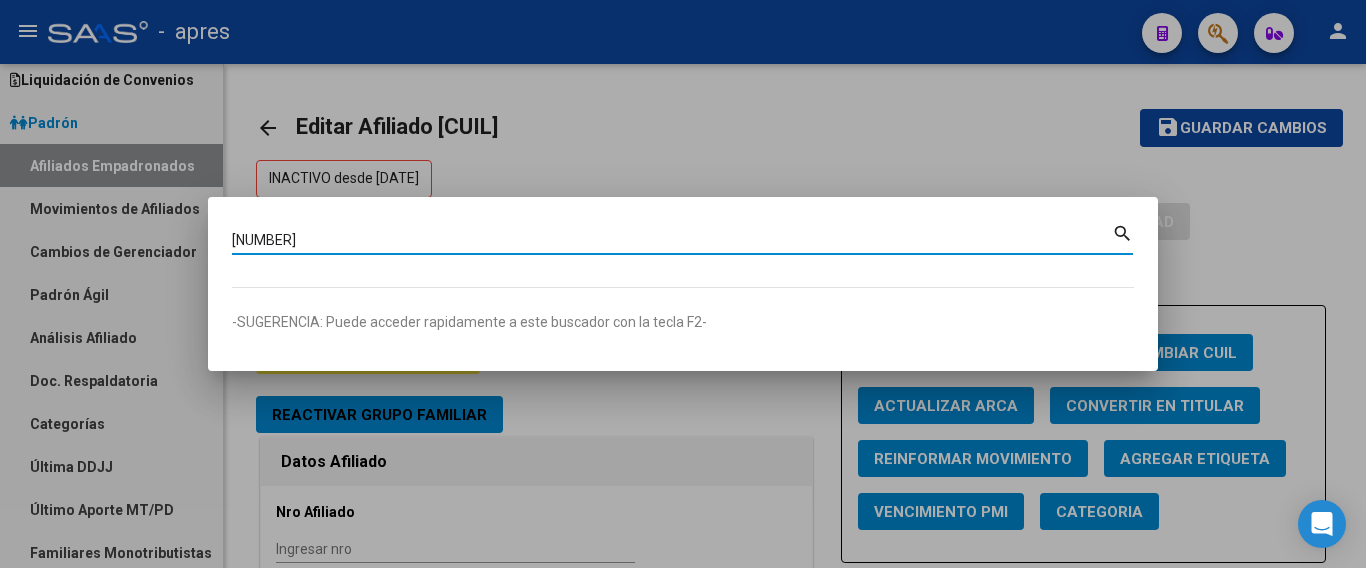 type on "[NUMBER]" 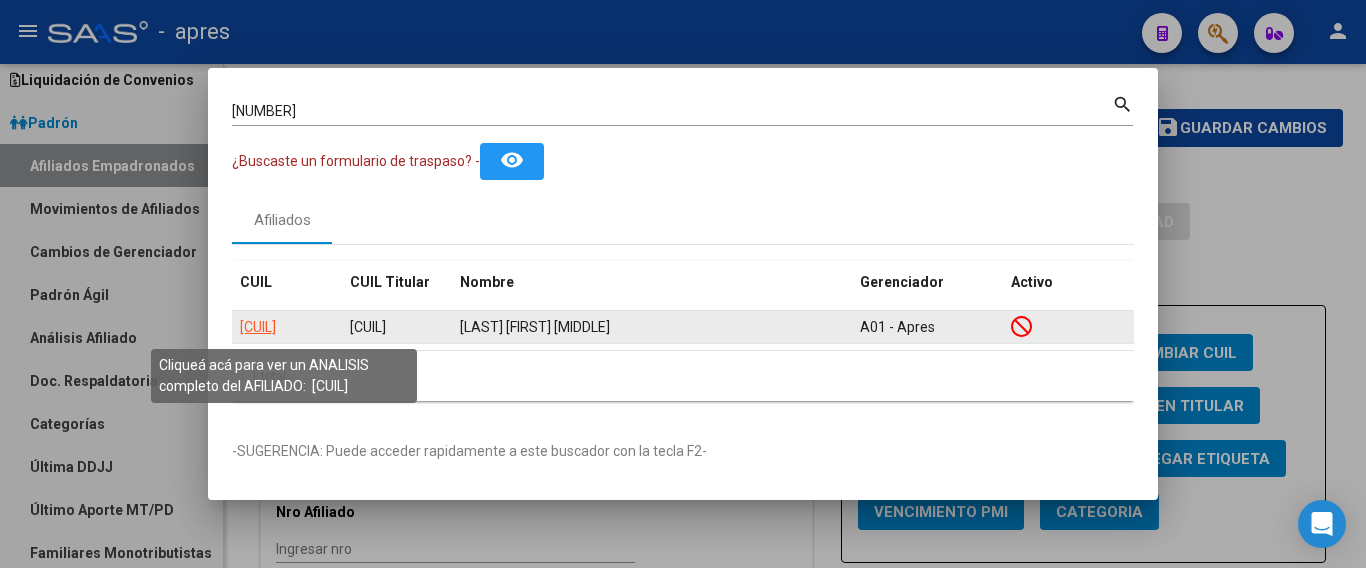 click on "[CUIL]" 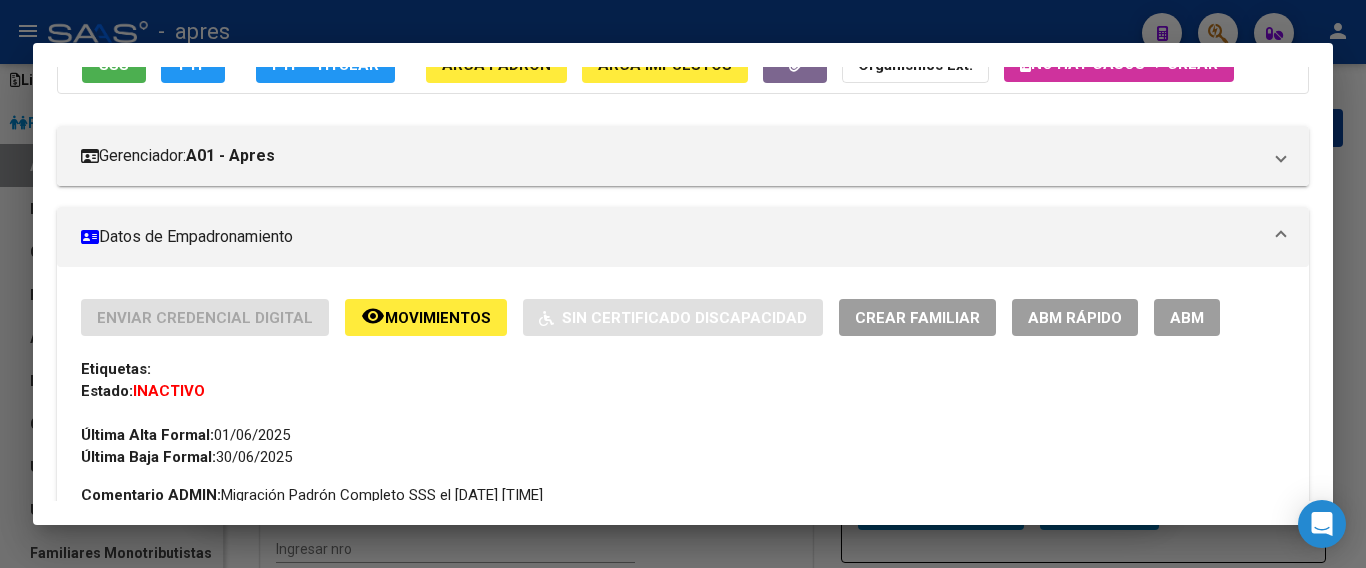 scroll, scrollTop: 300, scrollLeft: 0, axis: vertical 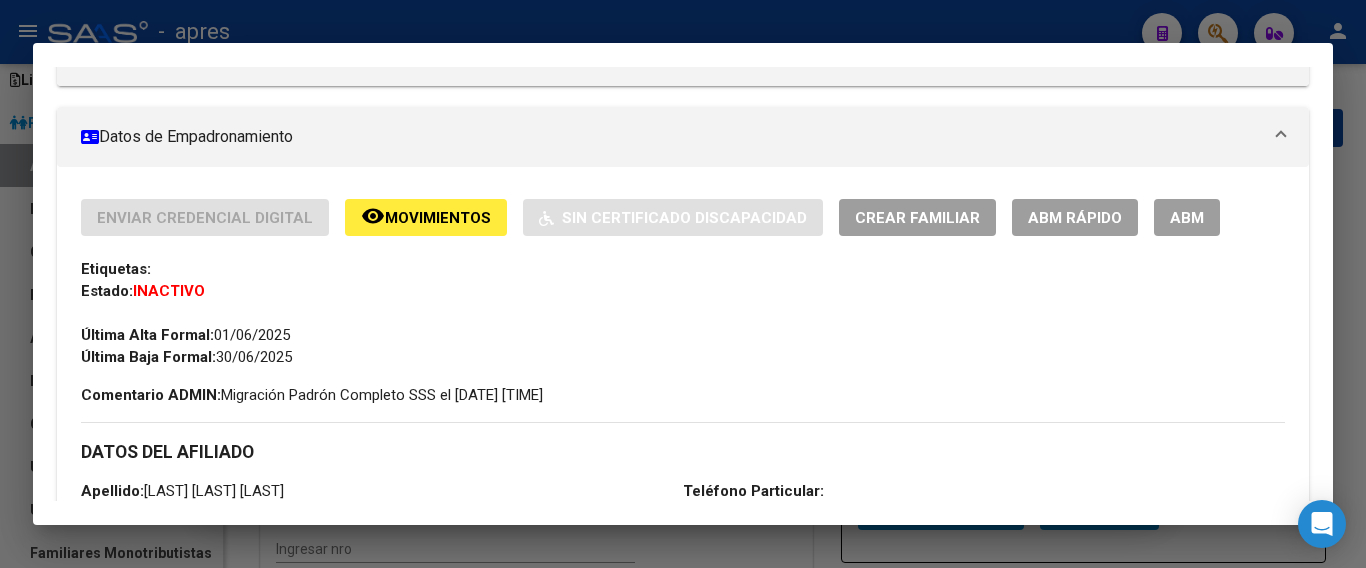 click on "ABM" at bounding box center [1187, 218] 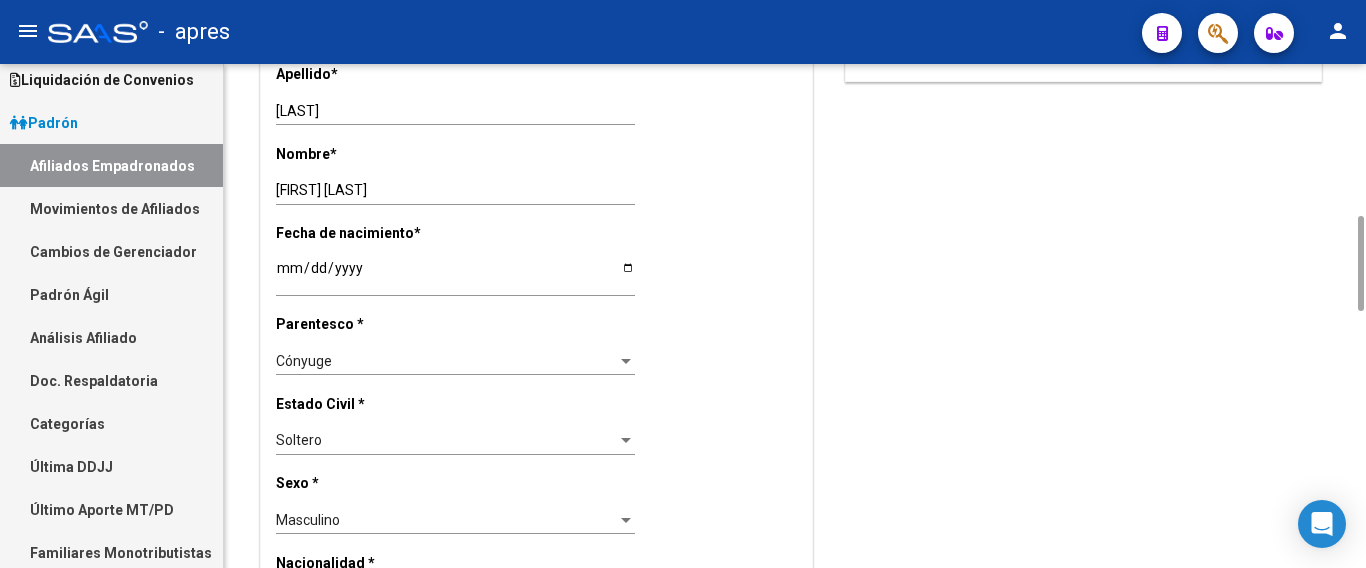scroll, scrollTop: 1000, scrollLeft: 0, axis: vertical 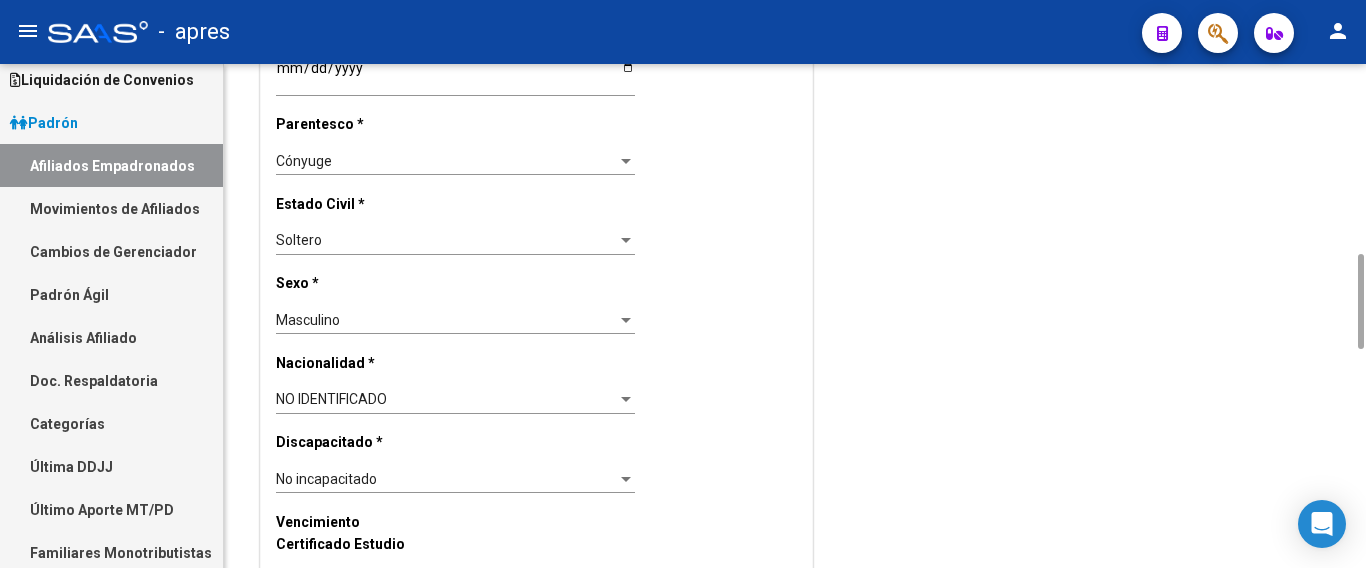 click on "NO IDENTIFICADO Seleccionar tipo" 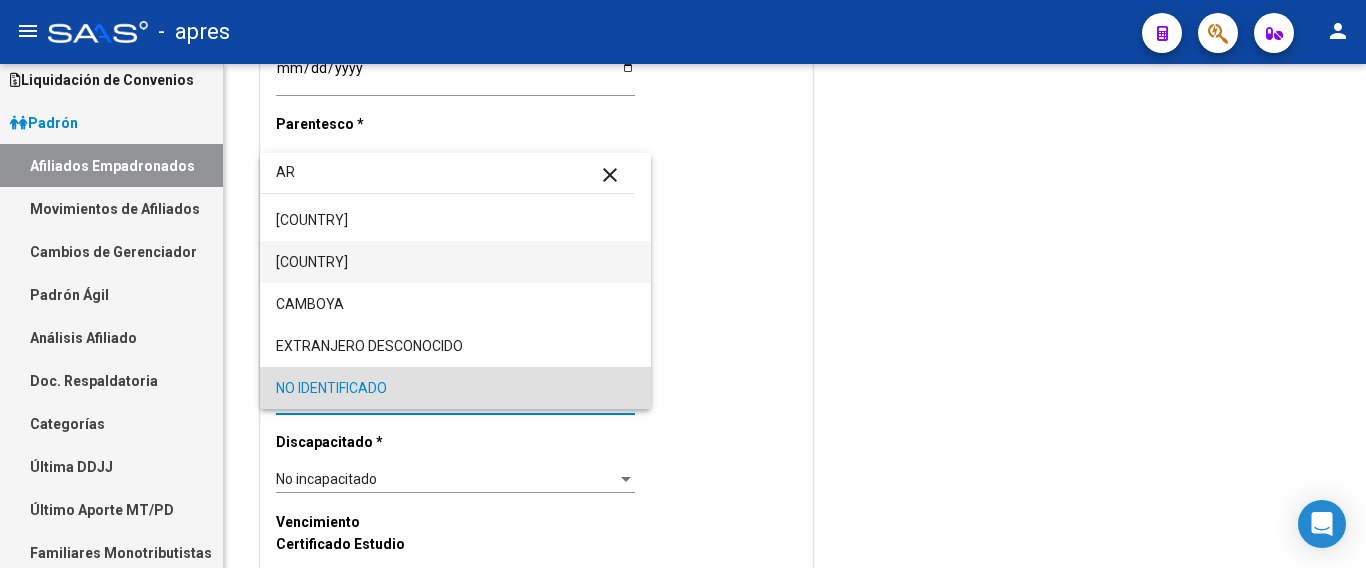 scroll, scrollTop: 0, scrollLeft: 0, axis: both 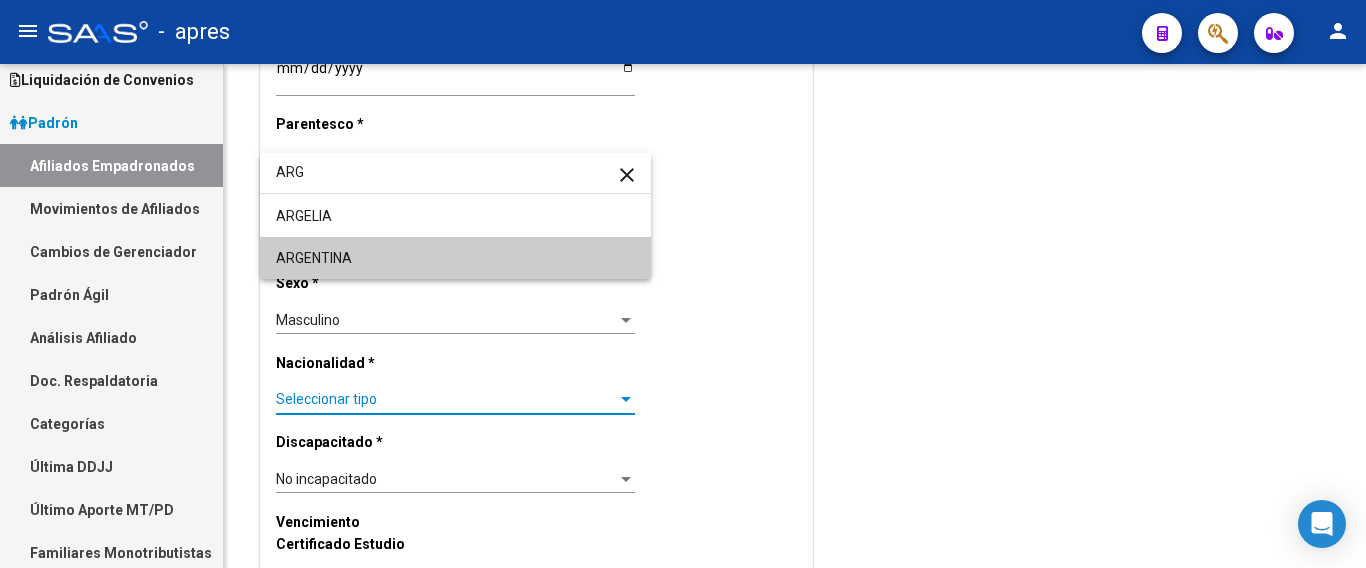 type on "ARG" 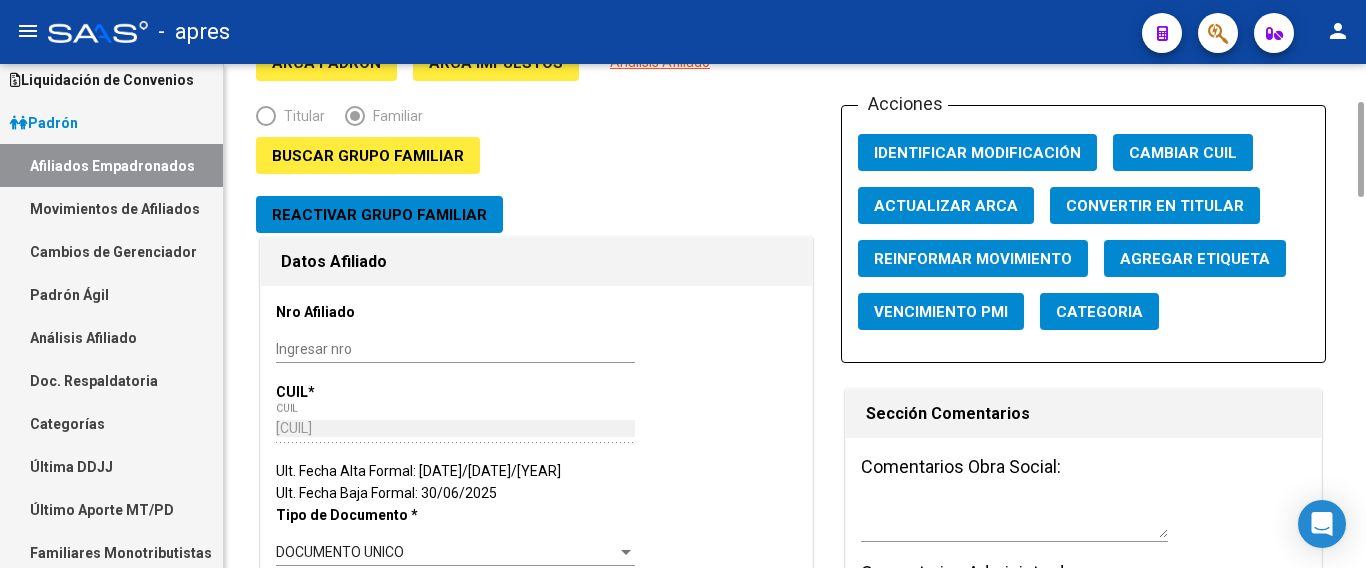 scroll, scrollTop: 0, scrollLeft: 0, axis: both 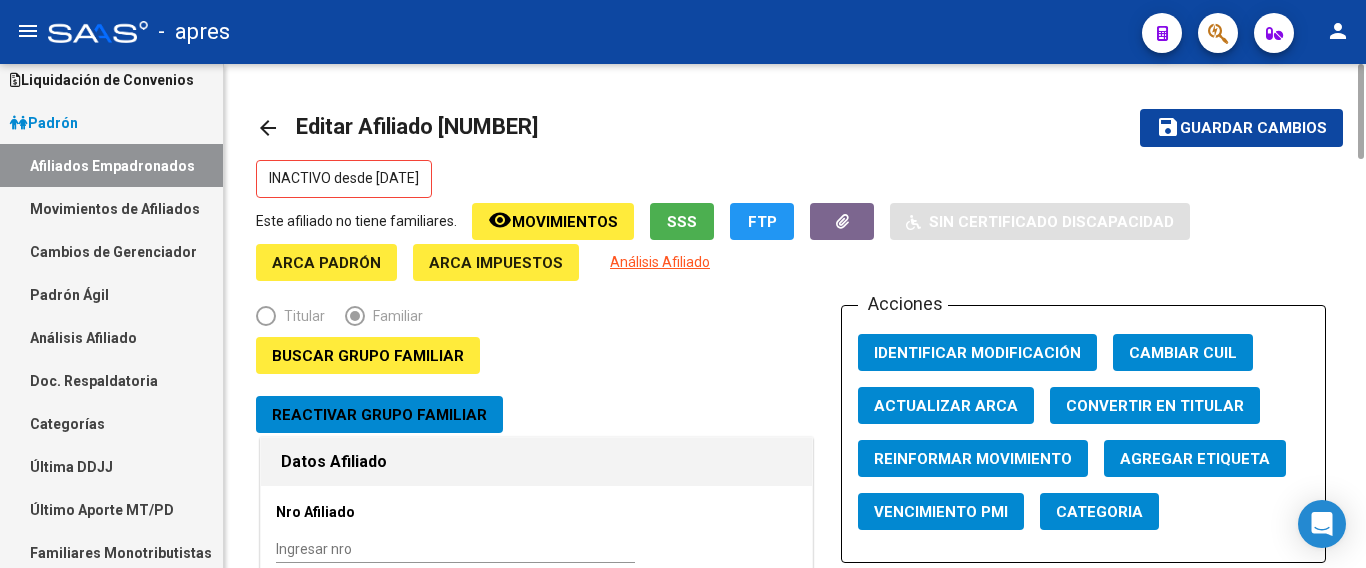 click on "Guardar cambios" 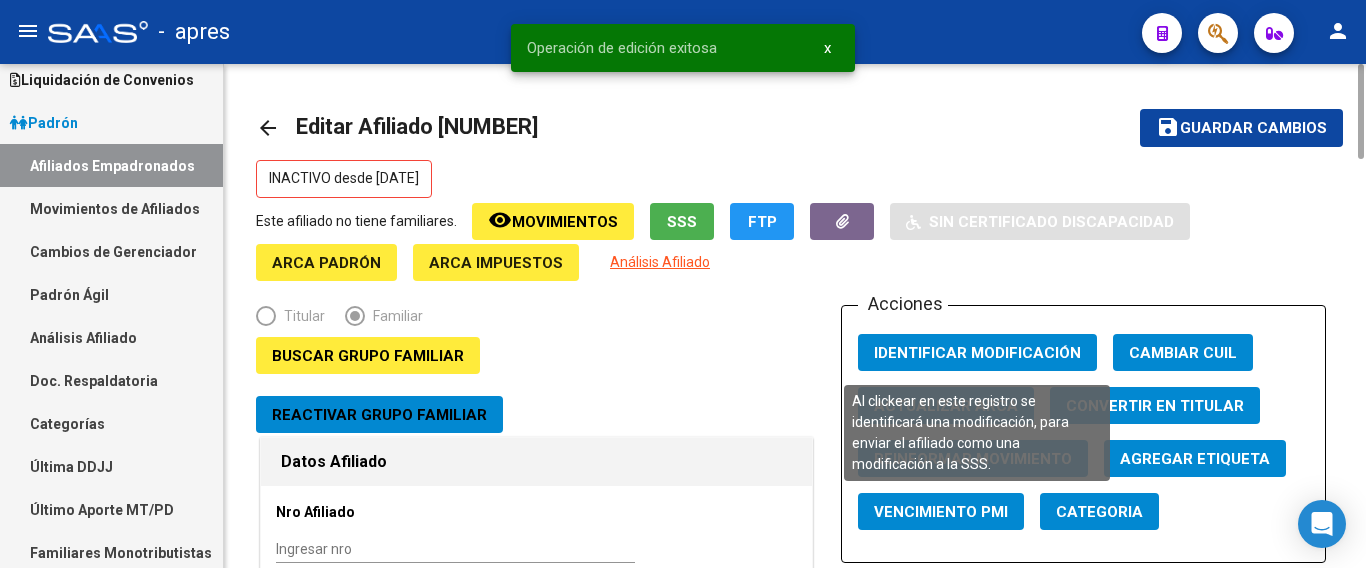click on "Identificar Modificación" 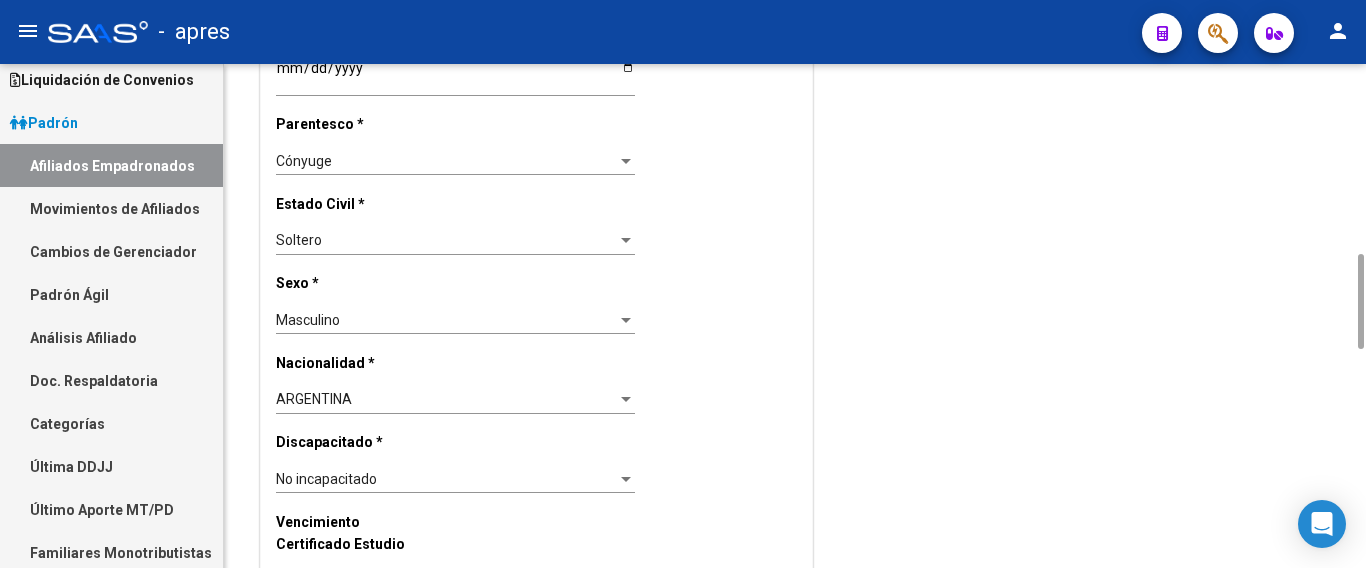 scroll, scrollTop: 0, scrollLeft: 0, axis: both 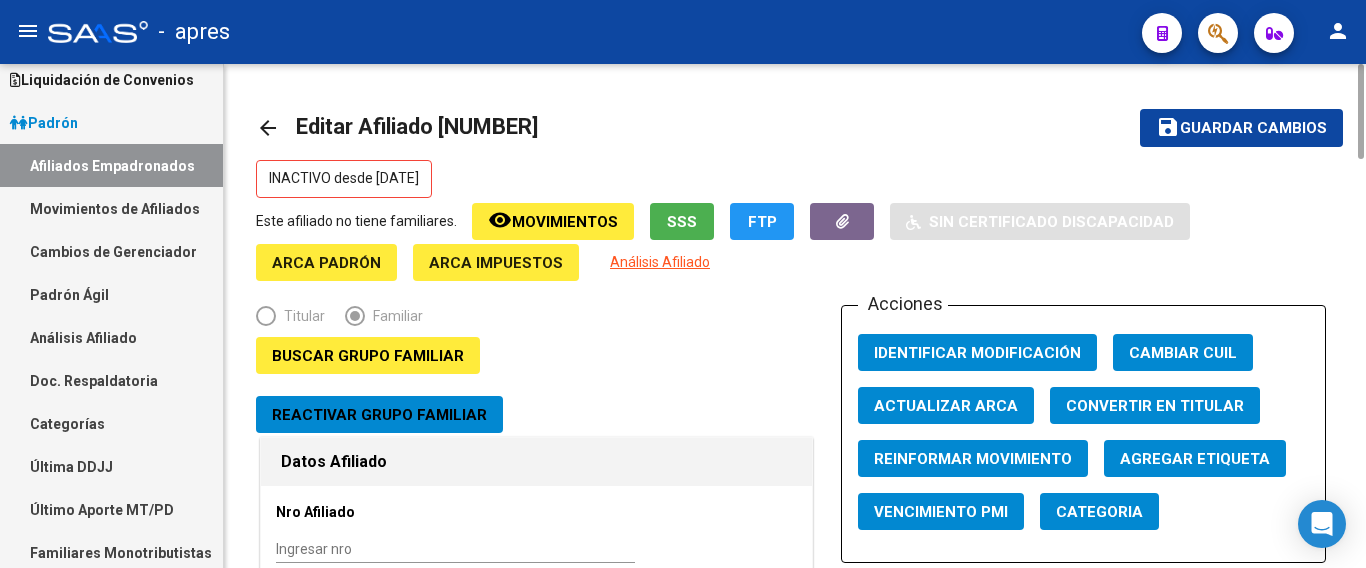 click on "Guardar cambios" 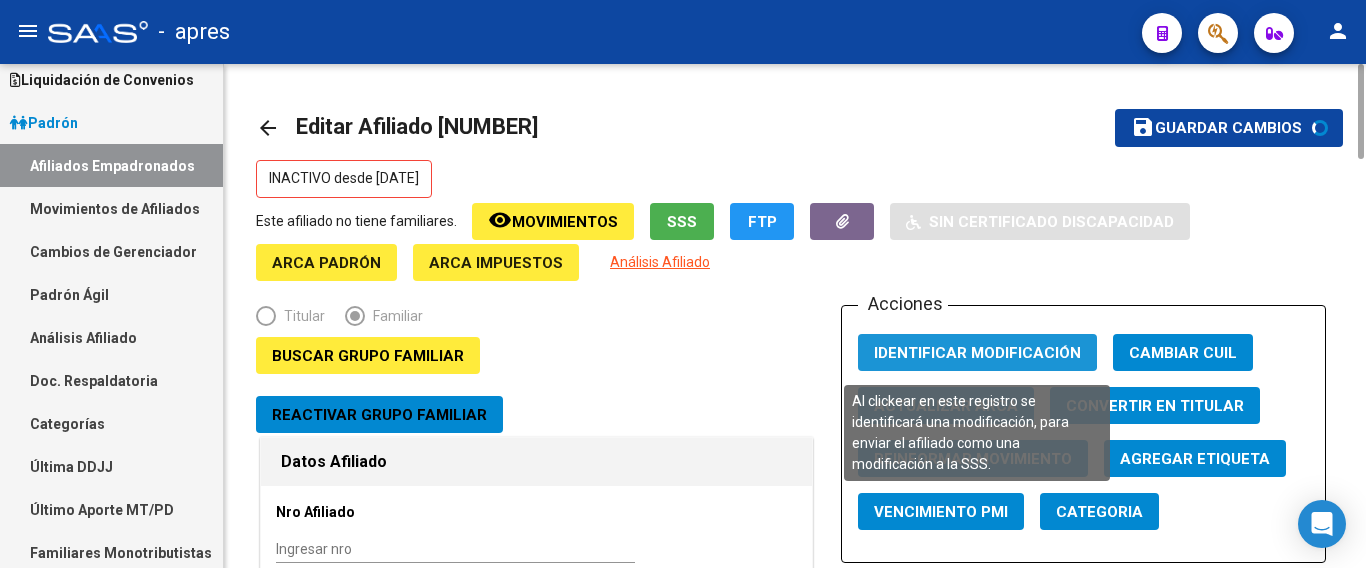 click on "Identificar Modificación" 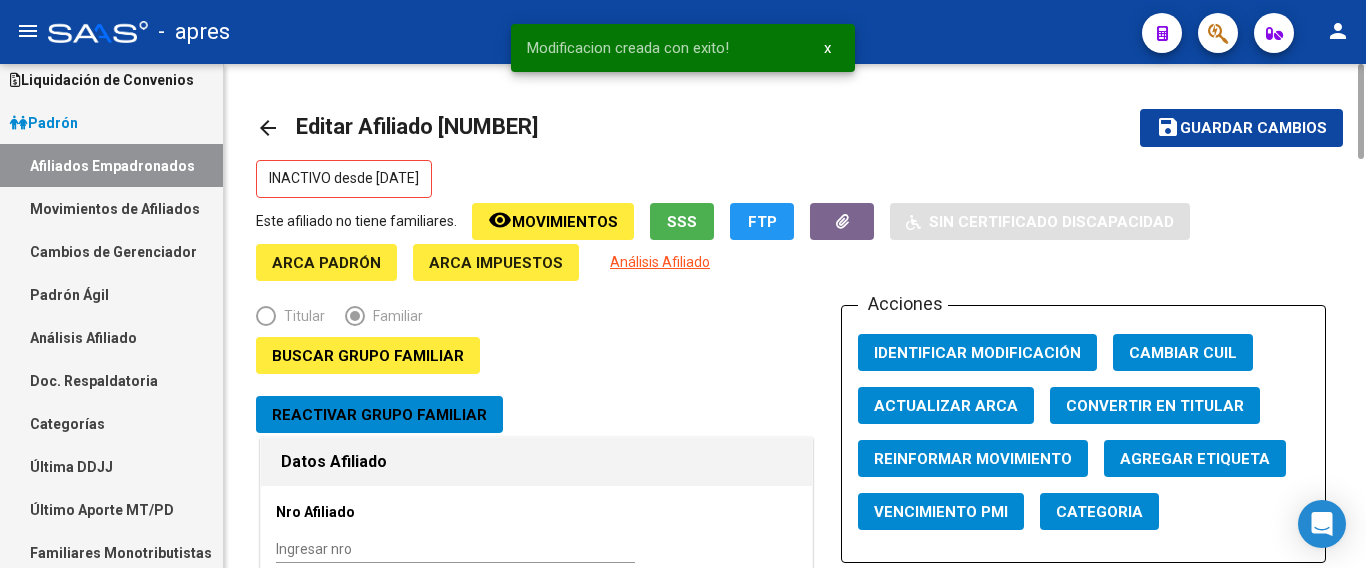 type 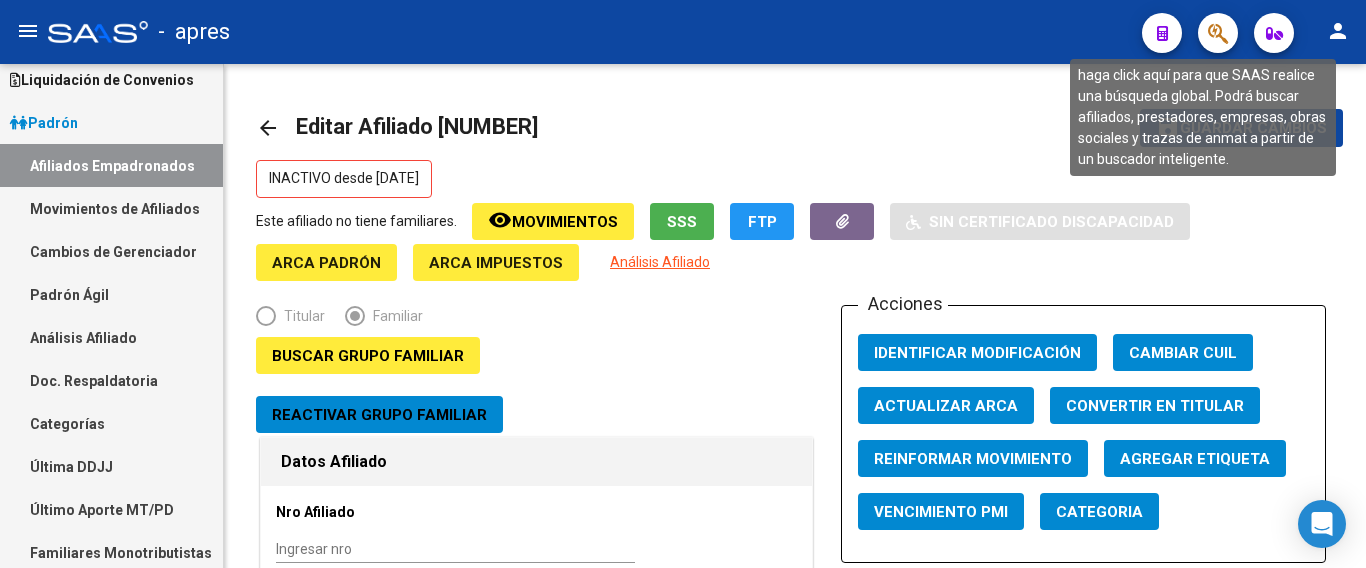 click 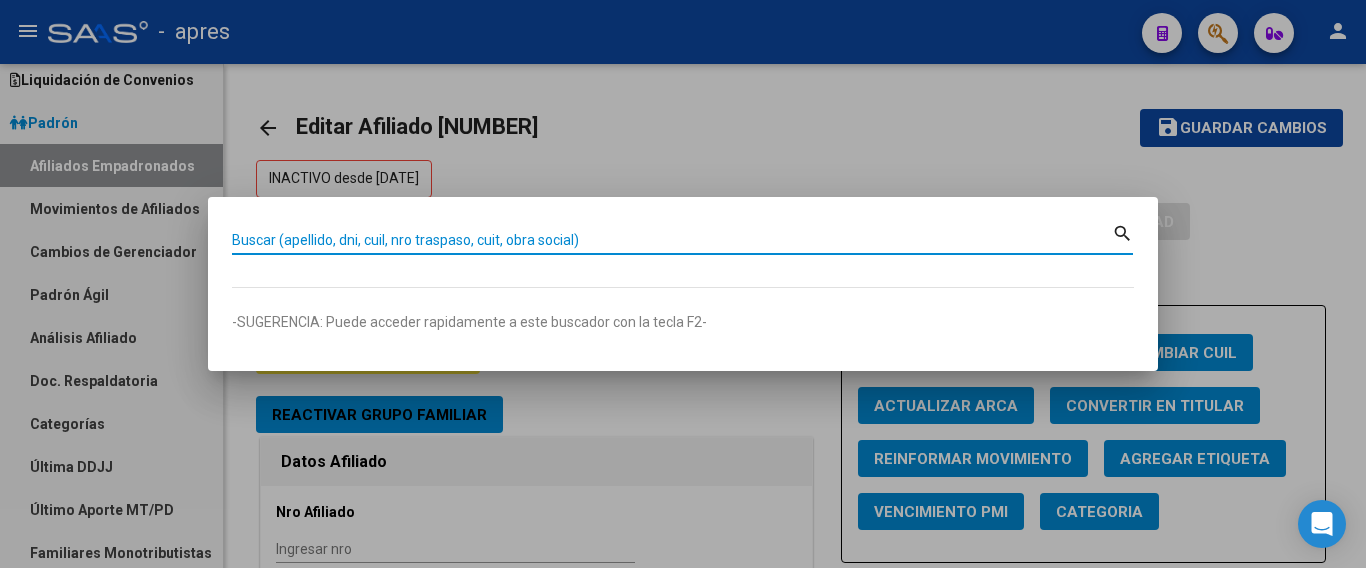 paste on "[NUMBER]" 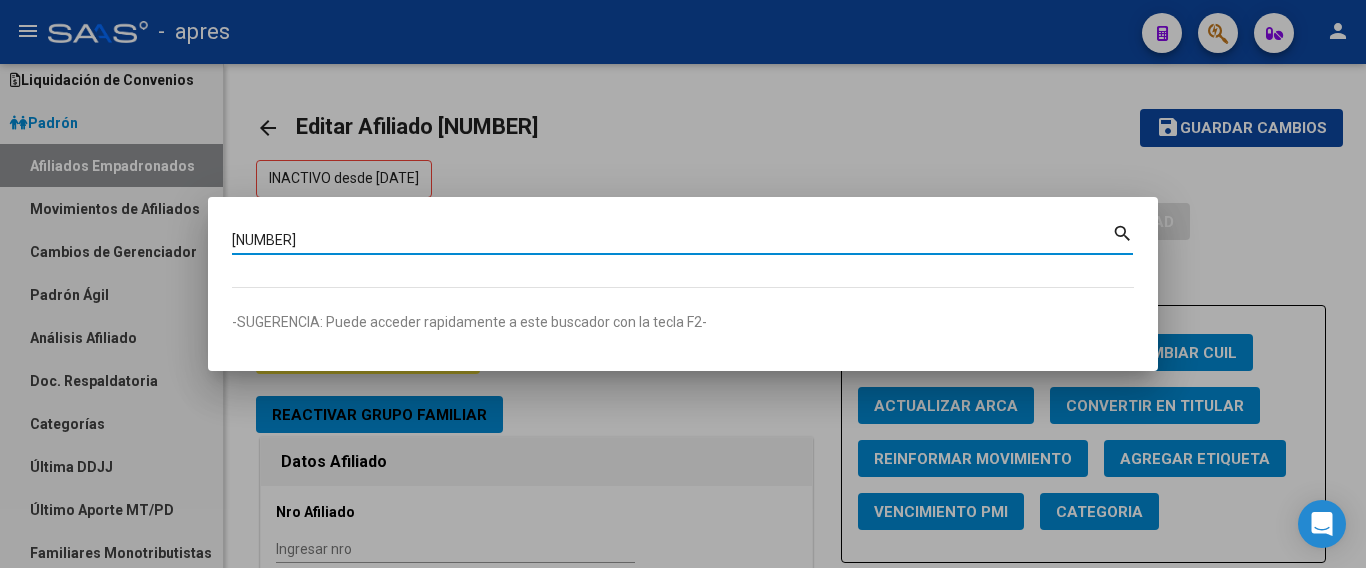 type on "[NUMBER]" 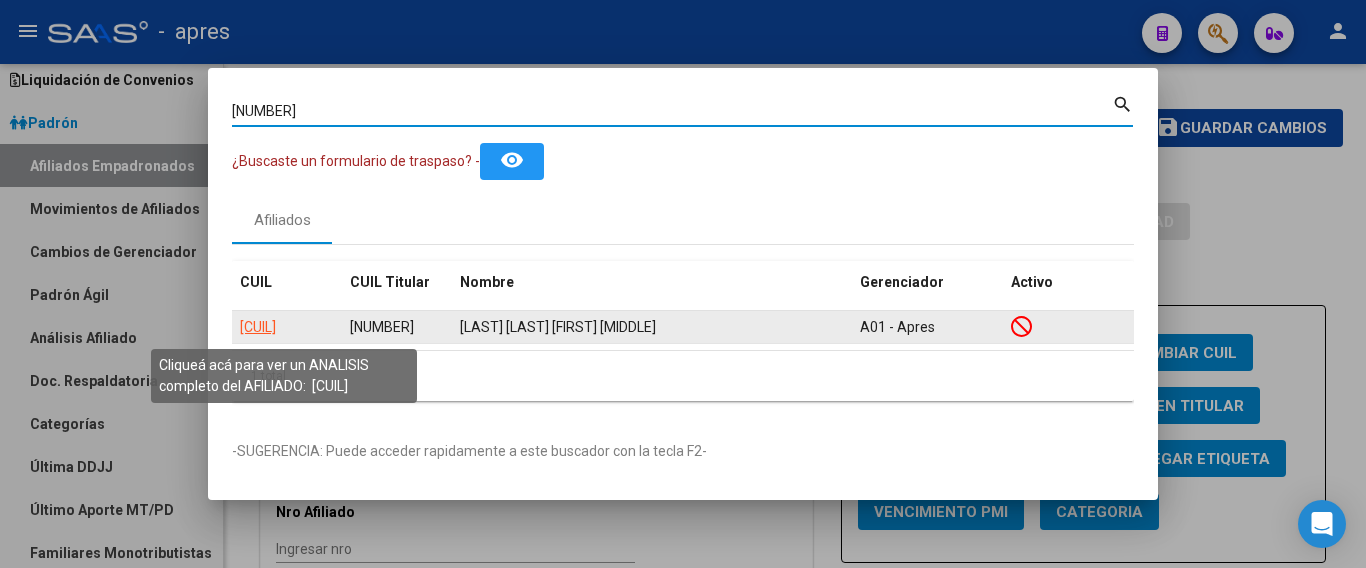 click on "[CUIL]" 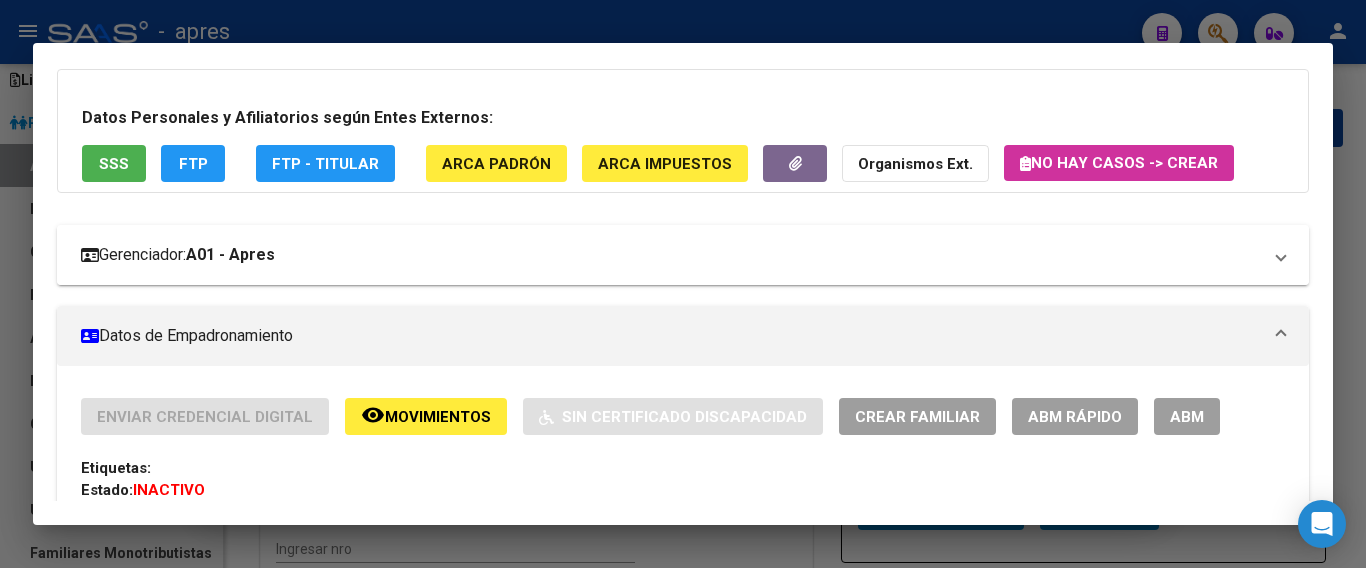 scroll, scrollTop: 100, scrollLeft: 0, axis: vertical 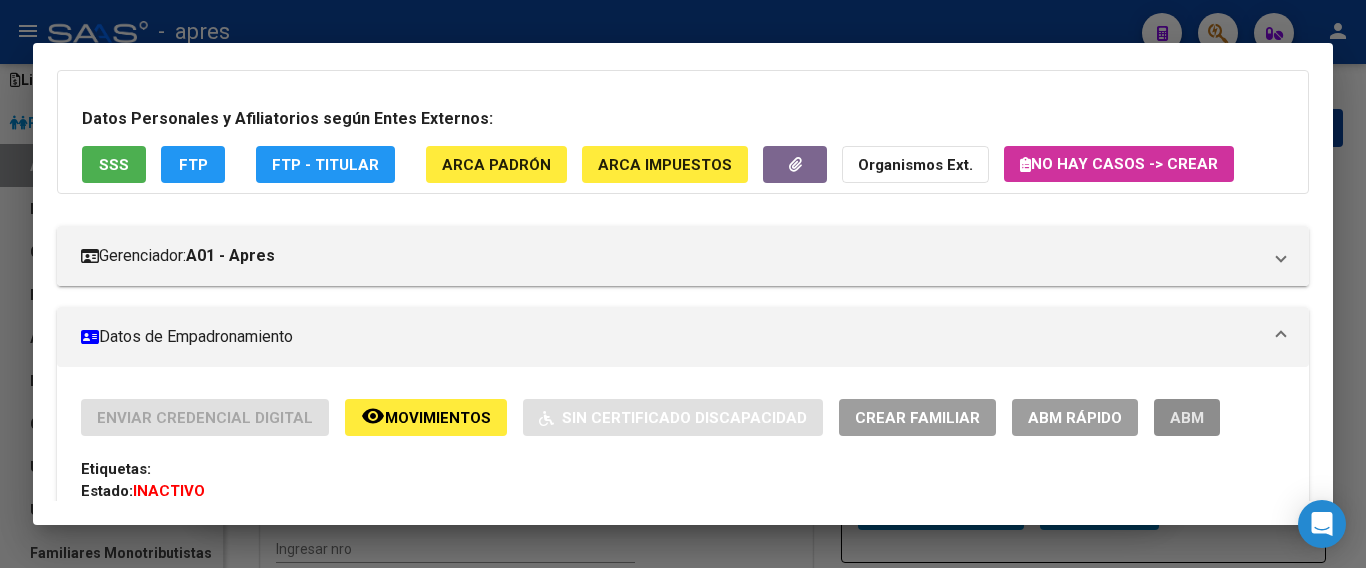 click on "ABM" at bounding box center [1187, 418] 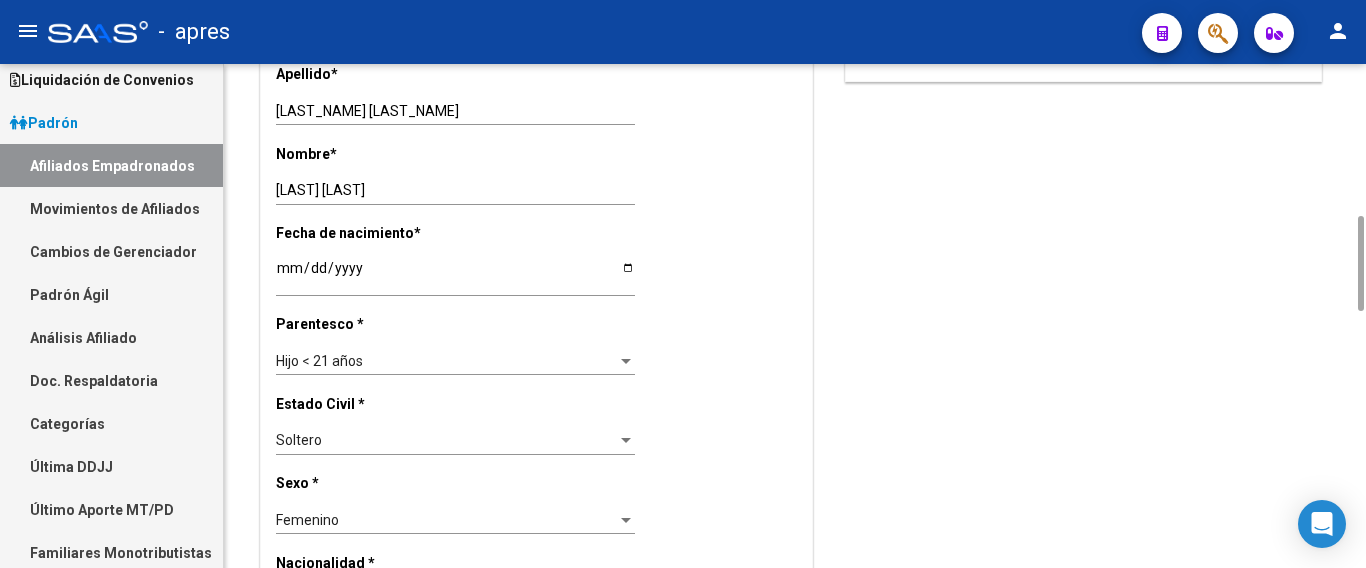 scroll, scrollTop: 1000, scrollLeft: 0, axis: vertical 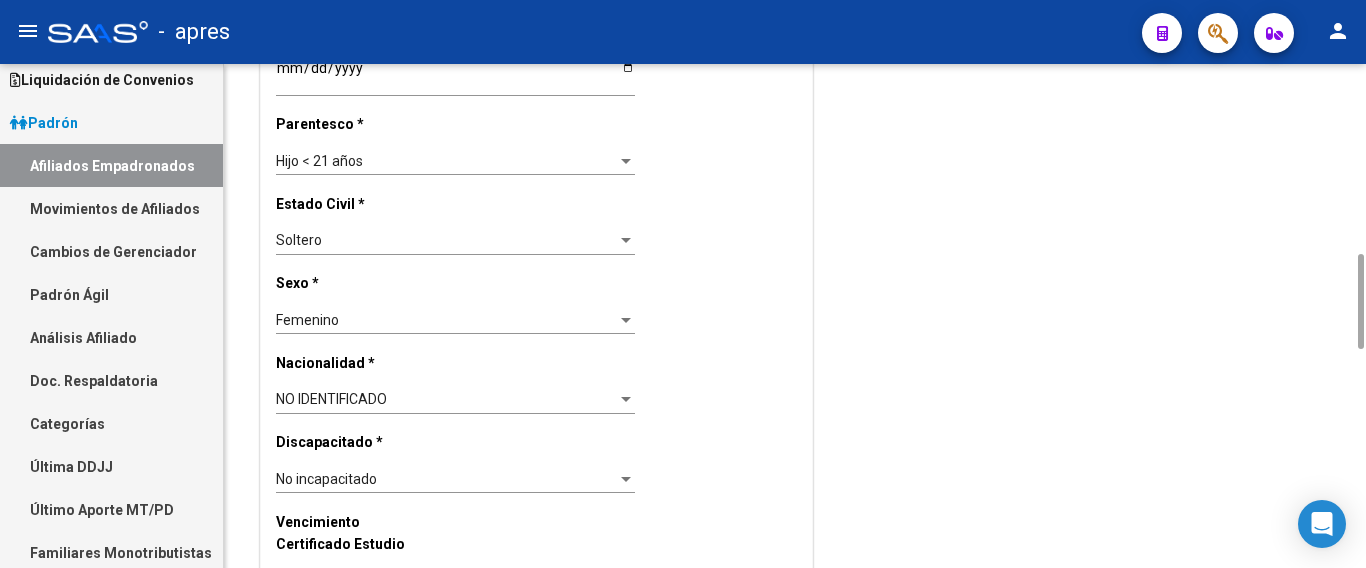 click on "NO IDENTIFICADO" at bounding box center [446, 399] 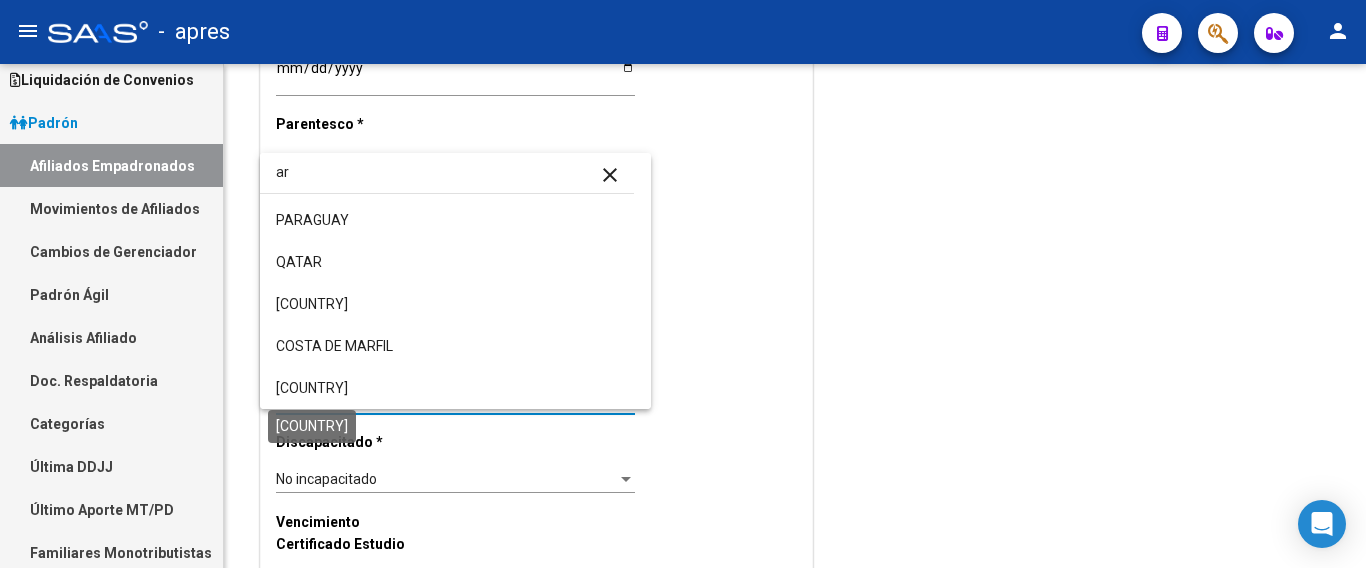 scroll, scrollTop: 0, scrollLeft: 0, axis: both 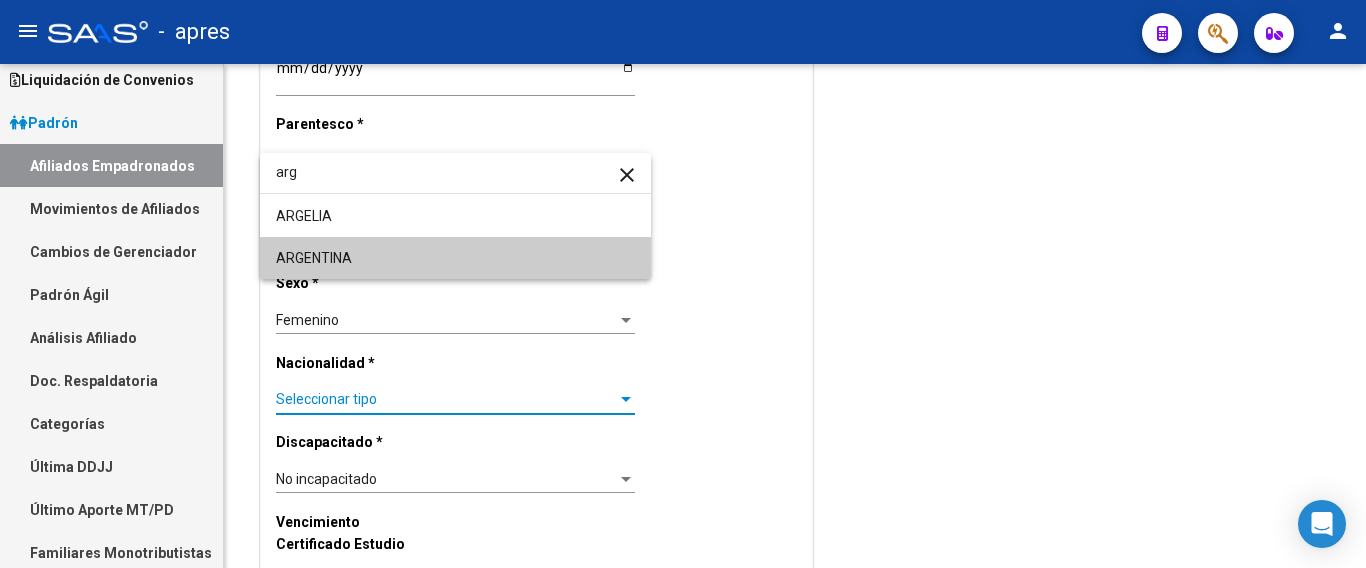 type on "arg" 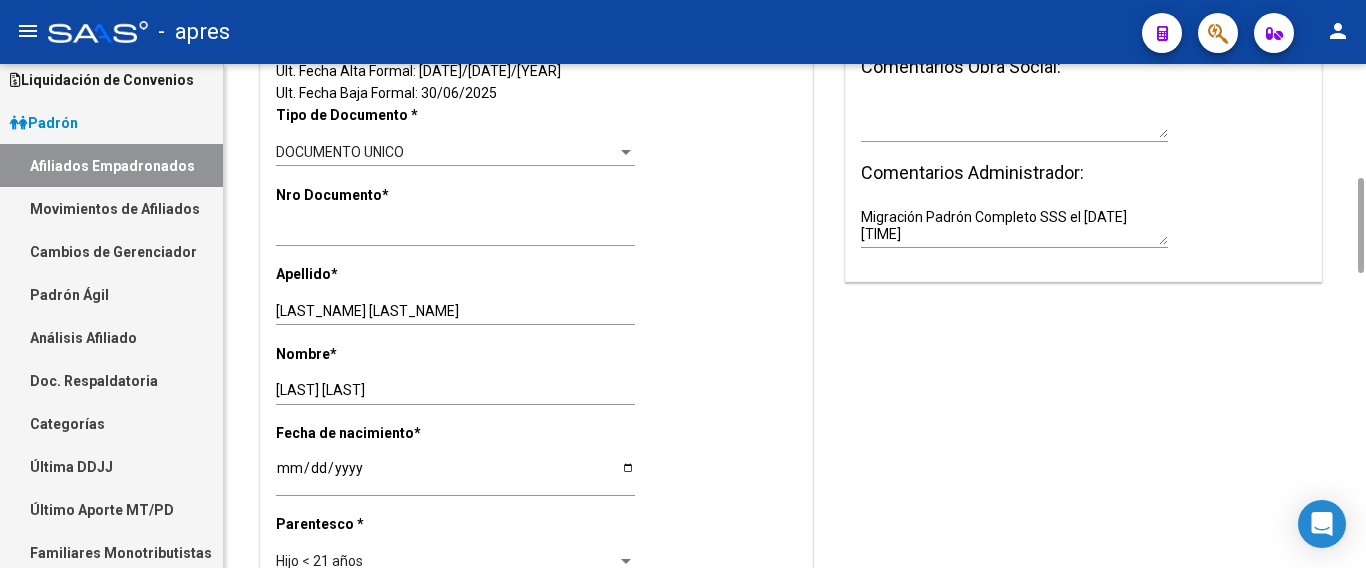 scroll, scrollTop: 0, scrollLeft: 0, axis: both 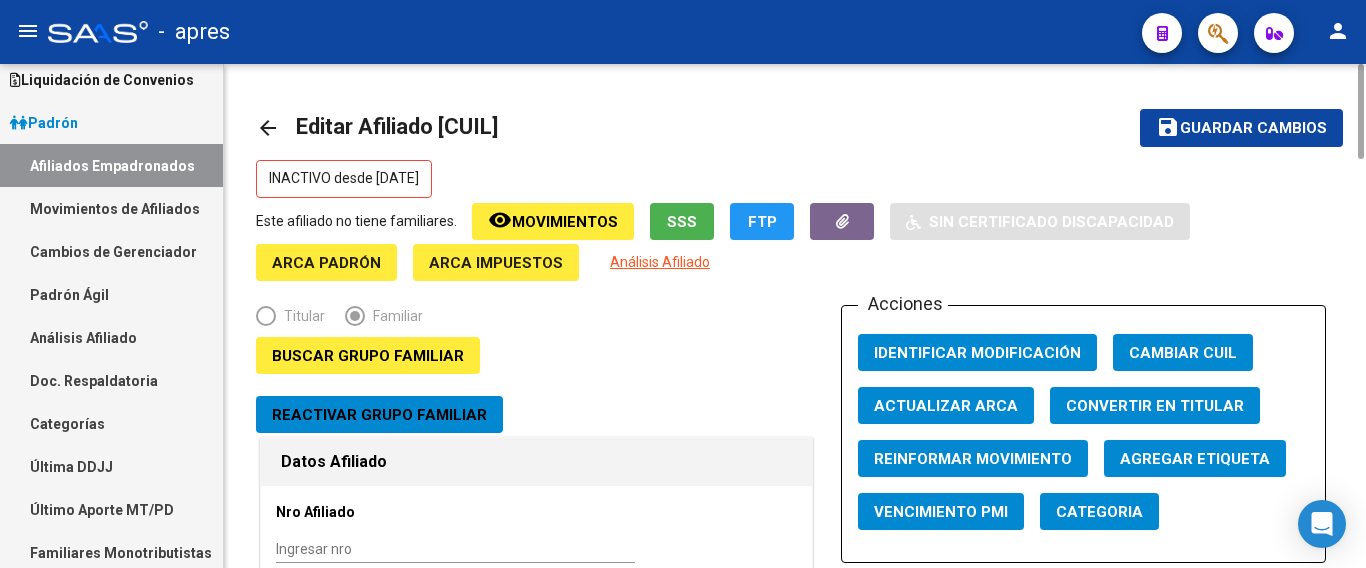 click on "Guardar cambios" 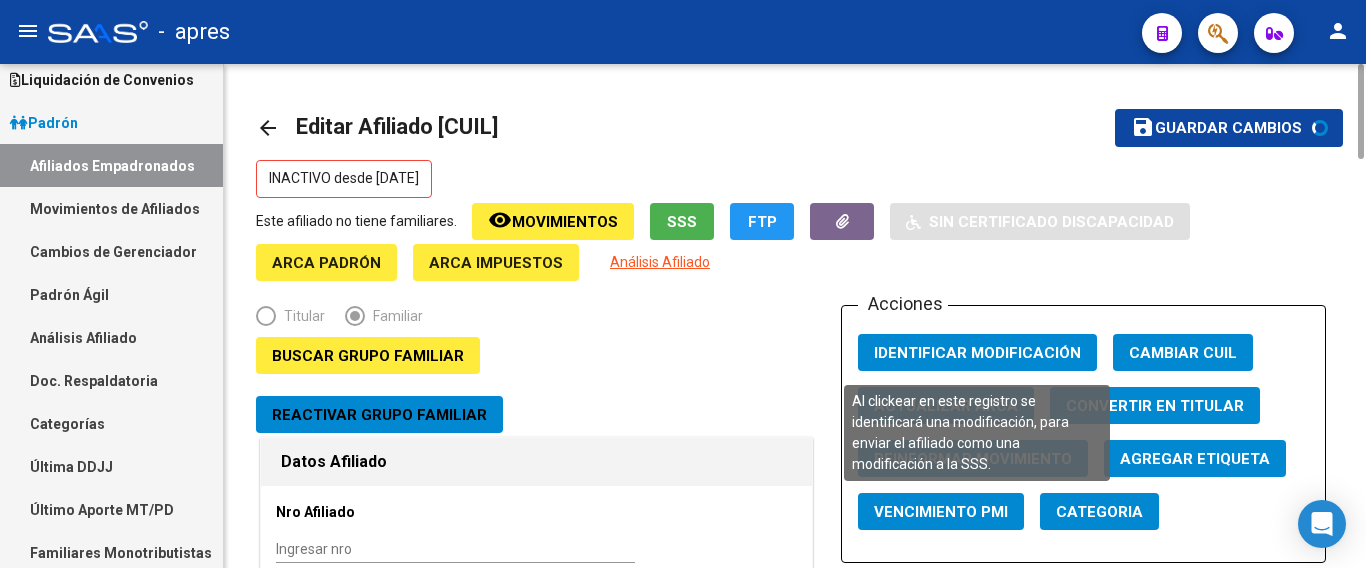 click on "Identificar Modificación" 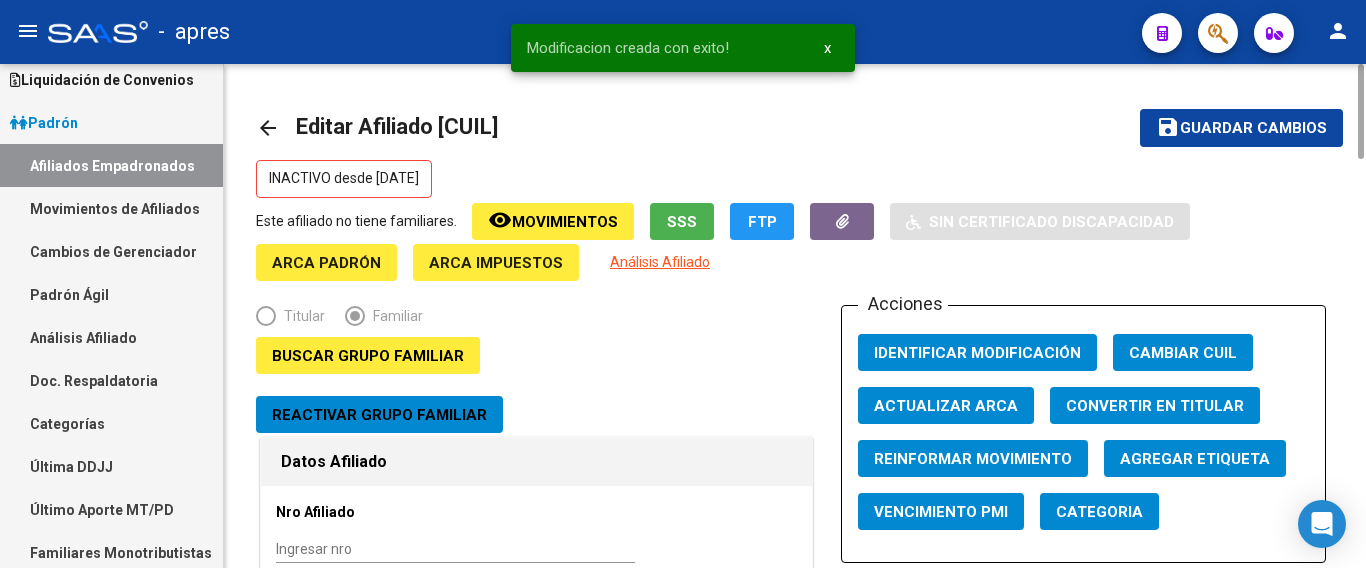 type 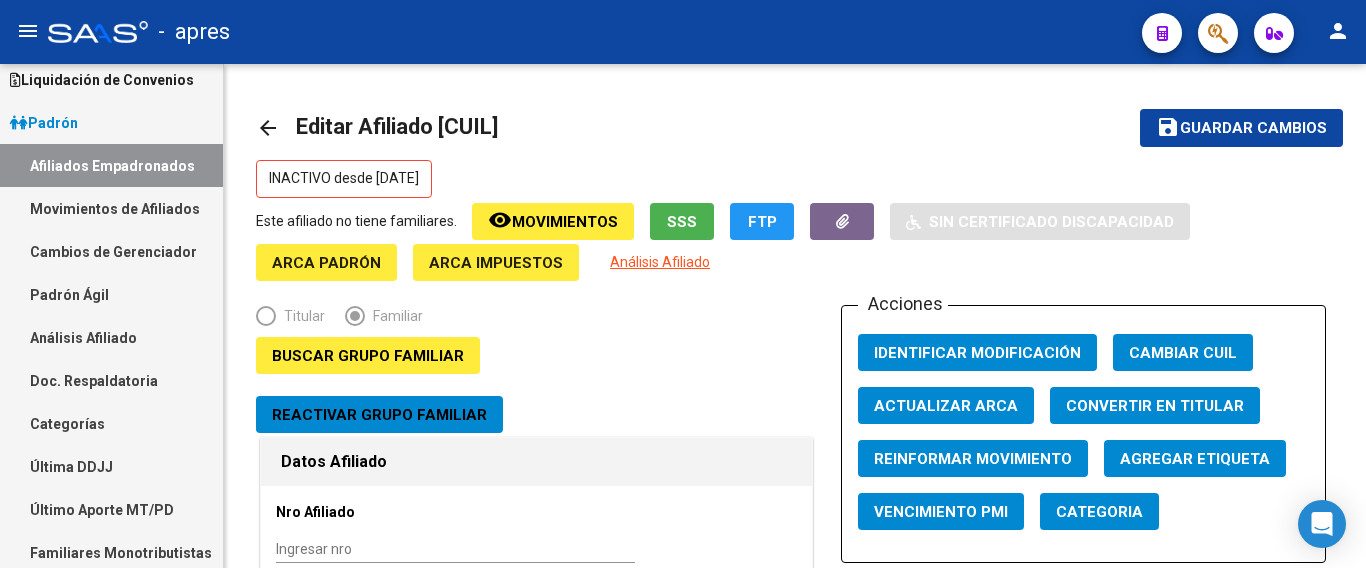click 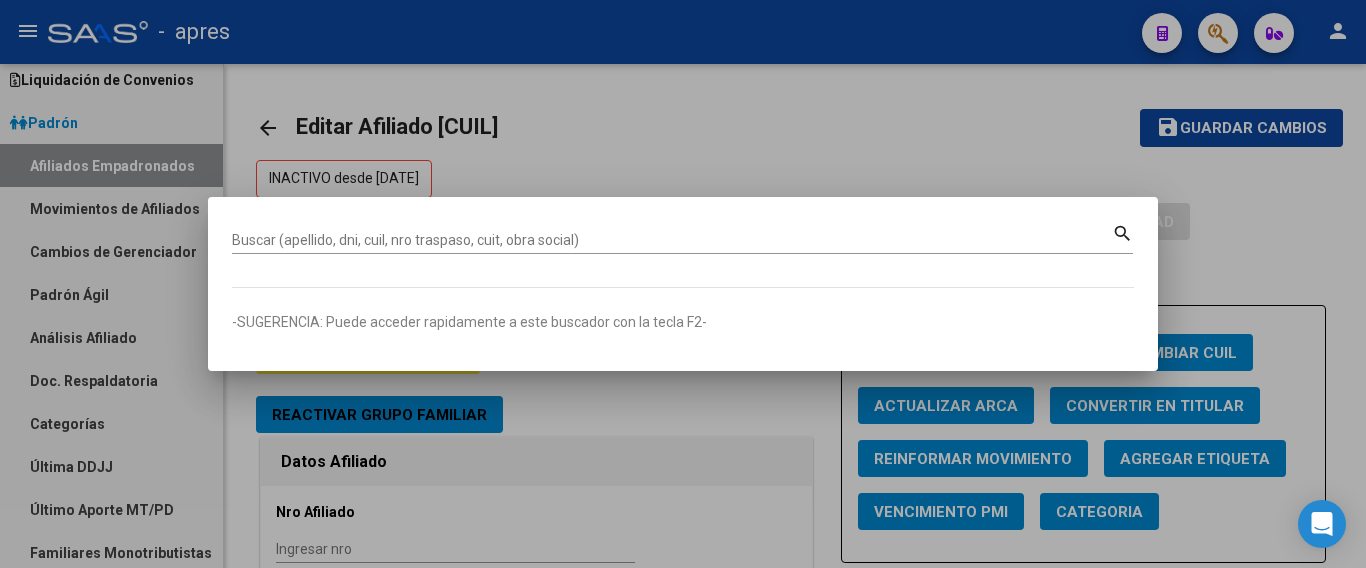 paste on "[NUMBER]" 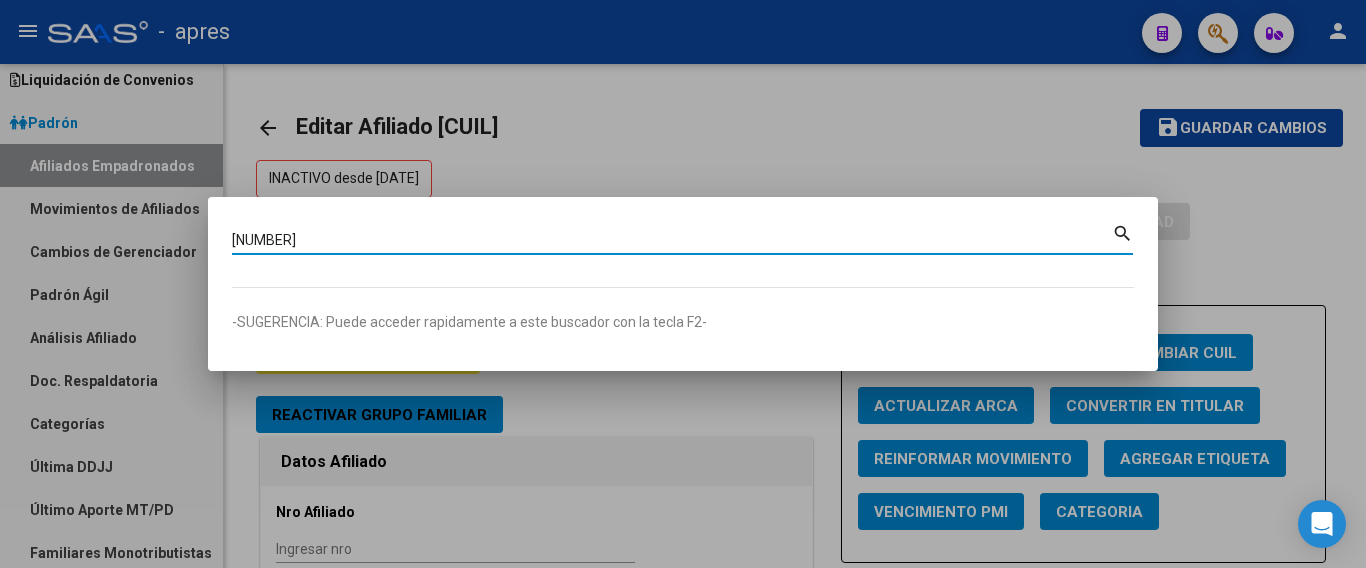 type on "[NUMBER]" 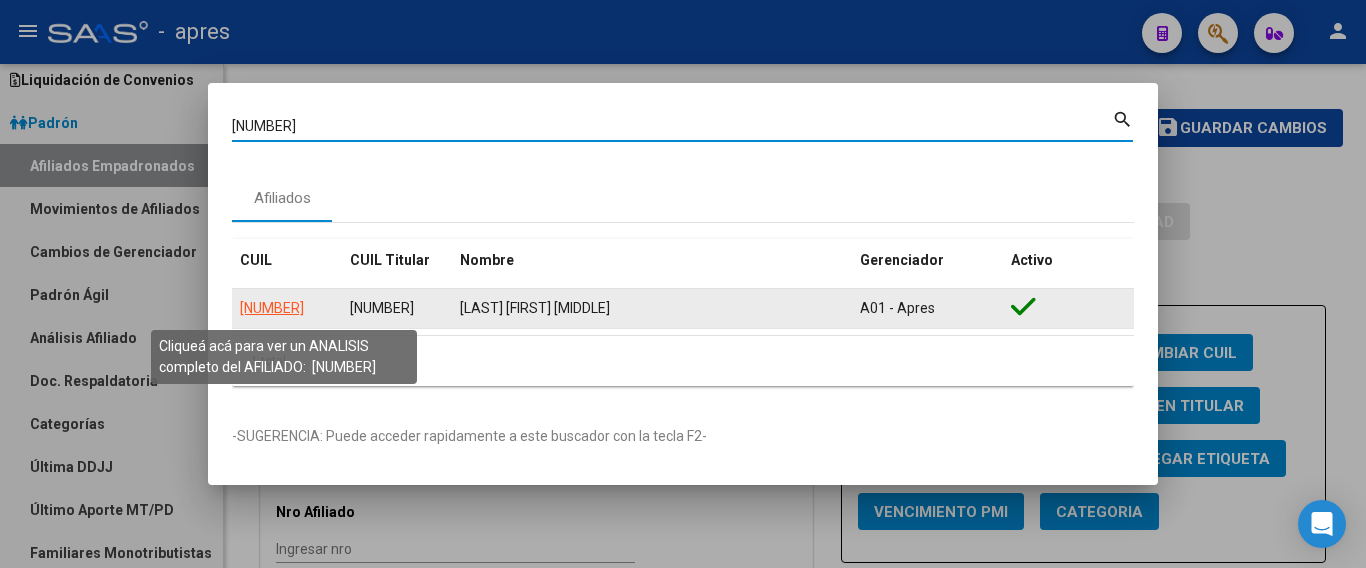 click on "[NUMBER]" 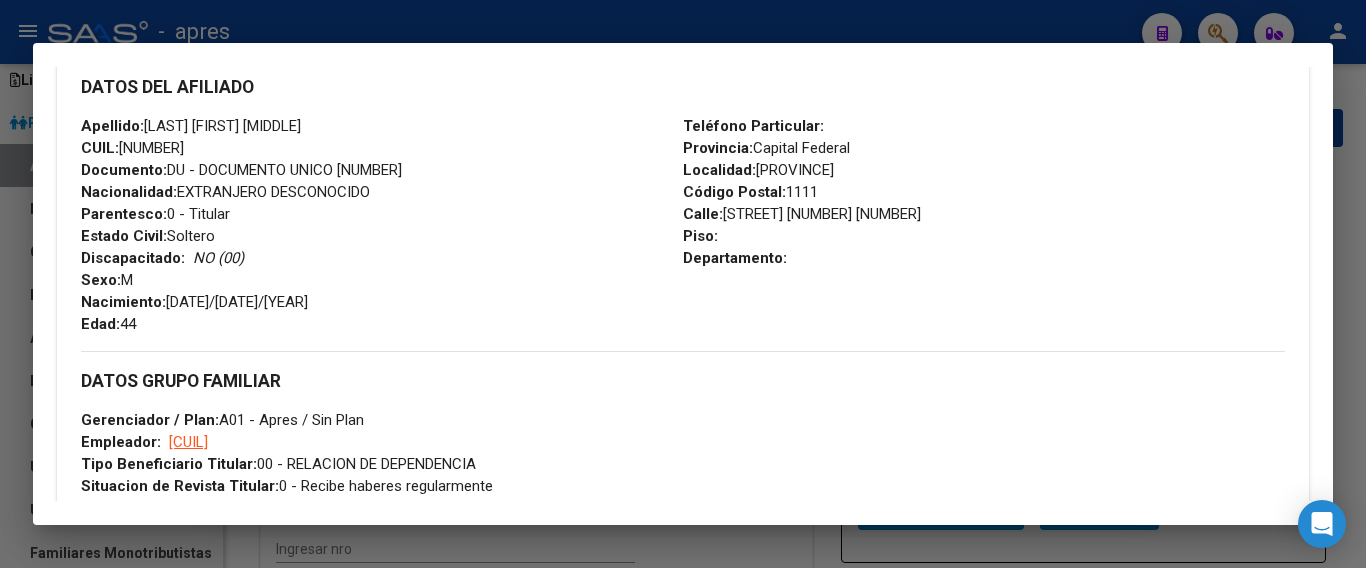 scroll, scrollTop: 800, scrollLeft: 0, axis: vertical 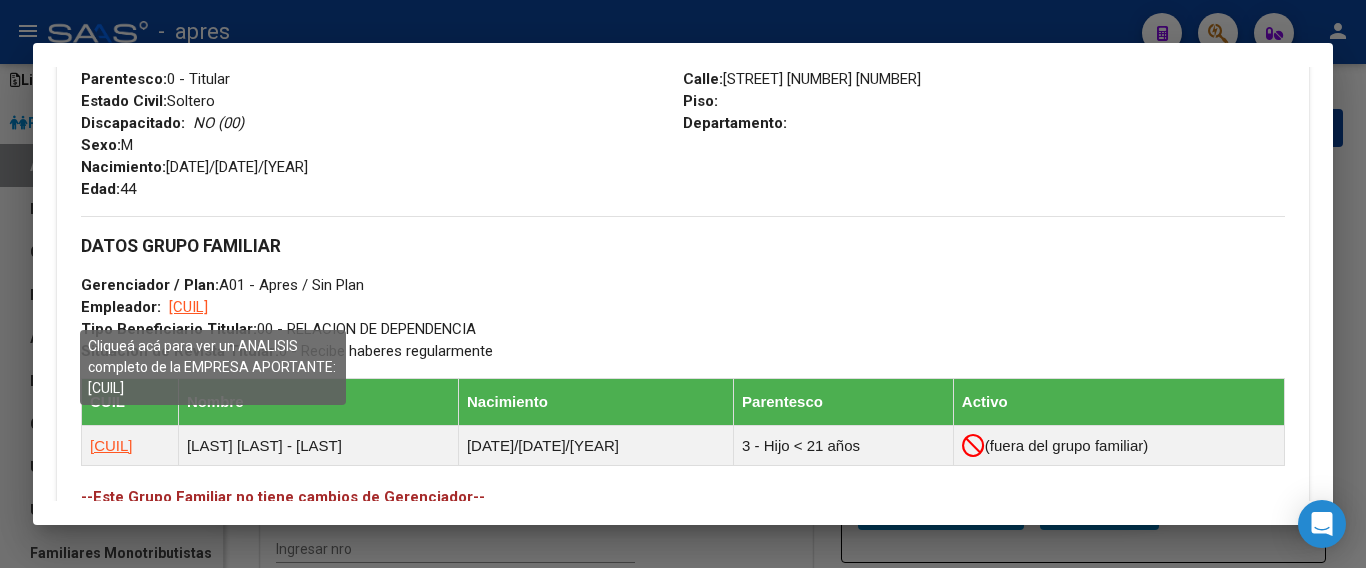 click on "[CUIL]" at bounding box center [188, 307] 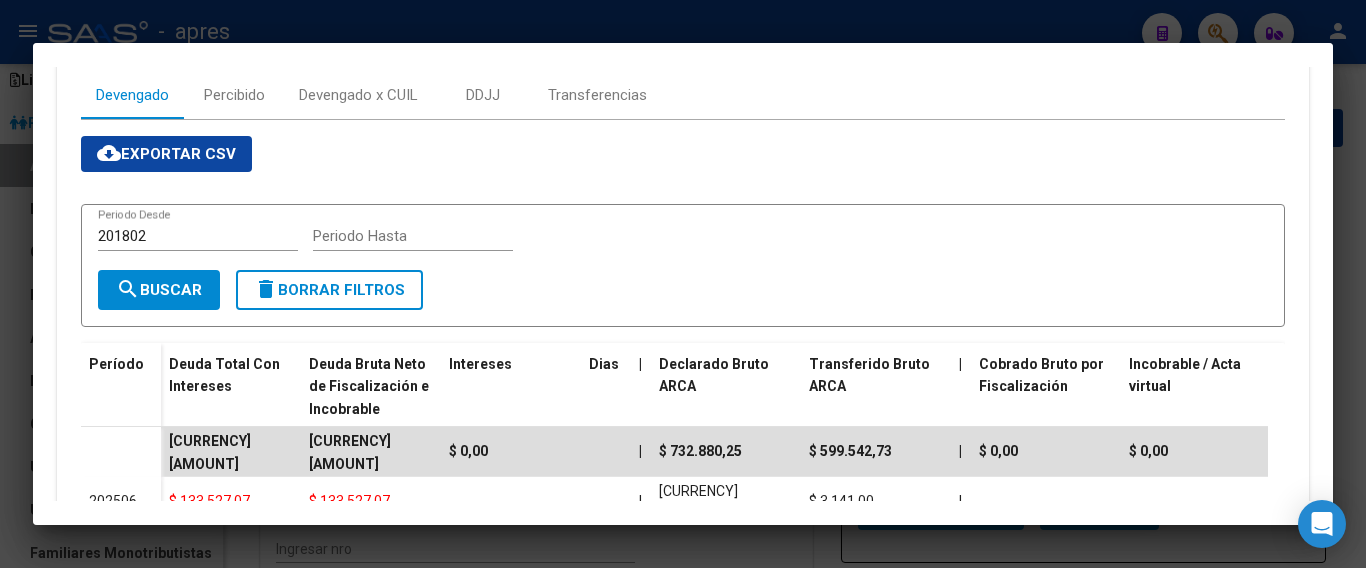 scroll, scrollTop: 500, scrollLeft: 0, axis: vertical 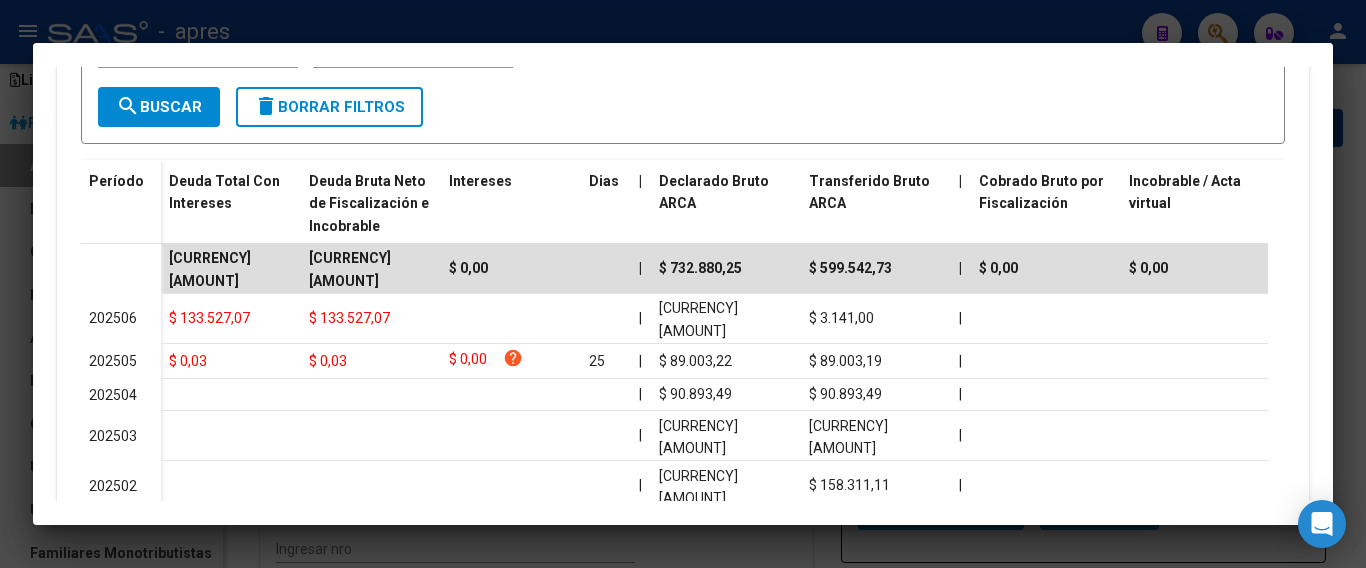 click at bounding box center (683, 284) 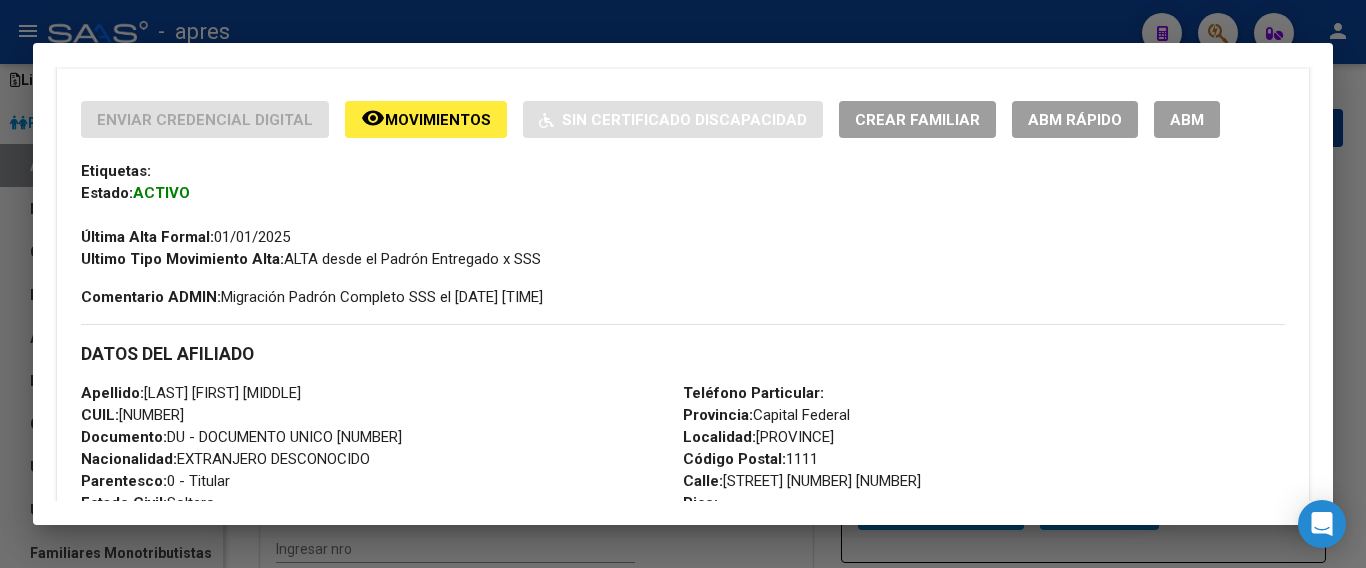 scroll, scrollTop: 300, scrollLeft: 0, axis: vertical 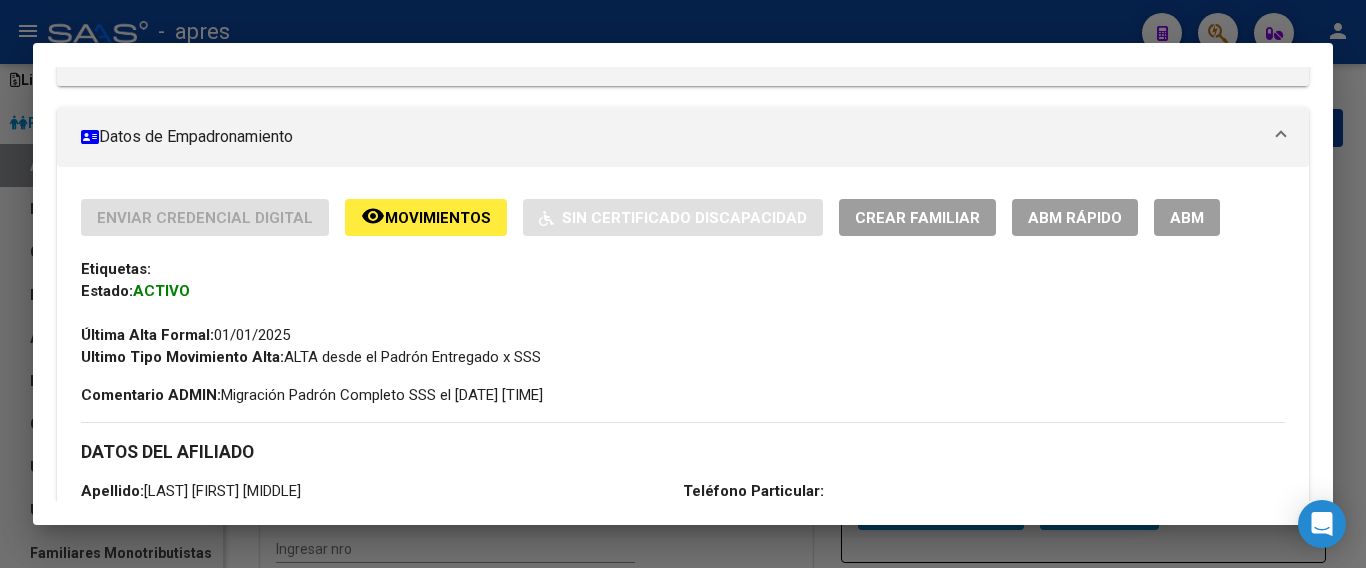 click on "ABM" at bounding box center [1187, 217] 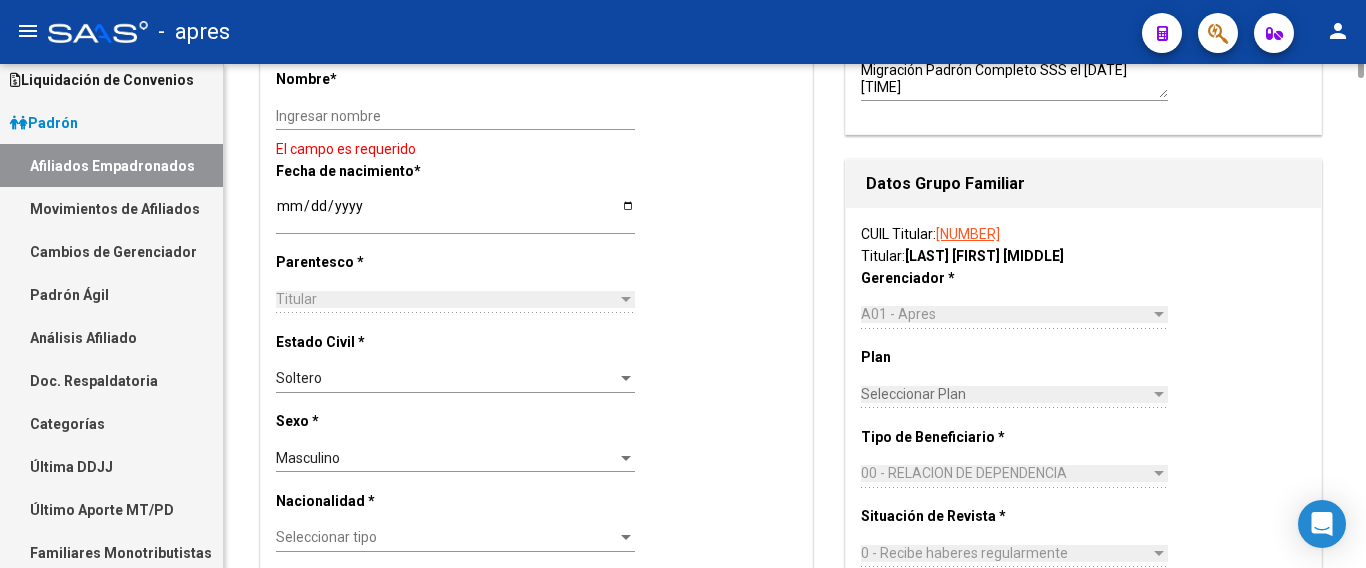 scroll, scrollTop: 600, scrollLeft: 0, axis: vertical 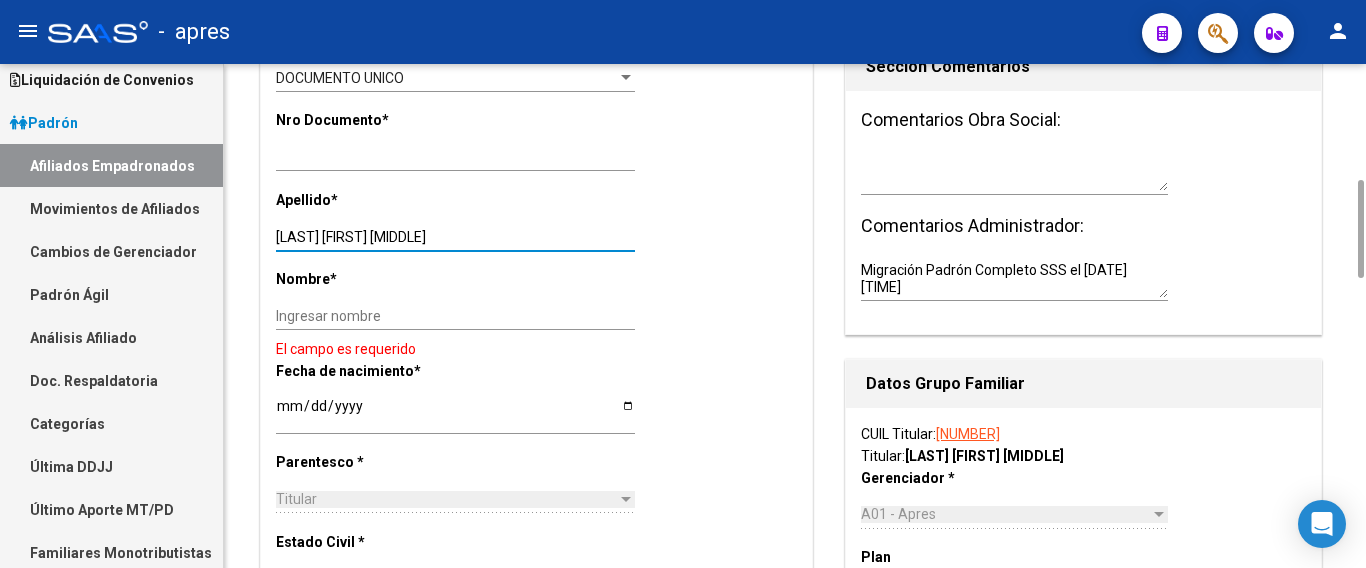 drag, startPoint x: 322, startPoint y: 234, endPoint x: 569, endPoint y: 234, distance: 247 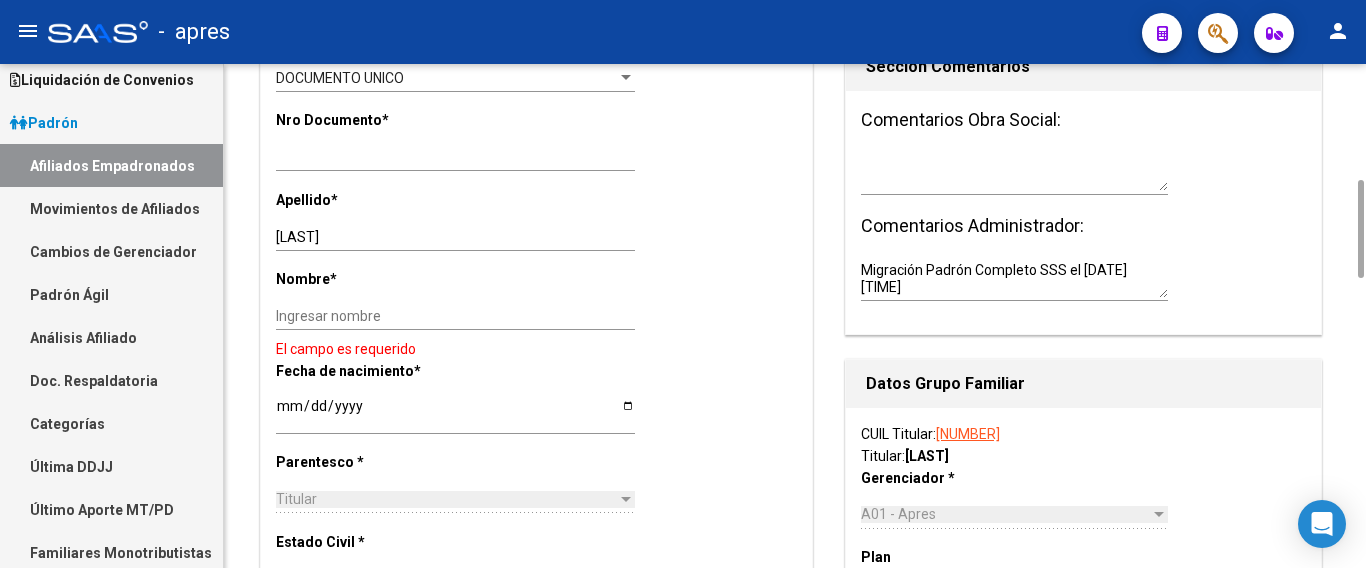 click on "Ingresar nombre" 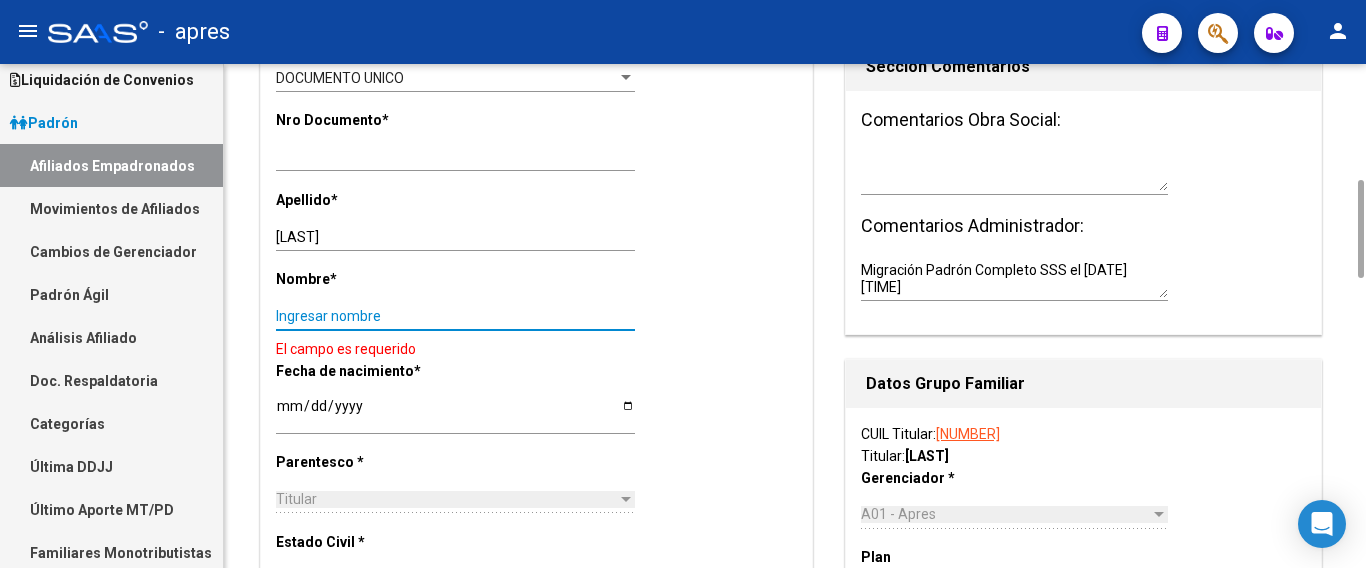 click on "Ingresar nombre" at bounding box center [455, 316] 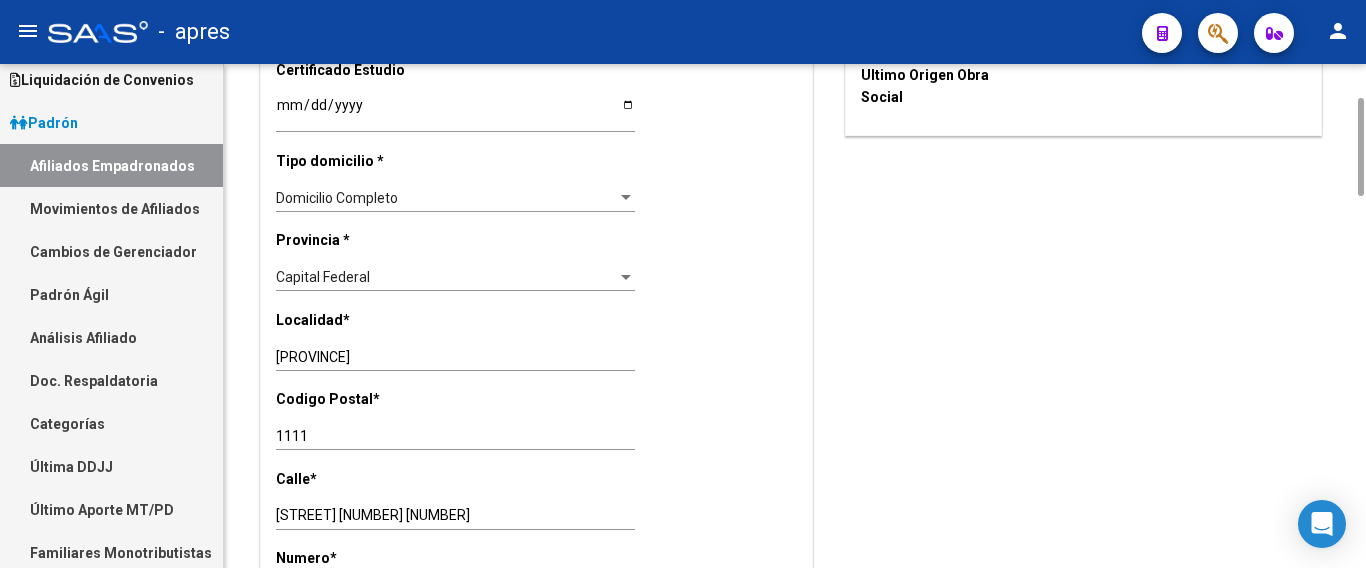 scroll, scrollTop: 1200, scrollLeft: 0, axis: vertical 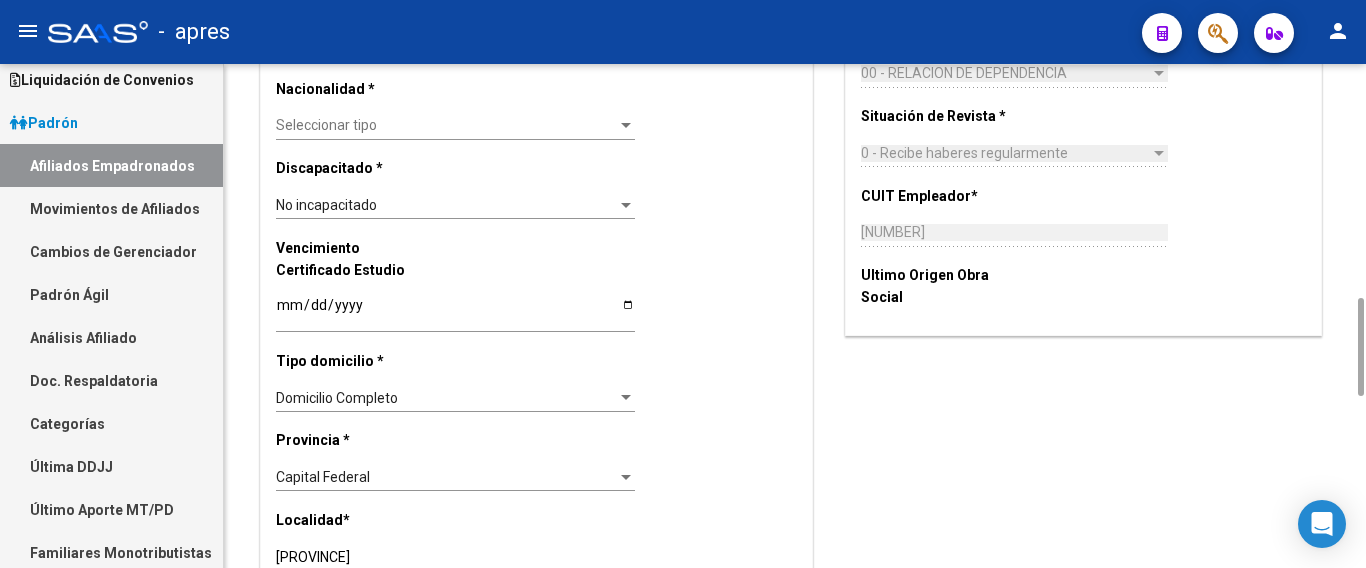 click on "Seleccionar tipo Seleccionar tipo" 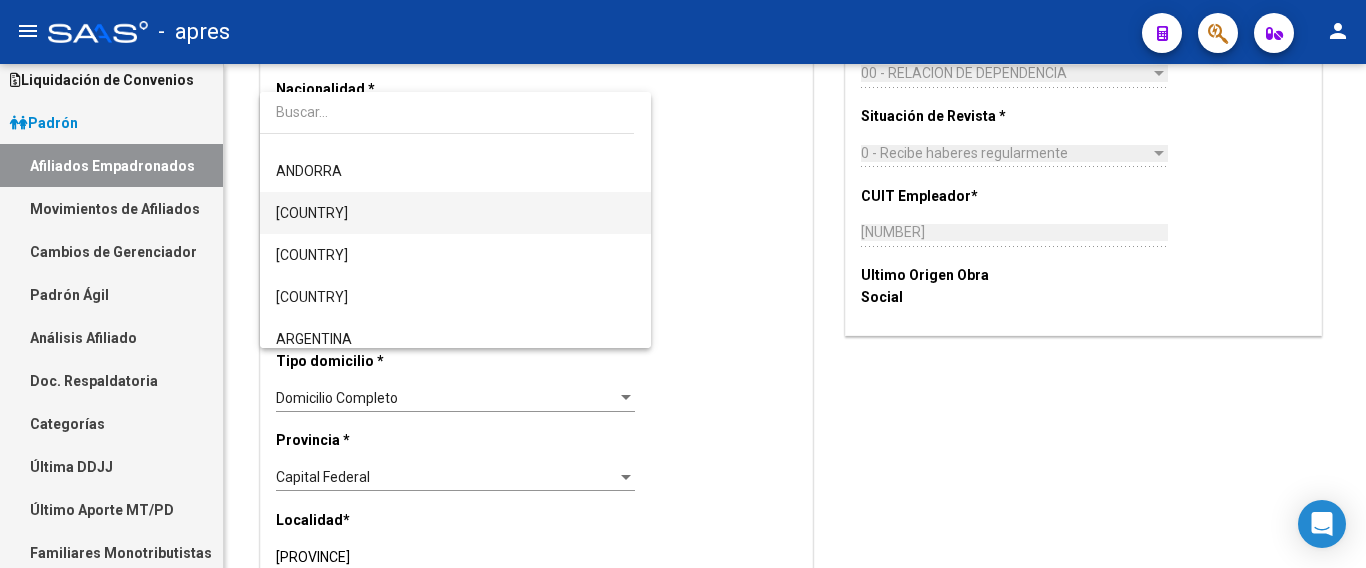 scroll, scrollTop: 200, scrollLeft: 0, axis: vertical 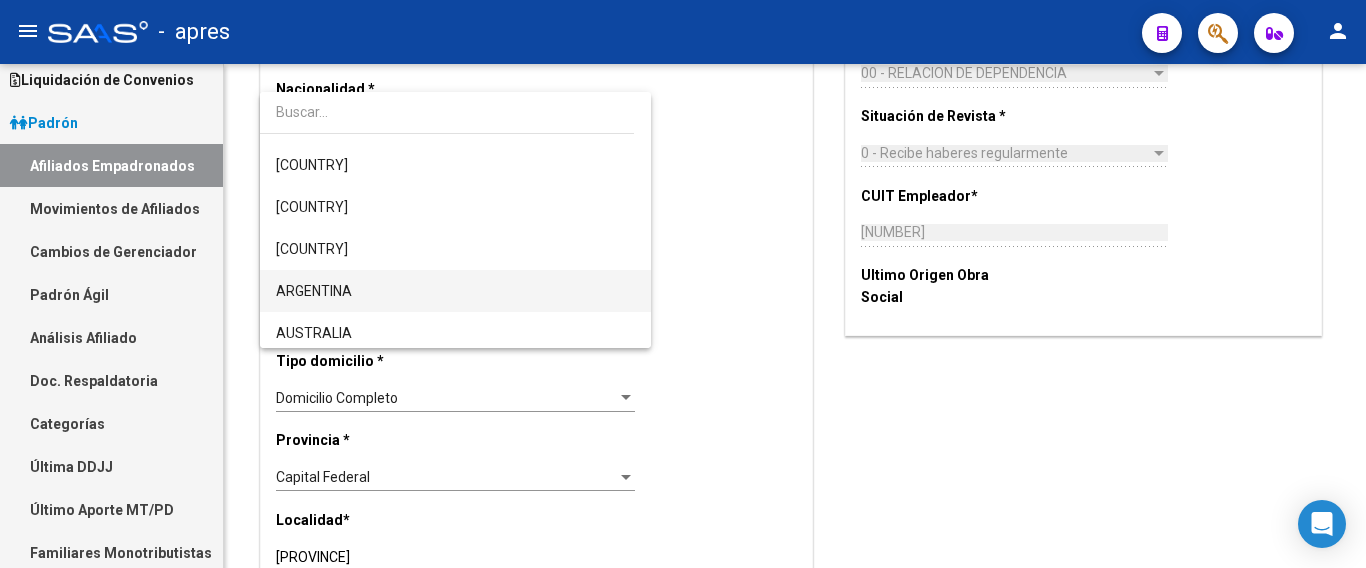 click on "ARGENTINA" at bounding box center (455, 291) 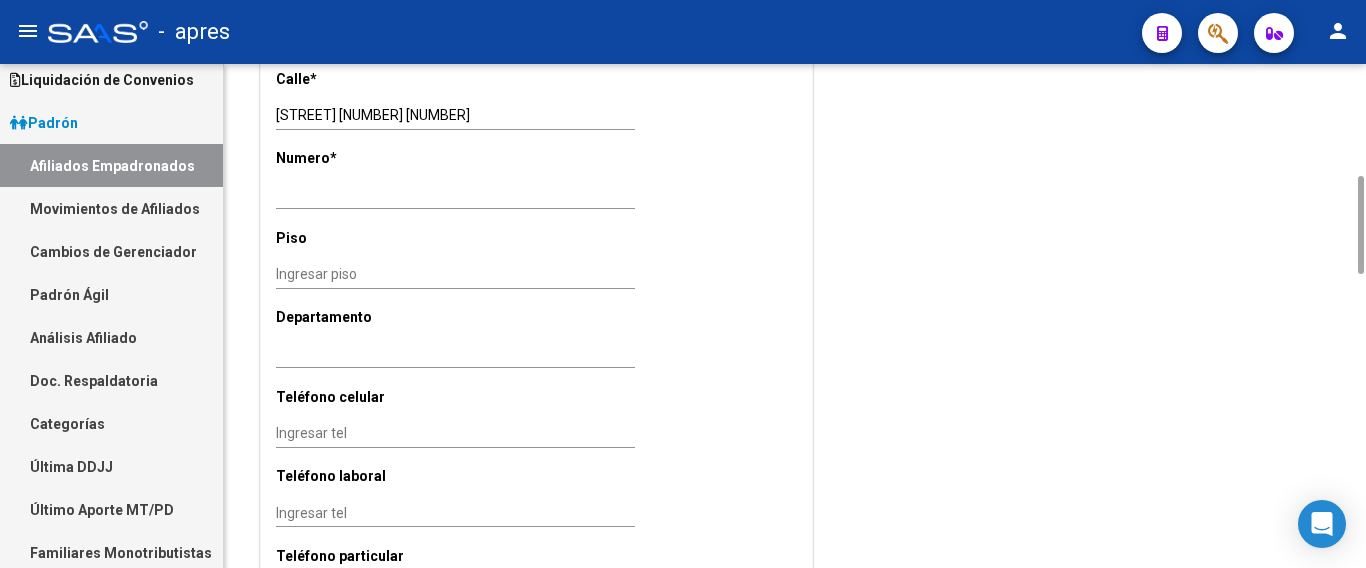 scroll, scrollTop: 1600, scrollLeft: 0, axis: vertical 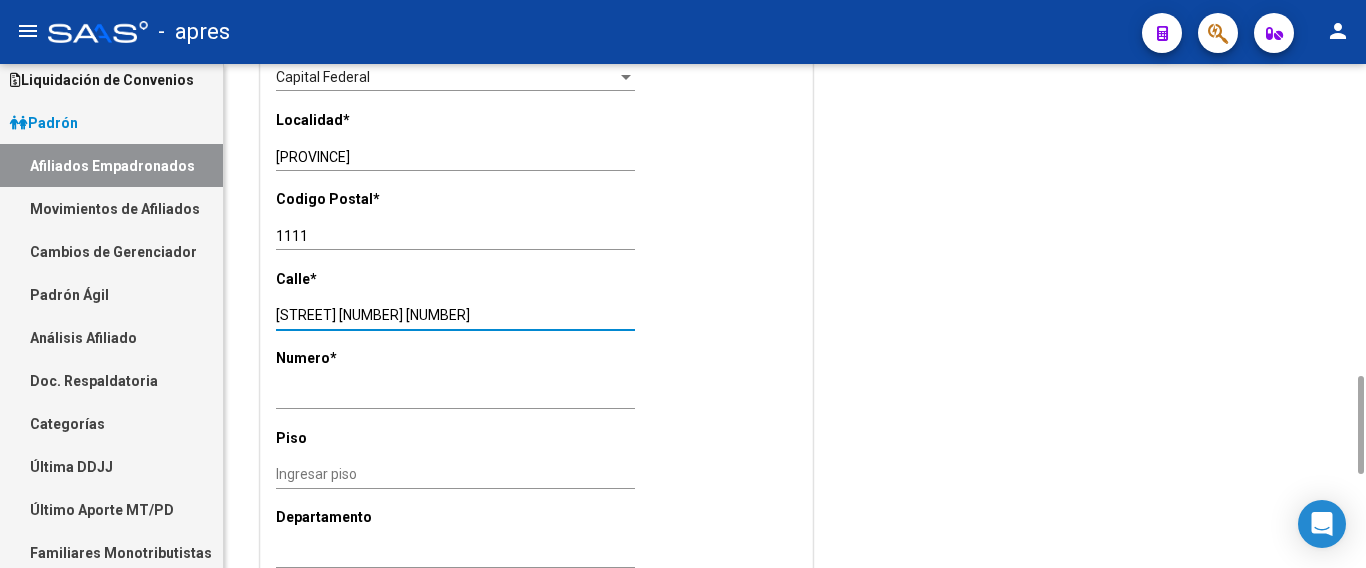 drag, startPoint x: 380, startPoint y: 293, endPoint x: 468, endPoint y: 286, distance: 88.27797 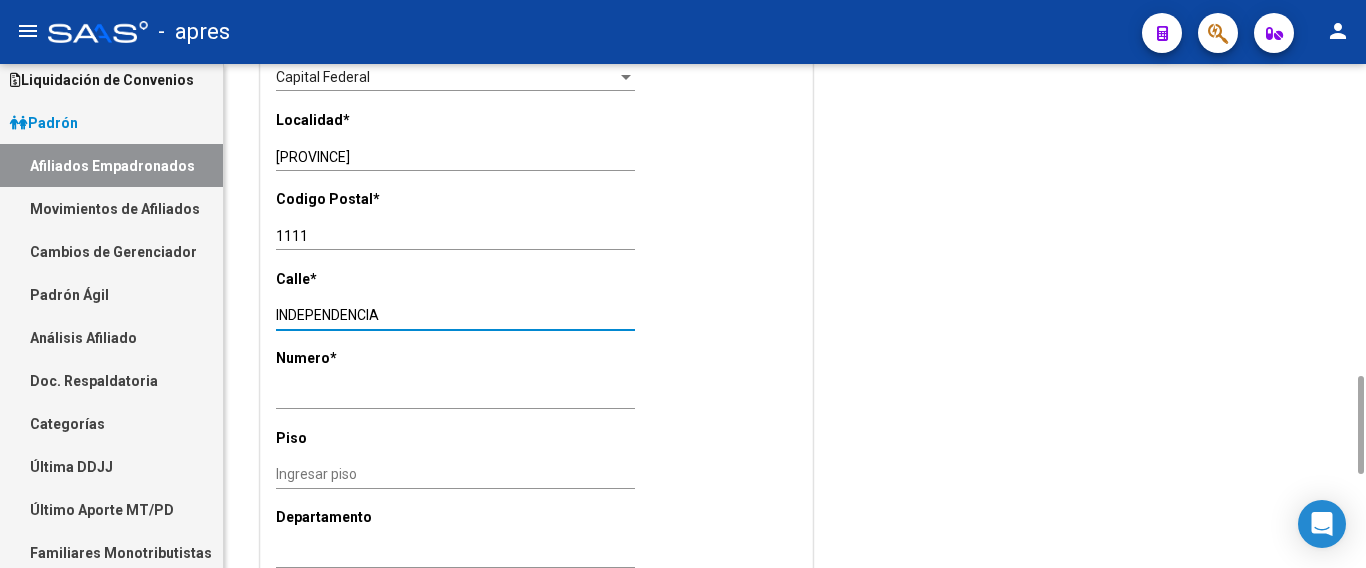 click on "Ingresar nro" at bounding box center (455, 395) 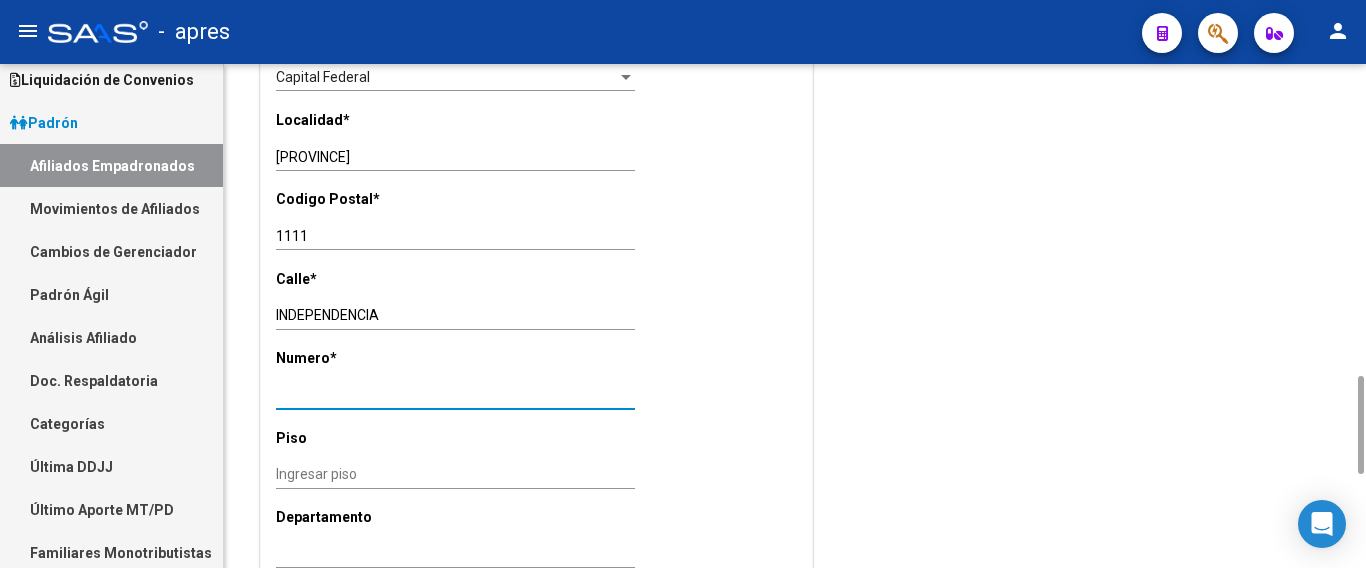 paste on "2084 0" 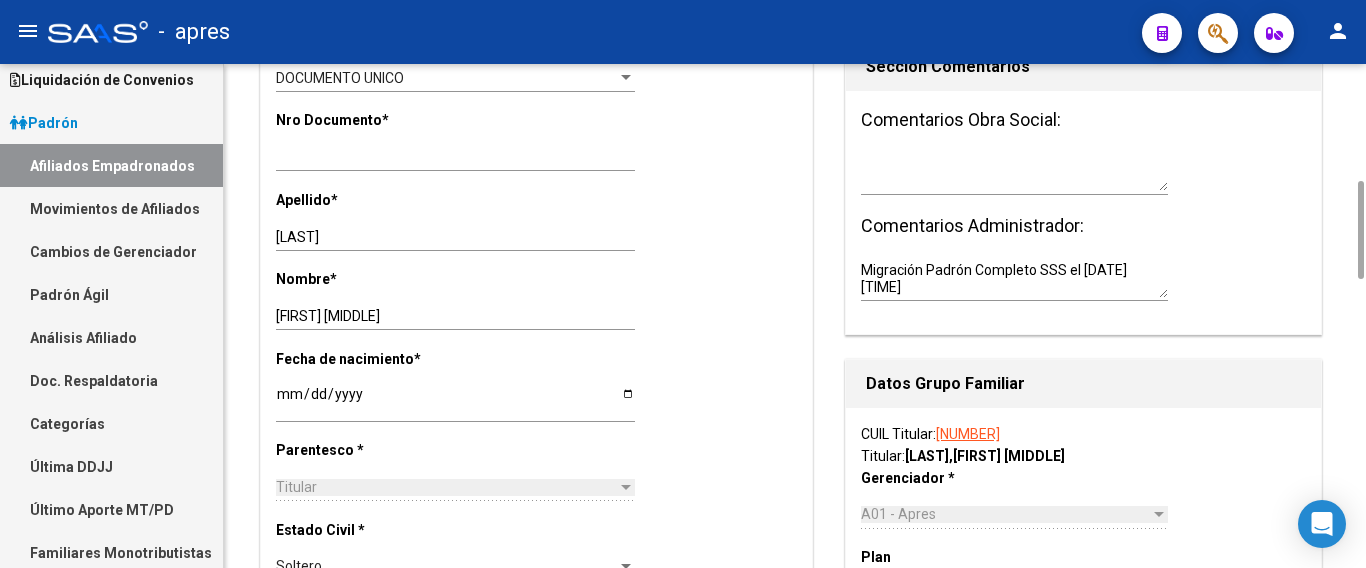 scroll, scrollTop: 0, scrollLeft: 0, axis: both 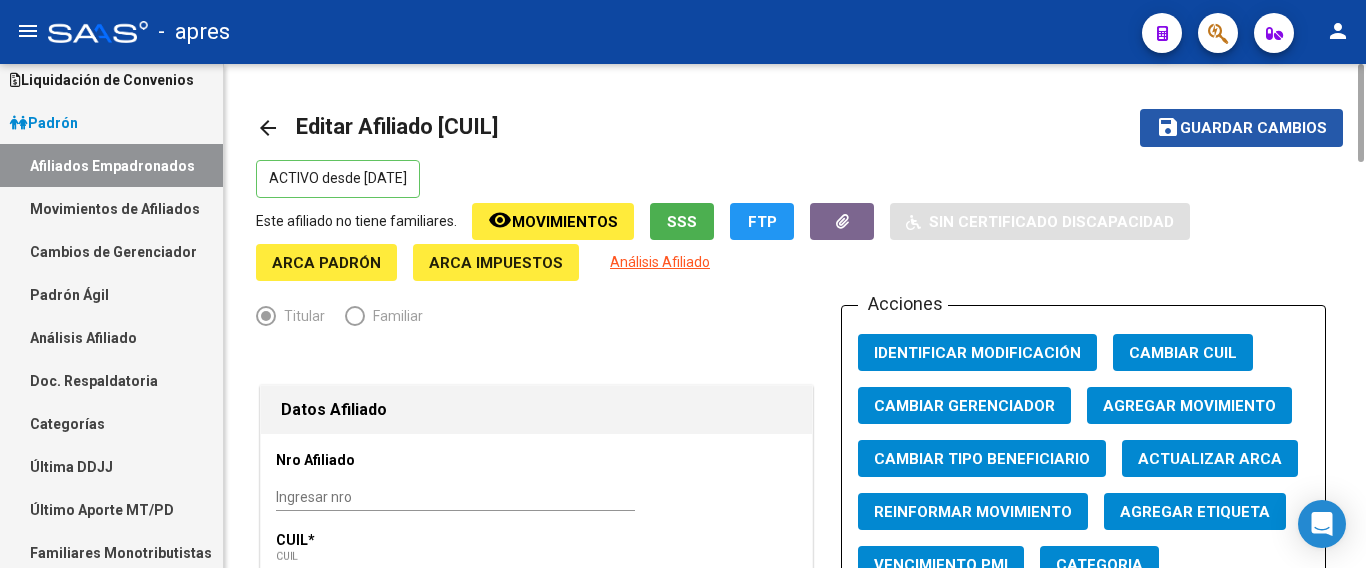 click on "Guardar cambios" 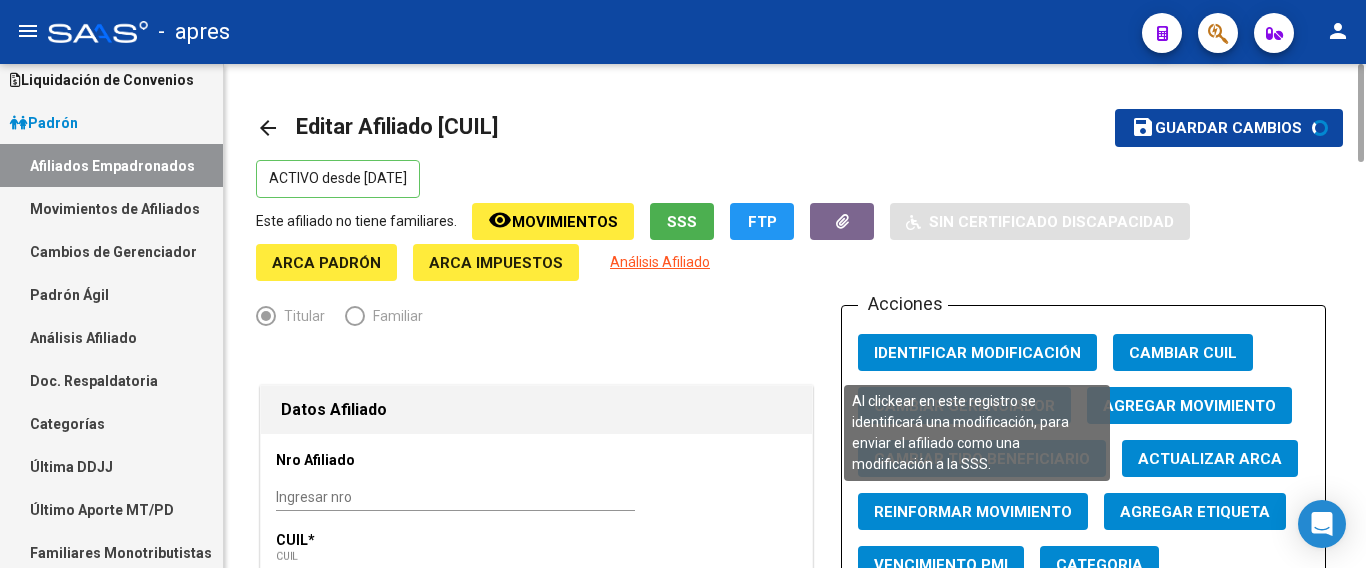 click on "Identificar Modificación" 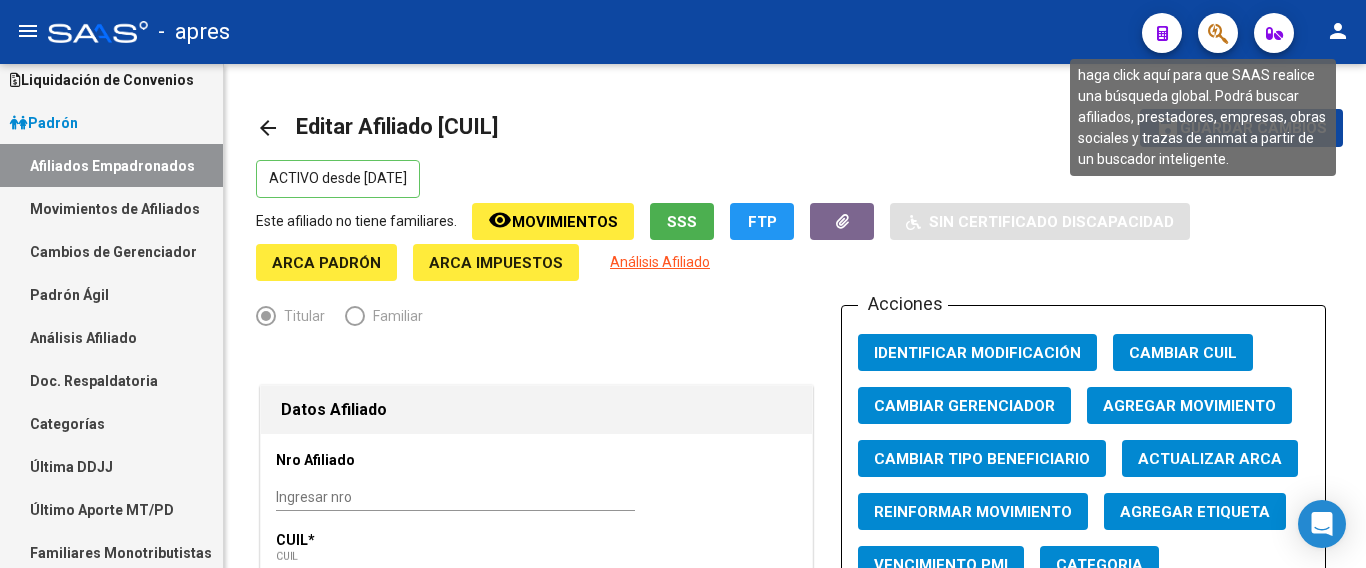 click 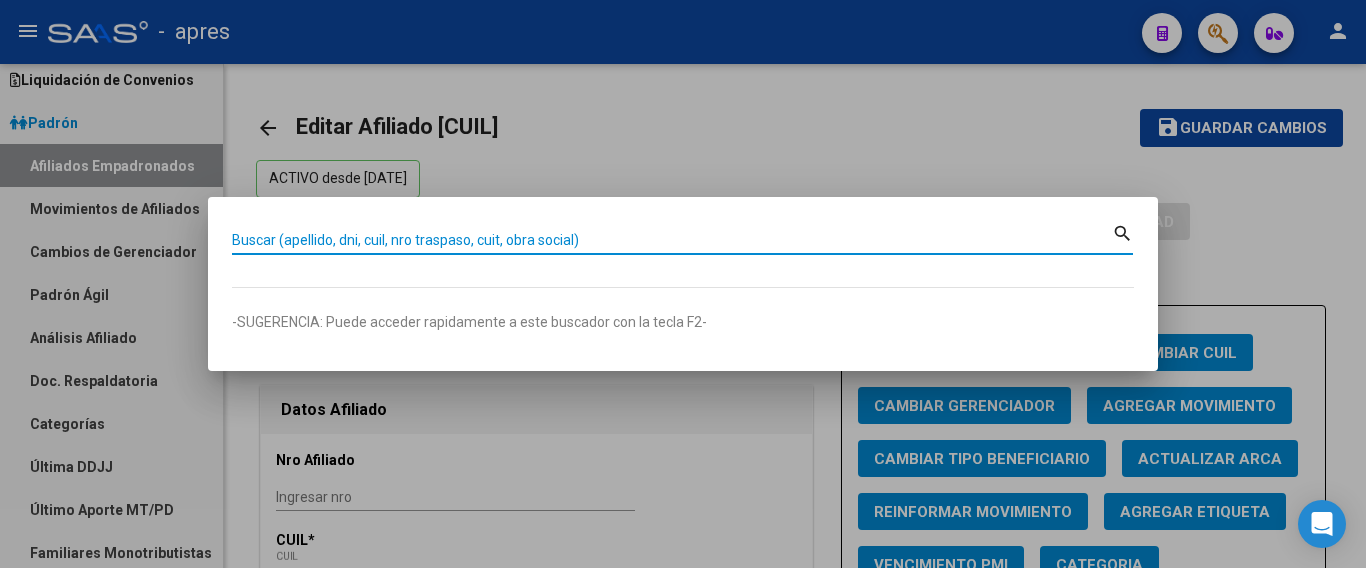 paste on "[NUMBER]" 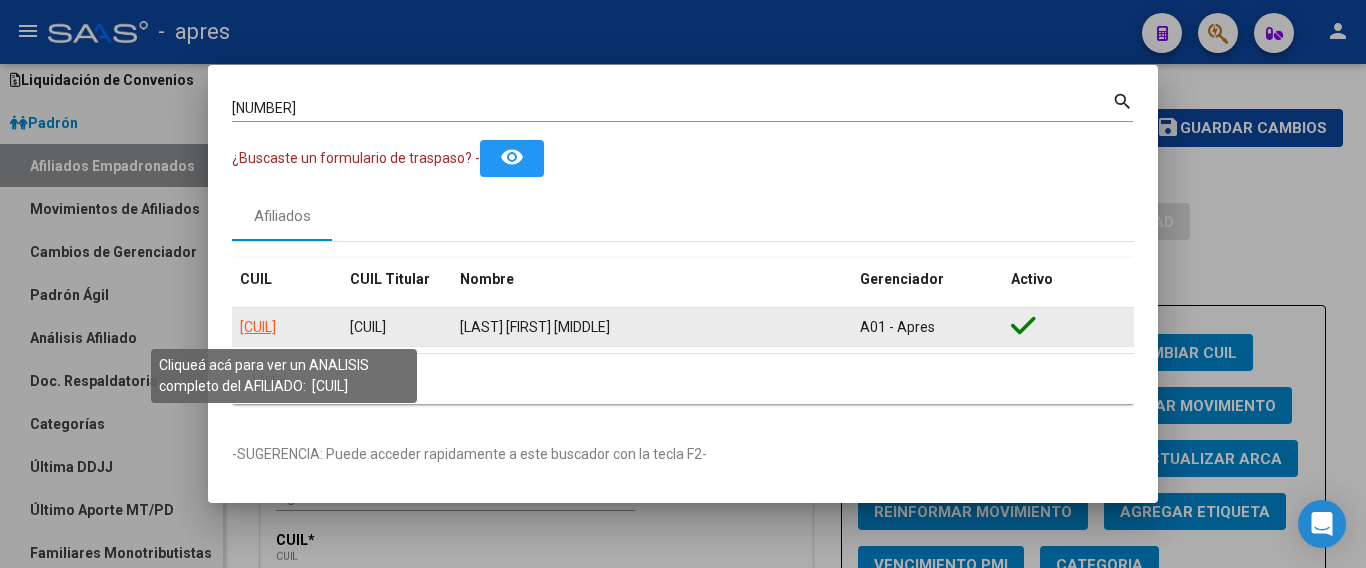 click on "[CUIL]" 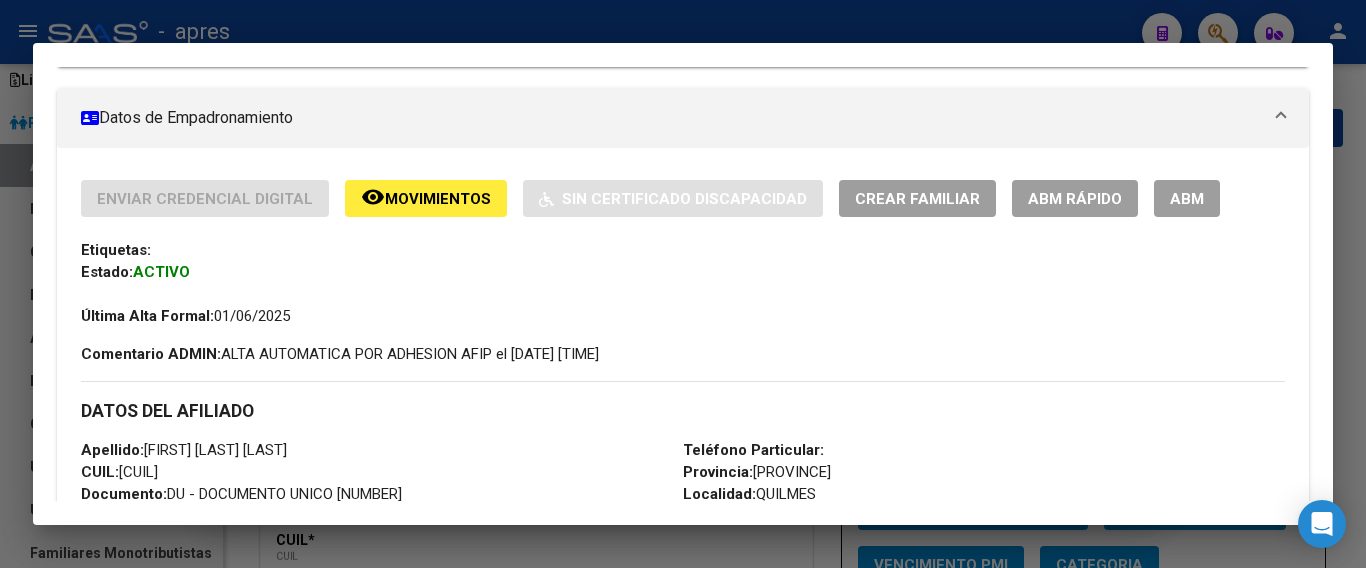 scroll, scrollTop: 274, scrollLeft: 0, axis: vertical 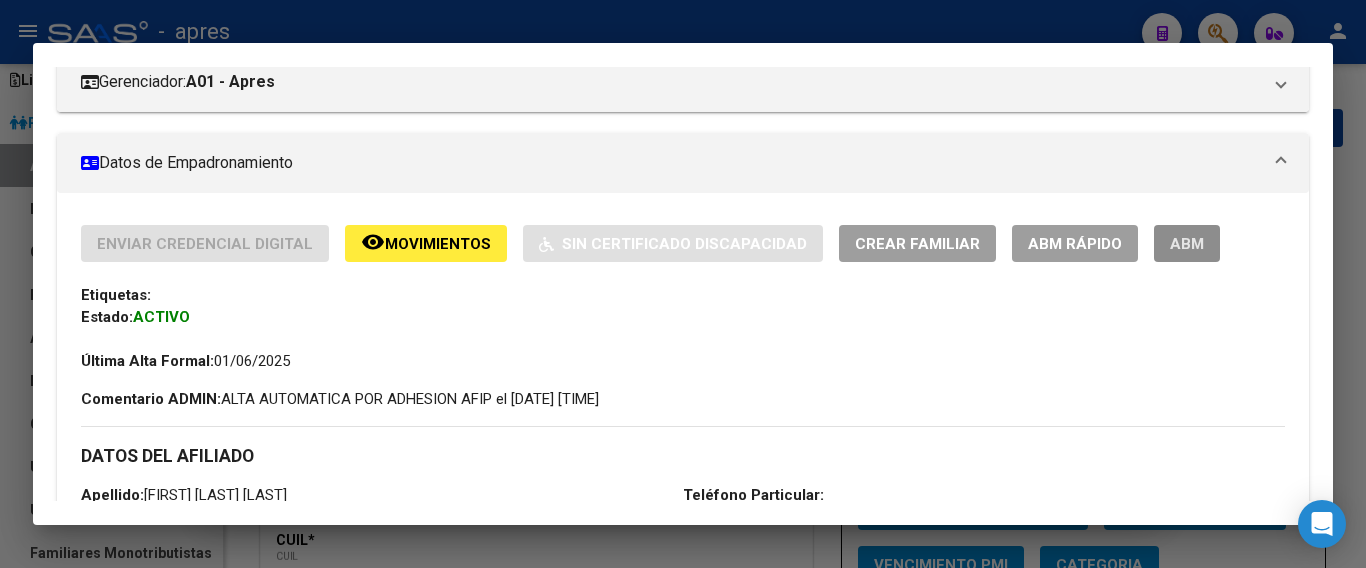 click on "ABM" at bounding box center [1187, 244] 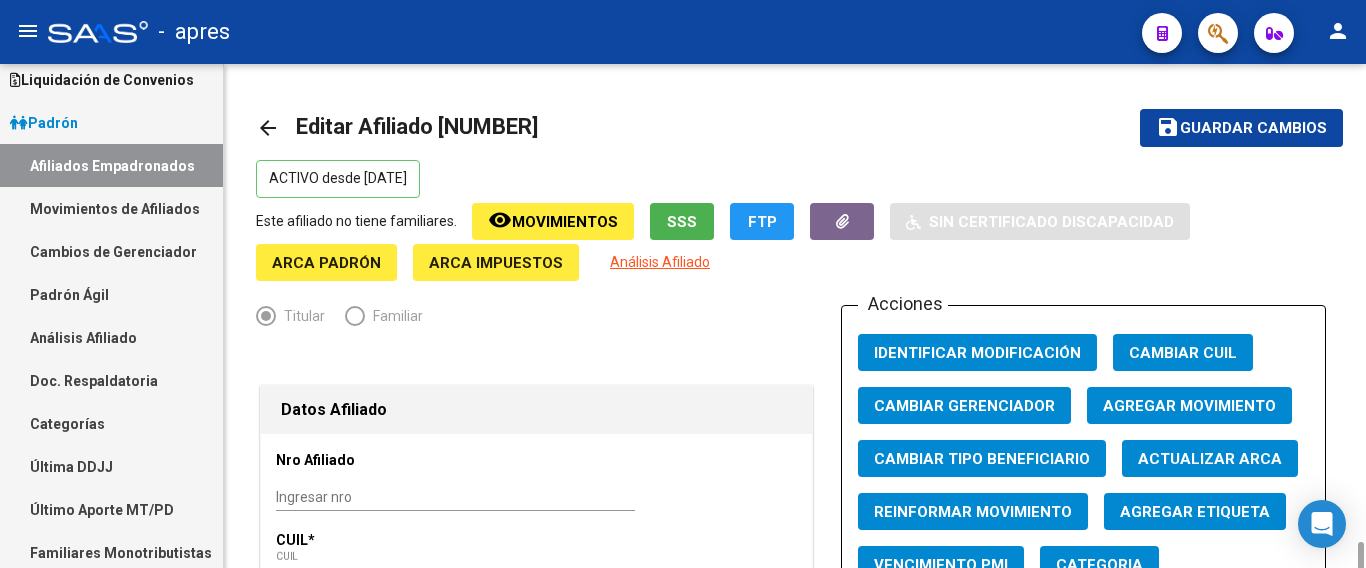 scroll, scrollTop: 400, scrollLeft: 0, axis: vertical 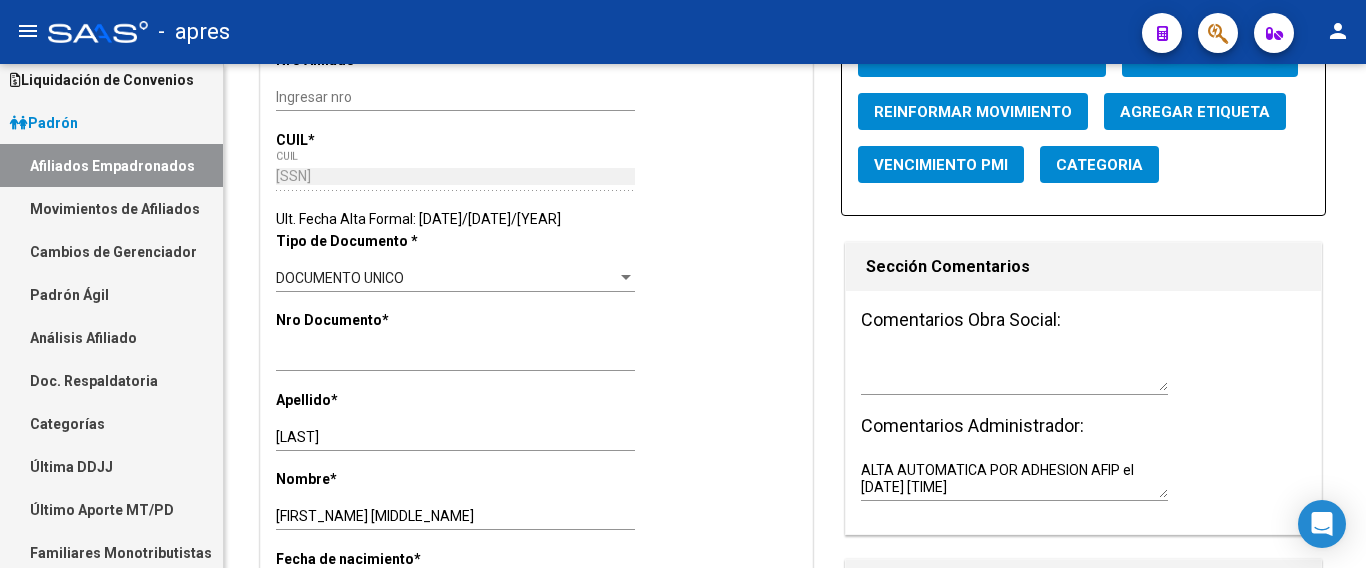 click on "Liquidación de Convenios" at bounding box center (102, 80) 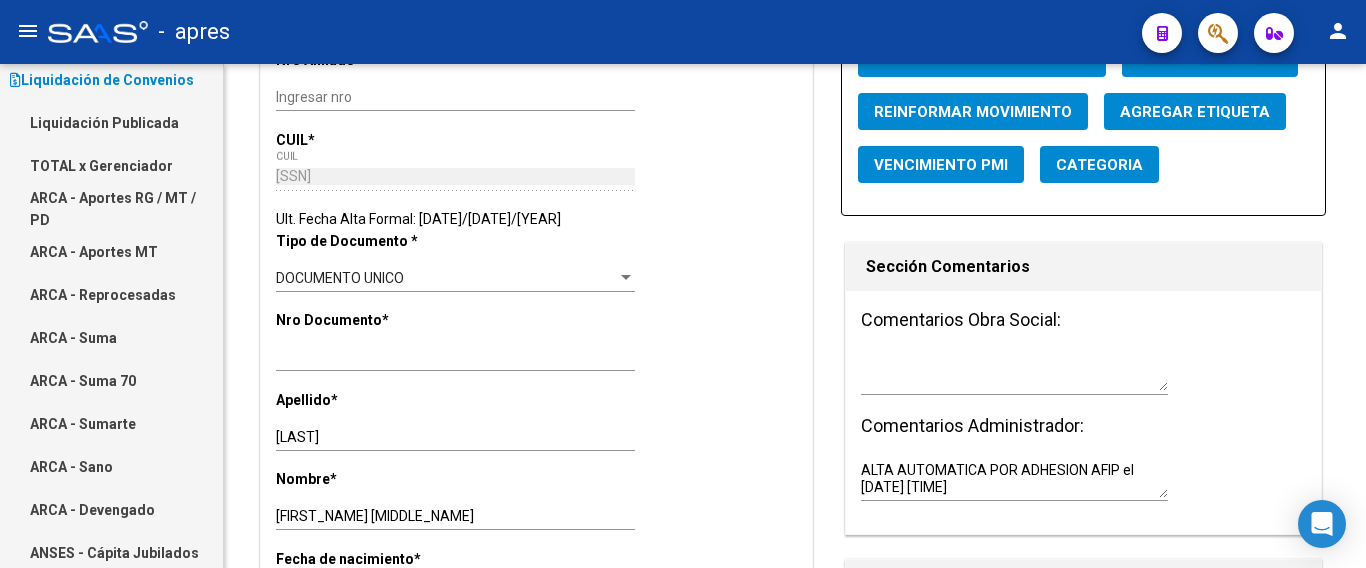 scroll, scrollTop: 0, scrollLeft: 0, axis: both 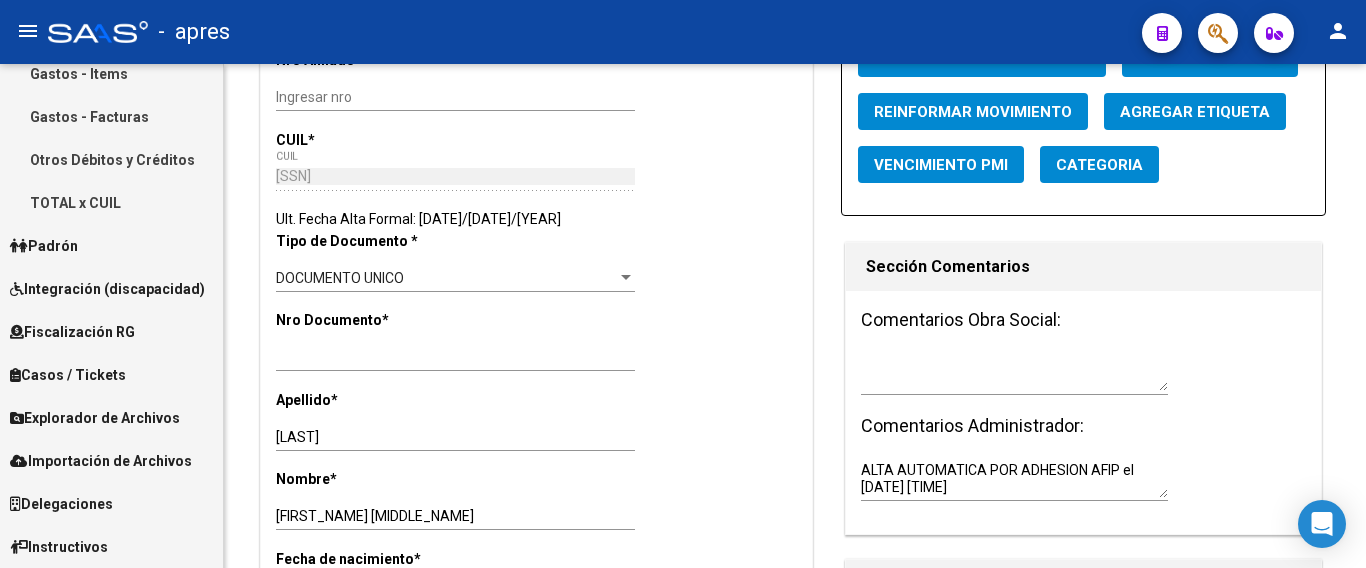 click on "Padrón" at bounding box center [44, 246] 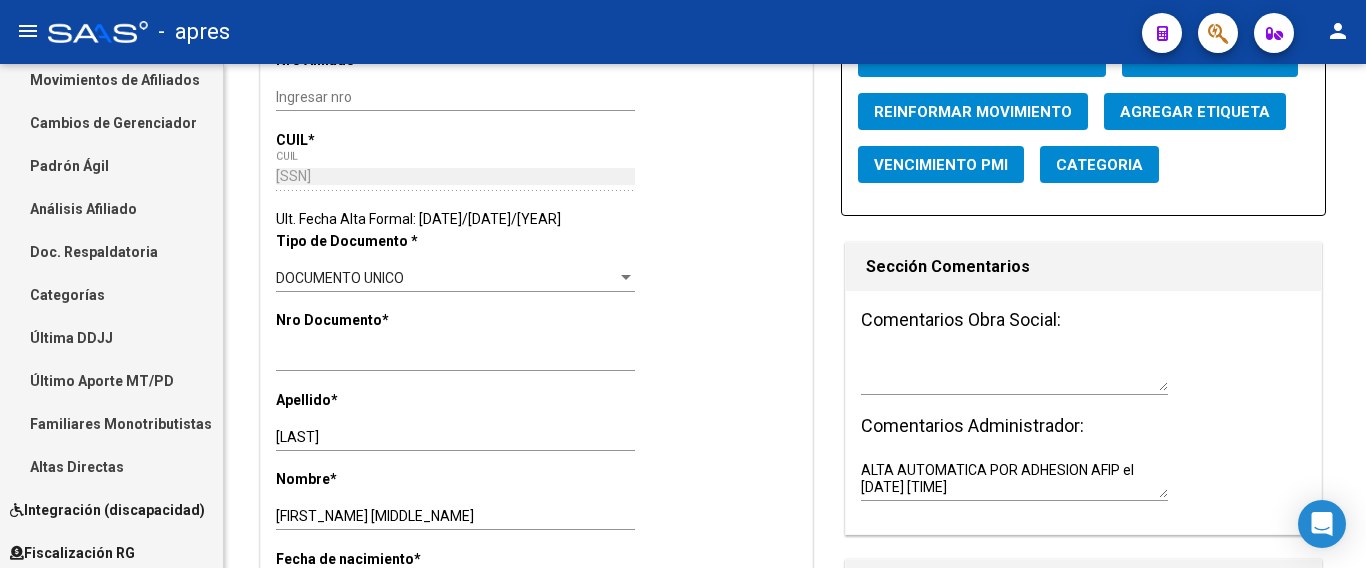 scroll, scrollTop: 150, scrollLeft: 0, axis: vertical 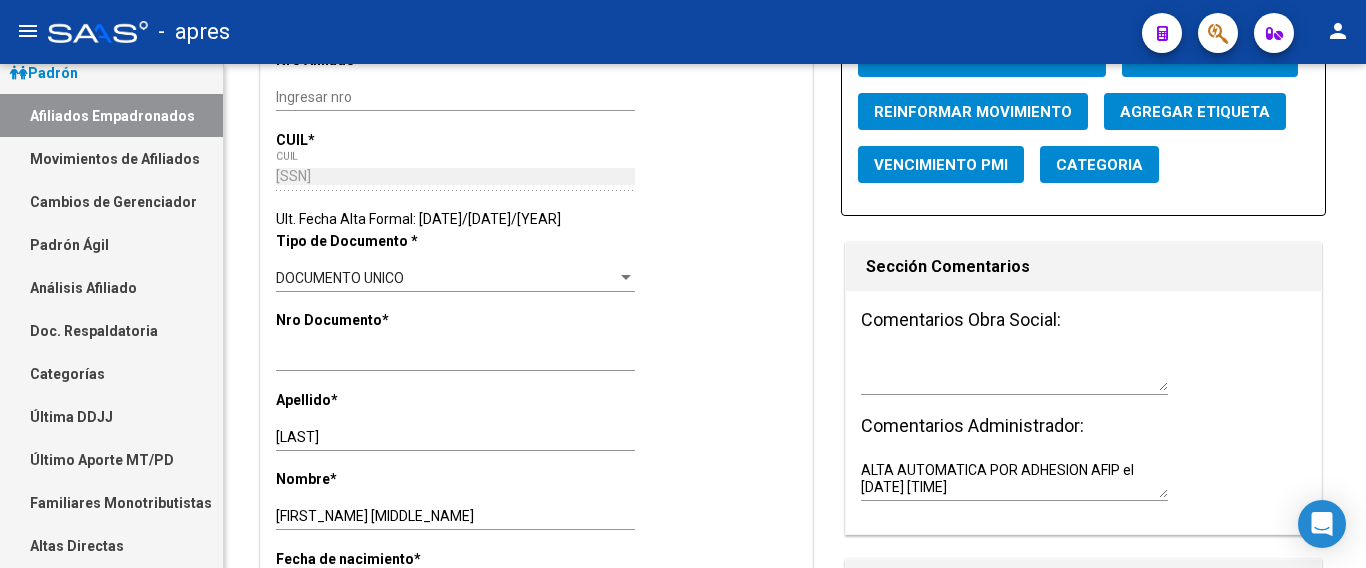 click on "Movimientos de Afiliados" at bounding box center [111, 158] 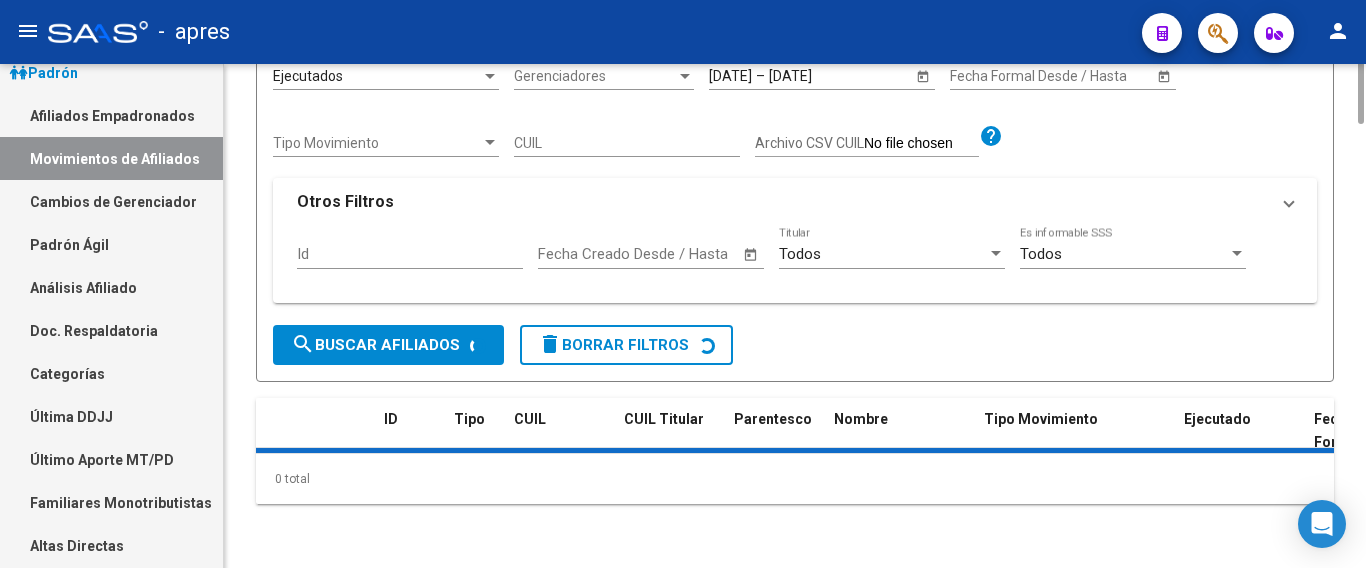 scroll, scrollTop: 0, scrollLeft: 0, axis: both 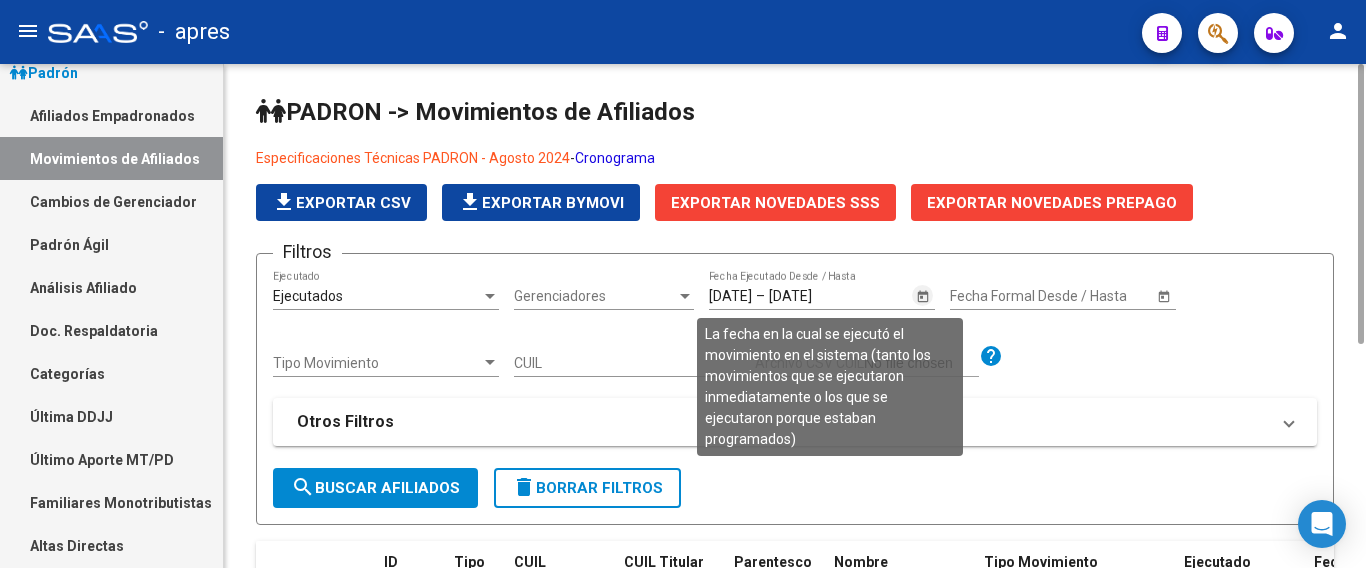 click 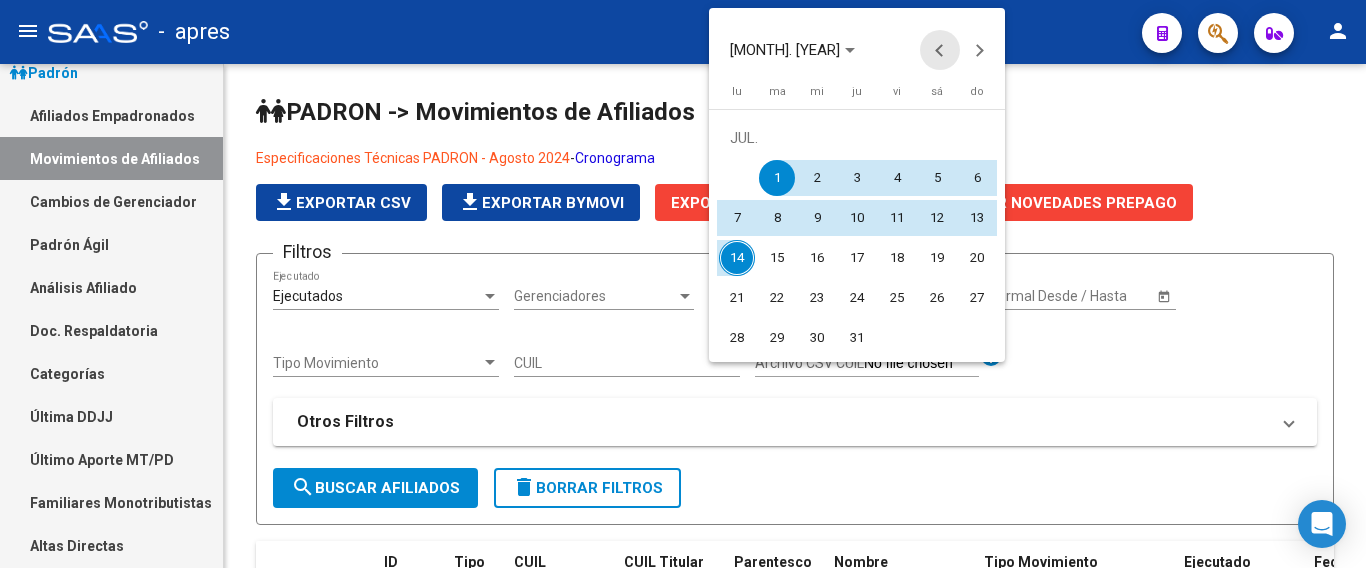 click at bounding box center [940, 50] 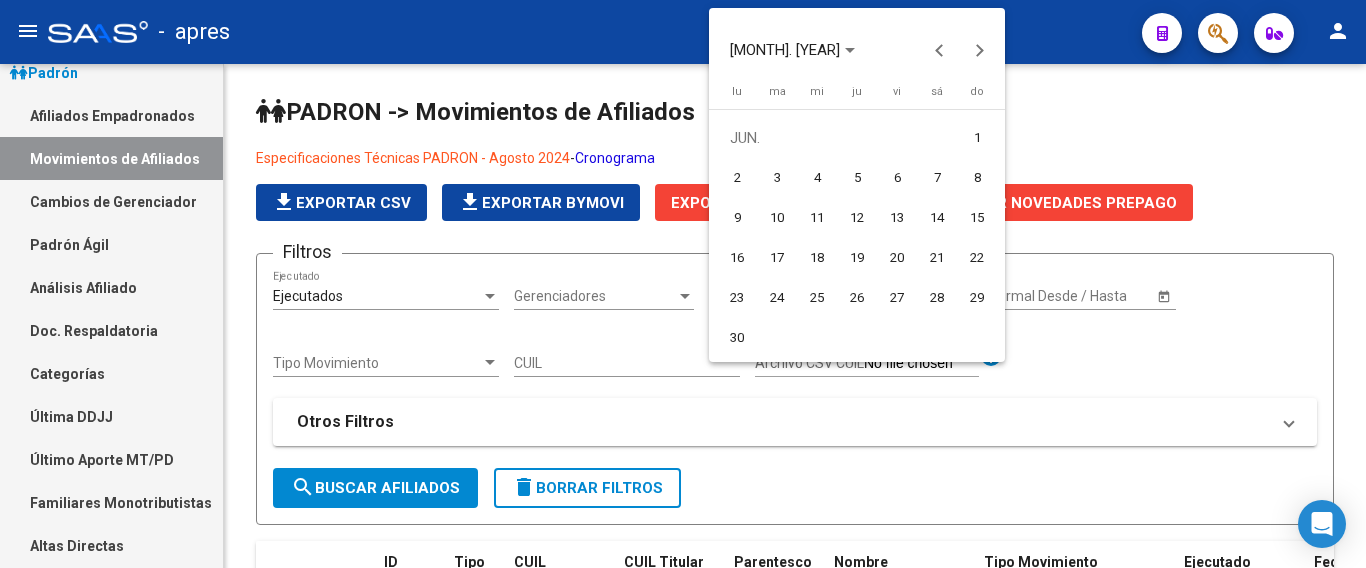 click on "1" at bounding box center [977, 138] 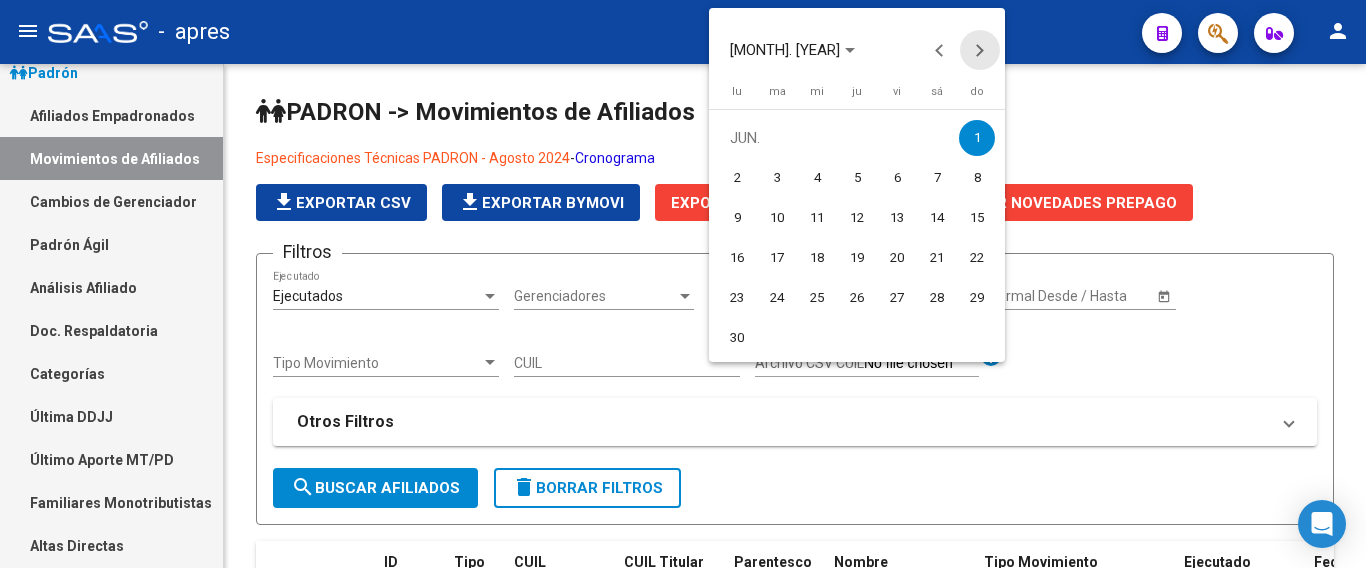 click at bounding box center (980, 50) 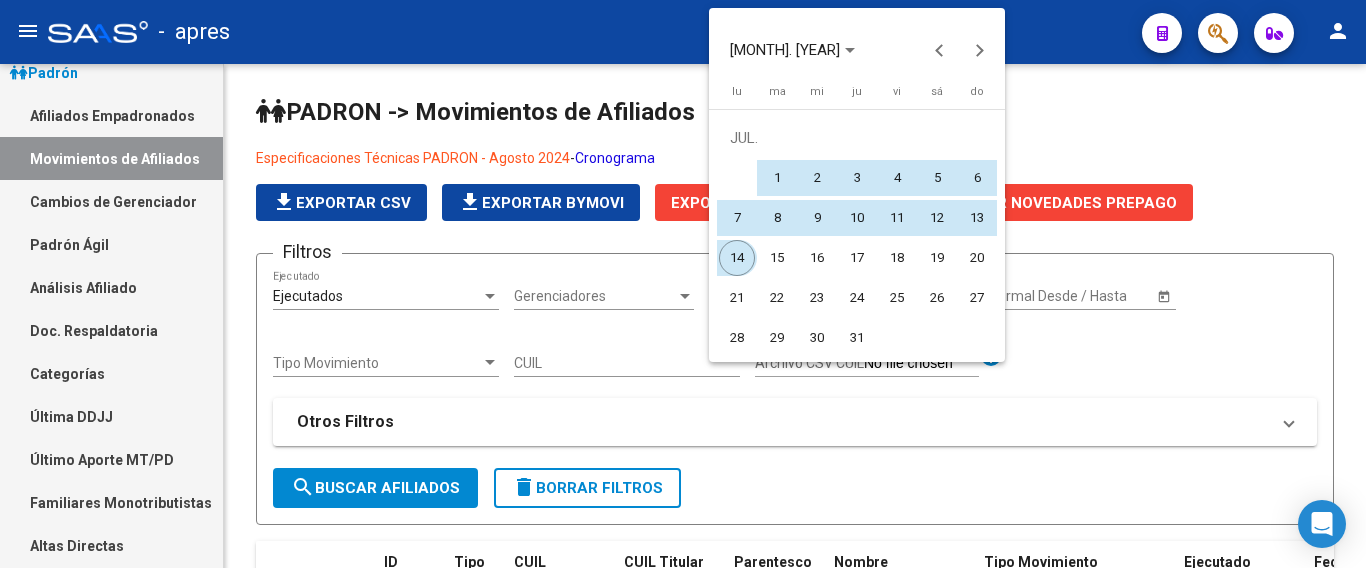 click on "14" at bounding box center (737, 258) 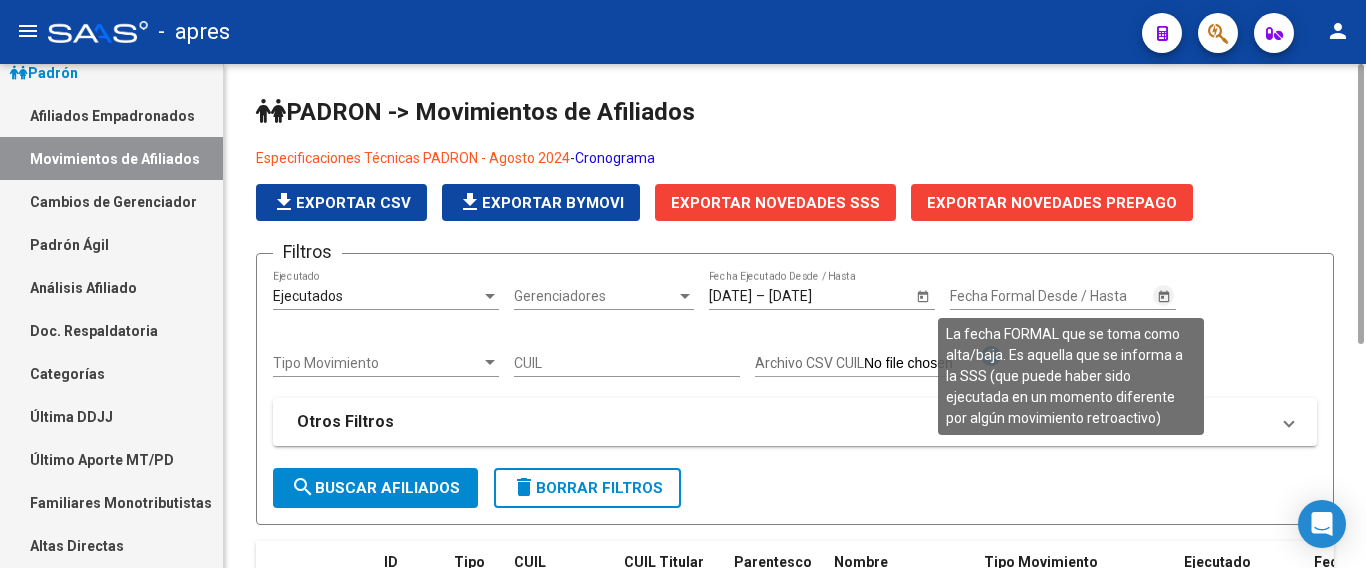 click 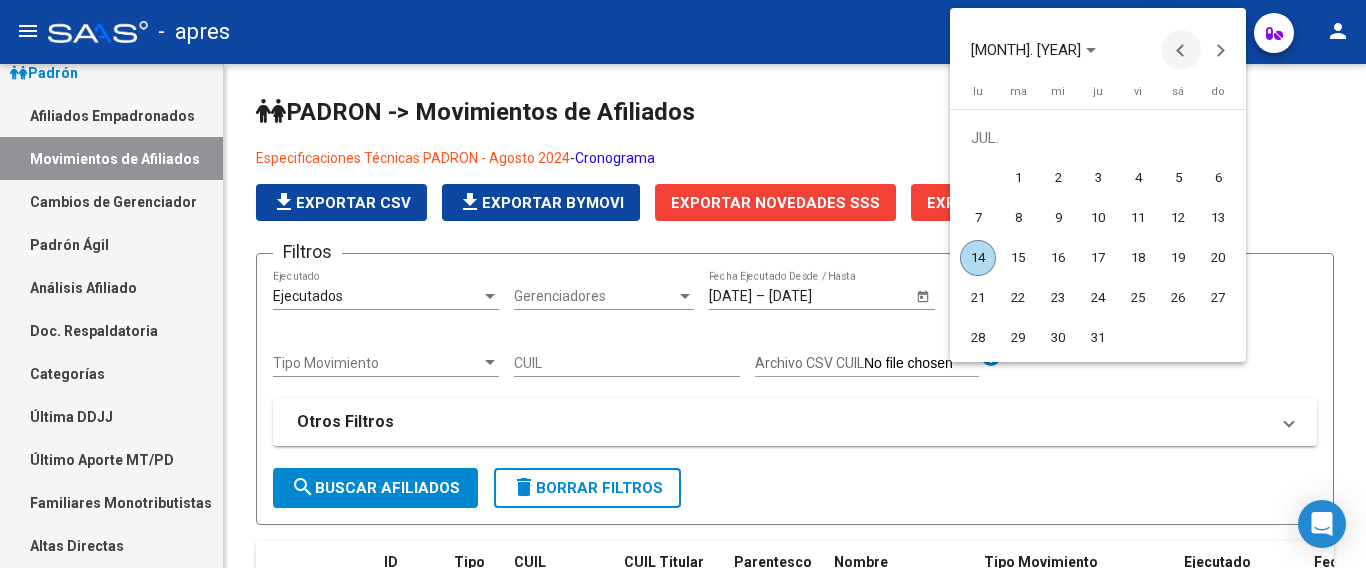 click at bounding box center [1181, 50] 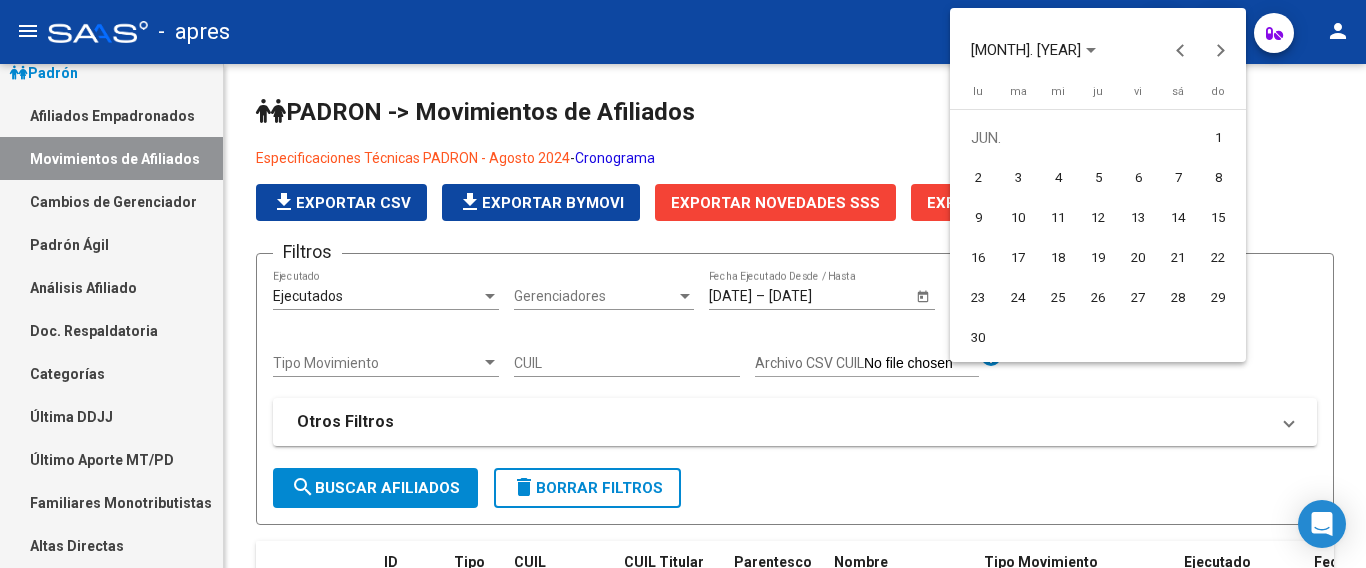 click on "1" at bounding box center [1218, 138] 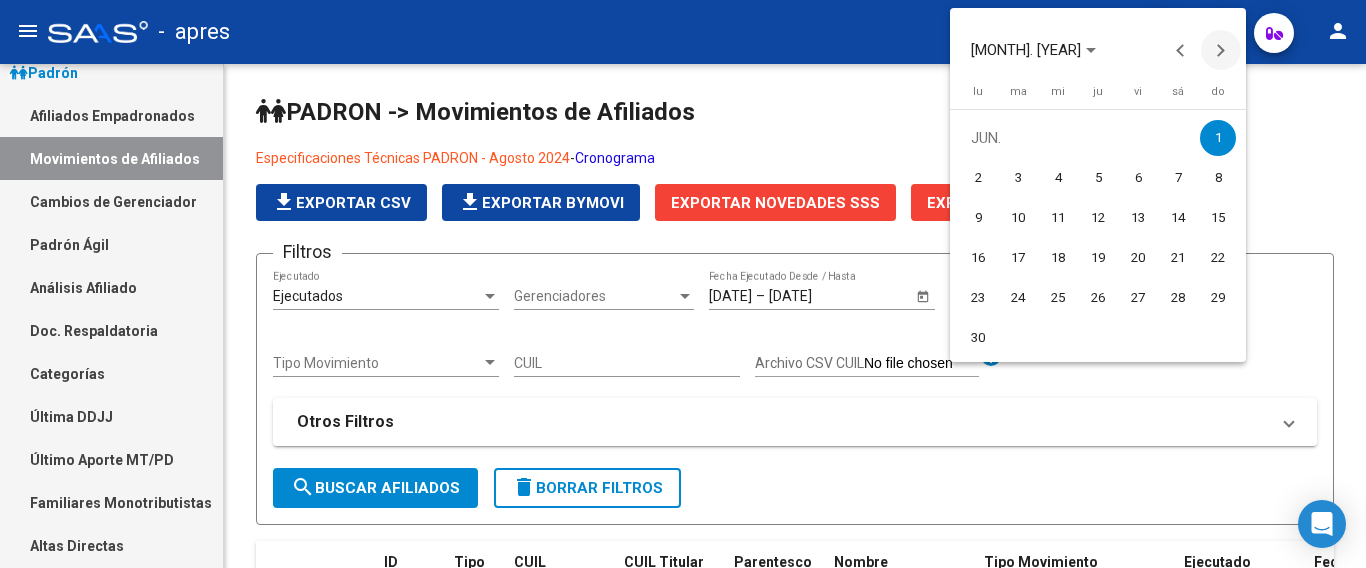 click at bounding box center (1221, 50) 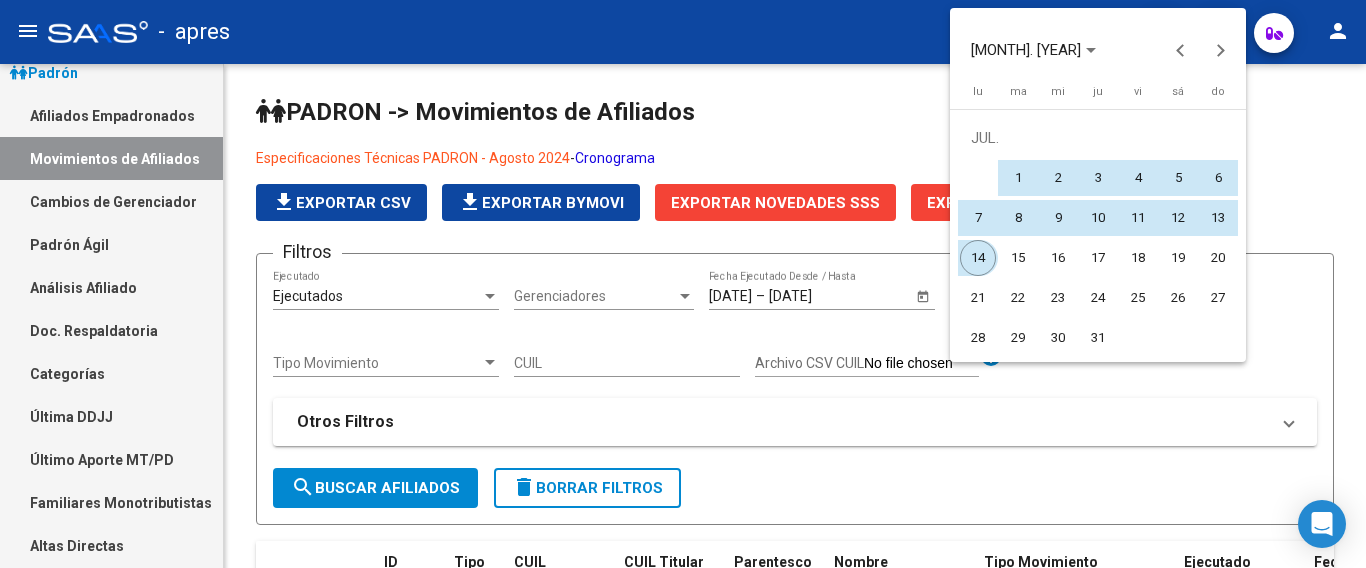 click on "14" at bounding box center (978, 258) 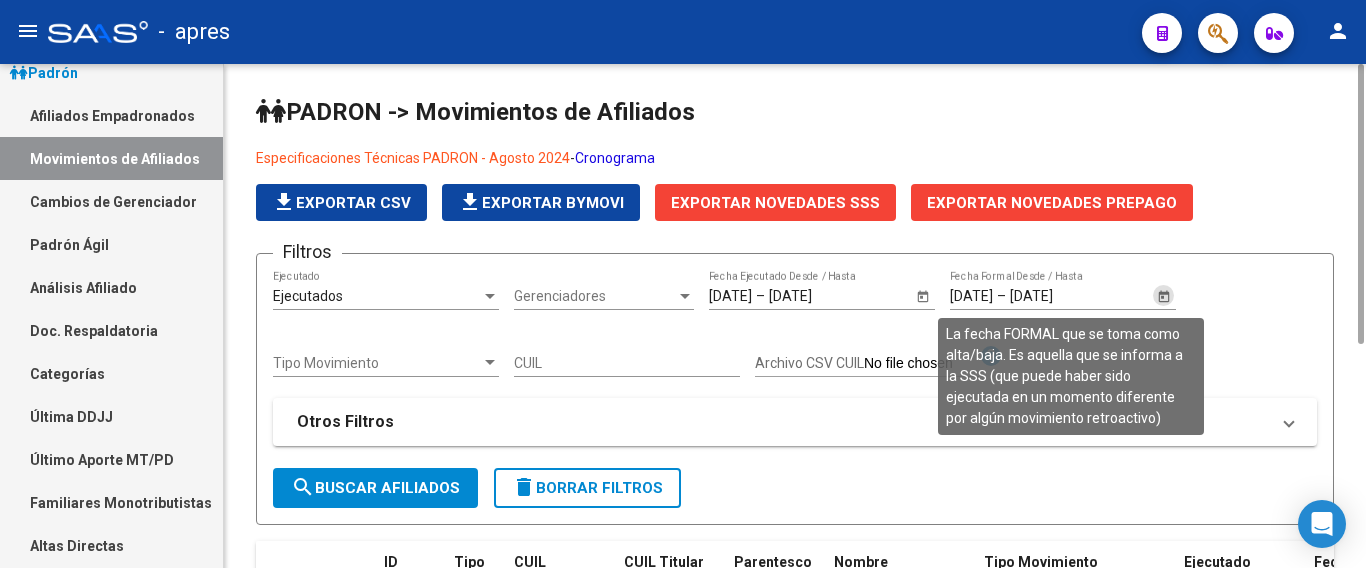 click 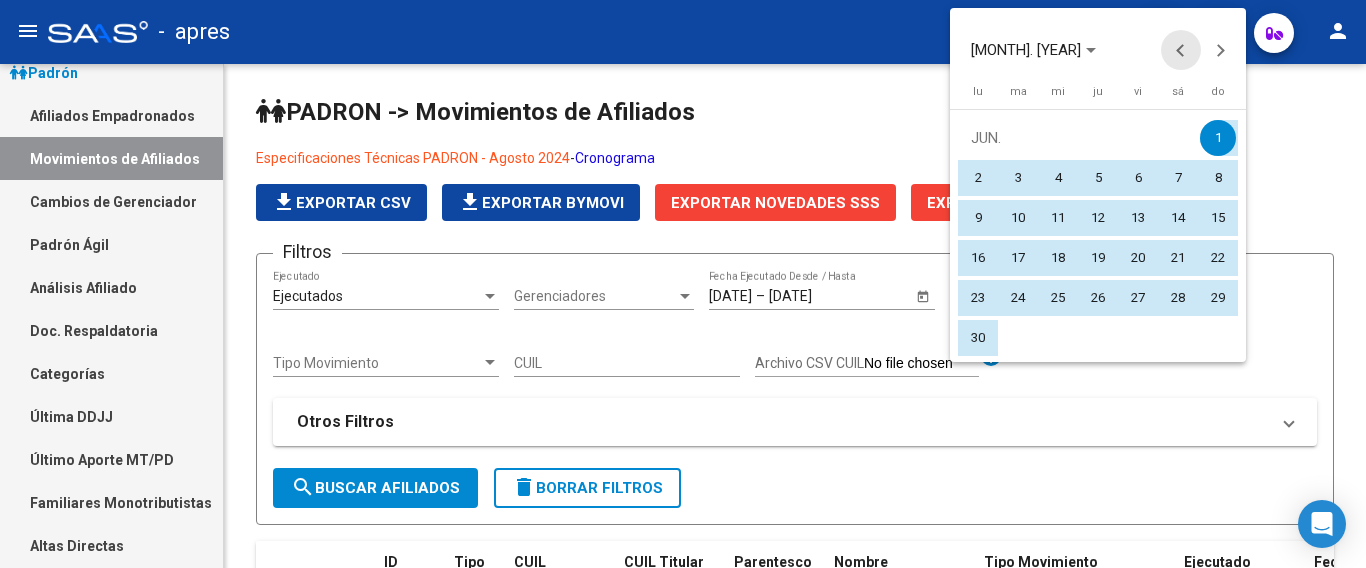 click at bounding box center (1181, 50) 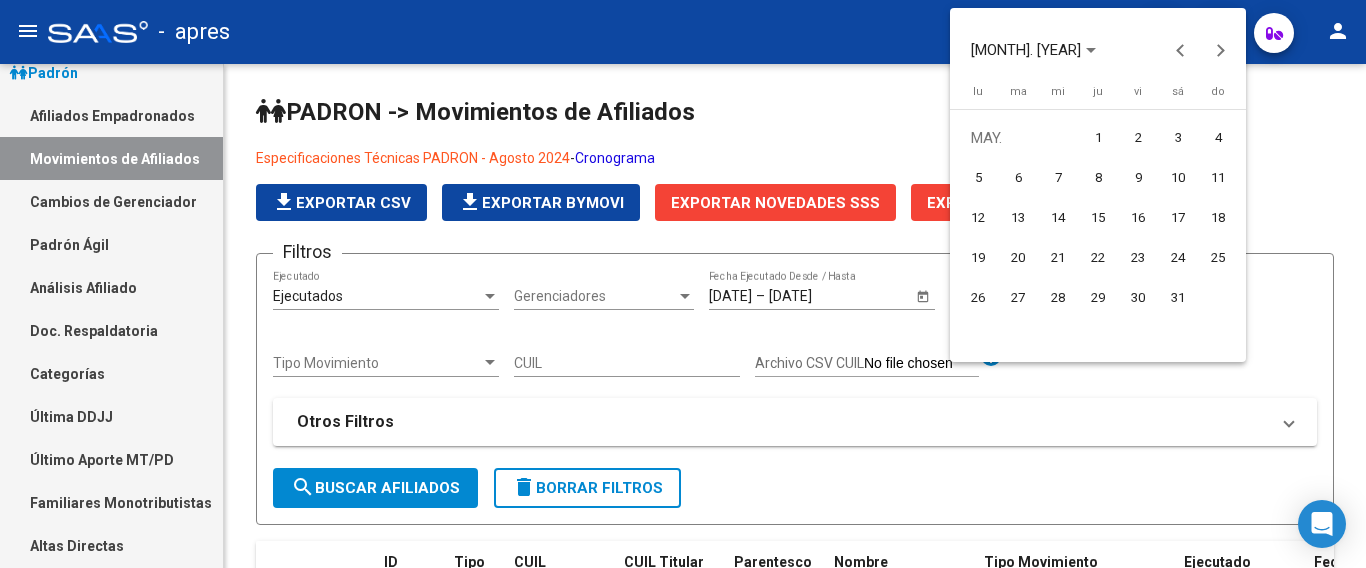 click on "1" at bounding box center [1098, 138] 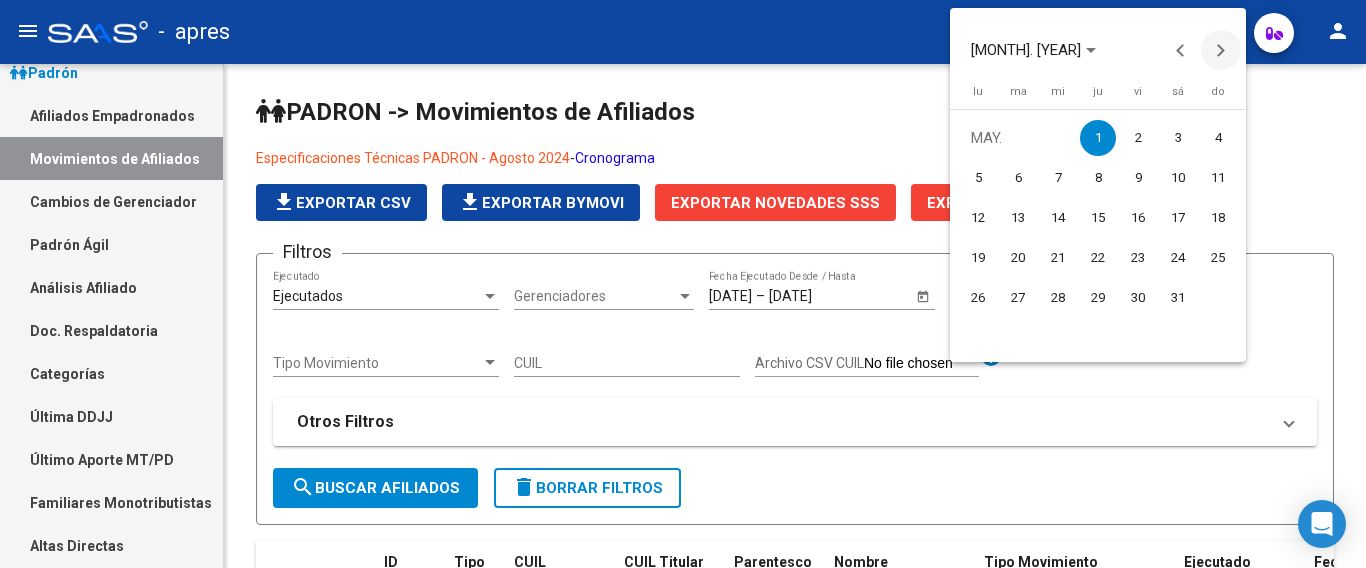 click at bounding box center (1221, 50) 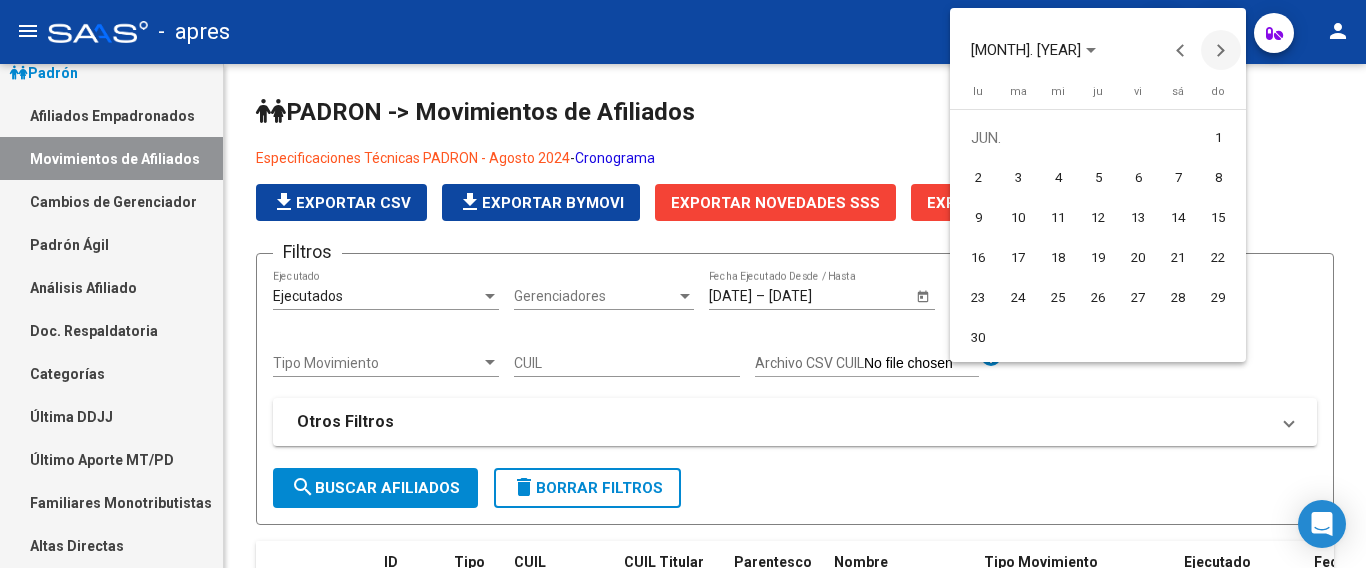 click at bounding box center [1221, 50] 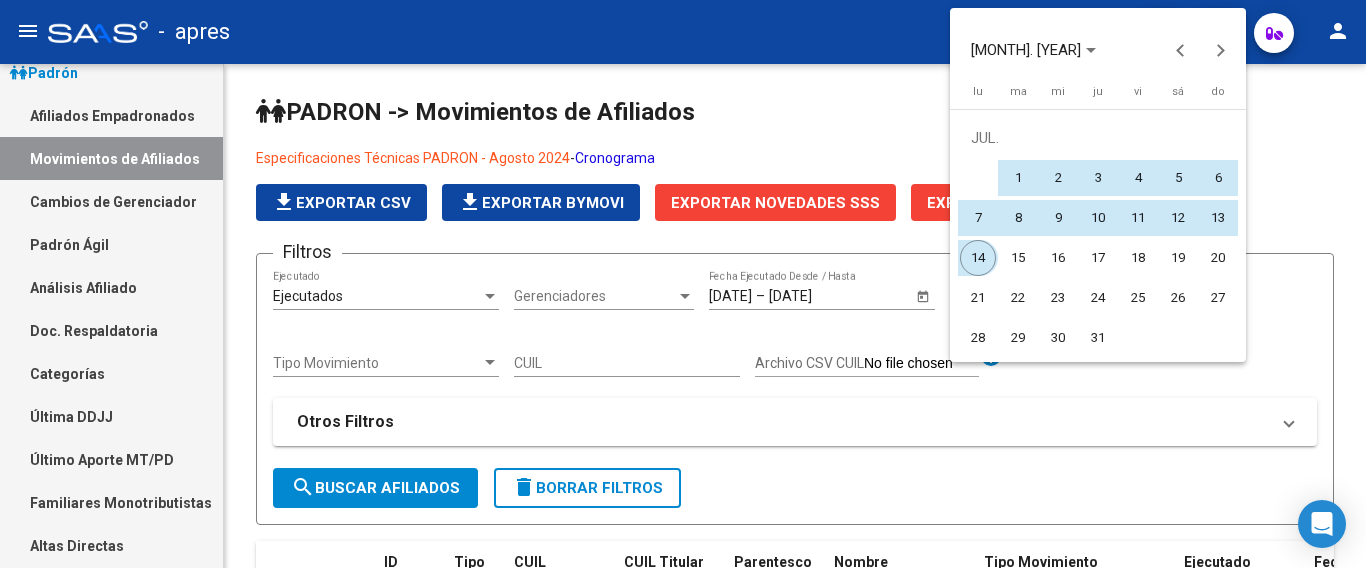 click on "14" at bounding box center (978, 258) 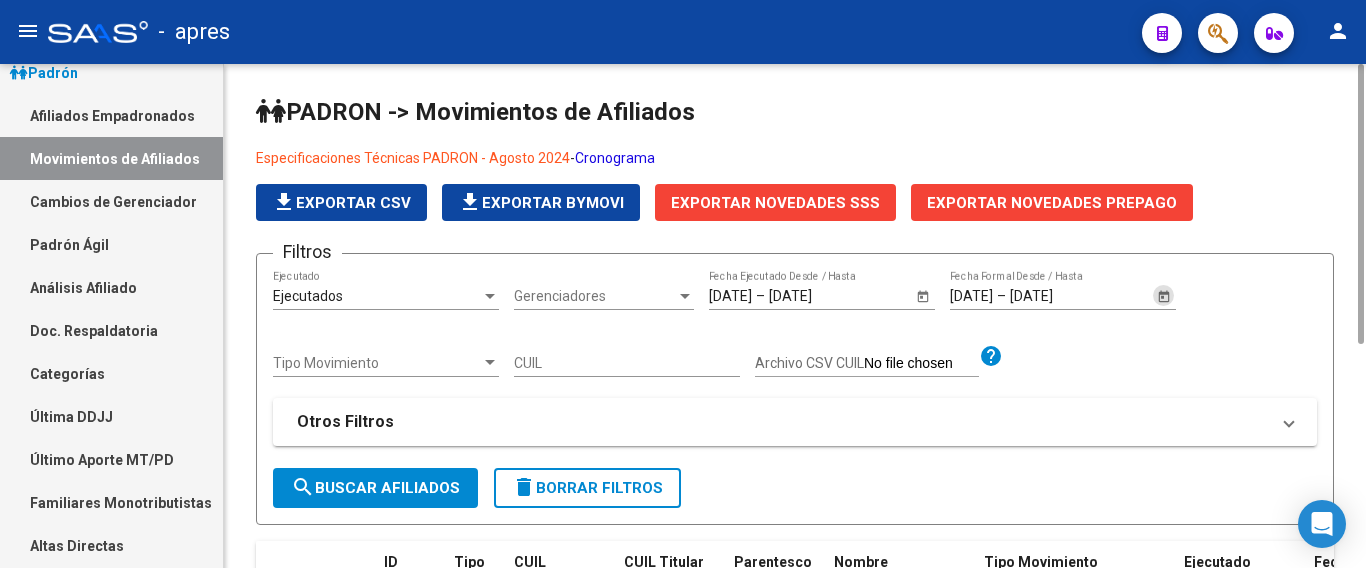 scroll, scrollTop: 200, scrollLeft: 0, axis: vertical 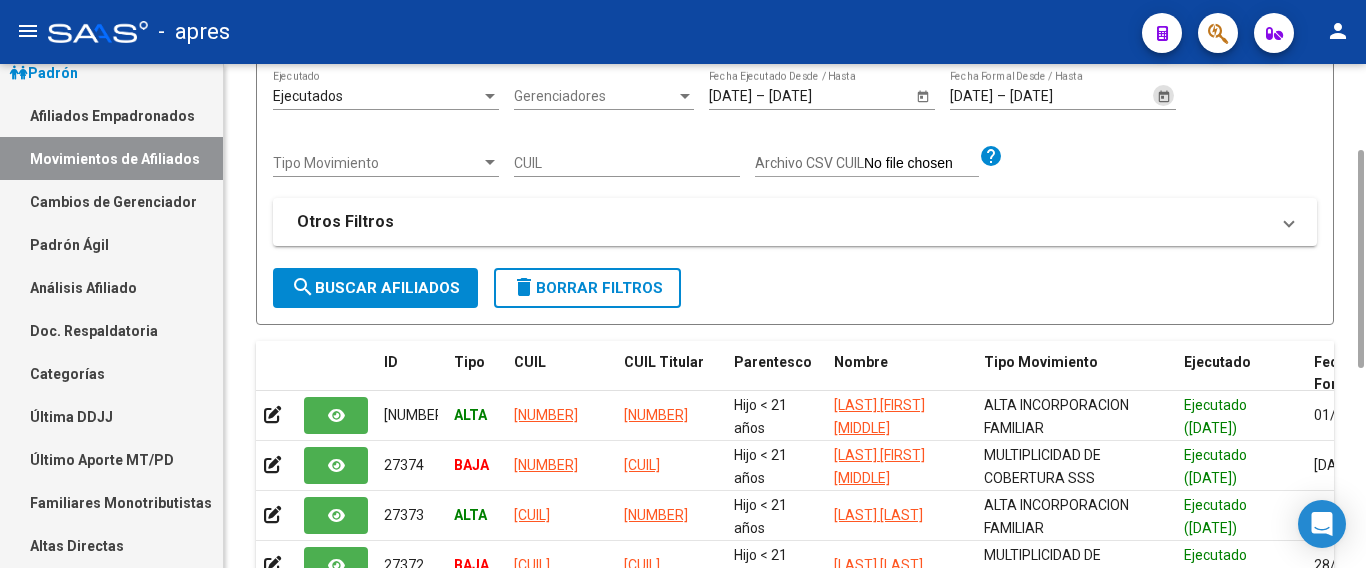click on "search  Buscar Afiliados" 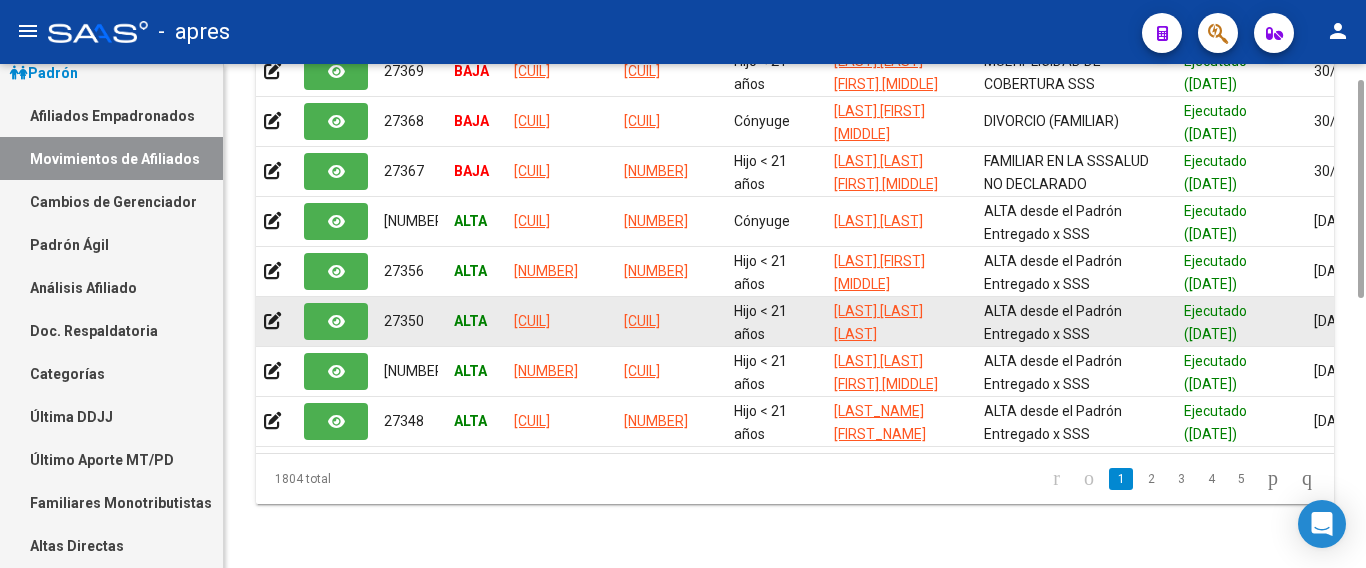 scroll, scrollTop: 0, scrollLeft: 0, axis: both 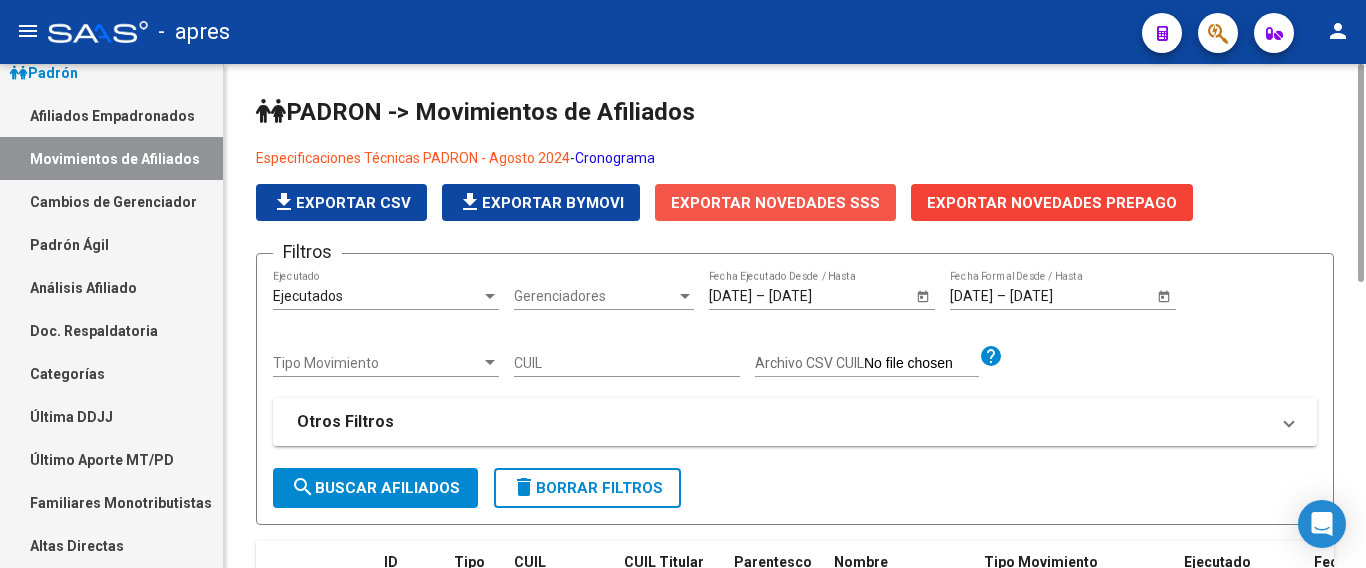click on "Exportar Novedades SSS" 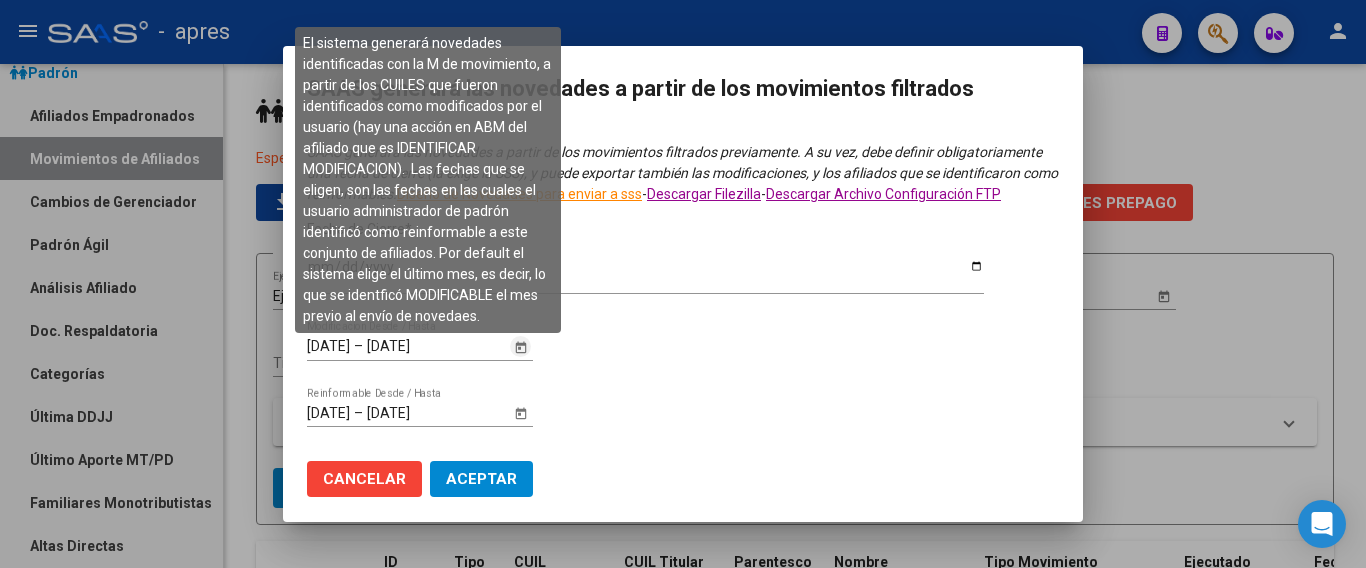 click at bounding box center [520, 346] 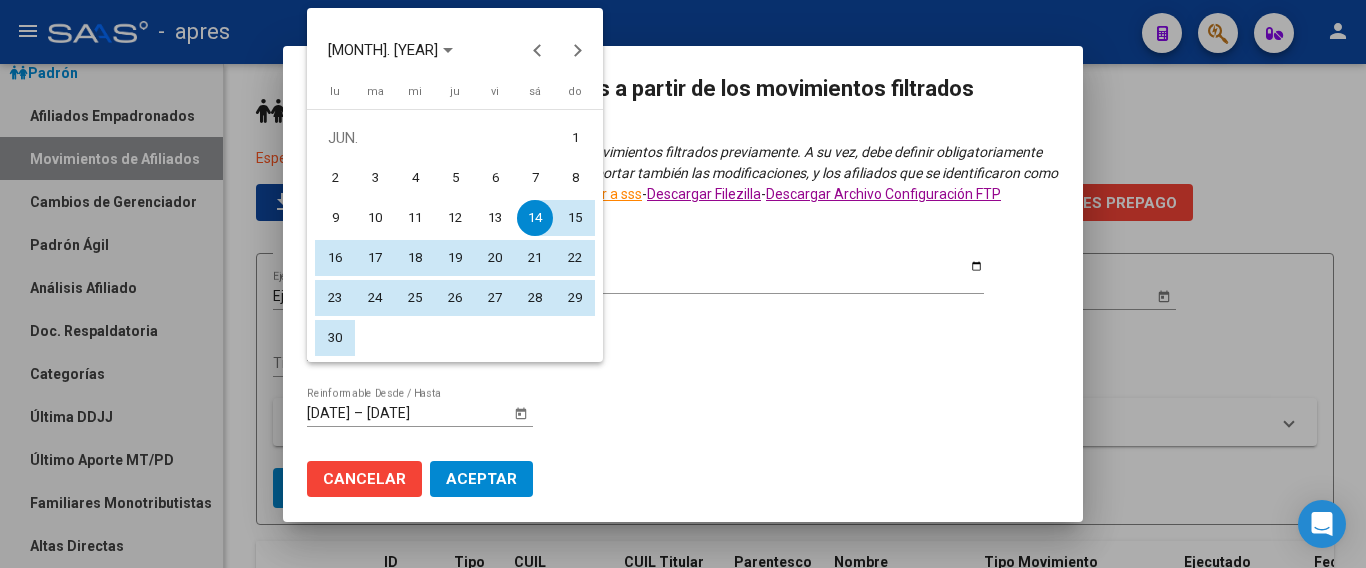 click on "1" at bounding box center [575, 138] 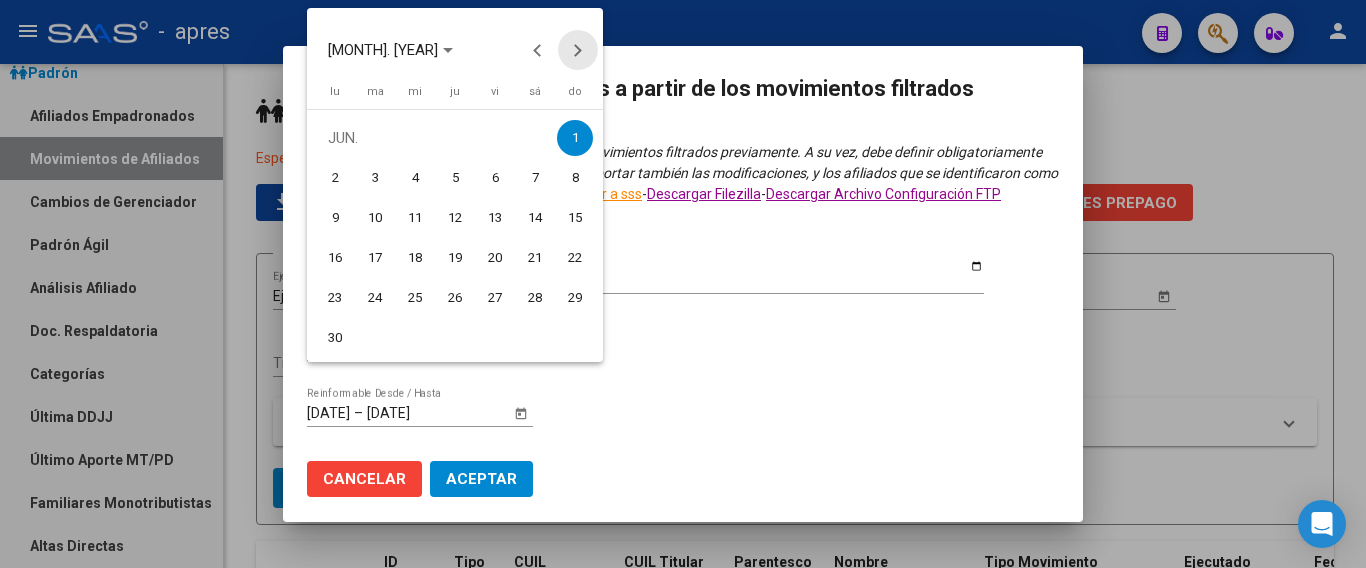 click at bounding box center (578, 50) 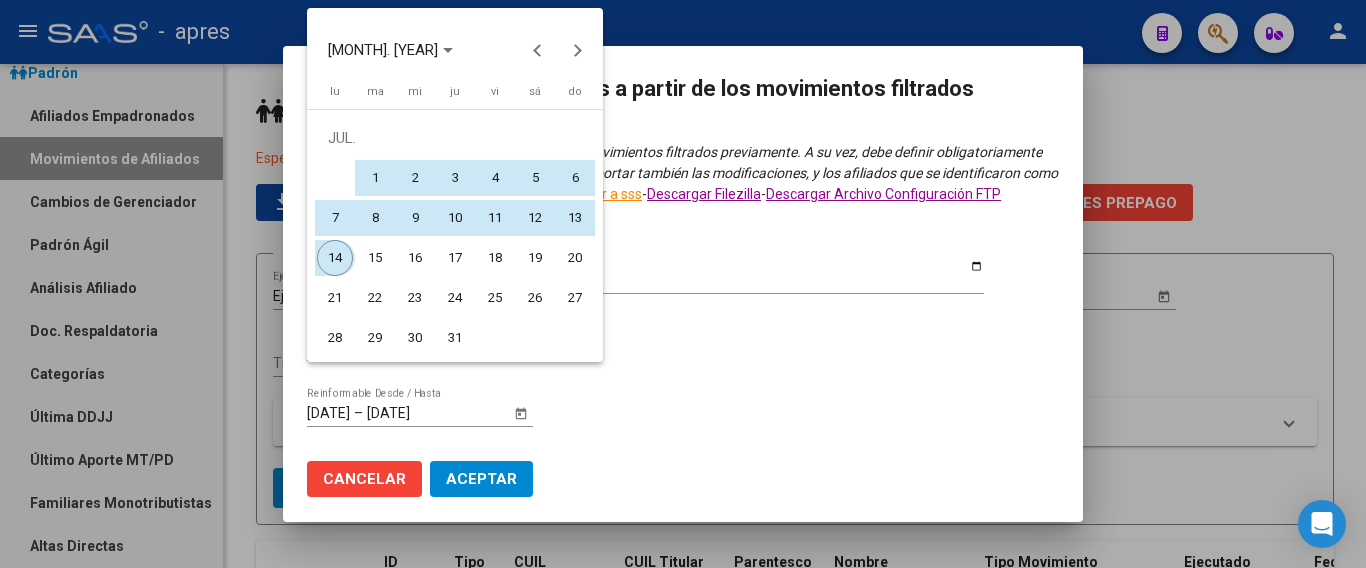 click on "14" at bounding box center (335, 258) 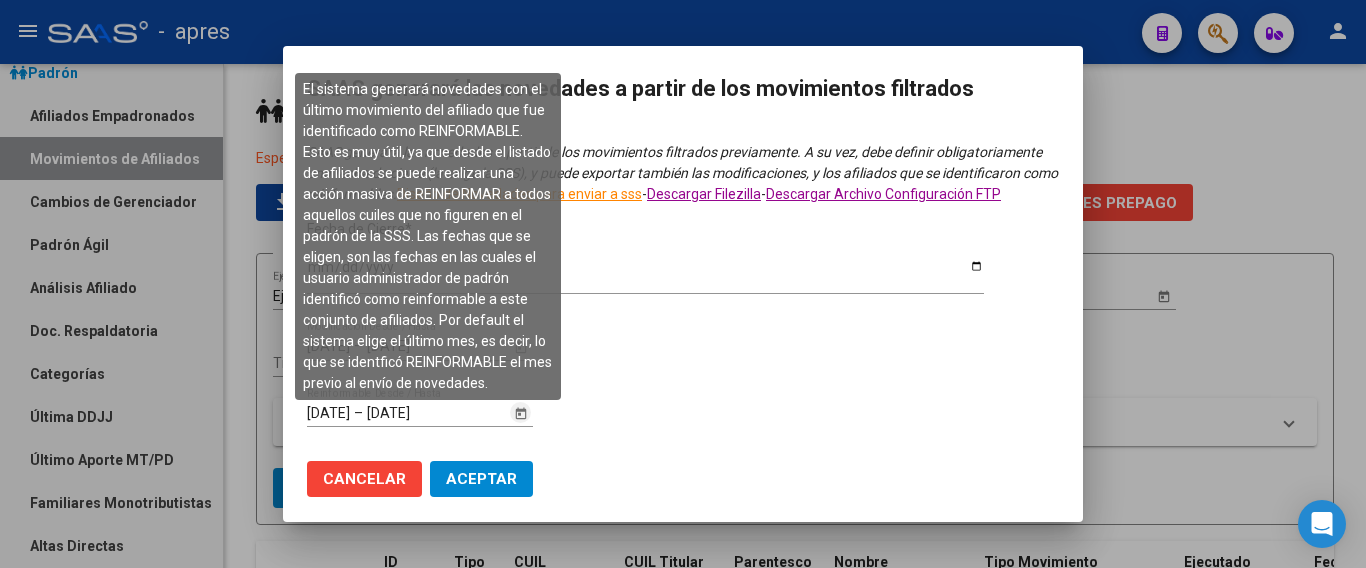 click 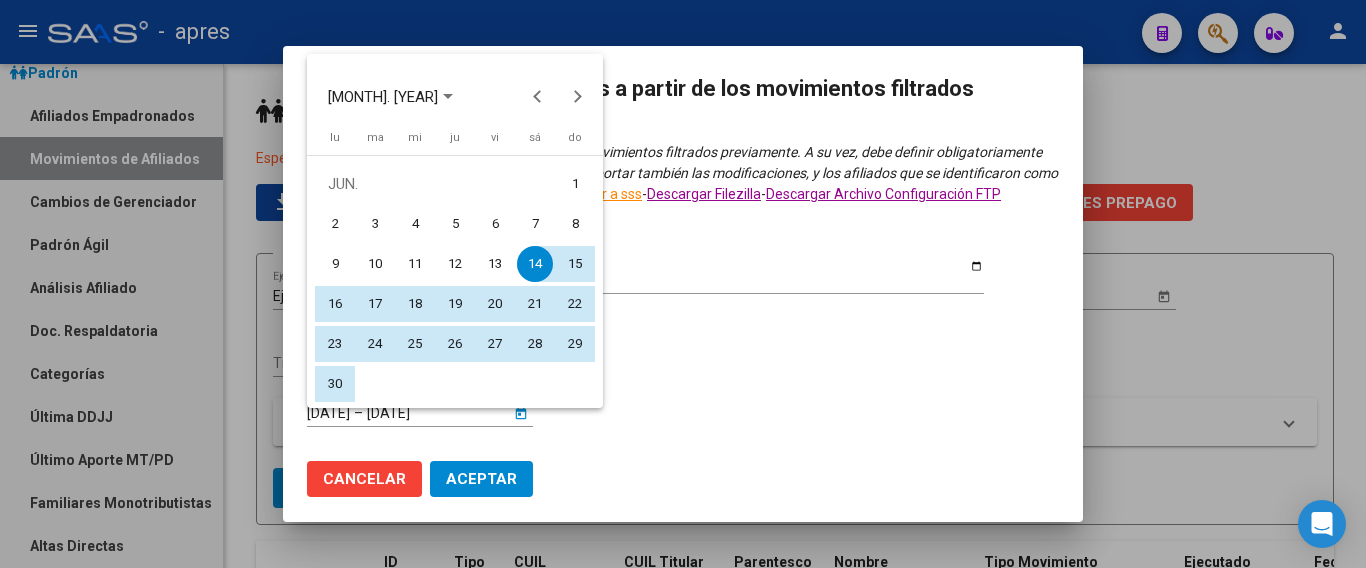 click on "1" at bounding box center (575, 184) 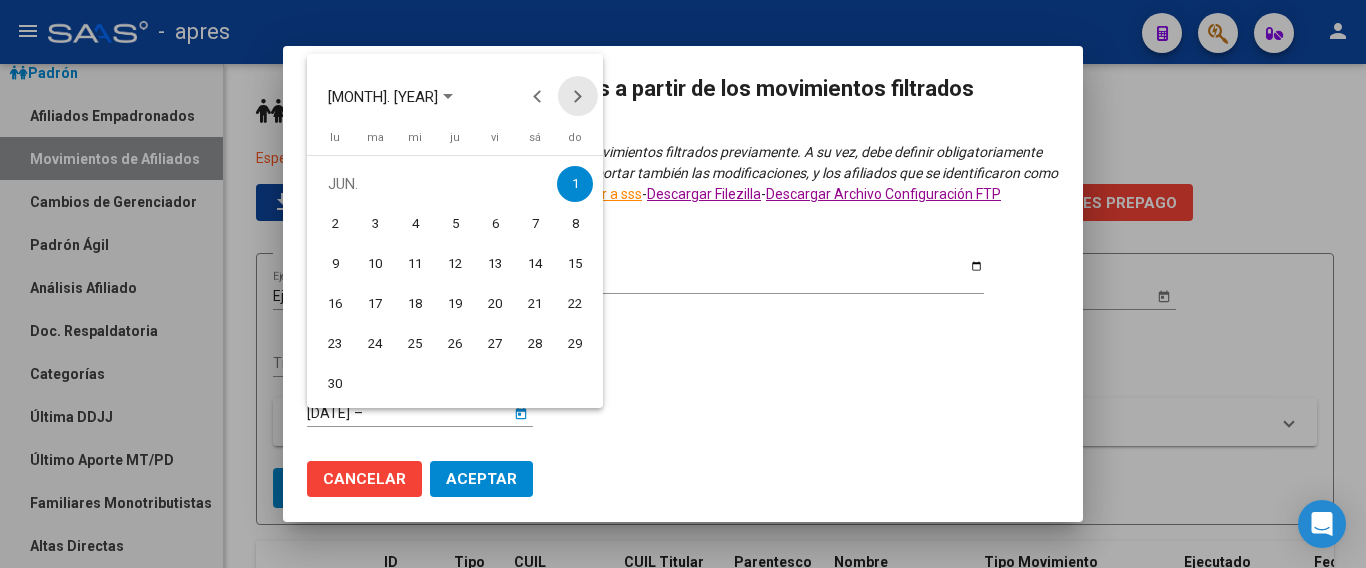 click at bounding box center [578, 96] 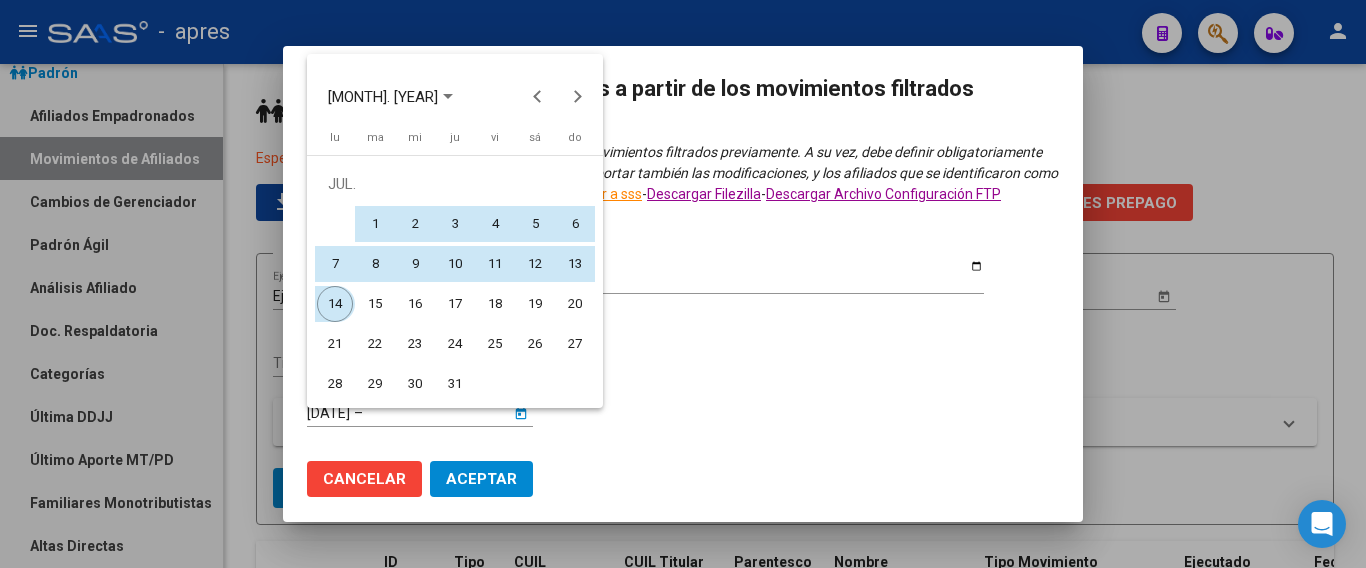 click on "14" at bounding box center (335, 304) 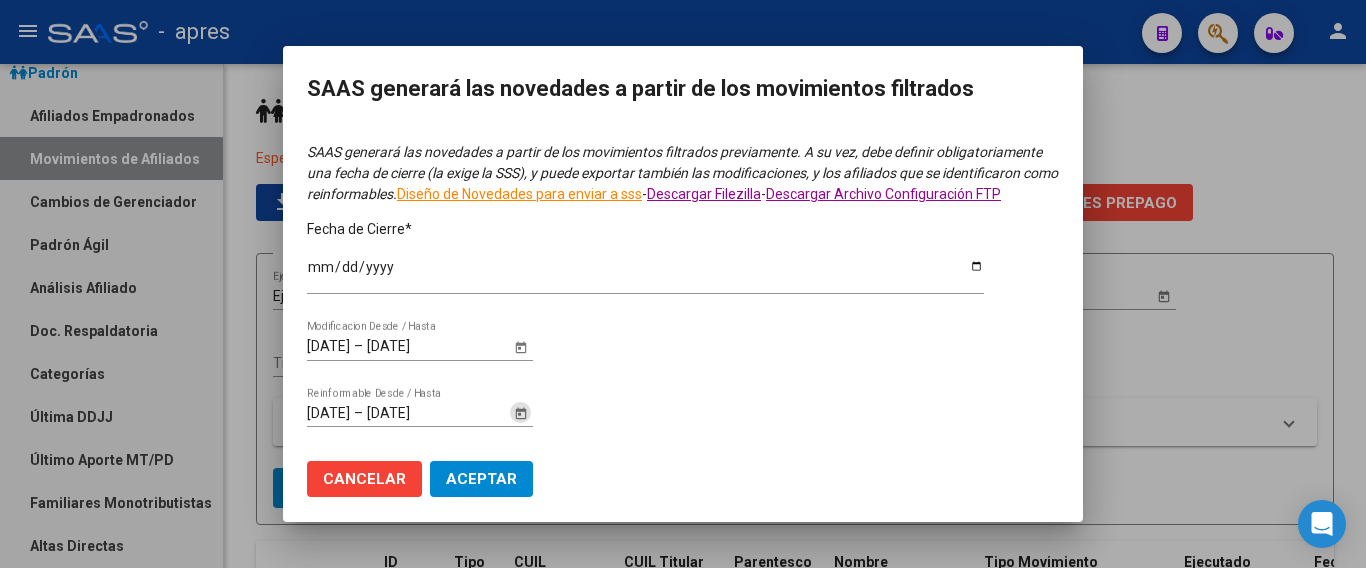scroll, scrollTop: 24, scrollLeft: 0, axis: vertical 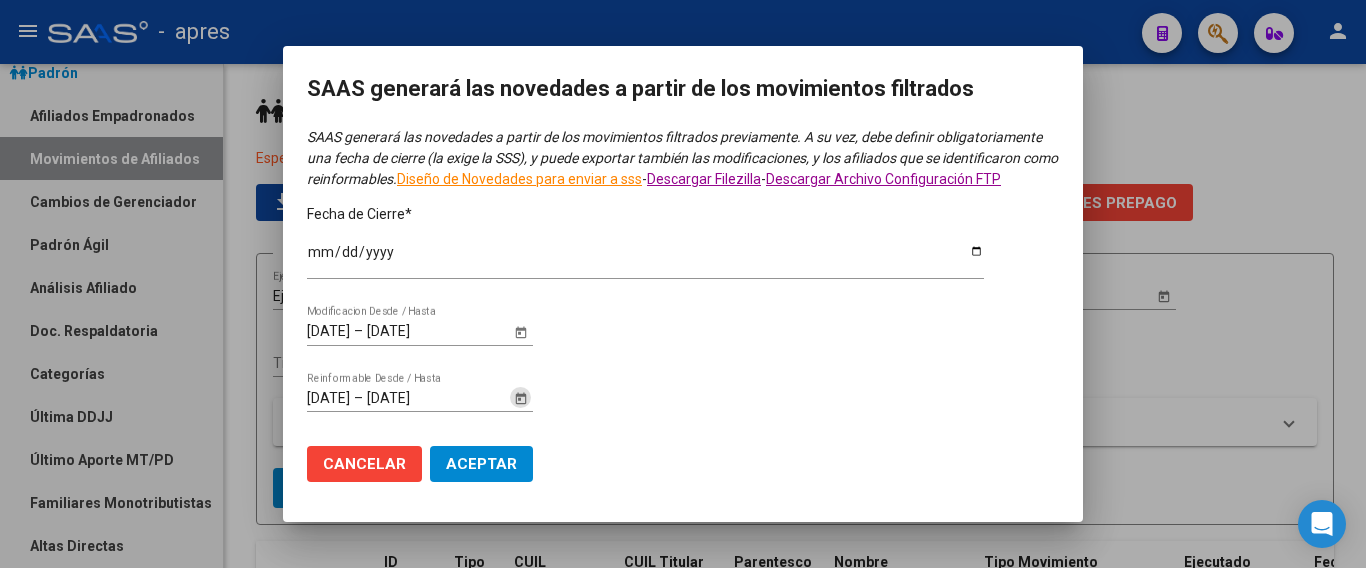 click on "Aceptar" 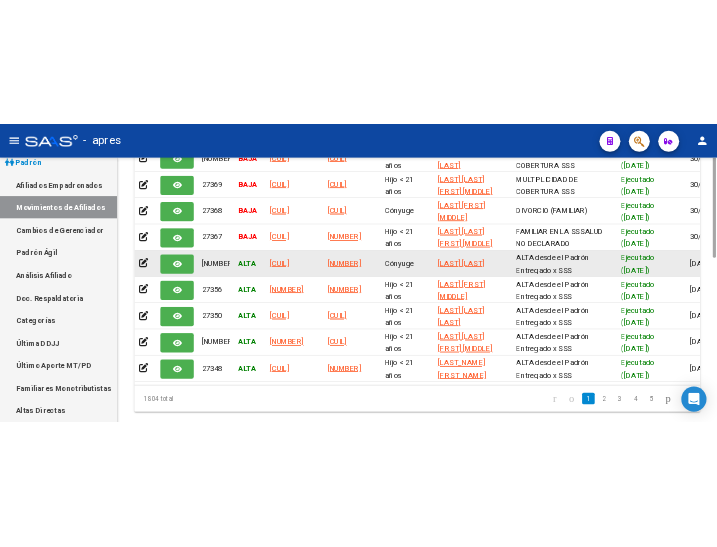 scroll, scrollTop: 0, scrollLeft: 0, axis: both 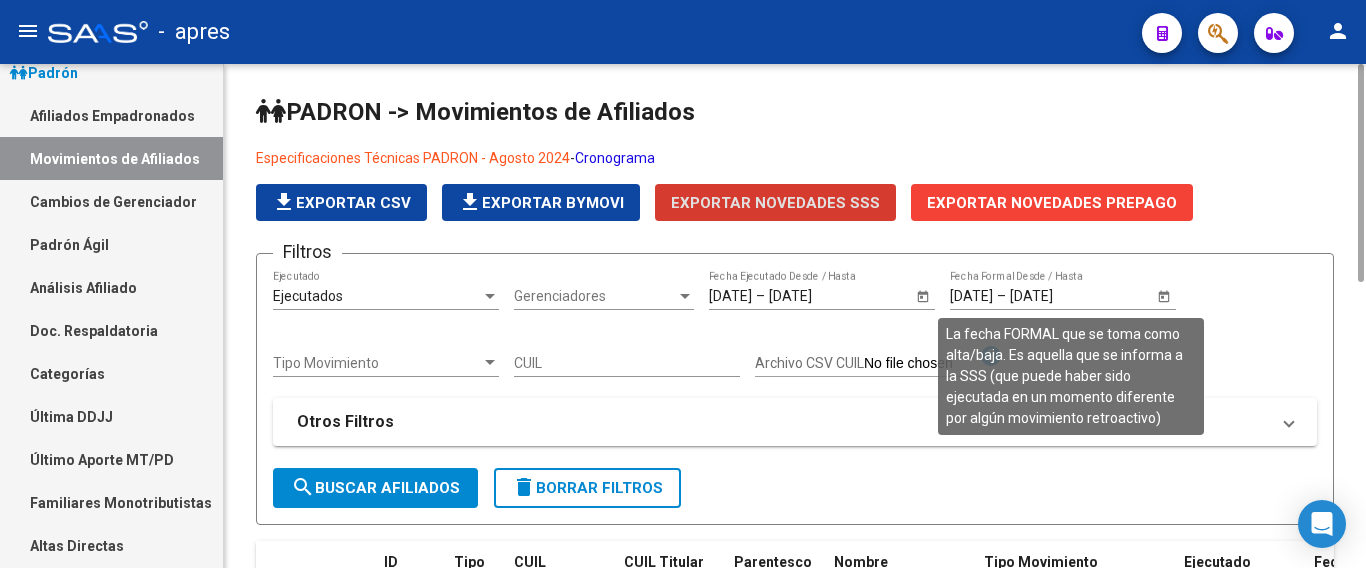 click 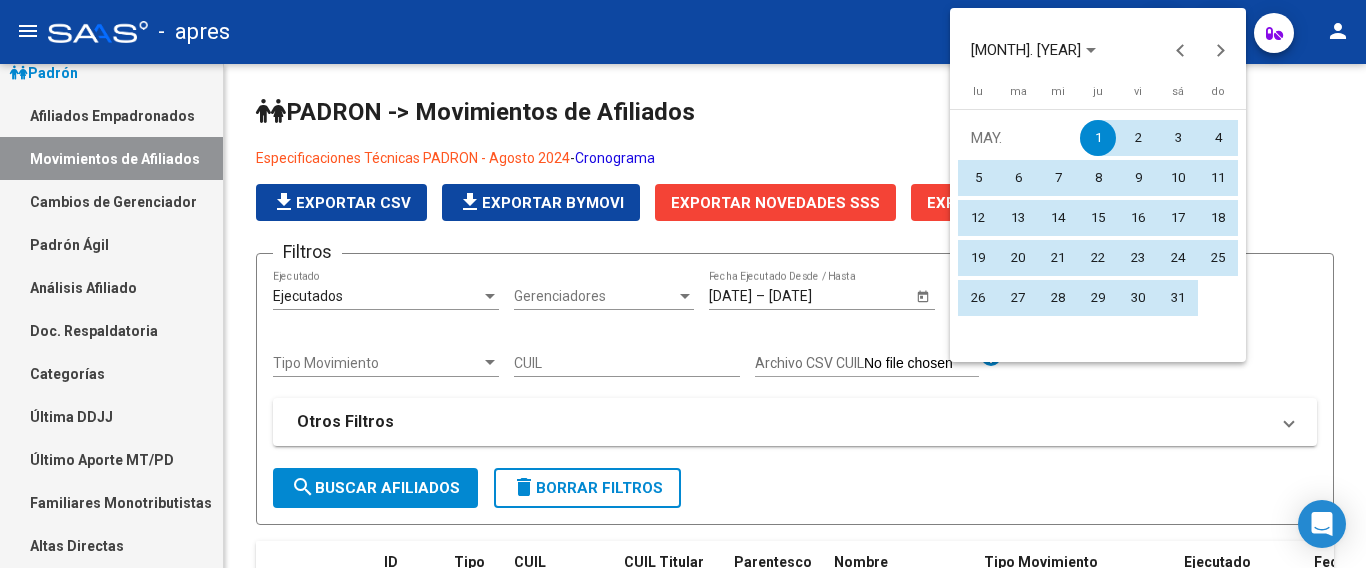 click at bounding box center (683, 284) 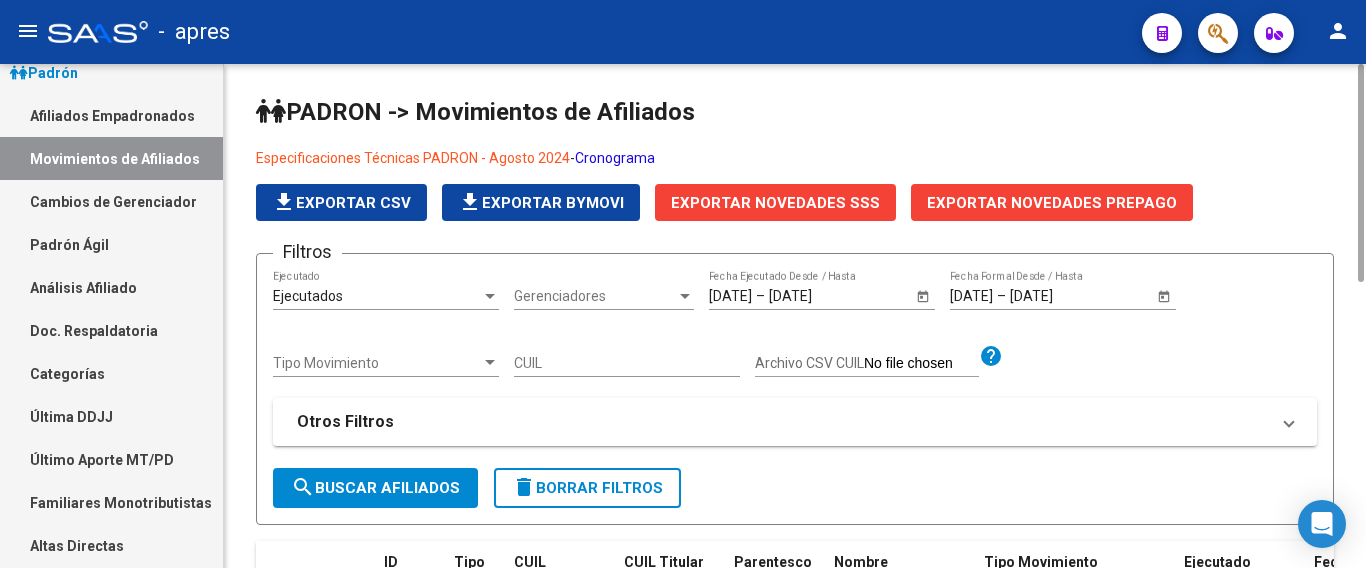 click on "Filtros Ejecutados Ejecutado Gerenciadores Gerenciadores [DATE]/[DATE]/[YEAR] [DATE]/[DATE]/[YEAR] – [DATE]/[DATE]/[YEAR] Fecha Ejecutado Desde / Hasta [DATE]/[DATE]/[YEAR] [DATE]/[DATE]/[YEAR] – [DATE]/[DATE]/[YEAR] Fecha Formal Desde / Hasta Tipo Movimiento Tipo Movimiento CUIL Archivo CSV CUIL help Otros Filtros Id Start date – Fecha Creado Desde / Hasta Todos Titular Todos Es informable SSS" 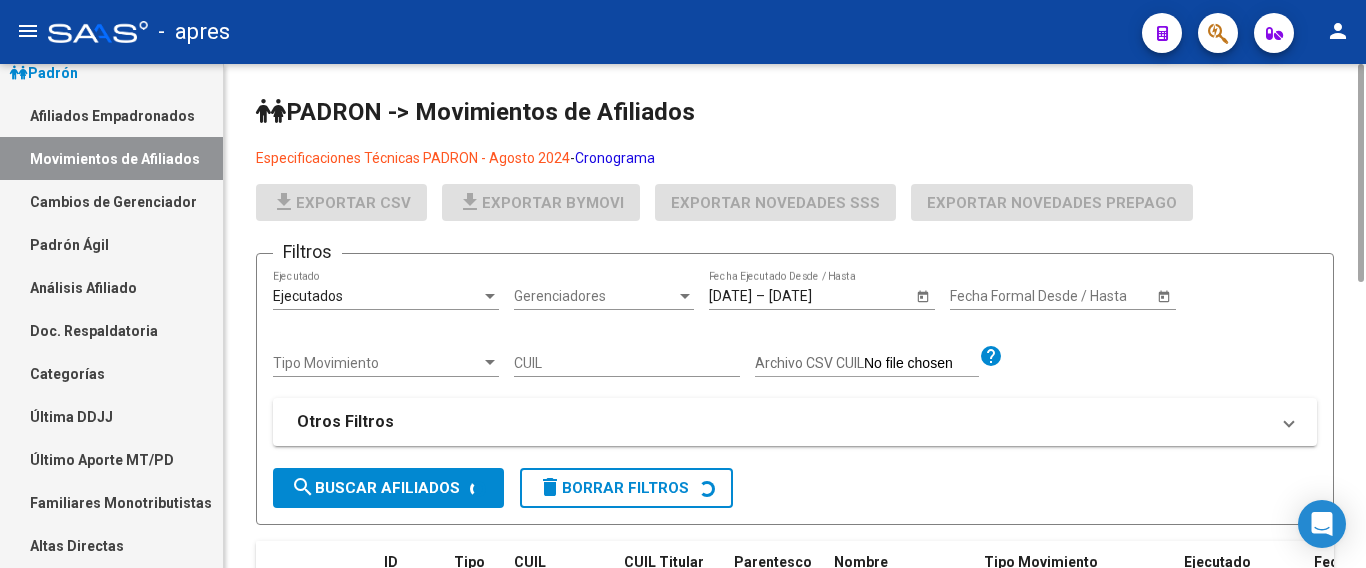 click 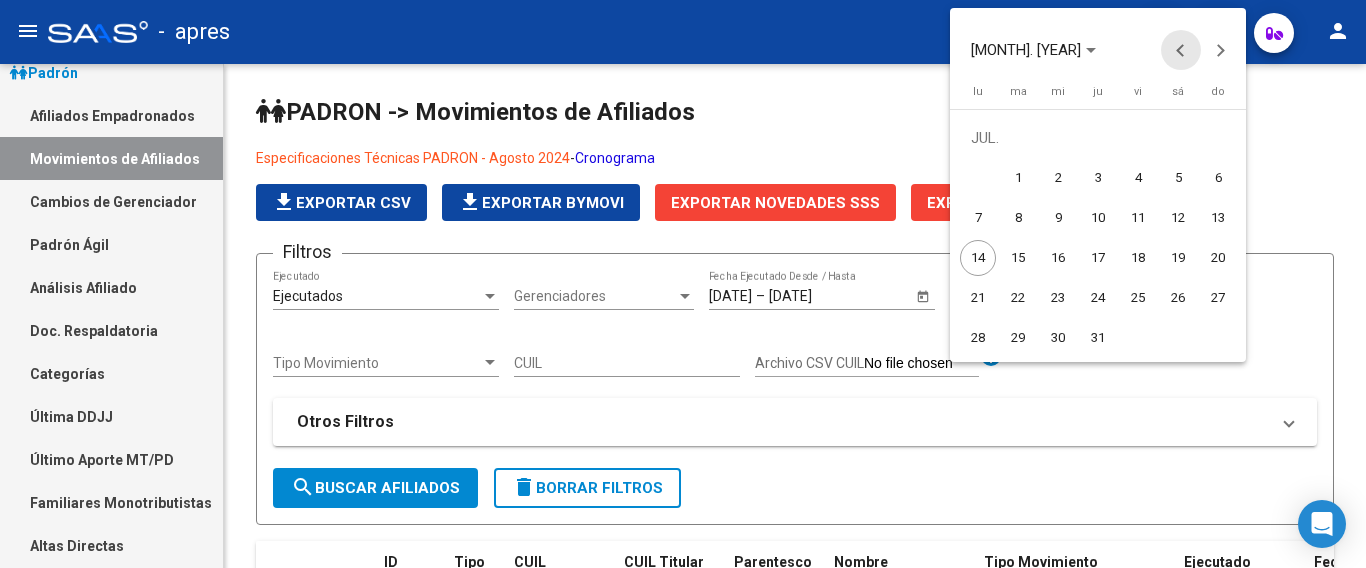 click at bounding box center (1181, 50) 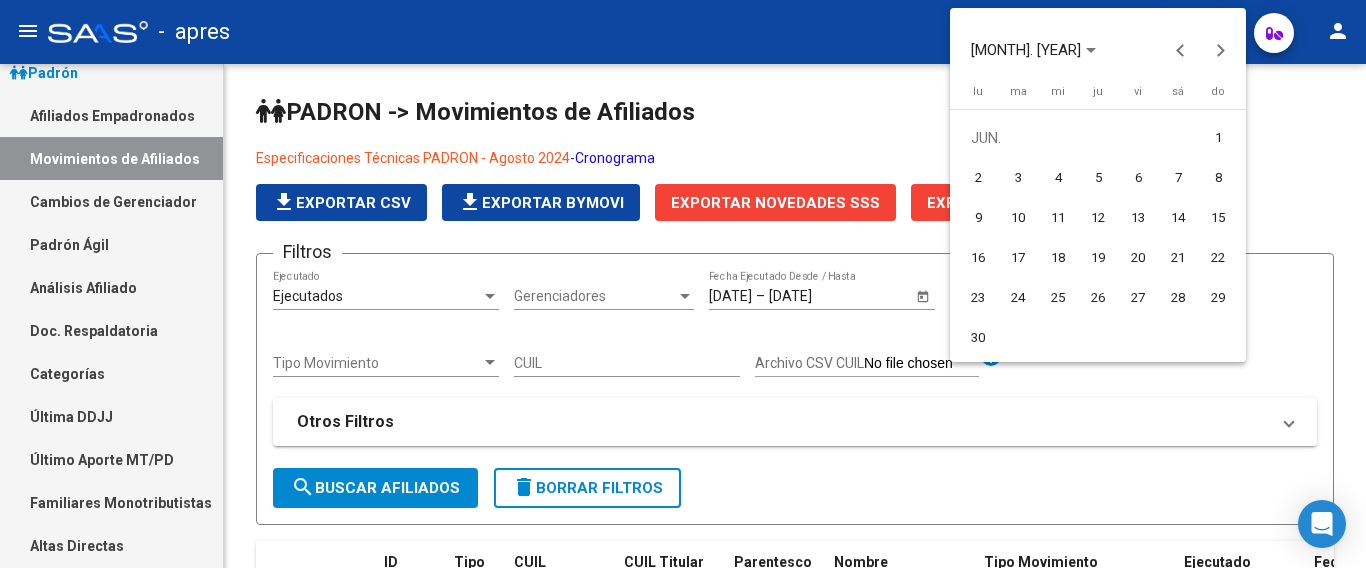 click on "1" at bounding box center [1218, 138] 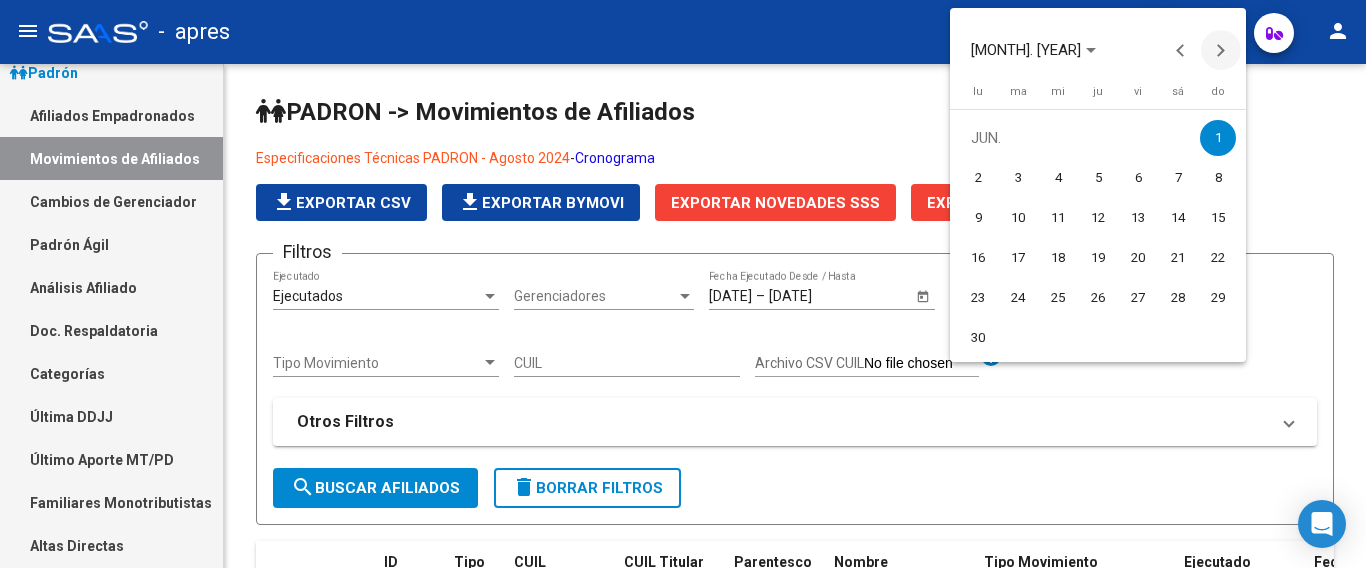 click at bounding box center (1221, 50) 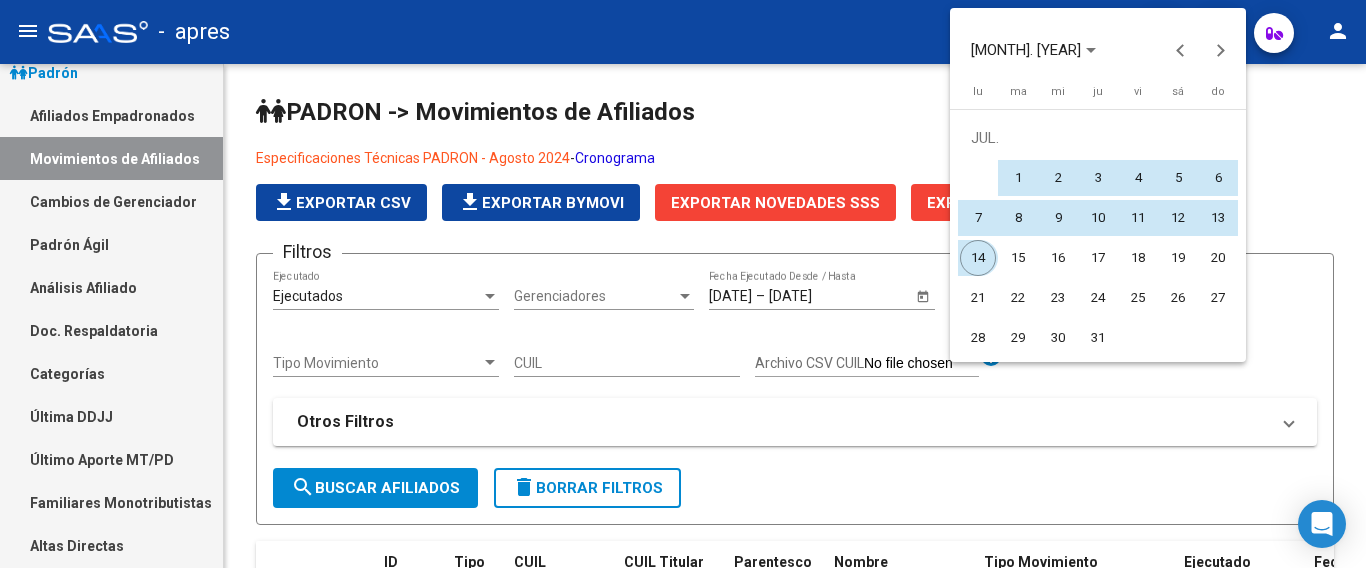 click on "14" at bounding box center (978, 258) 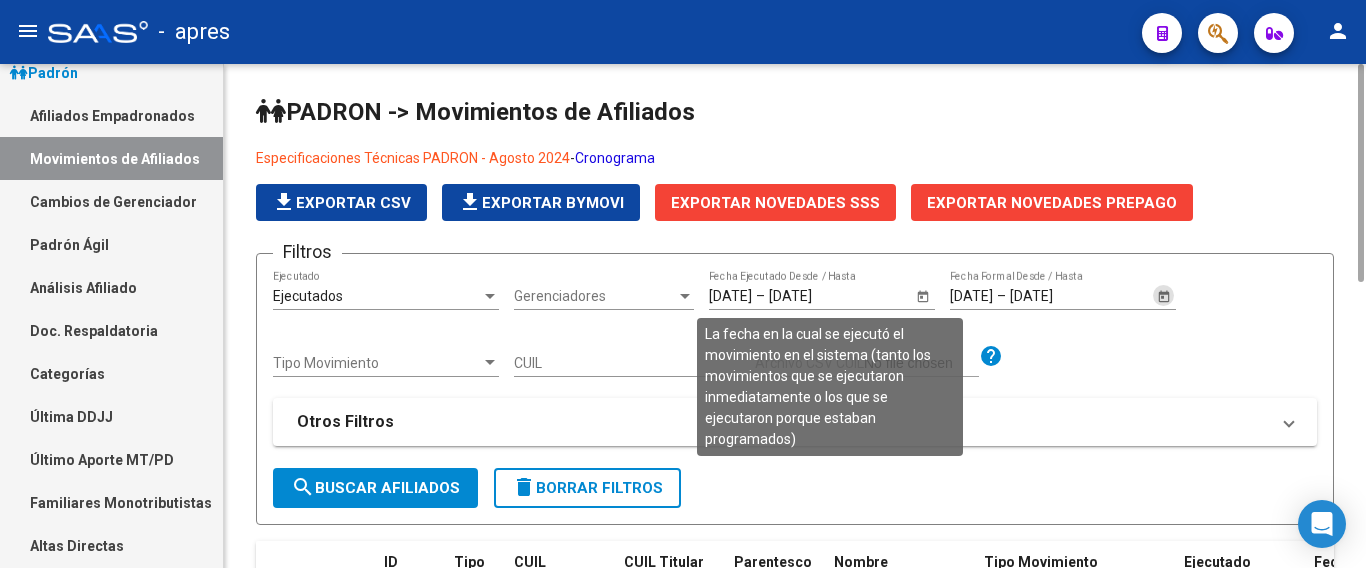 click 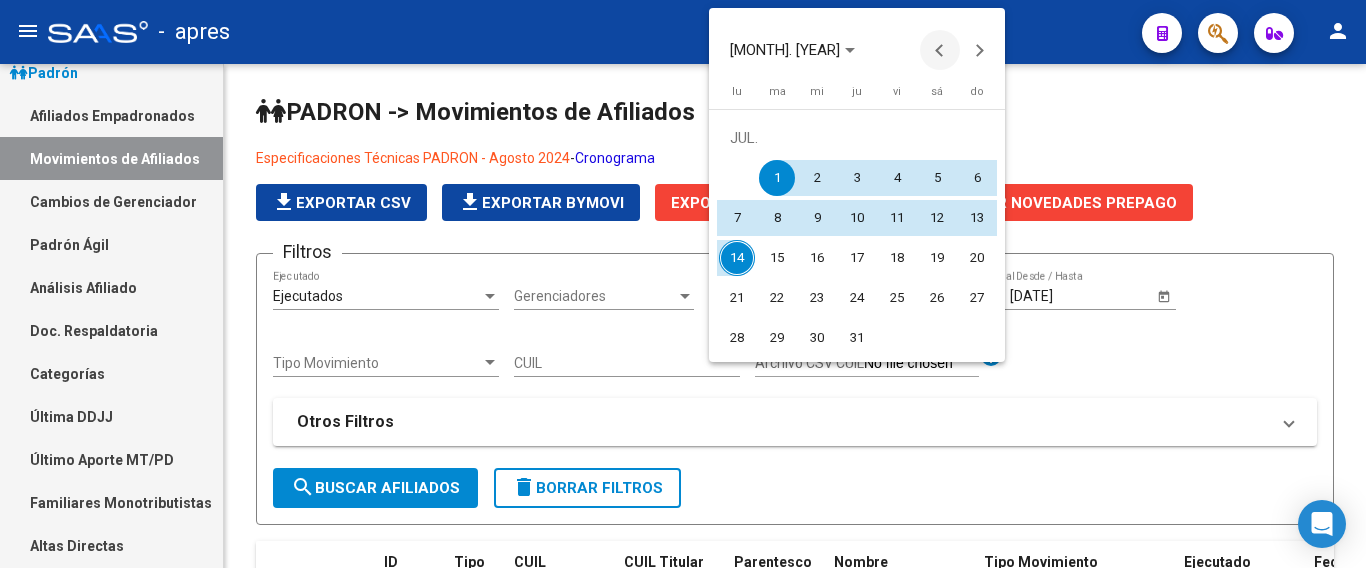 click at bounding box center (940, 50) 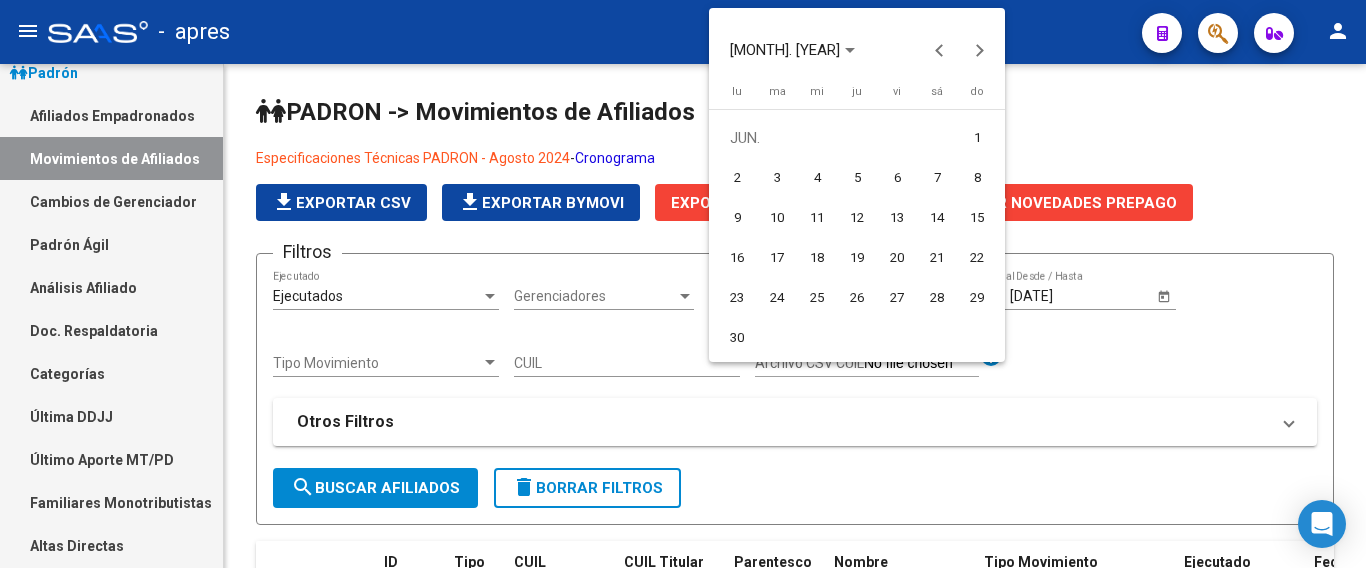 click on "1" at bounding box center (977, 138) 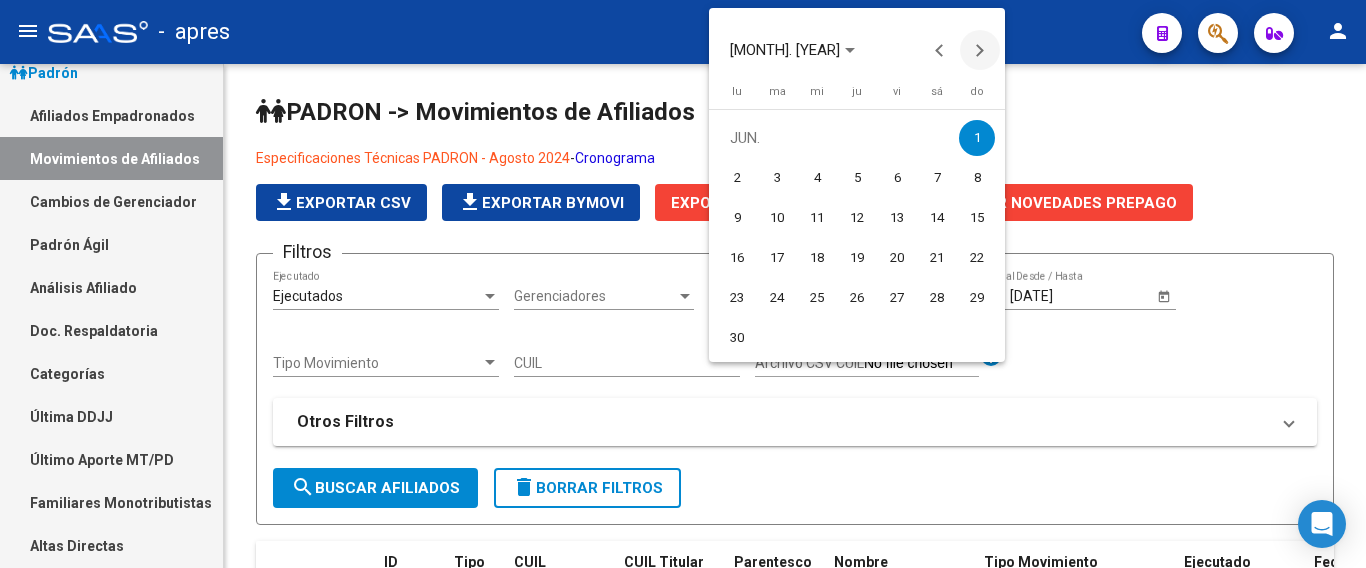 click at bounding box center (980, 50) 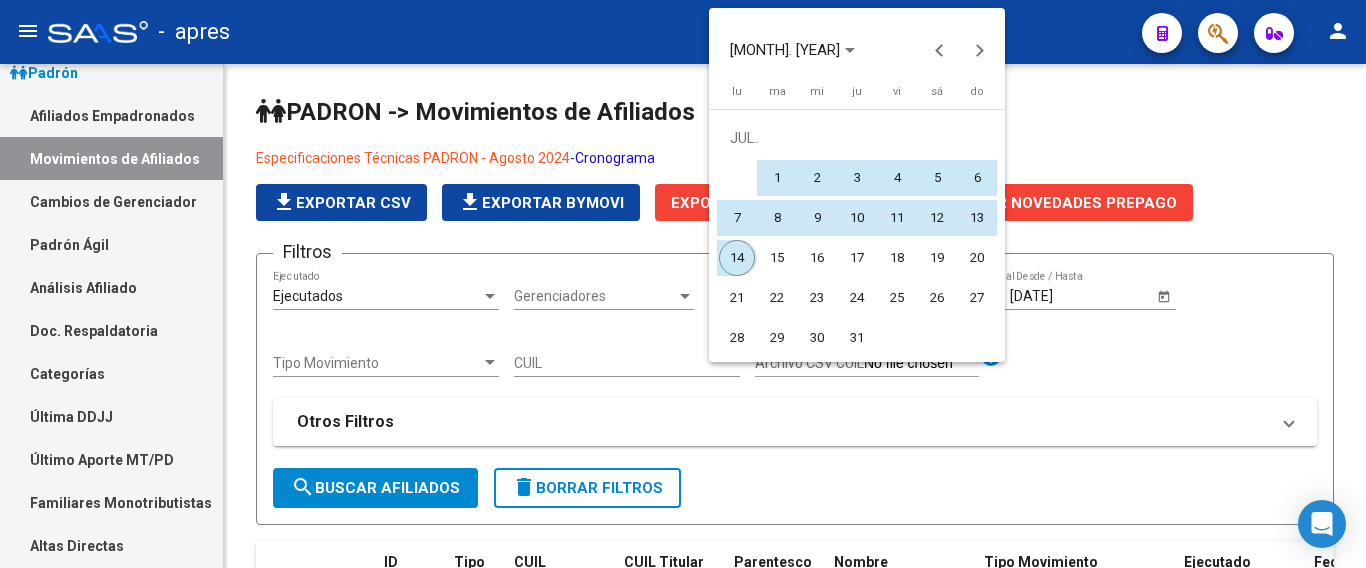 click on "14" at bounding box center [737, 258] 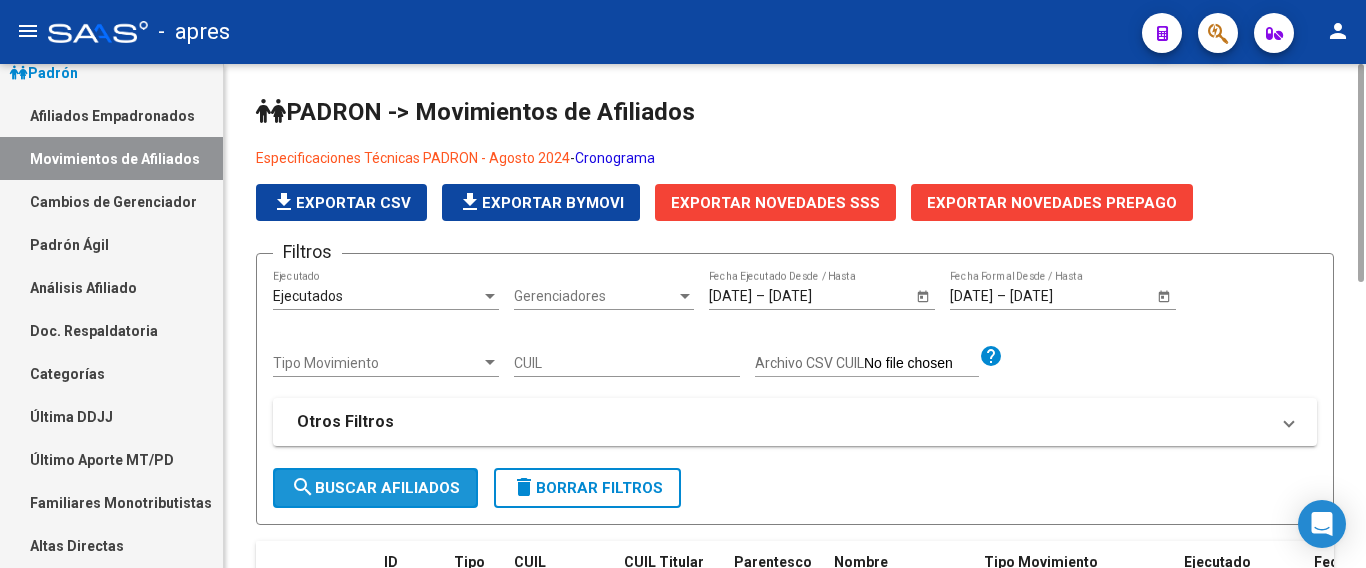 click on "search  Buscar Afiliados" 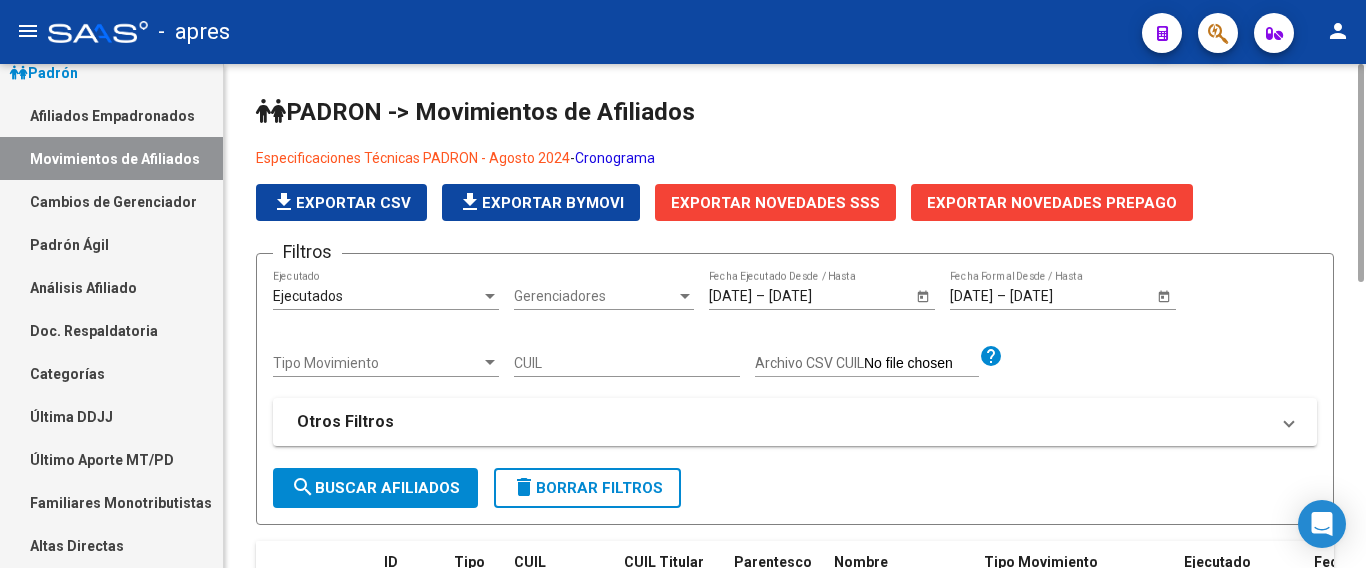 click on "Exportar Novedades SSS" 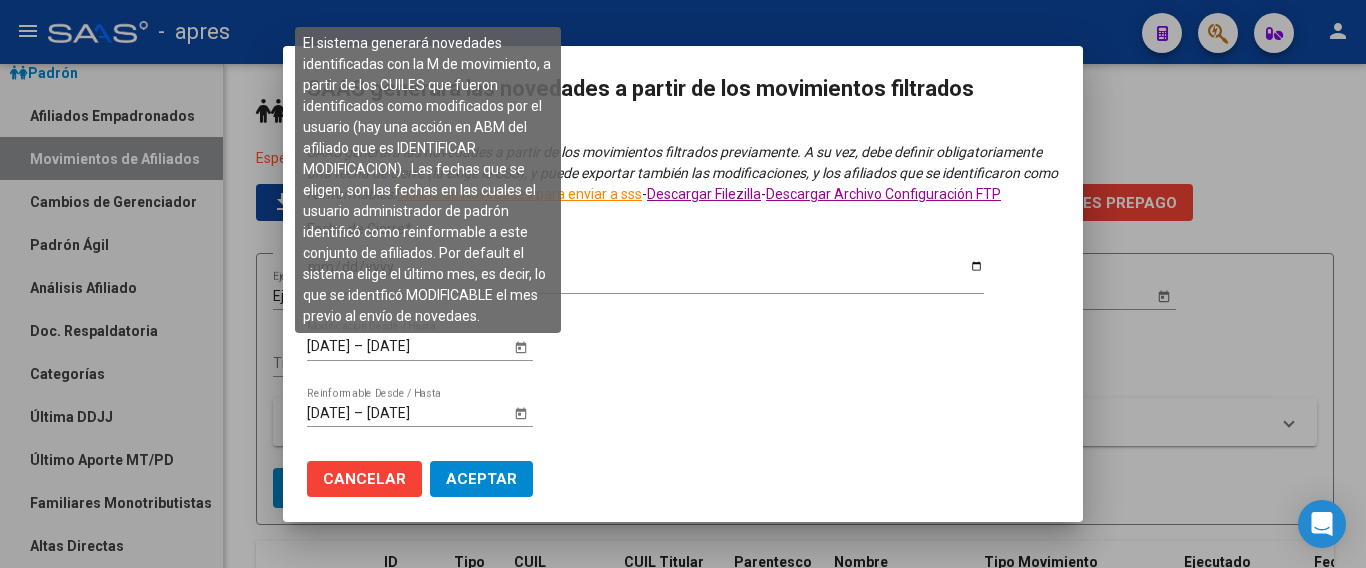 click 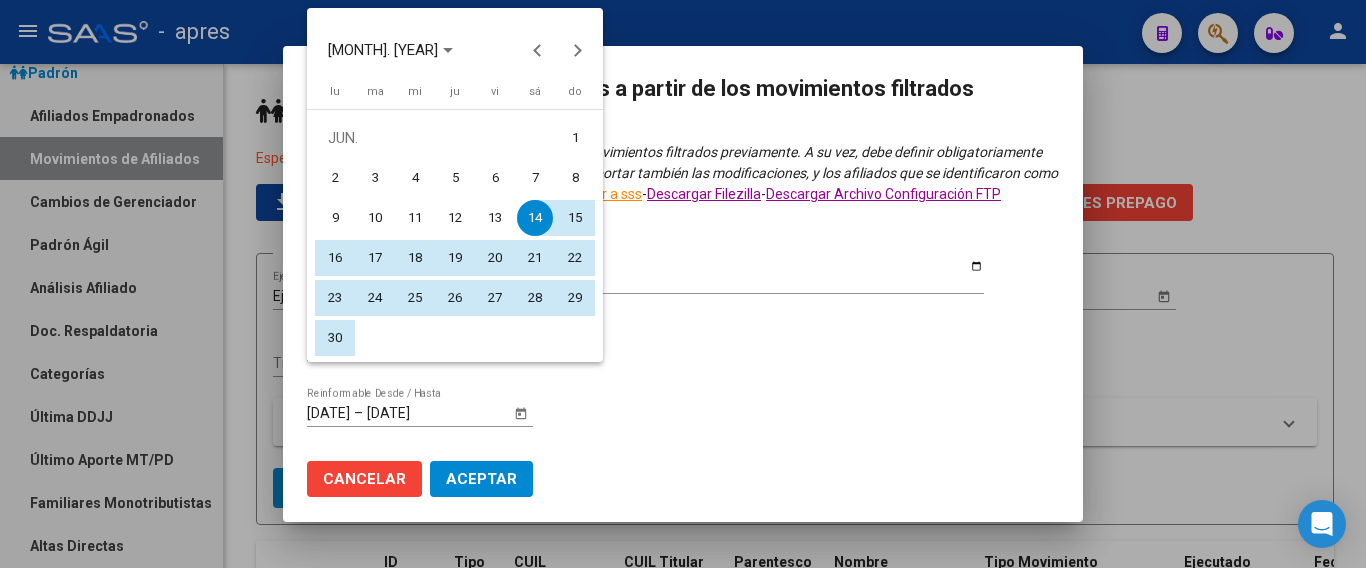 click on "1" at bounding box center [575, 138] 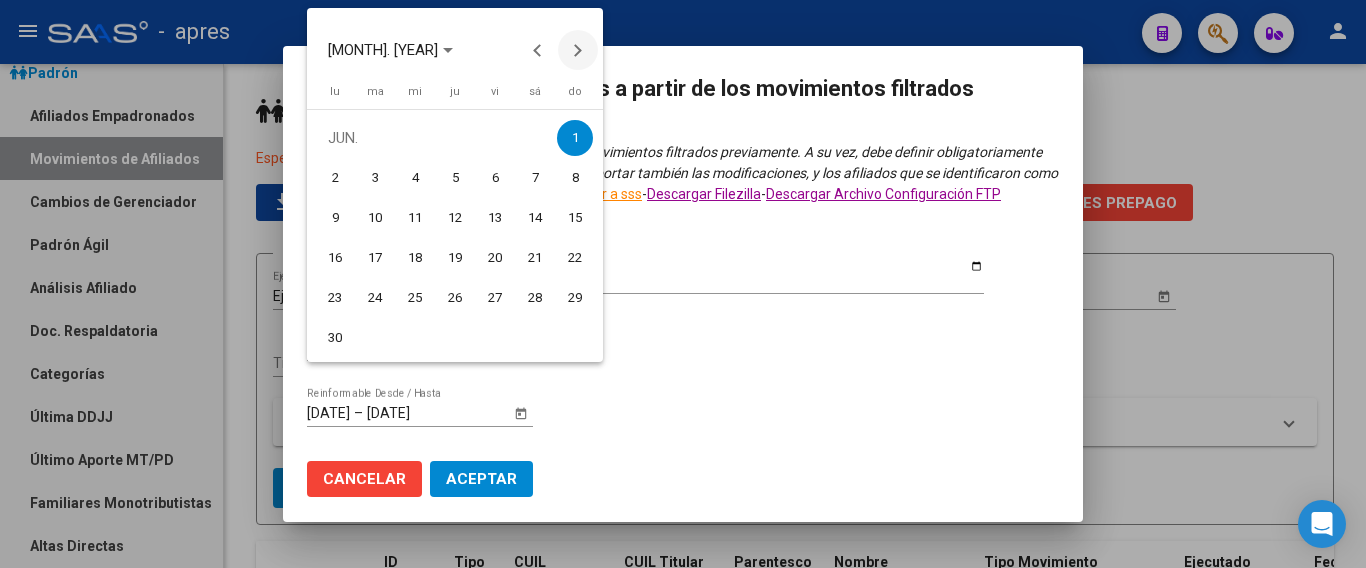 click at bounding box center [578, 50] 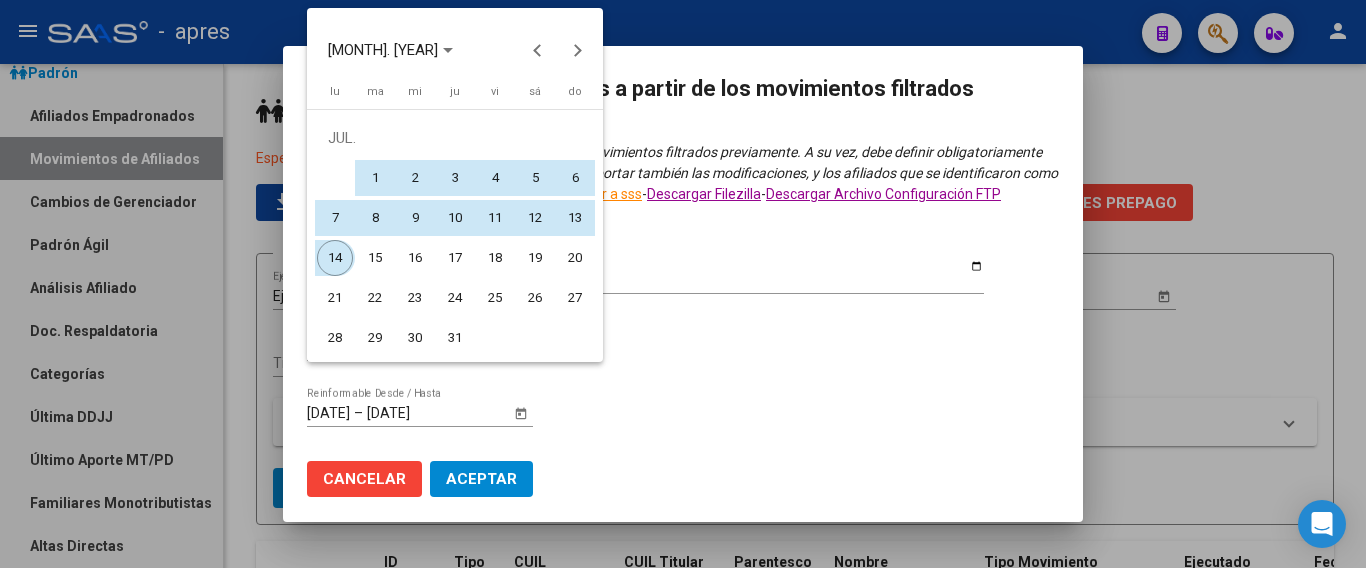 click on "14" at bounding box center (335, 258) 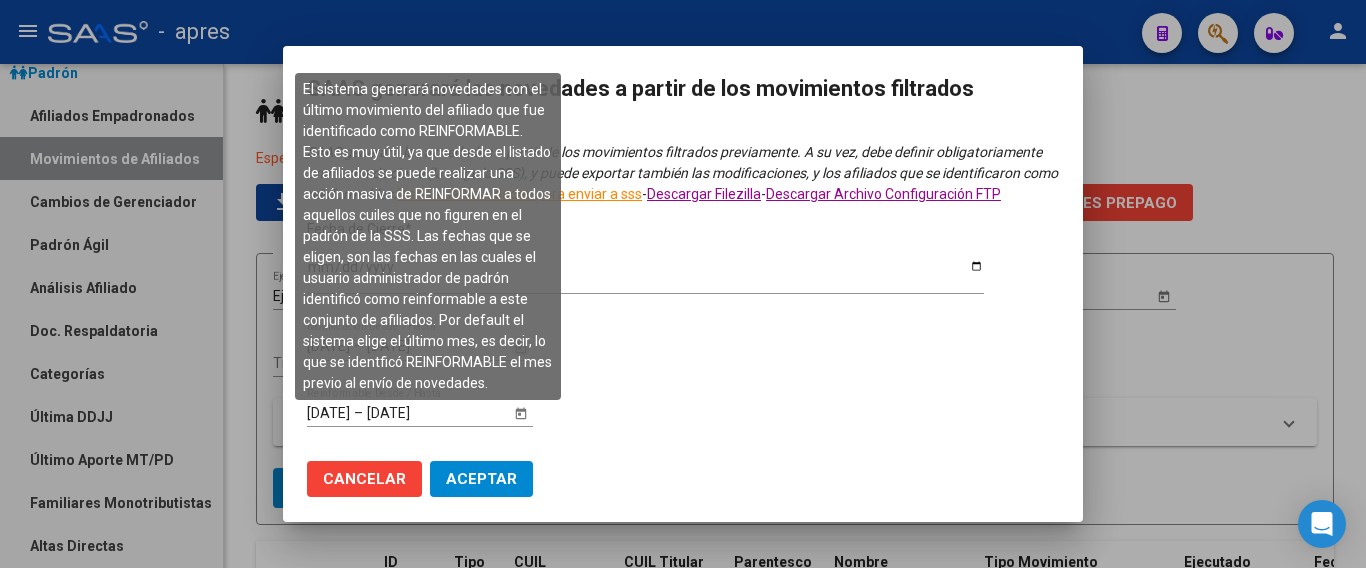 click 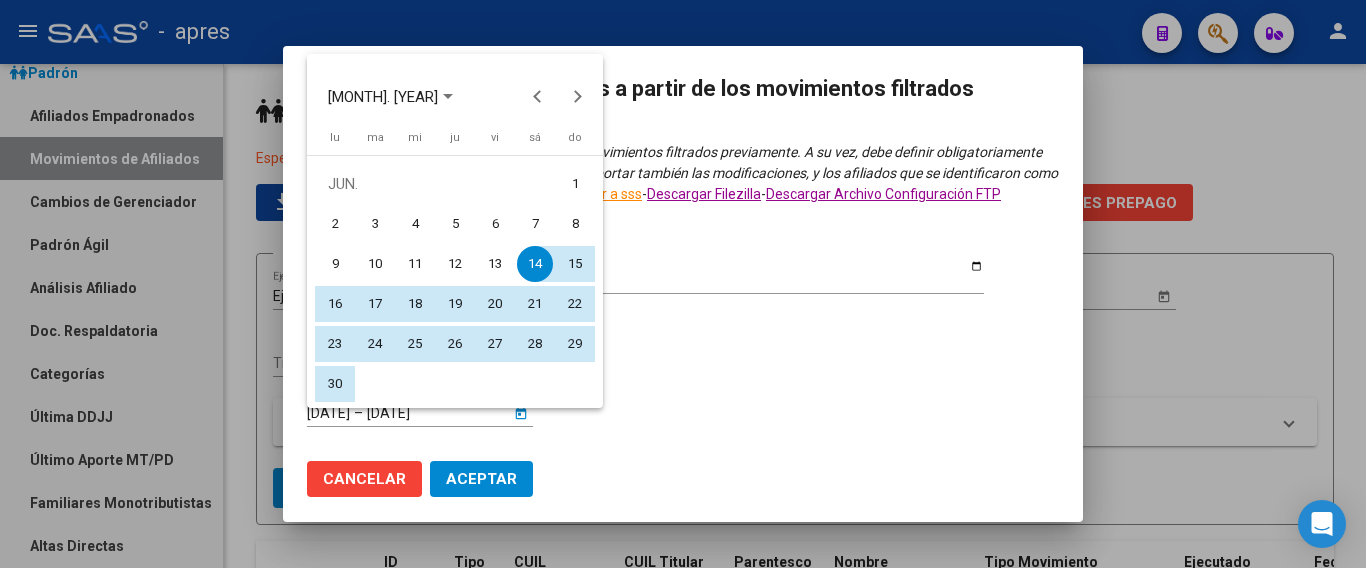 click on "1" at bounding box center [575, 184] 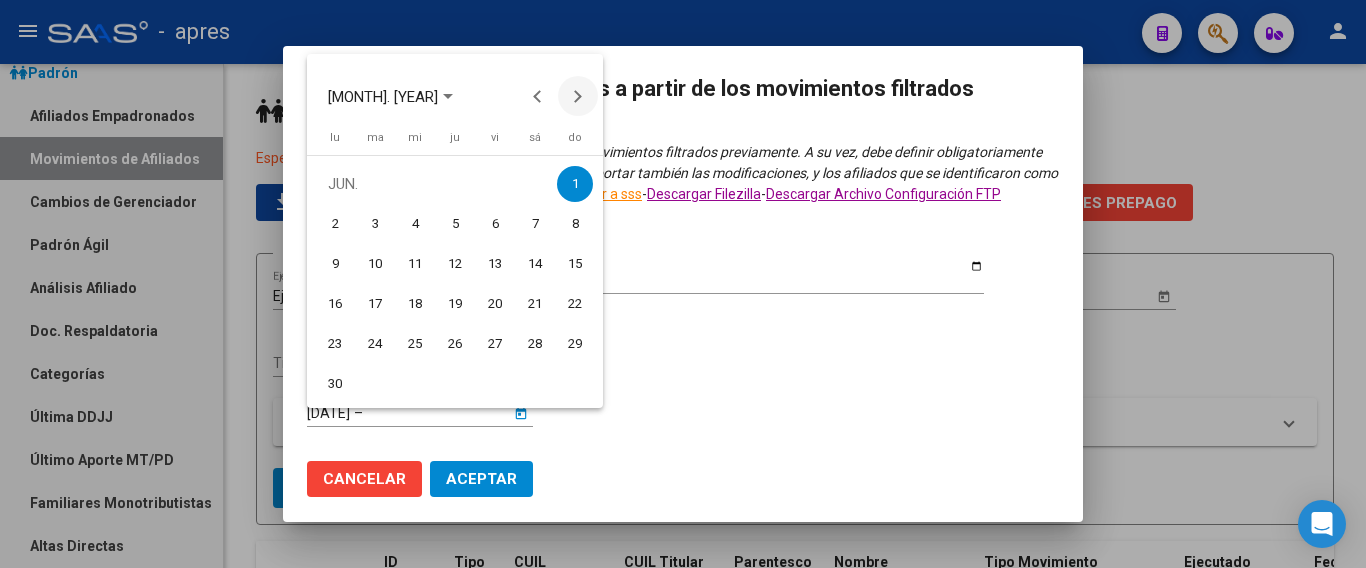 click at bounding box center [578, 96] 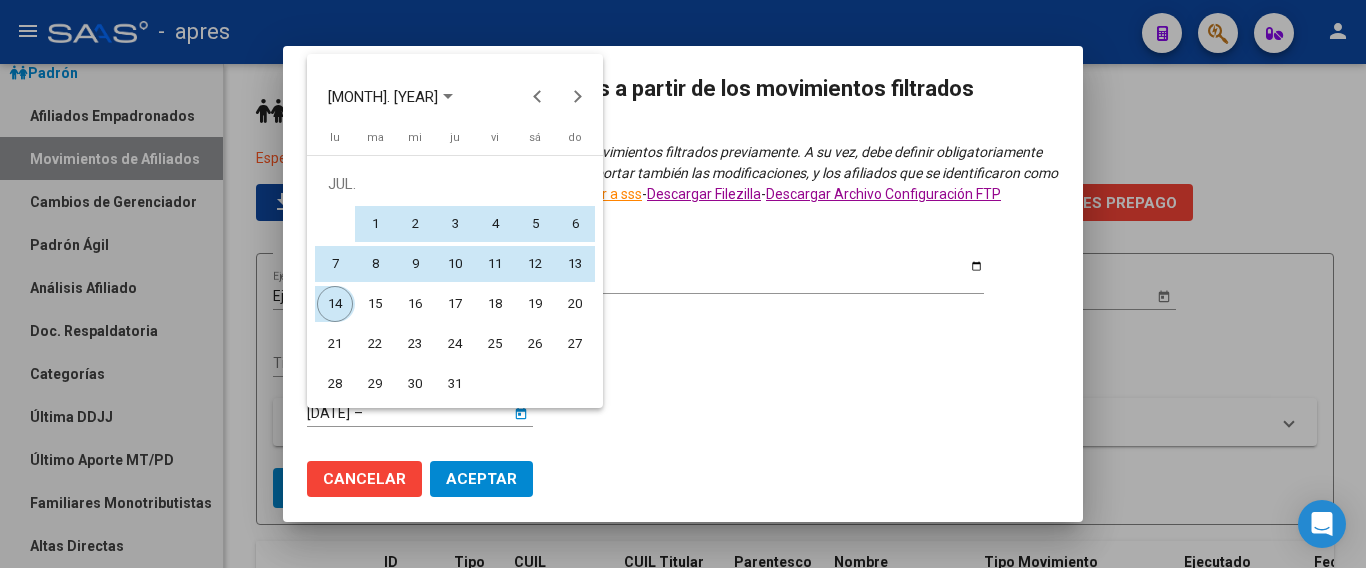 click on "14" at bounding box center (335, 304) 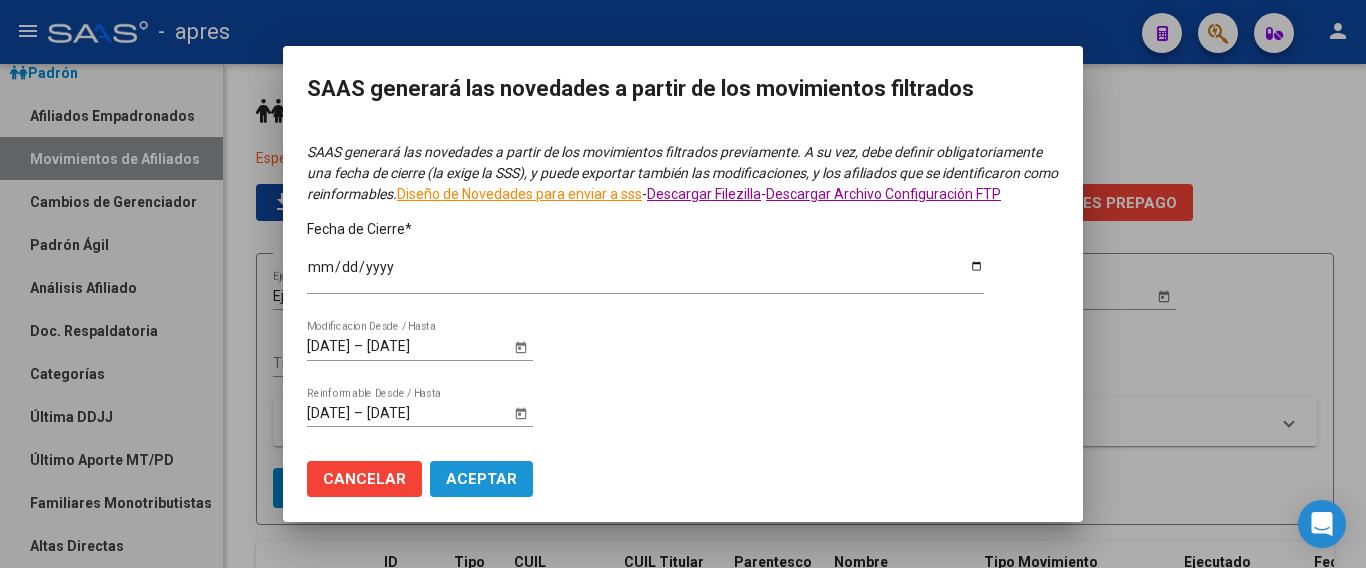 click on "Aceptar" 